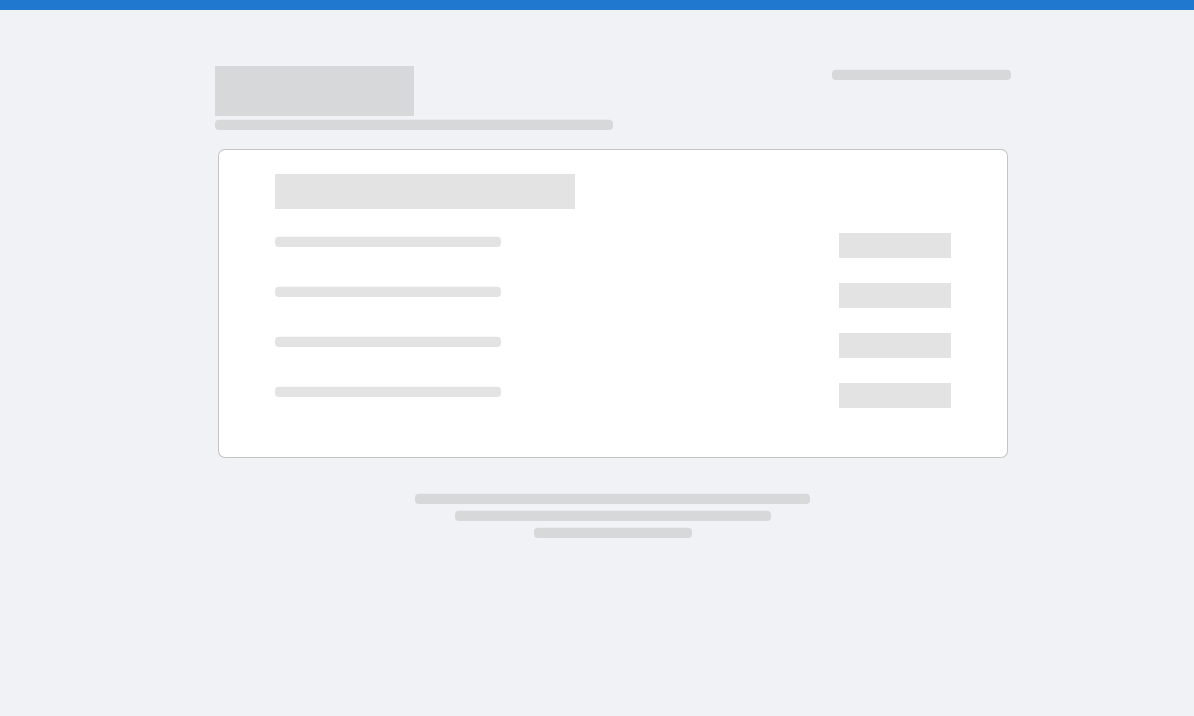 scroll, scrollTop: 0, scrollLeft: 0, axis: both 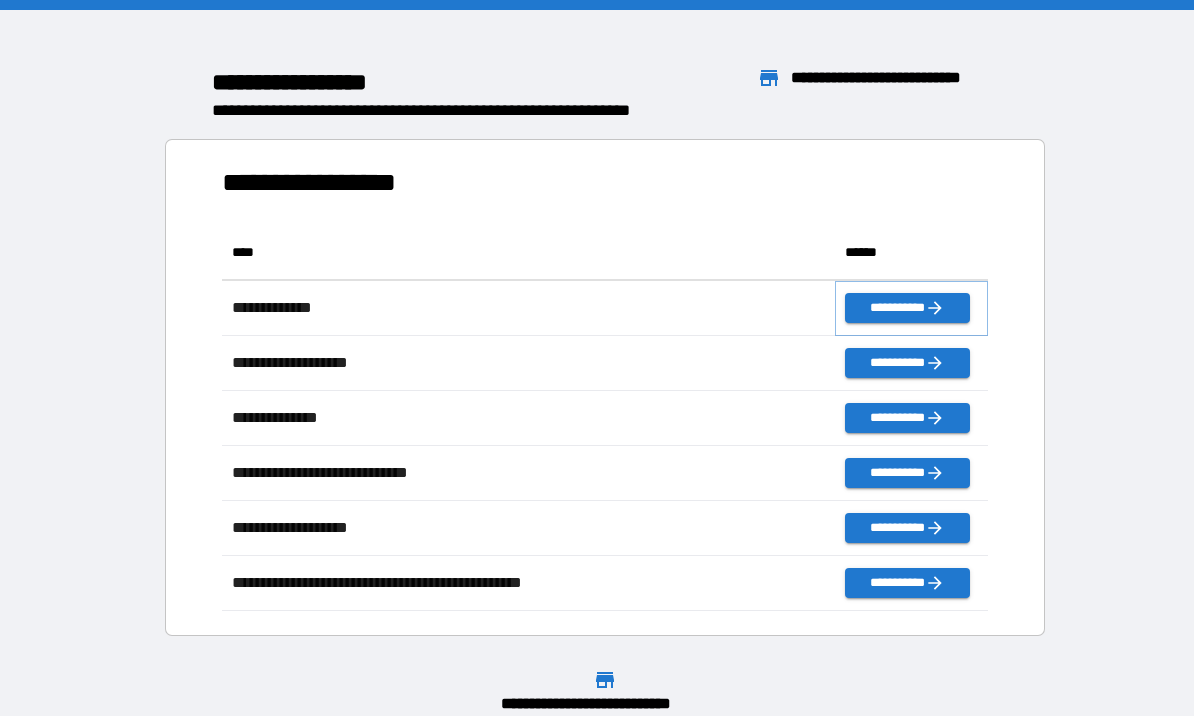 click 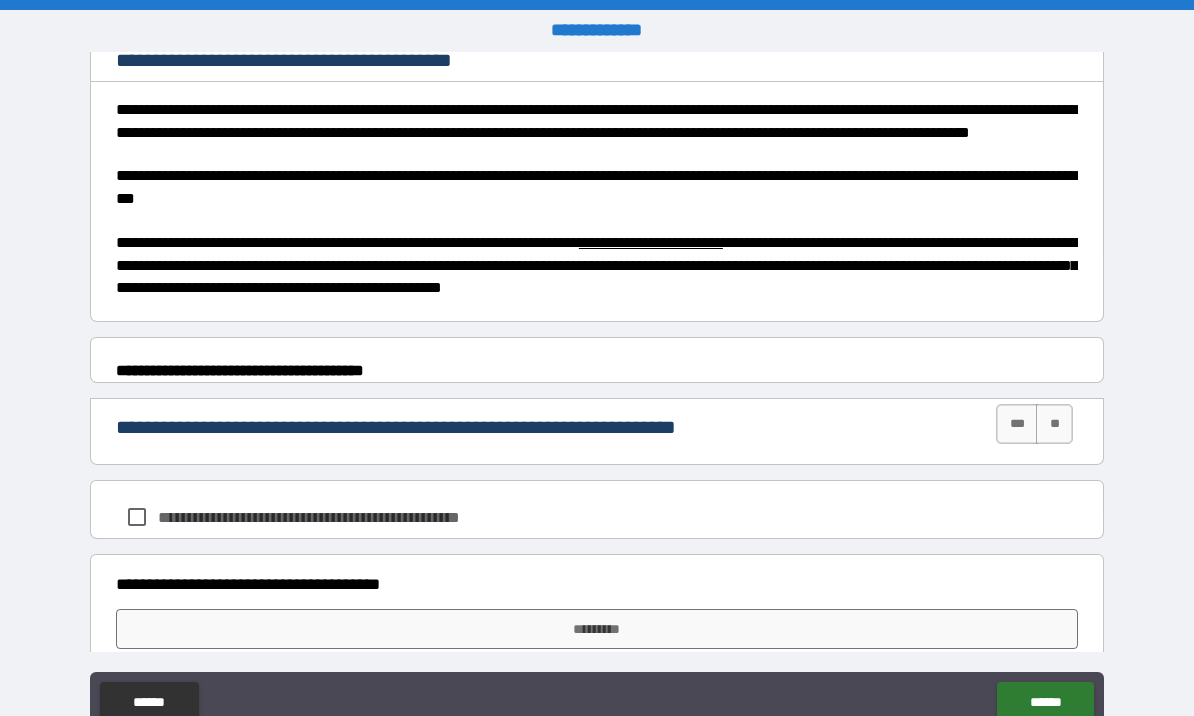 scroll, scrollTop: 711, scrollLeft: 0, axis: vertical 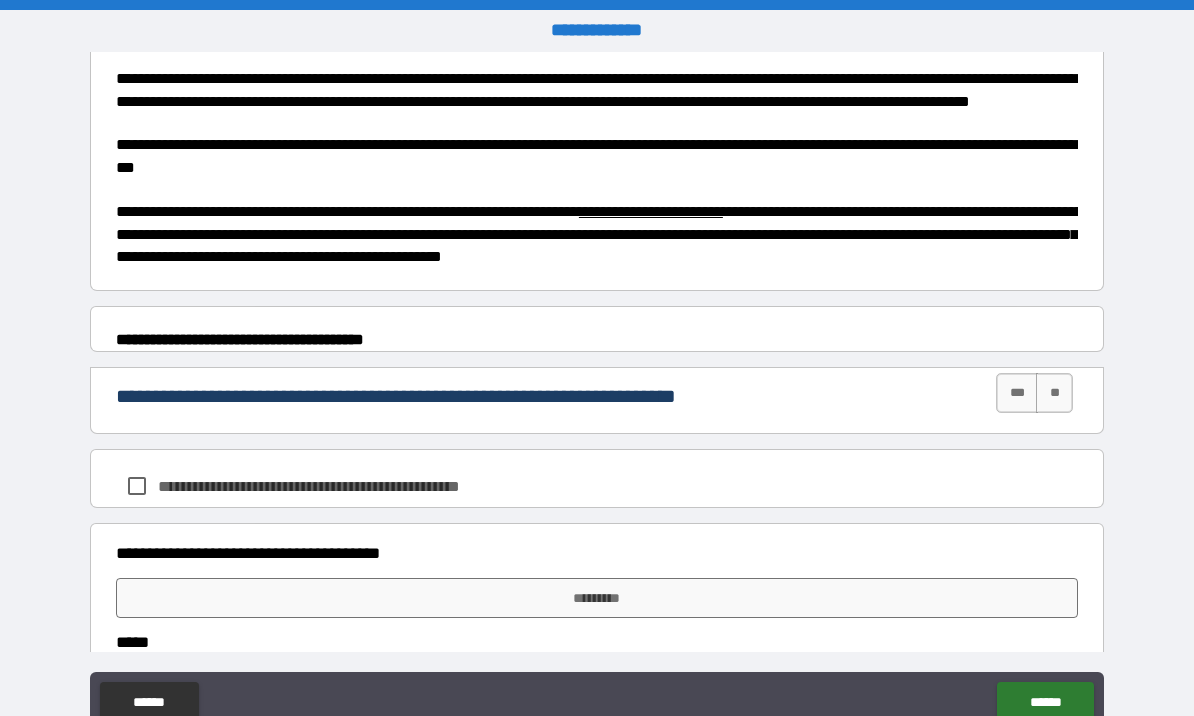 click on "***" at bounding box center (1017, 393) 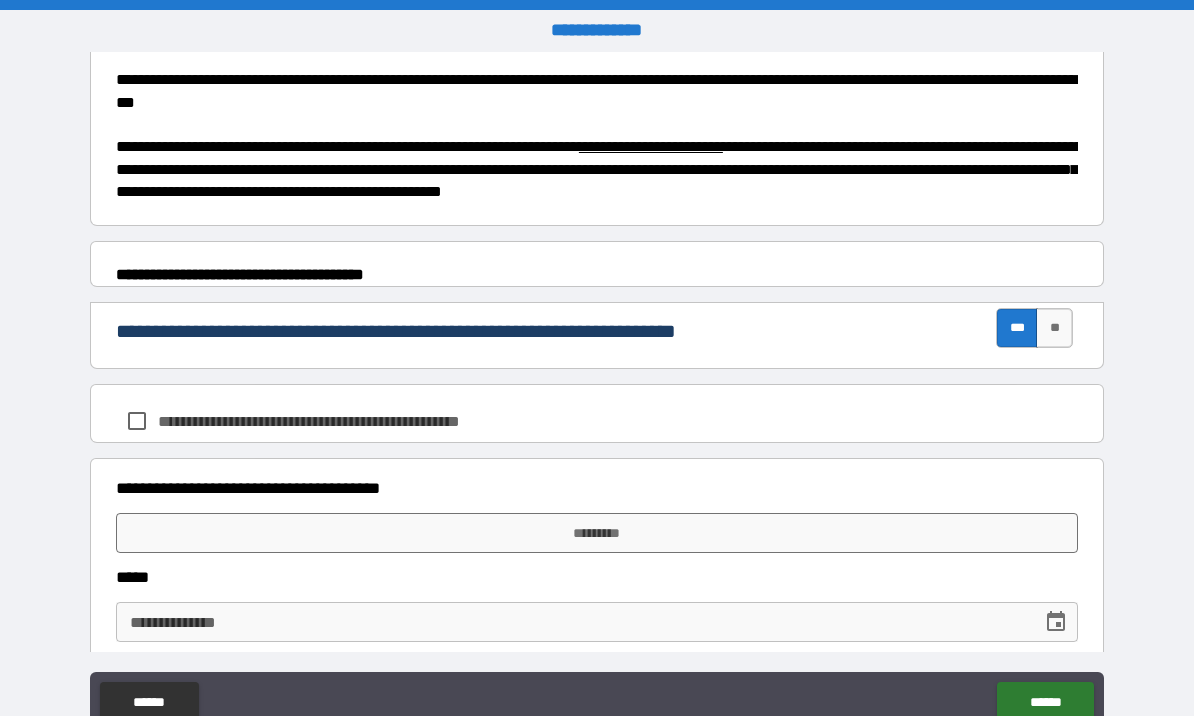 scroll, scrollTop: 800, scrollLeft: 0, axis: vertical 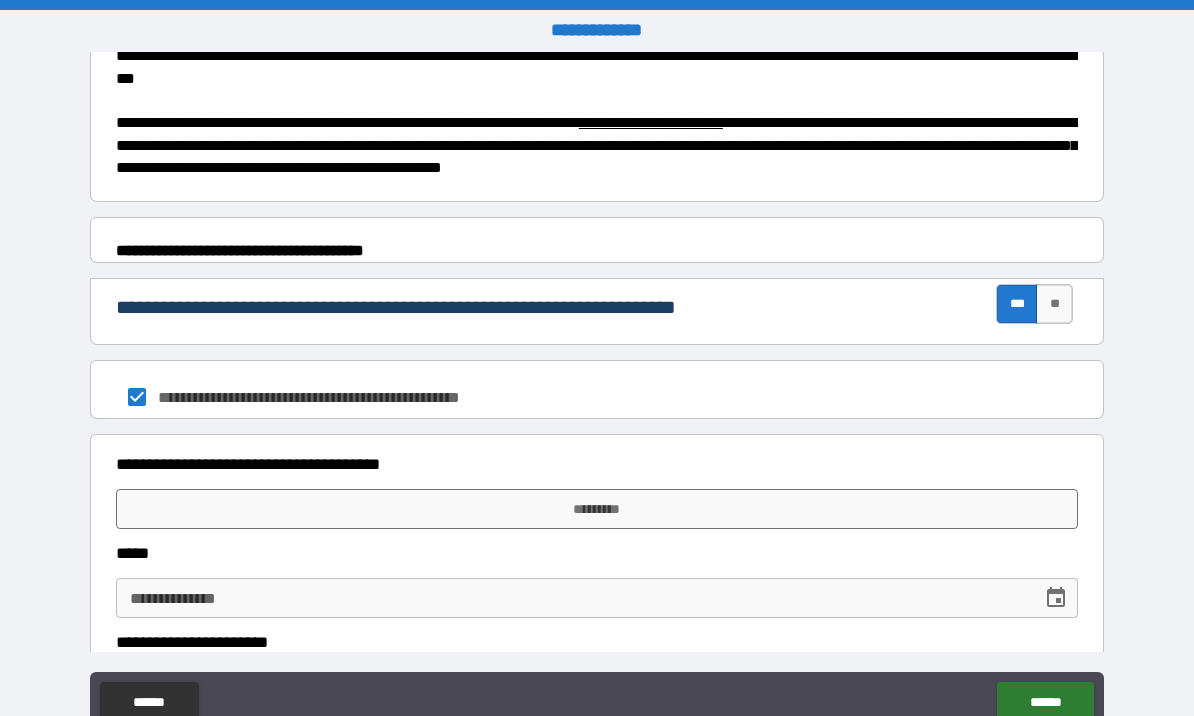 click on "*********" at bounding box center [597, 509] 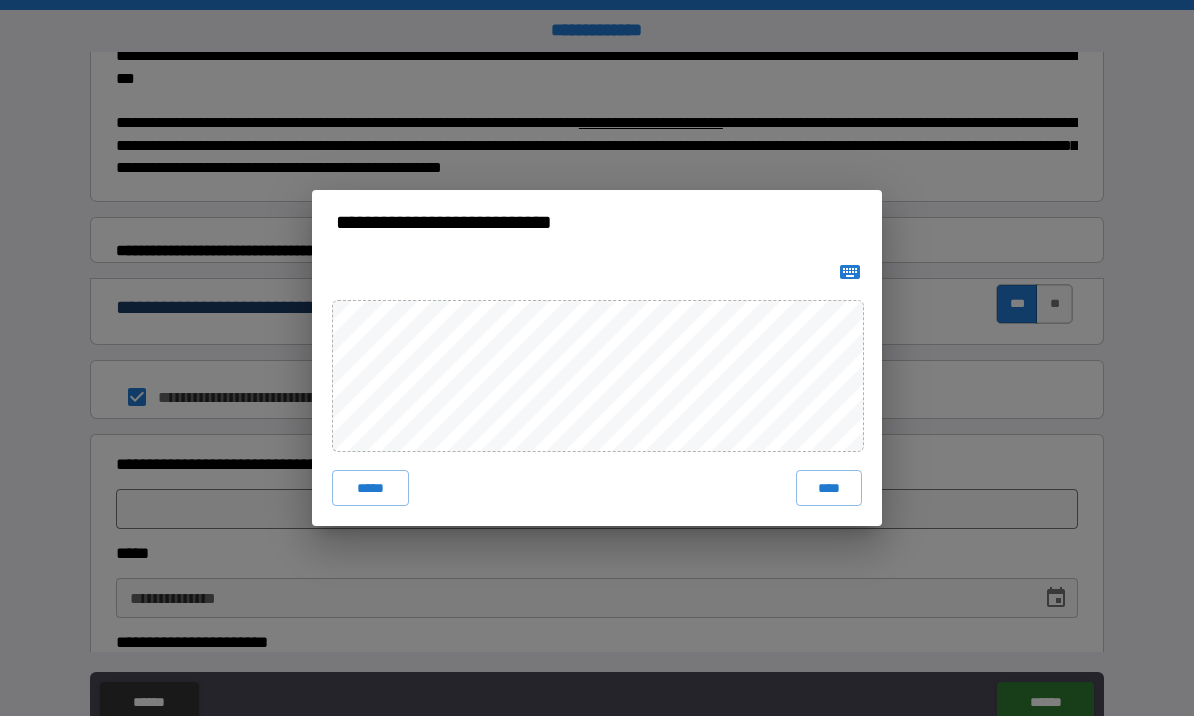 click on "****" at bounding box center [829, 488] 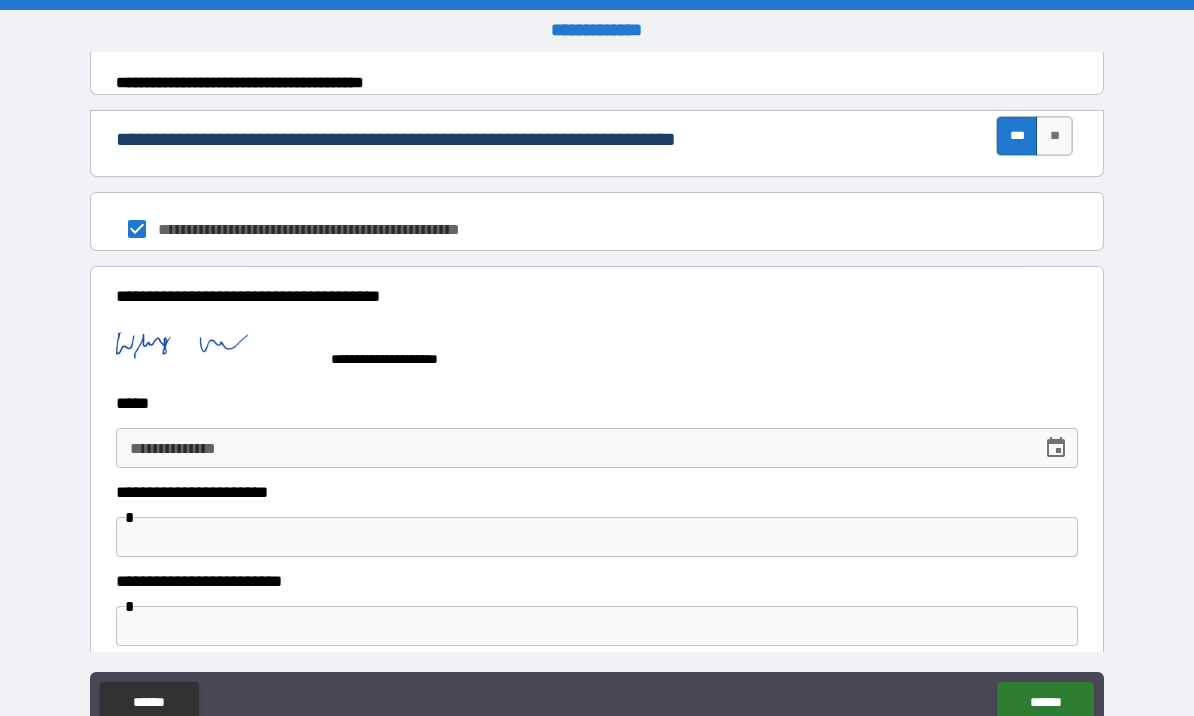 scroll, scrollTop: 979, scrollLeft: 0, axis: vertical 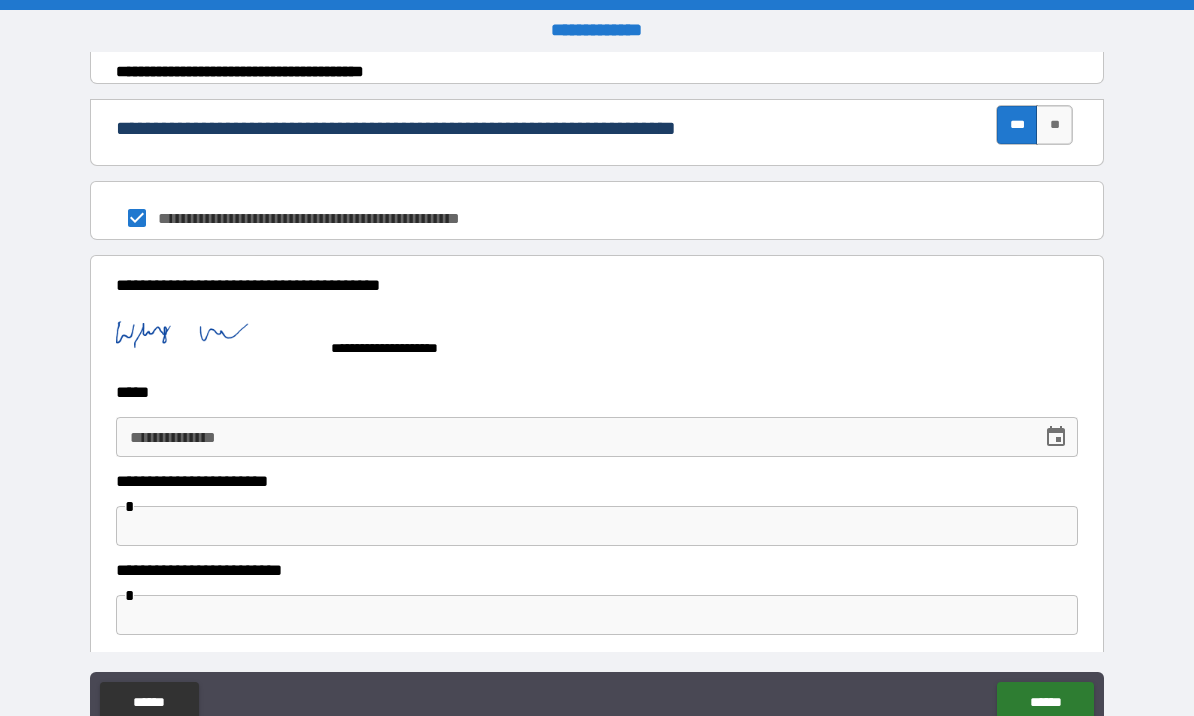 click on "**********" at bounding box center (572, 437) 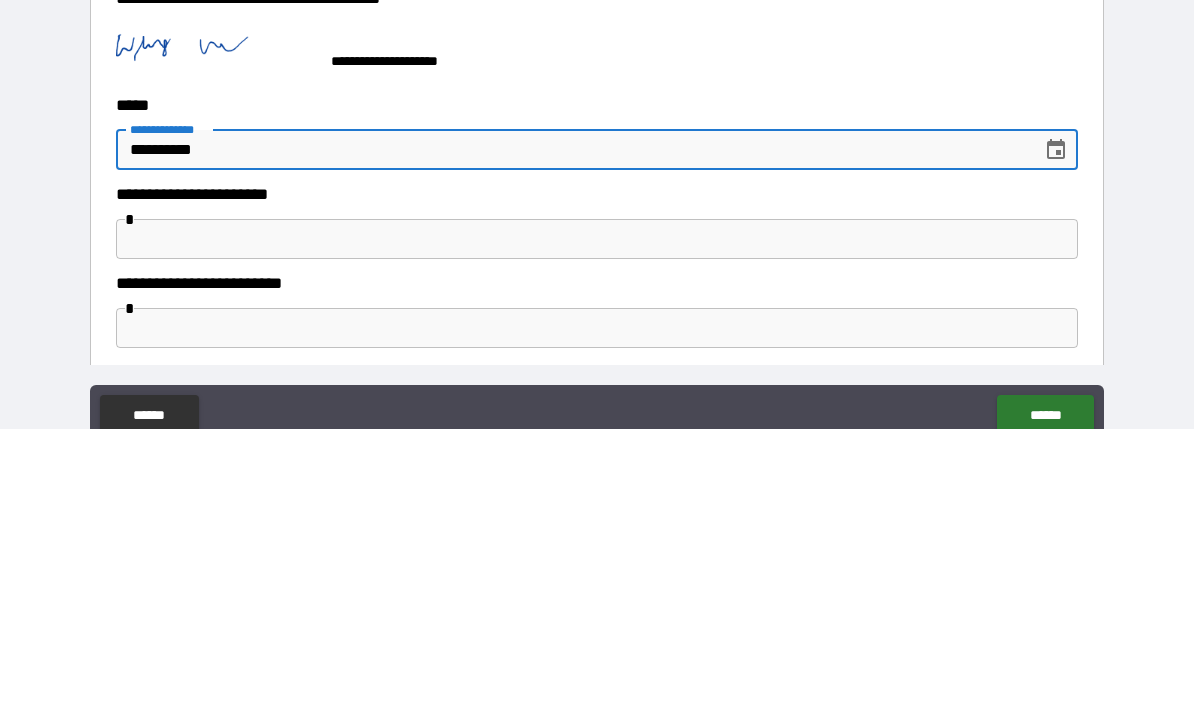 type on "**********" 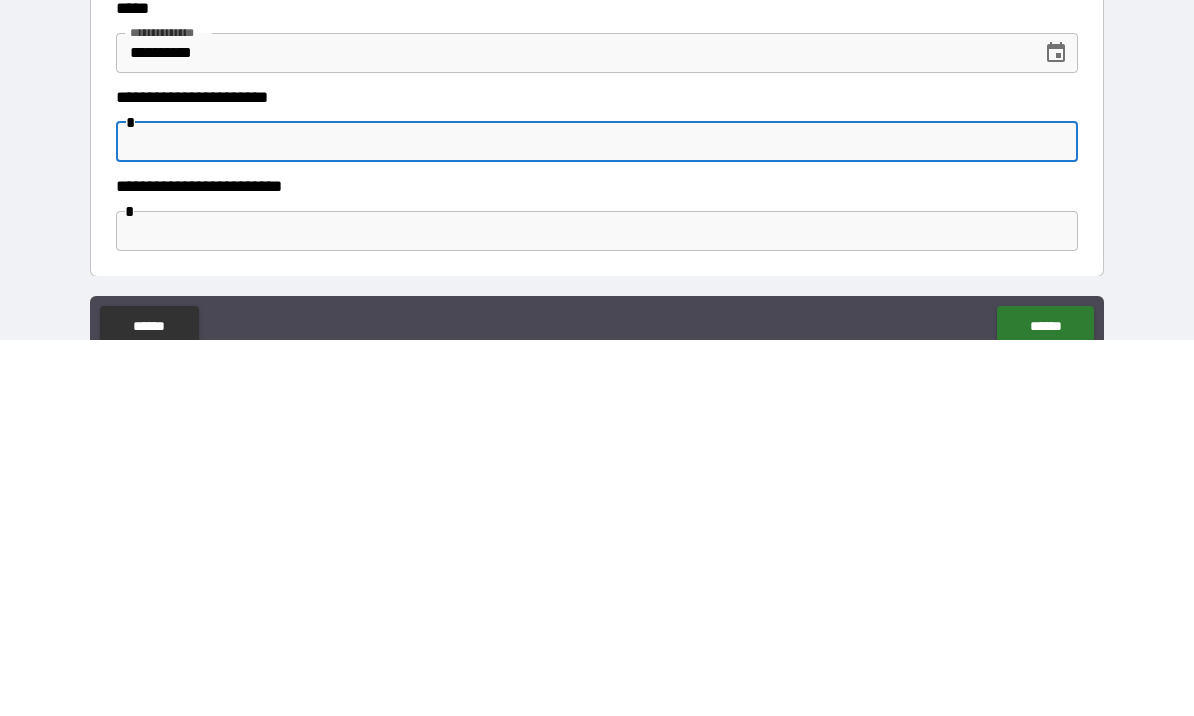 scroll, scrollTop: 986, scrollLeft: 0, axis: vertical 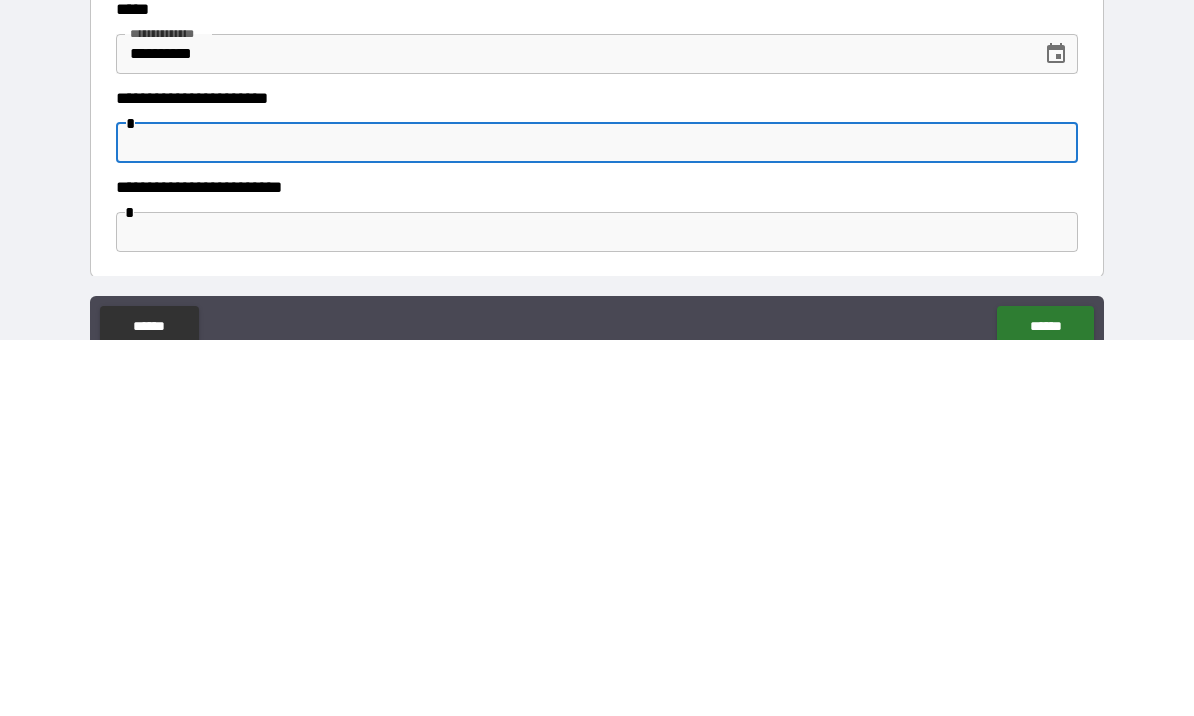 click at bounding box center (597, 608) 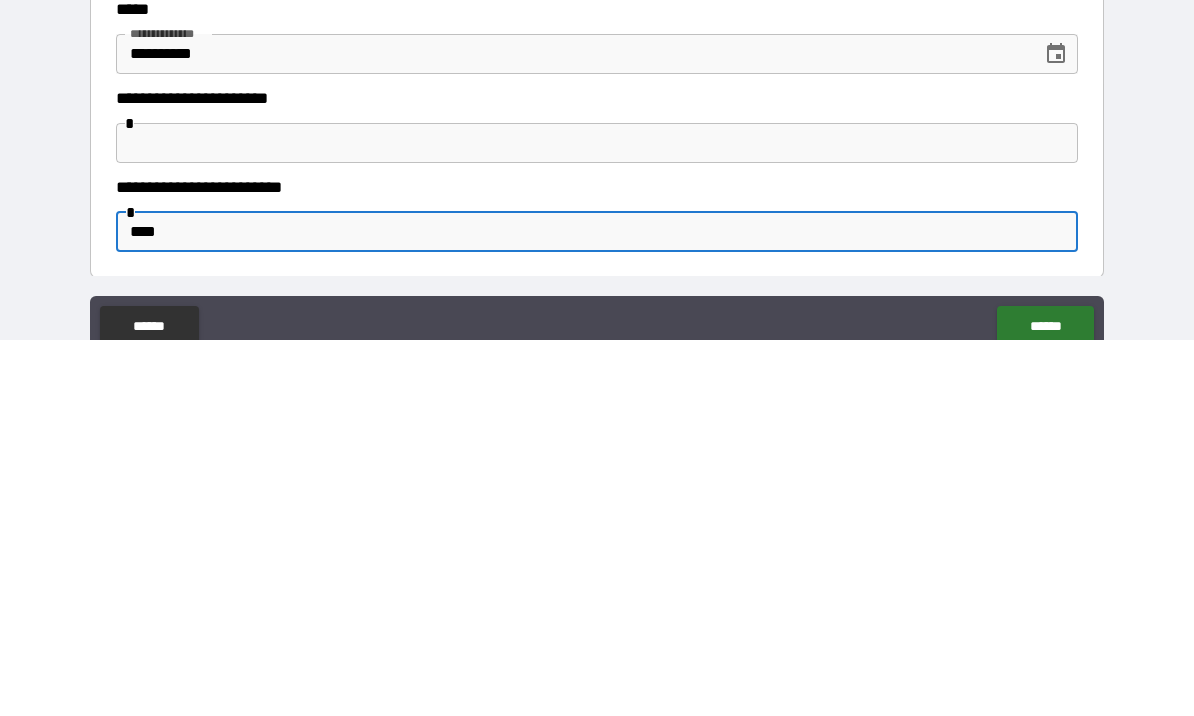 type on "****" 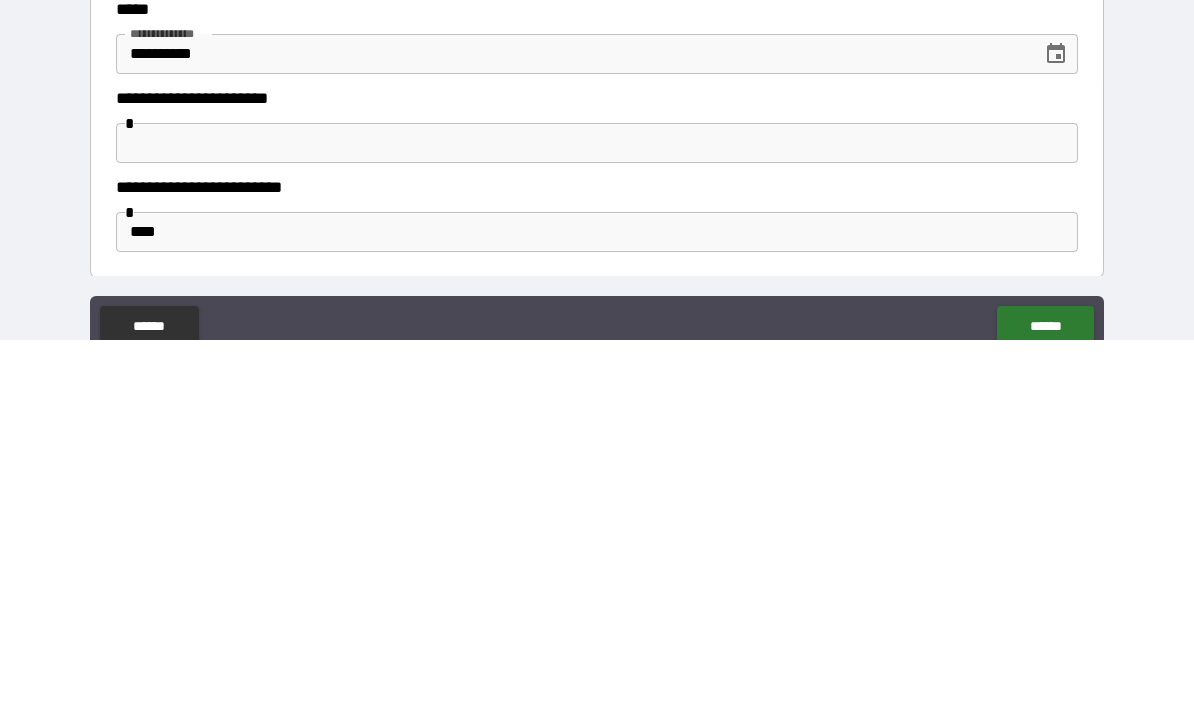 scroll, scrollTop: 69, scrollLeft: 0, axis: vertical 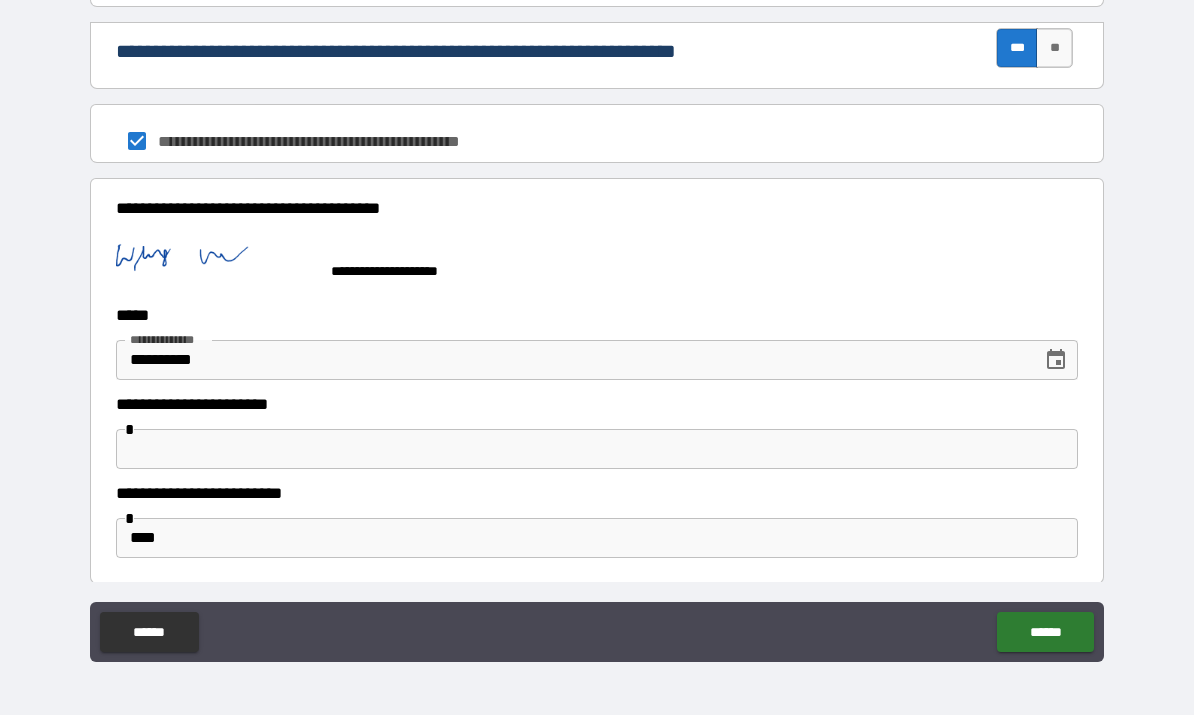 click on "******" at bounding box center [1045, 633] 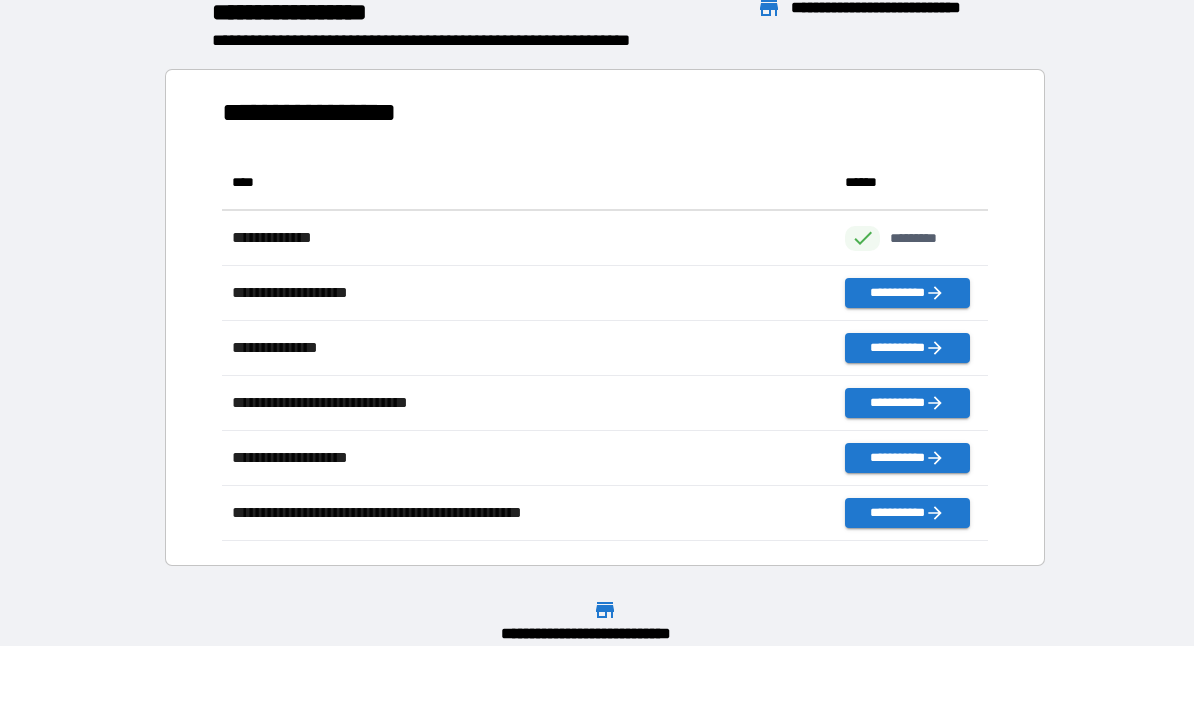 scroll, scrollTop: 1, scrollLeft: 1, axis: both 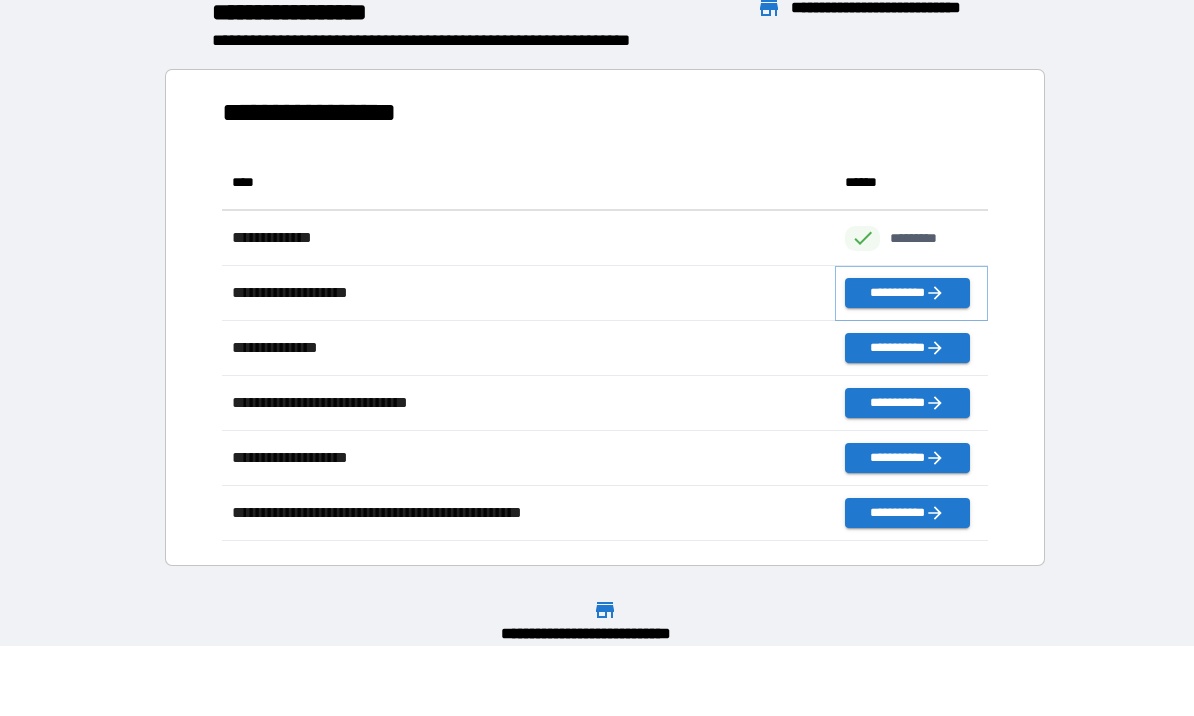 click 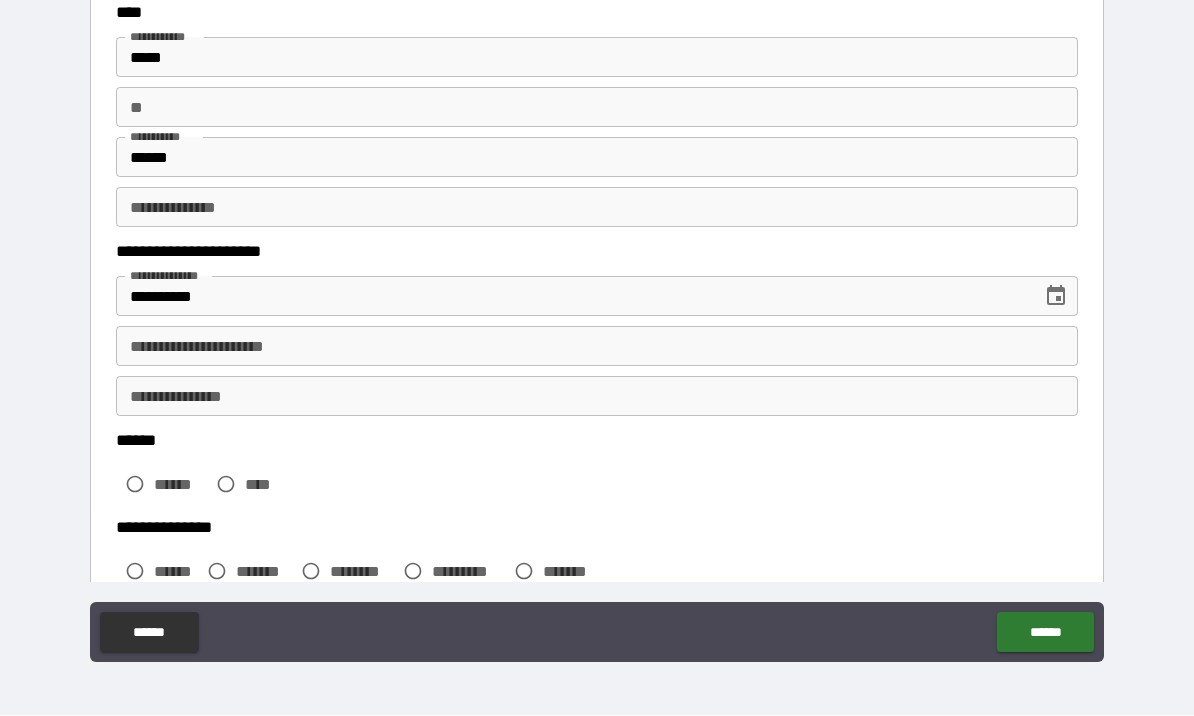 scroll, scrollTop: 95, scrollLeft: 0, axis: vertical 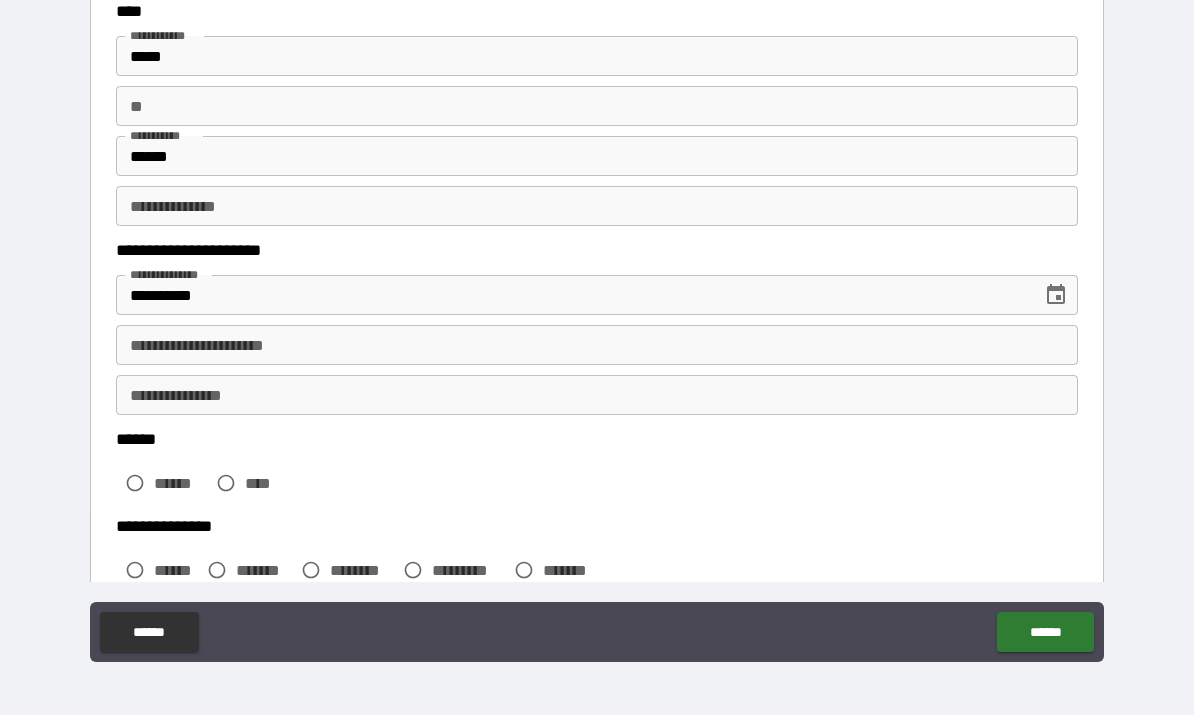 click on "**********" at bounding box center [597, 346] 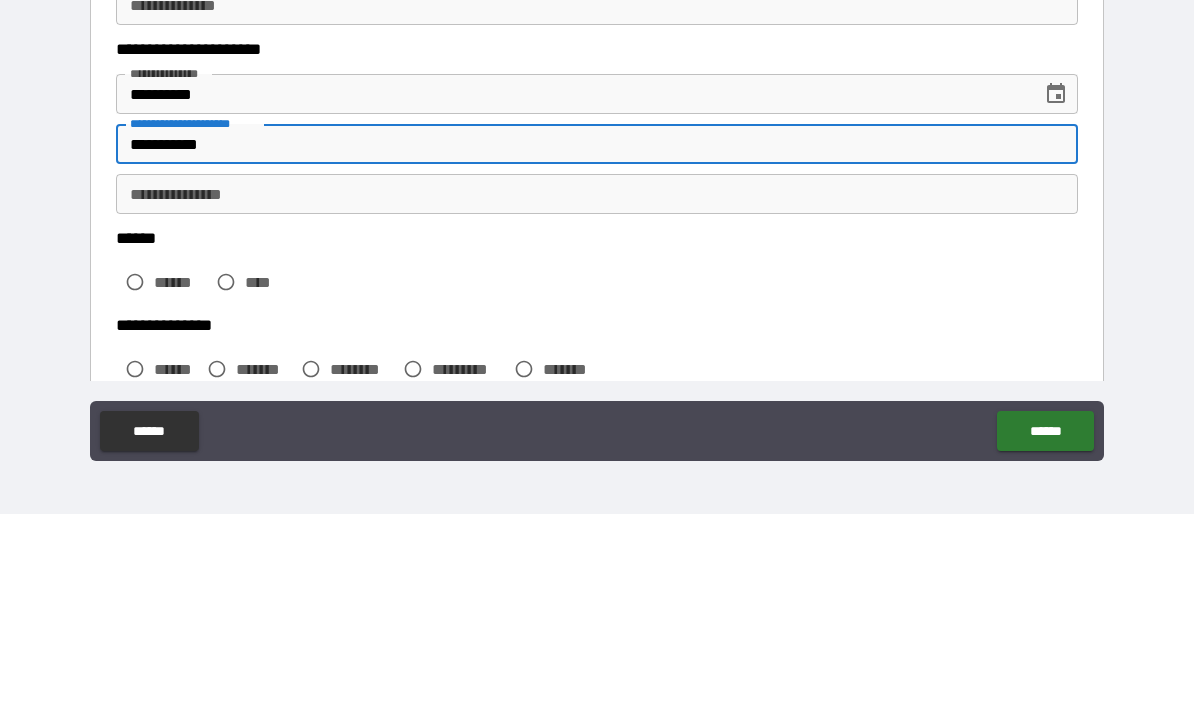 type on "**********" 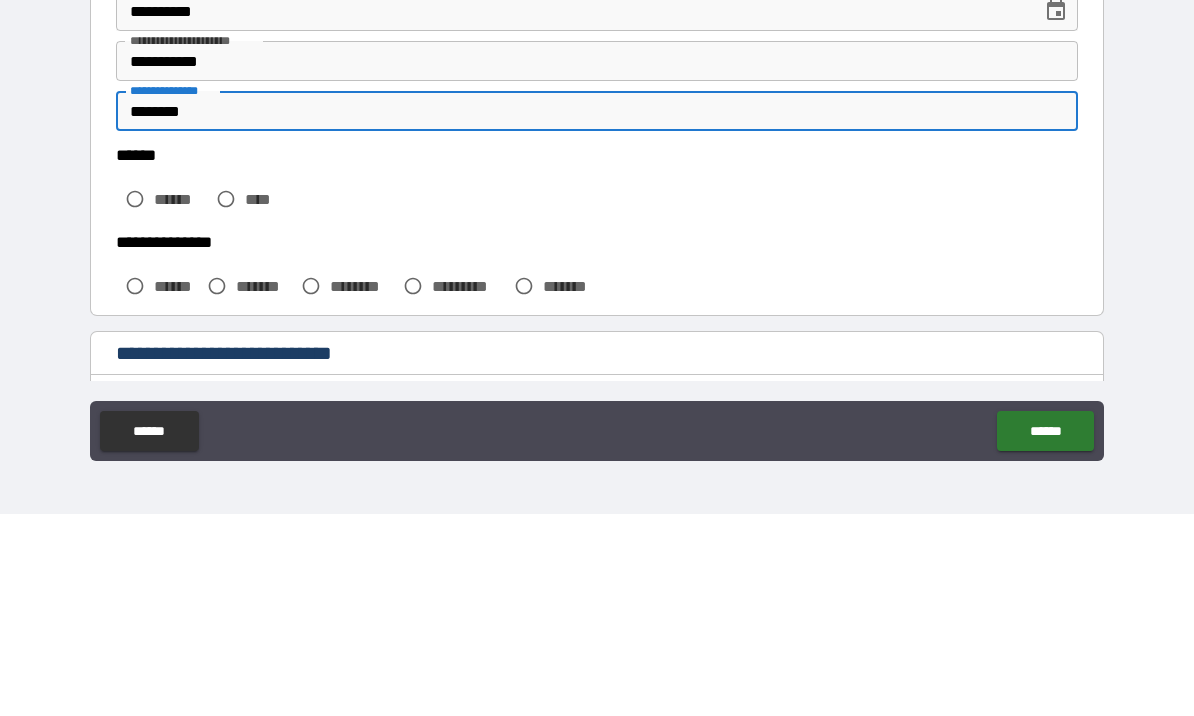 scroll, scrollTop: 189, scrollLeft: 0, axis: vertical 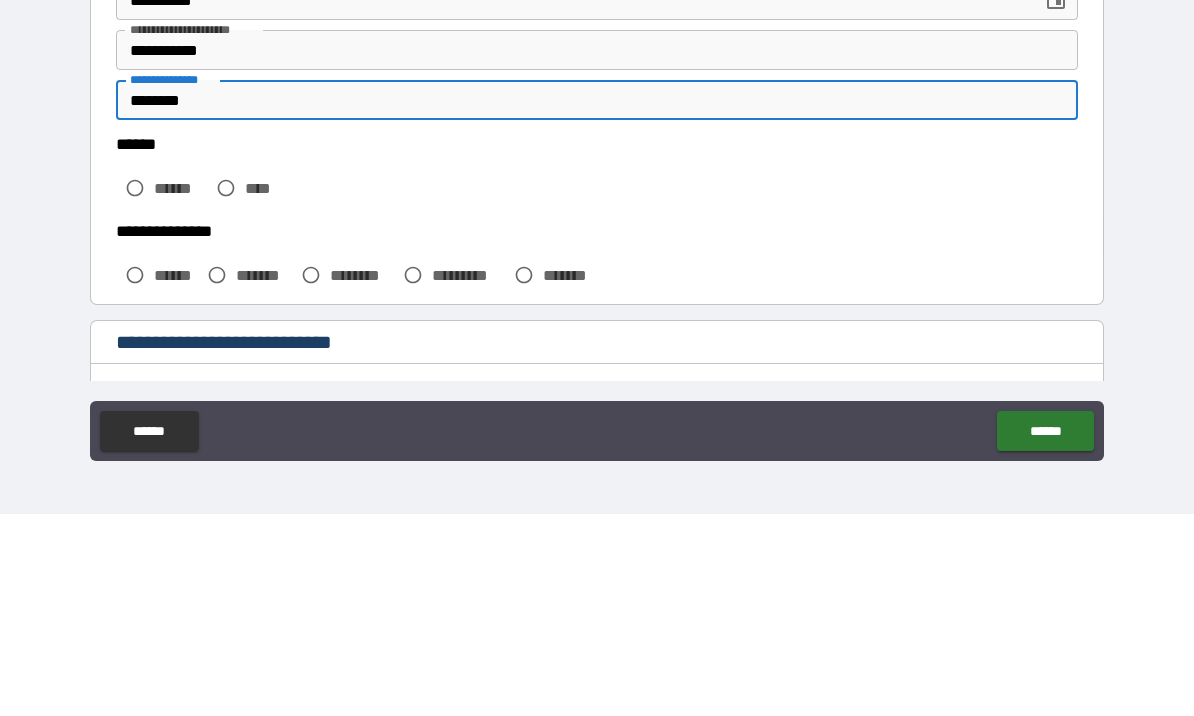 type on "********" 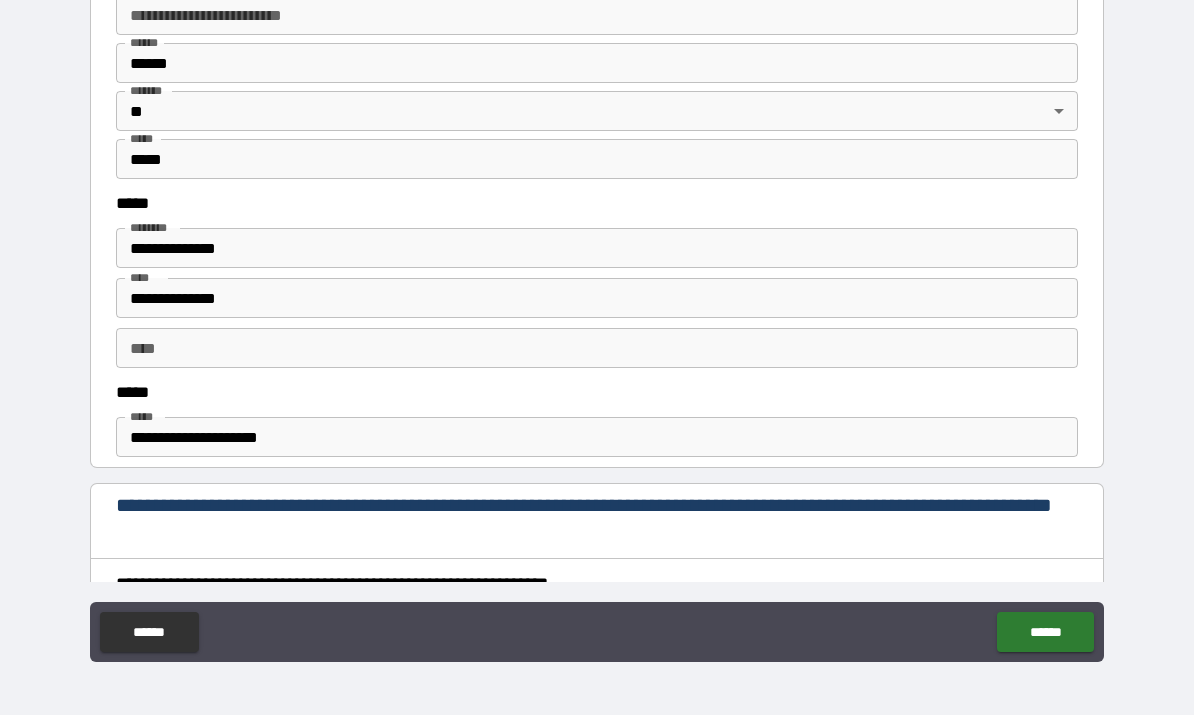 scroll, scrollTop: 860, scrollLeft: 0, axis: vertical 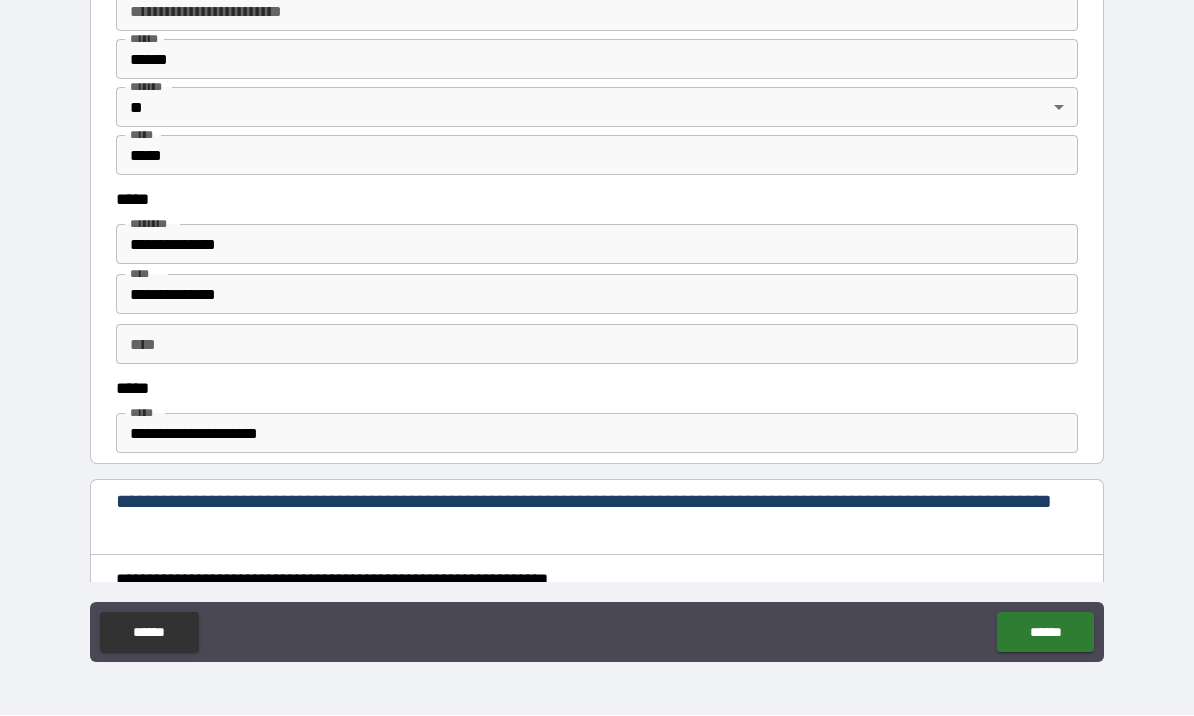 click on "**********" at bounding box center (597, 245) 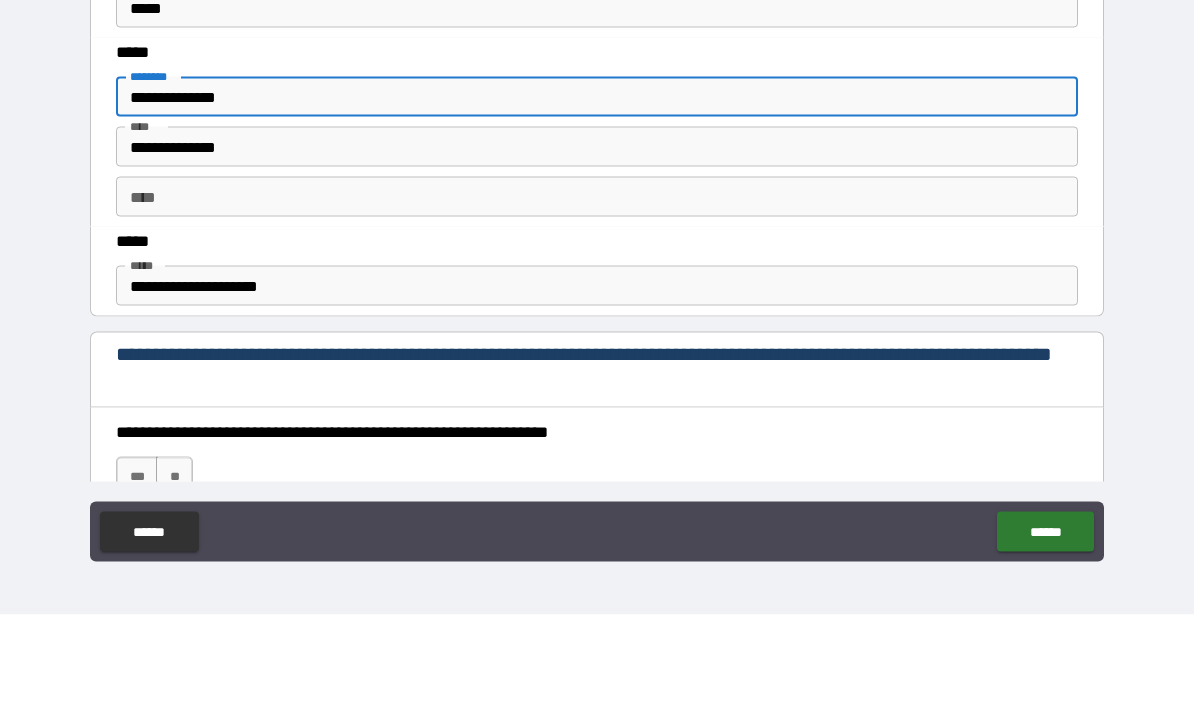 scroll, scrollTop: 908, scrollLeft: 0, axis: vertical 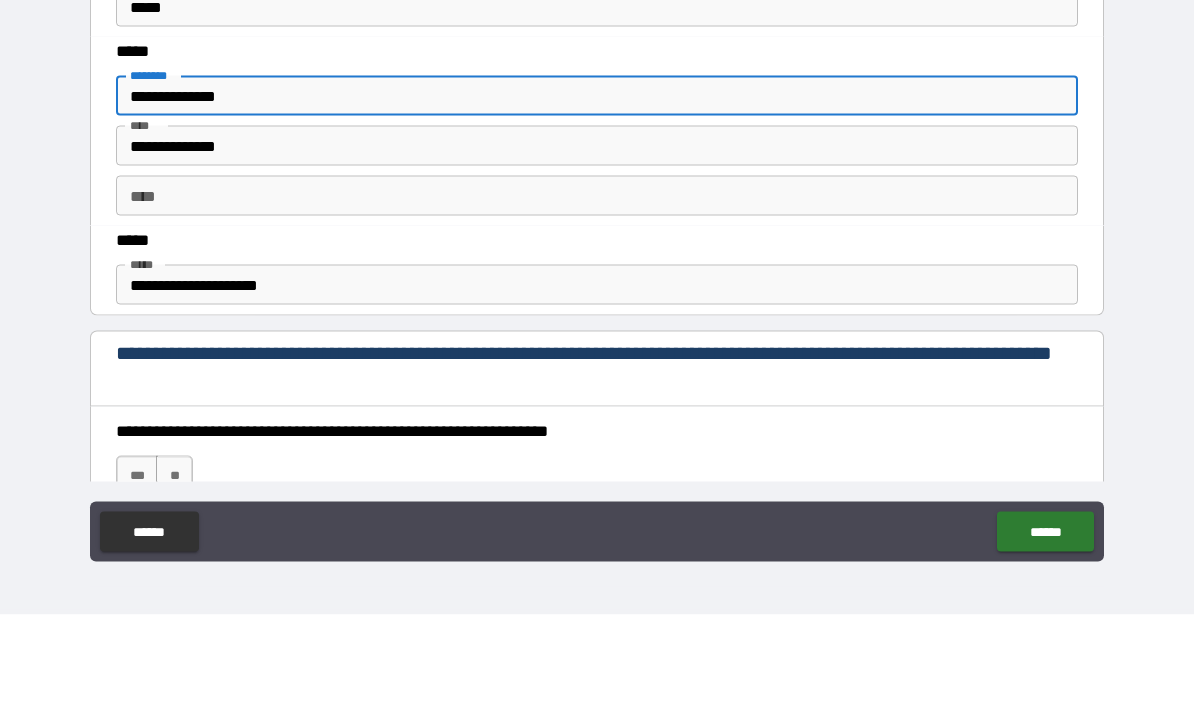 click on "****" at bounding box center (597, 297) 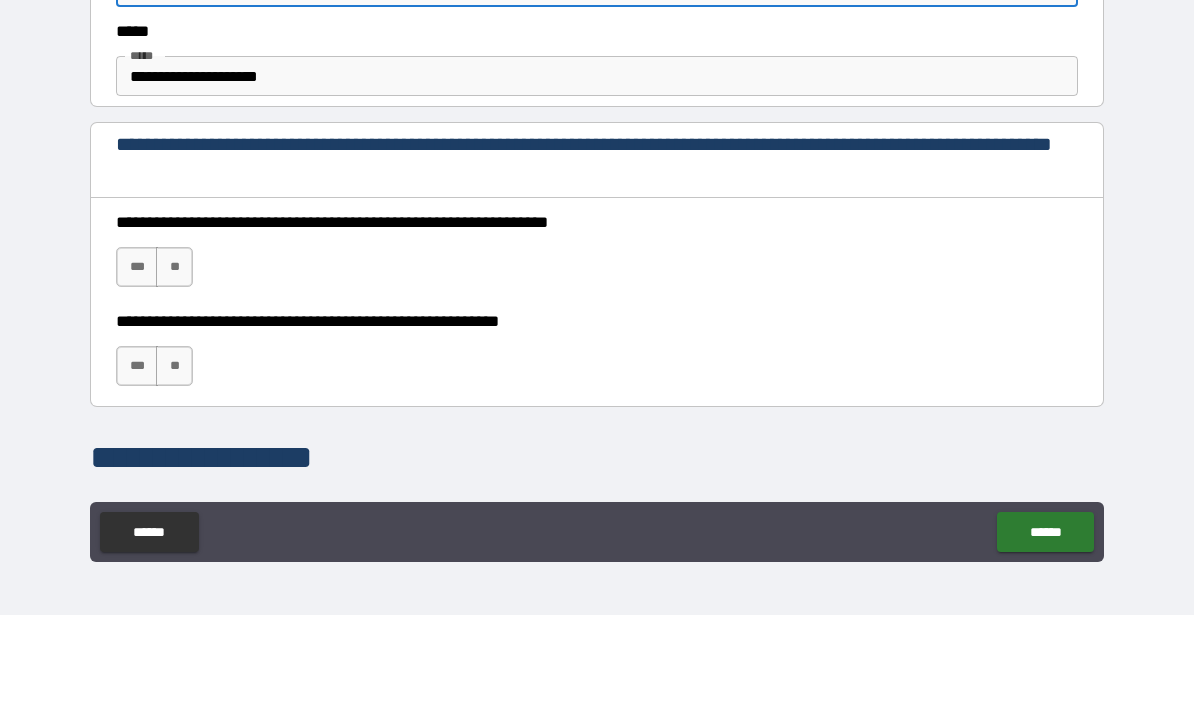 scroll, scrollTop: 1223, scrollLeft: 0, axis: vertical 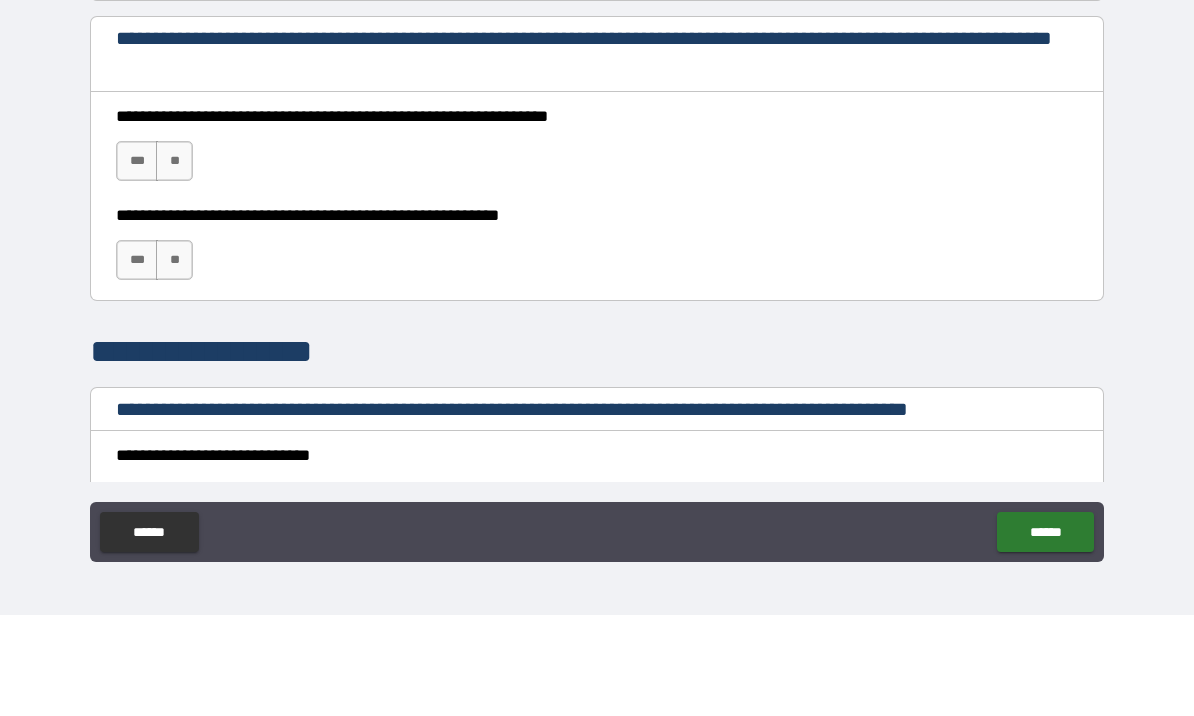type on "**********" 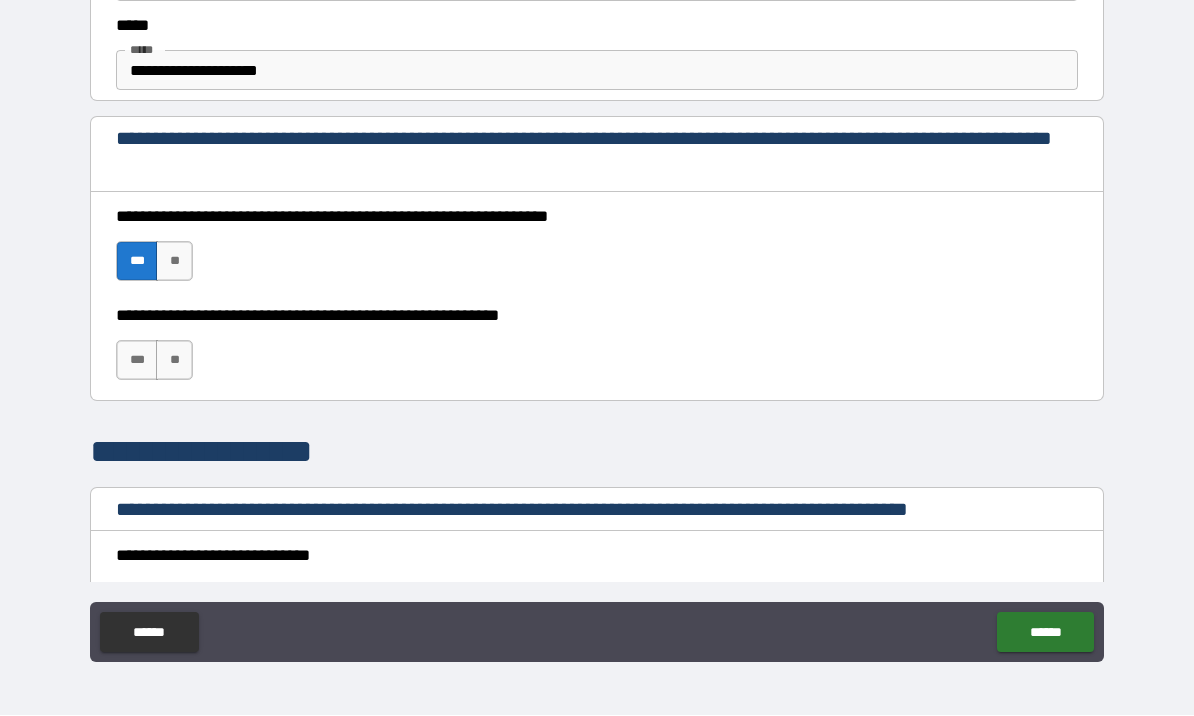 click on "***" at bounding box center [137, 361] 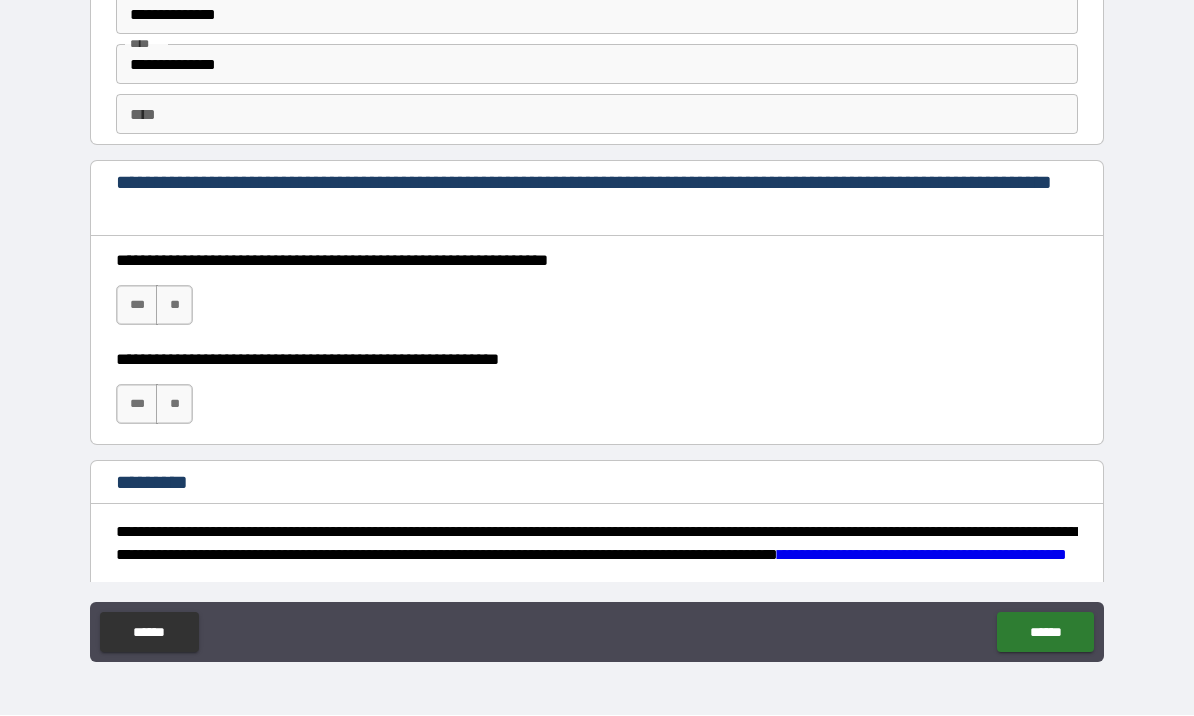 scroll, scrollTop: 2804, scrollLeft: 0, axis: vertical 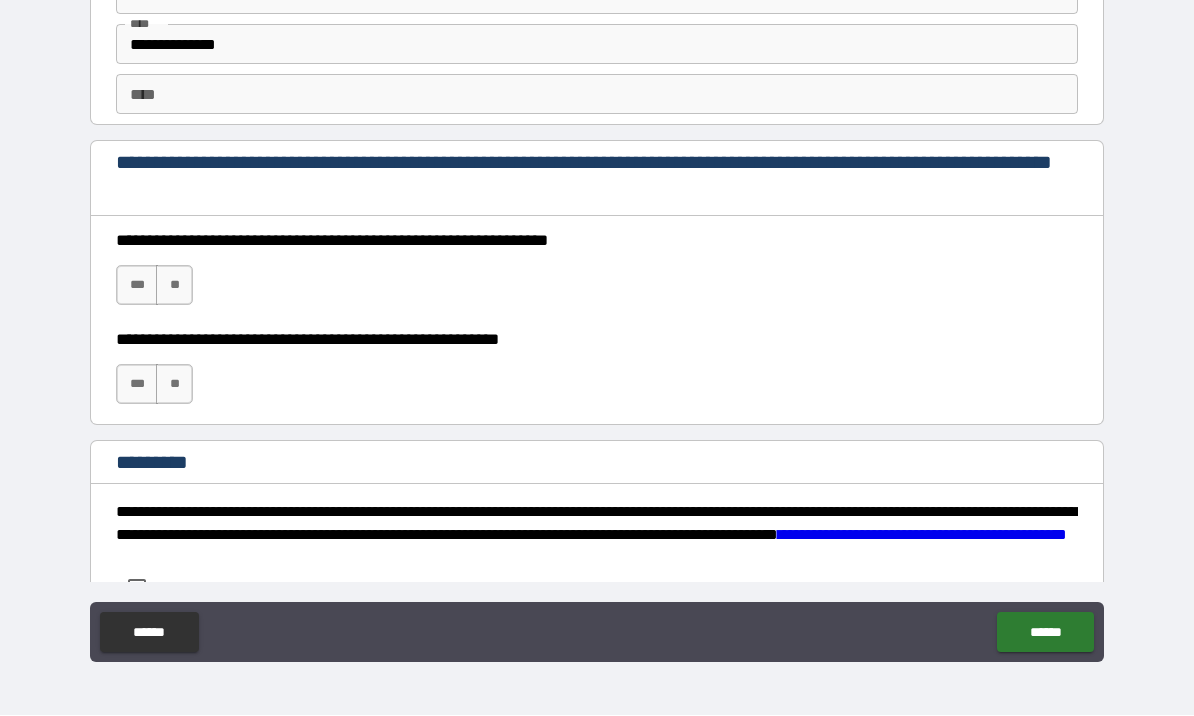 click on "***" at bounding box center [137, 286] 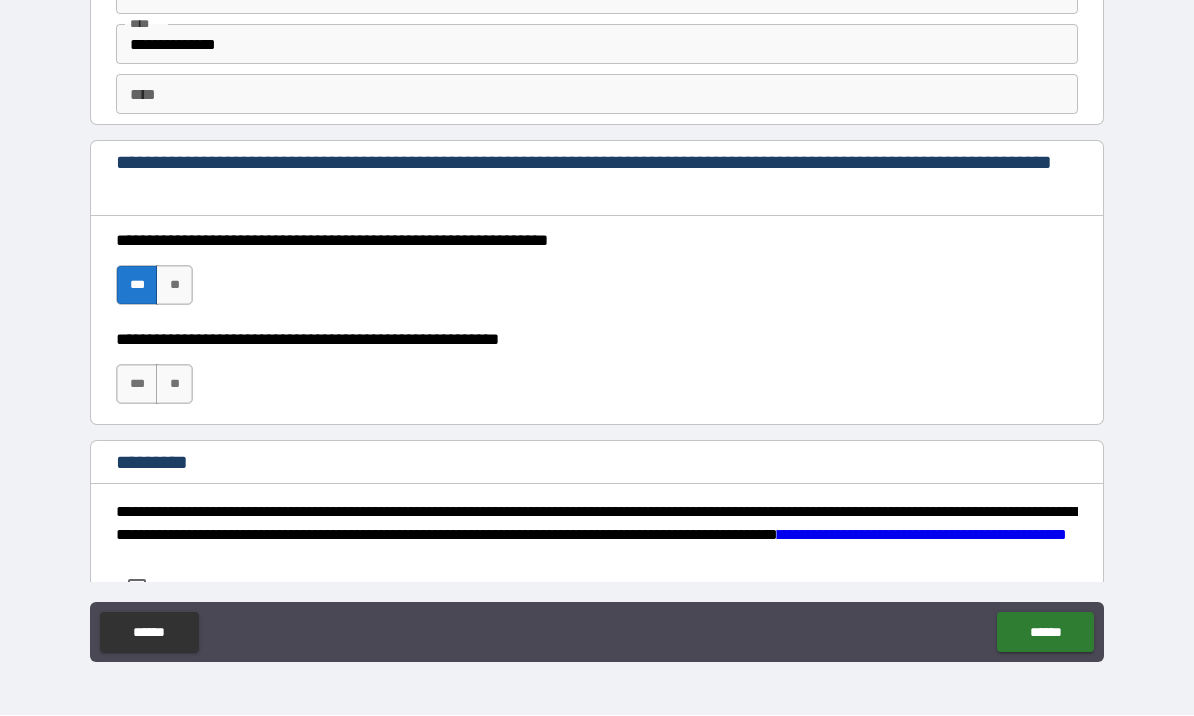 click on "***" at bounding box center (137, 385) 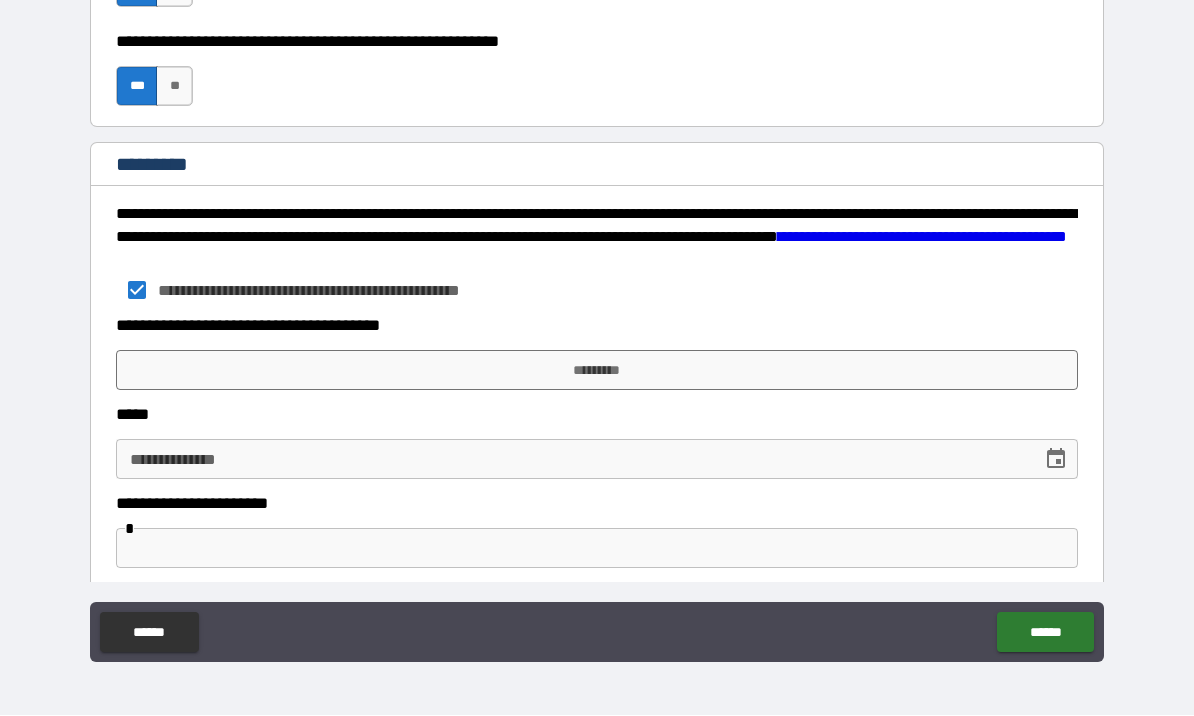 scroll, scrollTop: 3115, scrollLeft: 0, axis: vertical 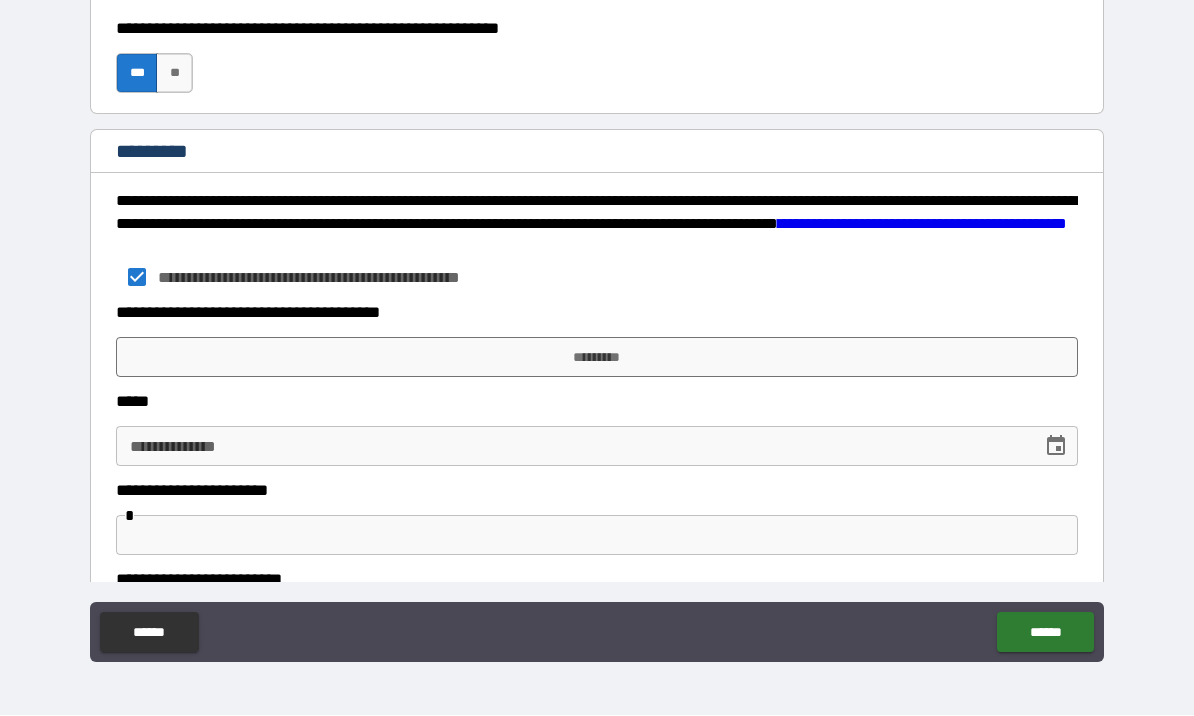 click on "*********" at bounding box center (597, 358) 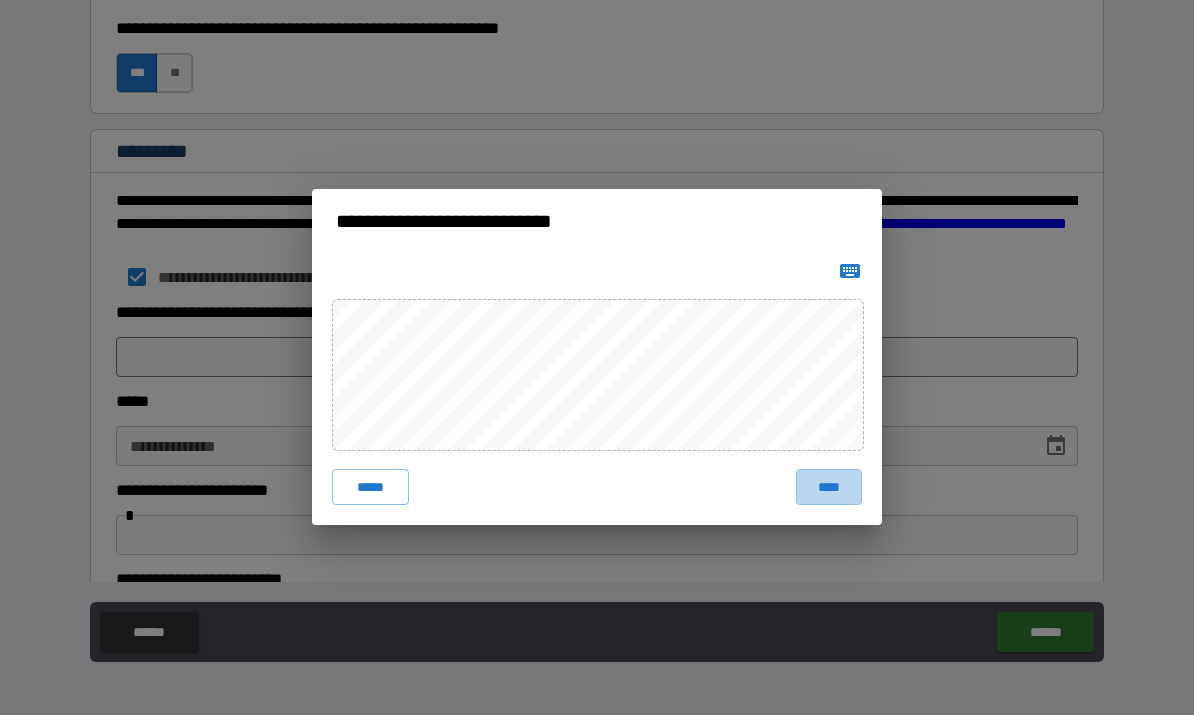 click on "****" at bounding box center [829, 488] 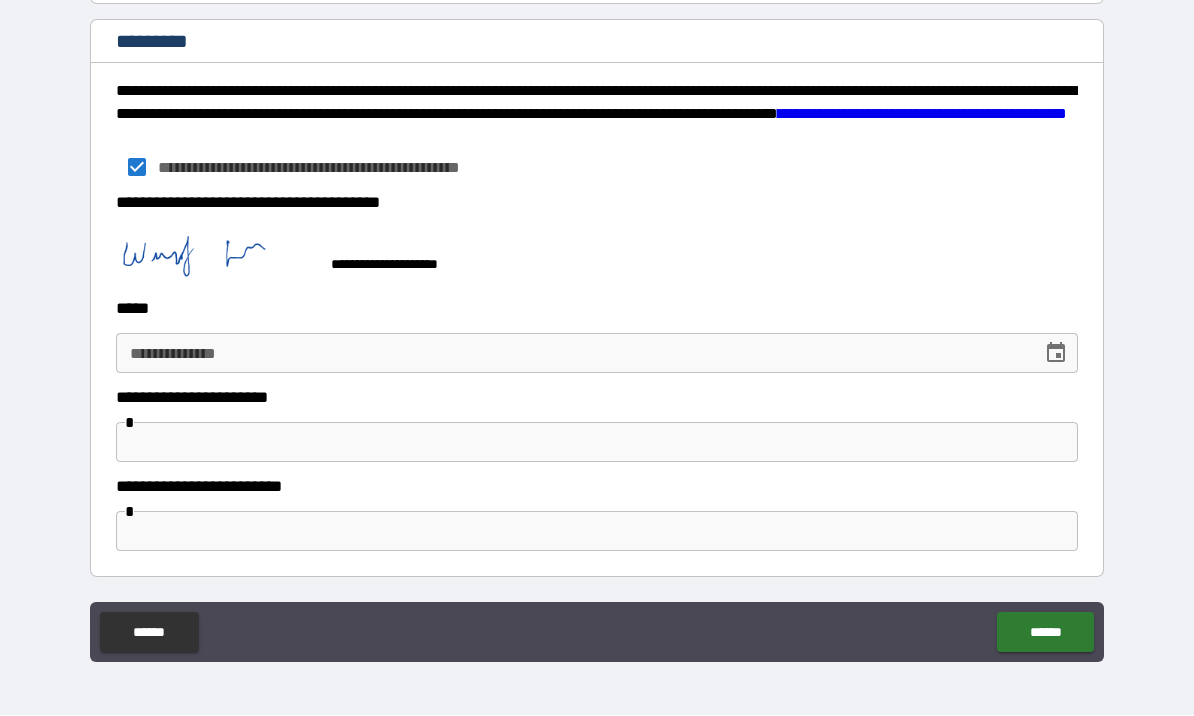 scroll, scrollTop: 3225, scrollLeft: 0, axis: vertical 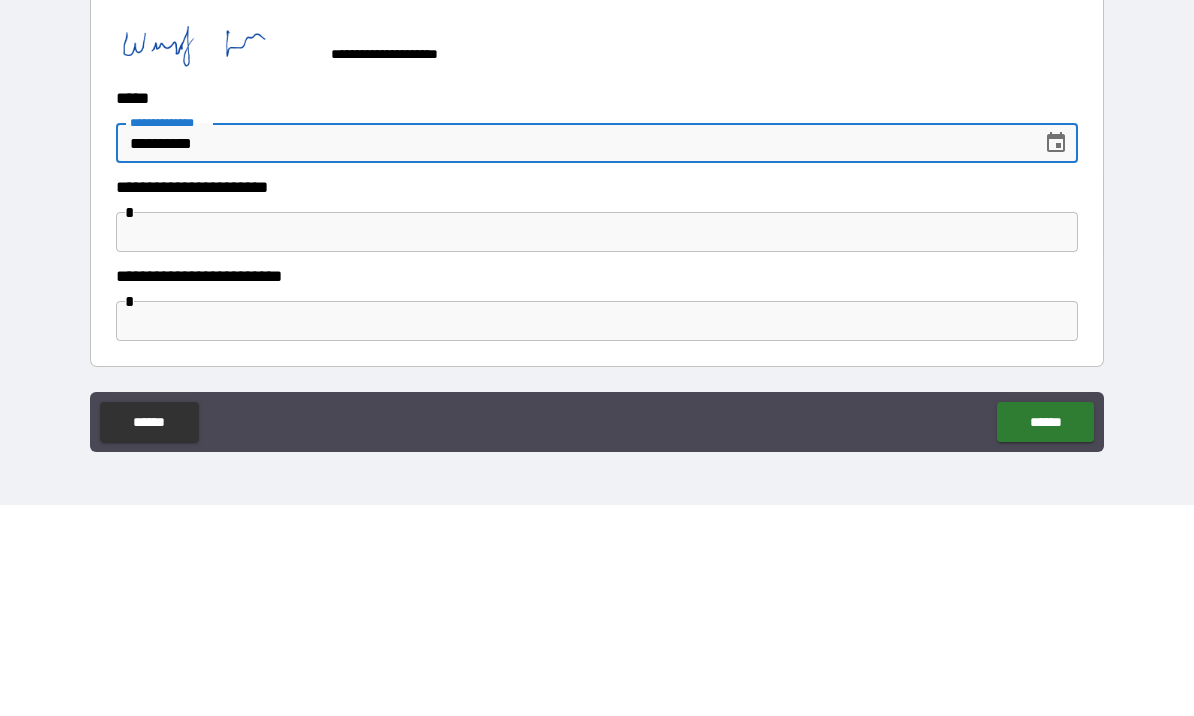 type on "**********" 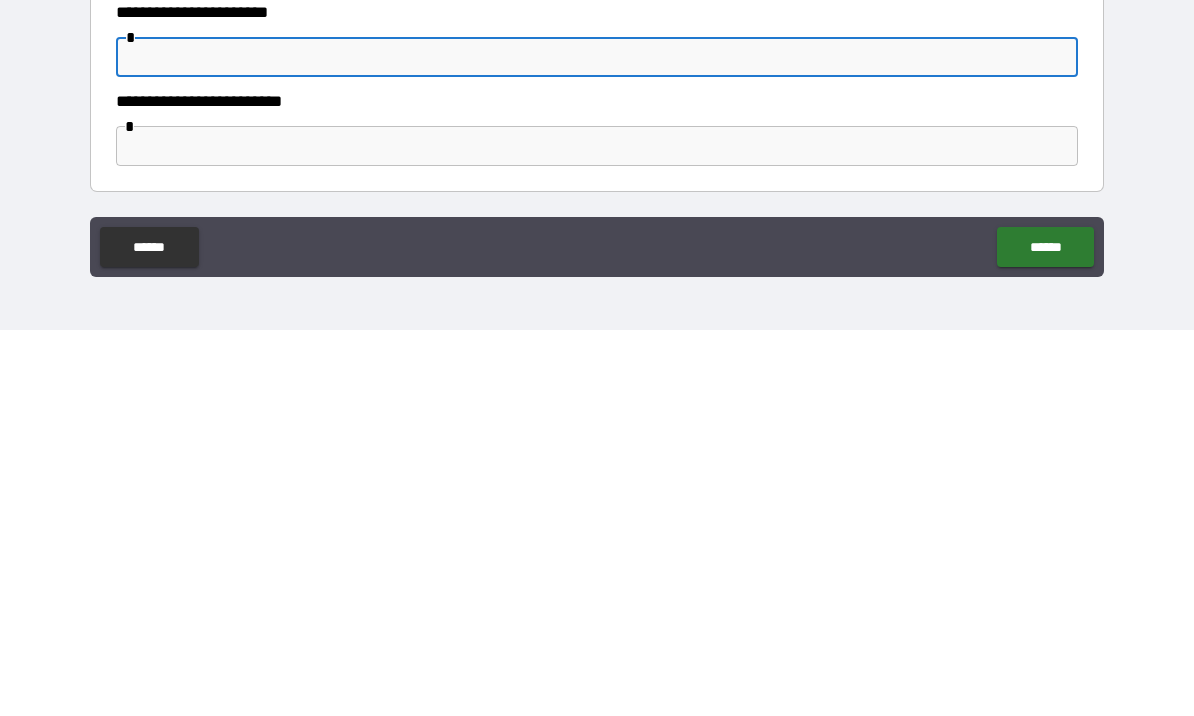 click at bounding box center (597, 532) 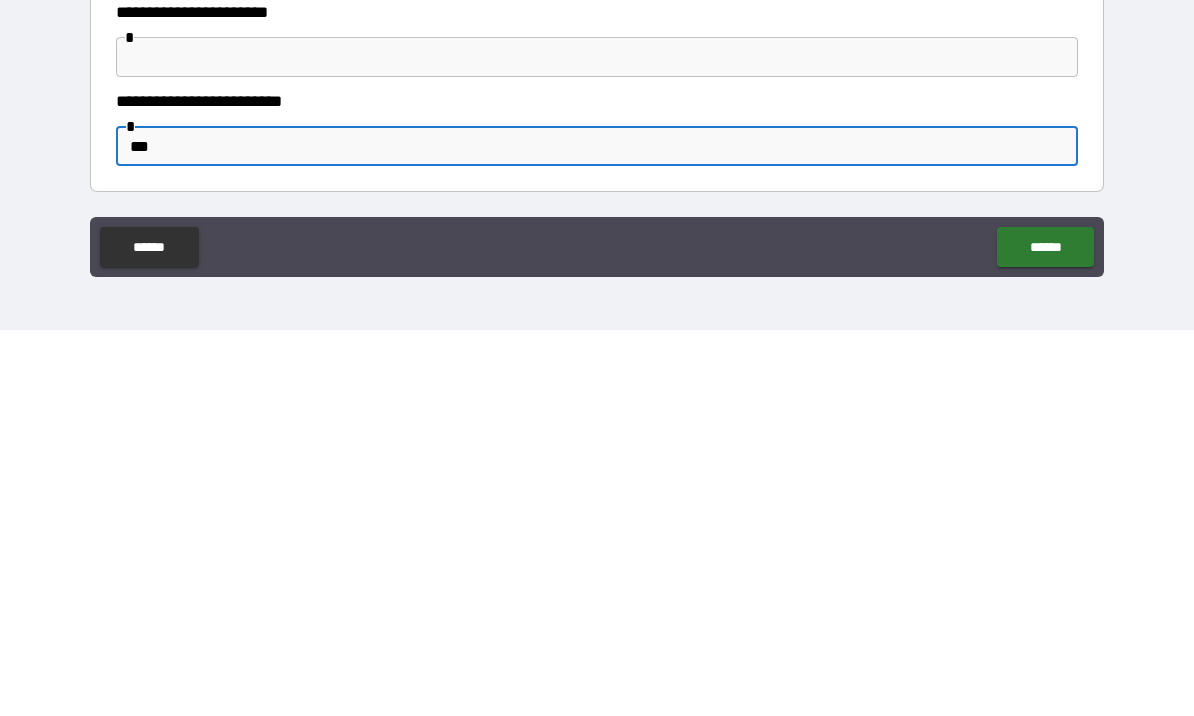 type on "****" 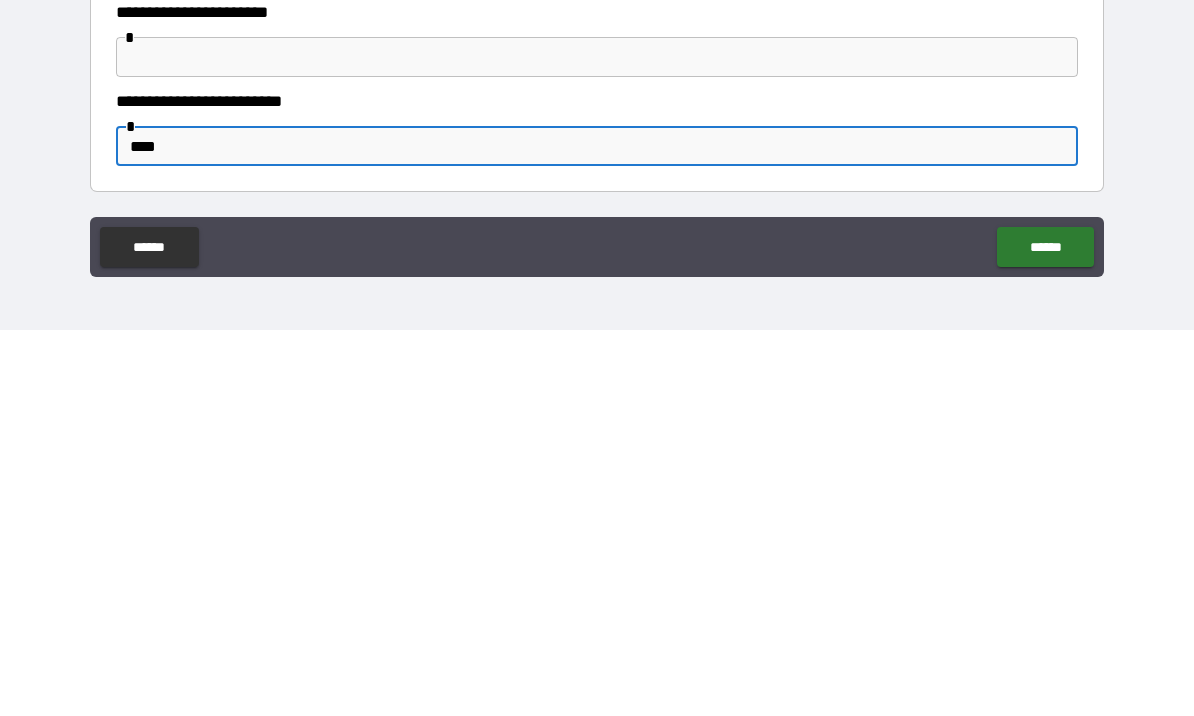 click on "******" at bounding box center (1045, 633) 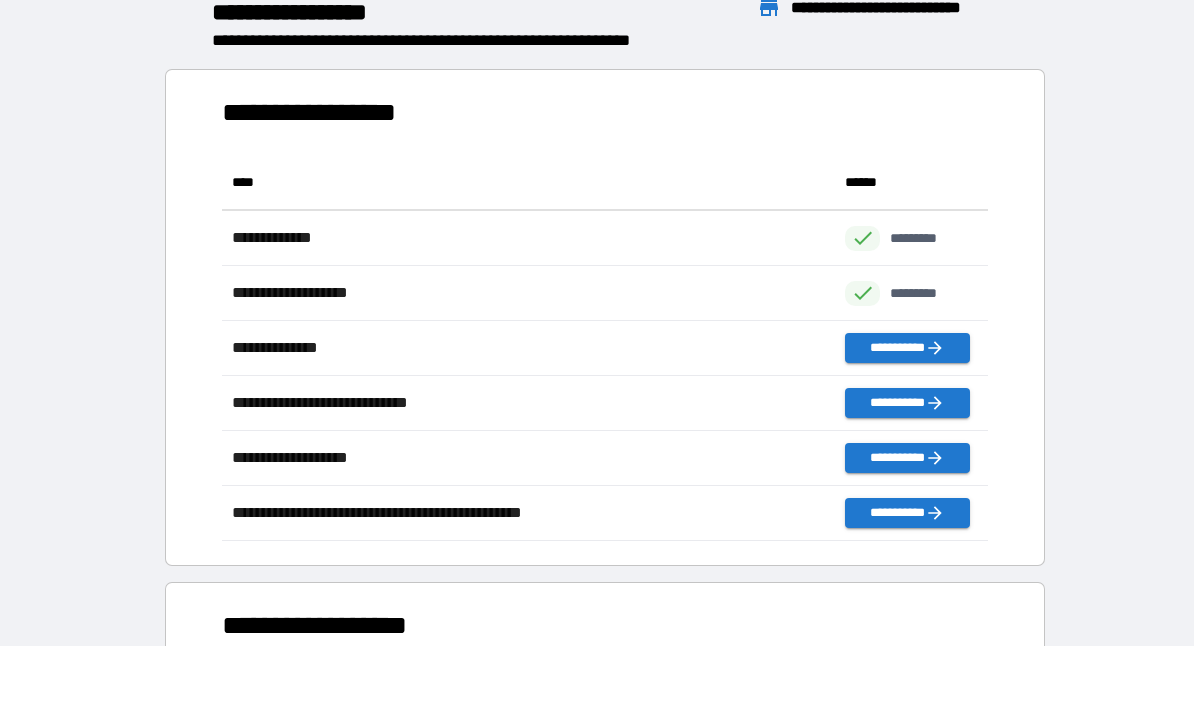 scroll, scrollTop: 1, scrollLeft: 1, axis: both 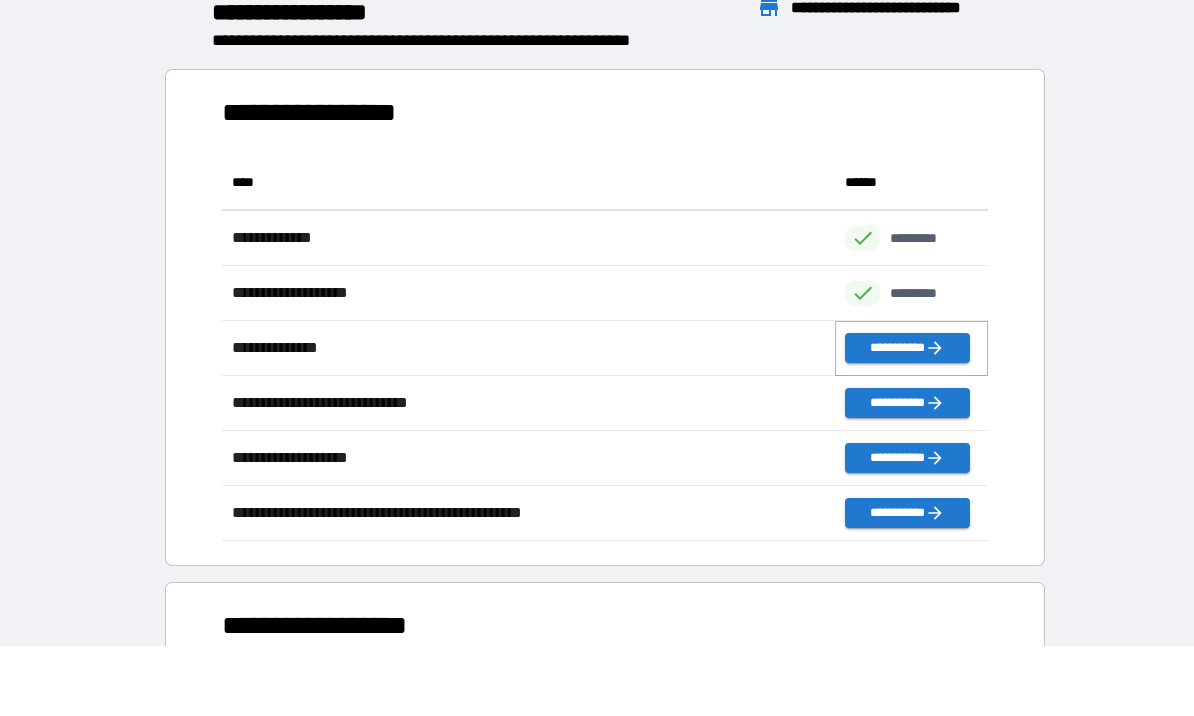 click on "**********" at bounding box center [907, 349] 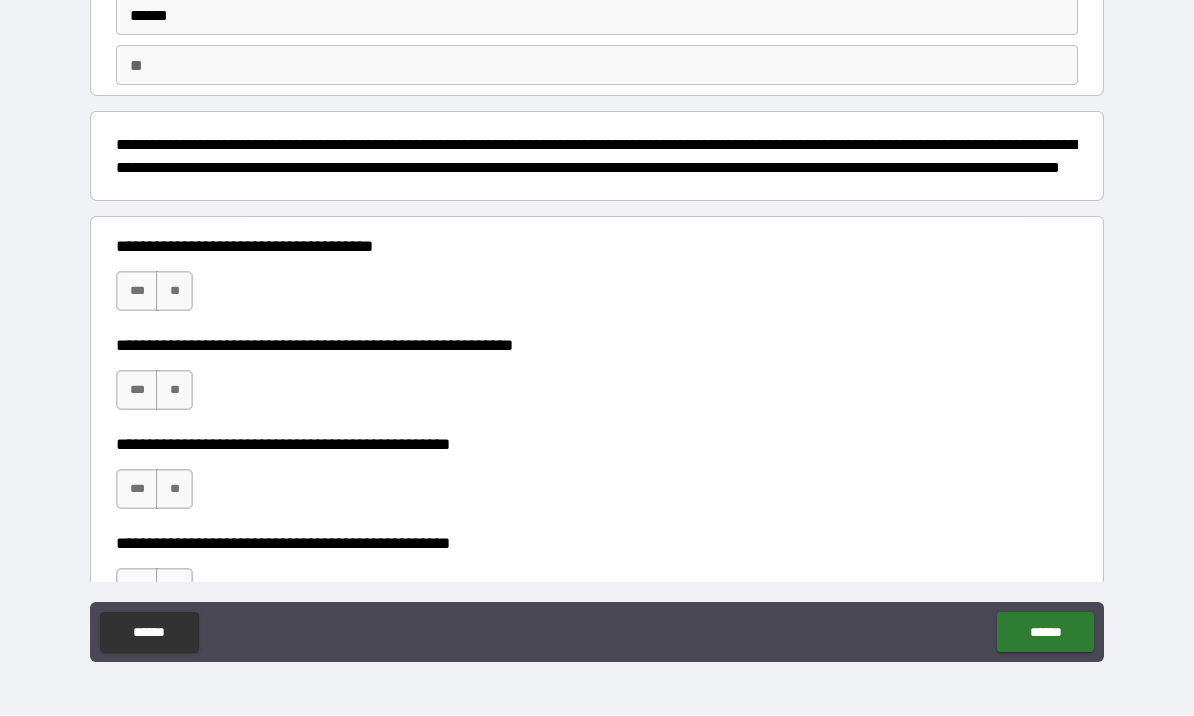 scroll, scrollTop: 153, scrollLeft: 0, axis: vertical 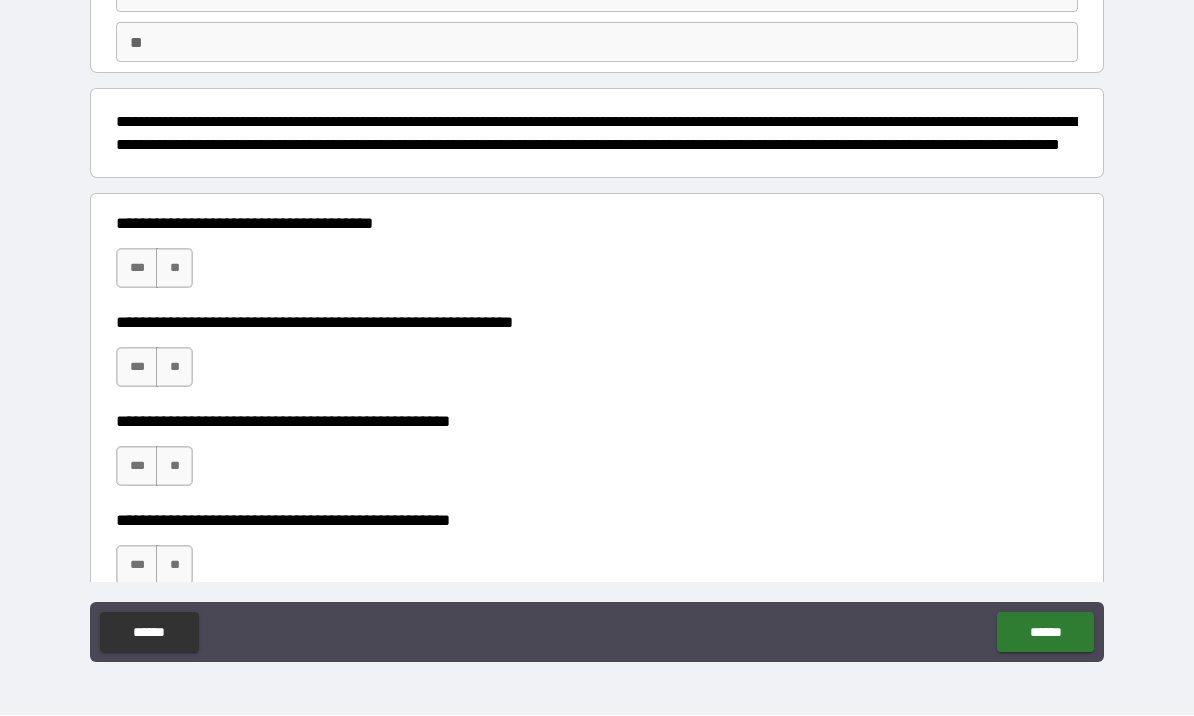 click on "**" at bounding box center (174, 269) 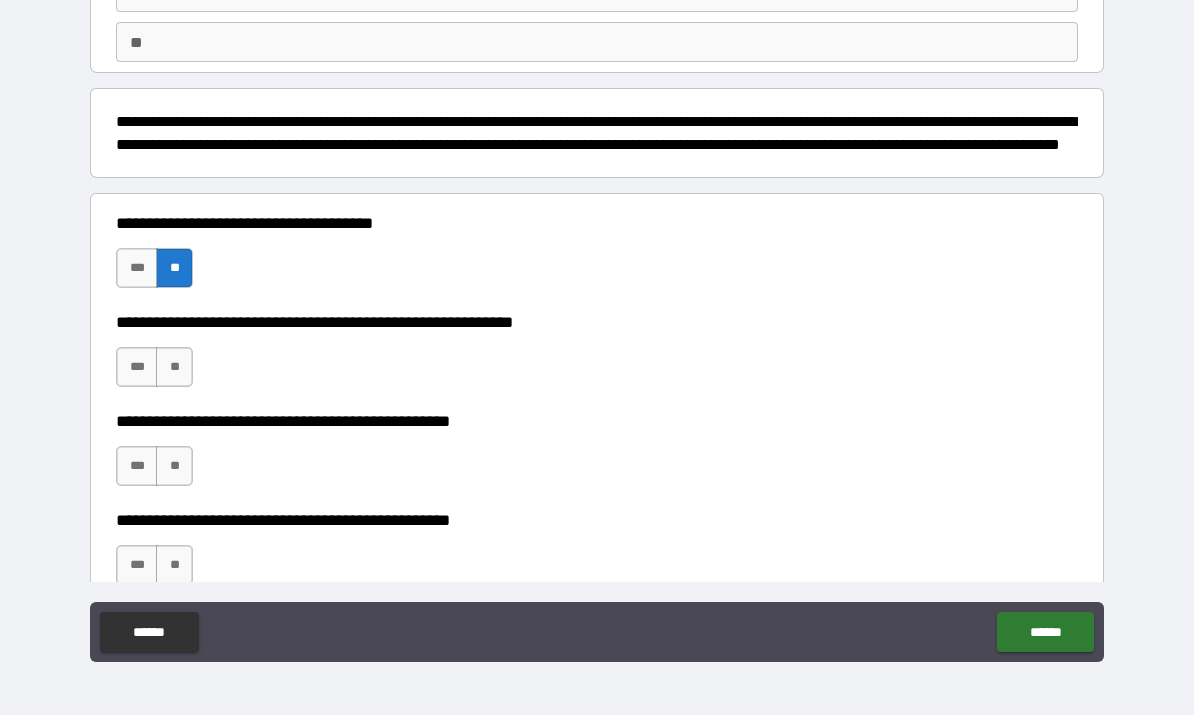 click on "**" at bounding box center (174, 368) 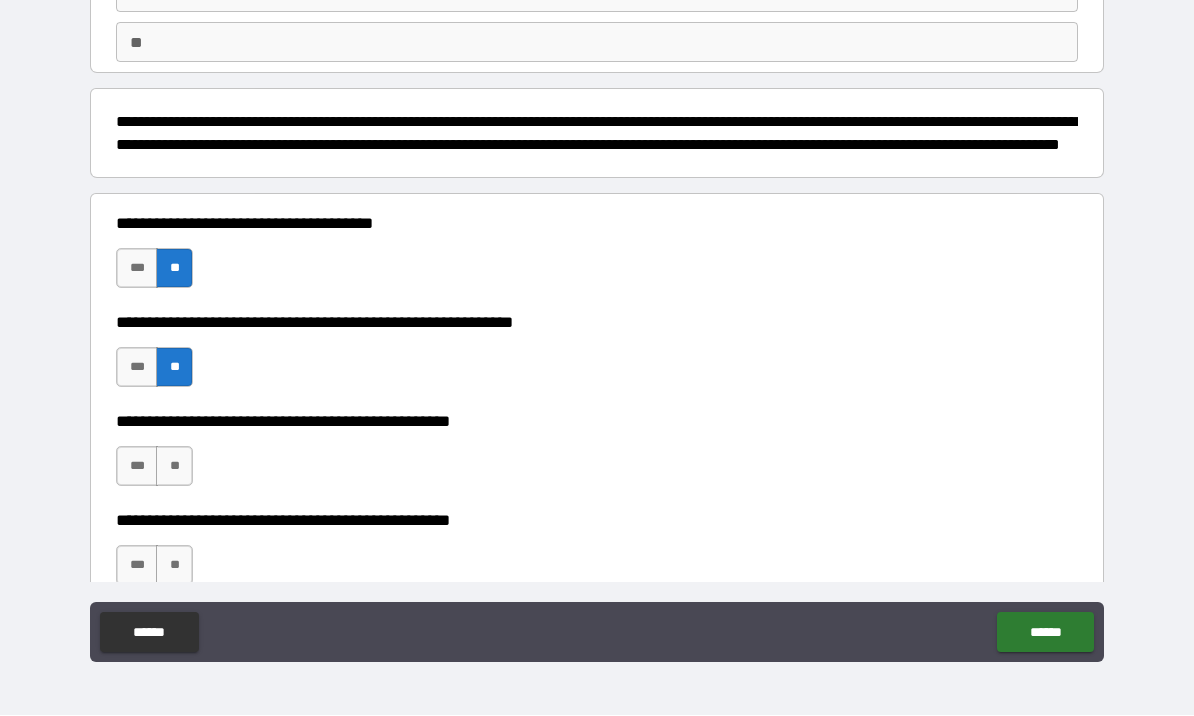click on "***" at bounding box center [137, 368] 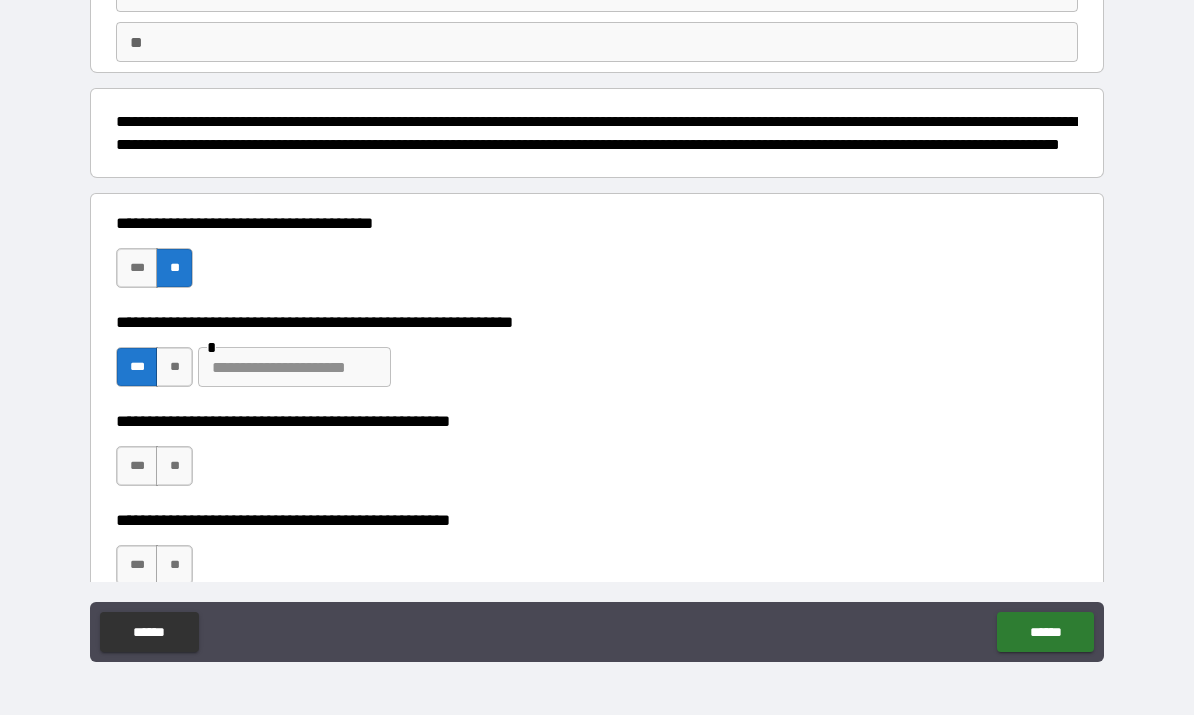 click at bounding box center (294, 368) 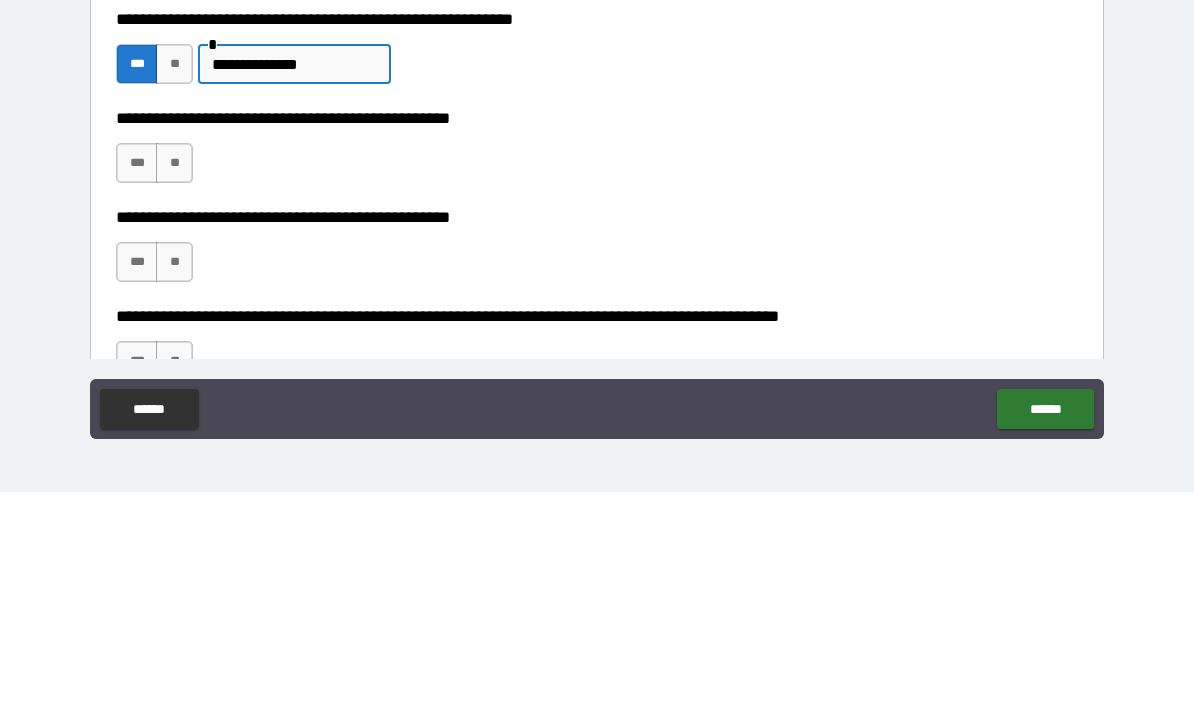 scroll, scrollTop: 232, scrollLeft: 0, axis: vertical 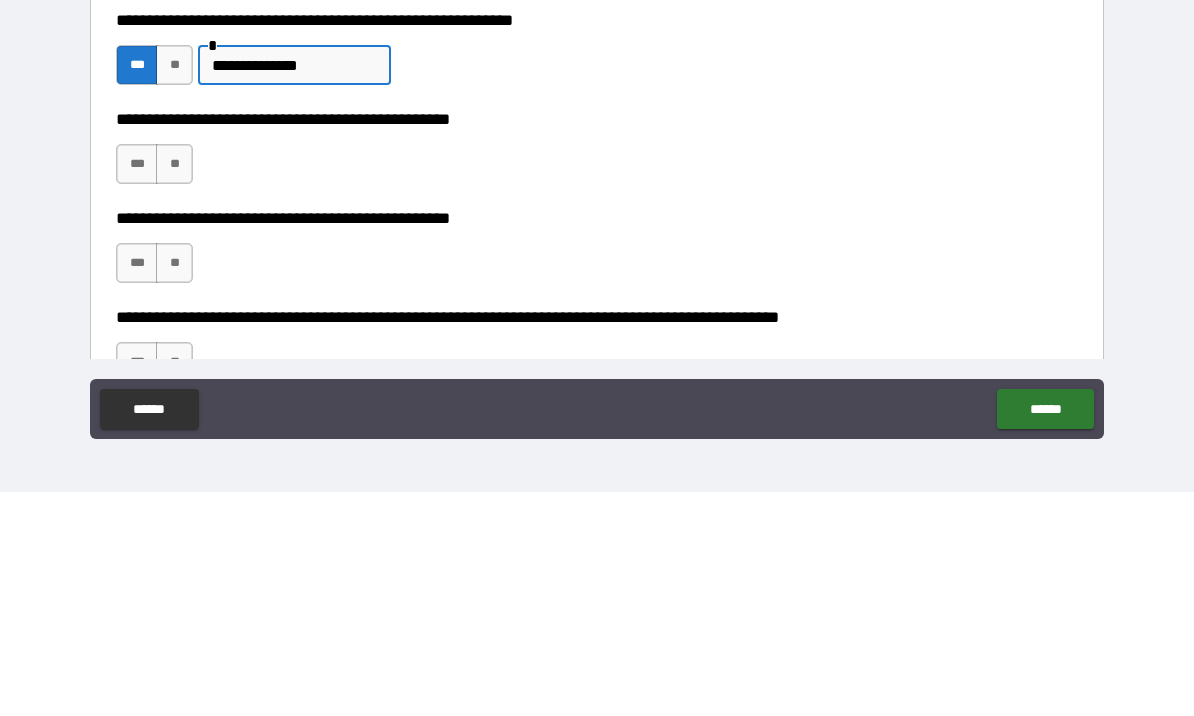 type on "**********" 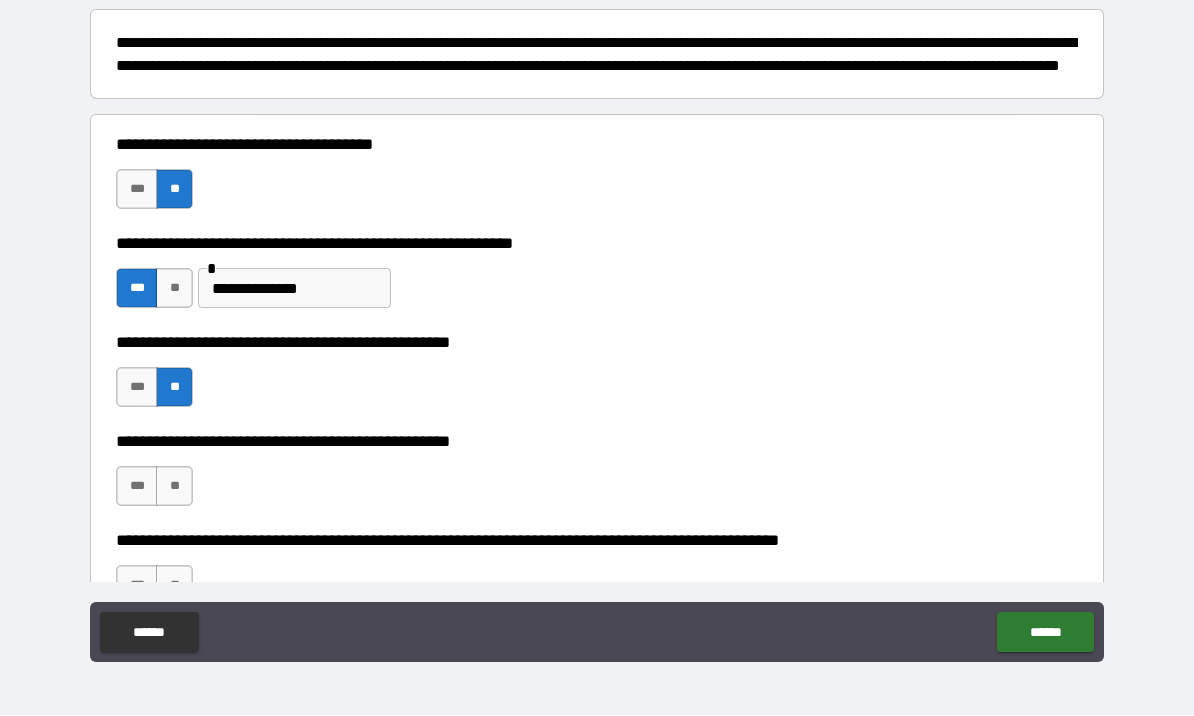 click on "**" at bounding box center [174, 487] 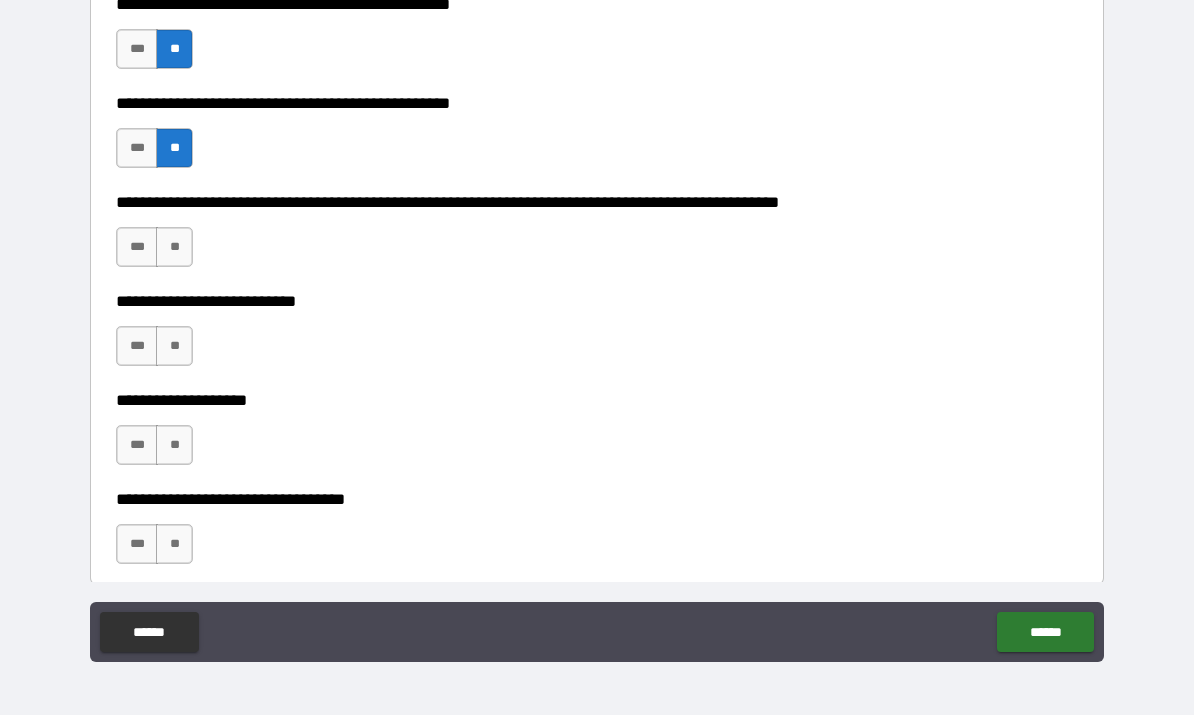 scroll, scrollTop: 572, scrollLeft: 0, axis: vertical 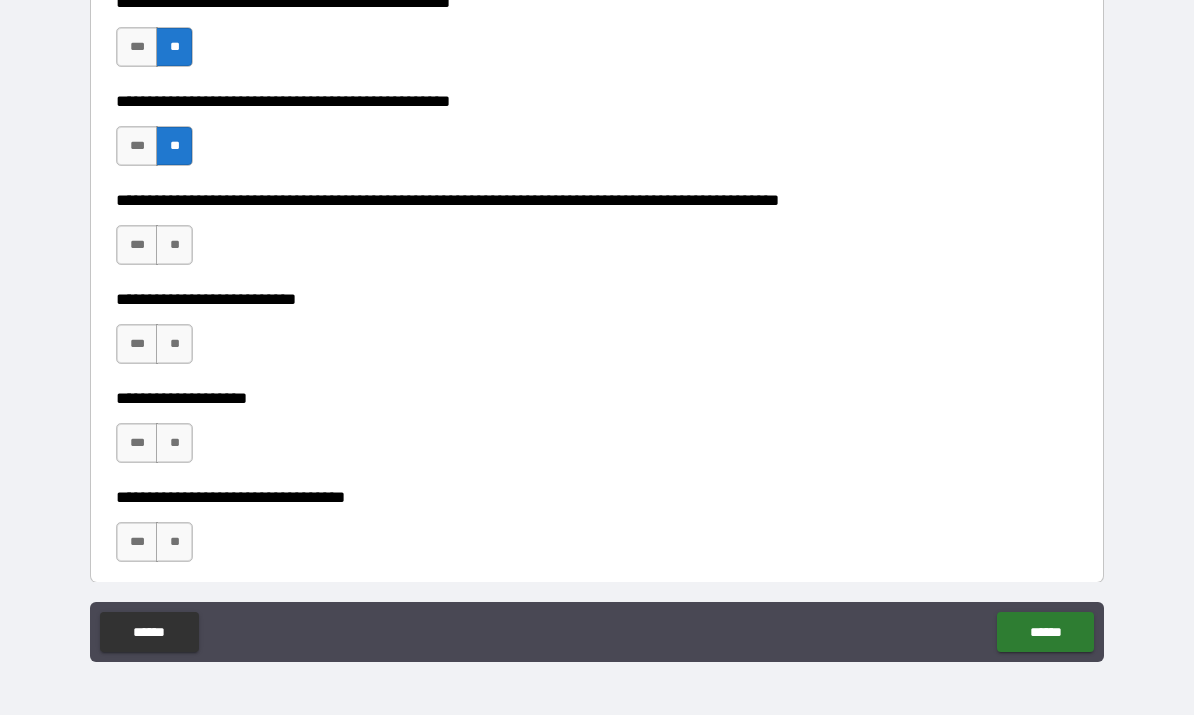 click on "*** **" at bounding box center [157, 251] 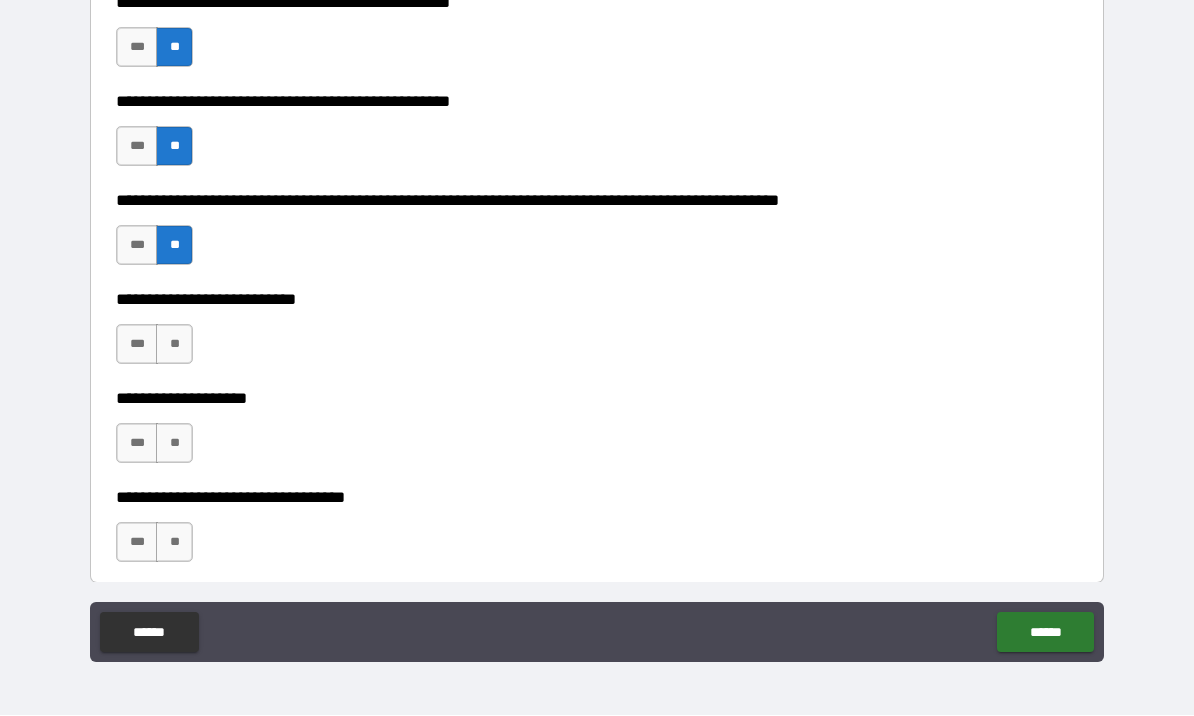 click on "**" at bounding box center [174, 345] 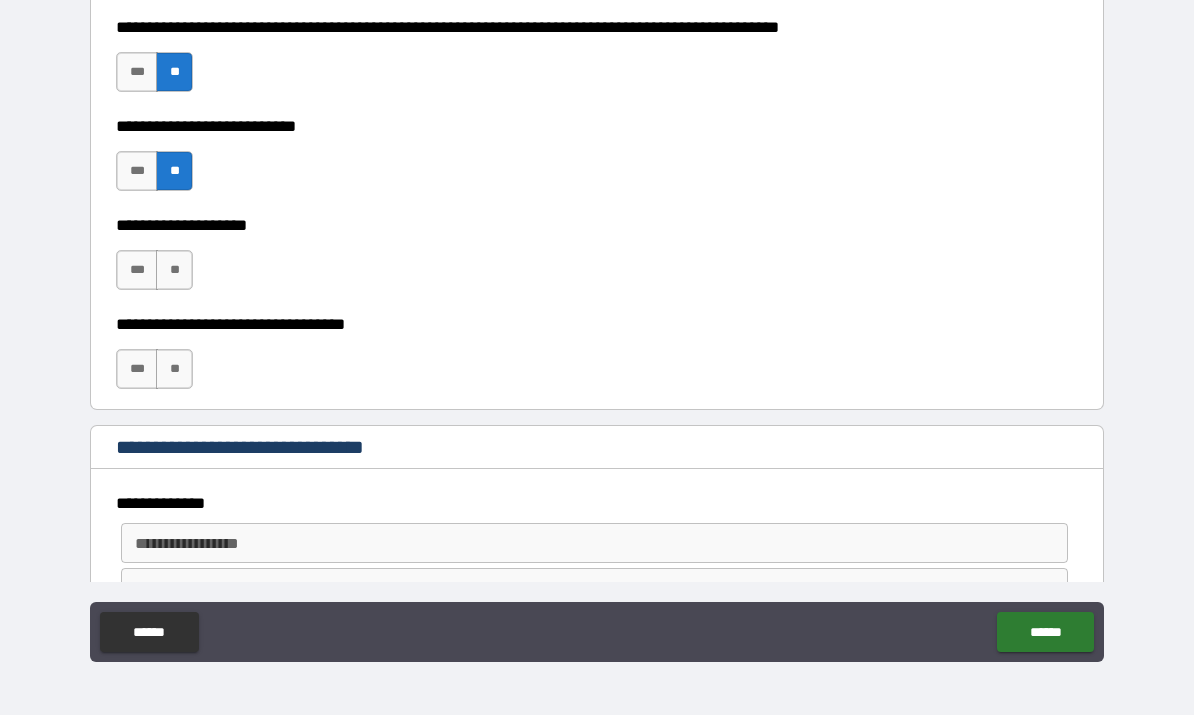scroll, scrollTop: 746, scrollLeft: 0, axis: vertical 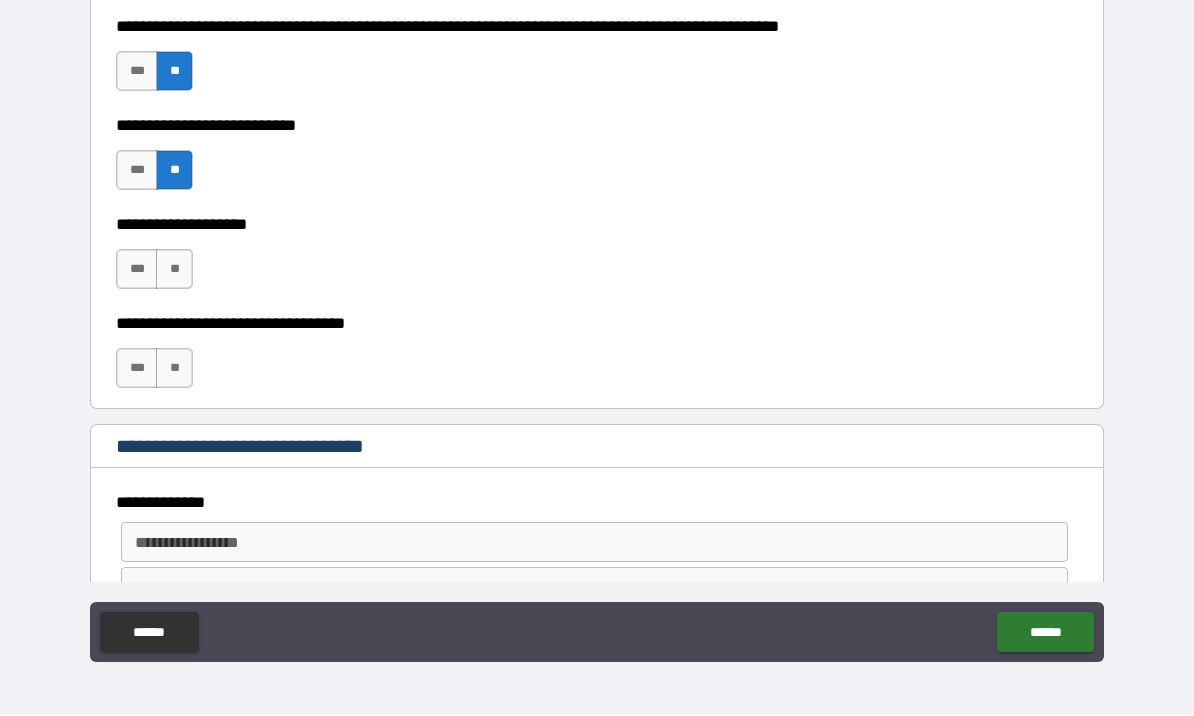 click on "**" at bounding box center (174, 270) 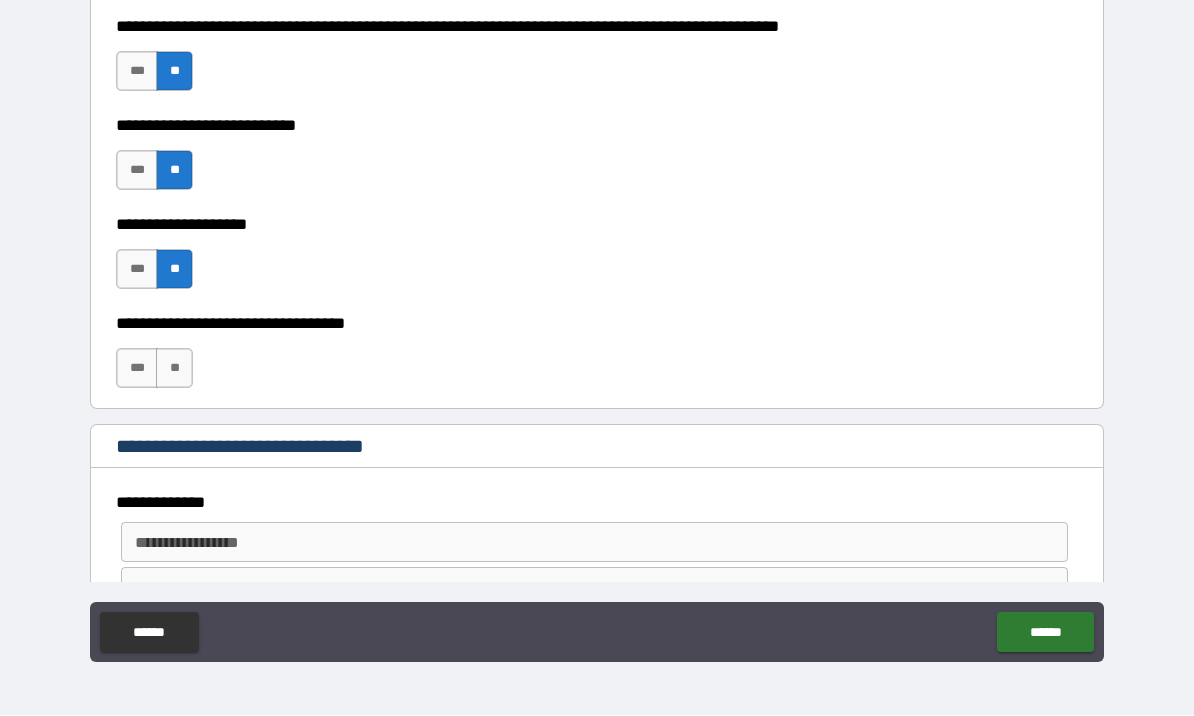 click on "**" at bounding box center (174, 369) 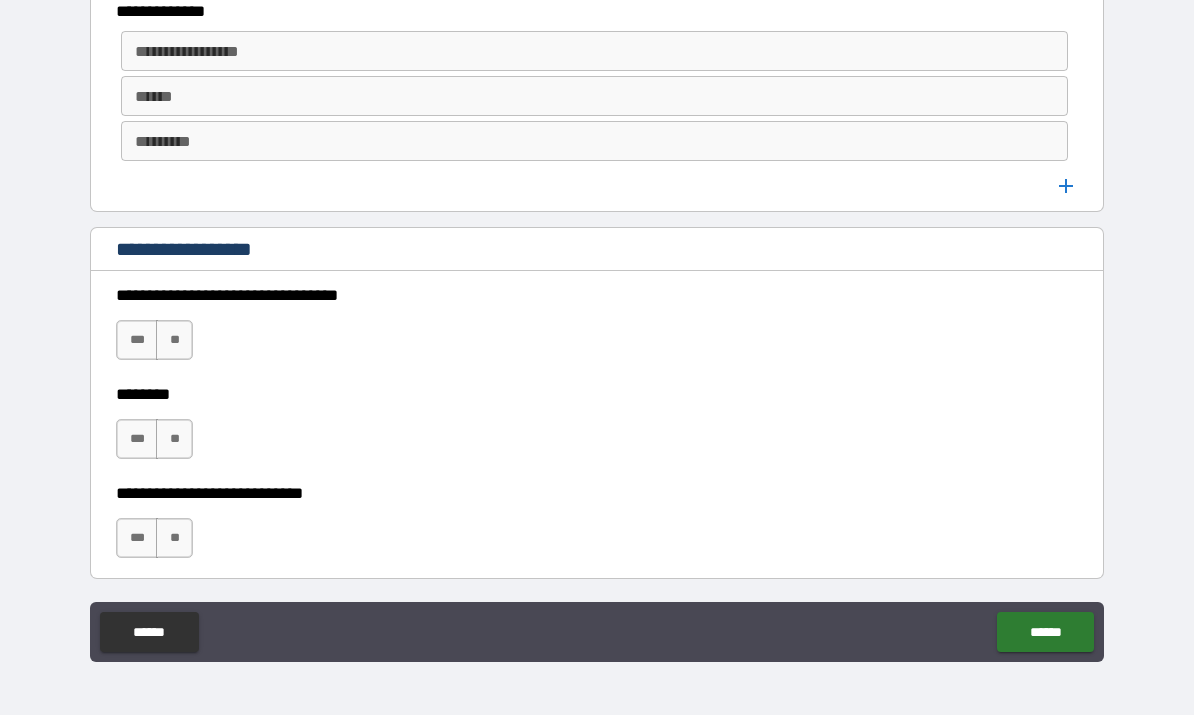 scroll, scrollTop: 1267, scrollLeft: 0, axis: vertical 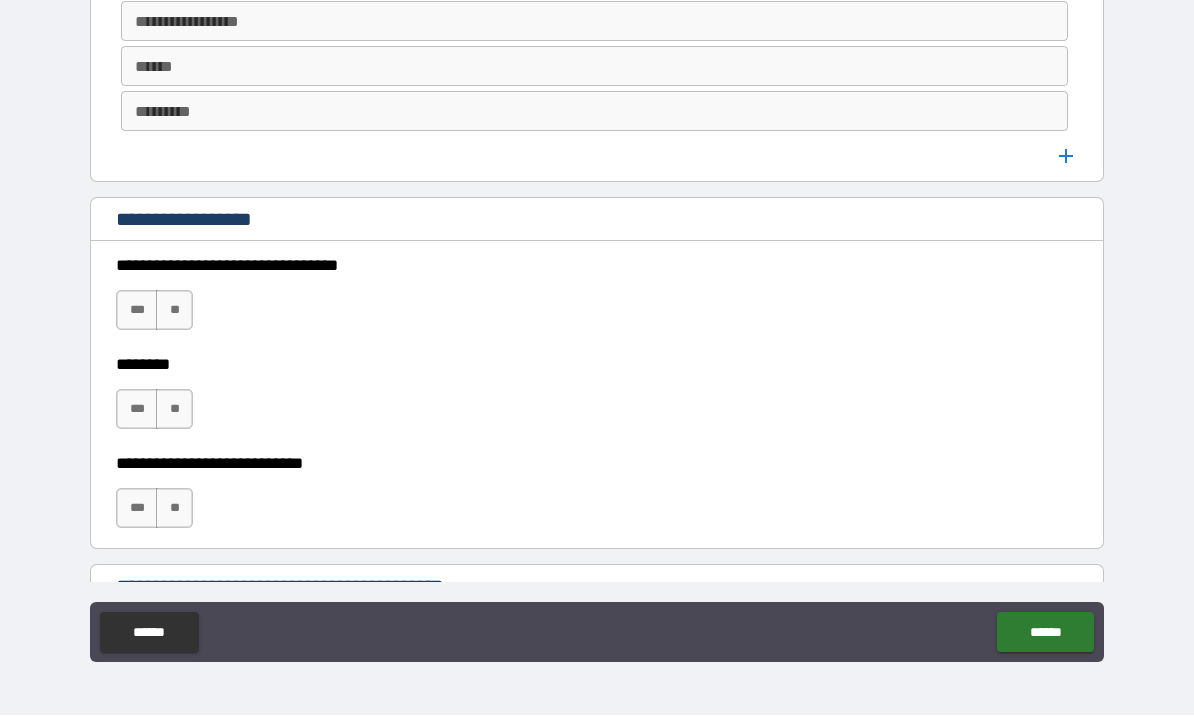 click on "**" at bounding box center [174, 311] 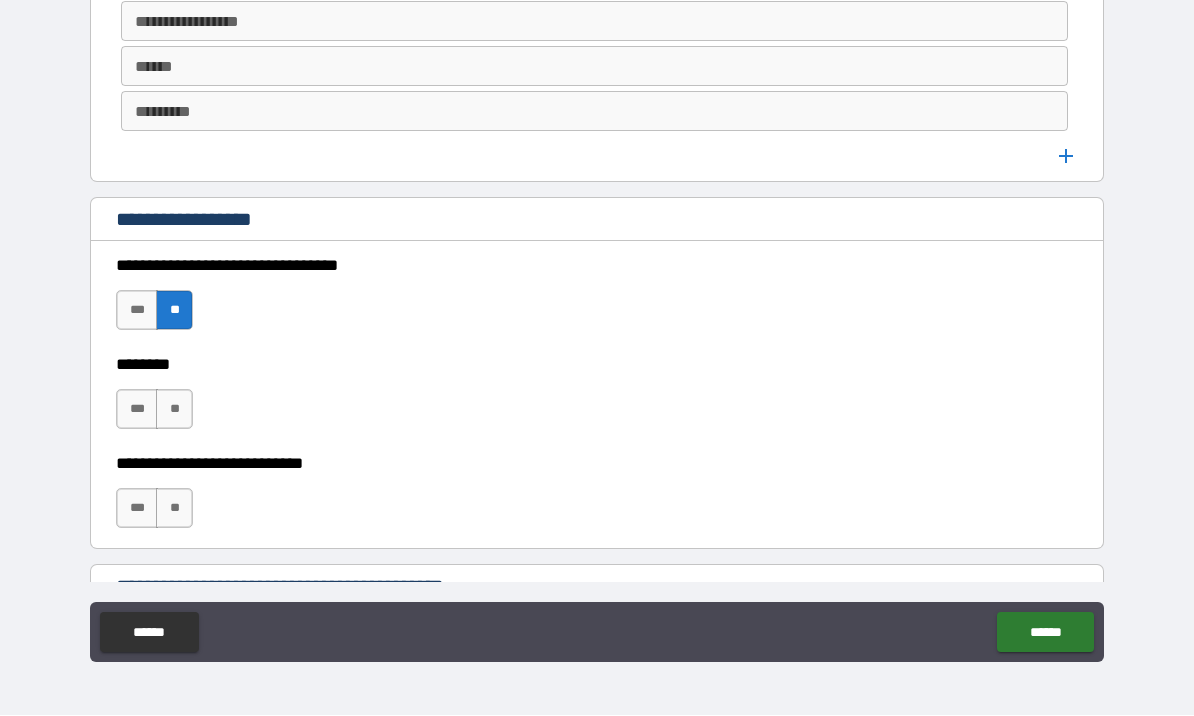 click on "**" at bounding box center (174, 410) 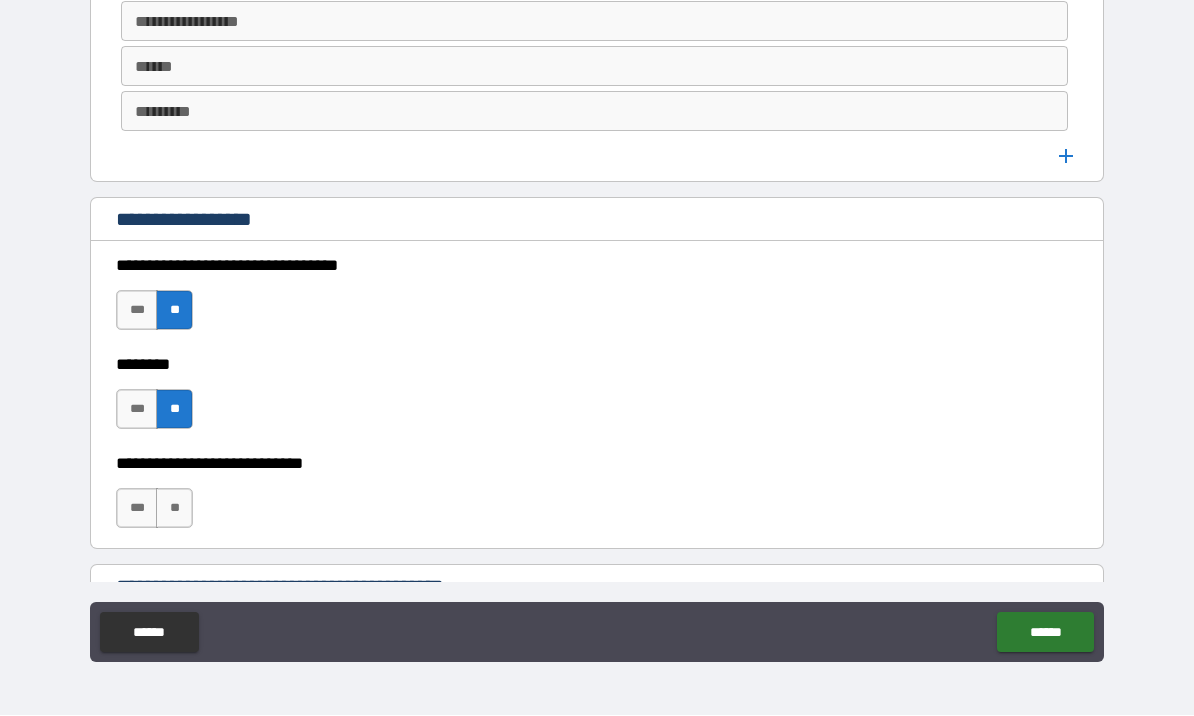 click on "**" at bounding box center (174, 509) 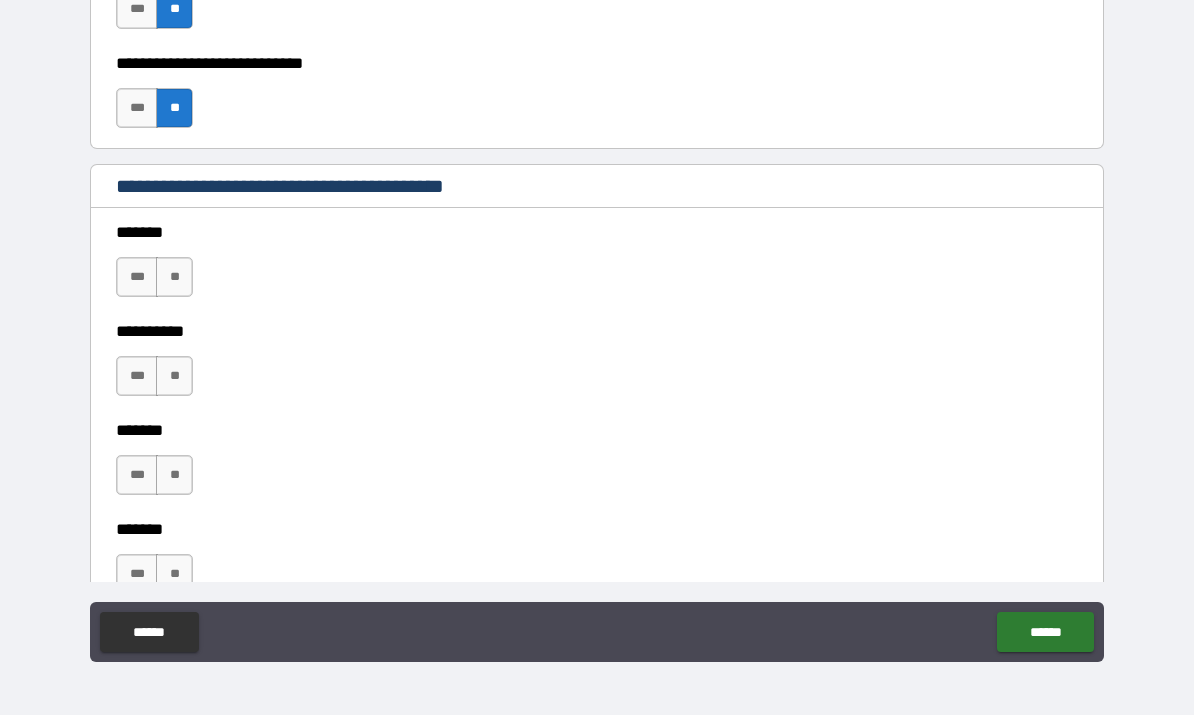 scroll, scrollTop: 1670, scrollLeft: 0, axis: vertical 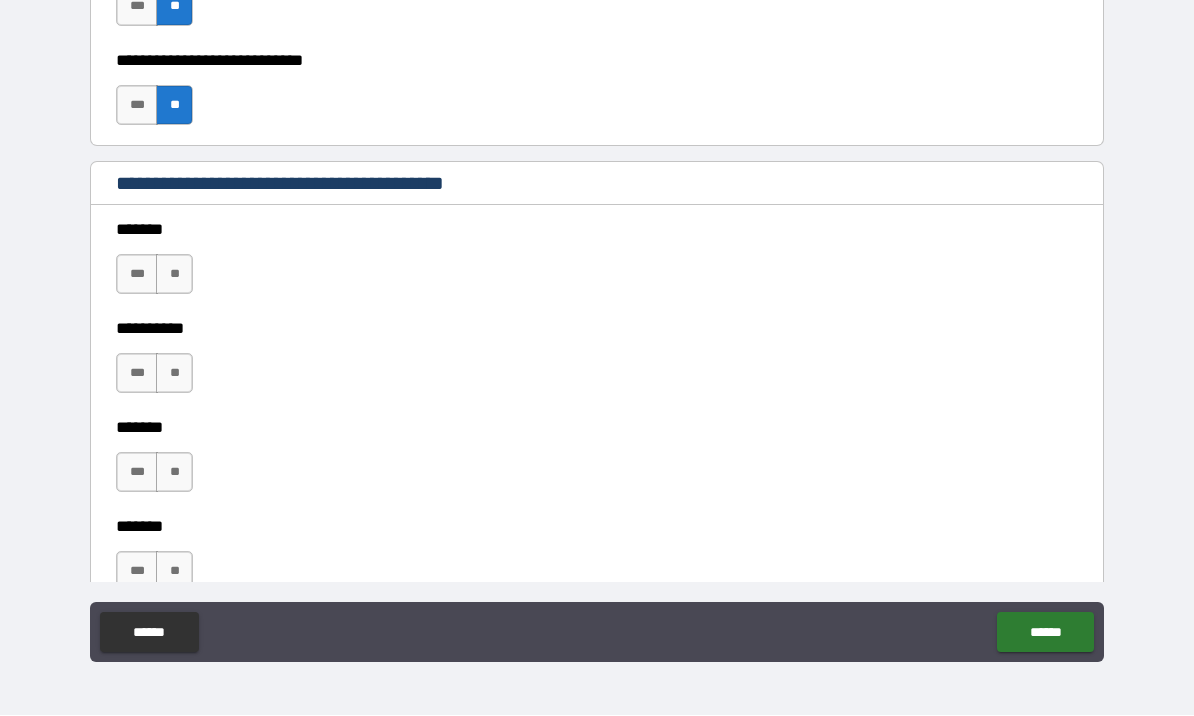 click on "**" at bounding box center [174, 275] 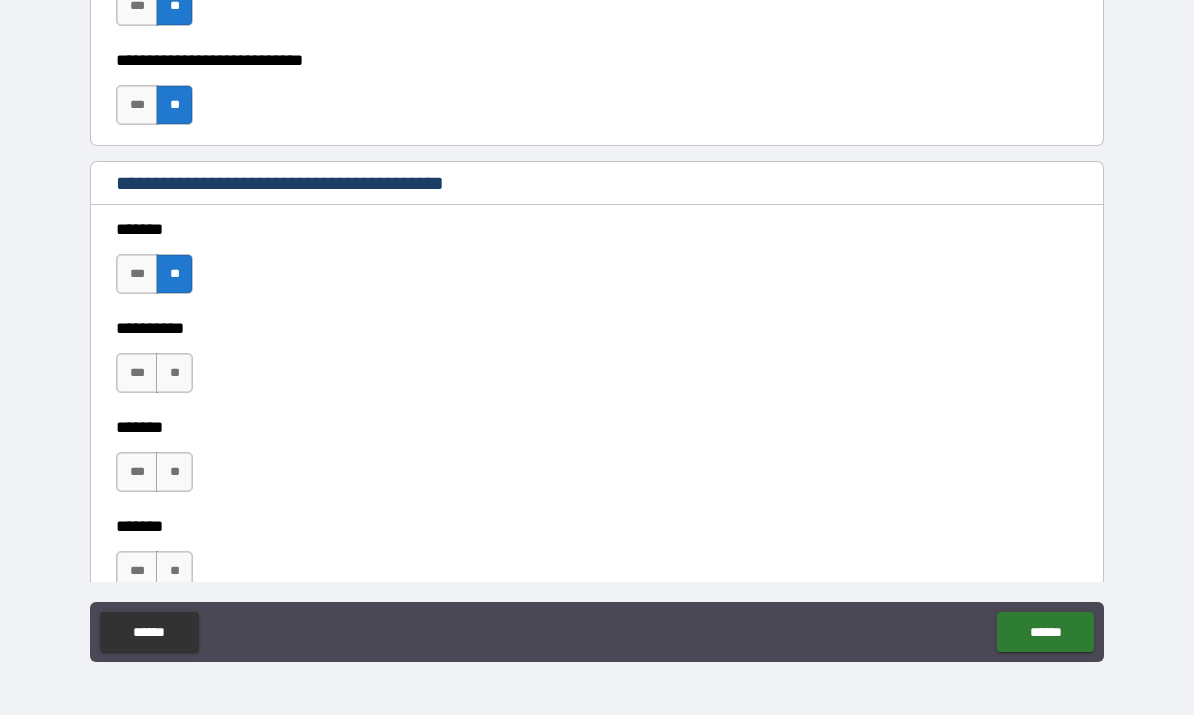 click on "**" at bounding box center (174, 374) 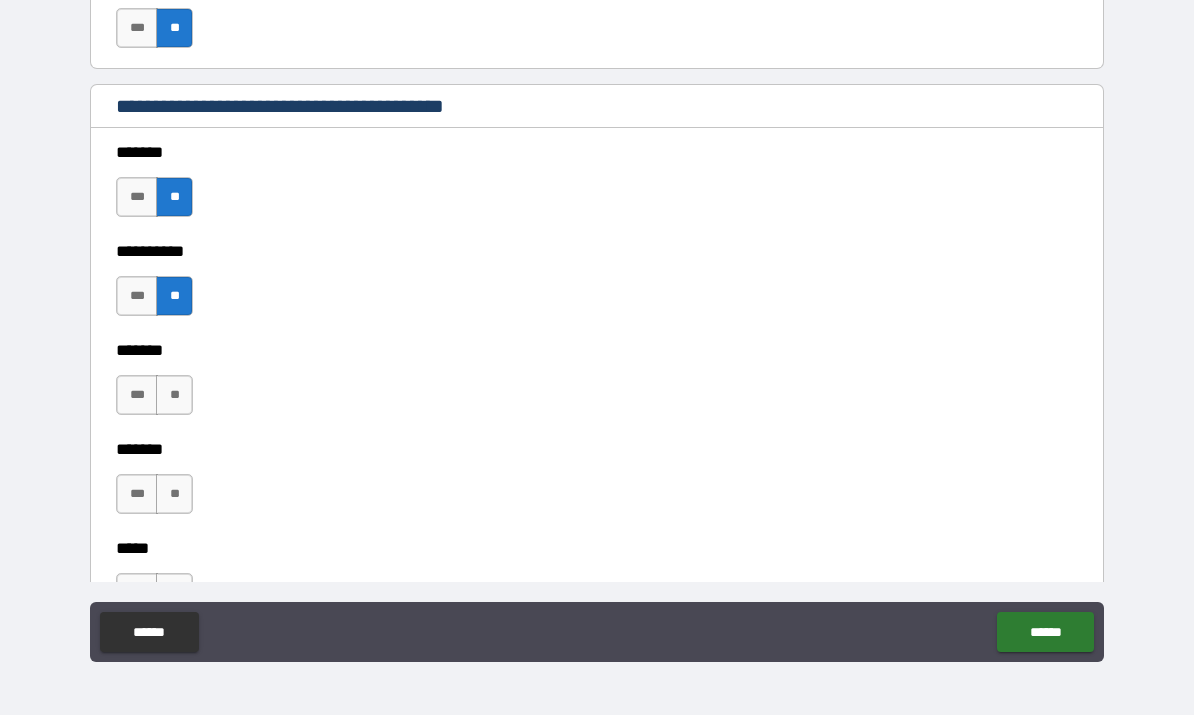 scroll, scrollTop: 1864, scrollLeft: 0, axis: vertical 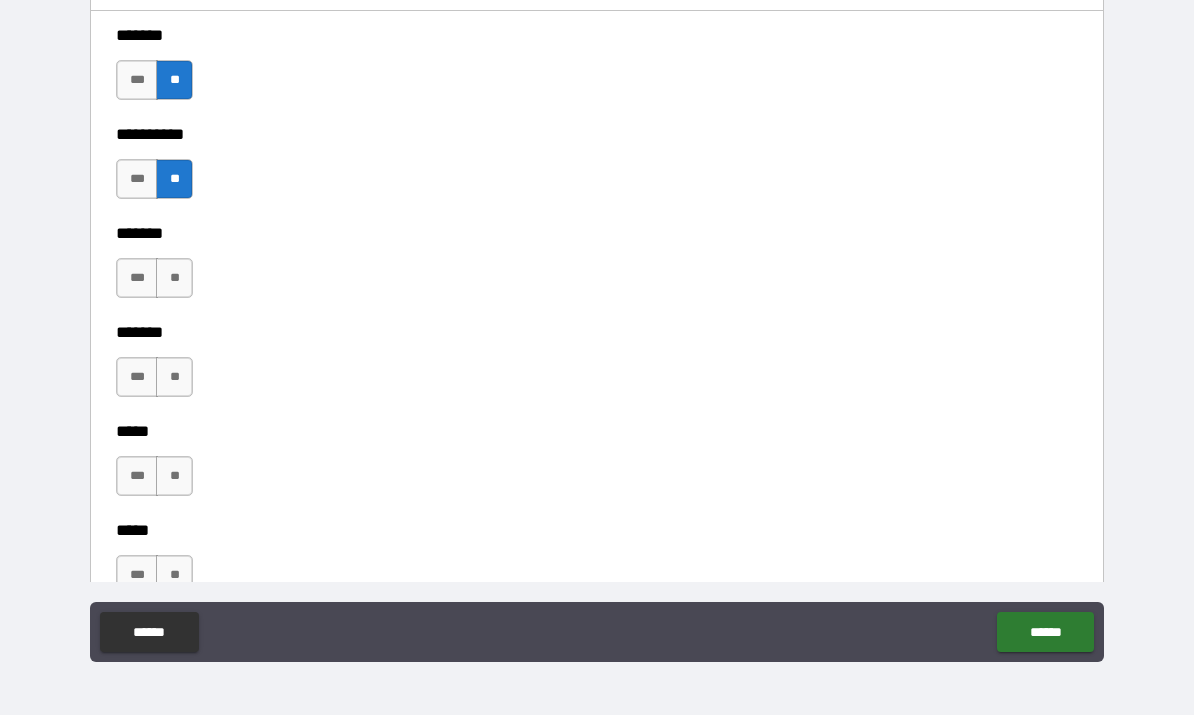 click on "**" at bounding box center (174, 279) 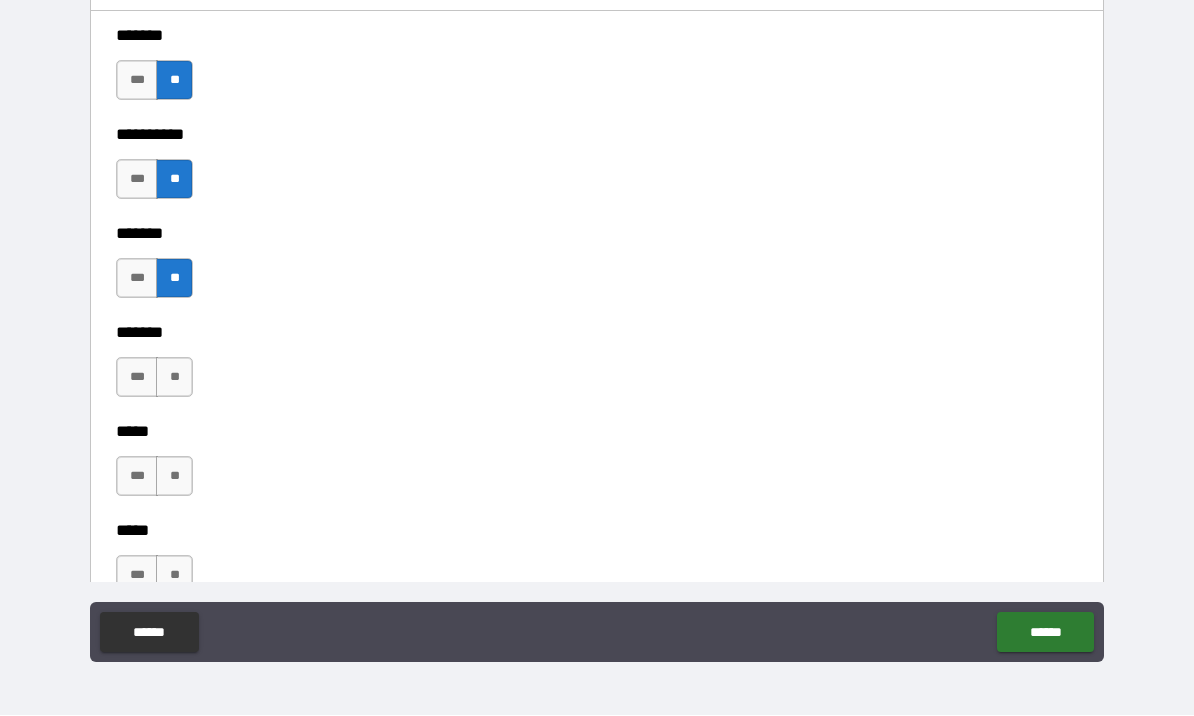 click on "**" at bounding box center [174, 378] 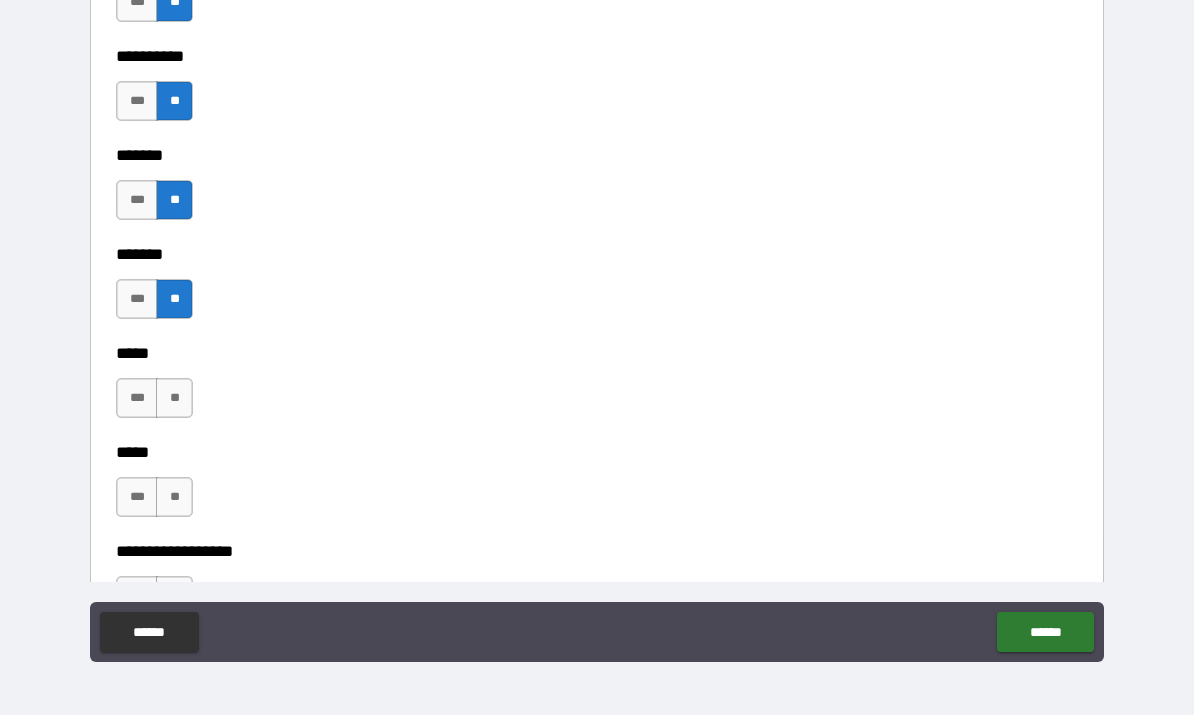 scroll, scrollTop: 2104, scrollLeft: 0, axis: vertical 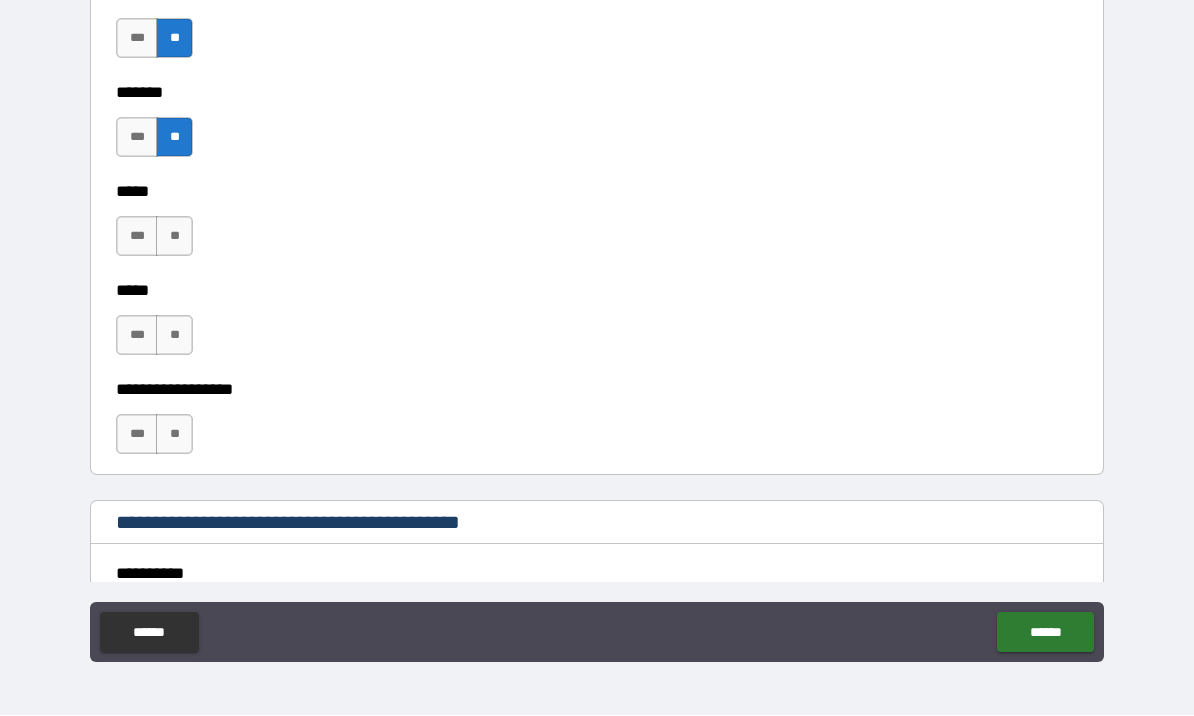 click on "**" at bounding box center [174, 237] 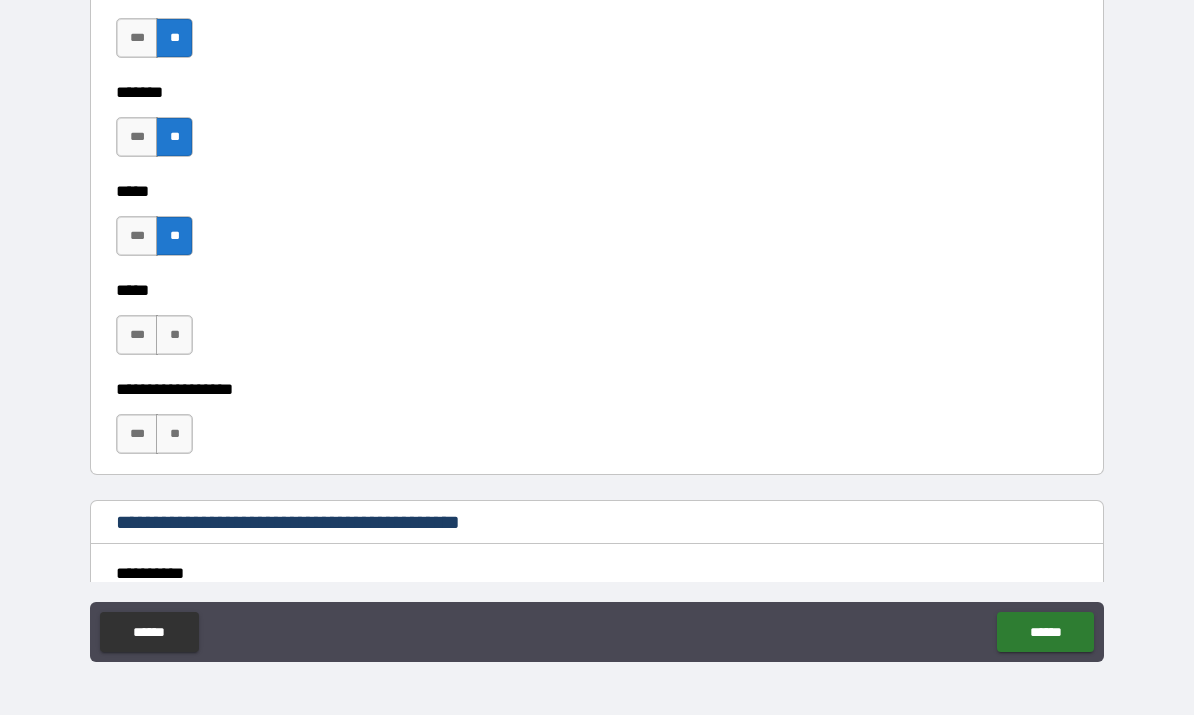 click on "**" at bounding box center (174, 336) 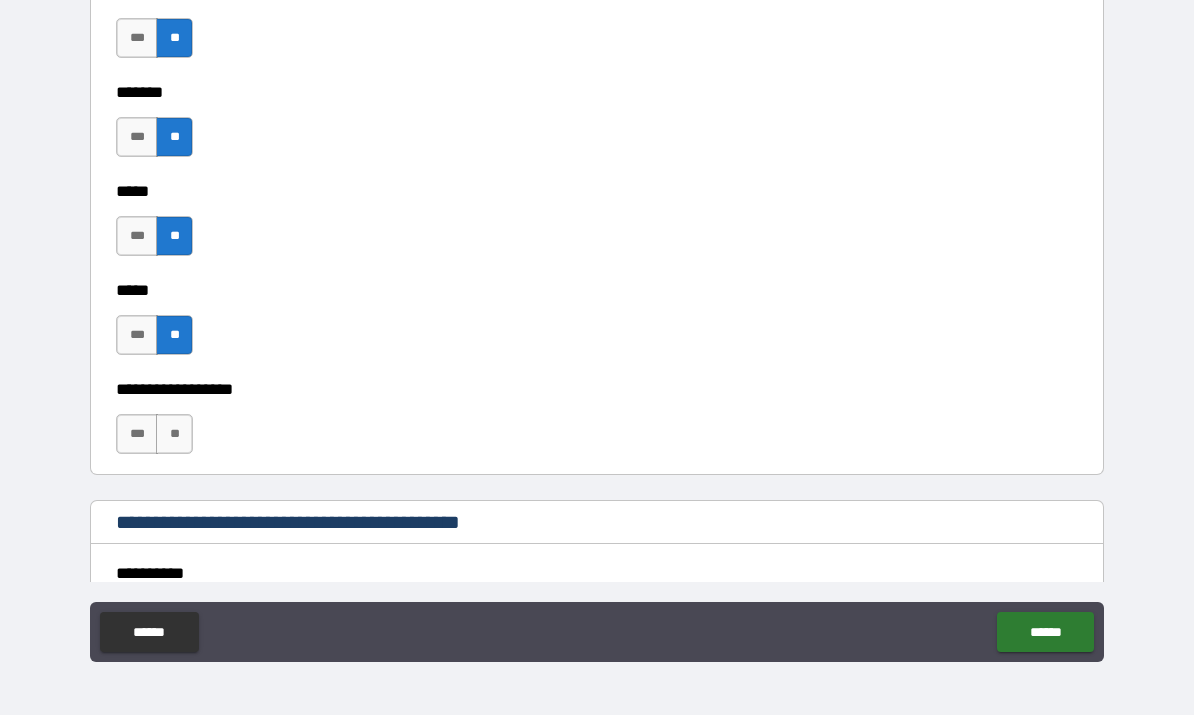 click on "**" at bounding box center [174, 435] 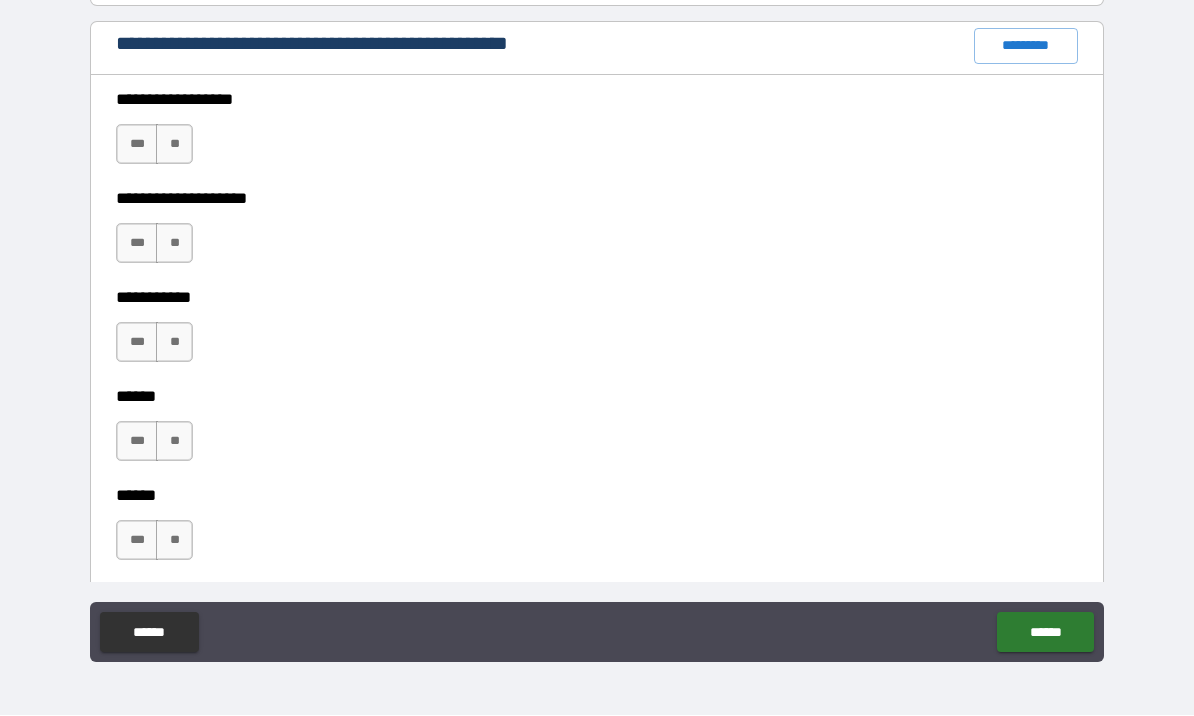 scroll, scrollTop: 2768, scrollLeft: 0, axis: vertical 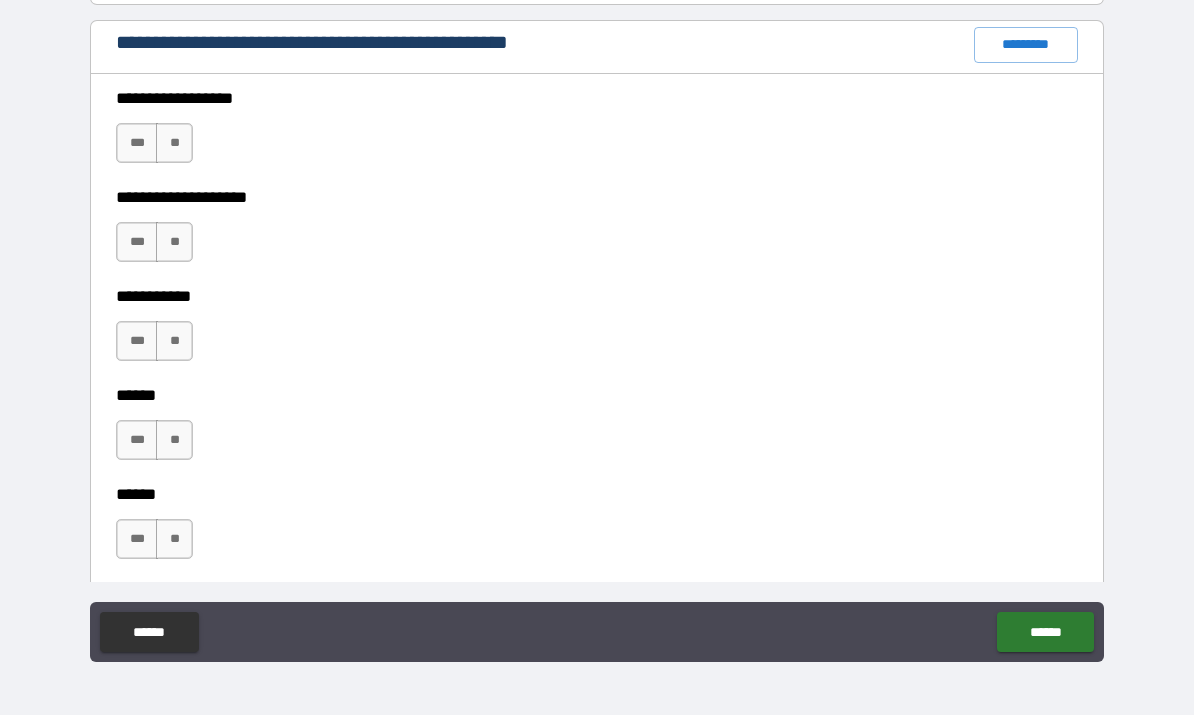 click on "**" at bounding box center (174, 144) 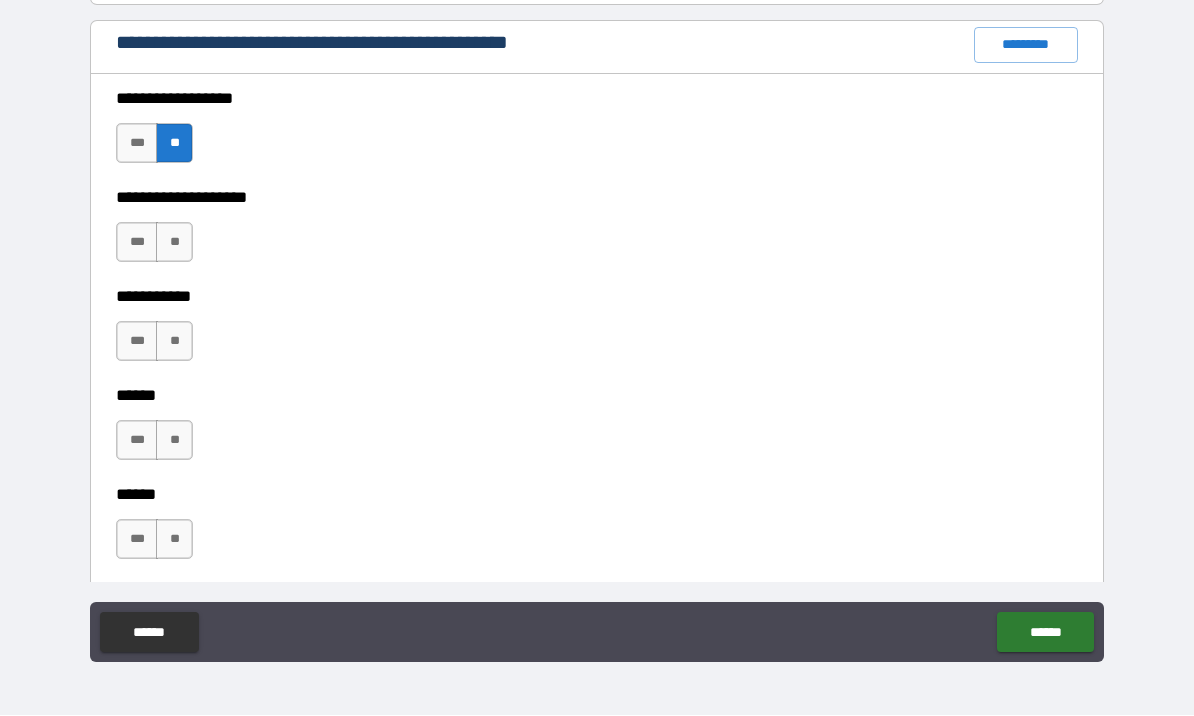 click on "**" at bounding box center [174, 243] 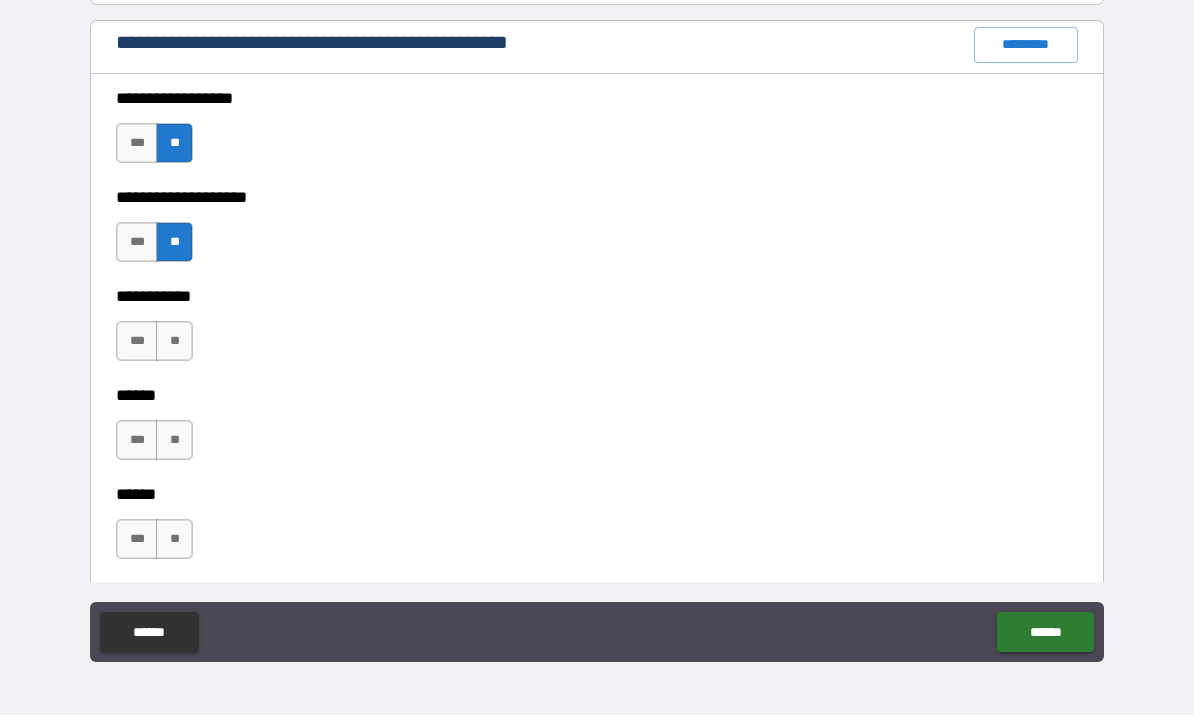 click on "**" at bounding box center [174, 342] 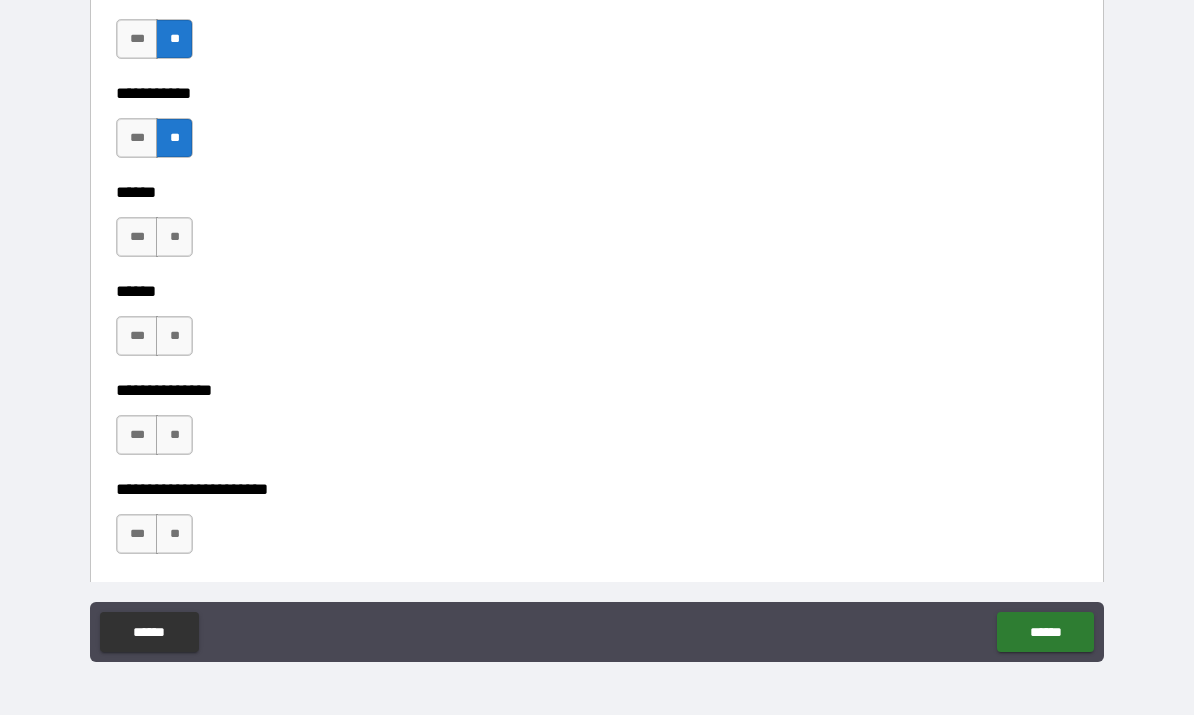 scroll, scrollTop: 2984, scrollLeft: 0, axis: vertical 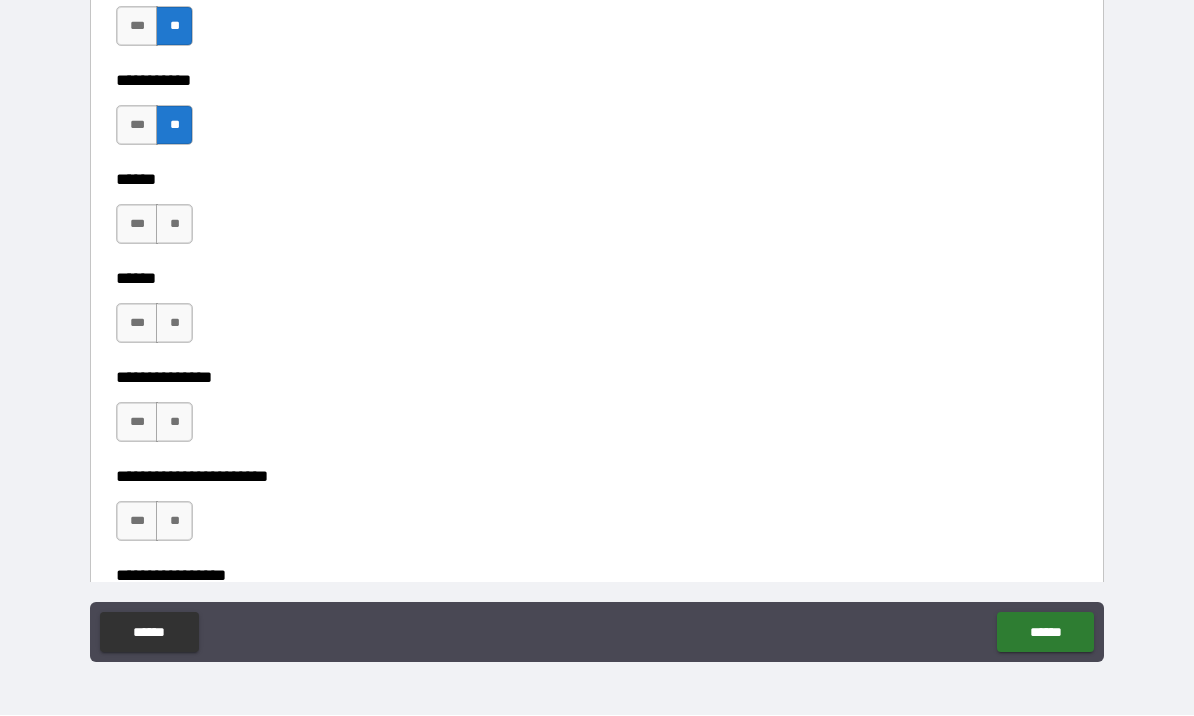 click on "**" at bounding box center [174, 225] 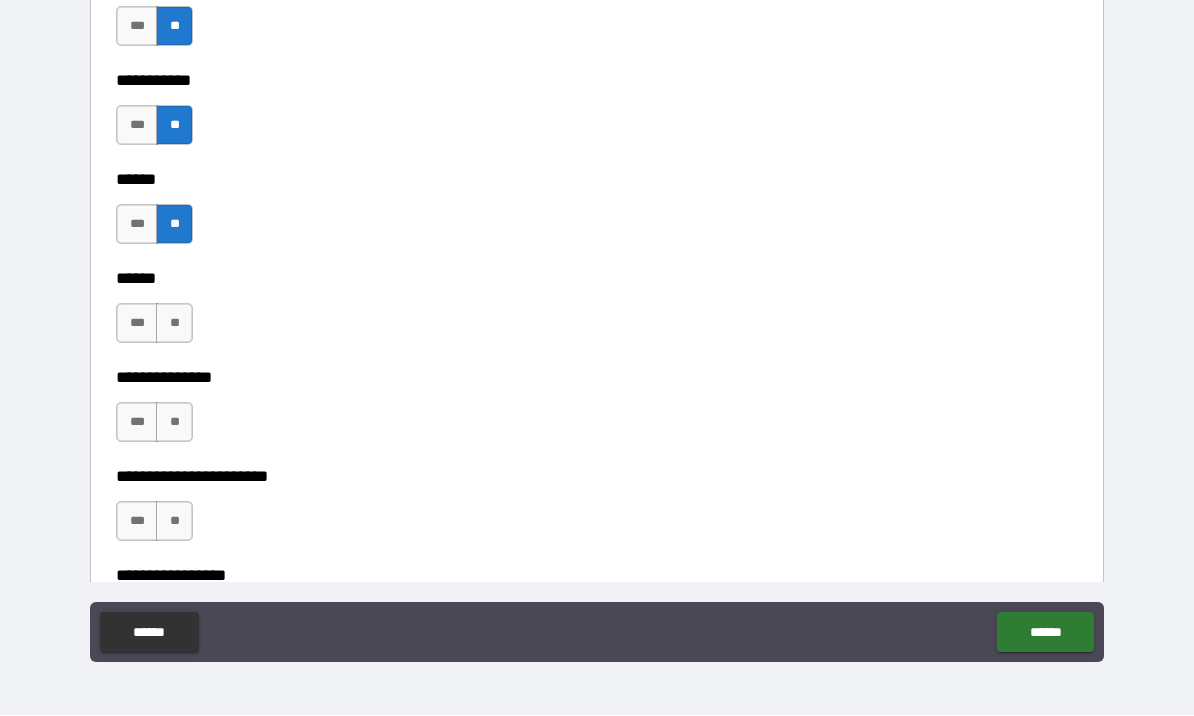 click on "**" at bounding box center [174, 324] 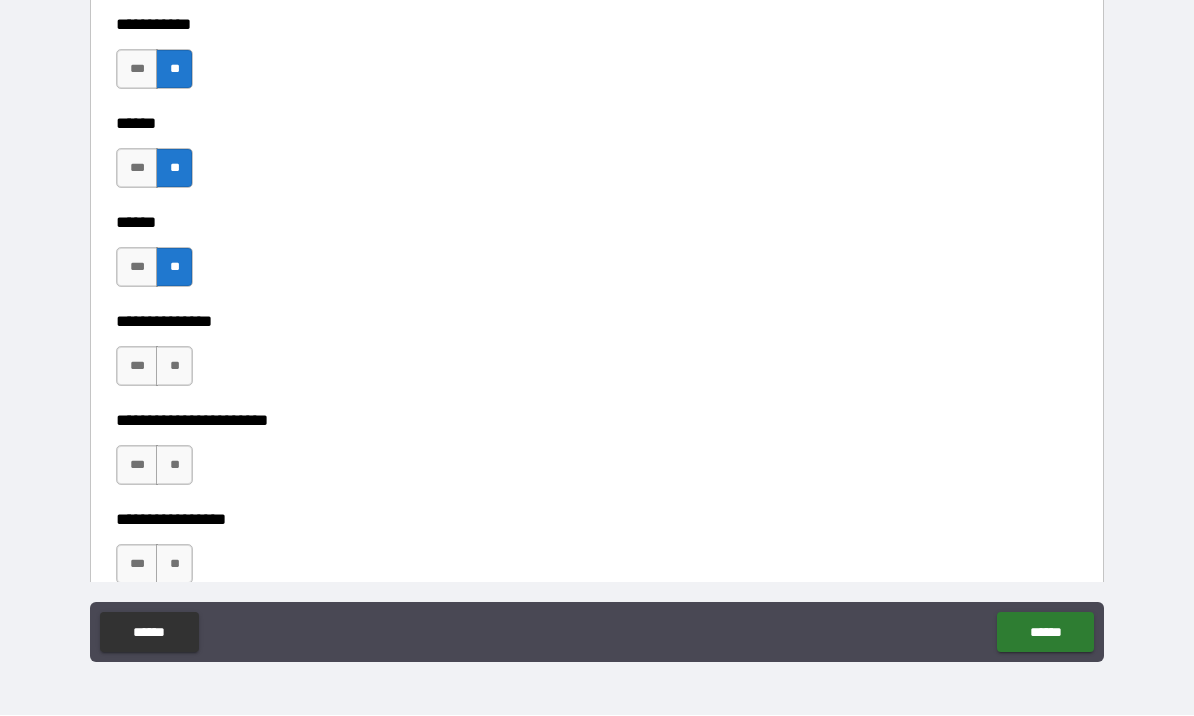 scroll, scrollTop: 3041, scrollLeft: 0, axis: vertical 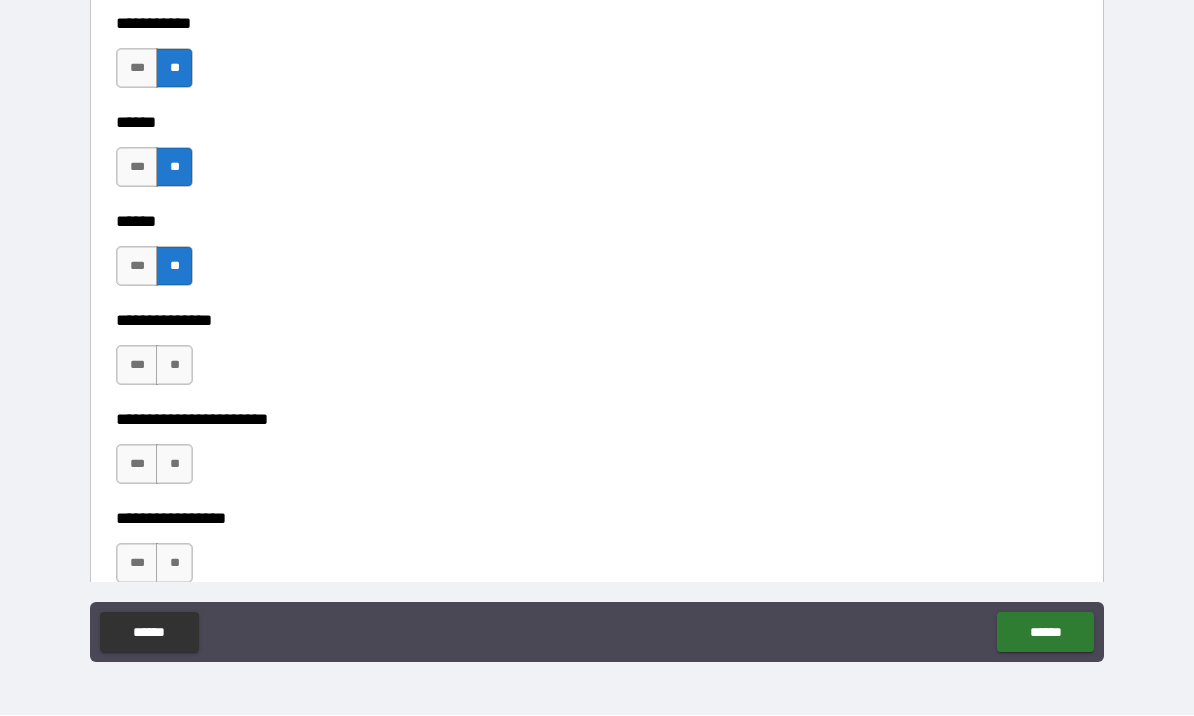 click on "***" at bounding box center (137, 168) 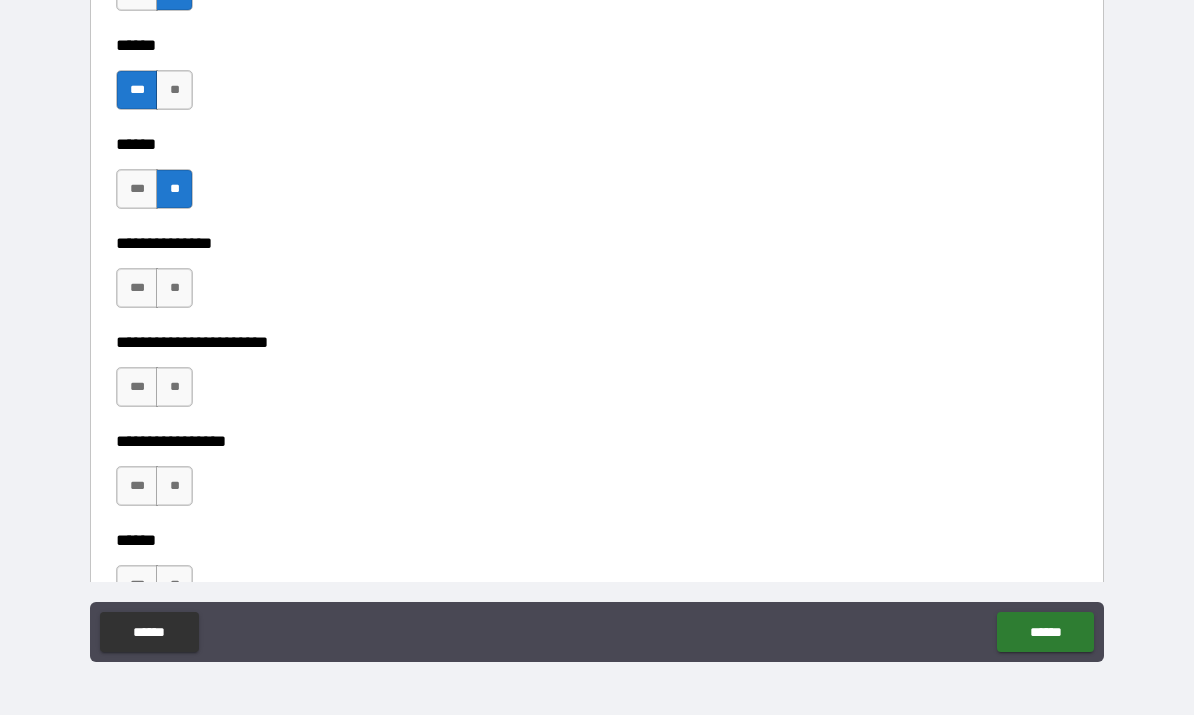 scroll, scrollTop: 3212, scrollLeft: 0, axis: vertical 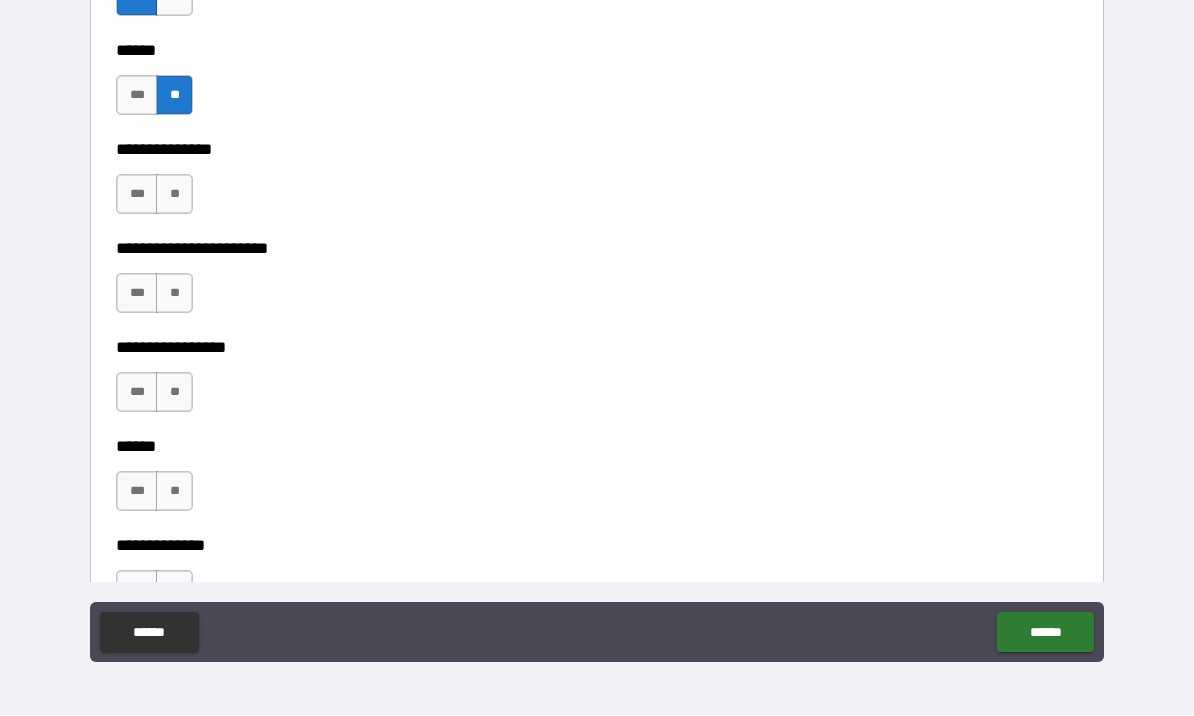 click on "**" at bounding box center [174, 195] 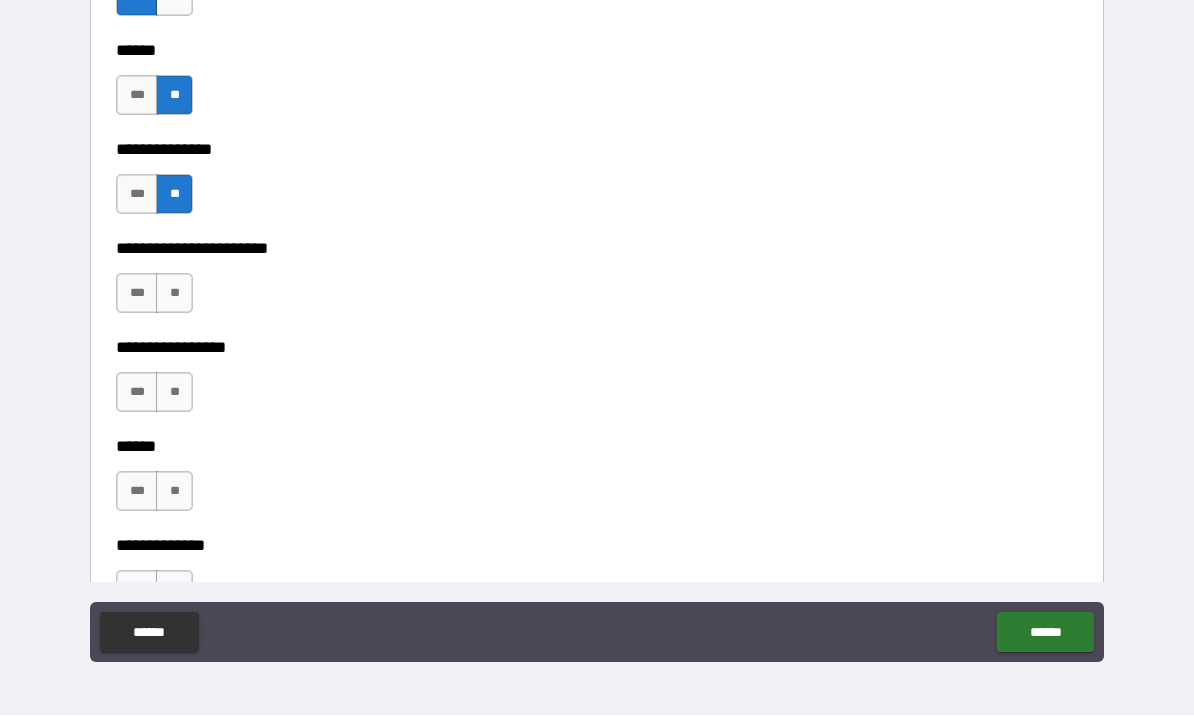 click on "**" at bounding box center [174, 294] 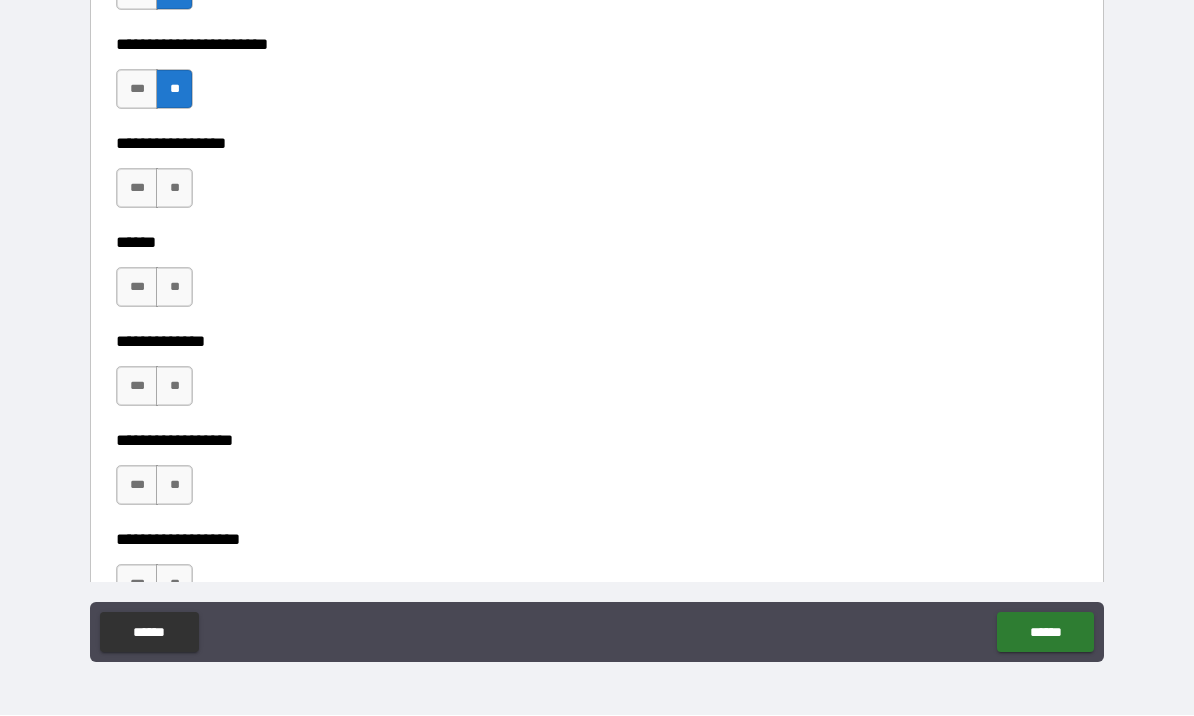 scroll, scrollTop: 3415, scrollLeft: 0, axis: vertical 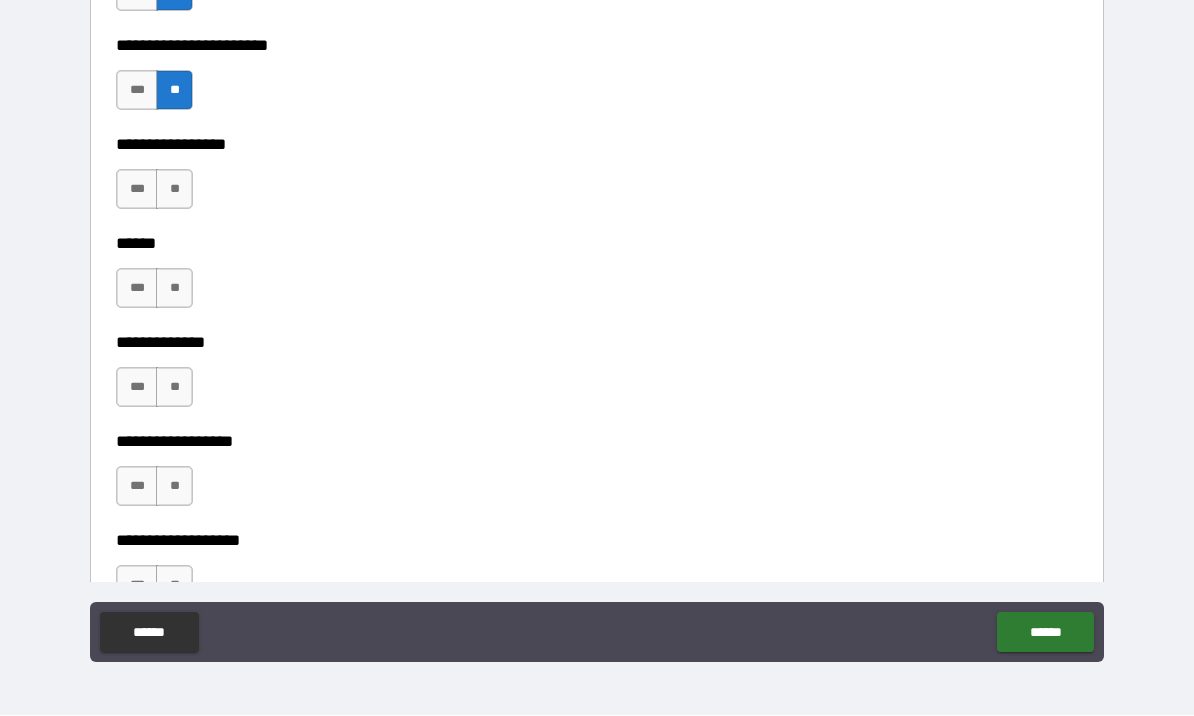 click on "**" at bounding box center [174, 190] 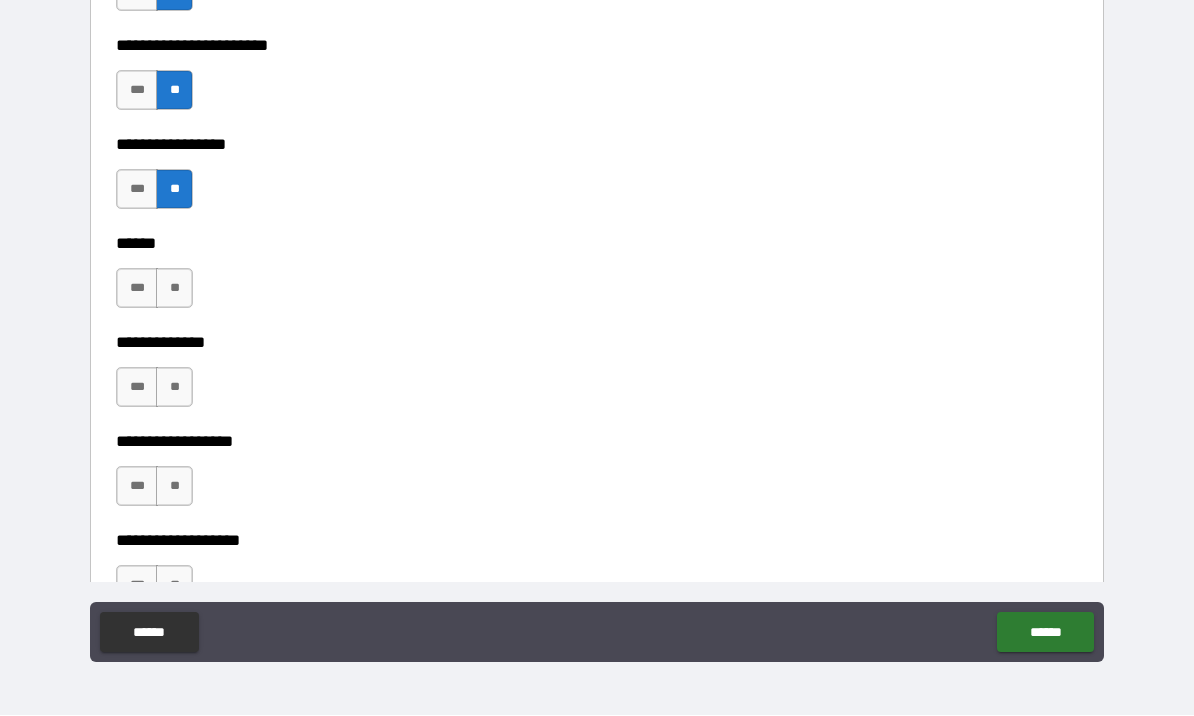 click on "**" at bounding box center [174, 289] 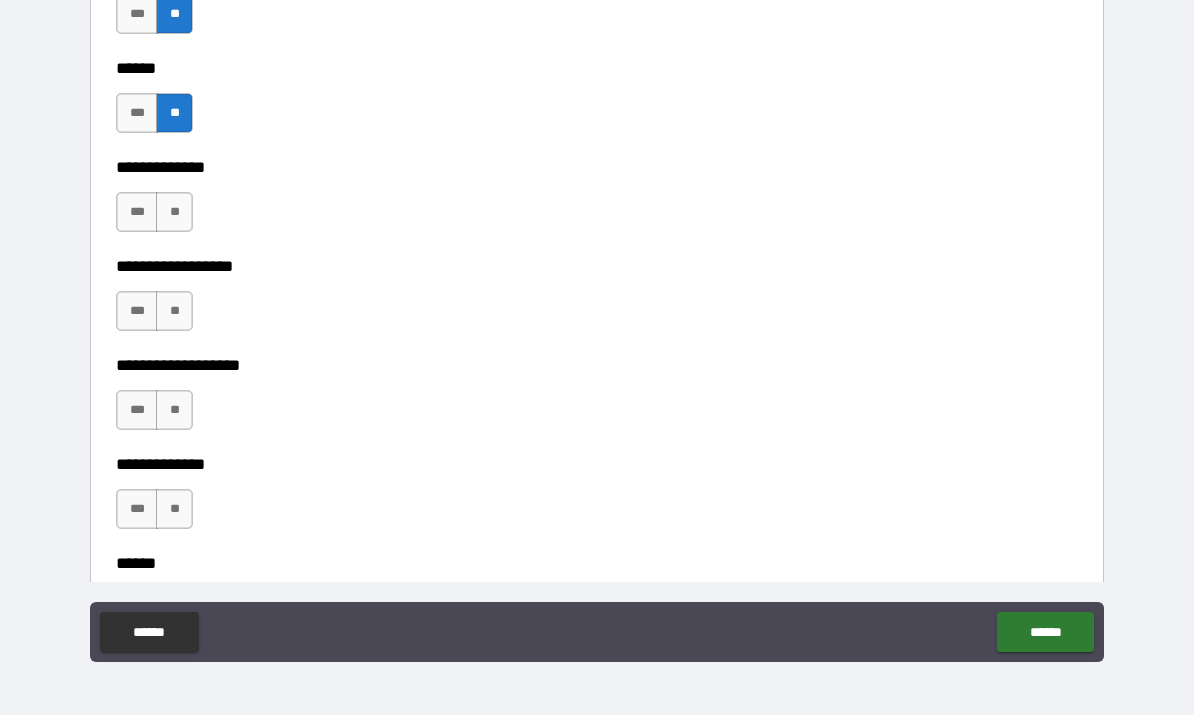 scroll, scrollTop: 3587, scrollLeft: 0, axis: vertical 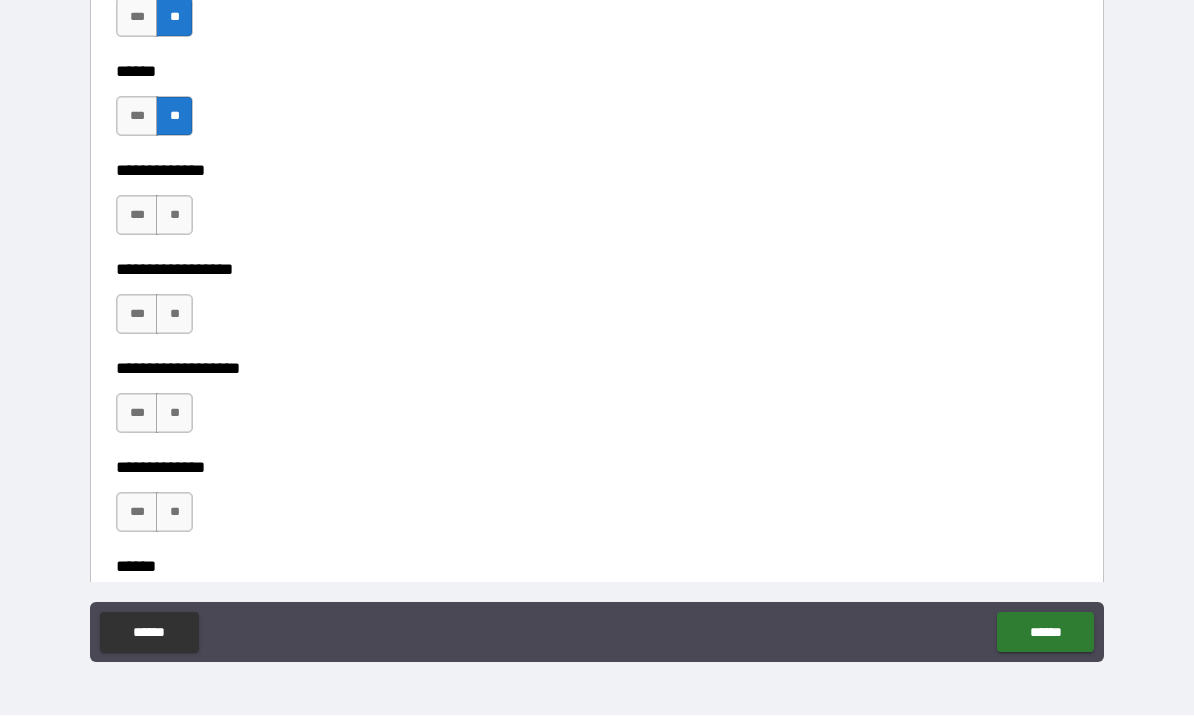 click on "**" at bounding box center (174, 216) 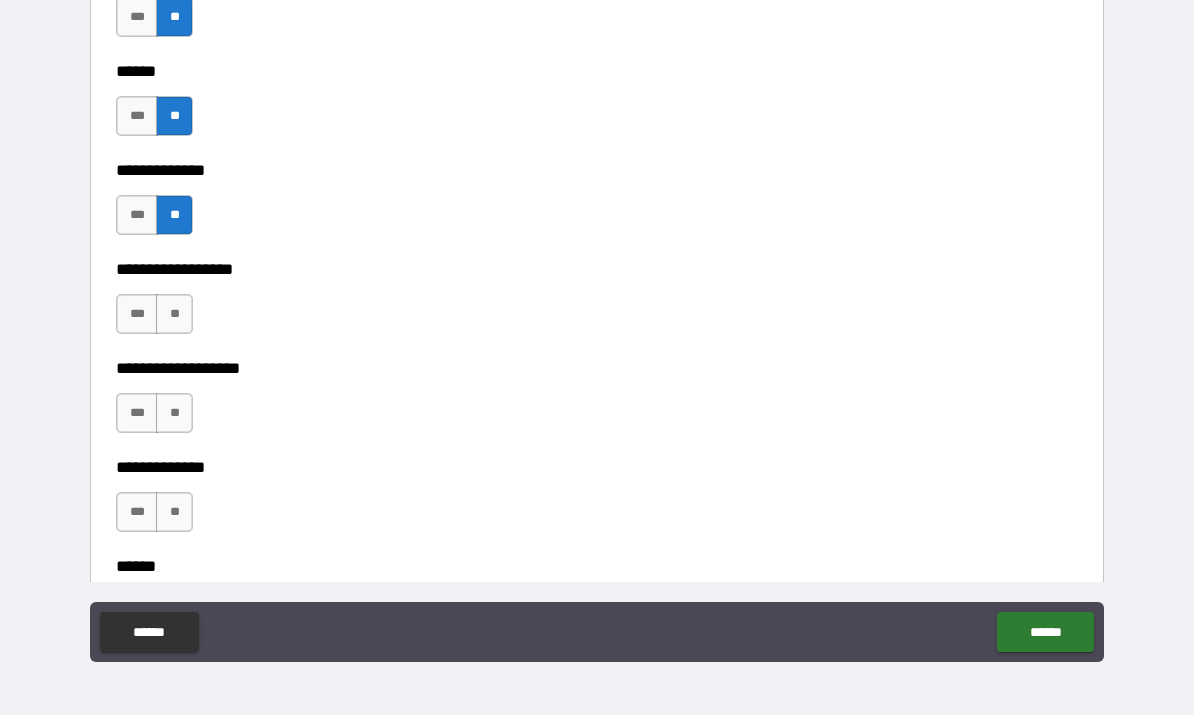 click on "**" at bounding box center [174, 315] 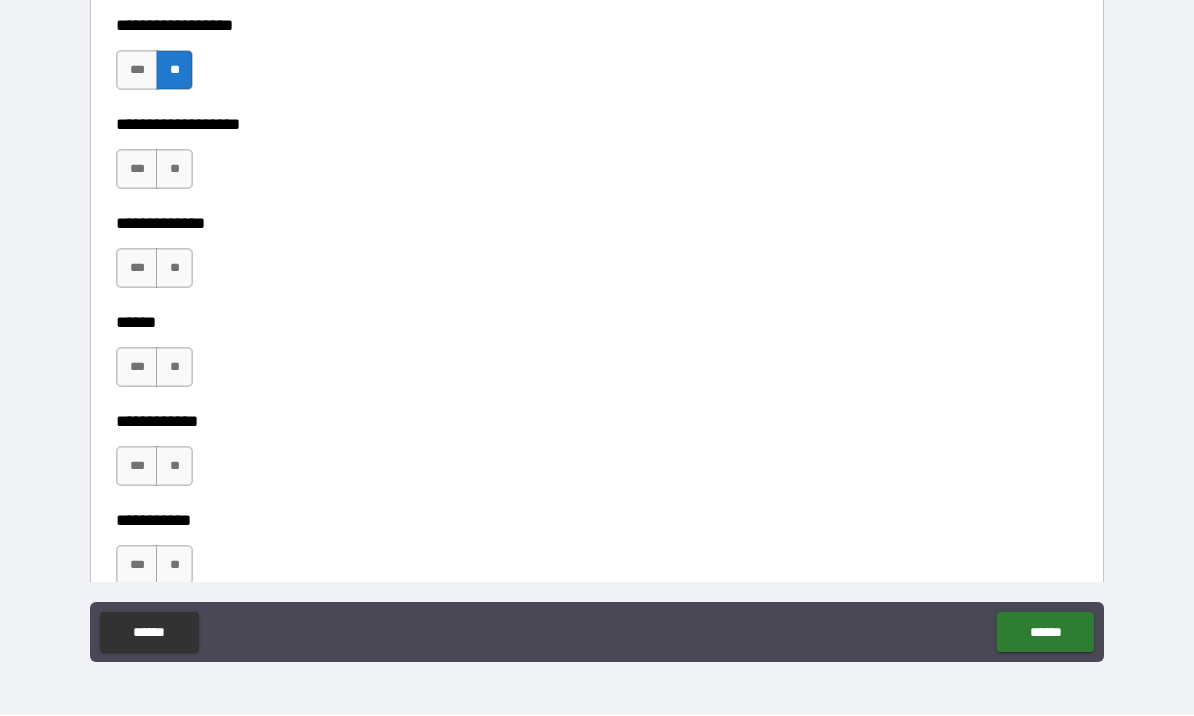 scroll, scrollTop: 3824, scrollLeft: 0, axis: vertical 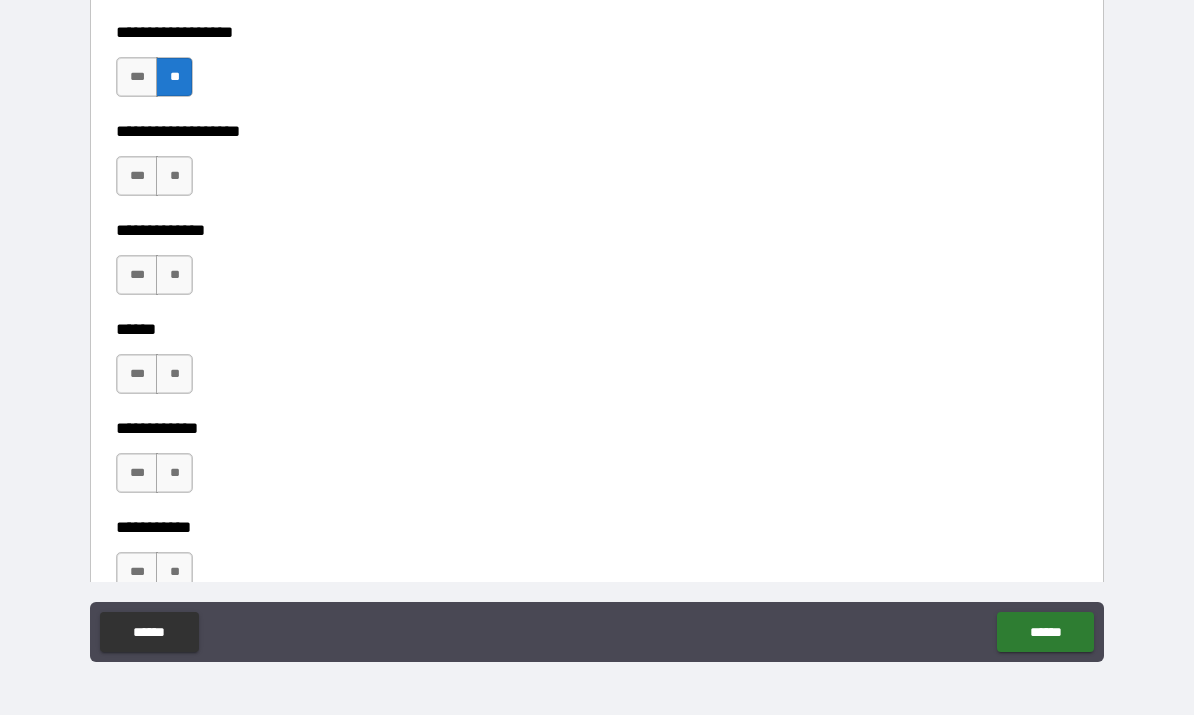 click on "**" at bounding box center (174, 177) 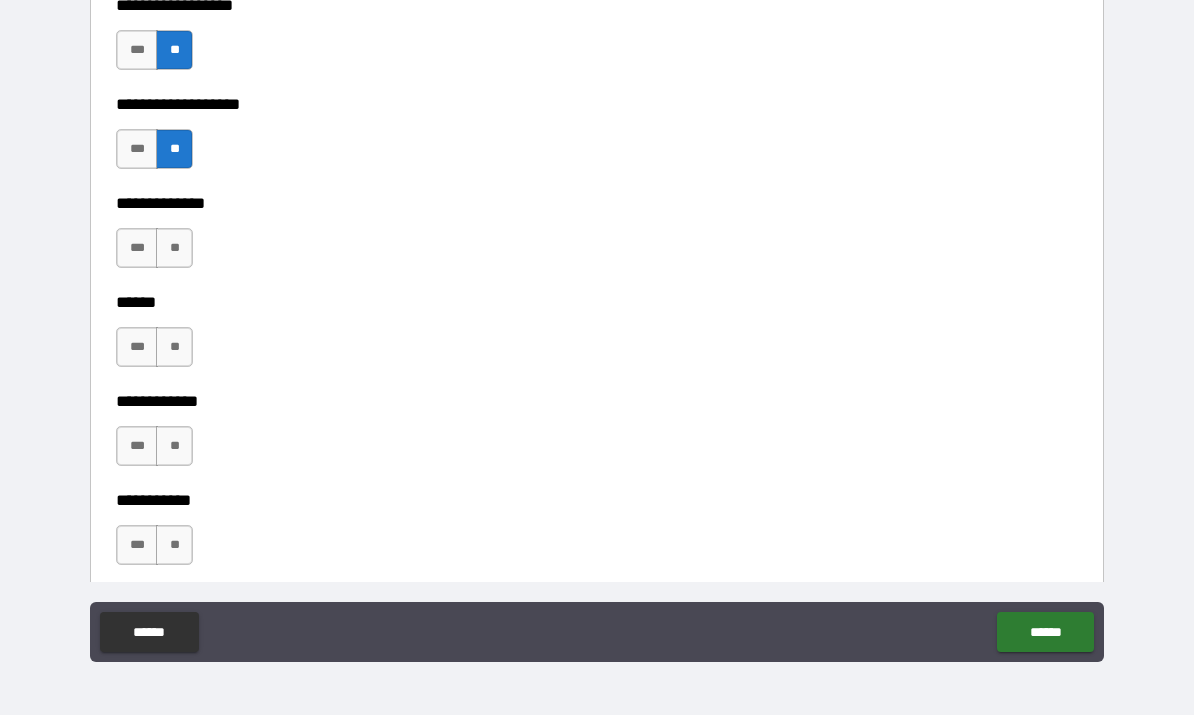 scroll, scrollTop: 3900, scrollLeft: 0, axis: vertical 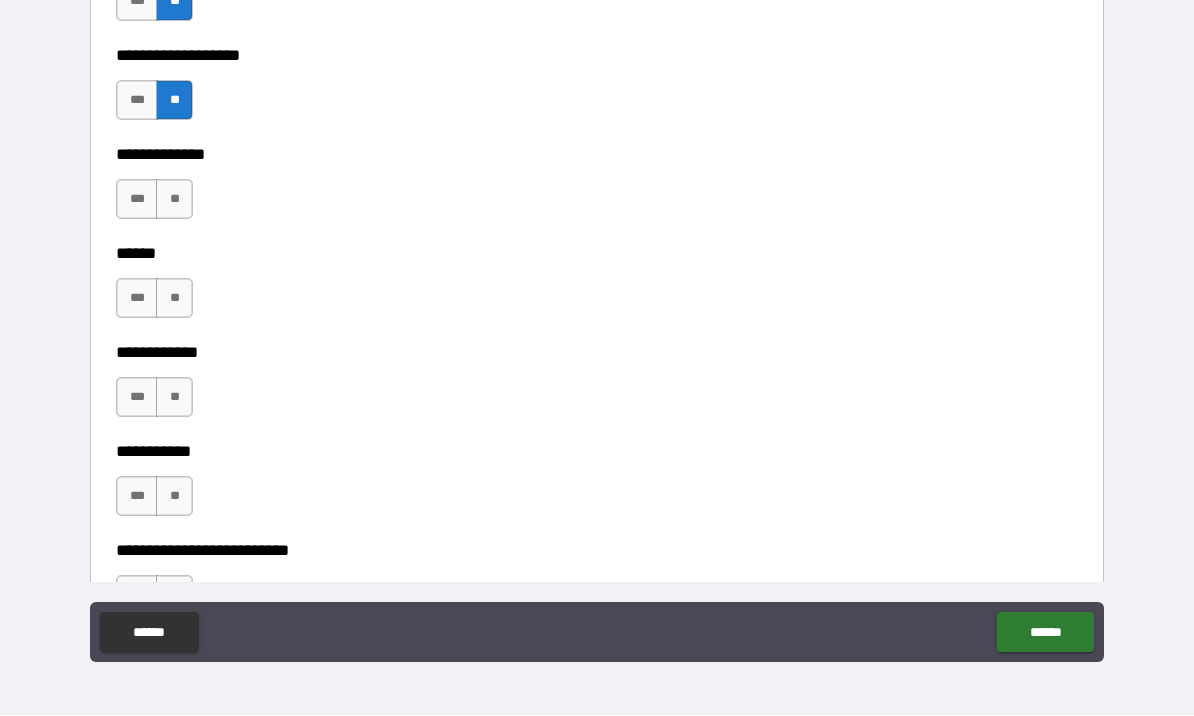 click on "***" at bounding box center (137, 200) 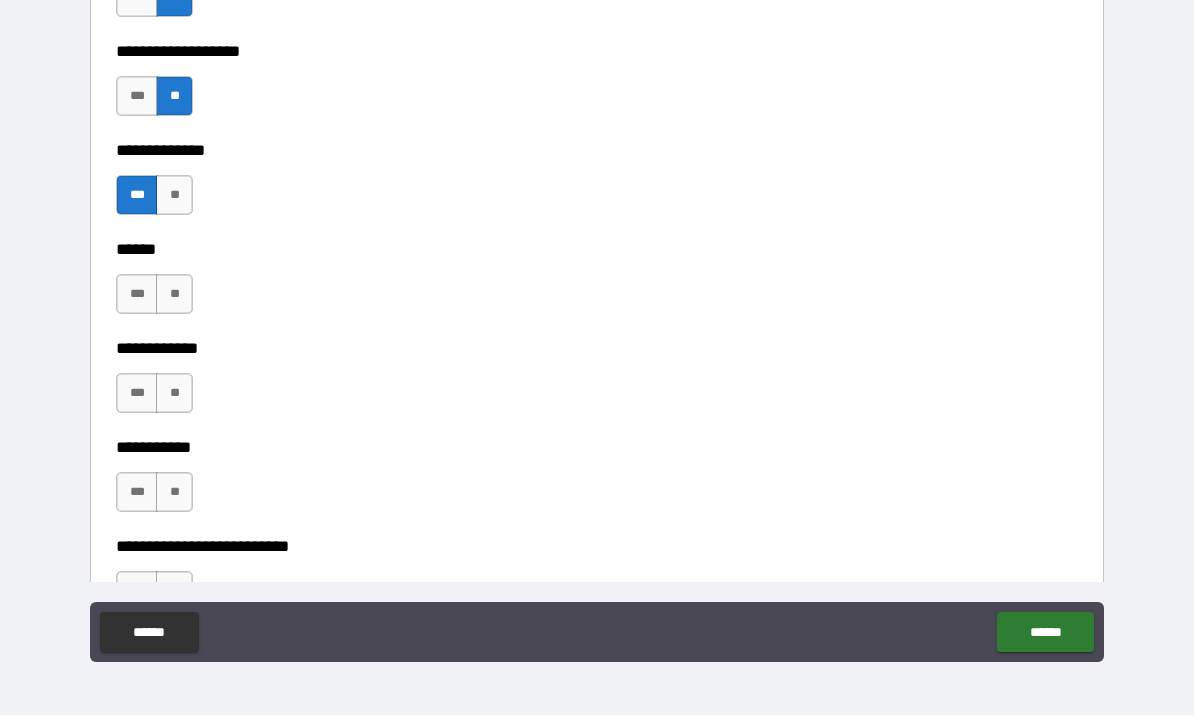scroll, scrollTop: 3903, scrollLeft: 0, axis: vertical 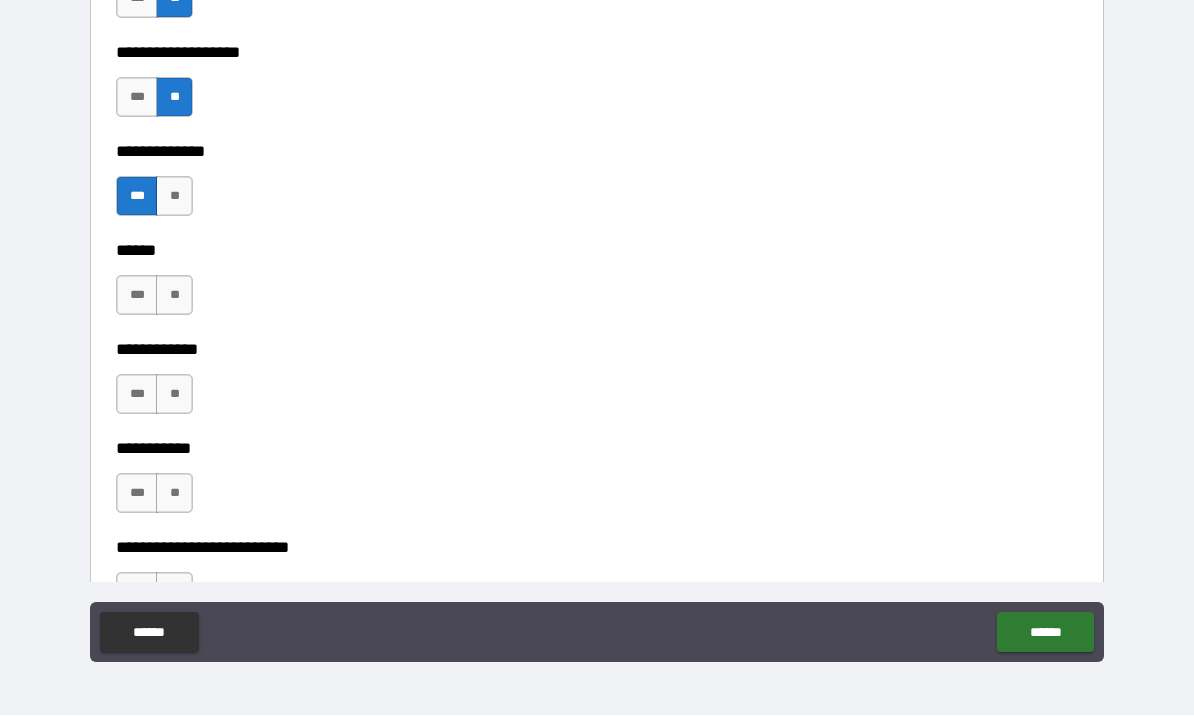click on "***" at bounding box center [137, 98] 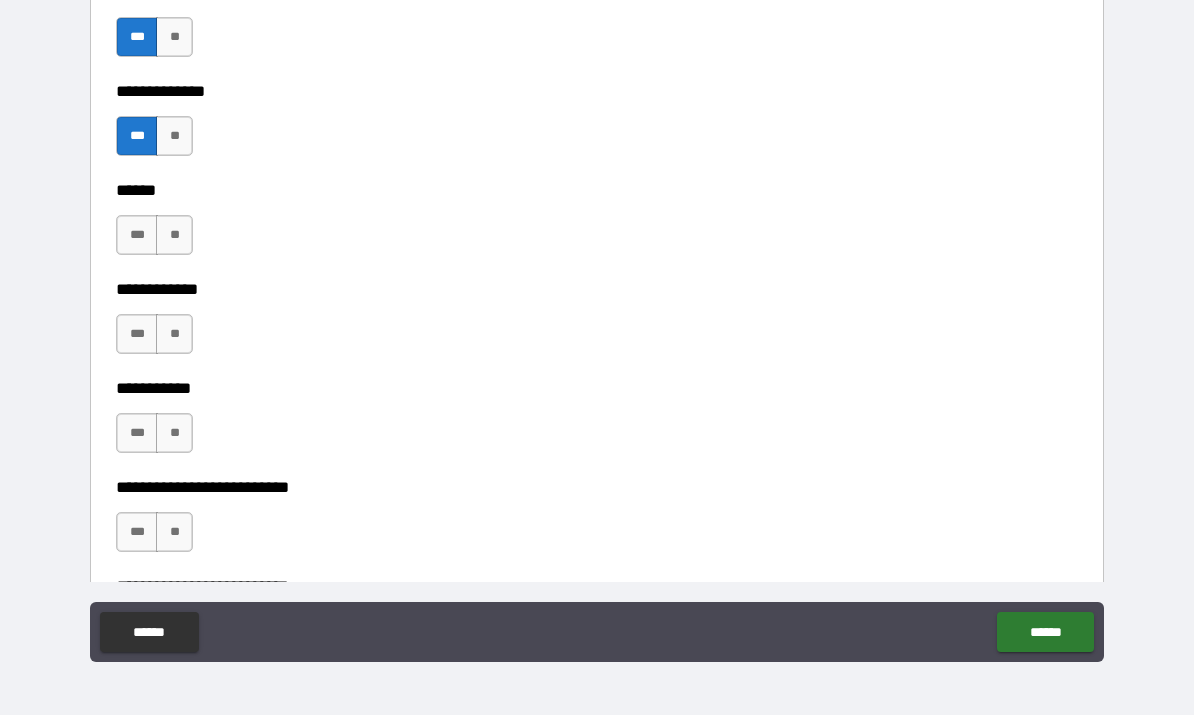 scroll, scrollTop: 4025, scrollLeft: 0, axis: vertical 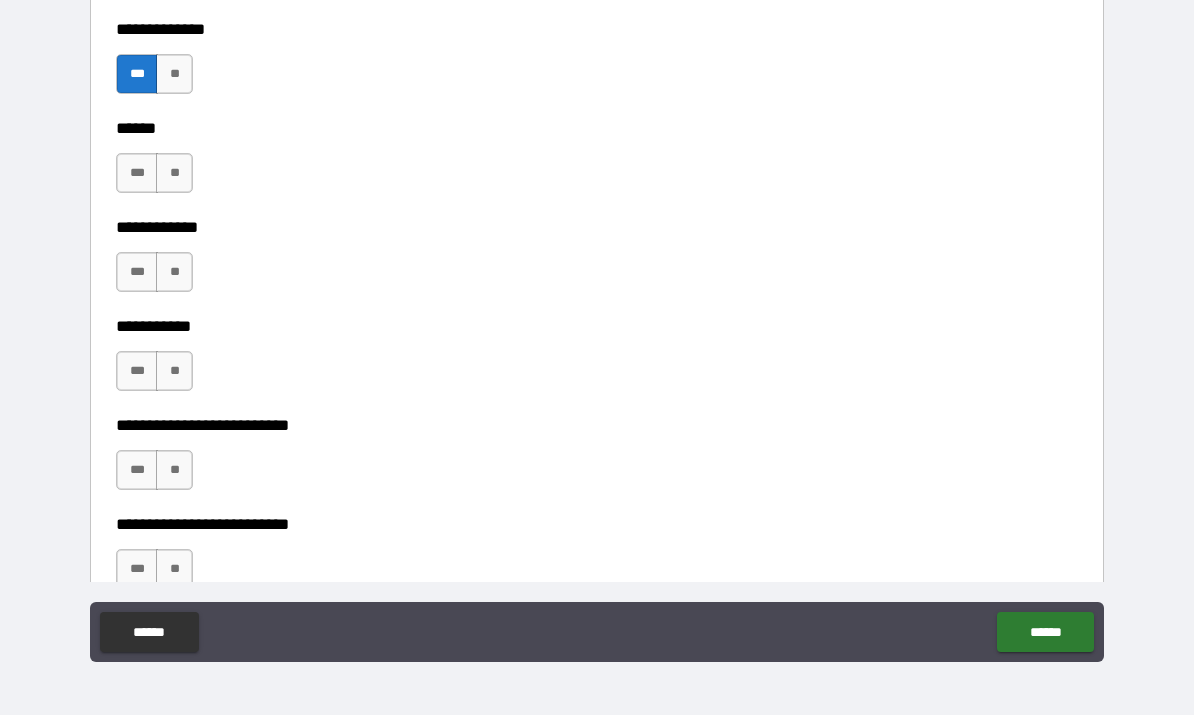 click on "**" at bounding box center (174, 174) 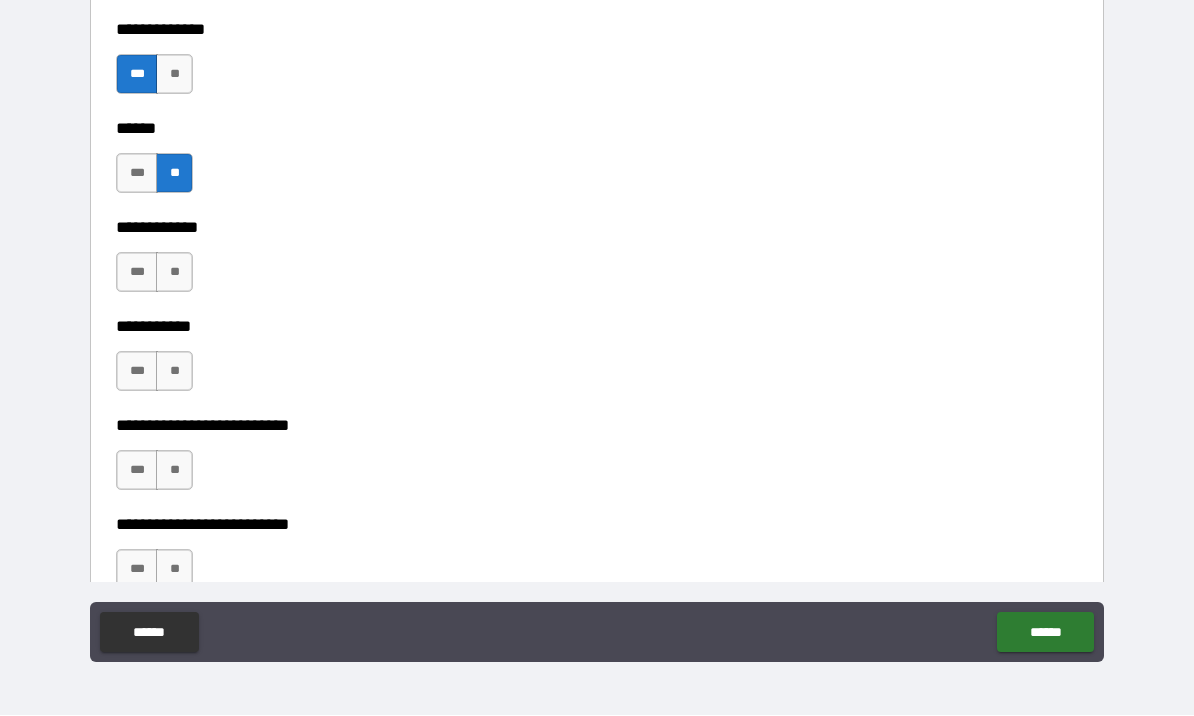 click on "**" at bounding box center [174, 273] 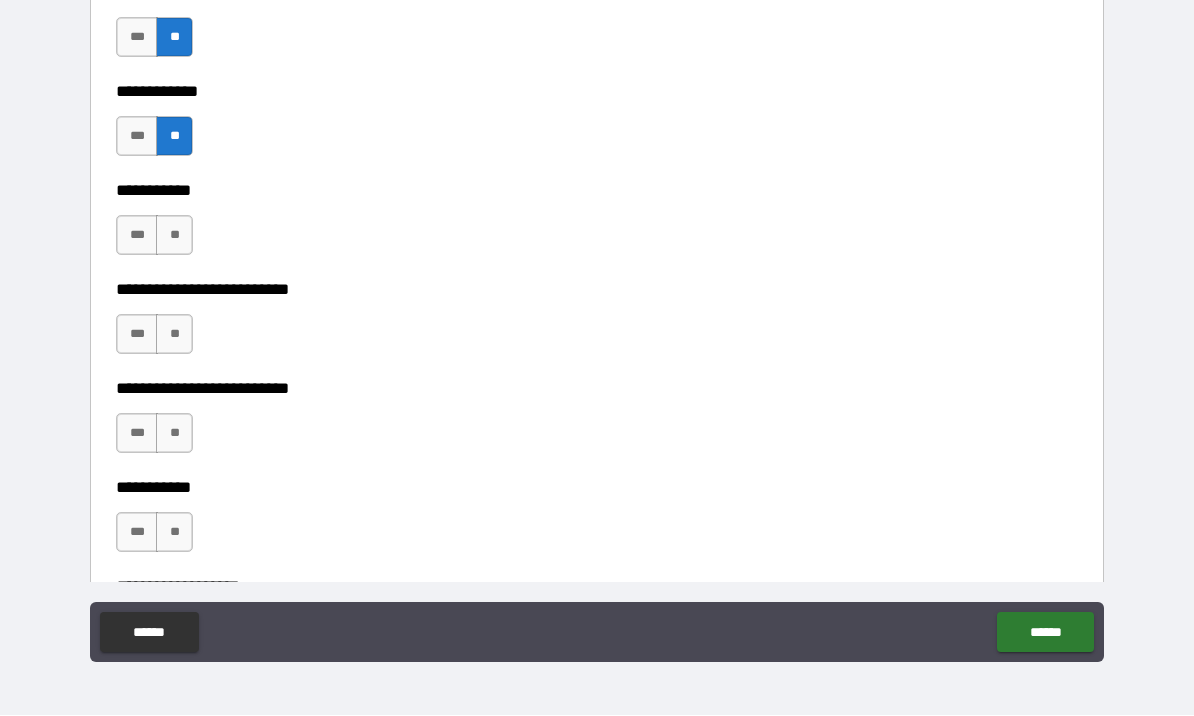 scroll, scrollTop: 4175, scrollLeft: 0, axis: vertical 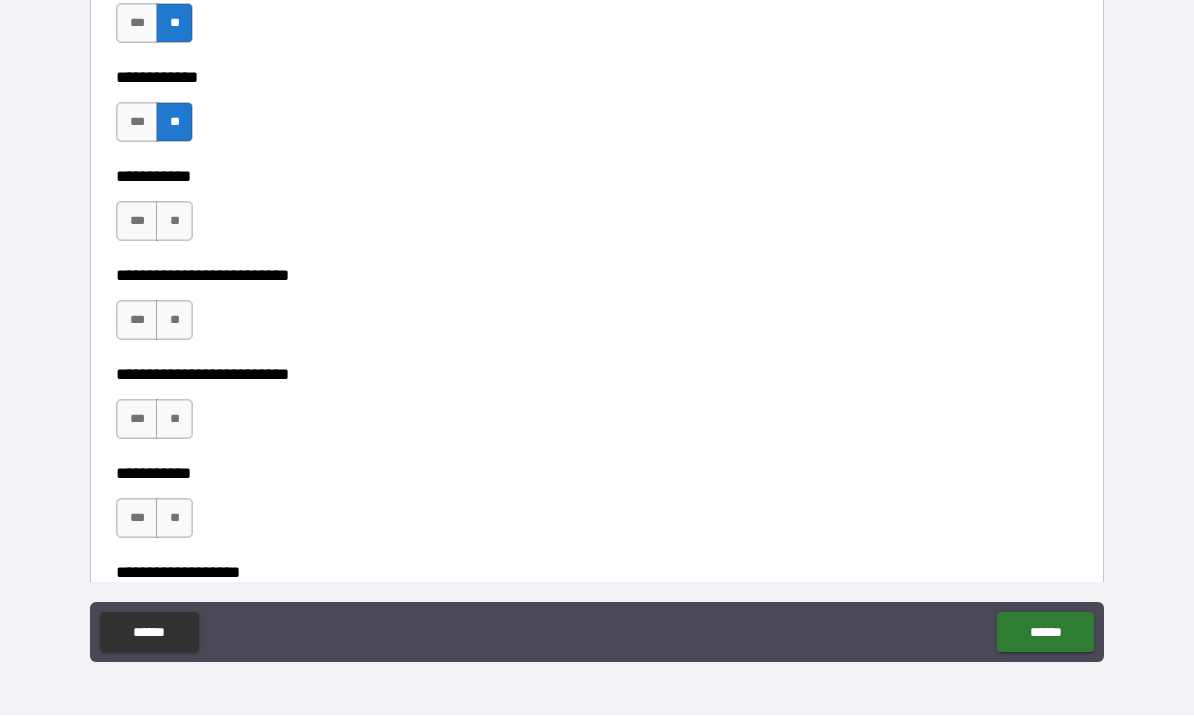 click on "**" at bounding box center (174, 222) 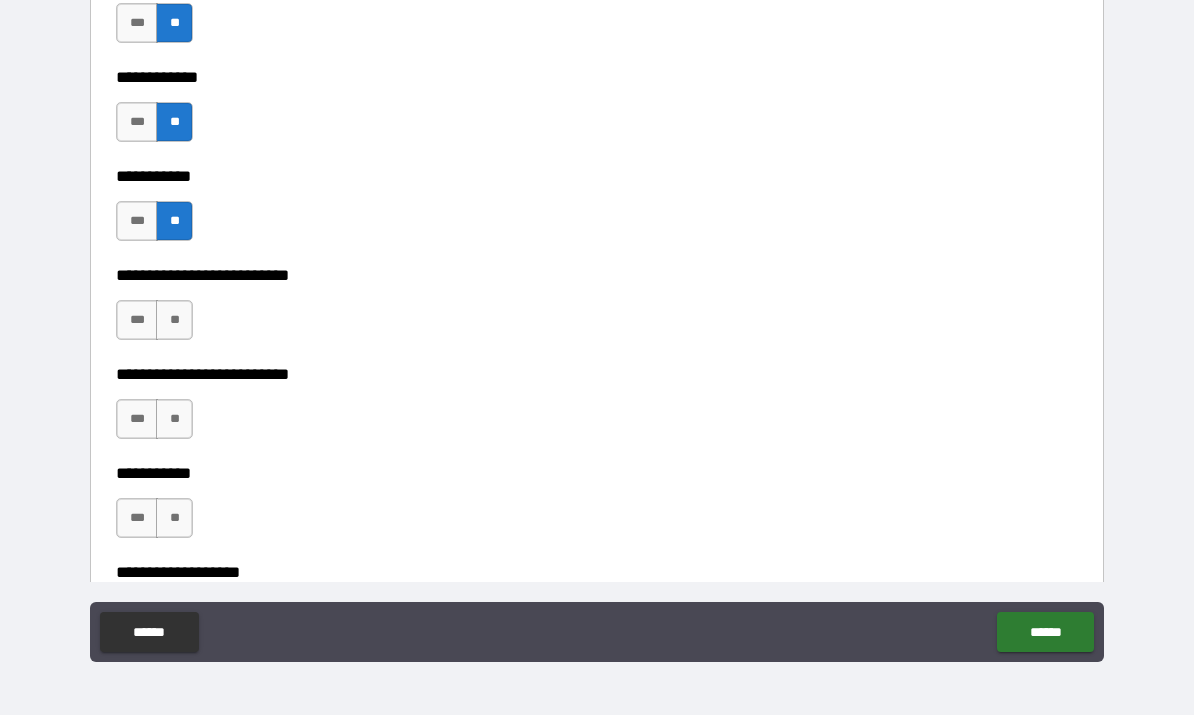 click on "**" at bounding box center [174, 321] 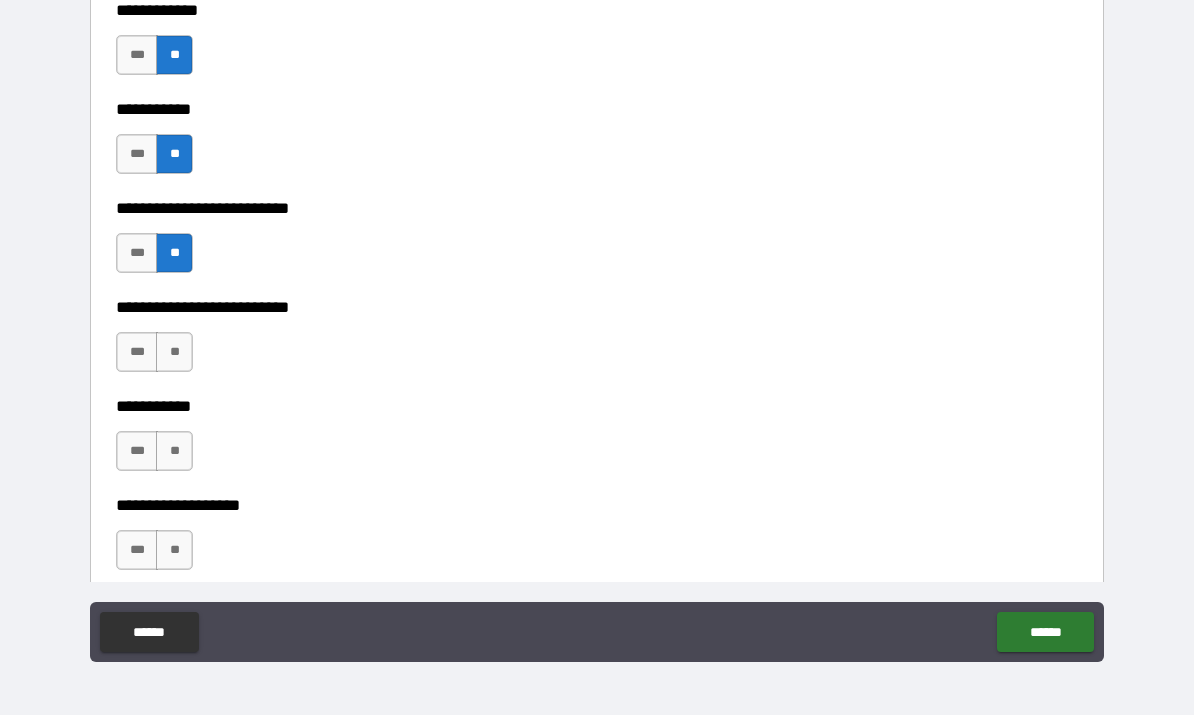 scroll, scrollTop: 4320, scrollLeft: 0, axis: vertical 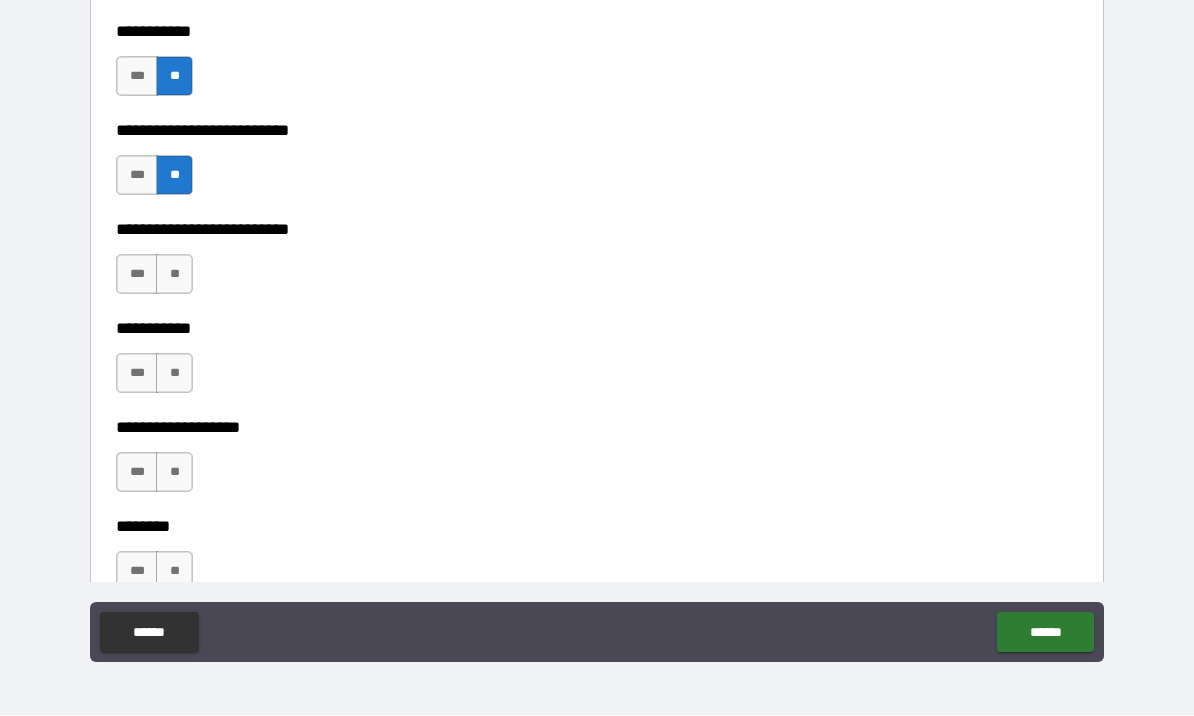 click on "**" at bounding box center (174, 275) 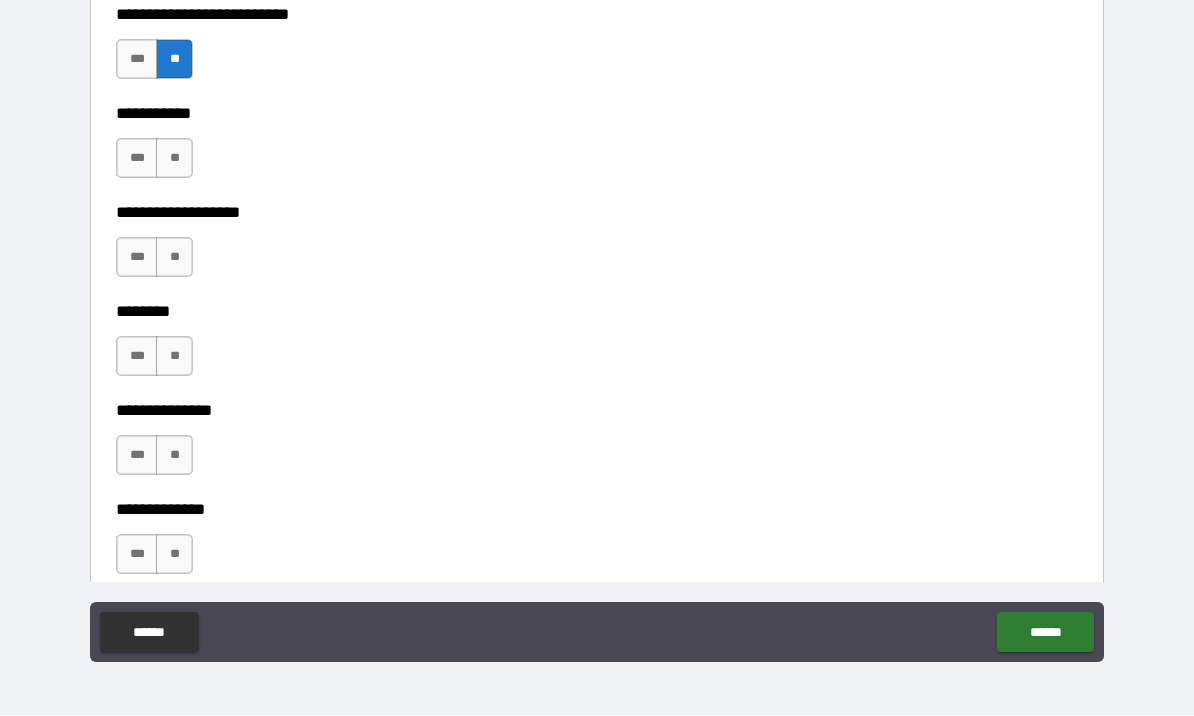 scroll, scrollTop: 4534, scrollLeft: 0, axis: vertical 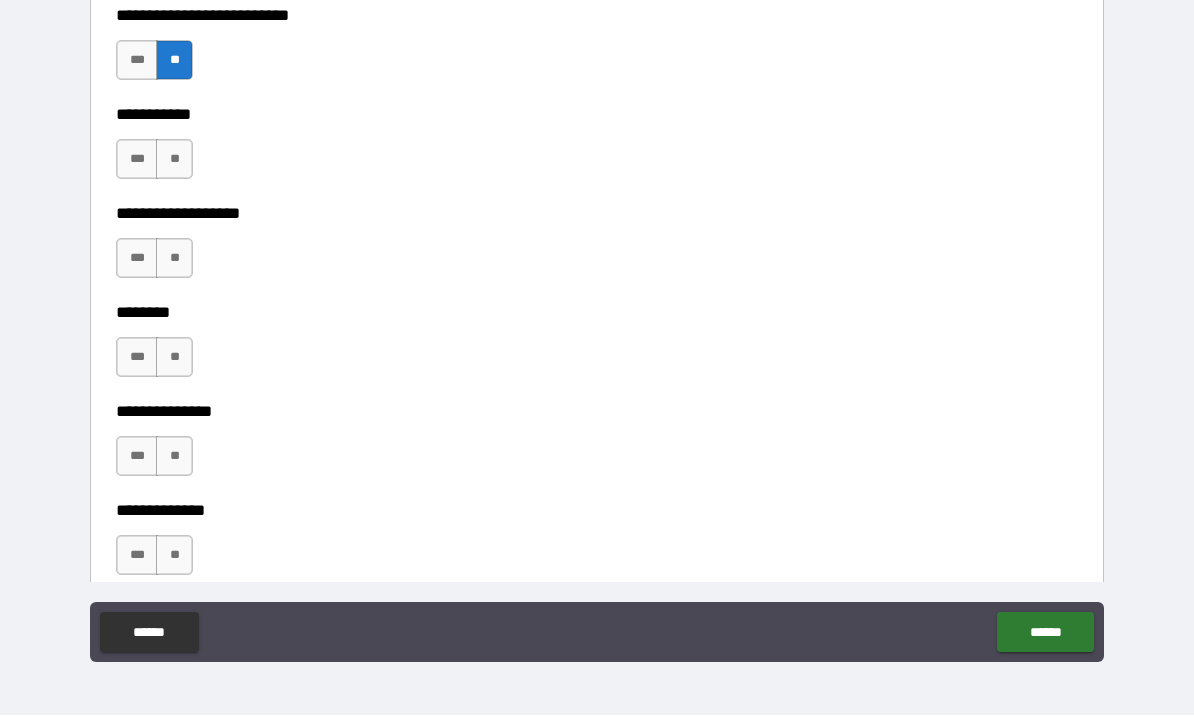 click on "**" at bounding box center (174, 160) 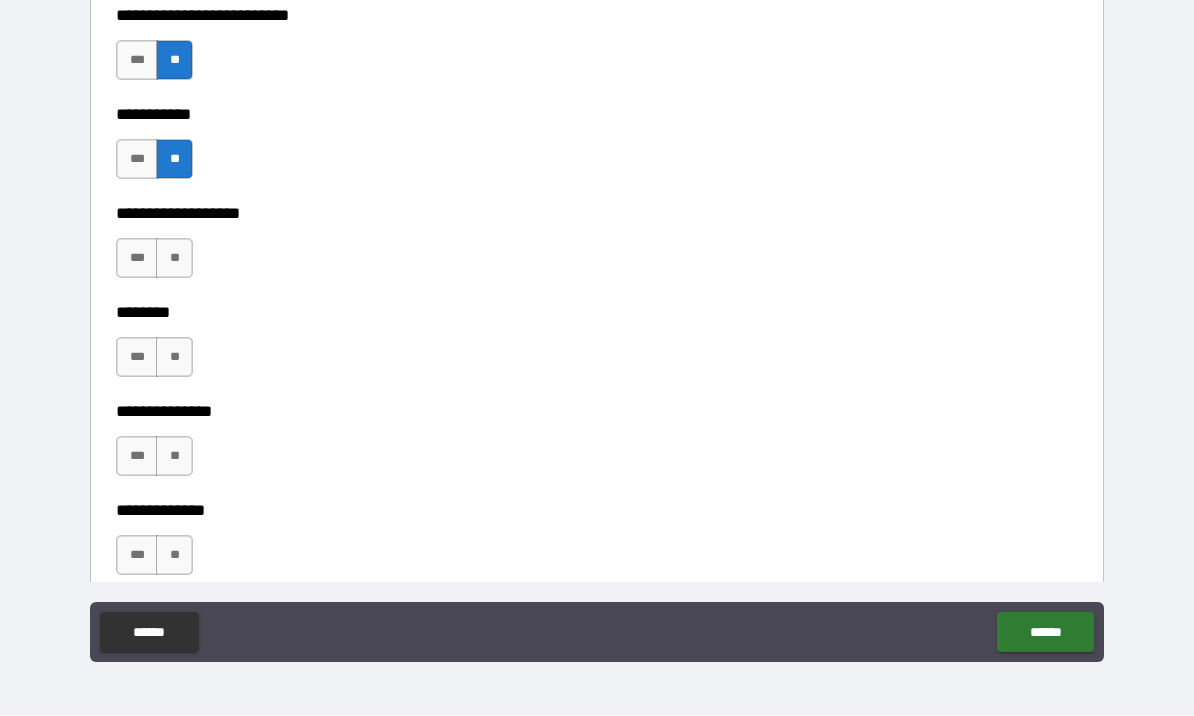 click on "**" at bounding box center (174, 259) 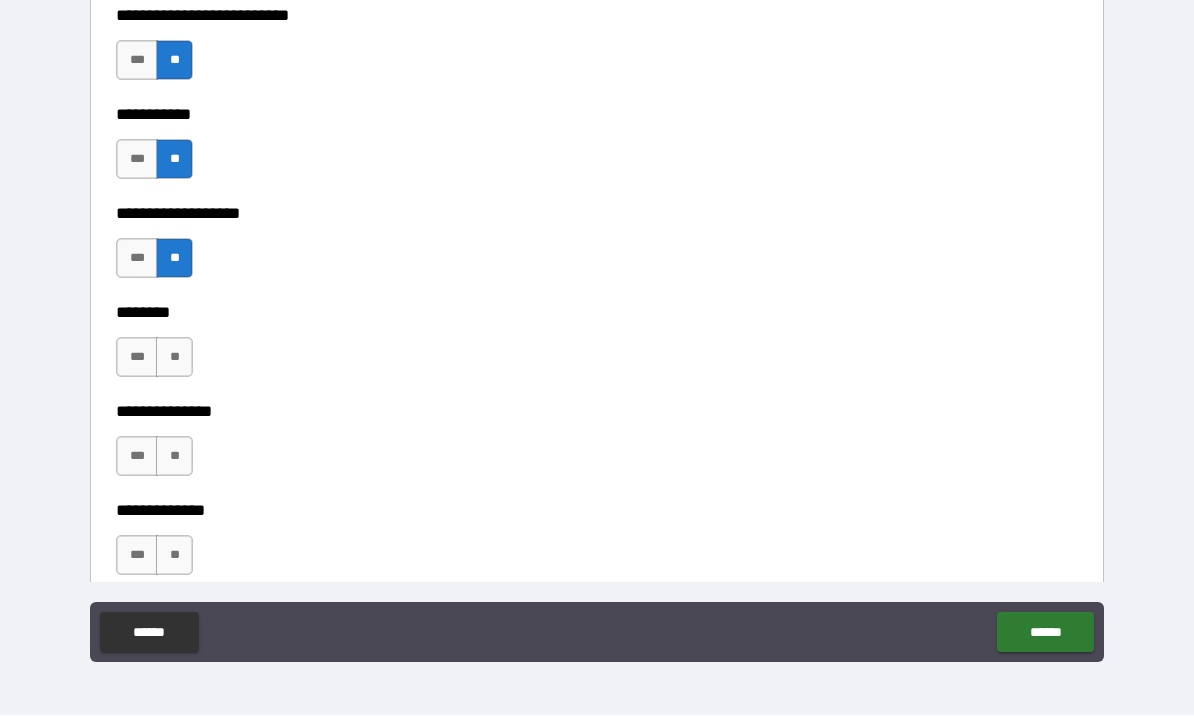 click on "**" at bounding box center (174, 358) 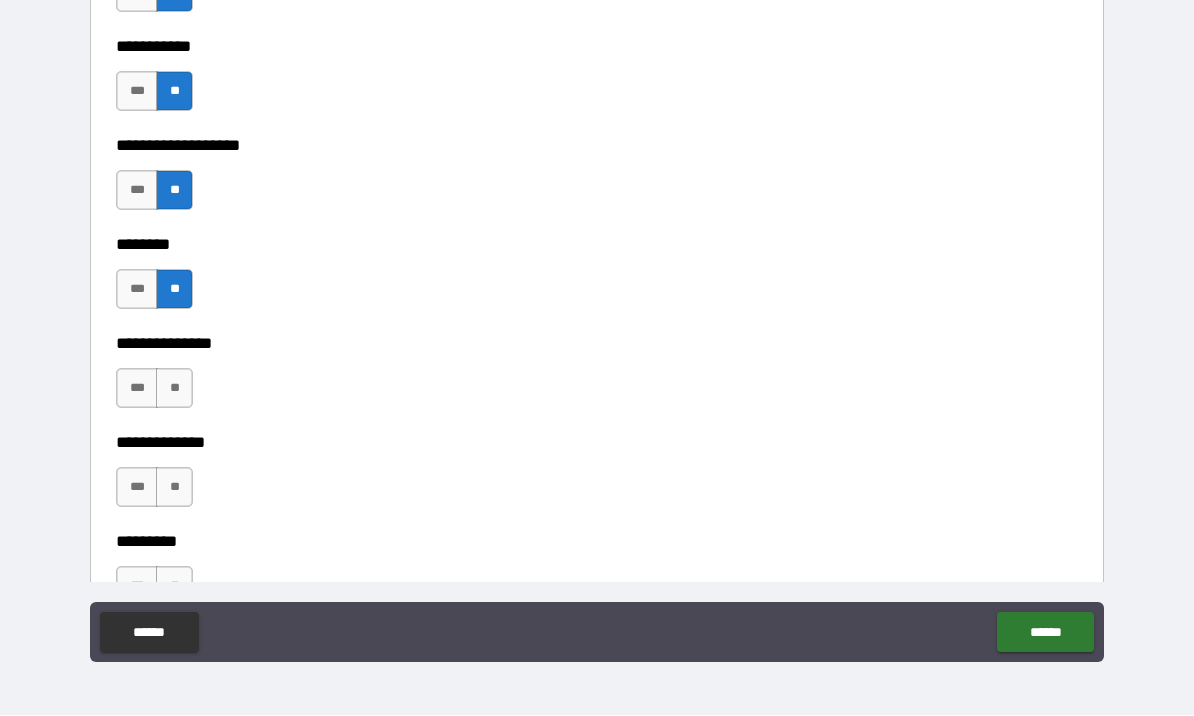 scroll, scrollTop: 4706, scrollLeft: 0, axis: vertical 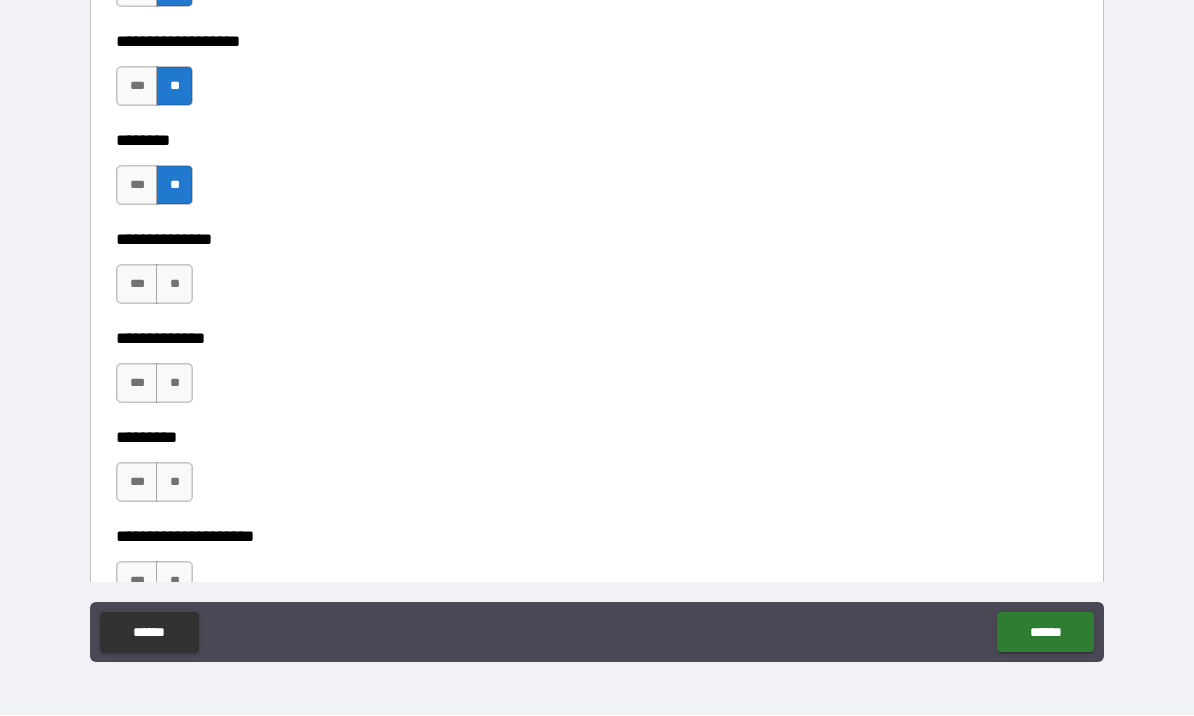 click on "**" at bounding box center [174, 285] 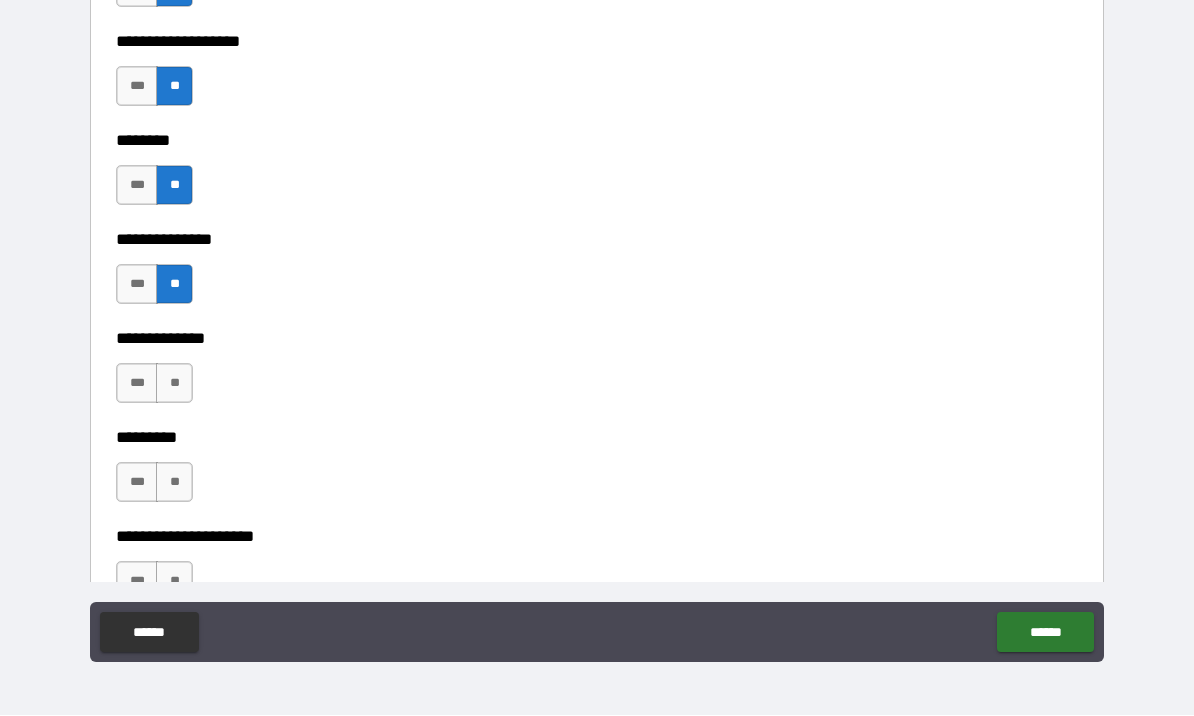 click on "**" at bounding box center [174, 384] 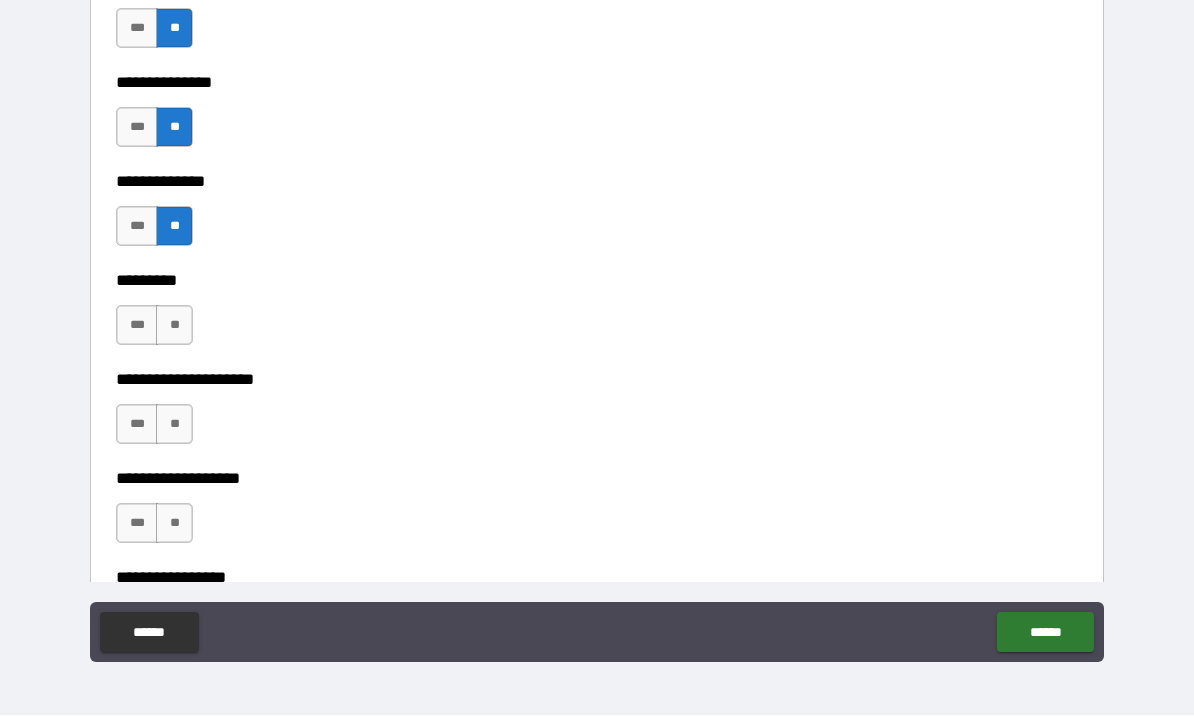scroll, scrollTop: 4886, scrollLeft: 0, axis: vertical 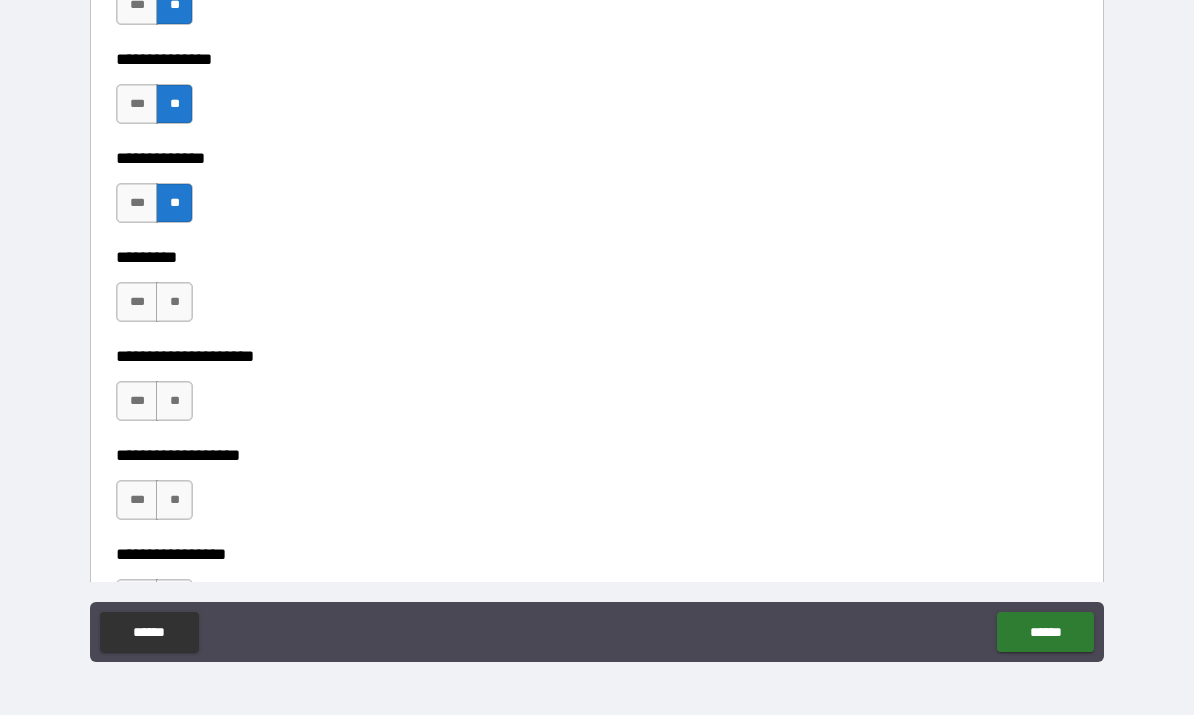 click on "**" at bounding box center (174, 303) 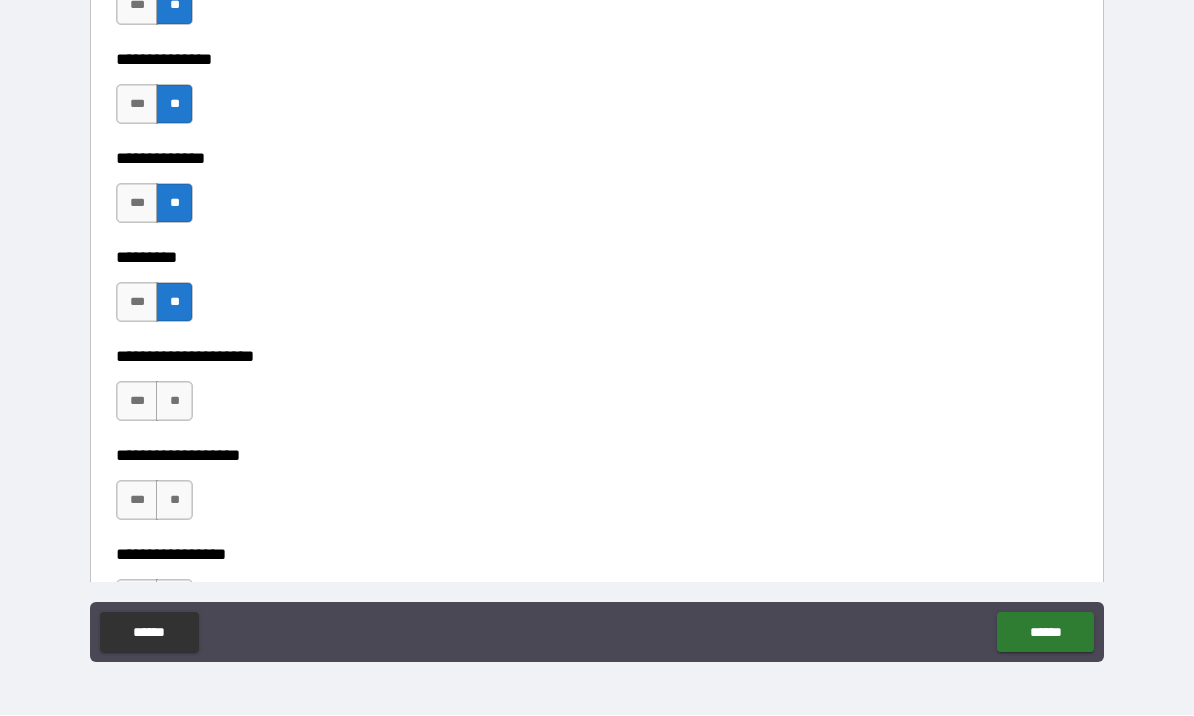 click on "**" at bounding box center [174, 402] 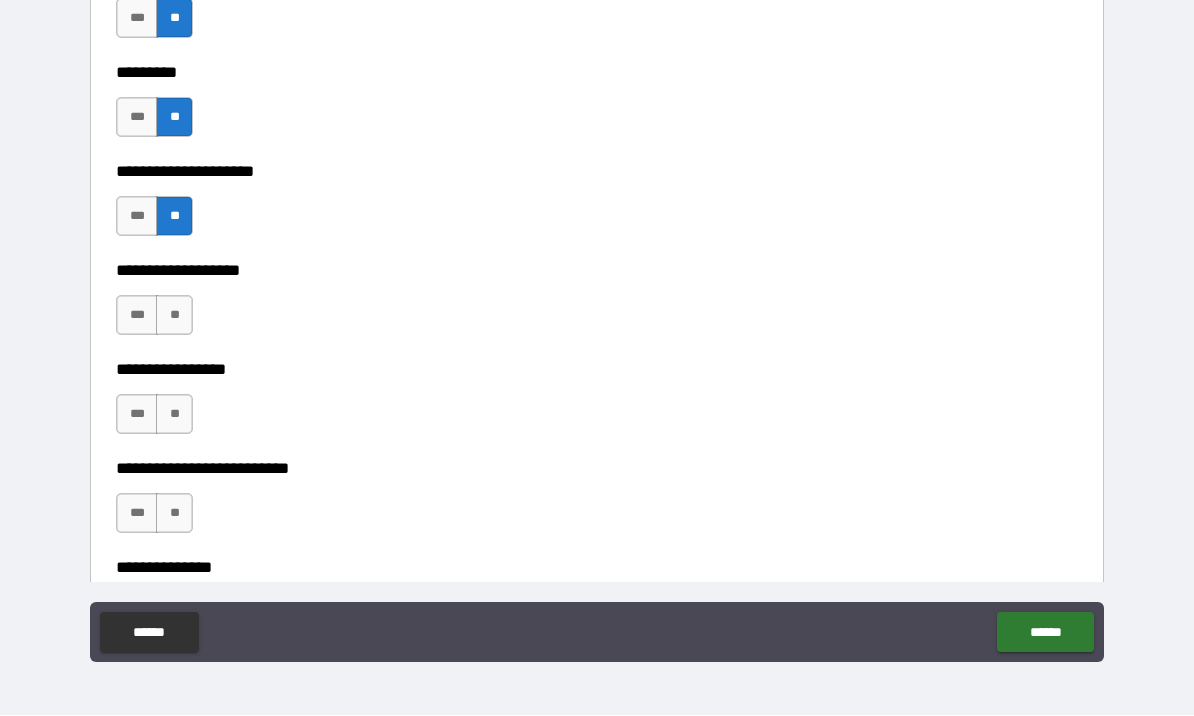 click on "**" at bounding box center [174, 316] 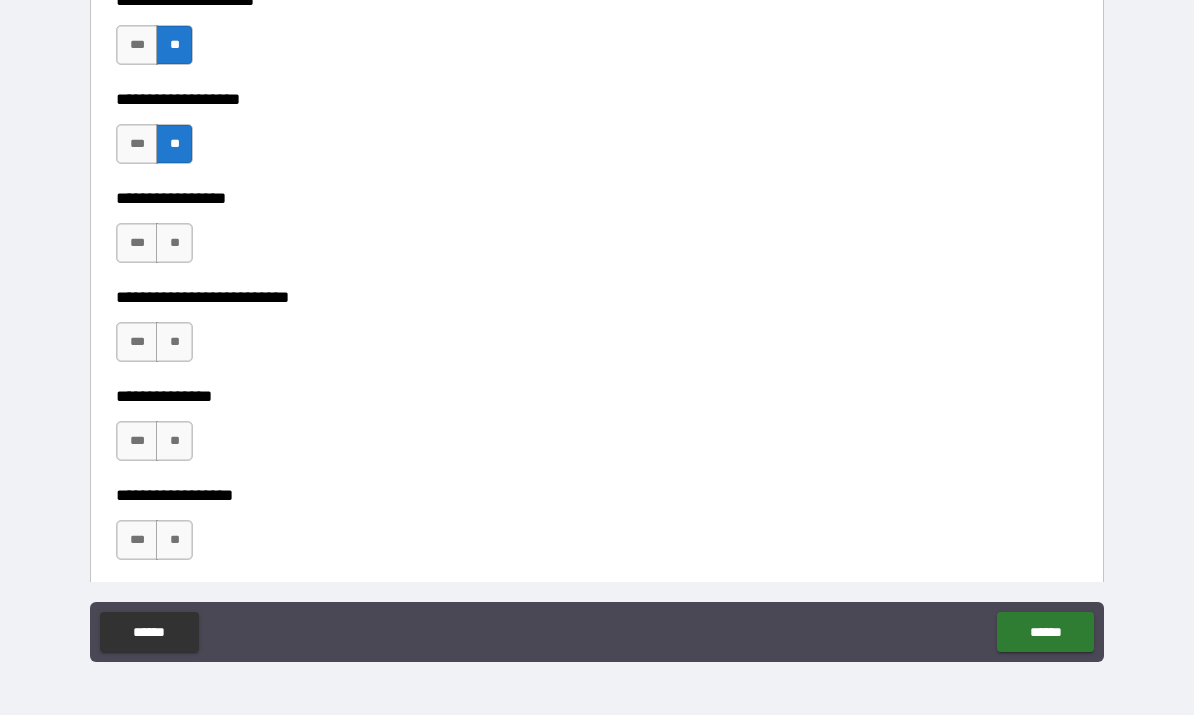 scroll, scrollTop: 5252, scrollLeft: 0, axis: vertical 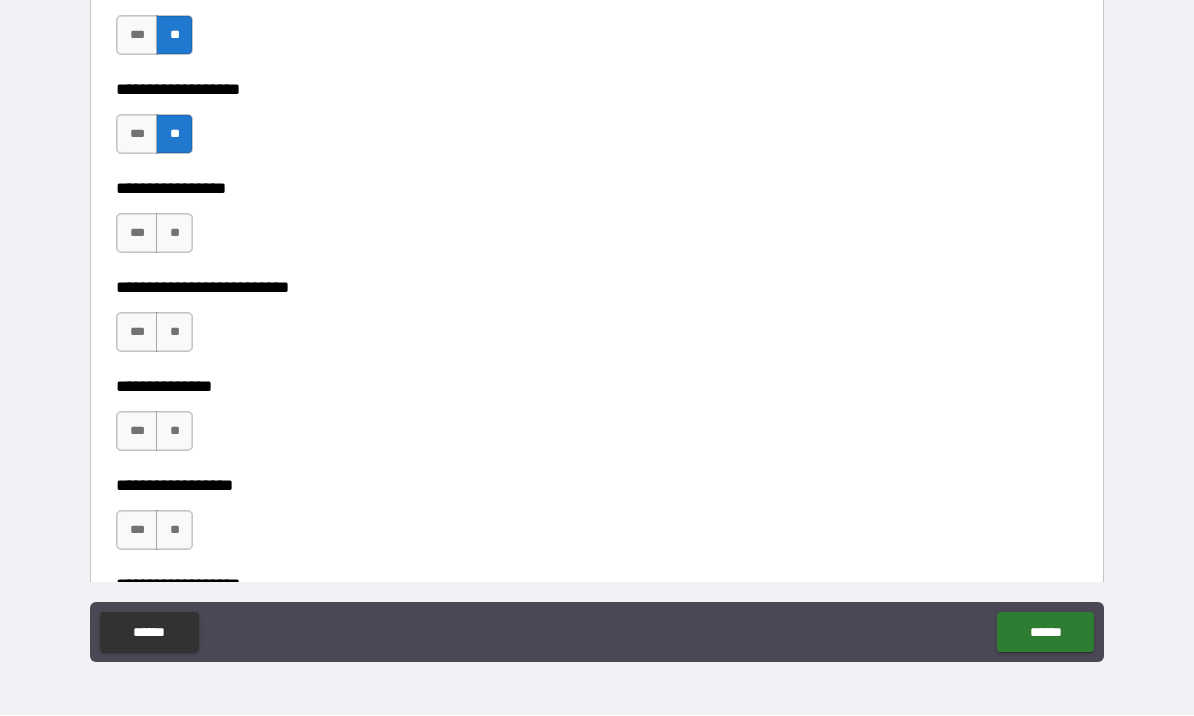 click on "**" at bounding box center (174, 234) 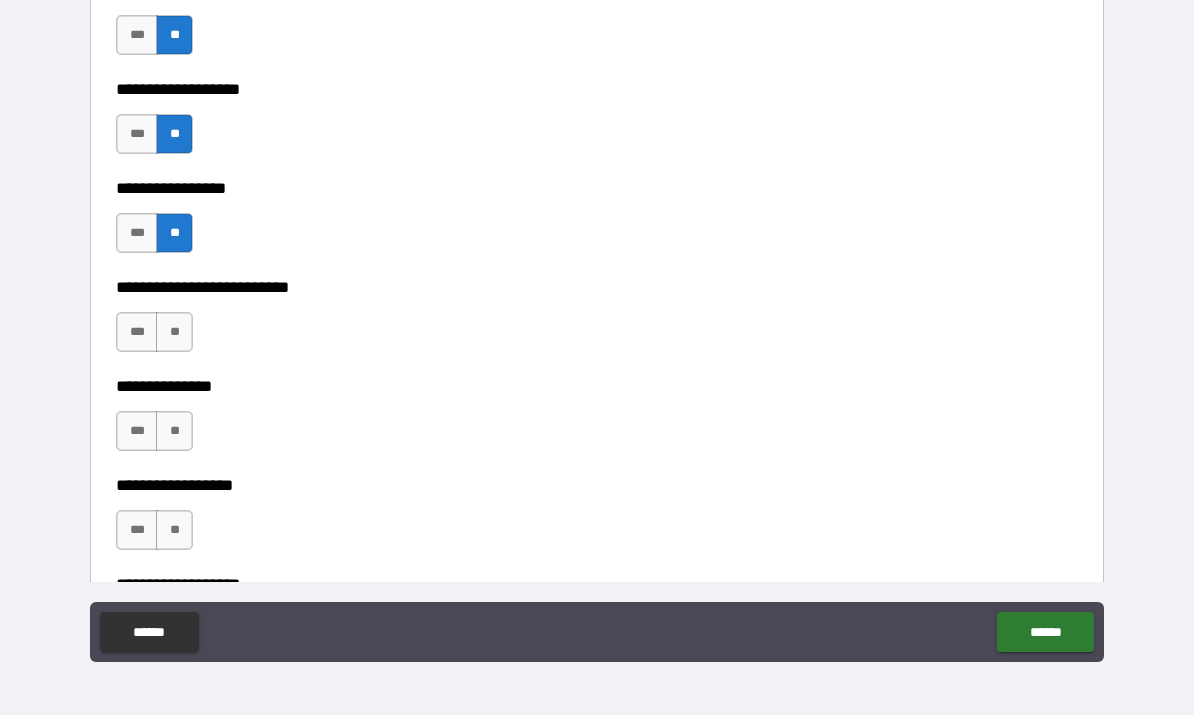 click on "**" at bounding box center (174, 333) 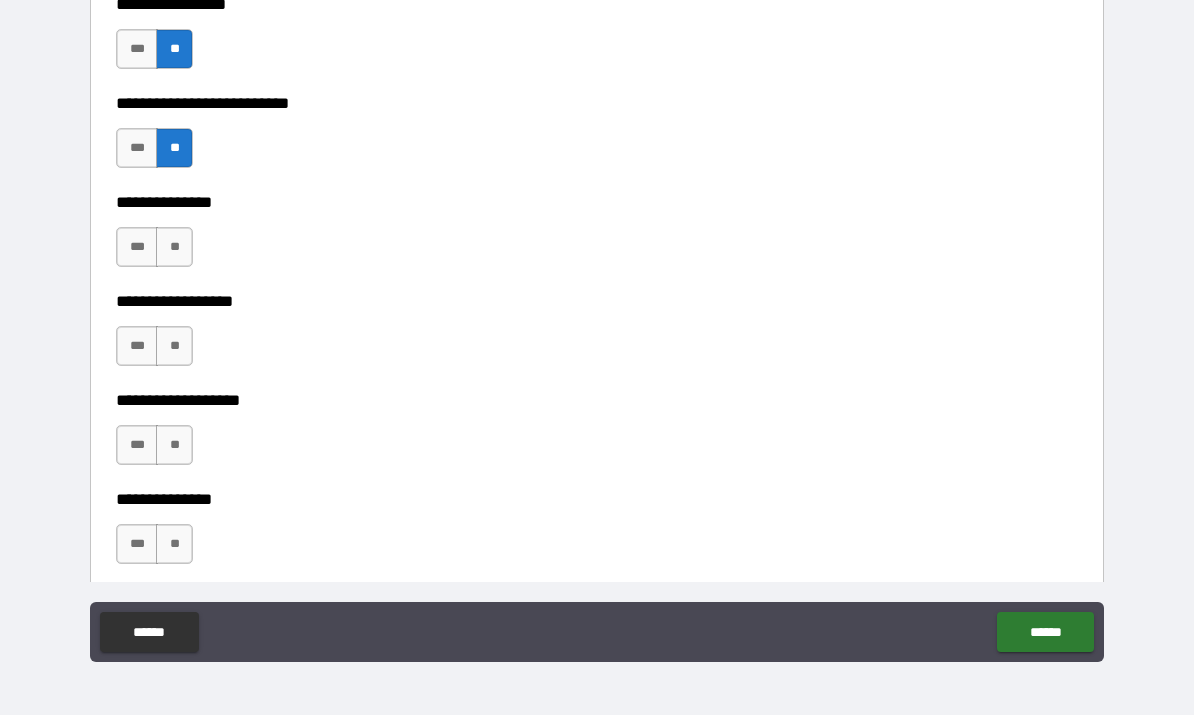 scroll, scrollTop: 5437, scrollLeft: 0, axis: vertical 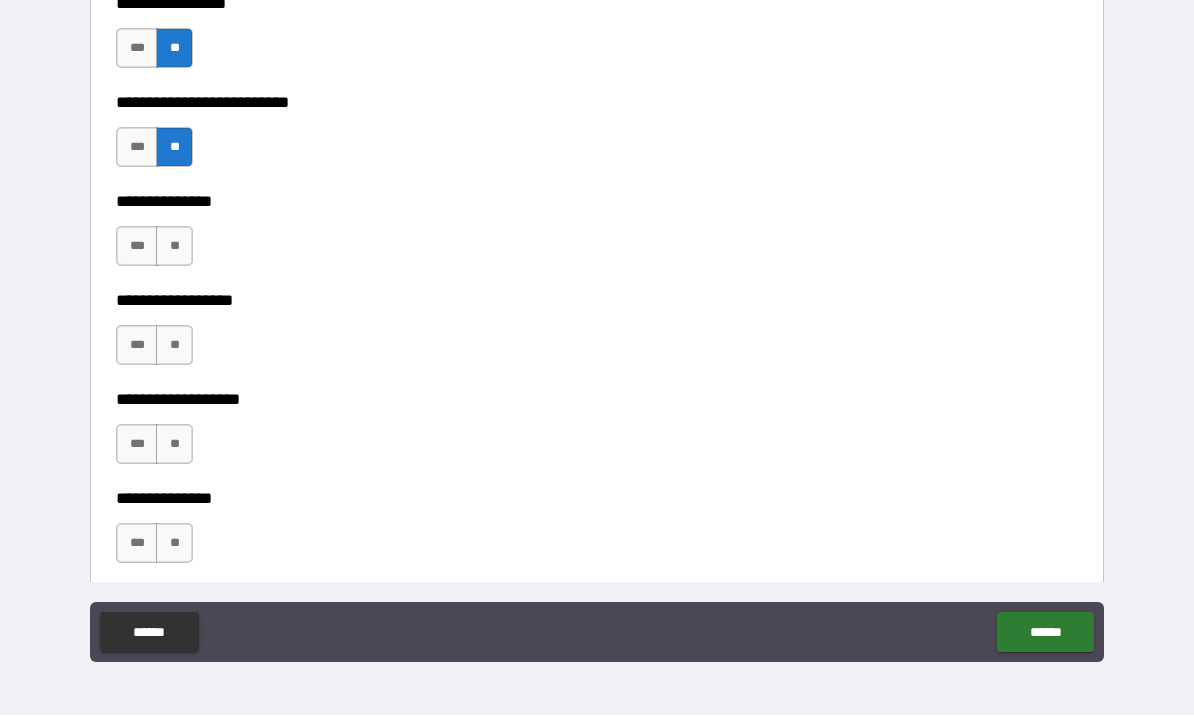 click on "**" at bounding box center (174, 247) 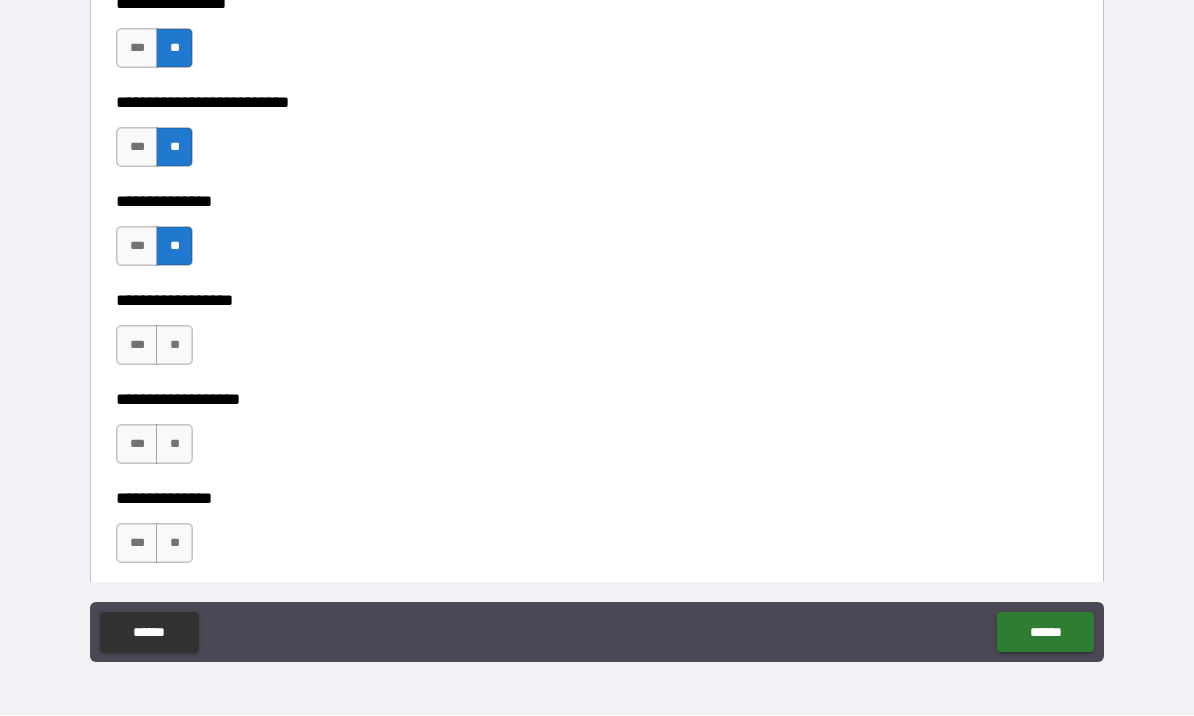 click on "**" at bounding box center [174, 346] 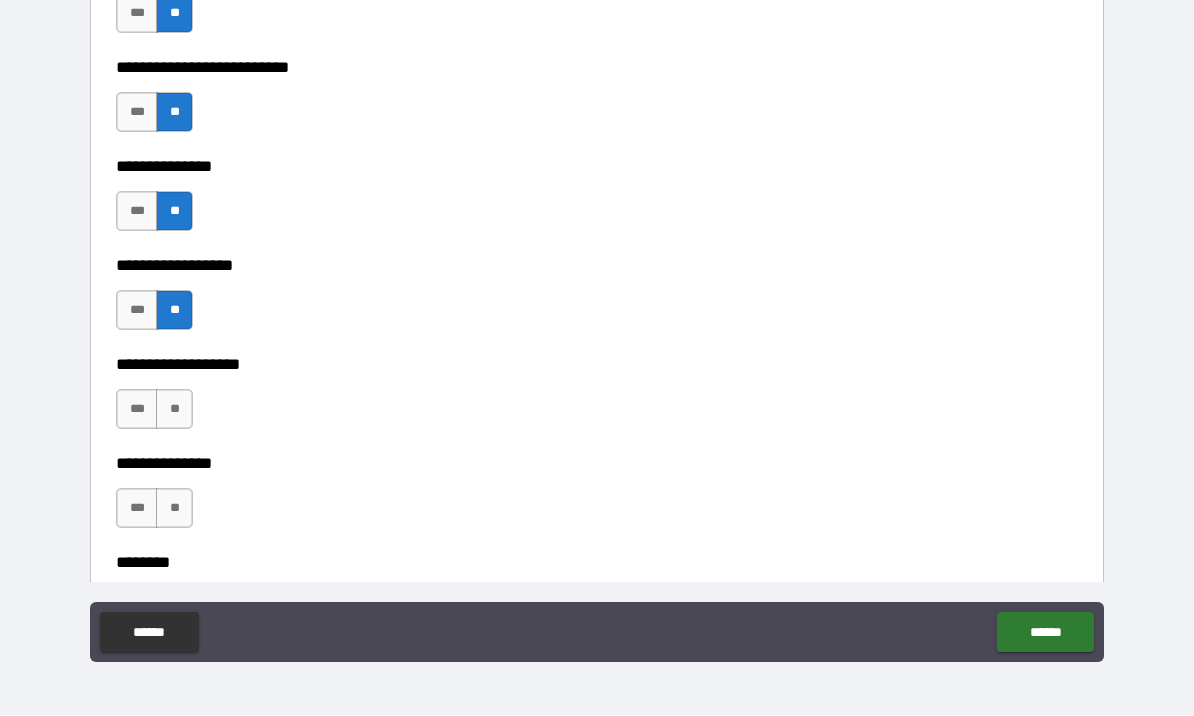 scroll, scrollTop: 5572, scrollLeft: 0, axis: vertical 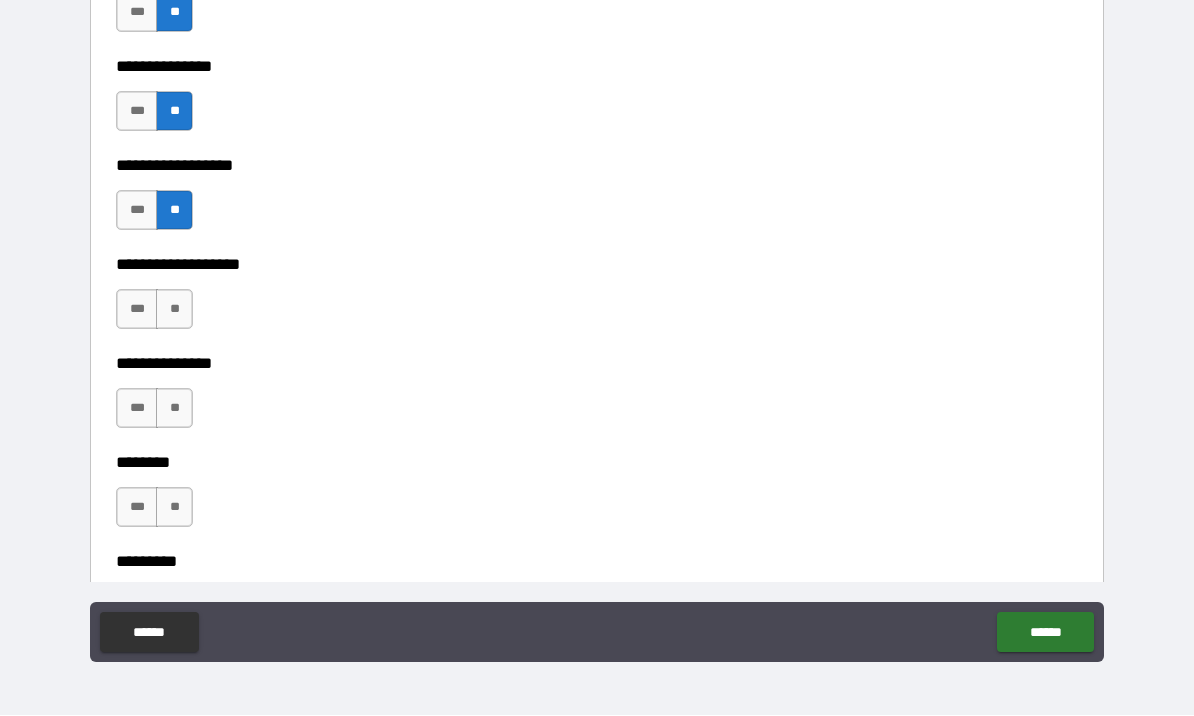 click on "***" at bounding box center [137, 310] 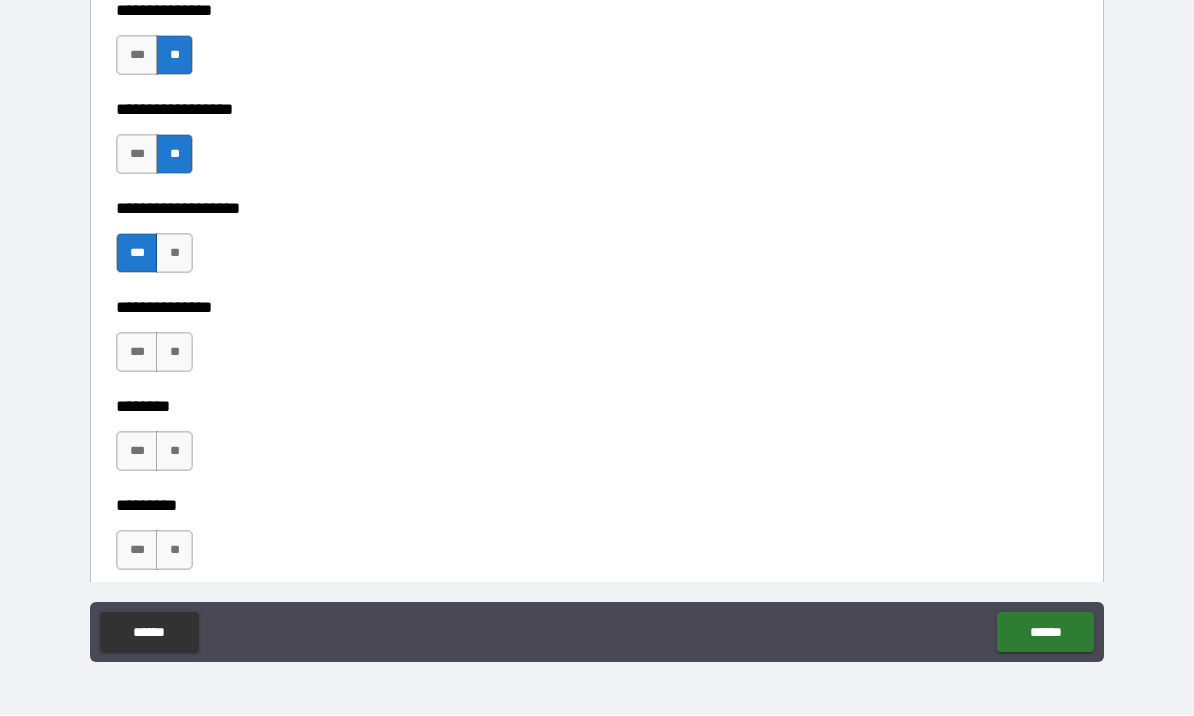 scroll, scrollTop: 5657, scrollLeft: 0, axis: vertical 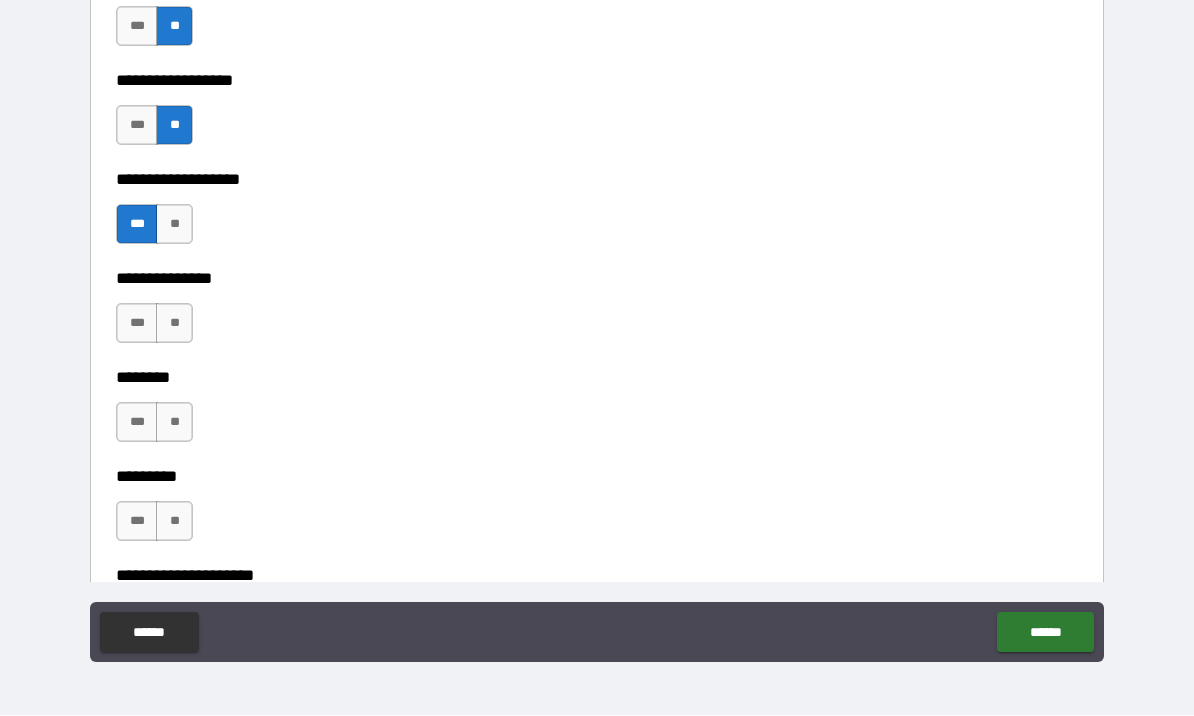click on "**" at bounding box center (174, 324) 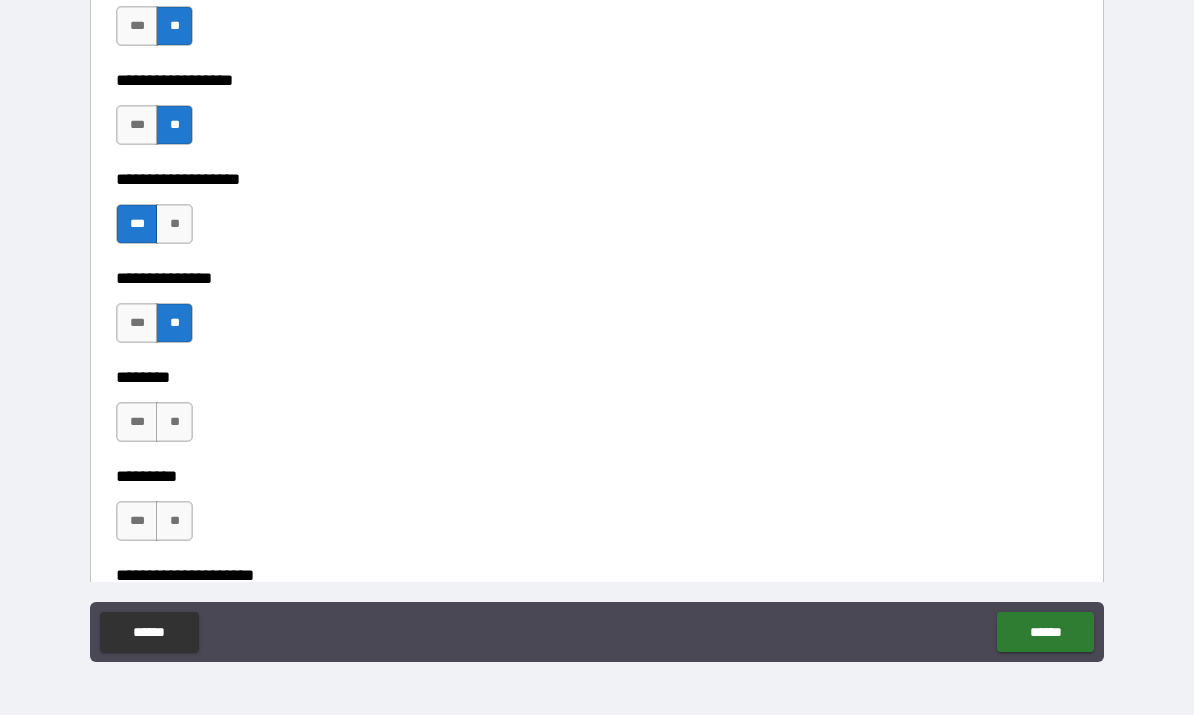 click on "**" at bounding box center [174, 423] 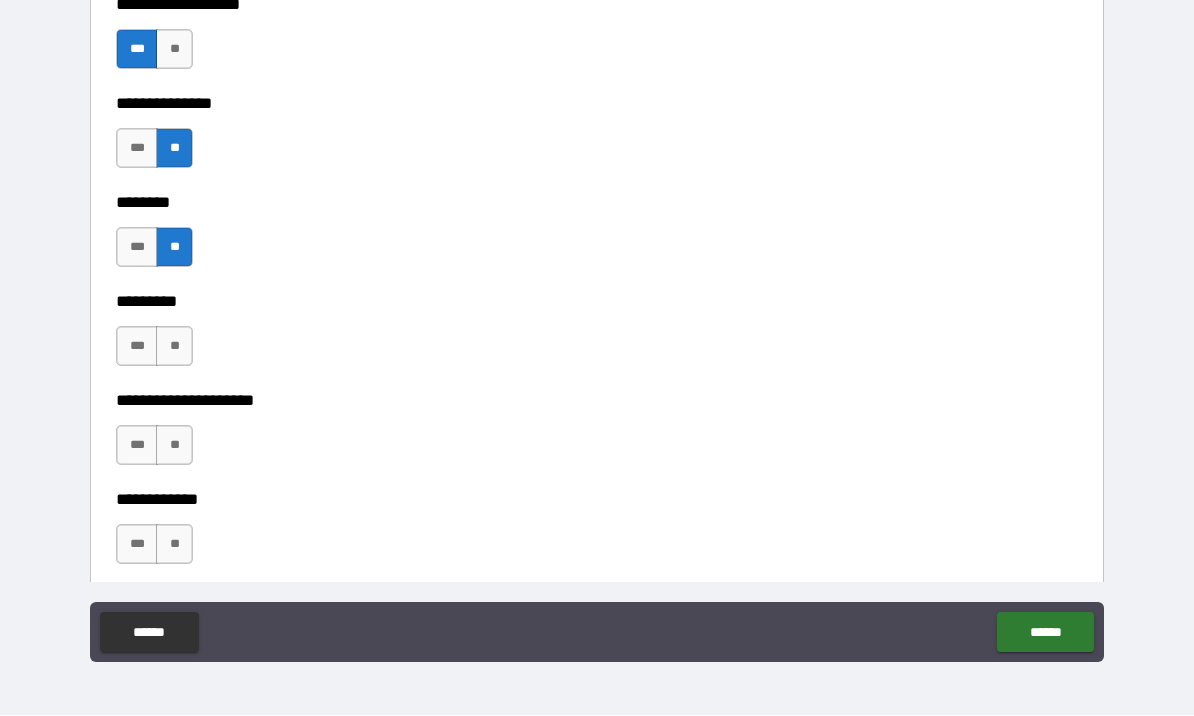 click on "**" at bounding box center (174, 347) 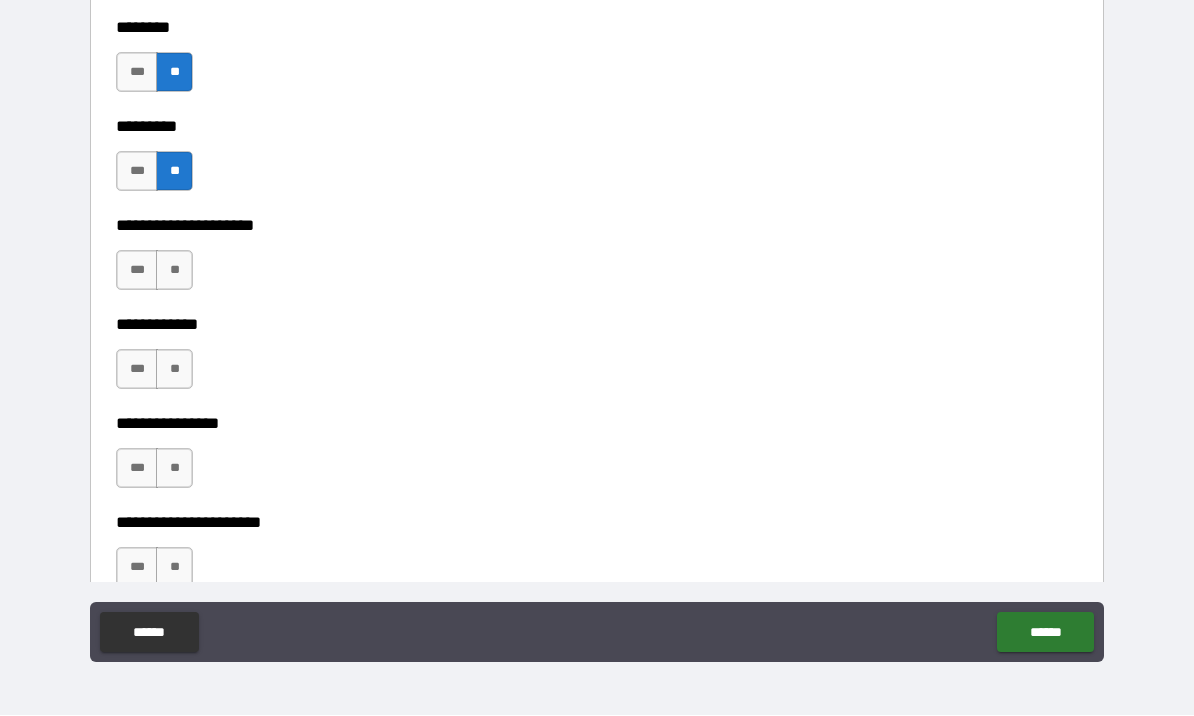 scroll, scrollTop: 6009, scrollLeft: 0, axis: vertical 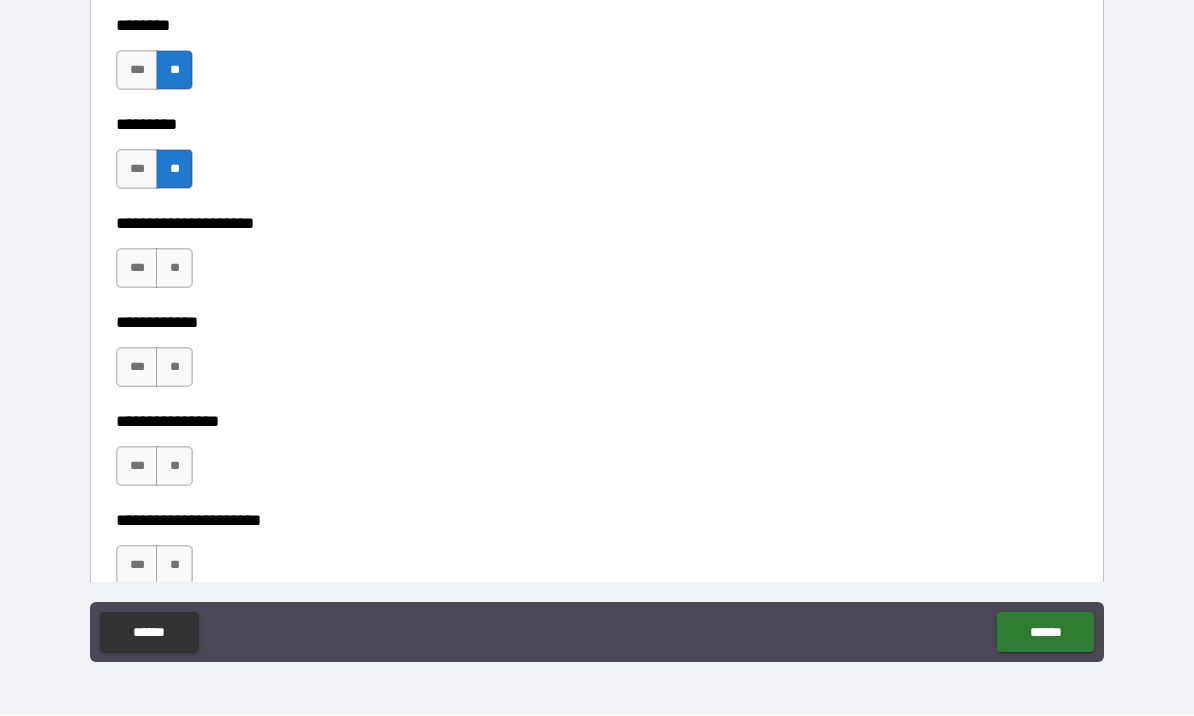 click on "**" at bounding box center (174, 269) 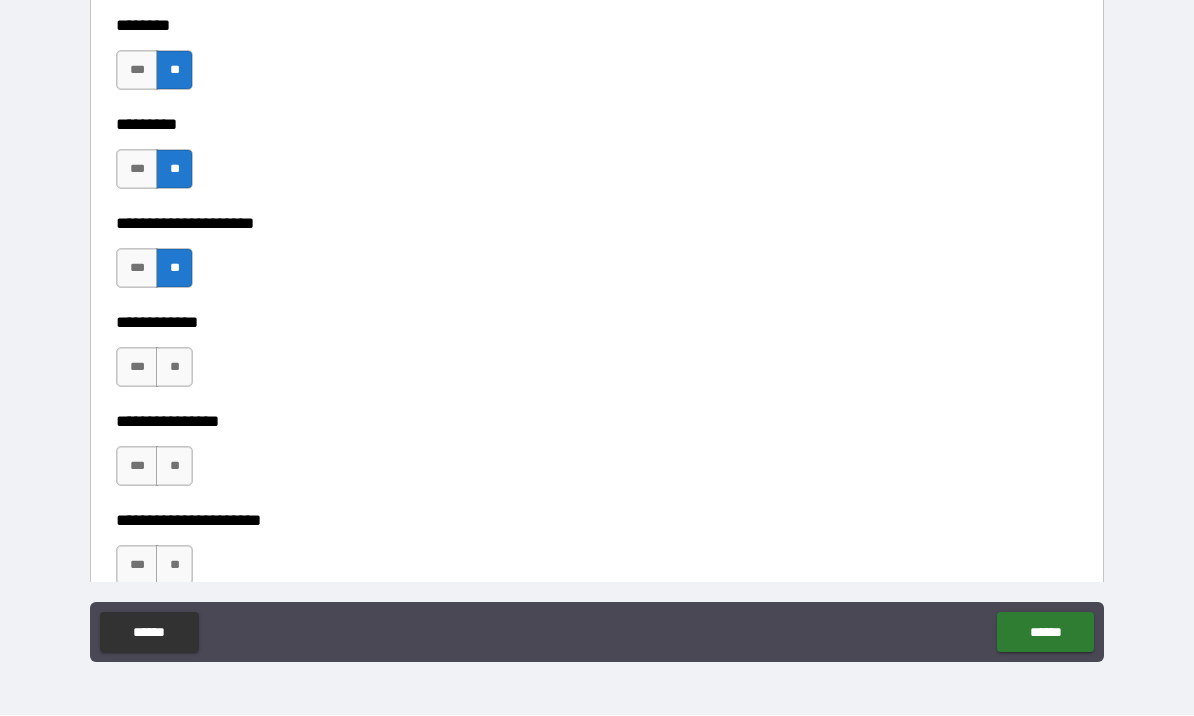 click on "**" at bounding box center [174, 368] 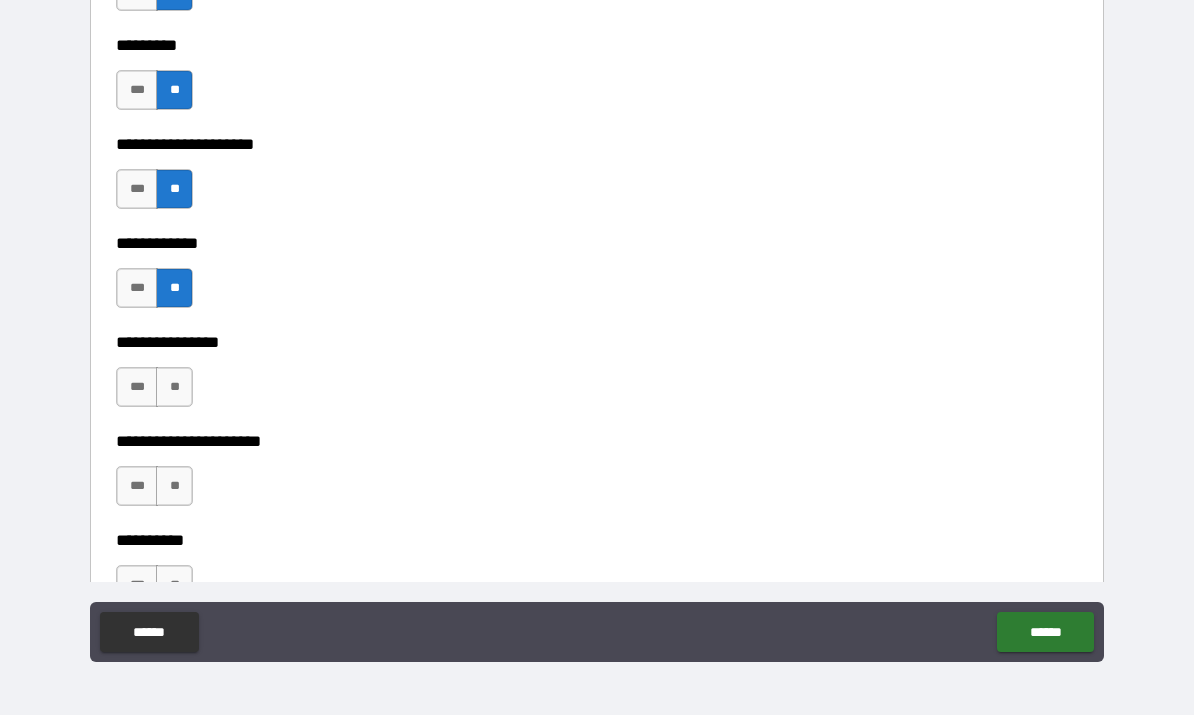 scroll, scrollTop: 6208, scrollLeft: 0, axis: vertical 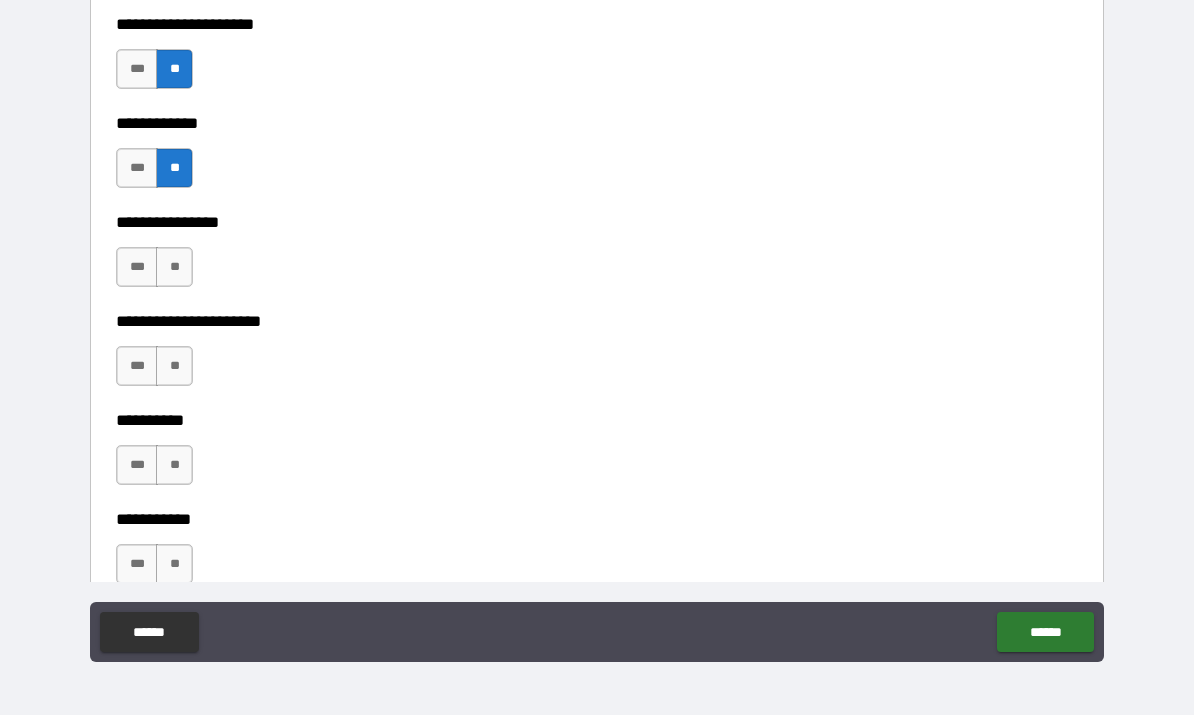 click on "**" at bounding box center (174, 268) 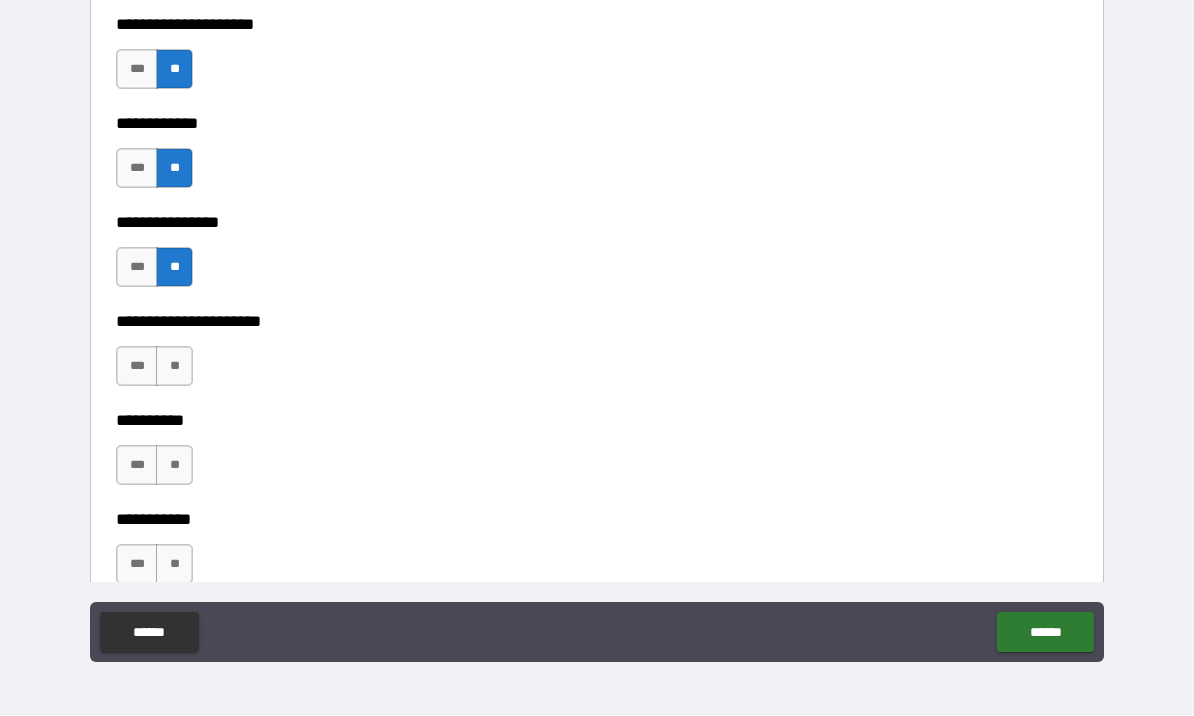 click on "**" at bounding box center [174, 367] 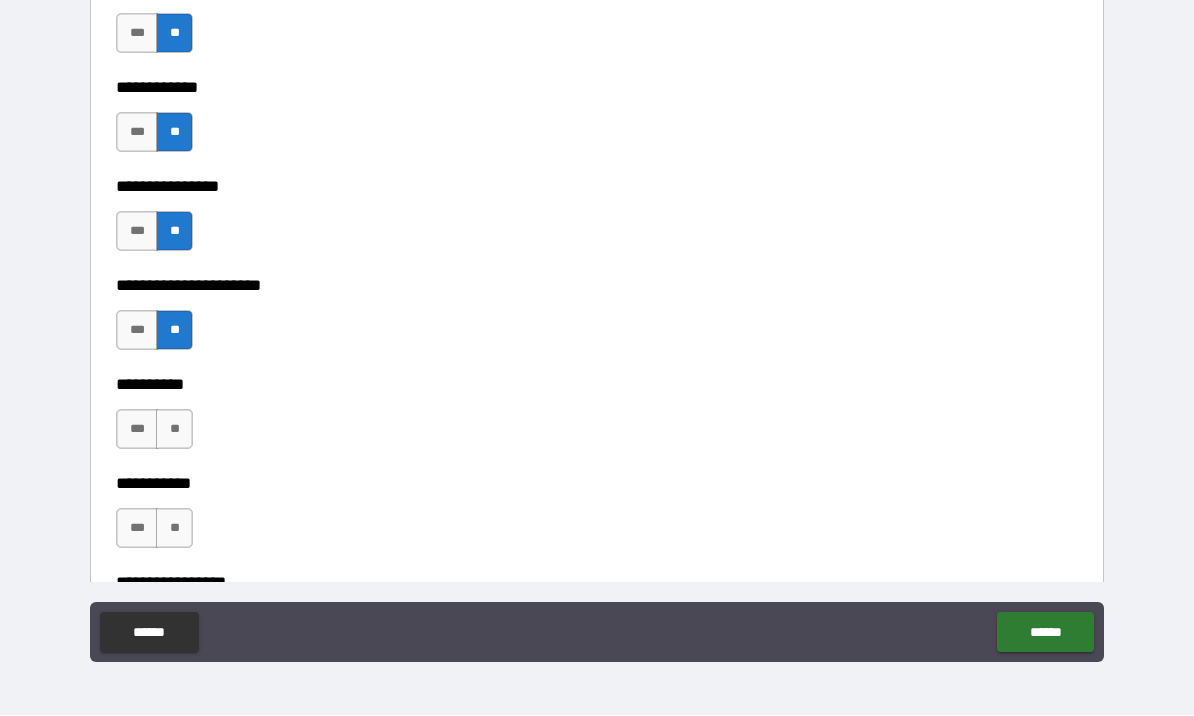 scroll, scrollTop: 6367, scrollLeft: 0, axis: vertical 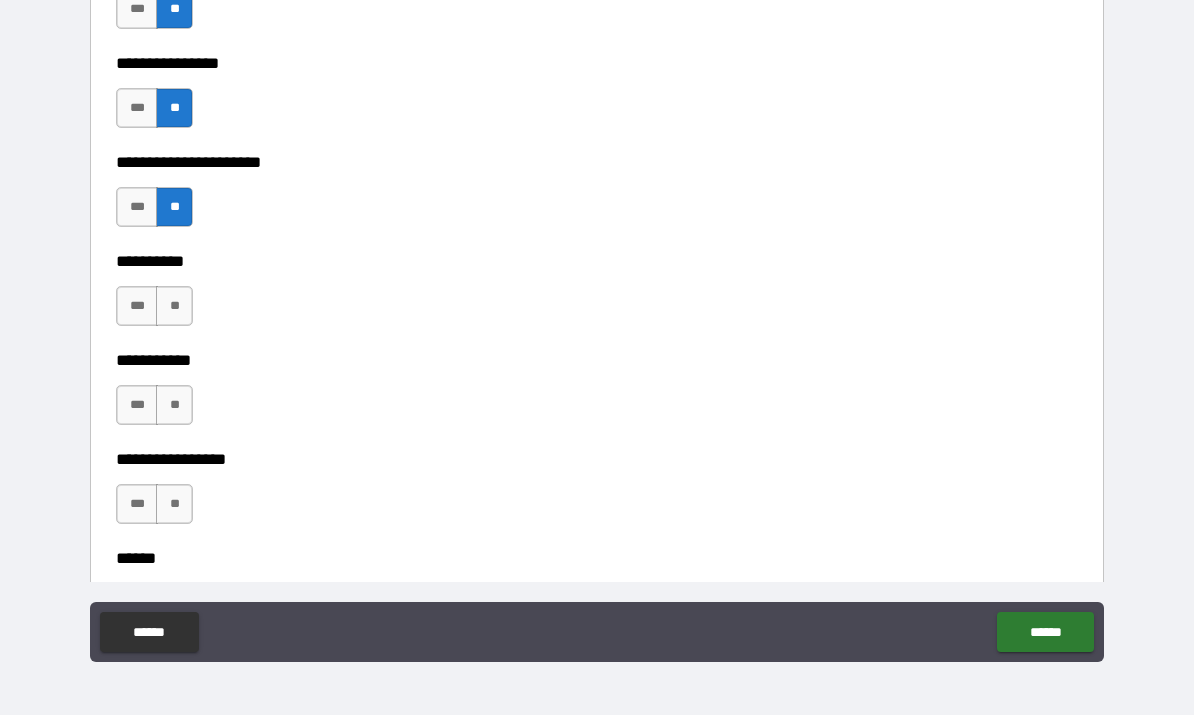 click on "**" at bounding box center [174, 307] 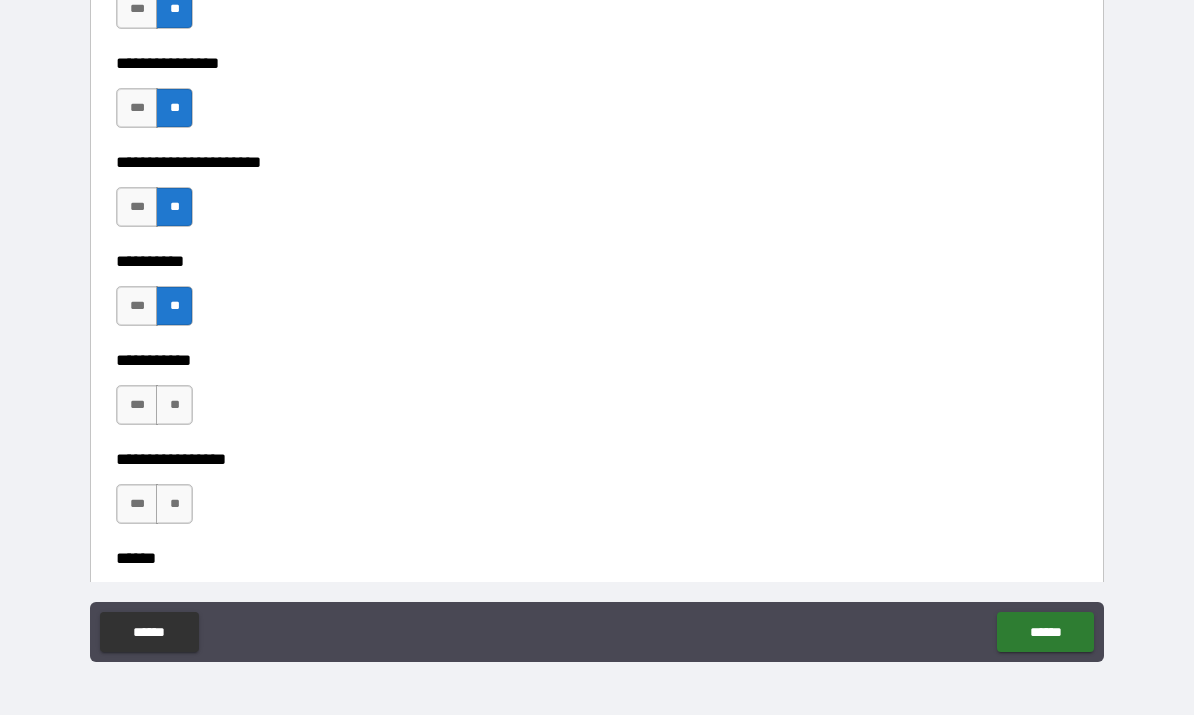 click on "**" at bounding box center [174, 406] 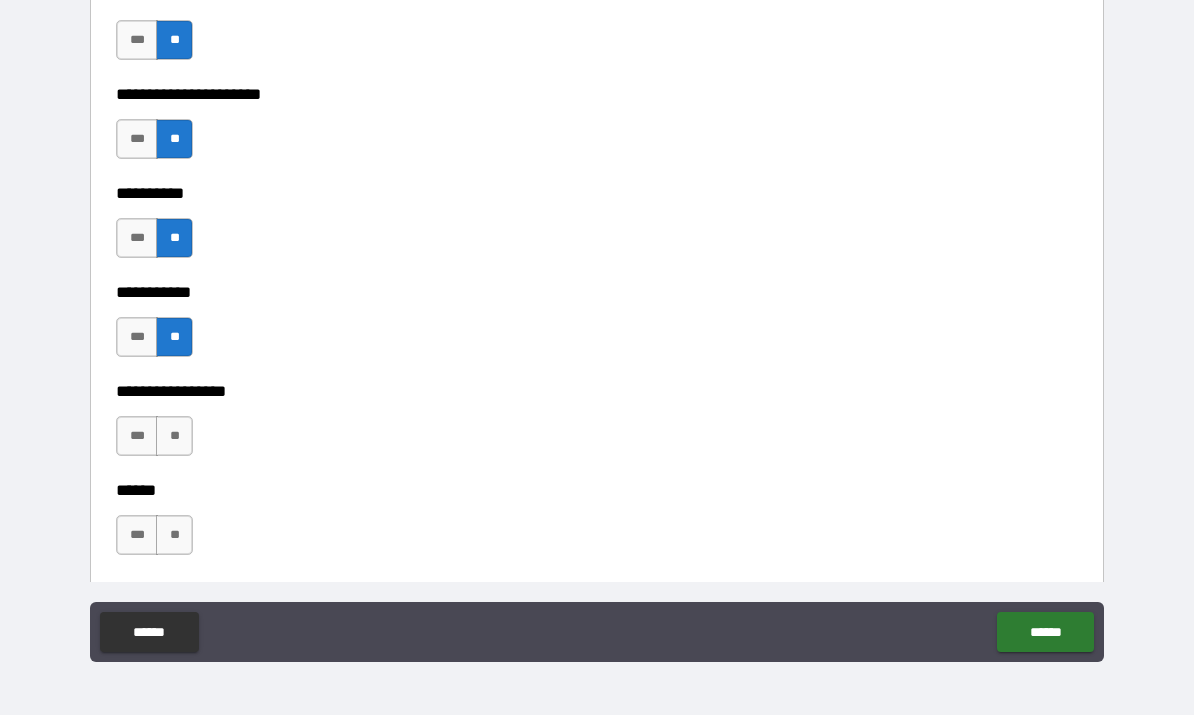 scroll, scrollTop: 6545, scrollLeft: 0, axis: vertical 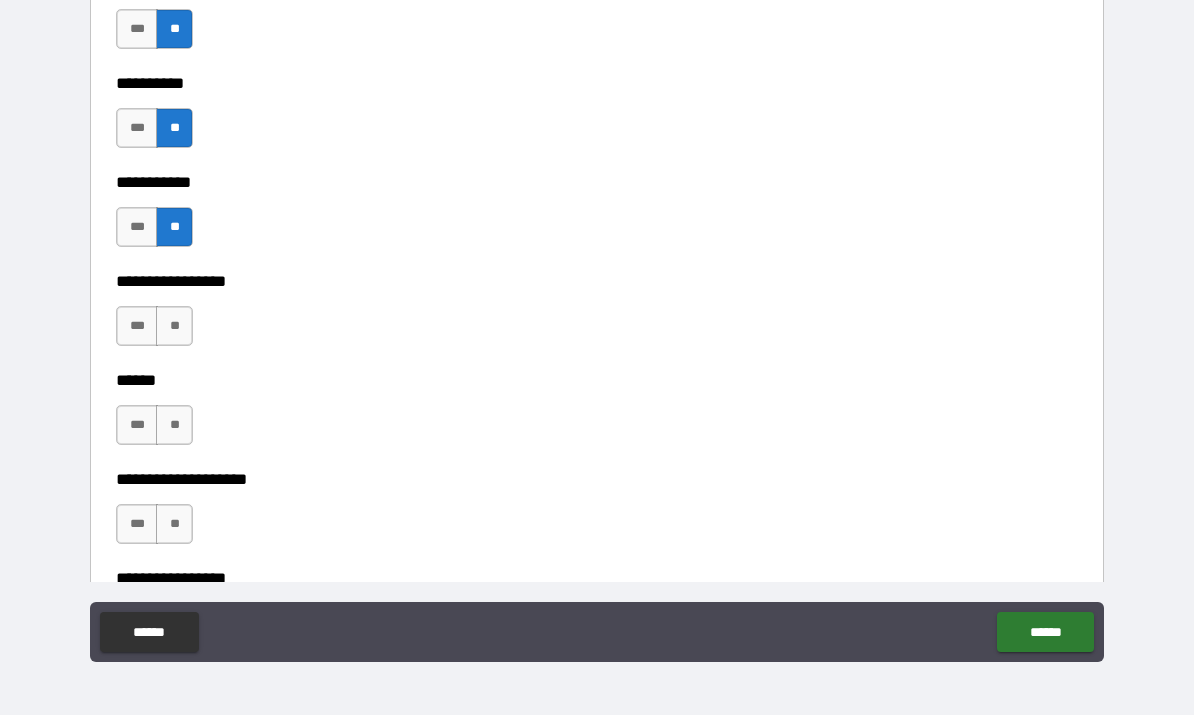click on "**" at bounding box center [174, 327] 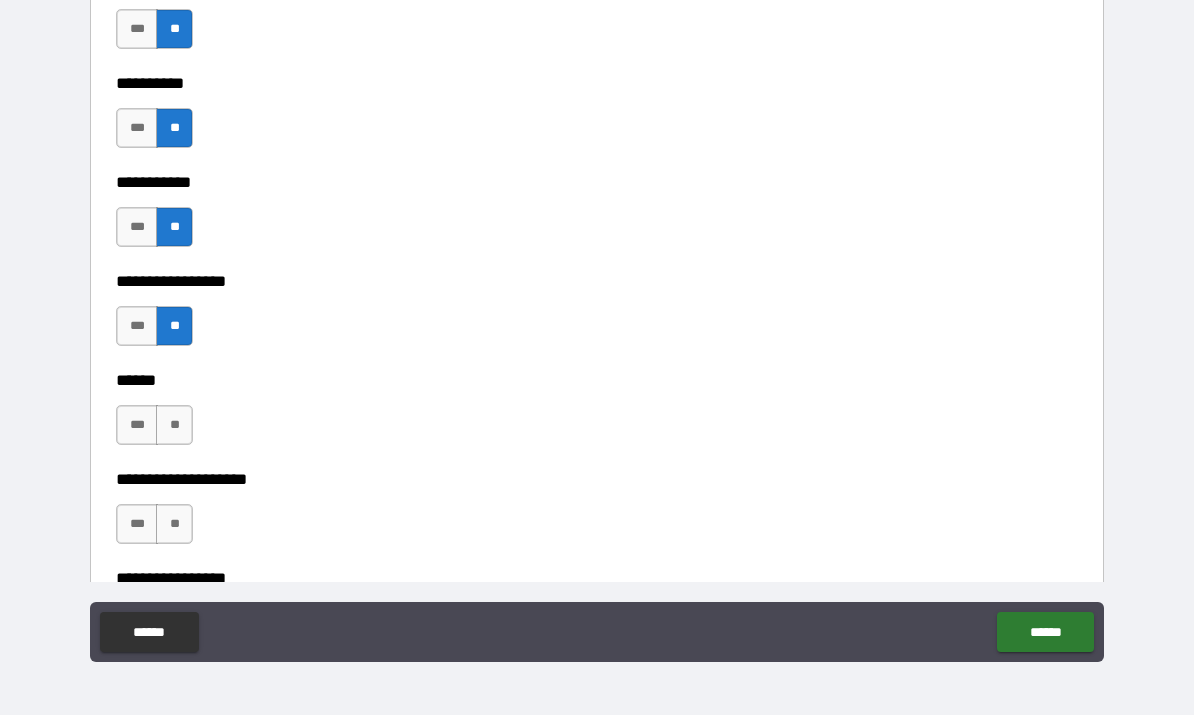 click on "**" at bounding box center (174, 426) 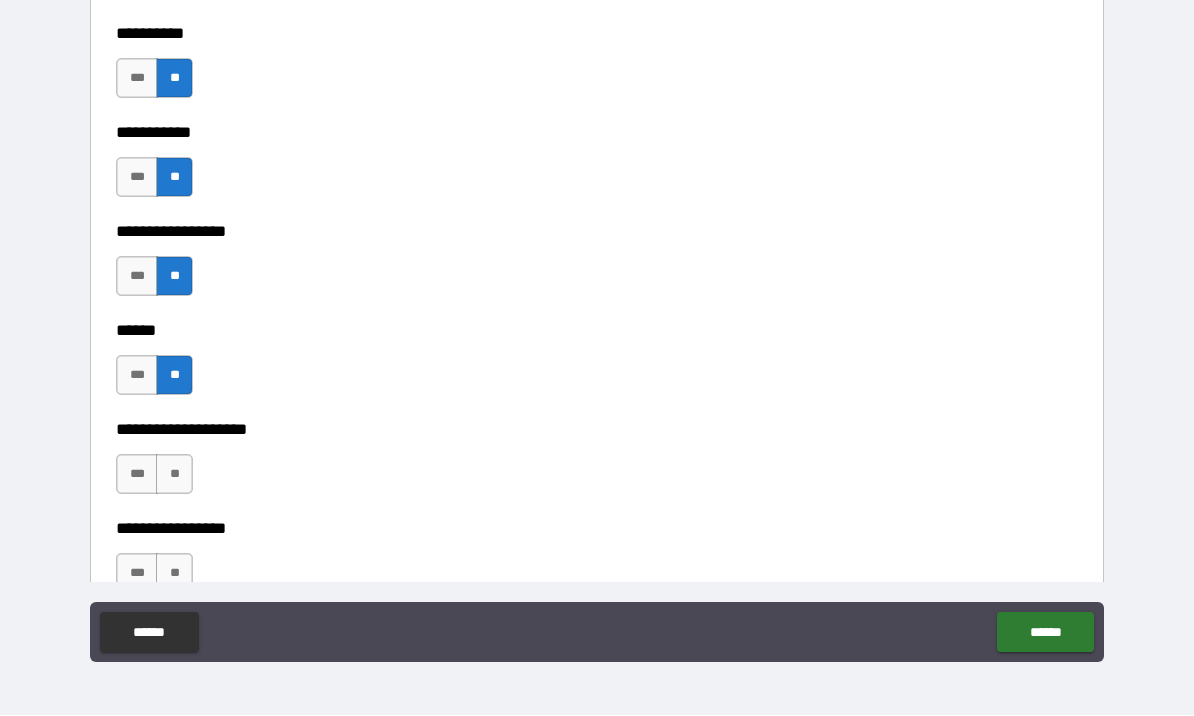 scroll, scrollTop: 6745, scrollLeft: 0, axis: vertical 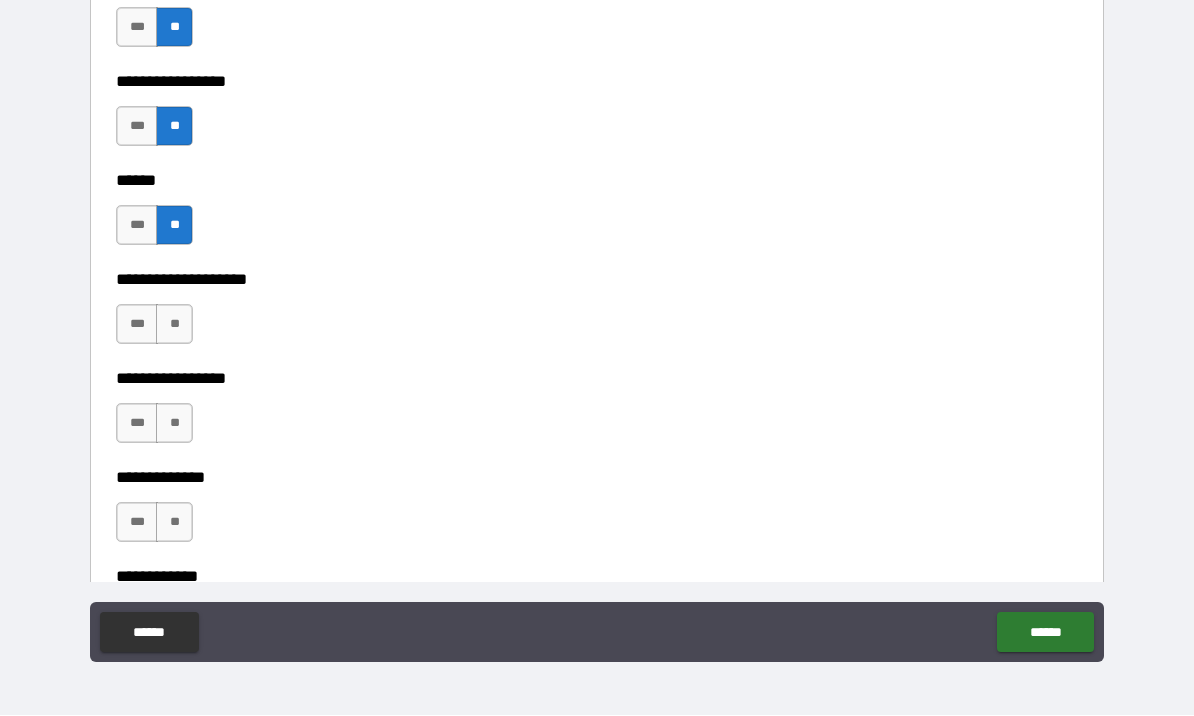 click on "**" at bounding box center [174, 325] 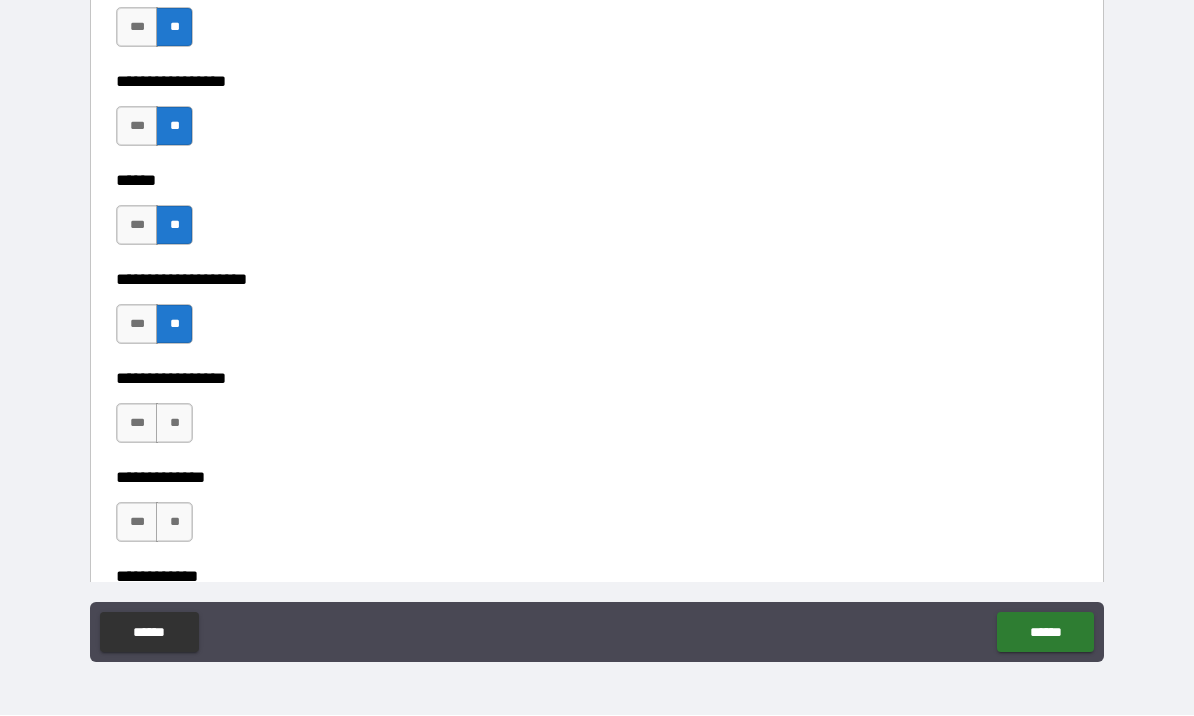 click on "**********" at bounding box center [597, 365] 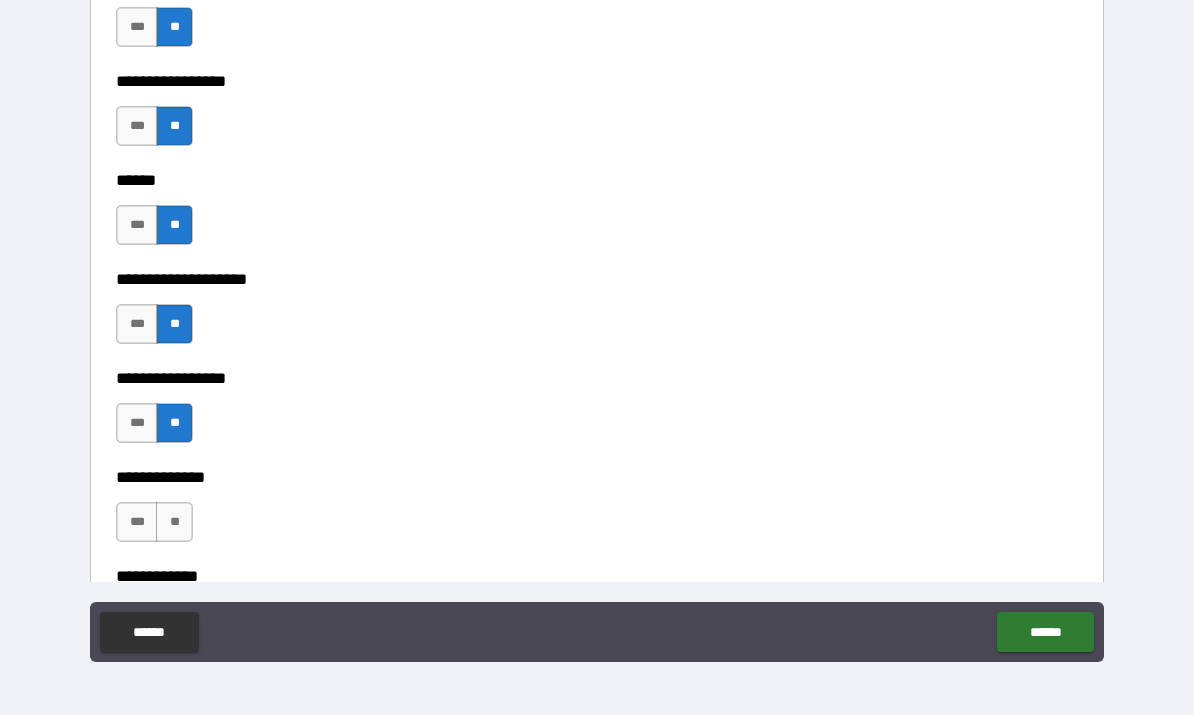 click on "**" at bounding box center (174, 523) 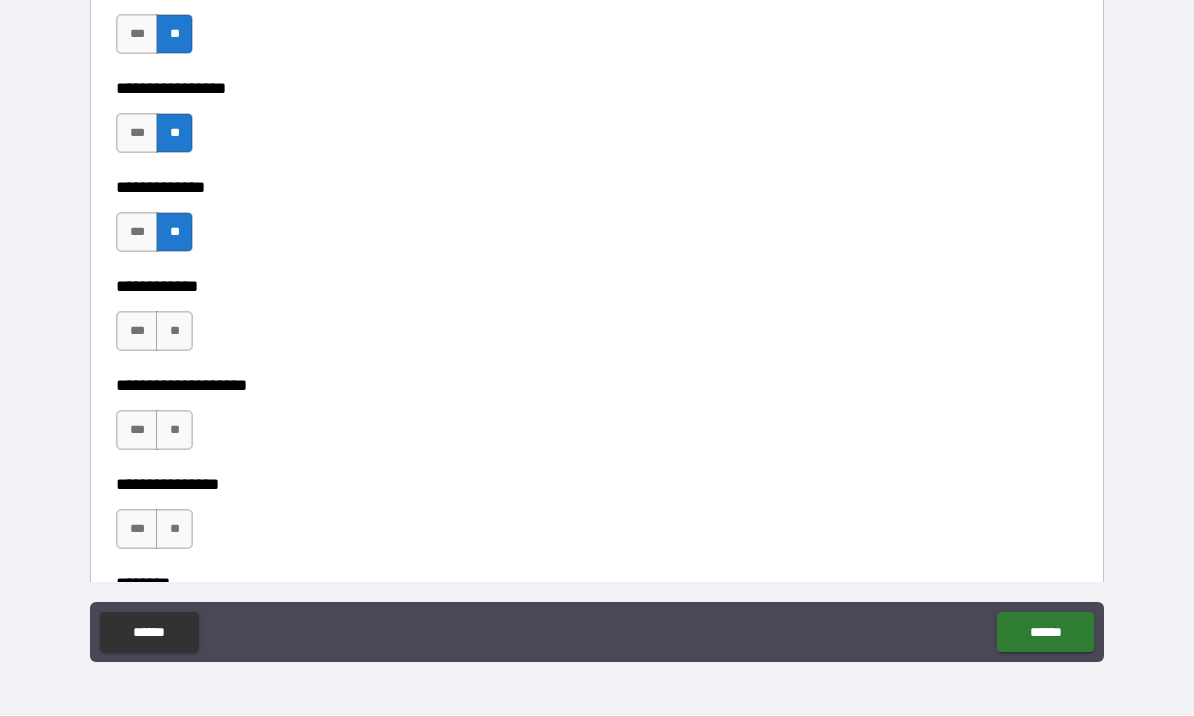 scroll, scrollTop: 7036, scrollLeft: 0, axis: vertical 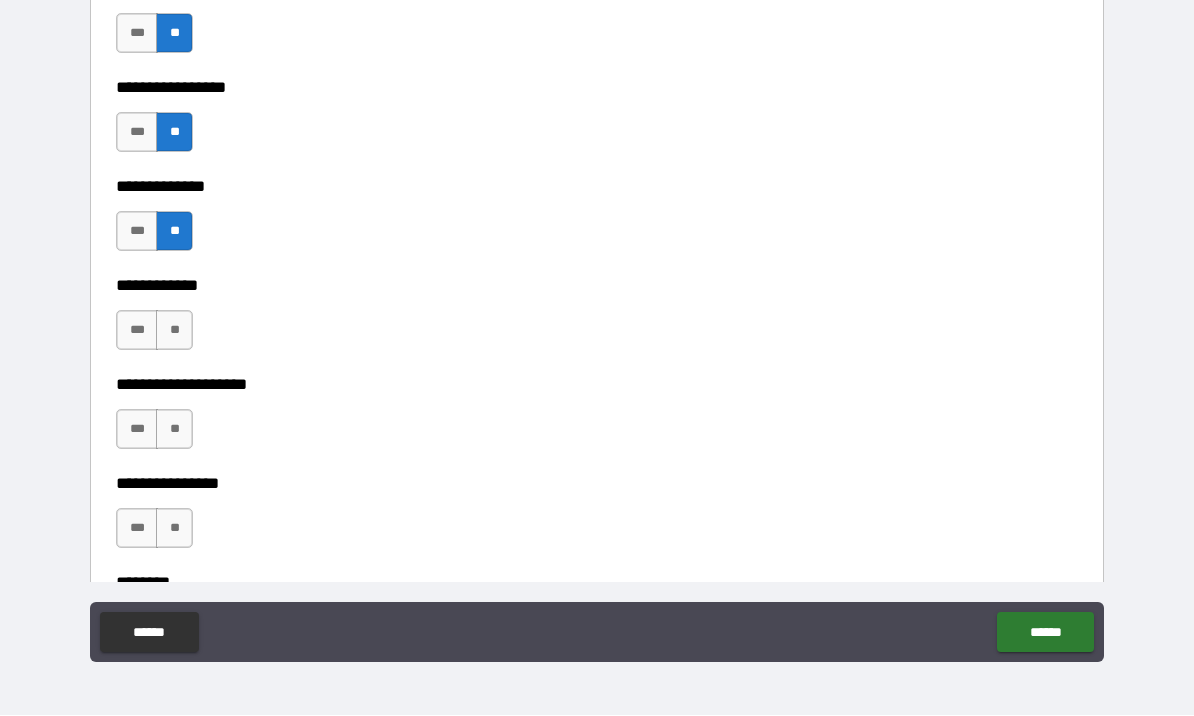 click on "**" at bounding box center (174, 430) 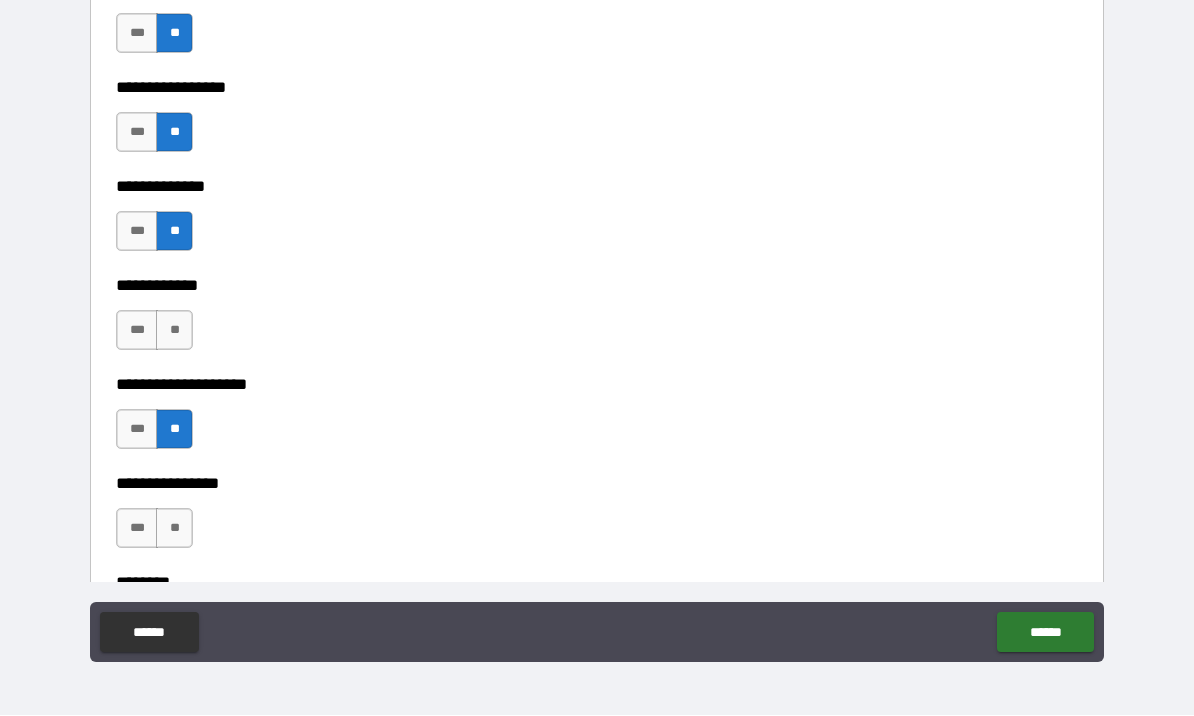 click on "**" at bounding box center [174, 331] 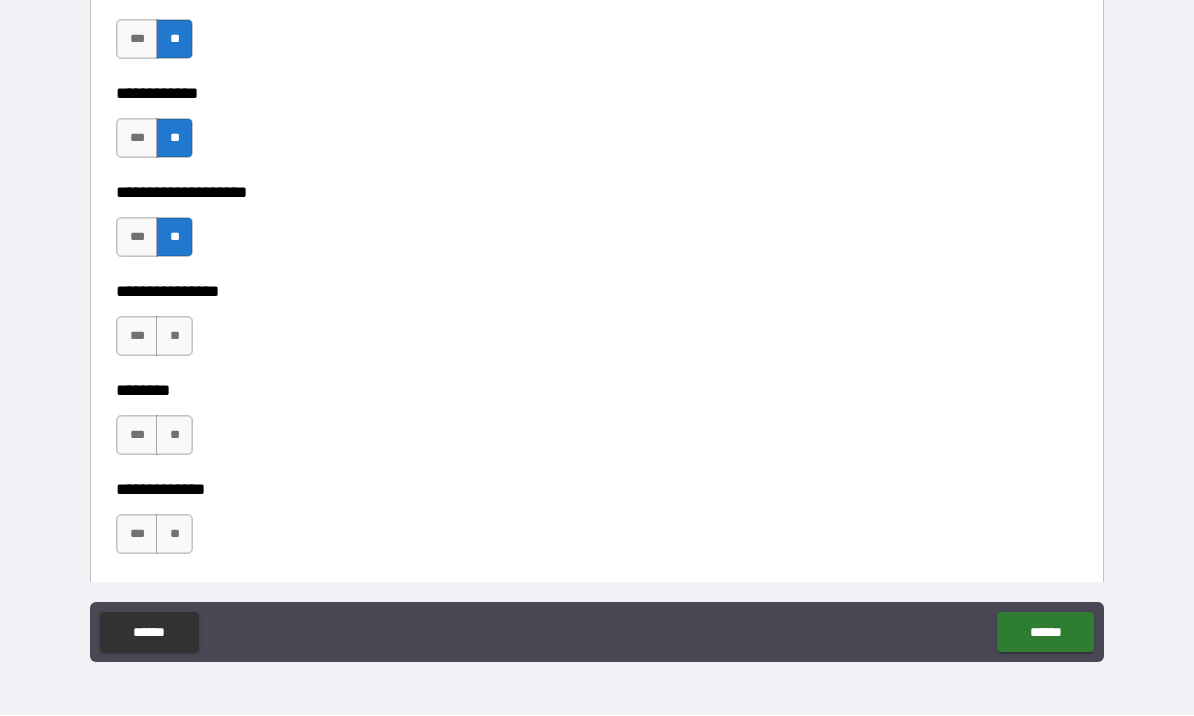 scroll, scrollTop: 7234, scrollLeft: 0, axis: vertical 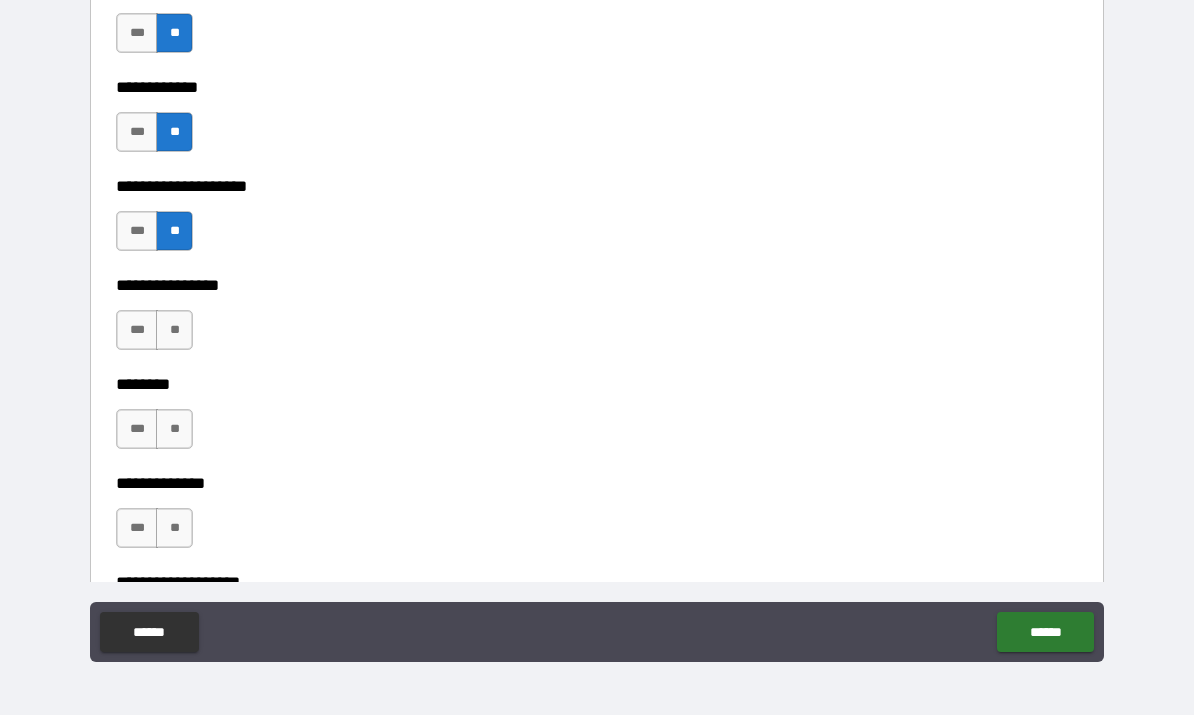 click on "**" at bounding box center (174, 331) 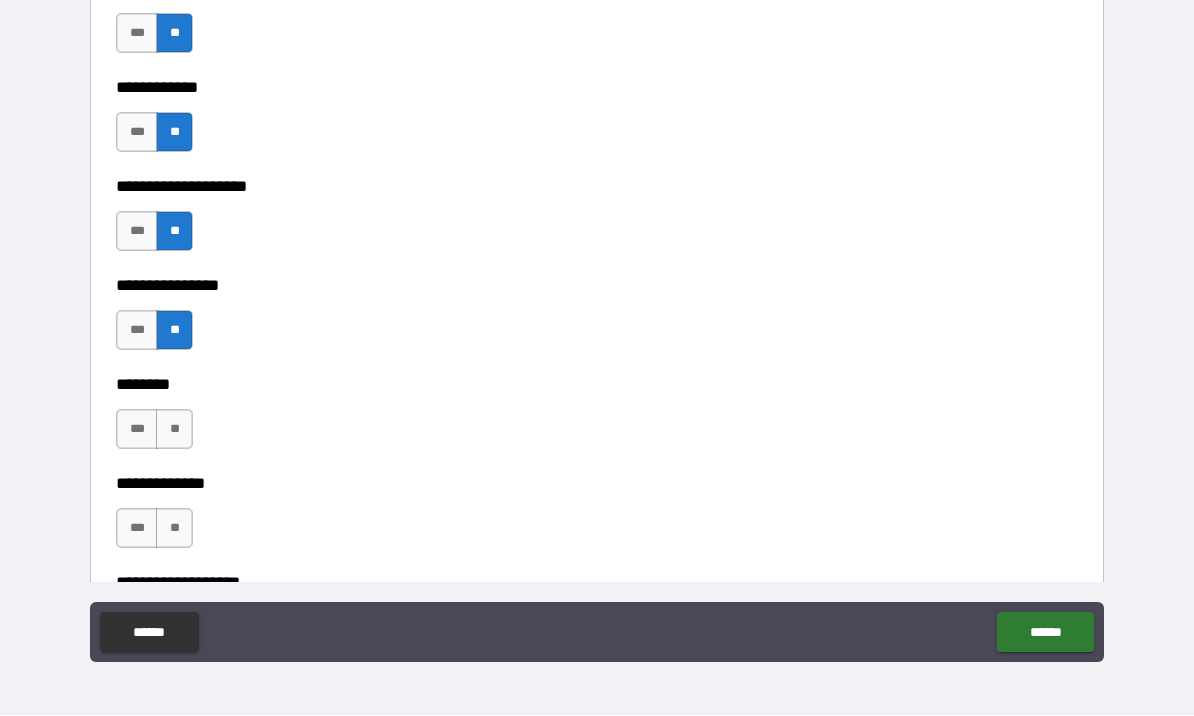click on "**" at bounding box center (174, 430) 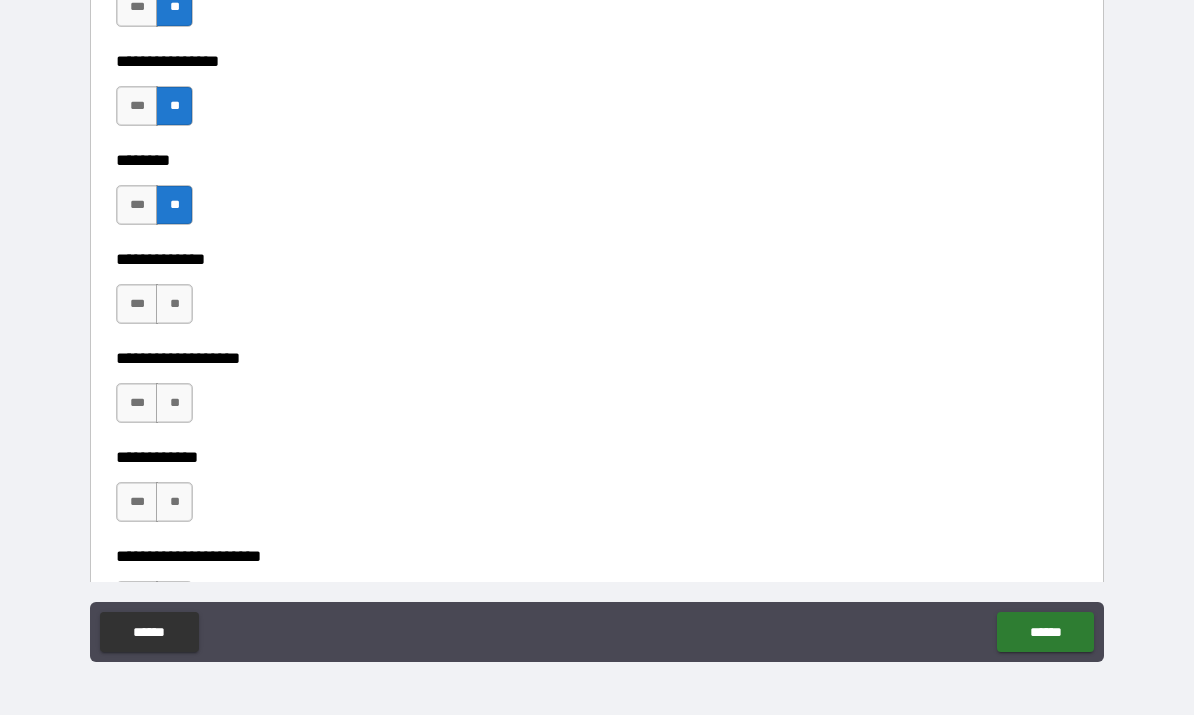 scroll 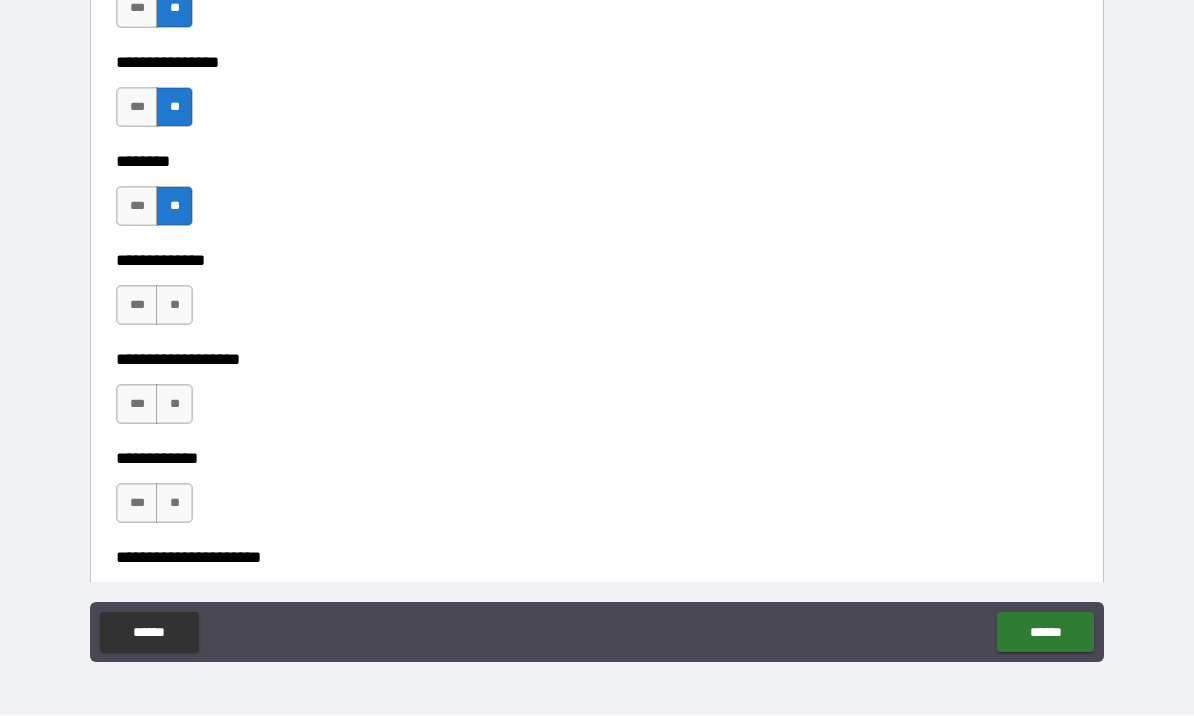 click on "**" at bounding box center [174, 306] 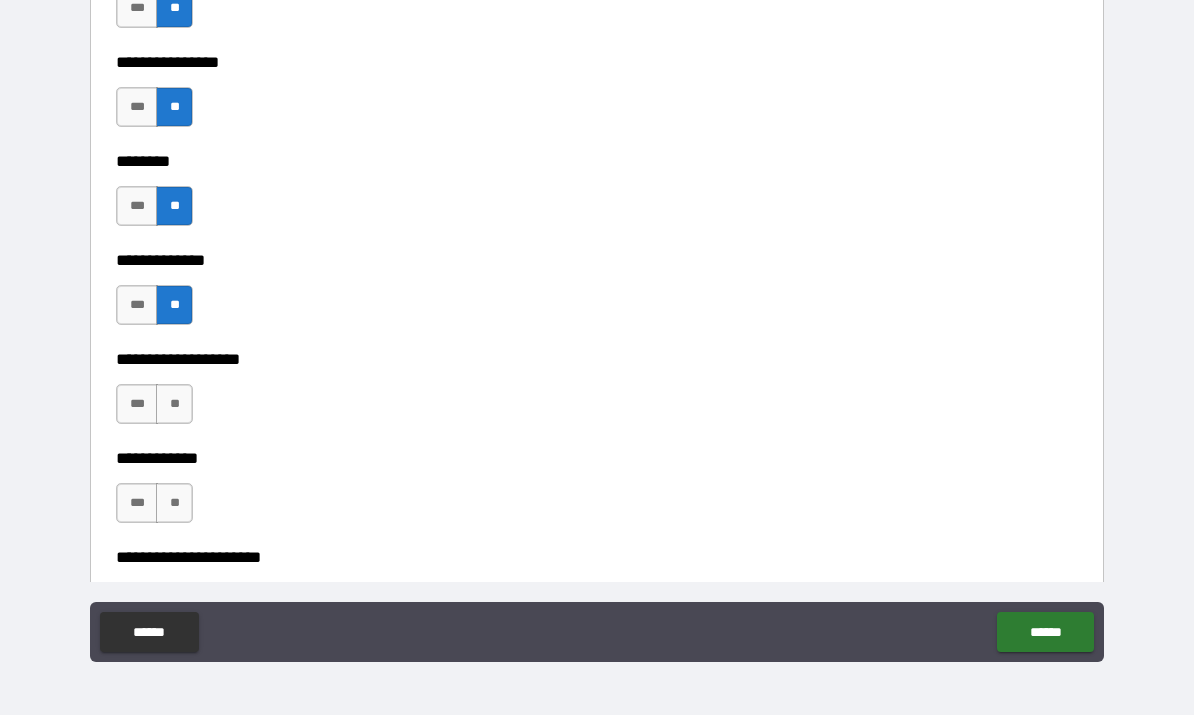 click on "**" at bounding box center [174, 405] 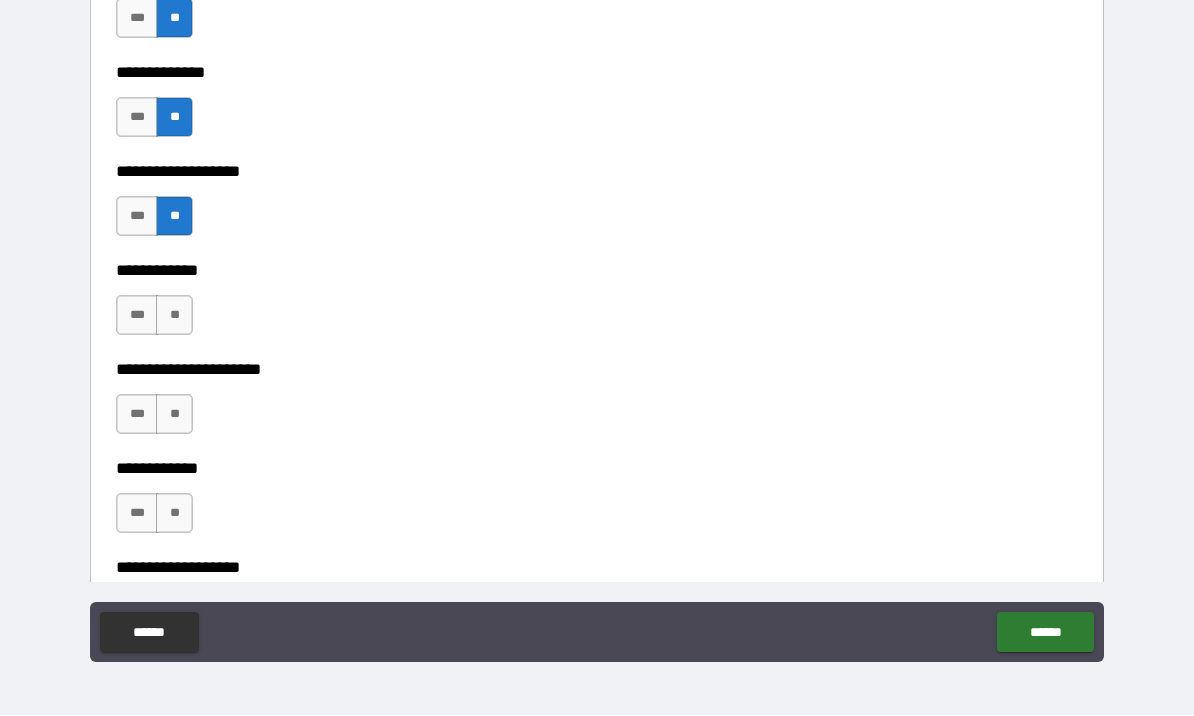 scroll, scrollTop: 7619, scrollLeft: 0, axis: vertical 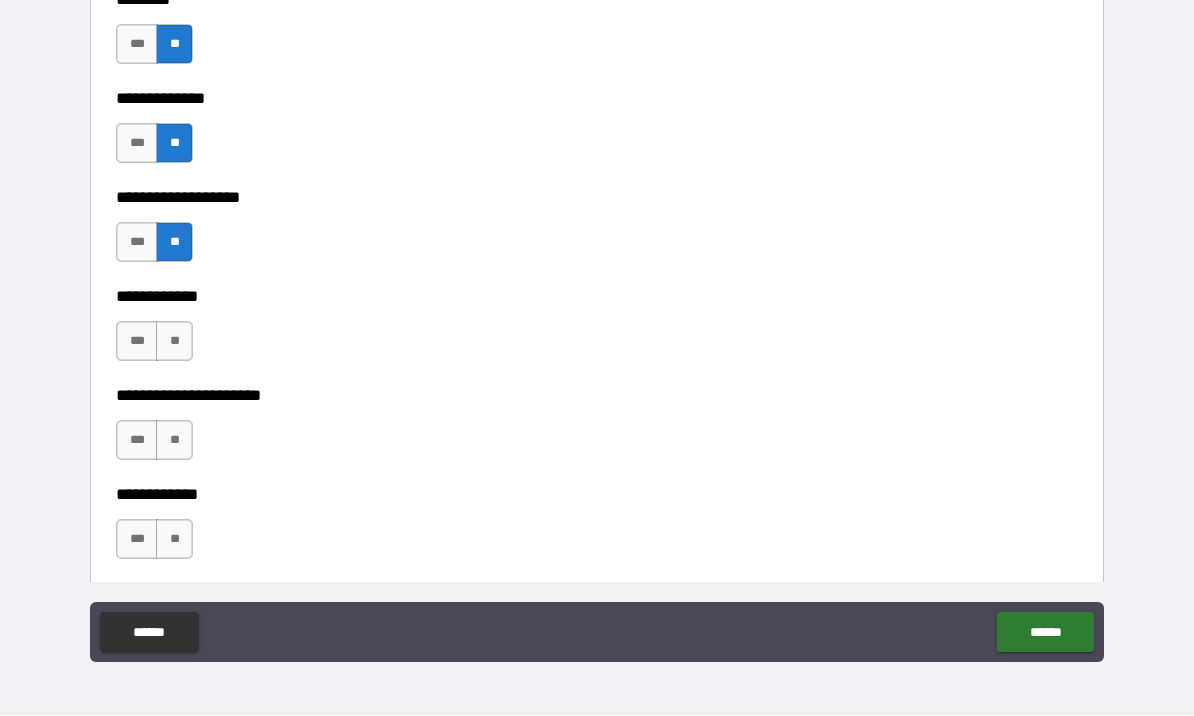 click on "**" at bounding box center [174, 342] 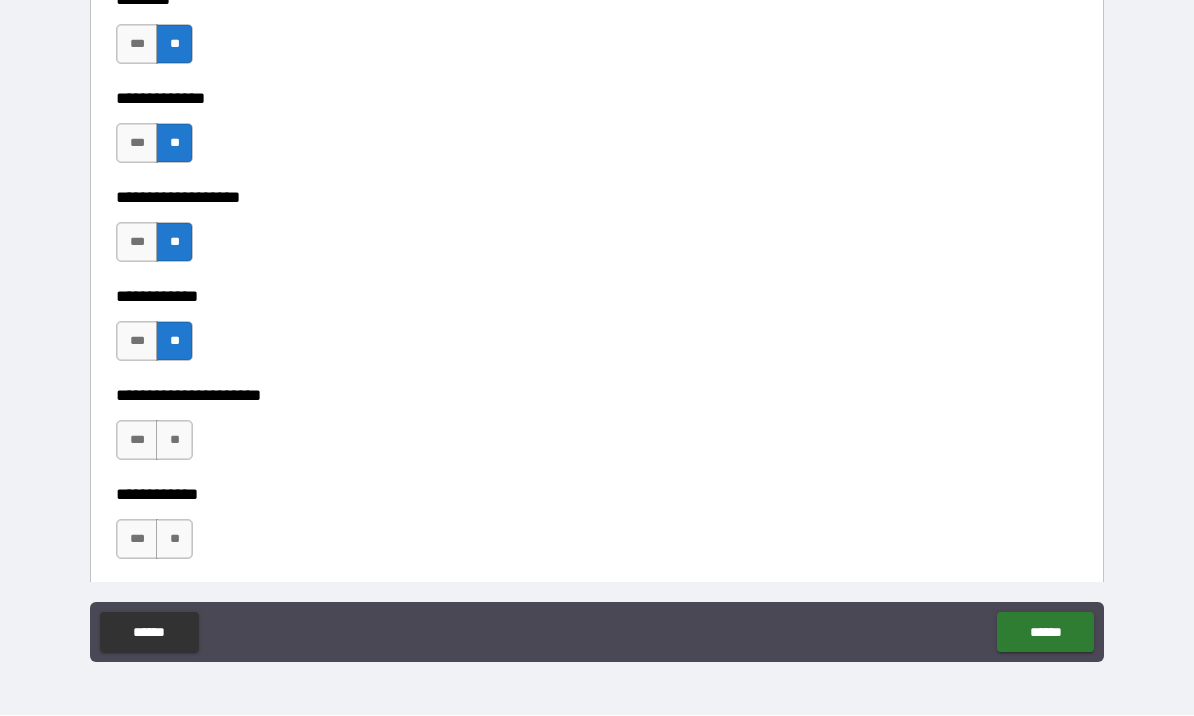 click on "**" at bounding box center [174, 441] 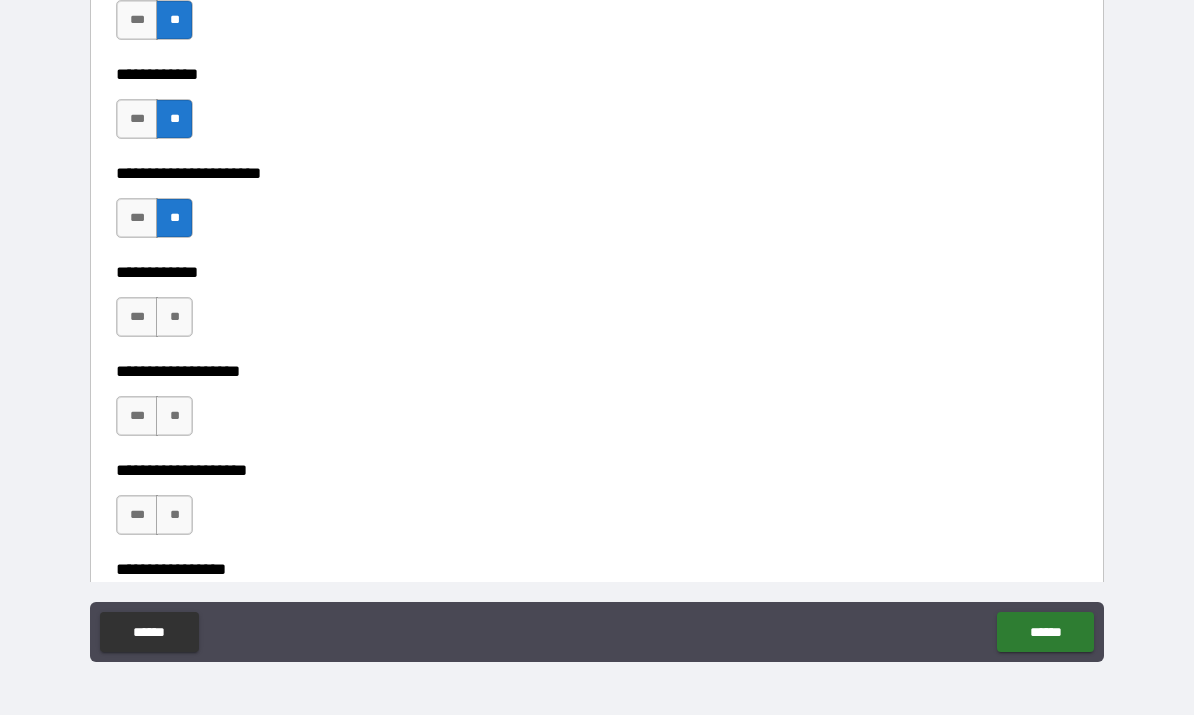 scroll, scrollTop: 7850, scrollLeft: 0, axis: vertical 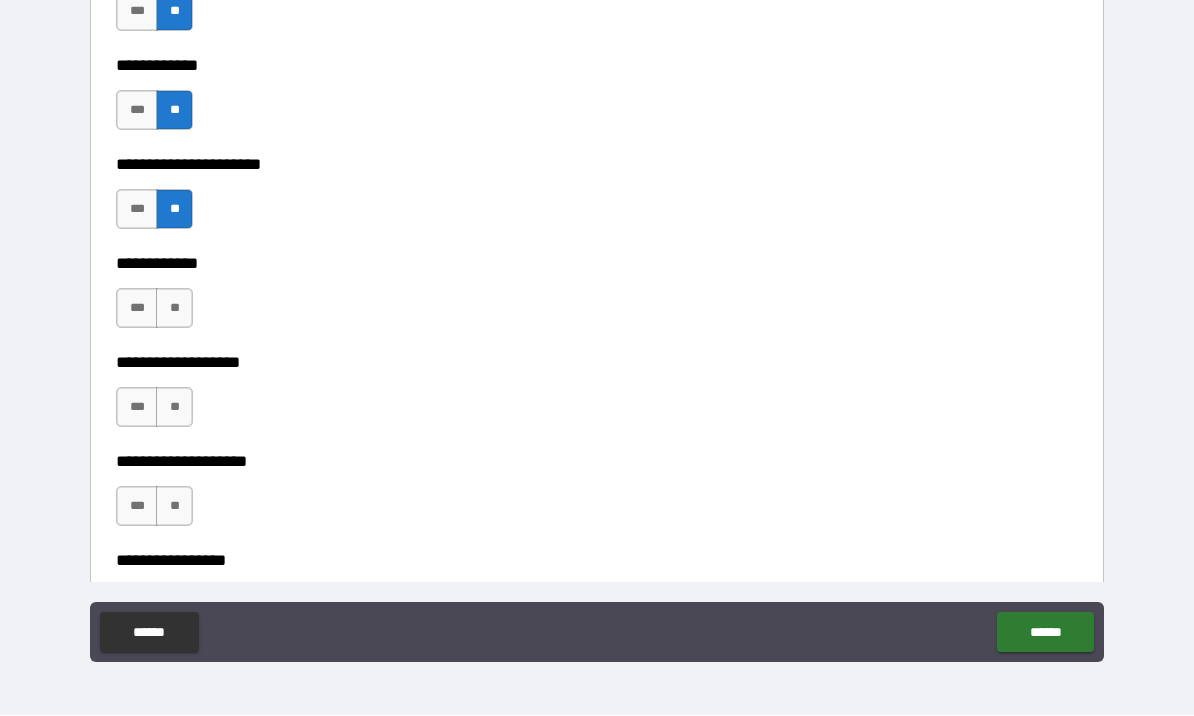 click on "**" at bounding box center (174, 309) 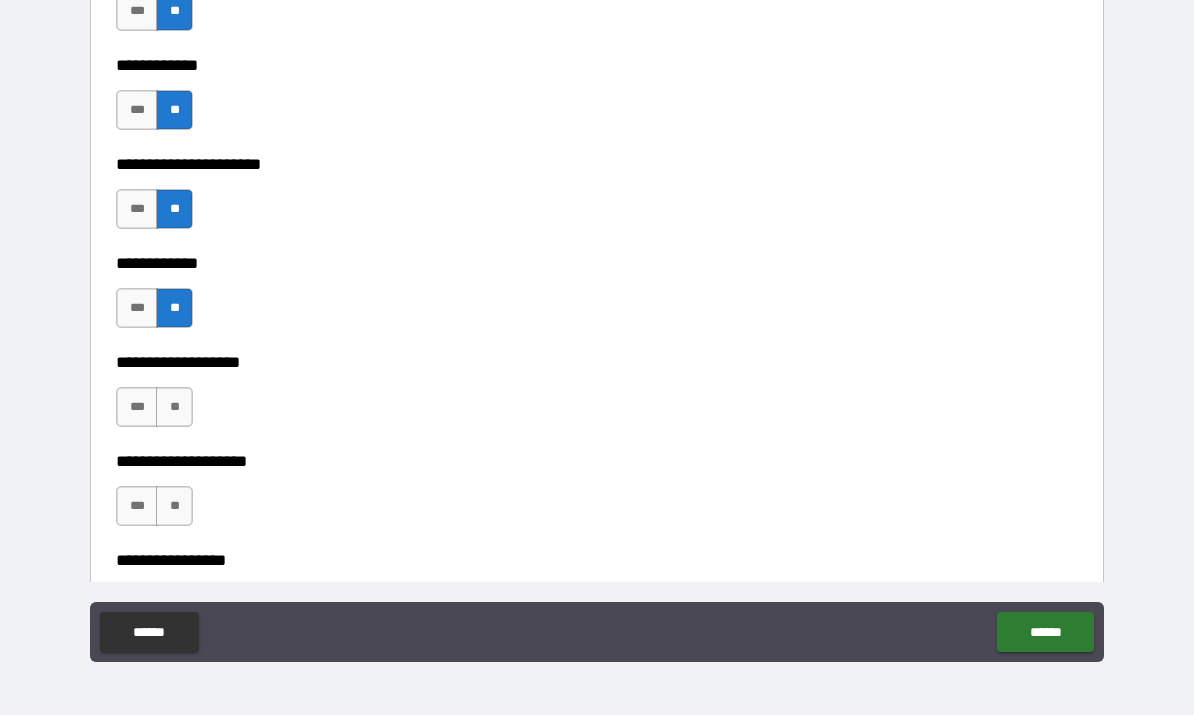 click on "**" at bounding box center (174, 408) 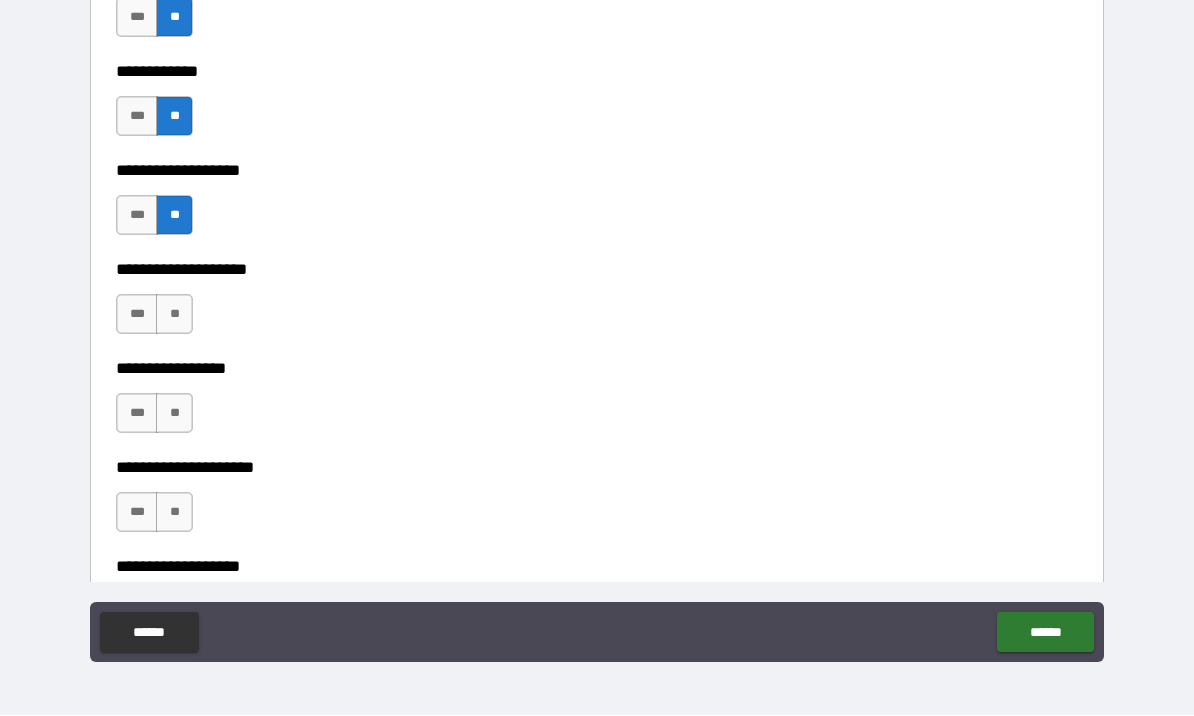 click on "**" at bounding box center [174, 315] 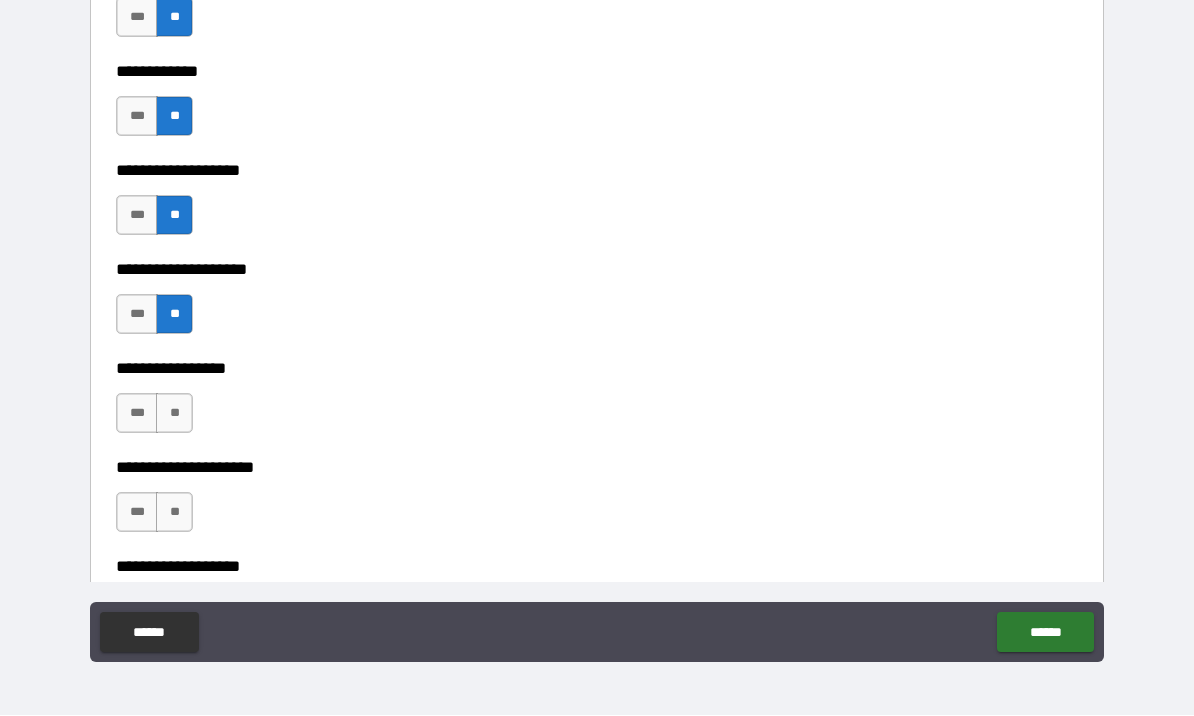 click on "**" at bounding box center [174, 414] 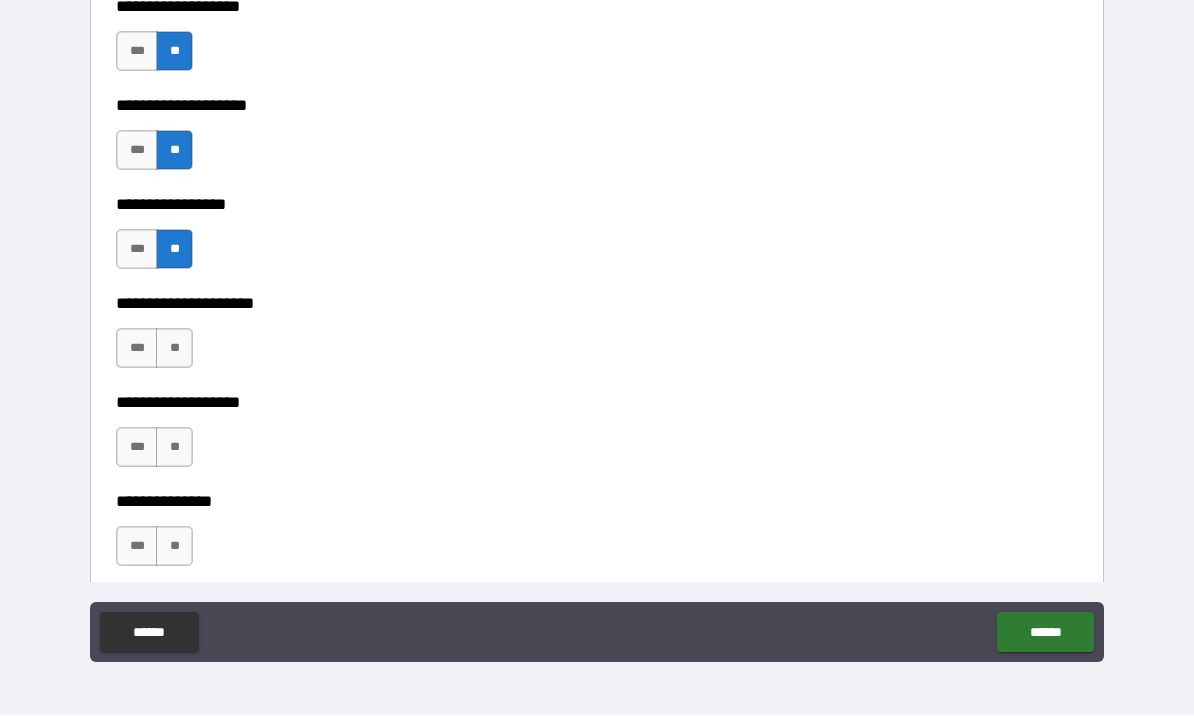 click on "**" at bounding box center [174, 349] 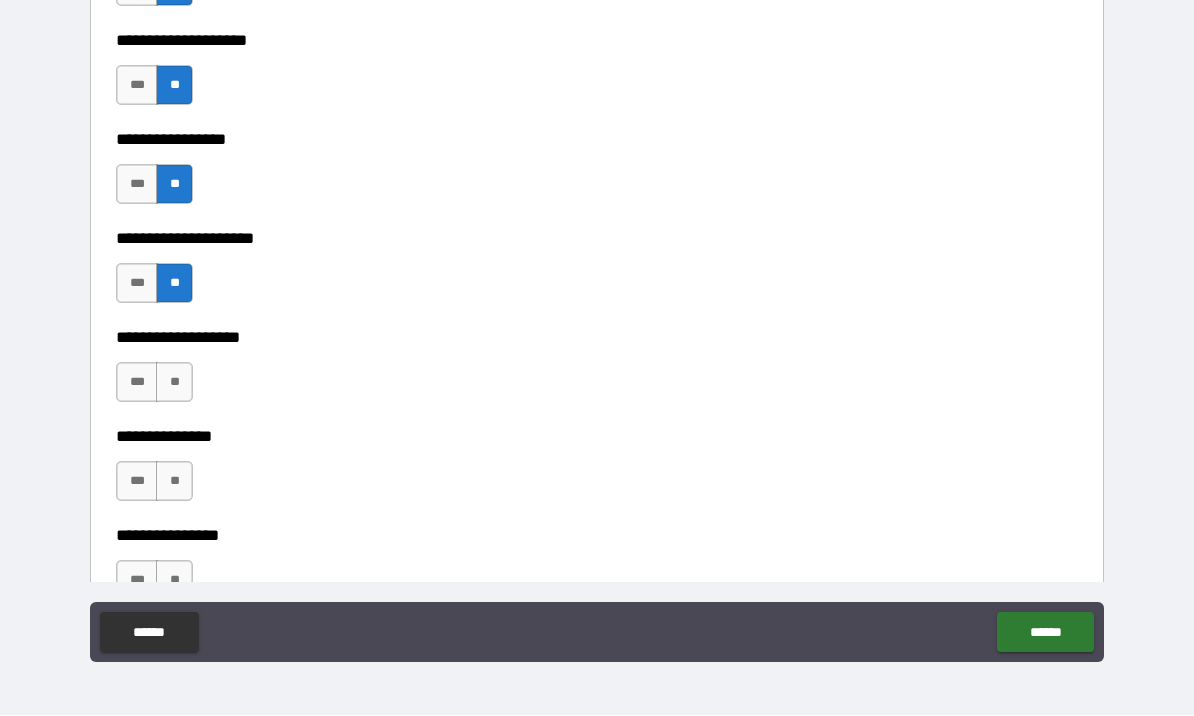 scroll, scrollTop: 8365, scrollLeft: 0, axis: vertical 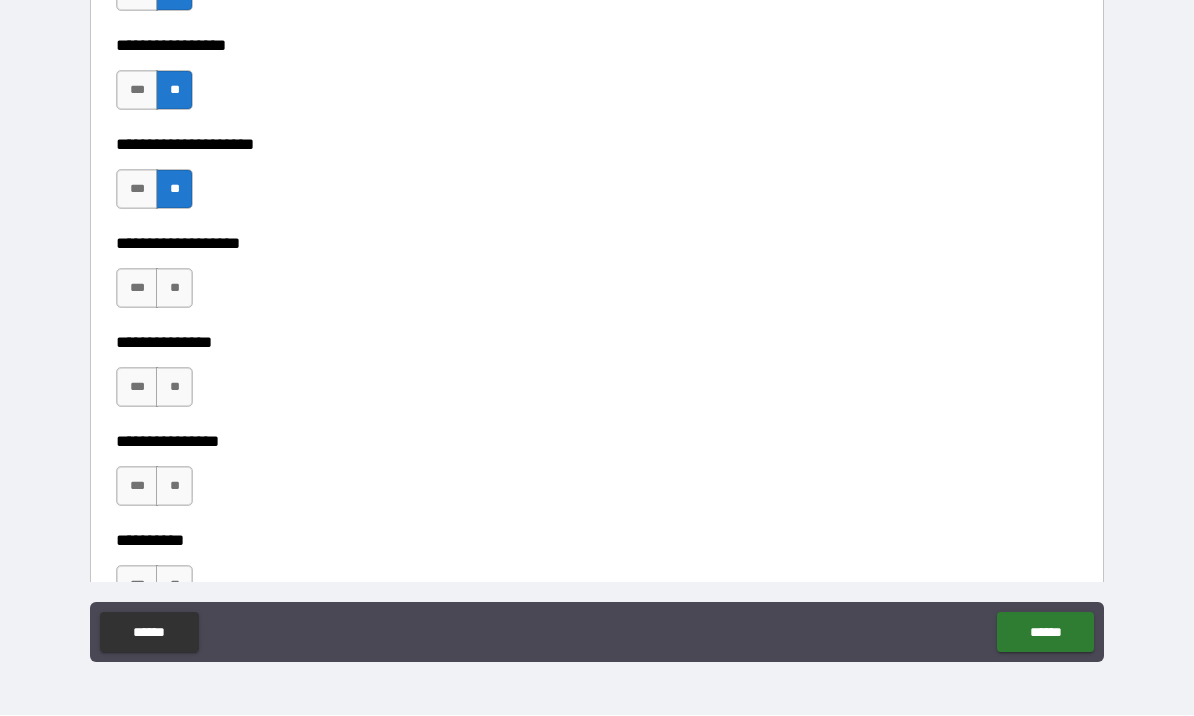 click on "**" at bounding box center (174, 289) 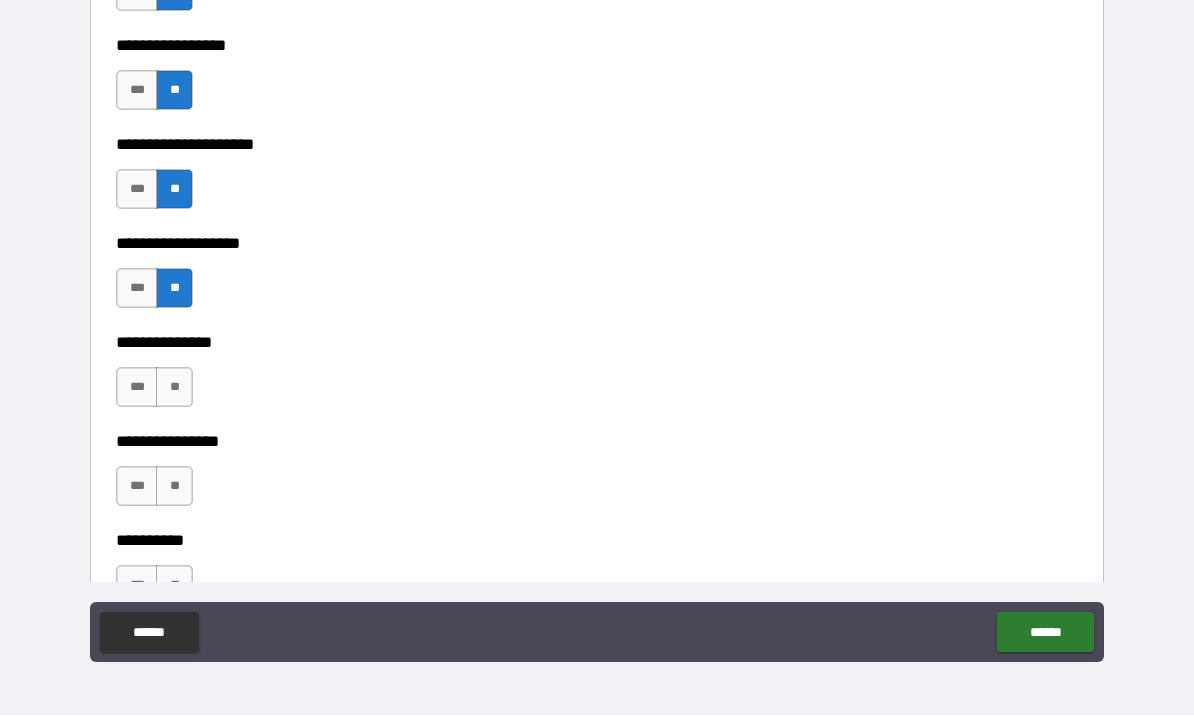 click on "**" at bounding box center [174, 388] 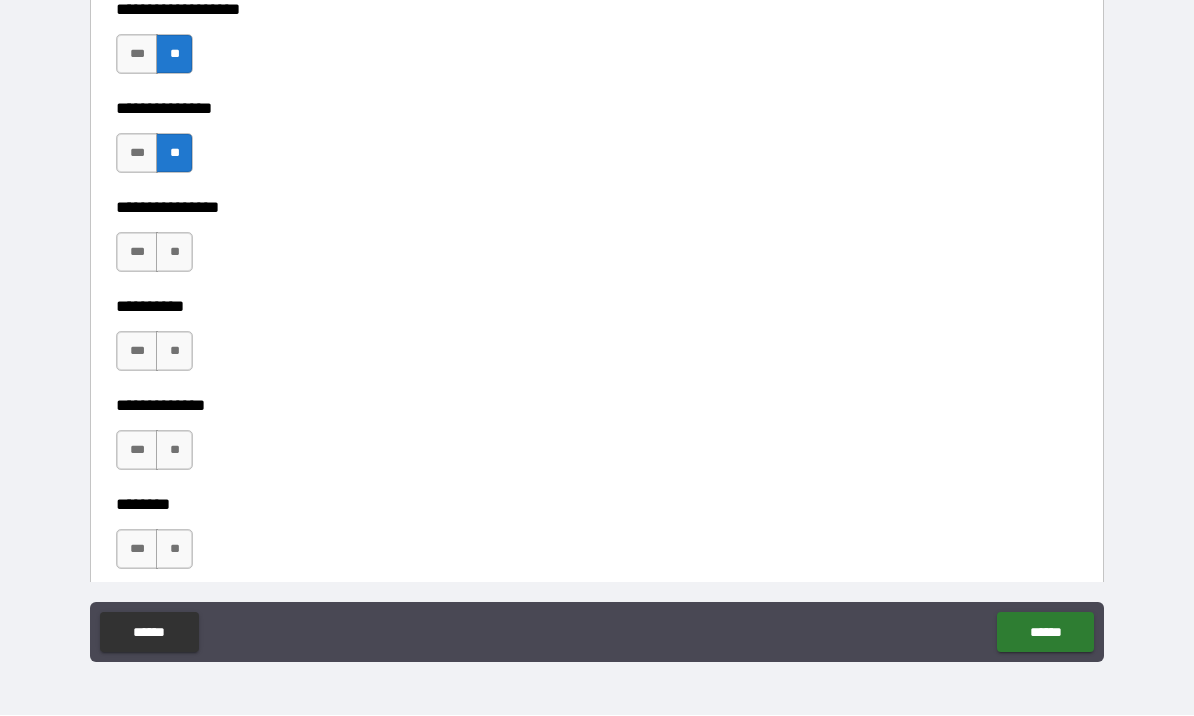 click on "**" at bounding box center (174, 253) 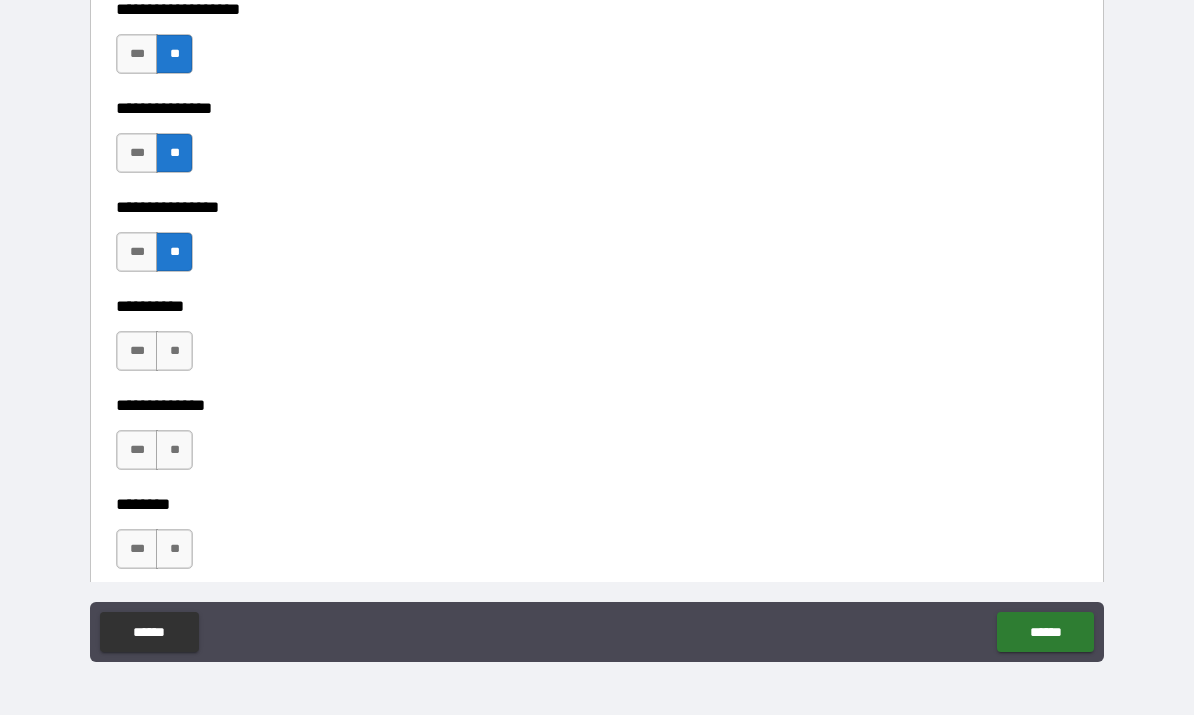 click on "**" at bounding box center [174, 352] 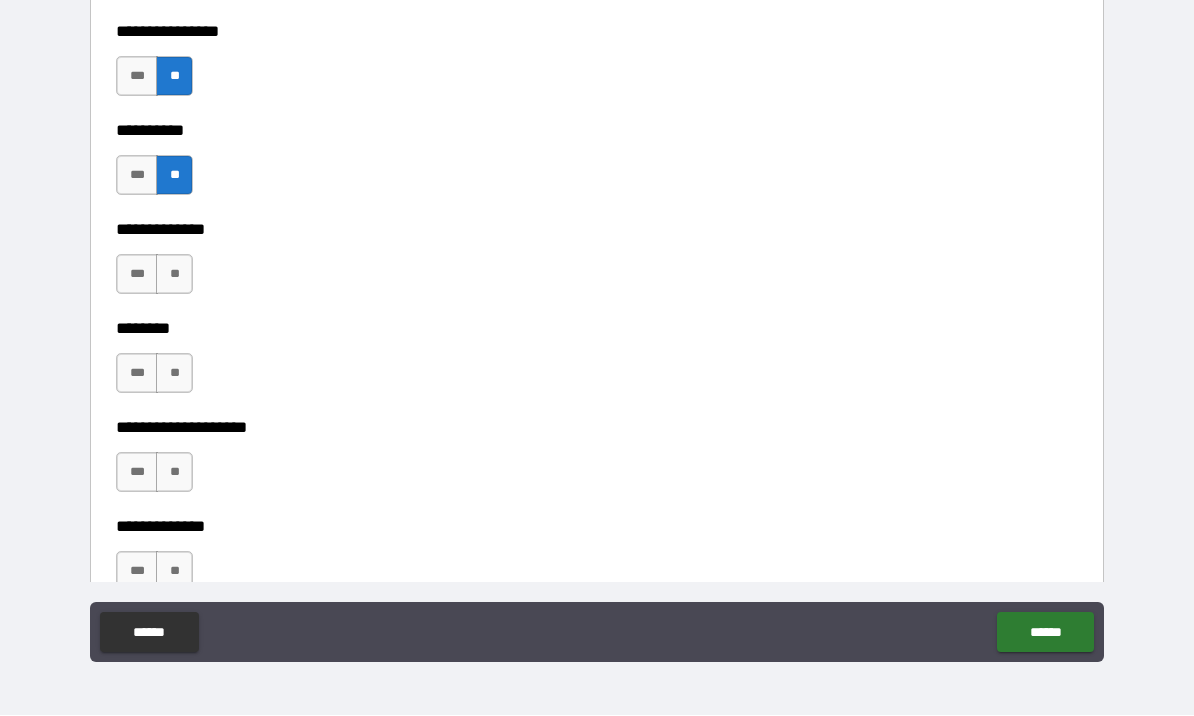 click on "**" at bounding box center (174, 275) 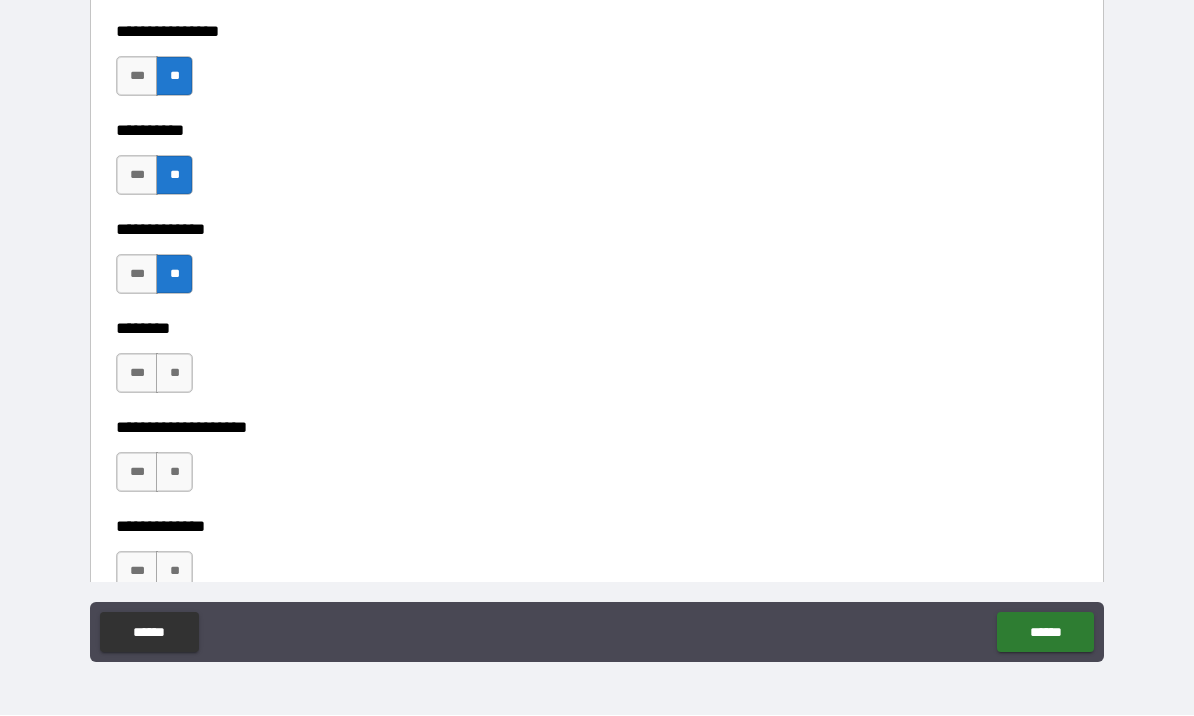 click on "**" at bounding box center [174, 374] 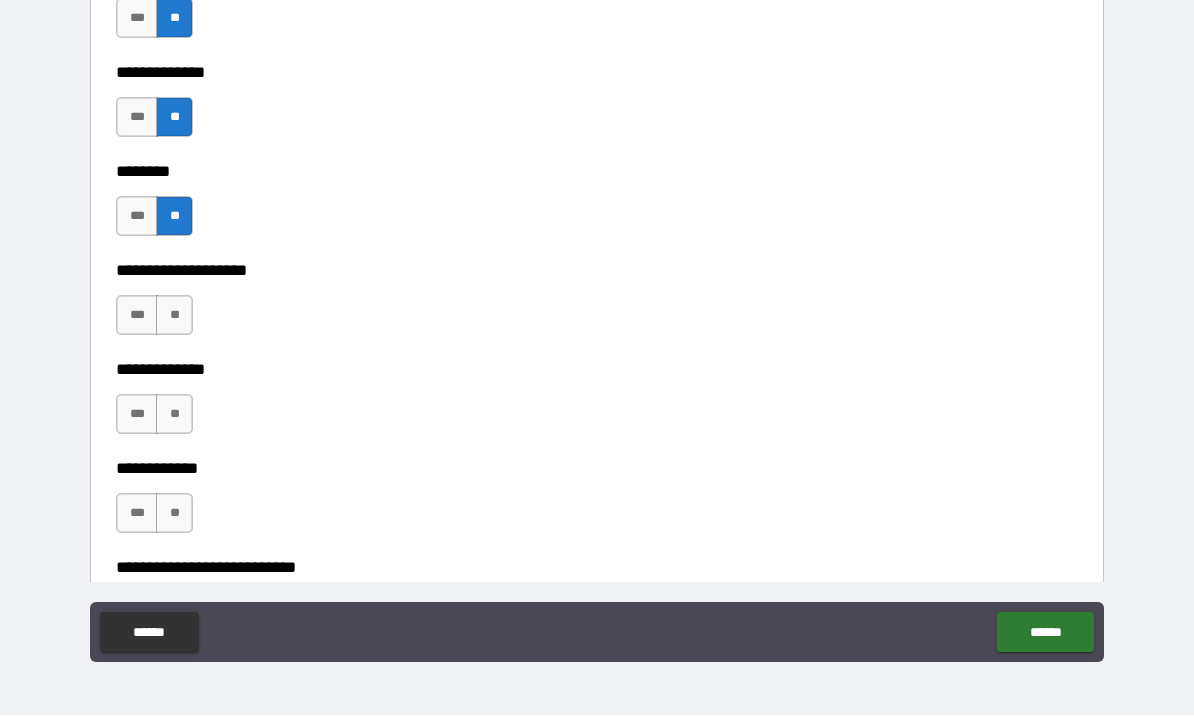 scroll, scrollTop: 8946, scrollLeft: 0, axis: vertical 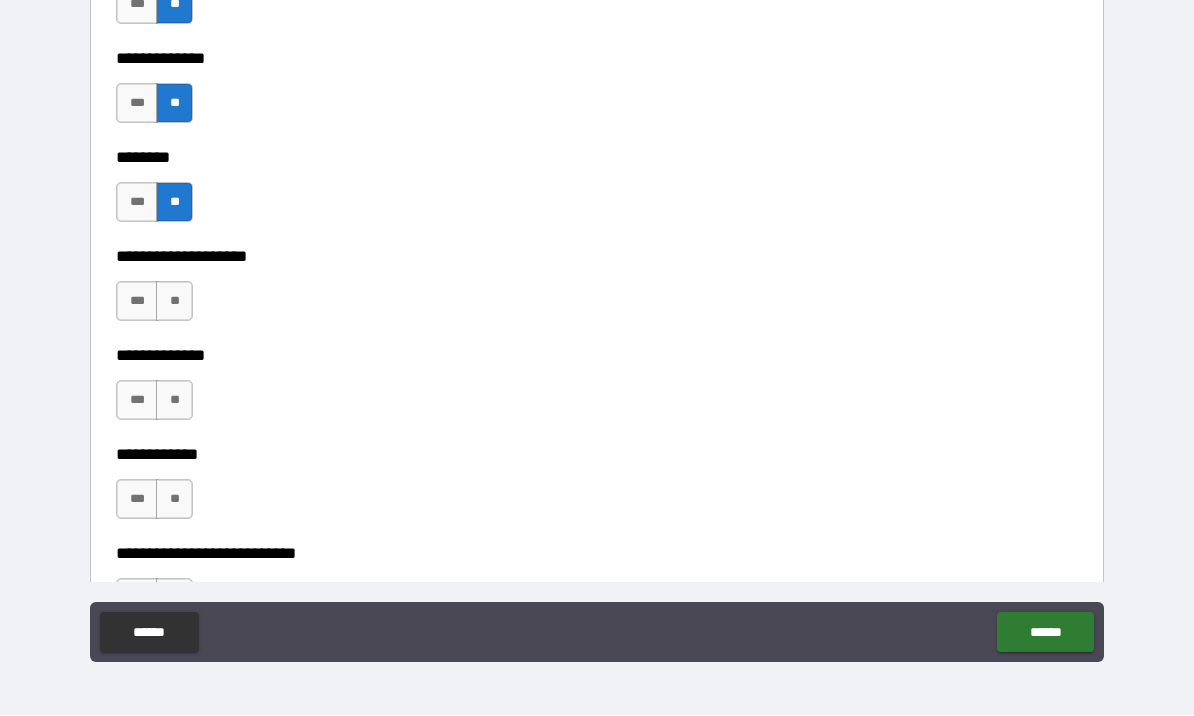 click on "**" at bounding box center (174, 302) 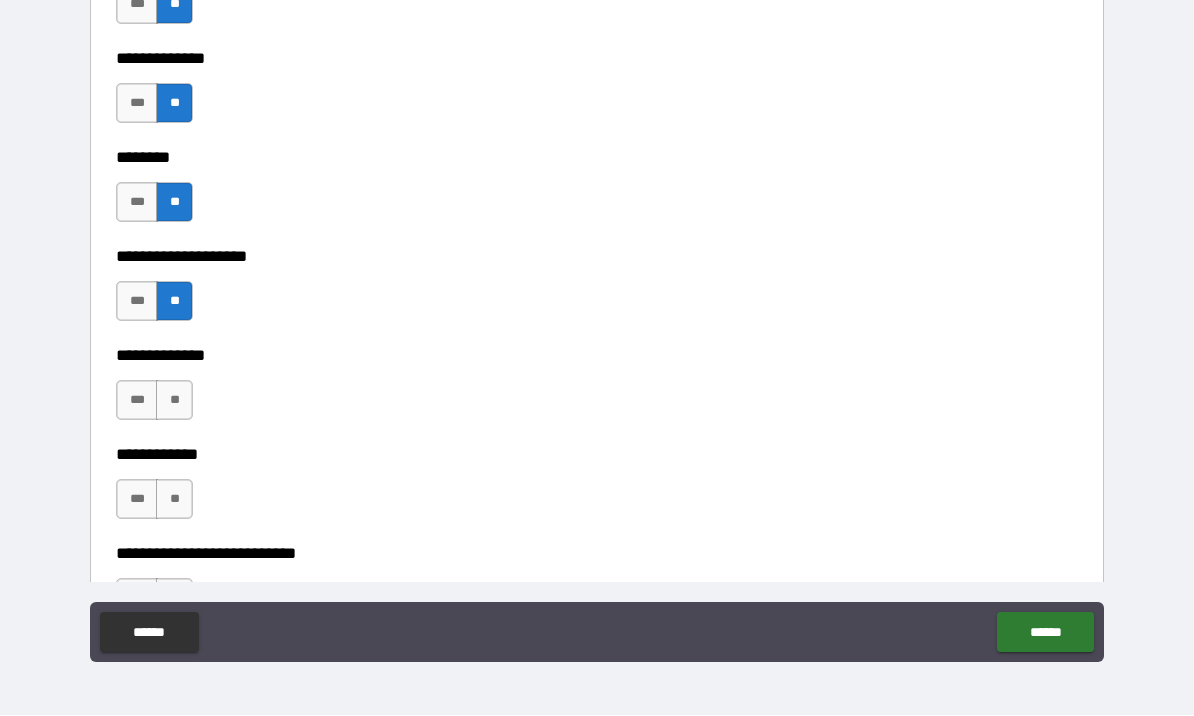click on "**" at bounding box center (174, 401) 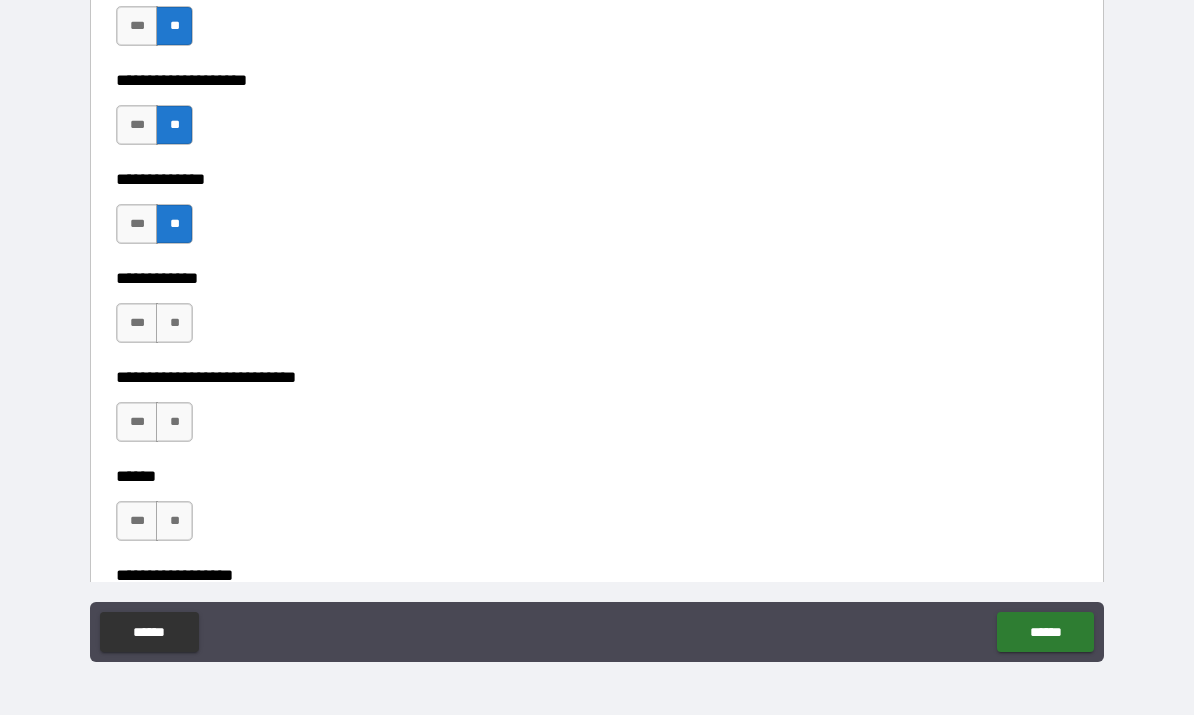 click on "**" at bounding box center (174, 324) 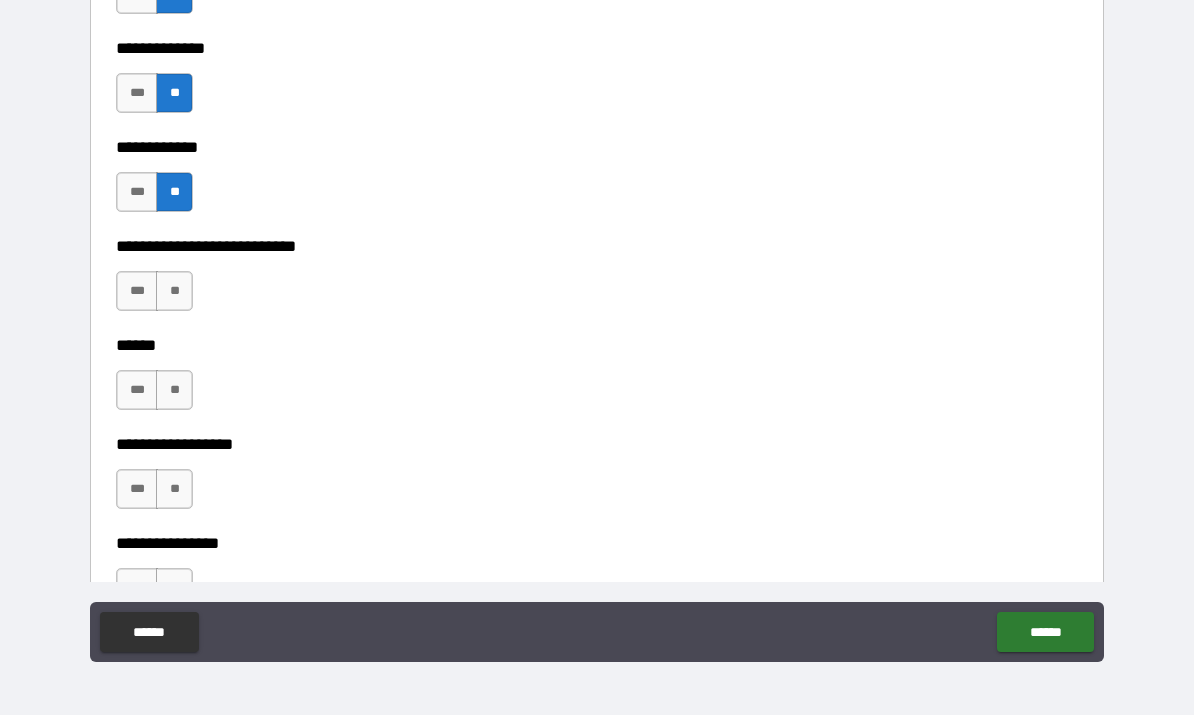 click on "**" at bounding box center [174, 292] 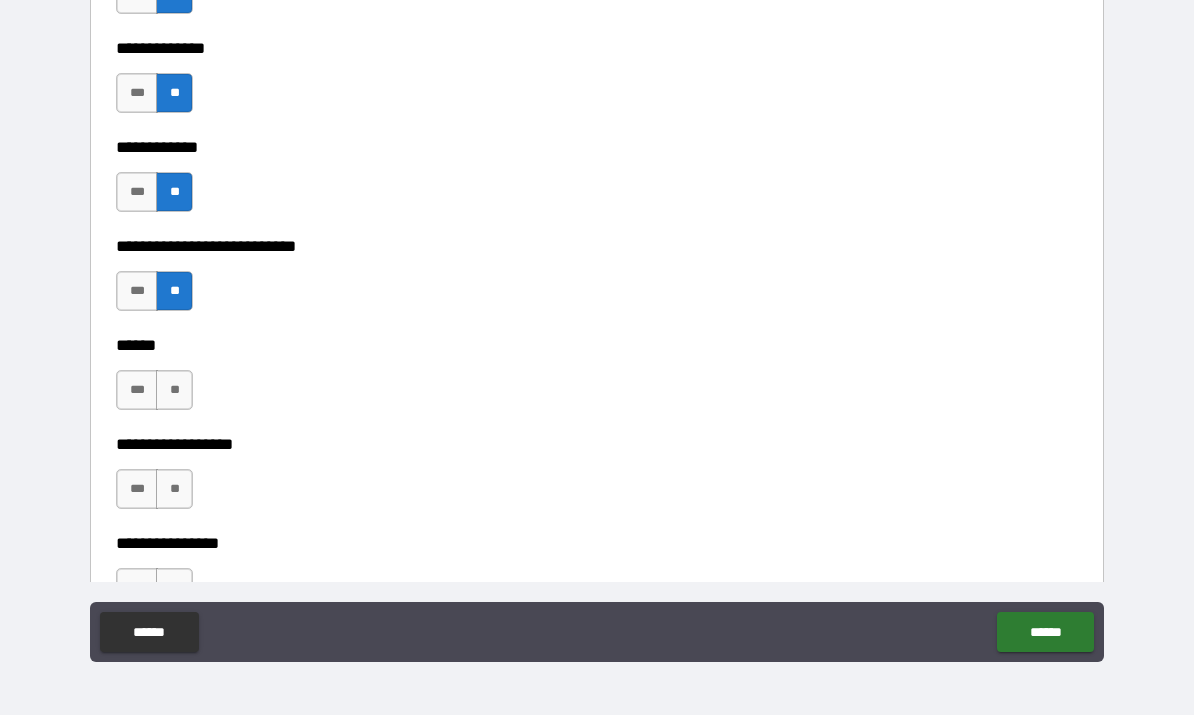 click on "**" at bounding box center [174, 391] 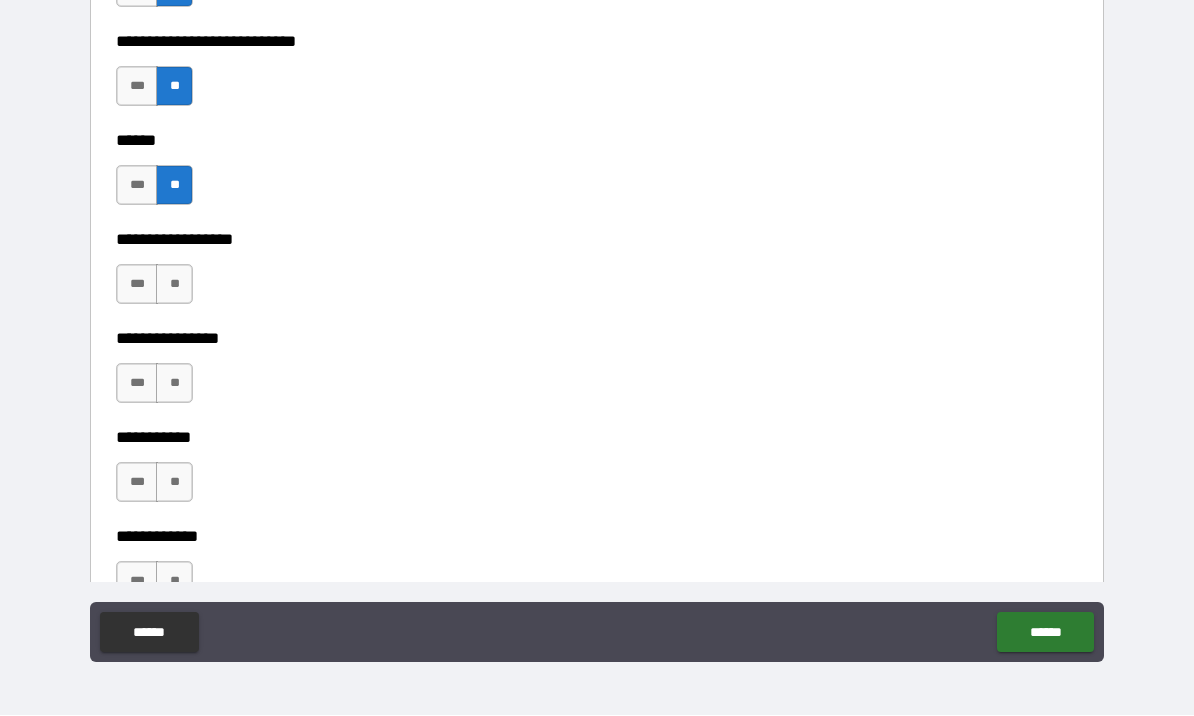 click on "**" at bounding box center (174, 285) 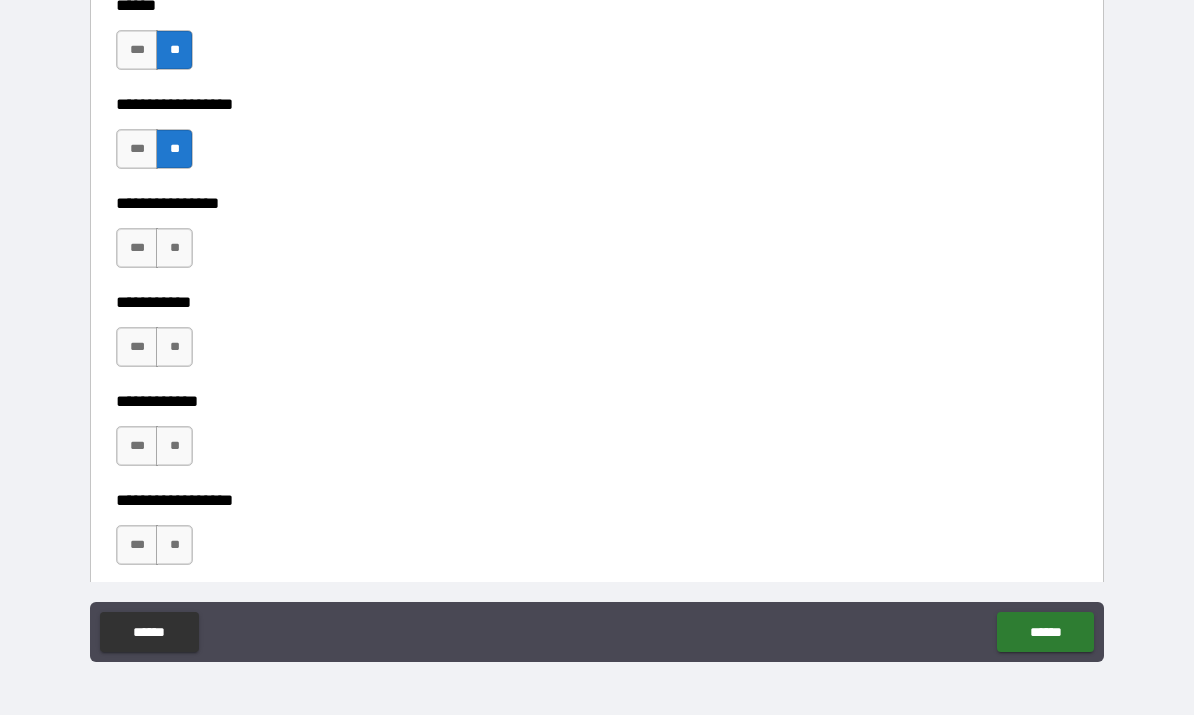scroll, scrollTop: 9628, scrollLeft: 0, axis: vertical 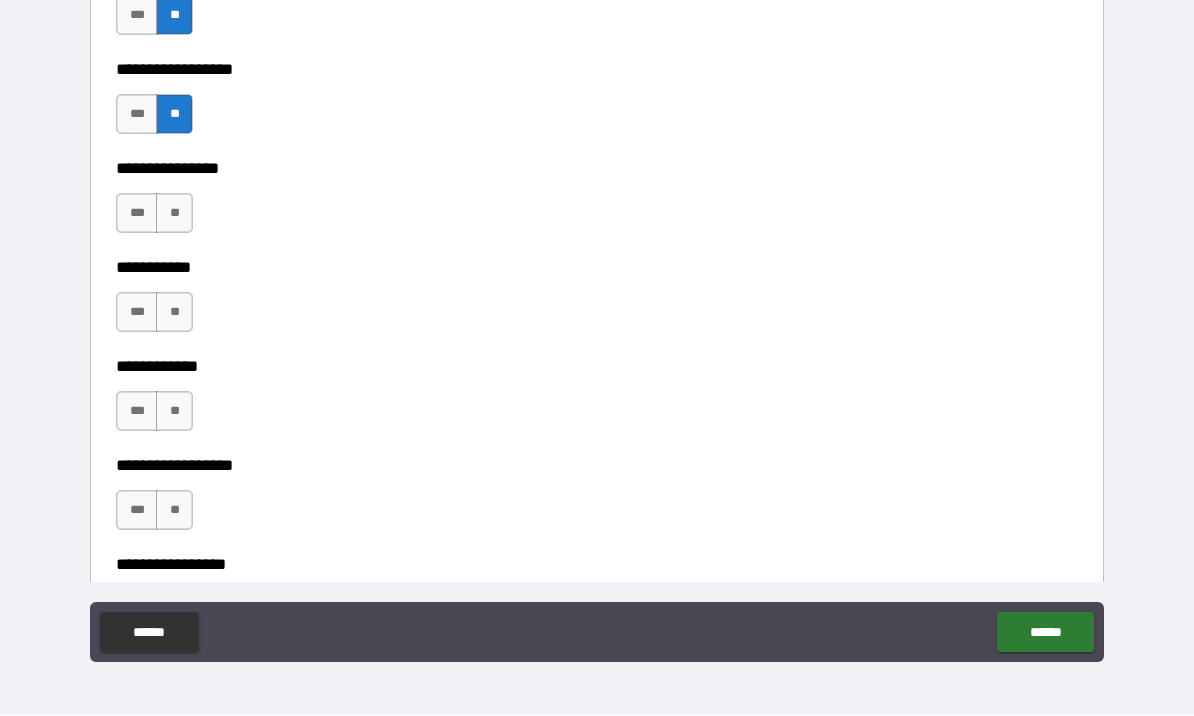click on "**" at bounding box center (174, 214) 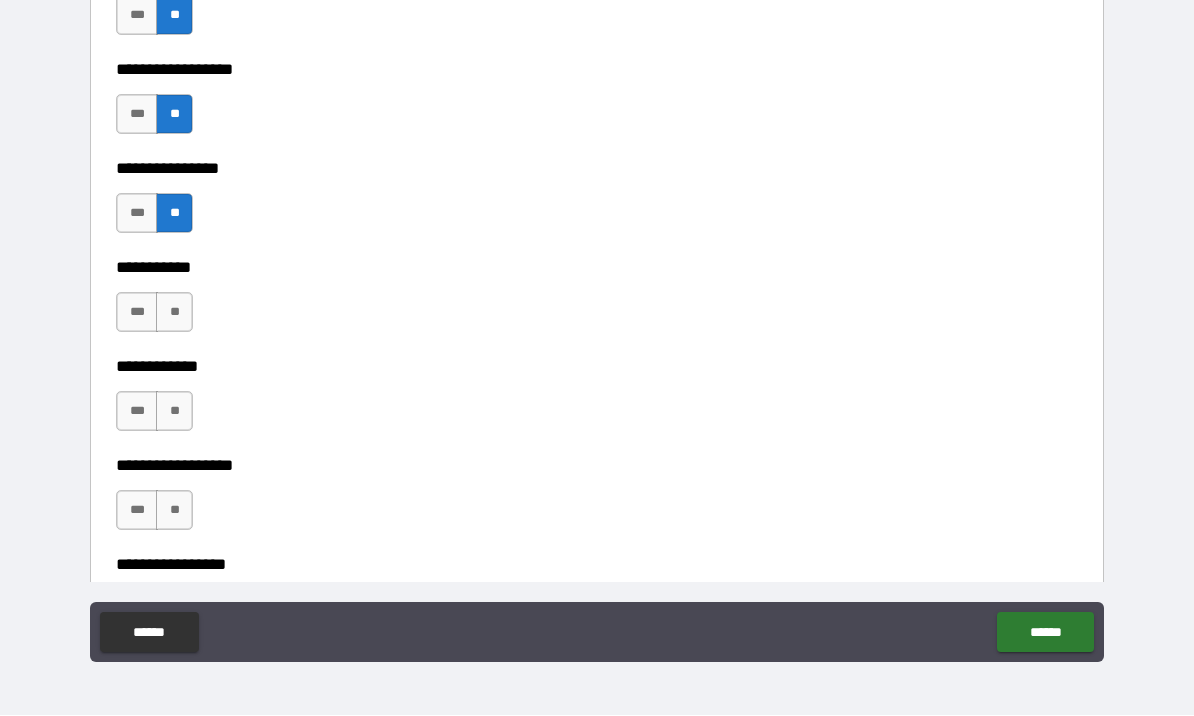 click on "**" at bounding box center [174, 313] 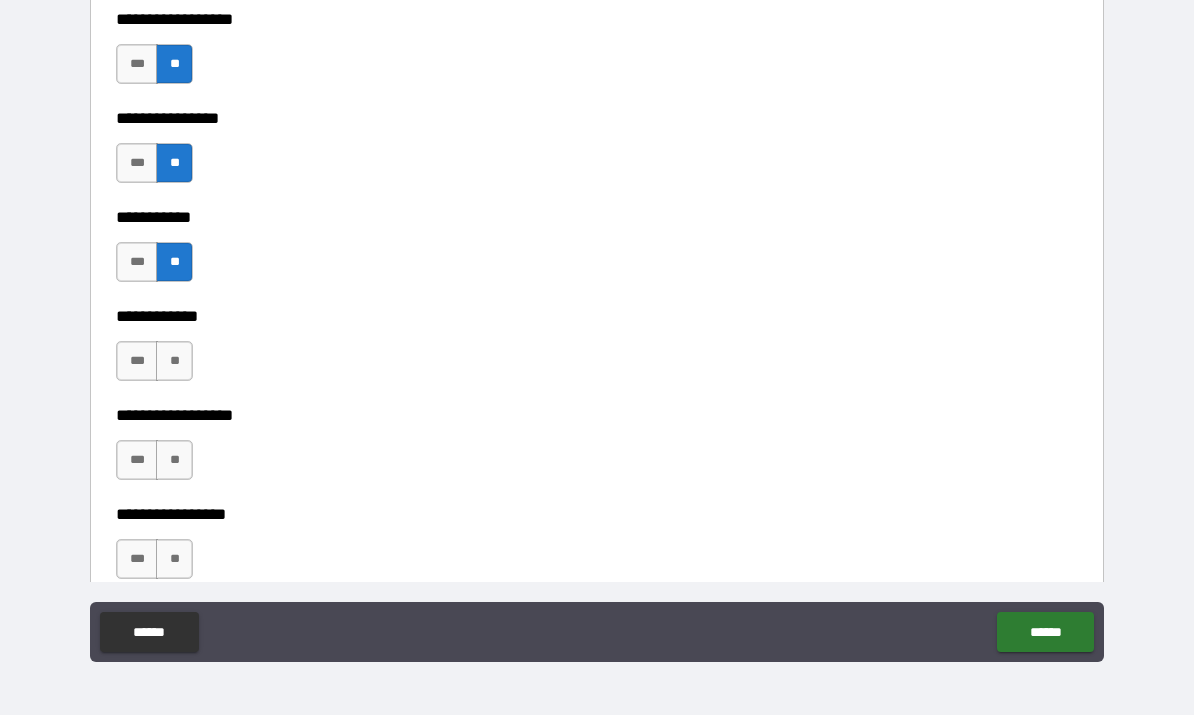 scroll, scrollTop: 9755, scrollLeft: 0, axis: vertical 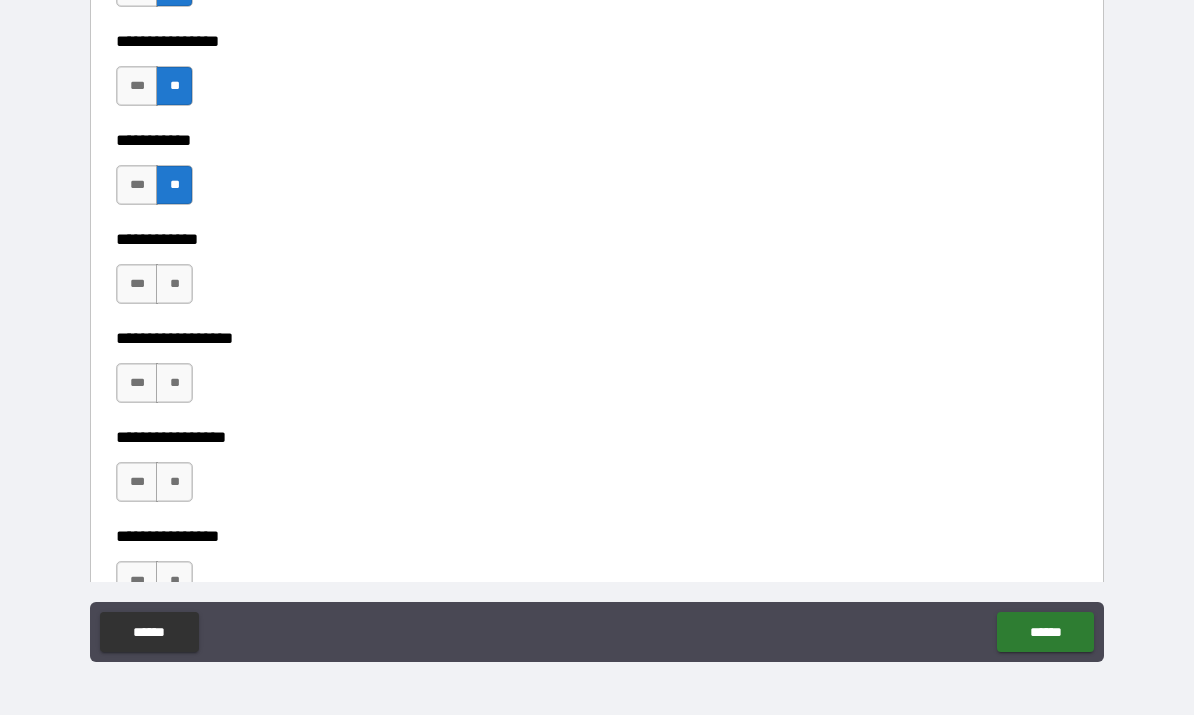 click on "**" at bounding box center [174, 285] 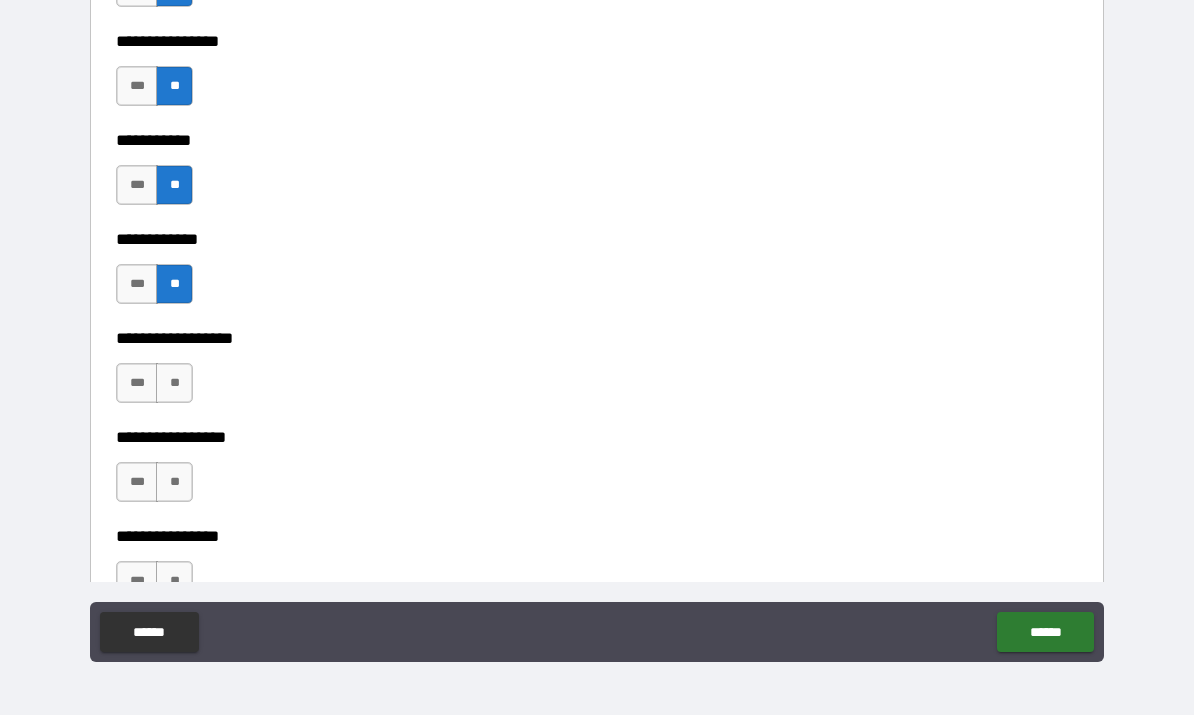 click on "**" at bounding box center (174, 384) 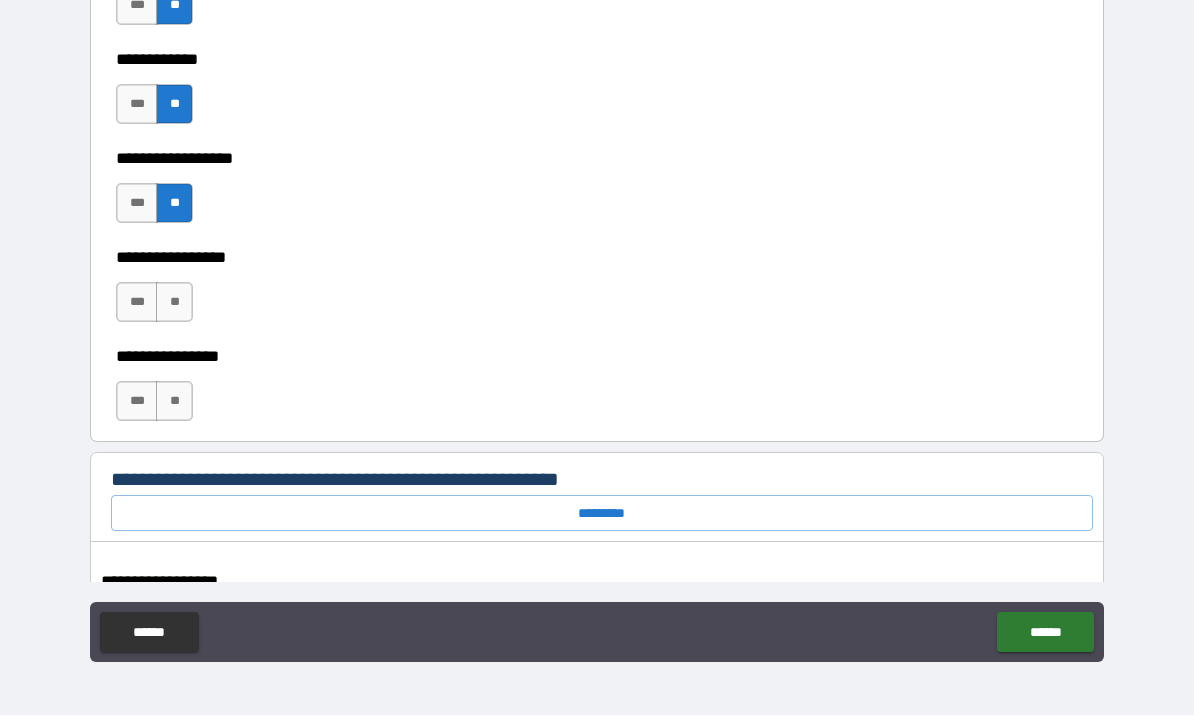 scroll, scrollTop: 10011, scrollLeft: 0, axis: vertical 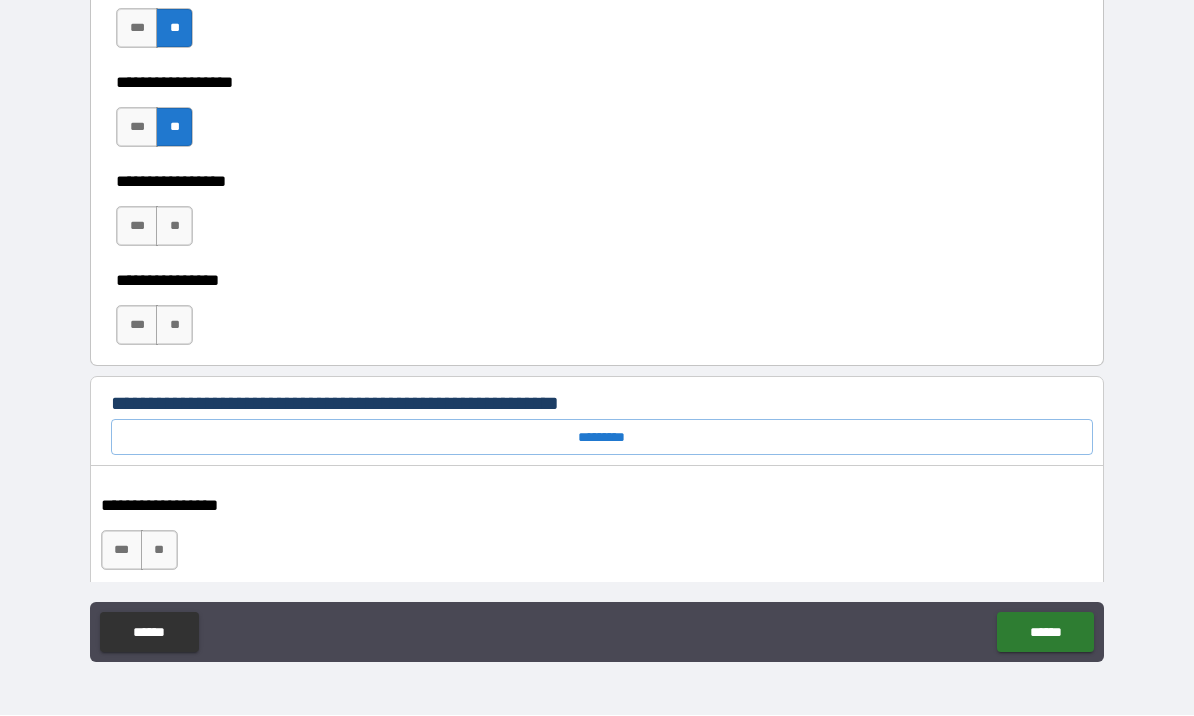 click on "**" at bounding box center [174, 227] 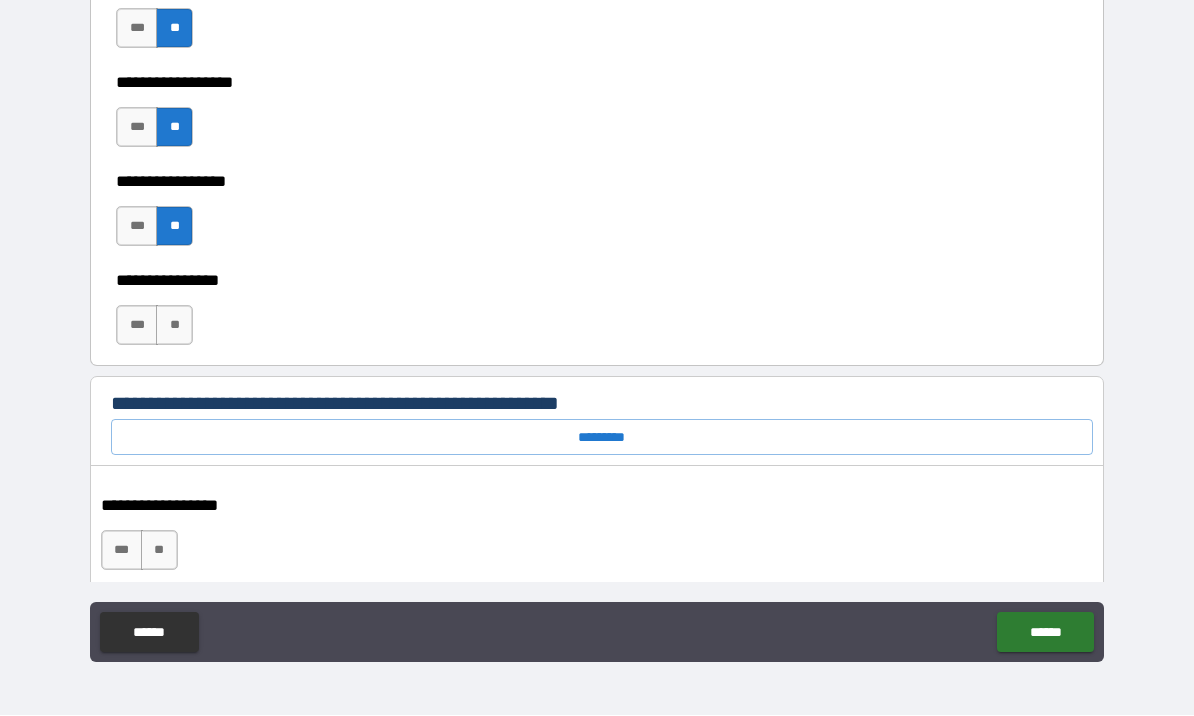 click on "**" at bounding box center [174, 326] 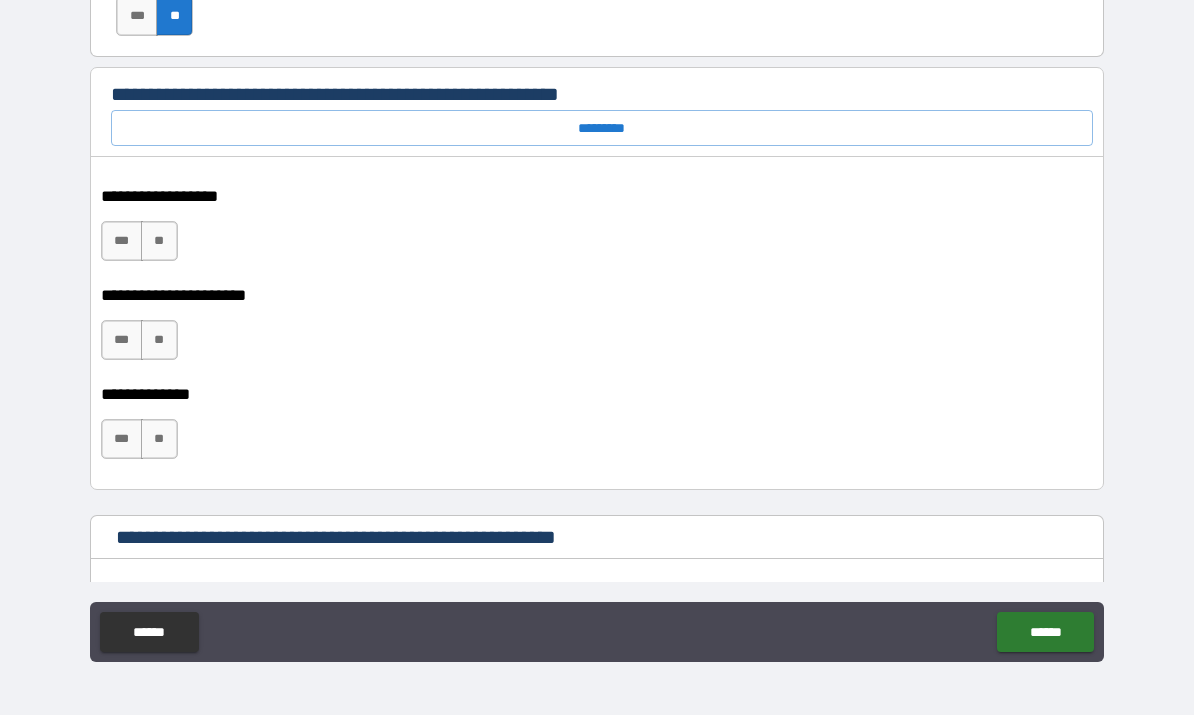 scroll, scrollTop: 10315, scrollLeft: 0, axis: vertical 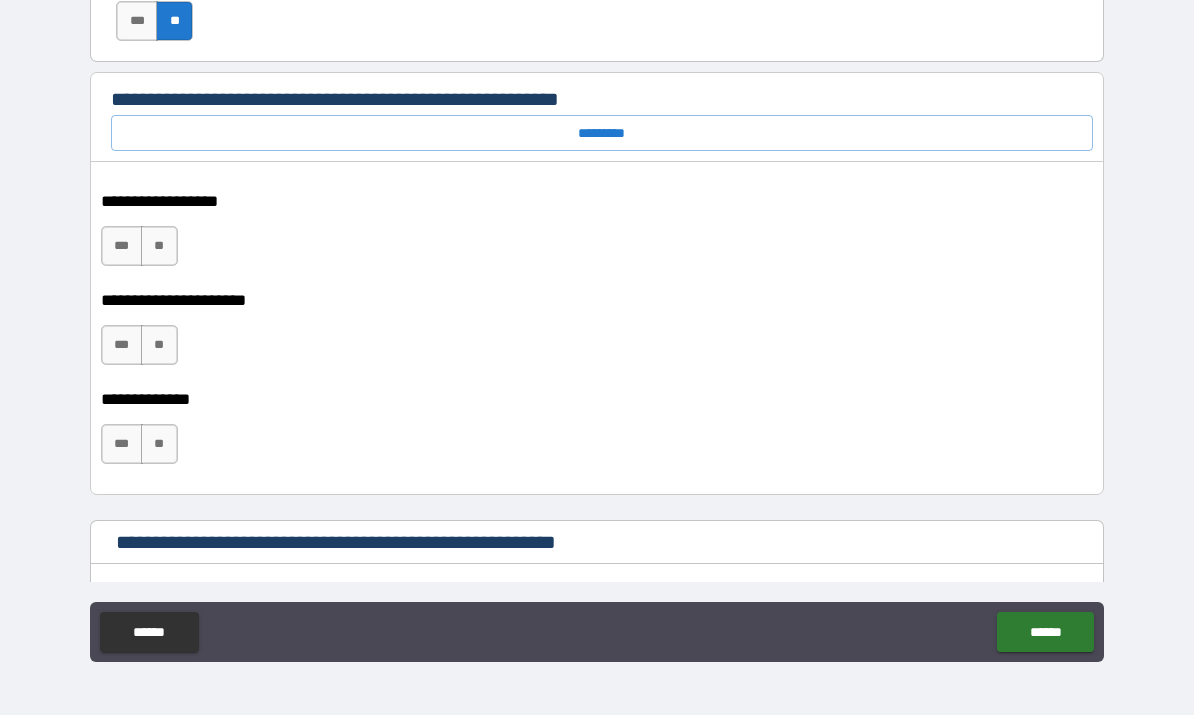 click on "**" at bounding box center [159, 247] 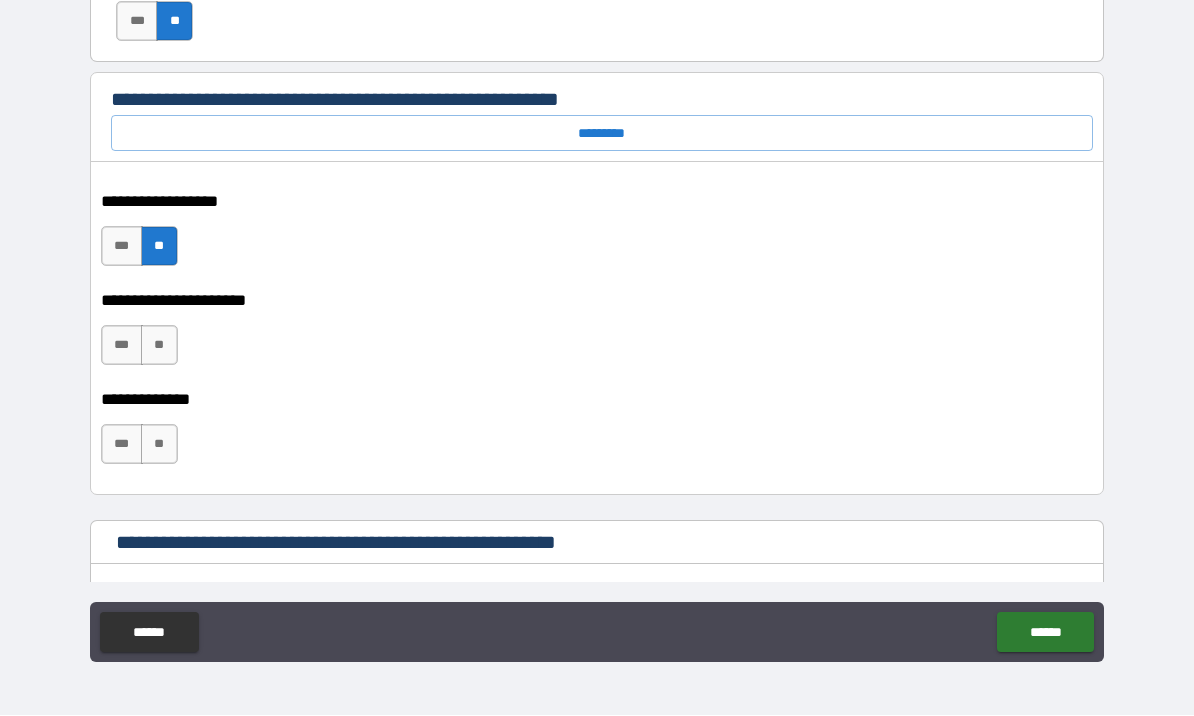 click on "**" at bounding box center (159, 346) 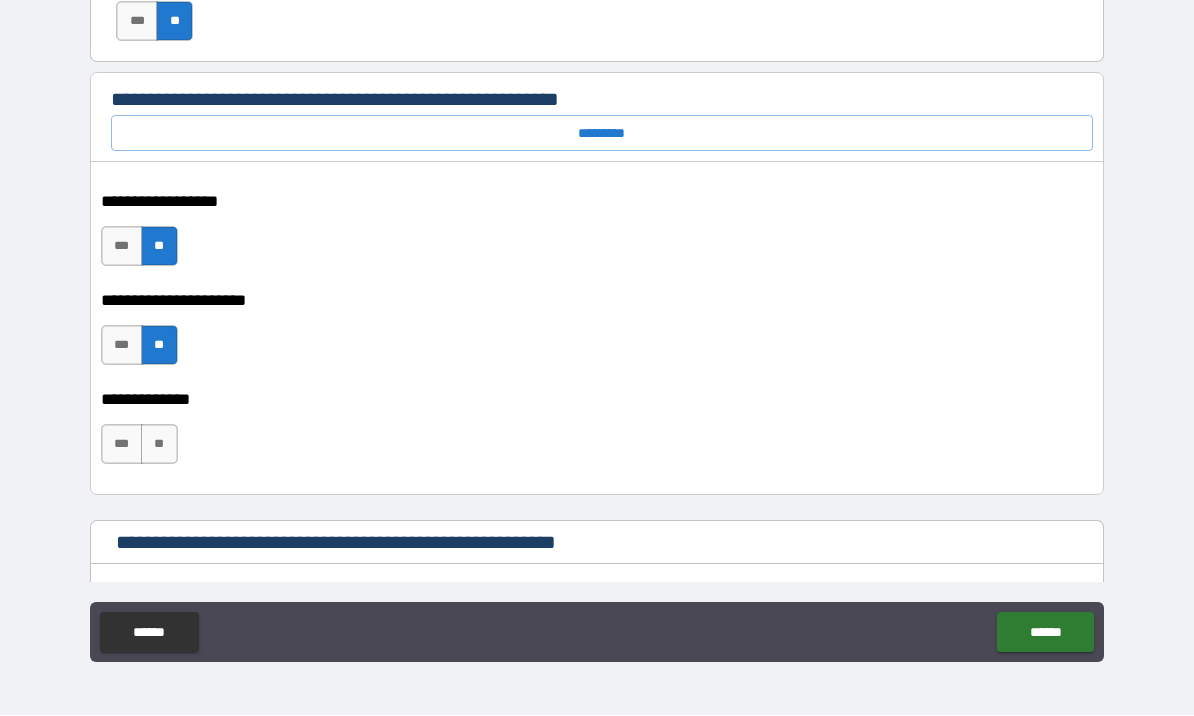 click on "*** **" at bounding box center (600, 445) 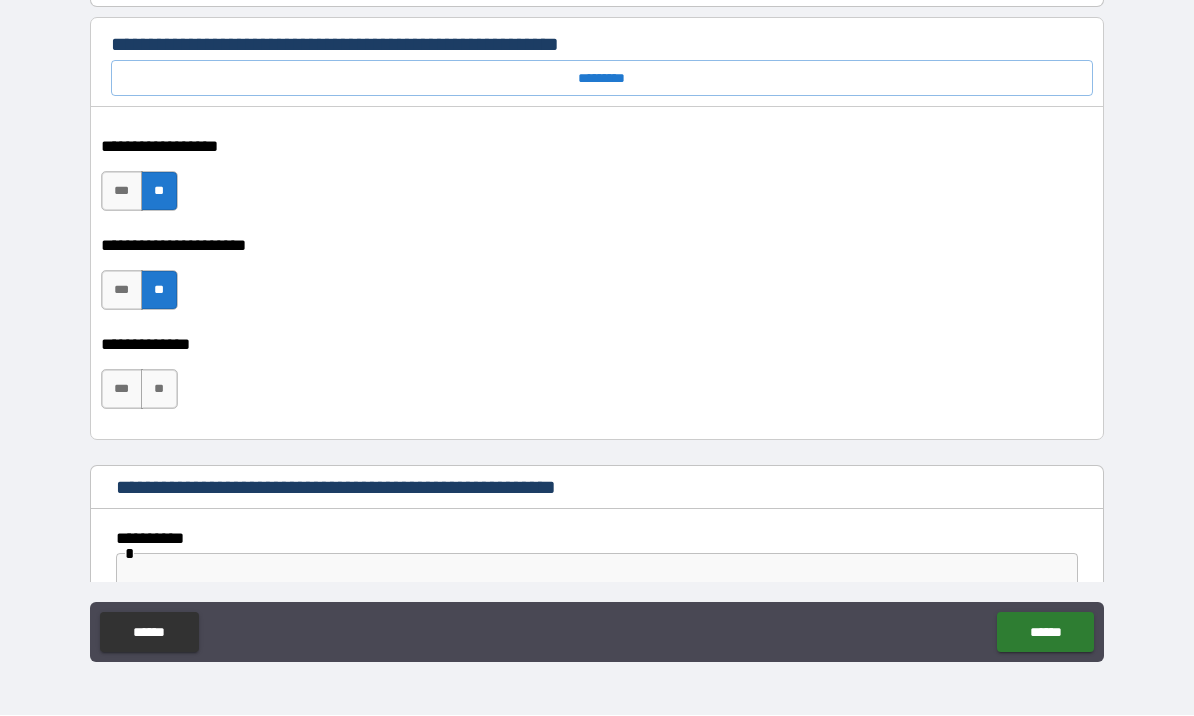 click on "**" at bounding box center (159, 390) 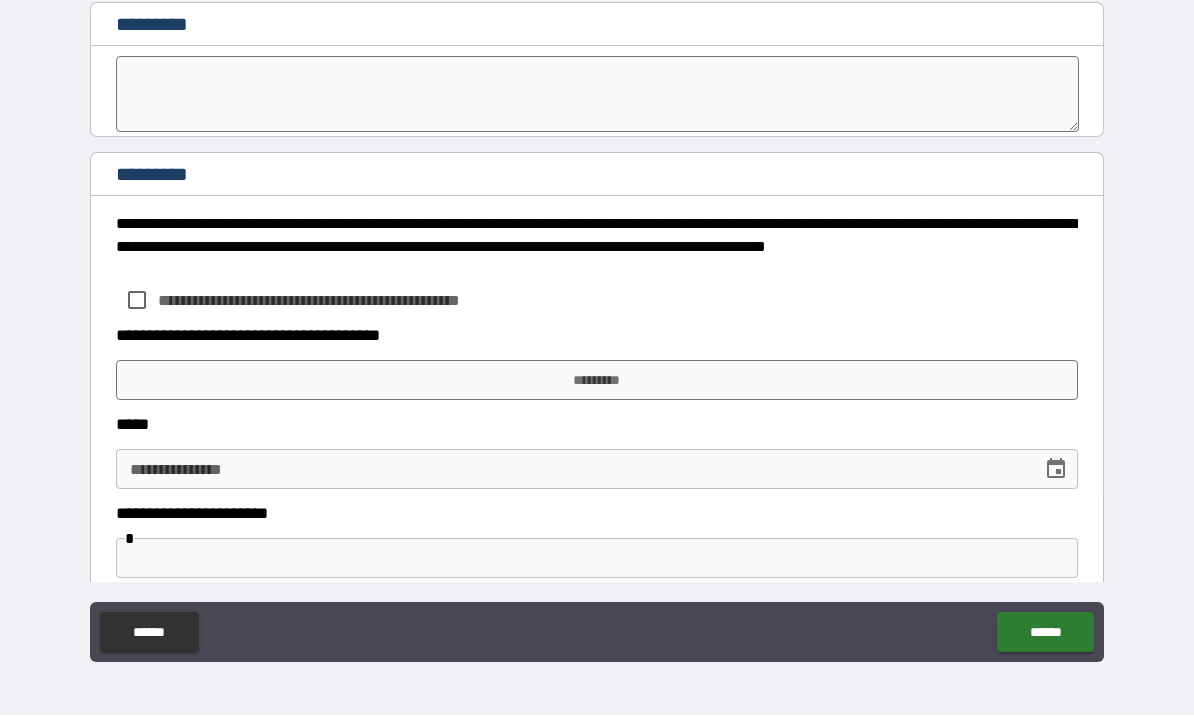 scroll, scrollTop: 11039, scrollLeft: 0, axis: vertical 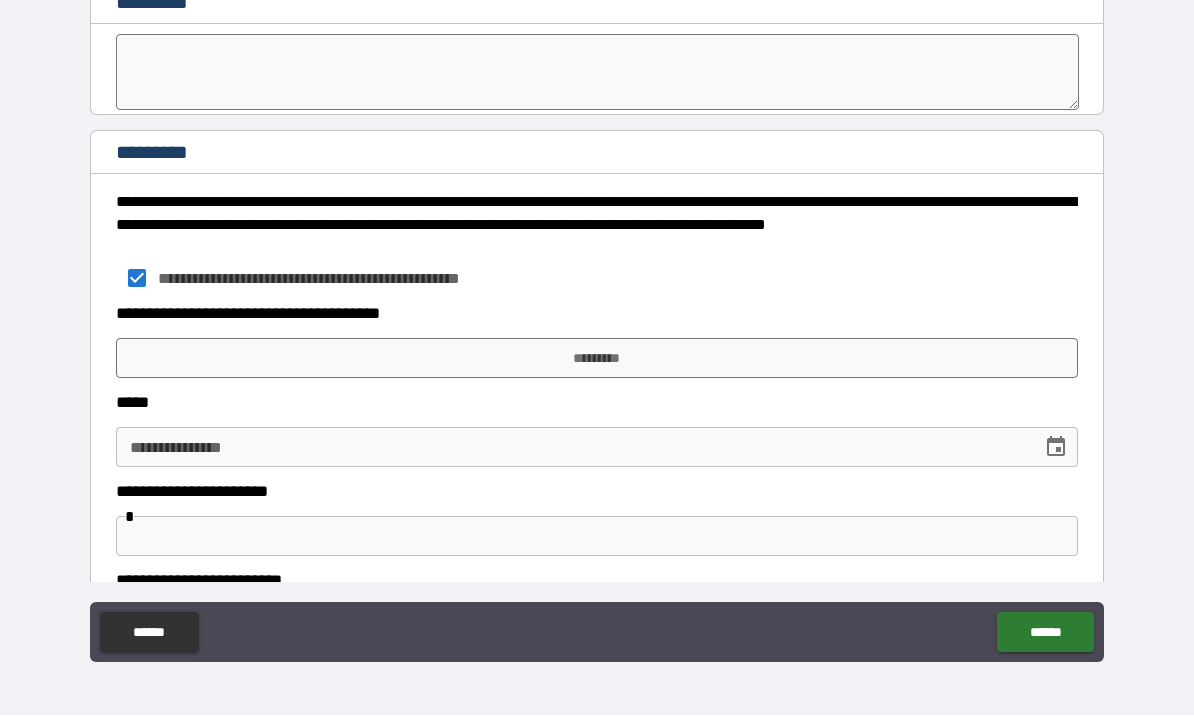click on "*********" at bounding box center (597, 359) 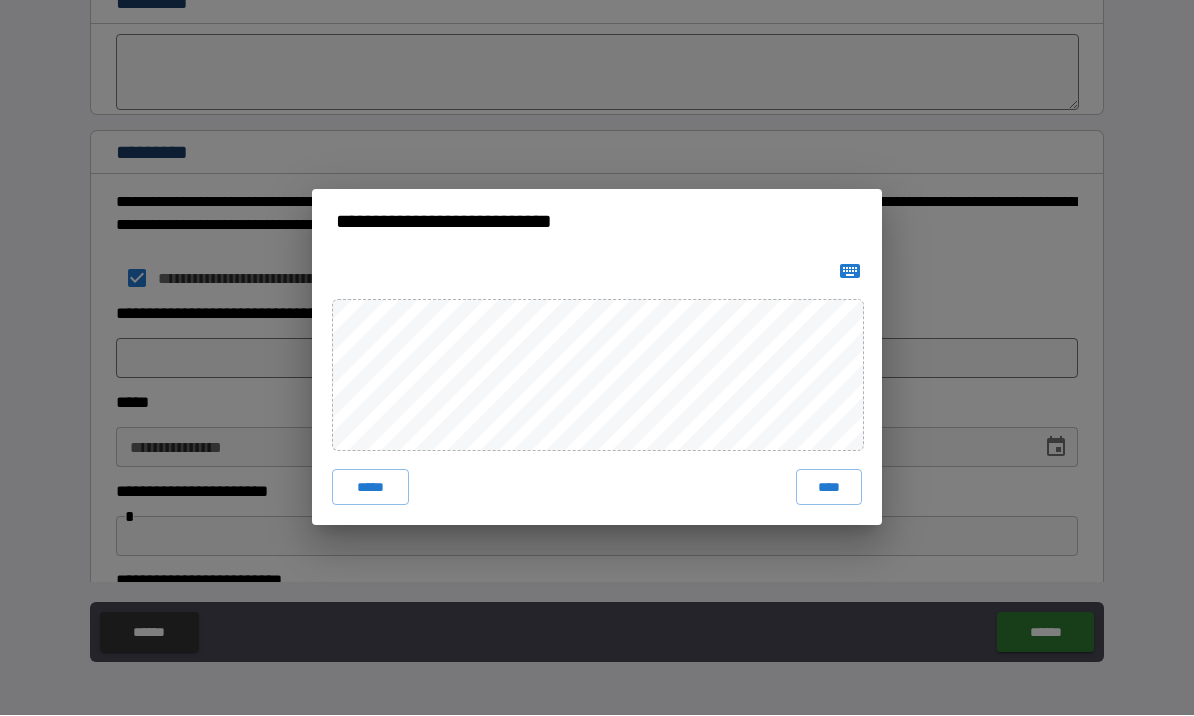 click on "****" at bounding box center [829, 488] 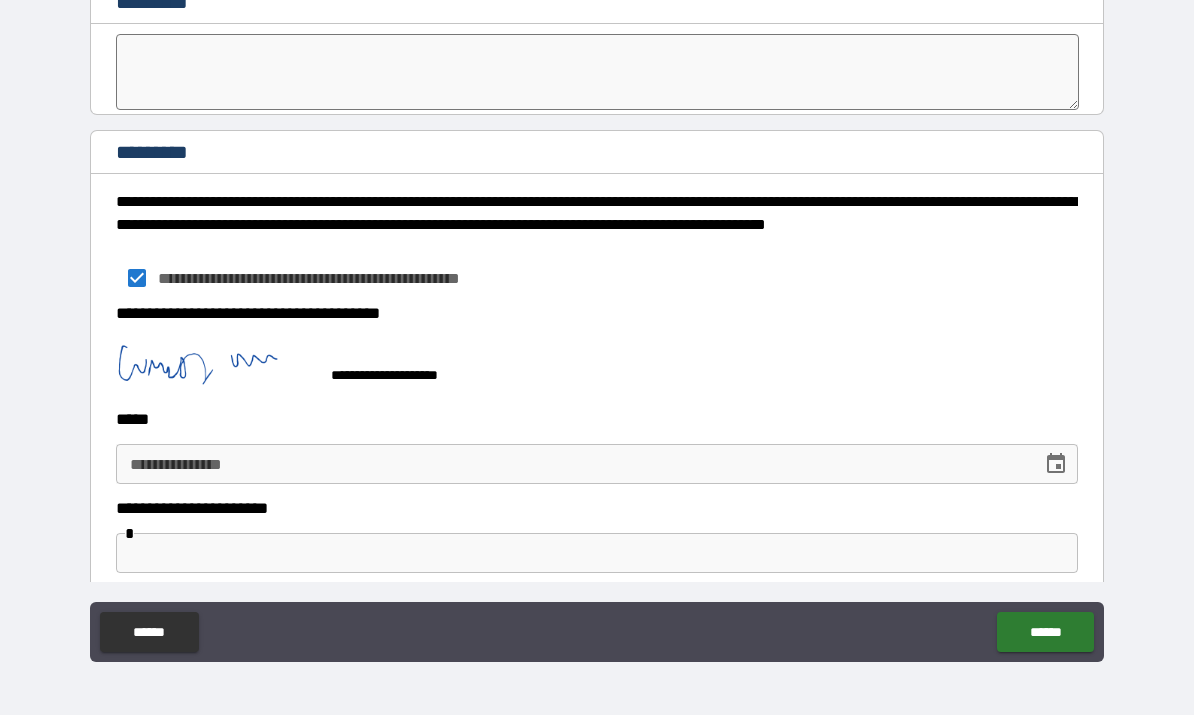 click on "**********" at bounding box center [572, 465] 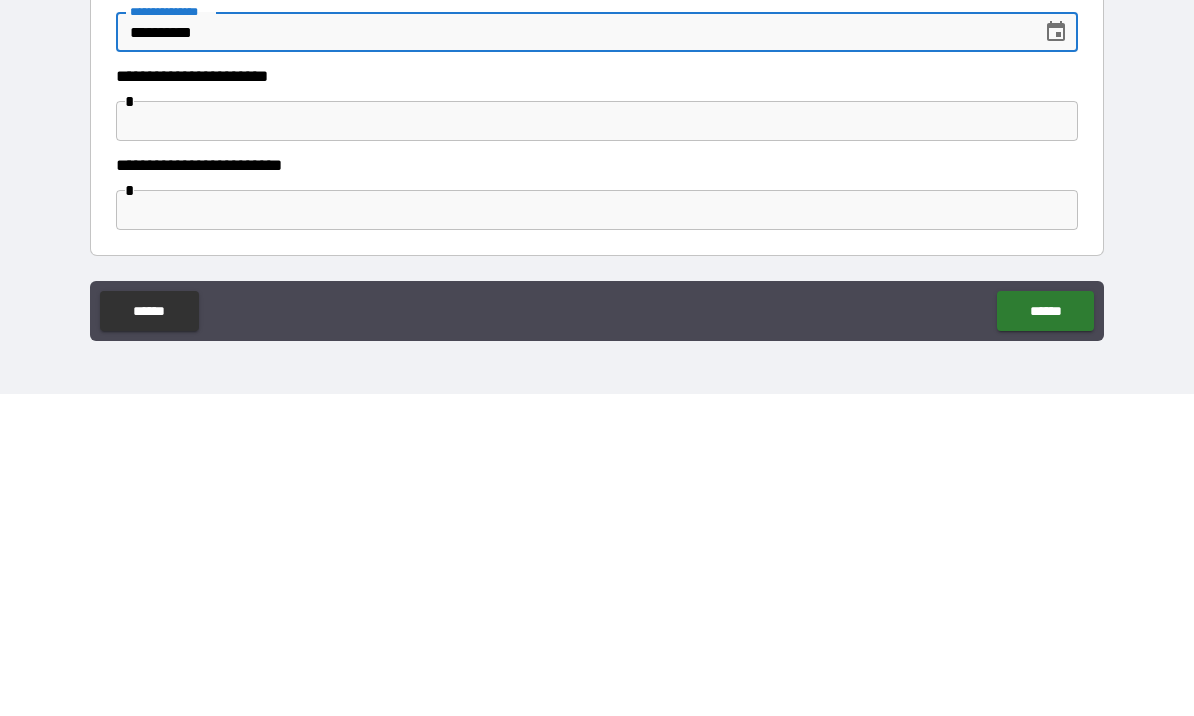 scroll, scrollTop: 11150, scrollLeft: 0, axis: vertical 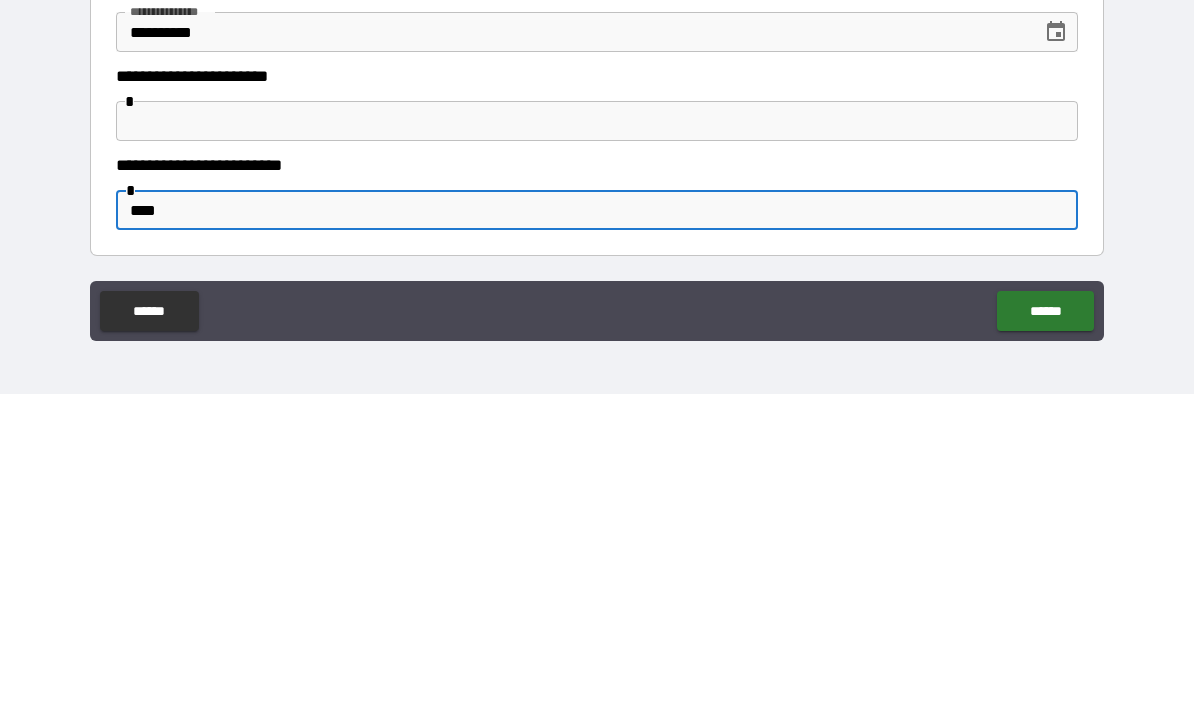 type on "****" 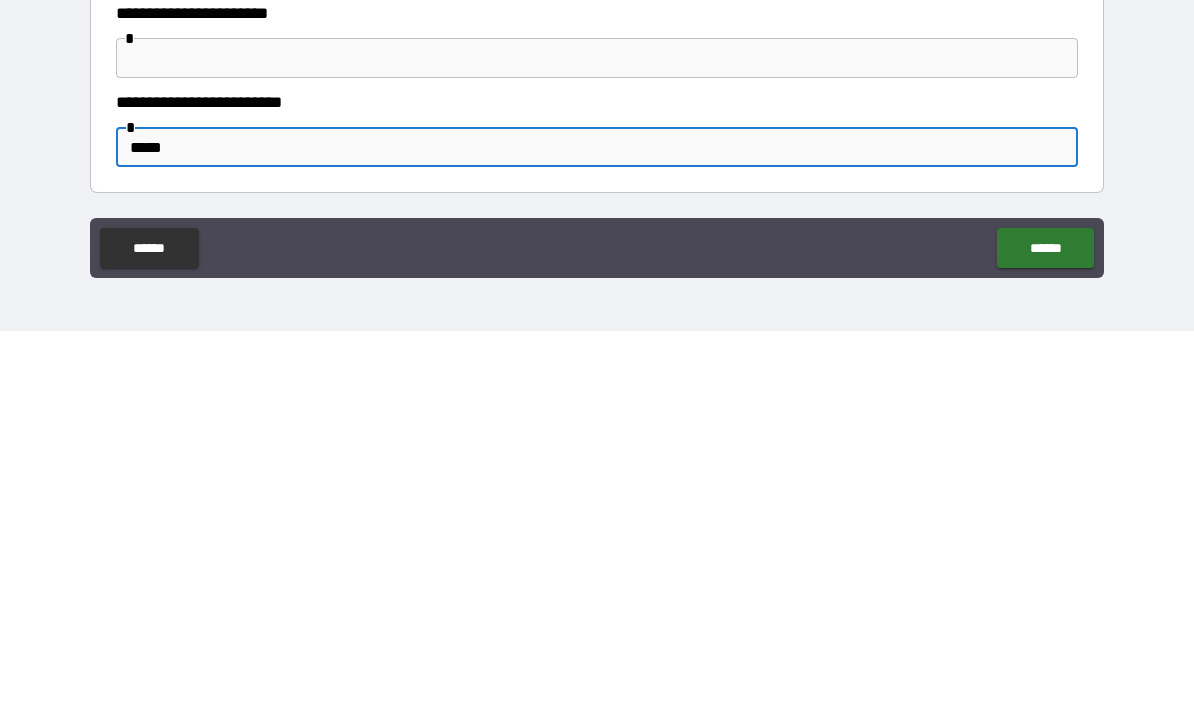 click on "******" at bounding box center (1045, 633) 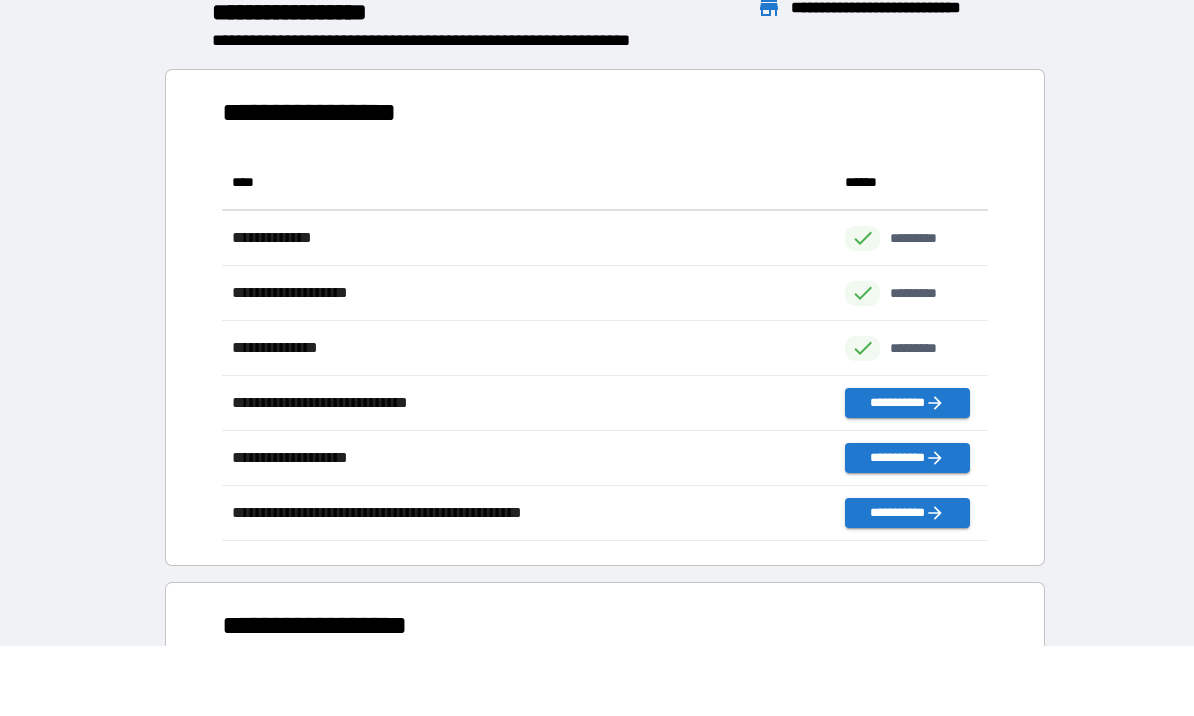 scroll, scrollTop: 1, scrollLeft: 1, axis: both 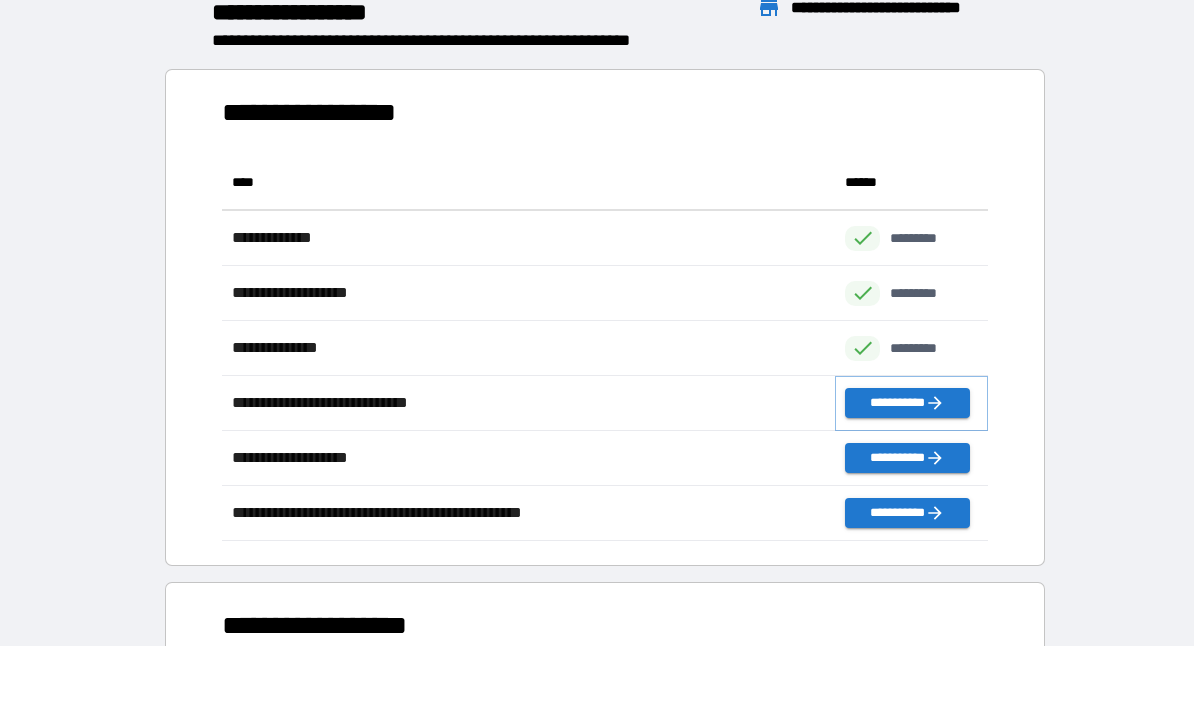 click on "**********" at bounding box center (907, 404) 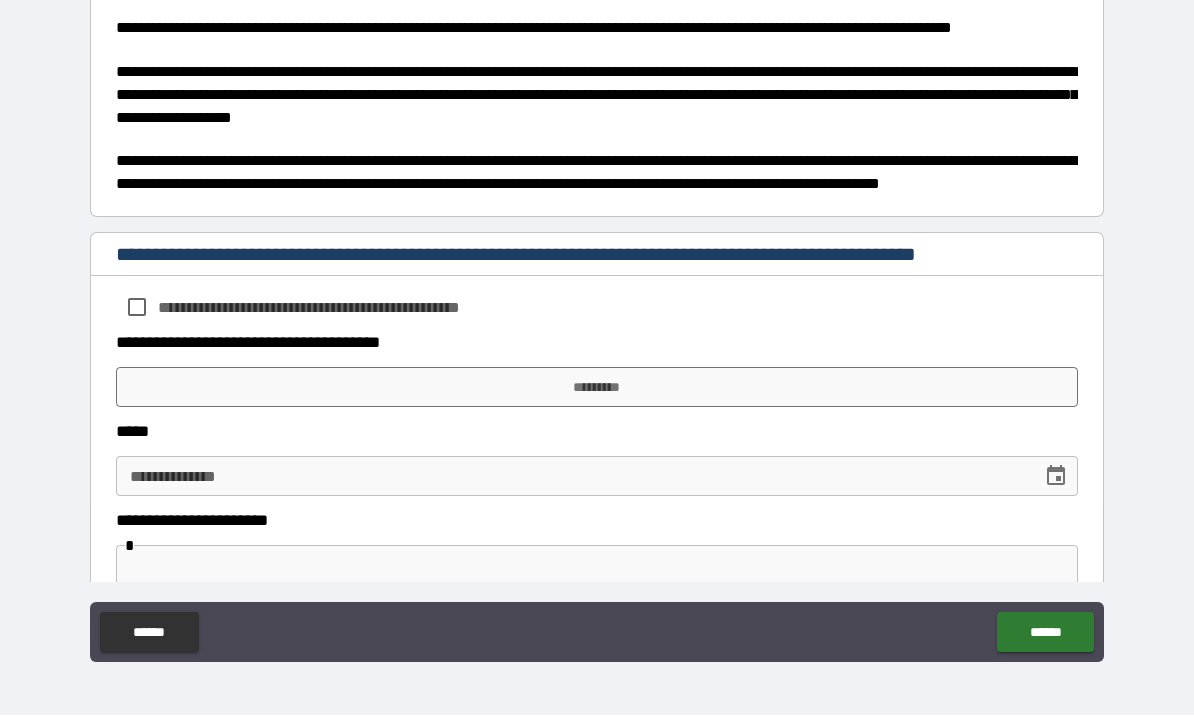 scroll, scrollTop: 857, scrollLeft: 0, axis: vertical 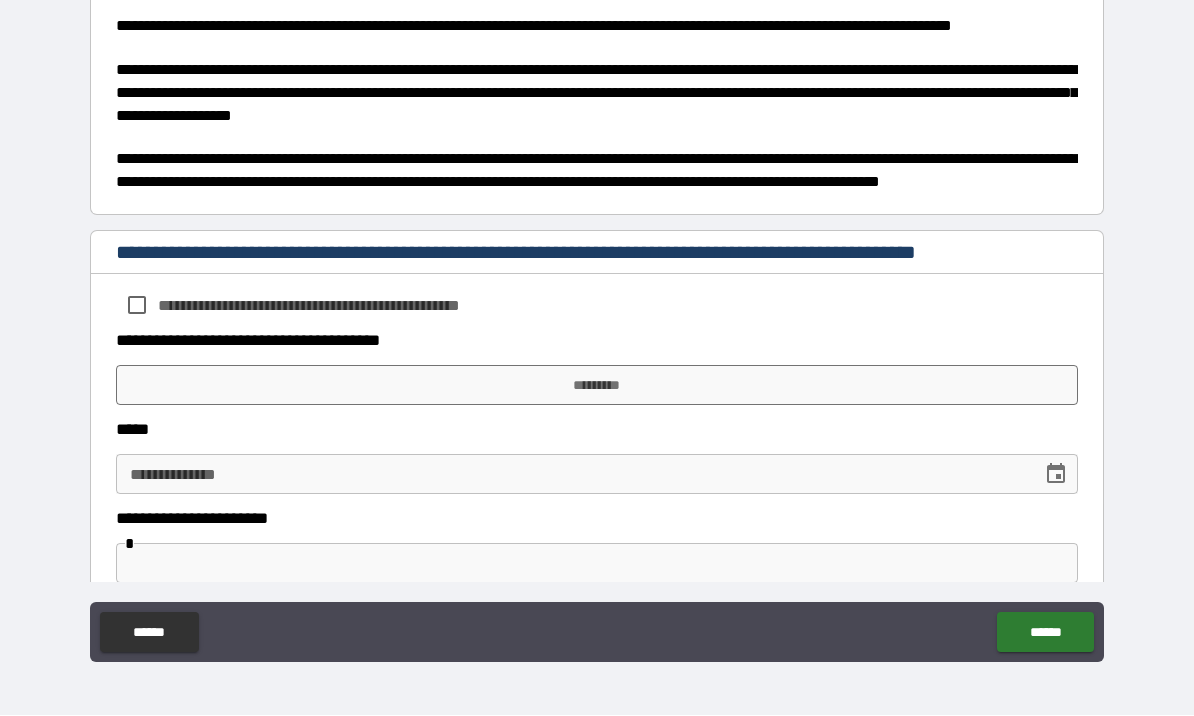 click on "**********" at bounding box center [597, 306] 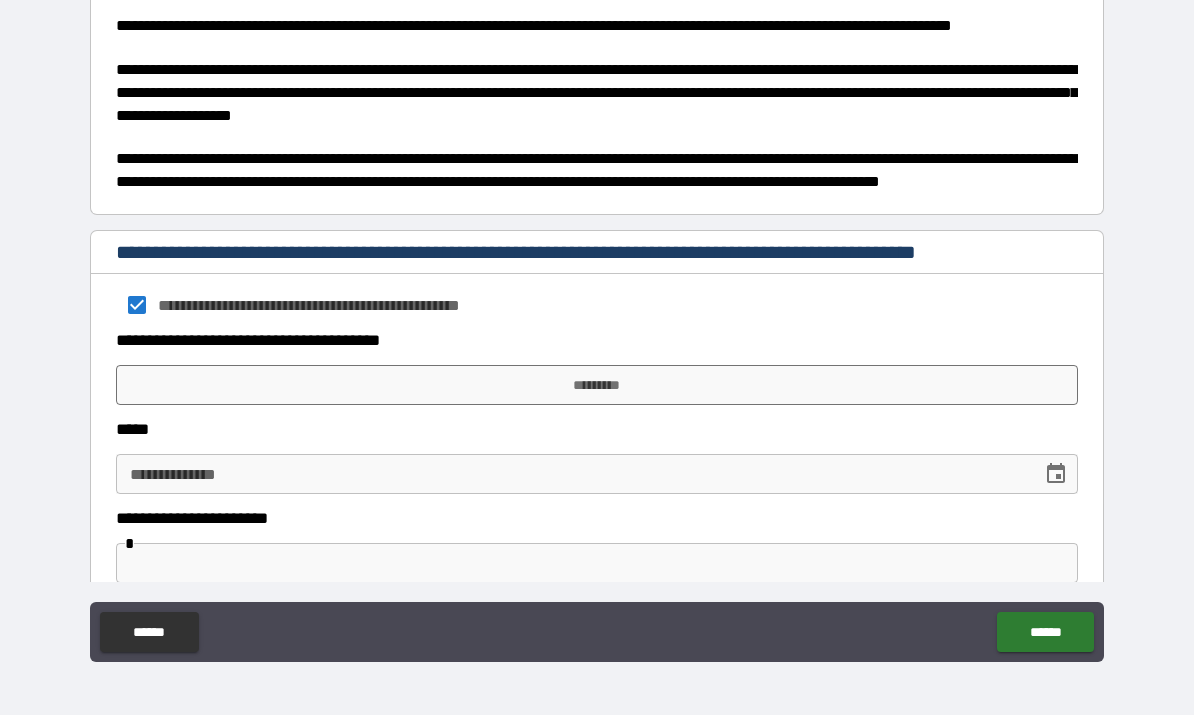 click on "*********" at bounding box center (597, 386) 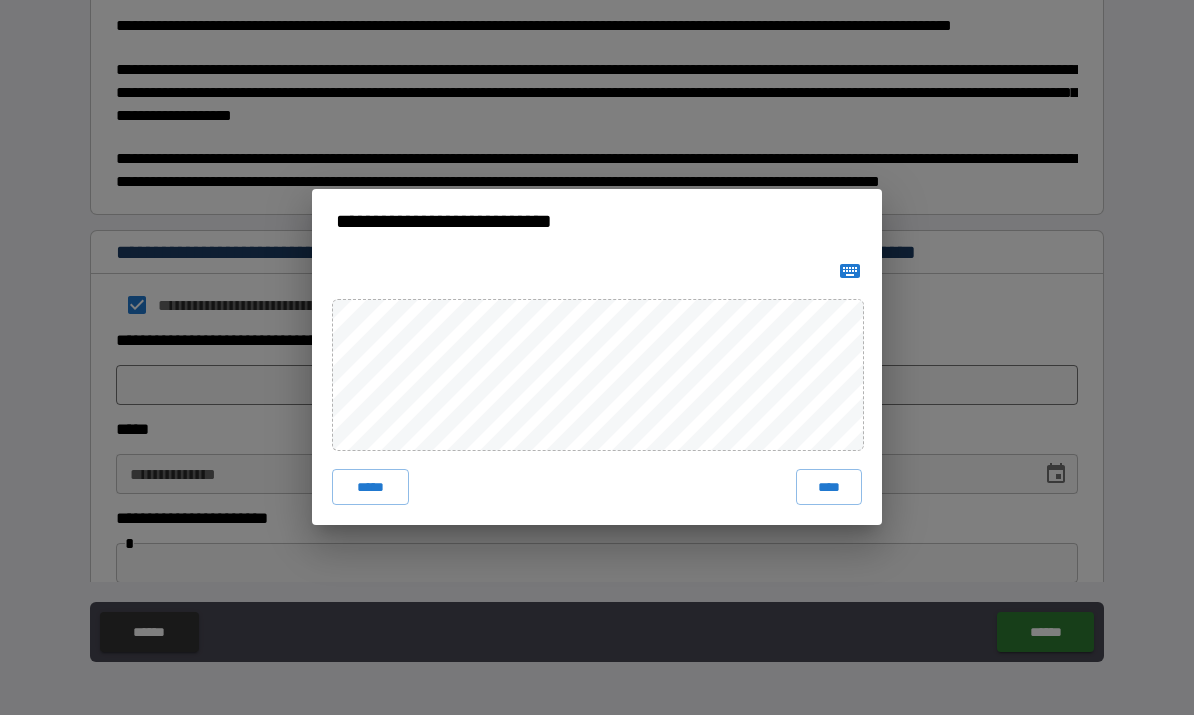 click on "****" at bounding box center [829, 488] 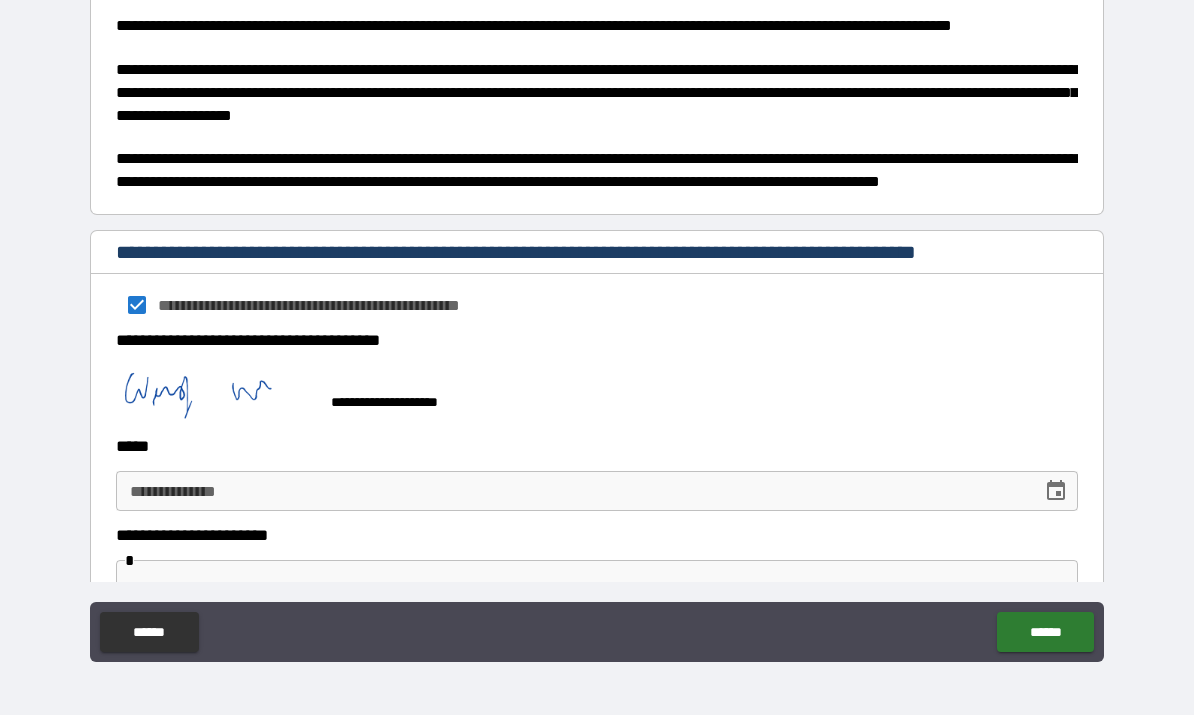 click on "**********" at bounding box center (572, 492) 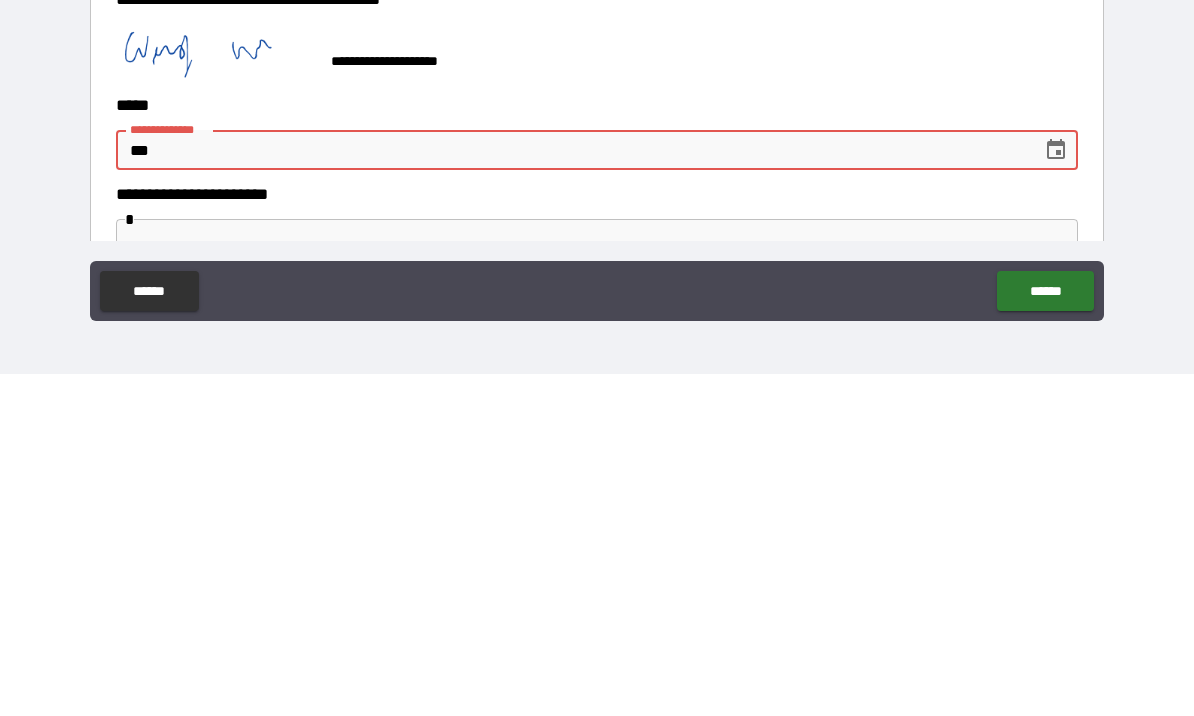 type on "*" 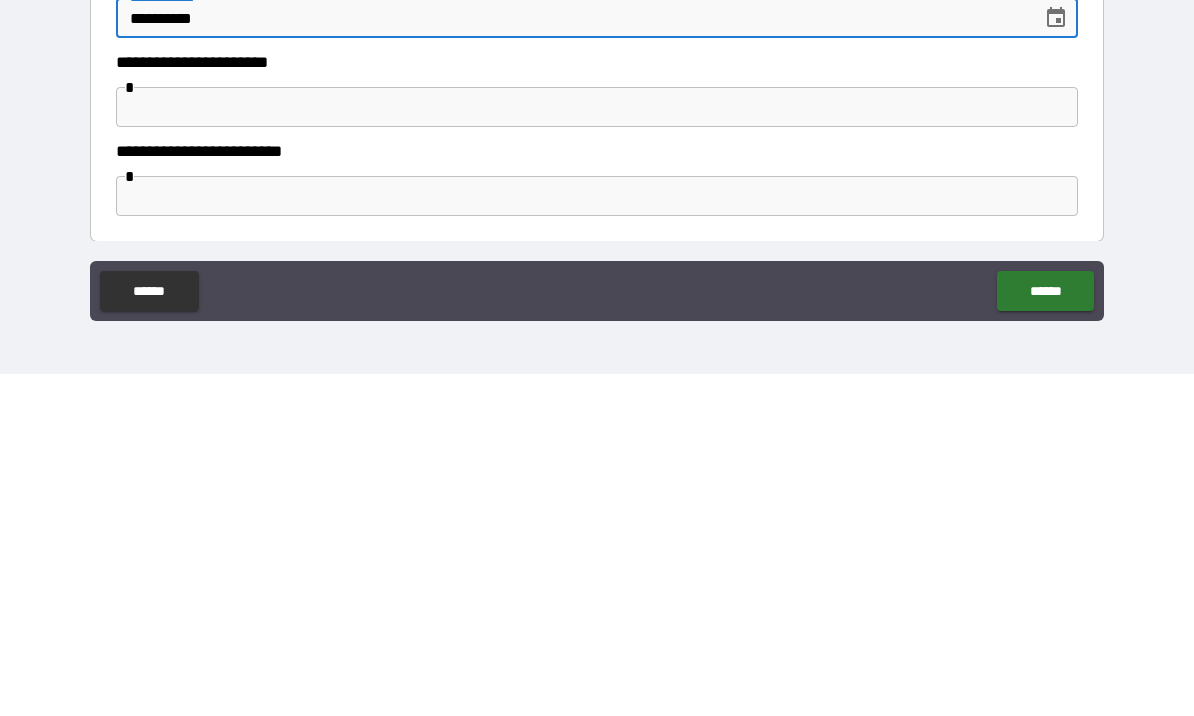 scroll, scrollTop: 988, scrollLeft: 0, axis: vertical 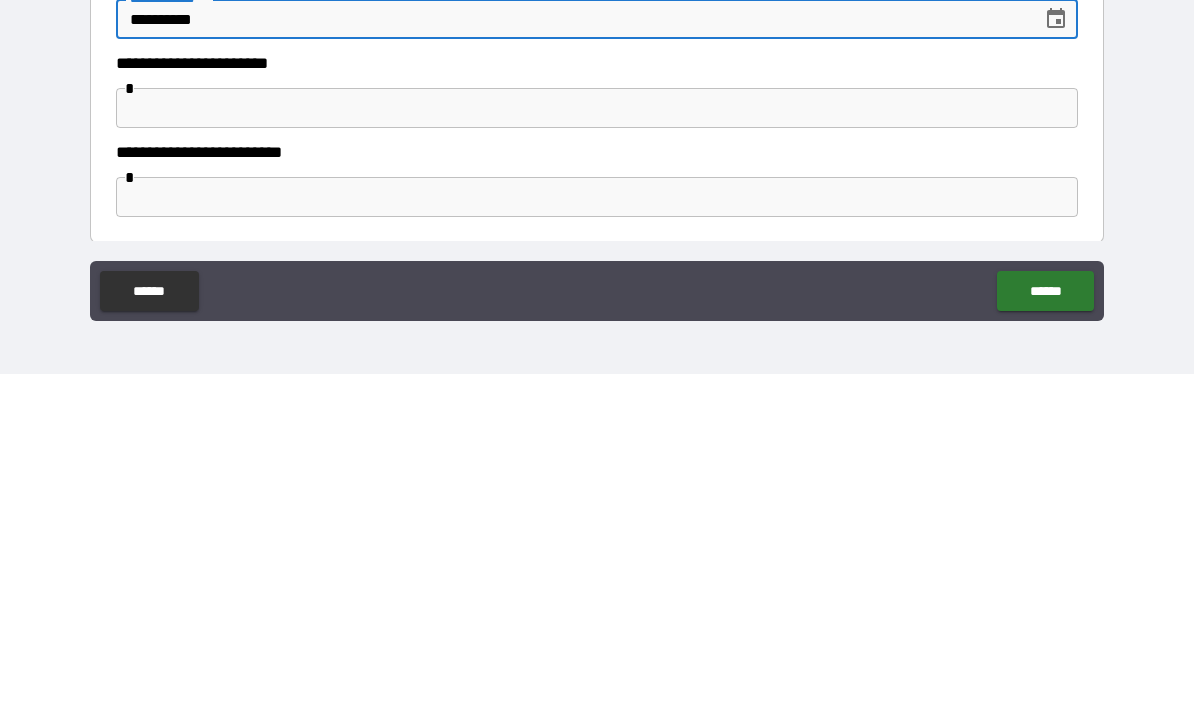 type on "**********" 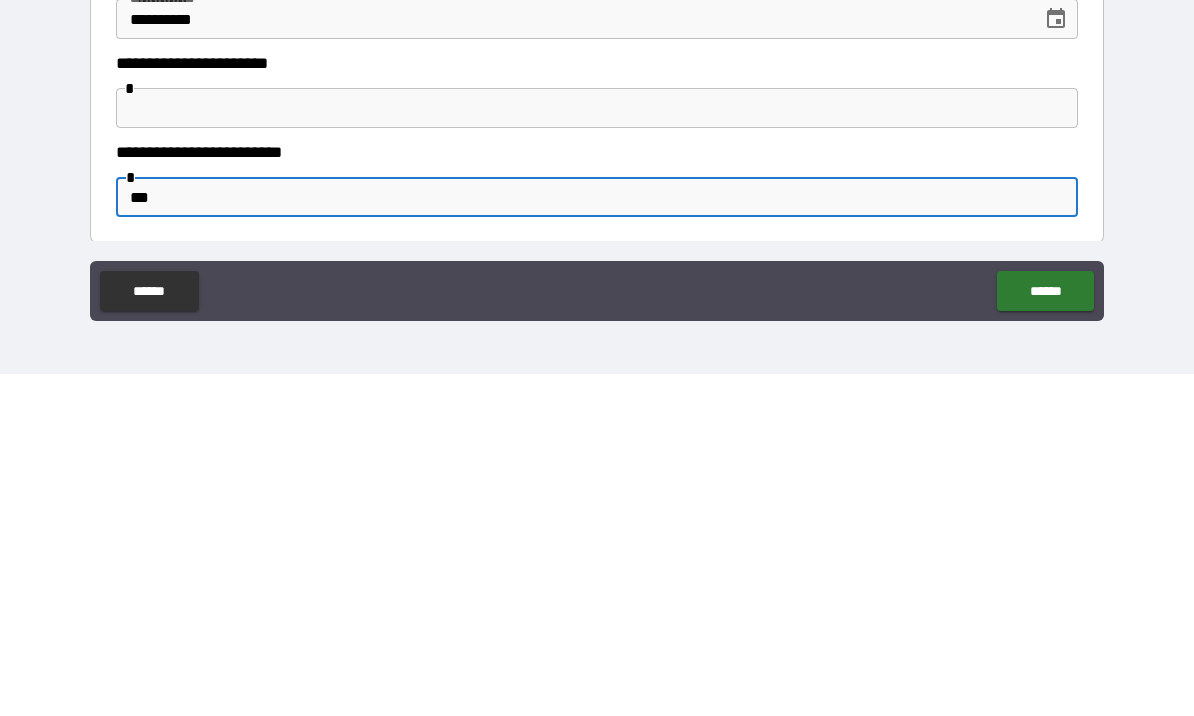 type on "****" 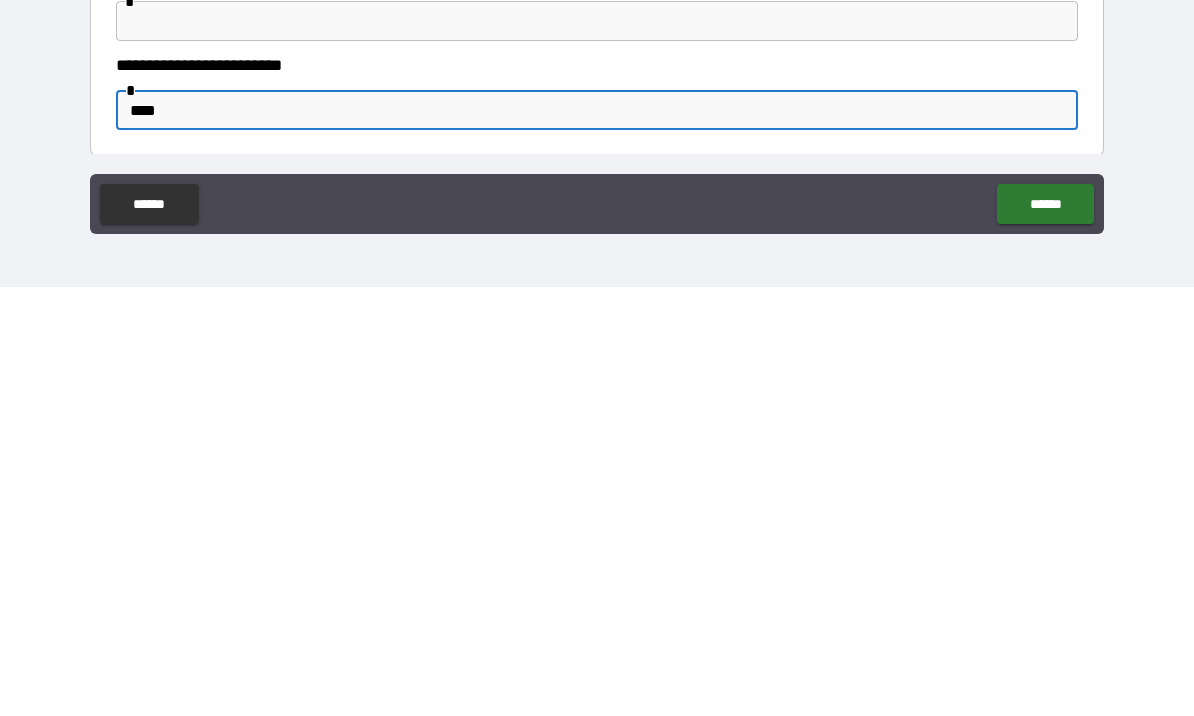 click on "******" at bounding box center (1045, 633) 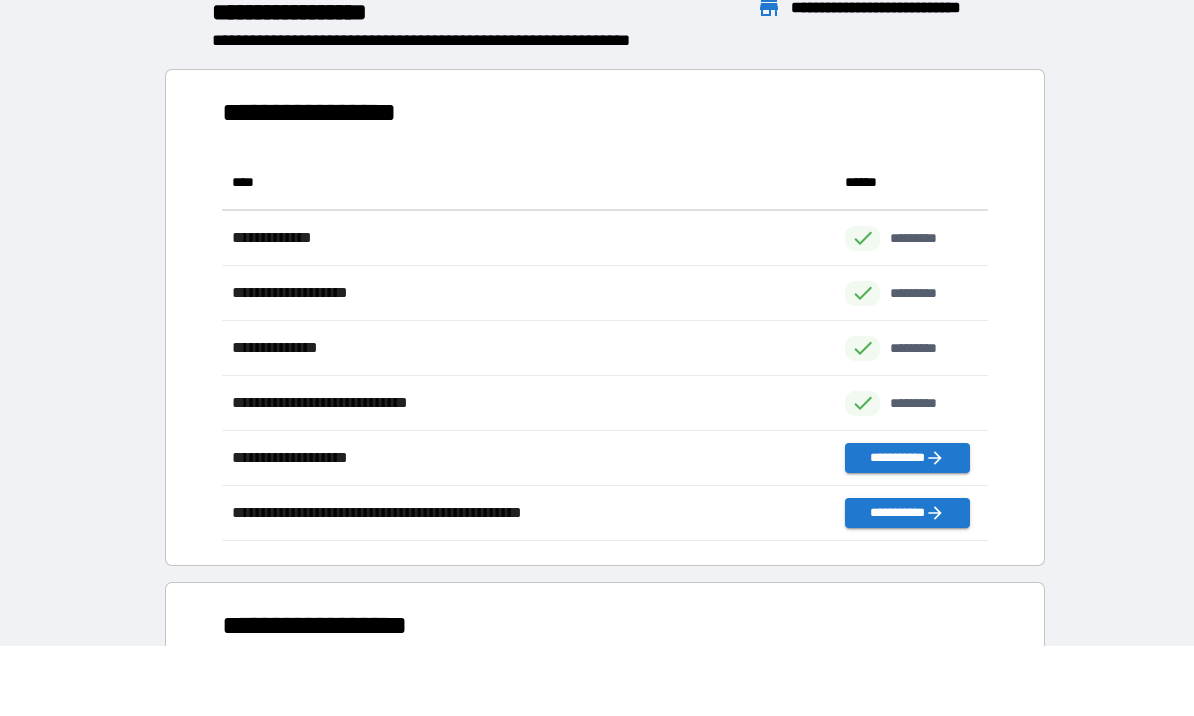 scroll, scrollTop: 1, scrollLeft: 1, axis: both 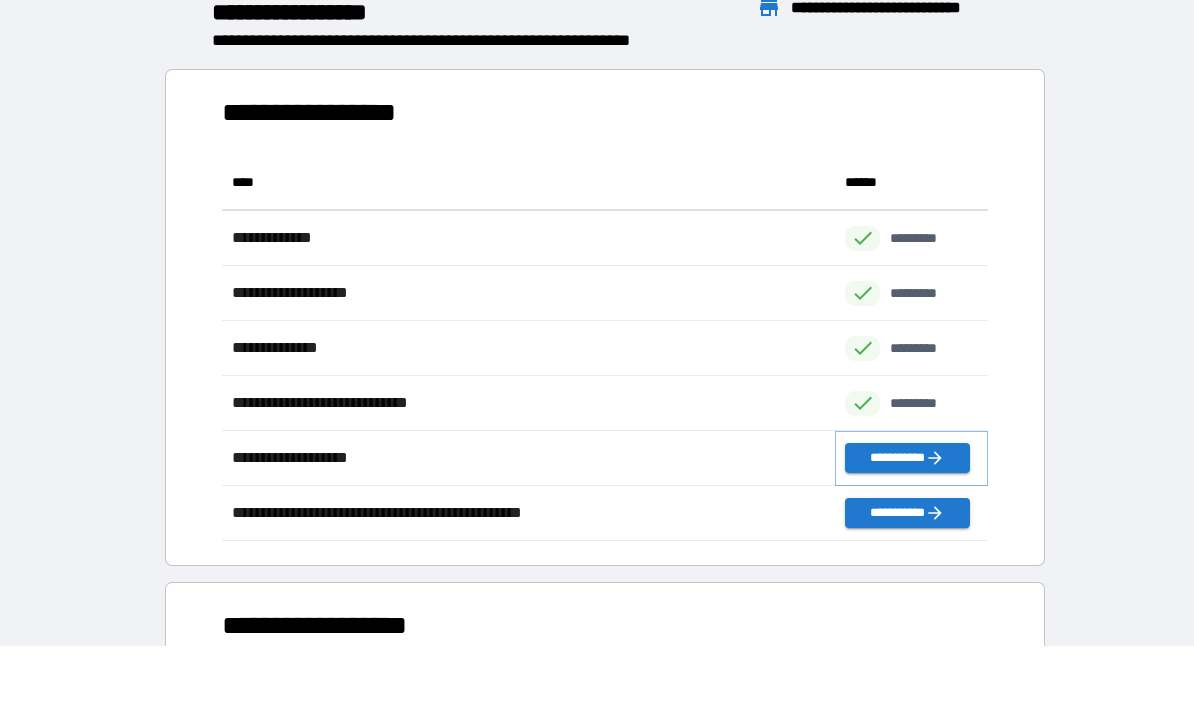 click 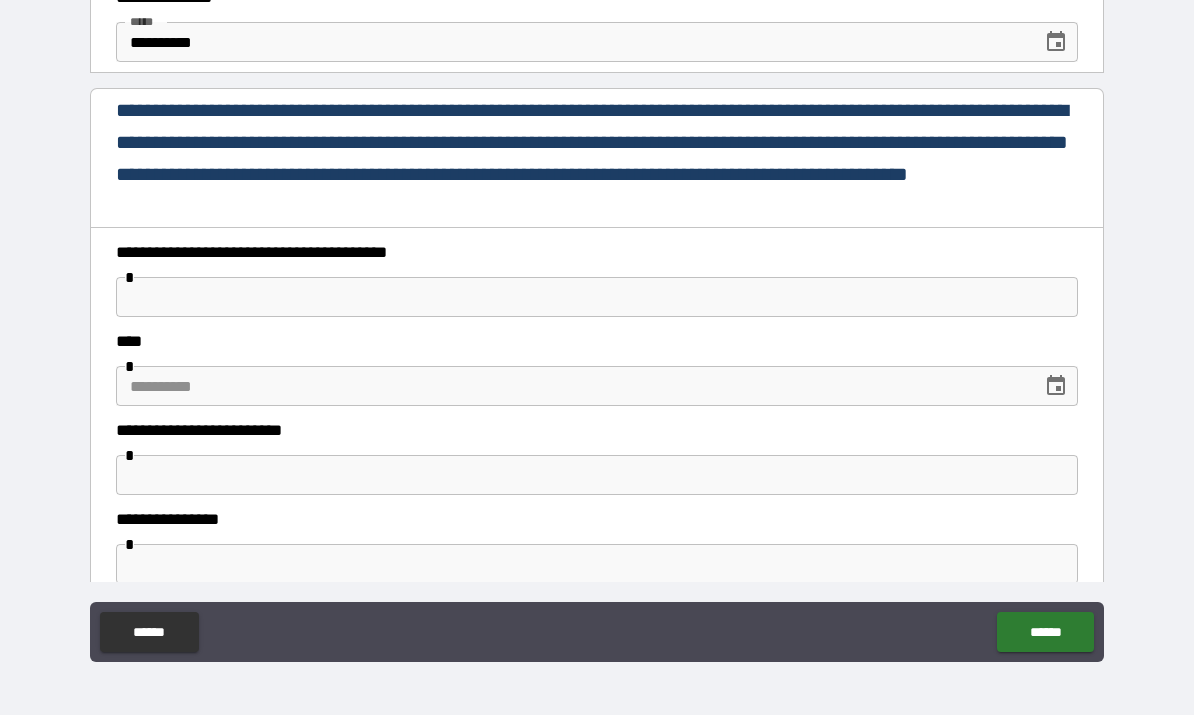 scroll, scrollTop: 144, scrollLeft: 0, axis: vertical 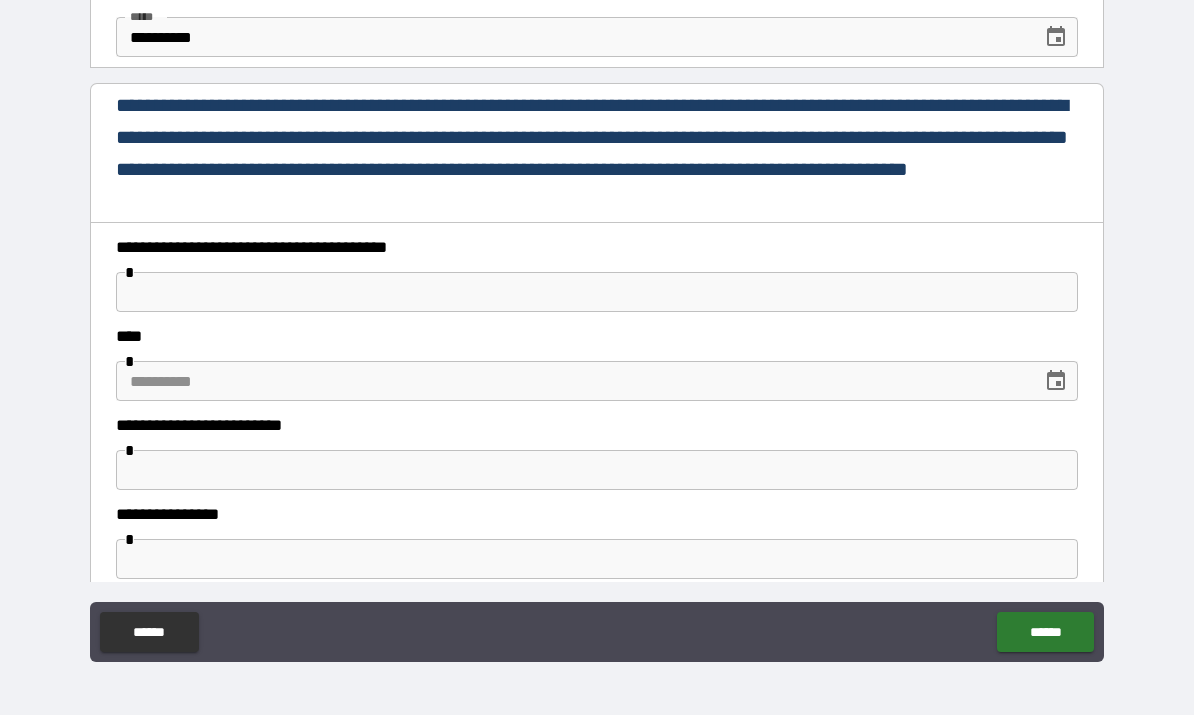 click at bounding box center (597, 293) 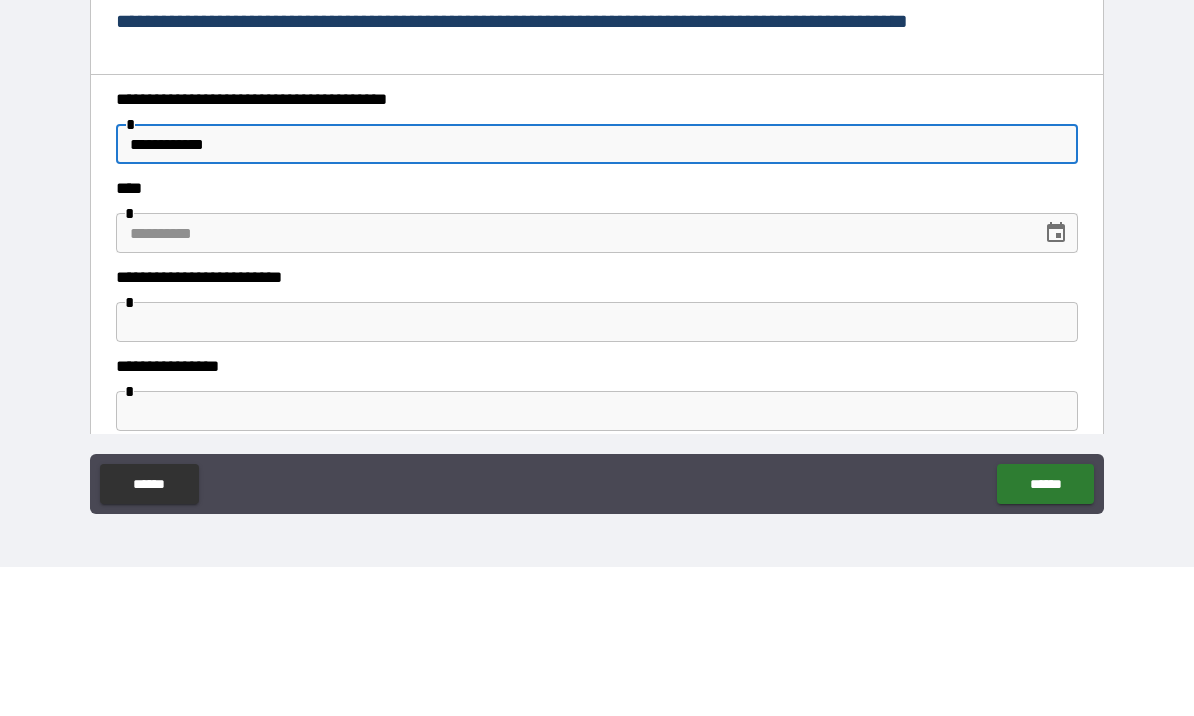 type on "**********" 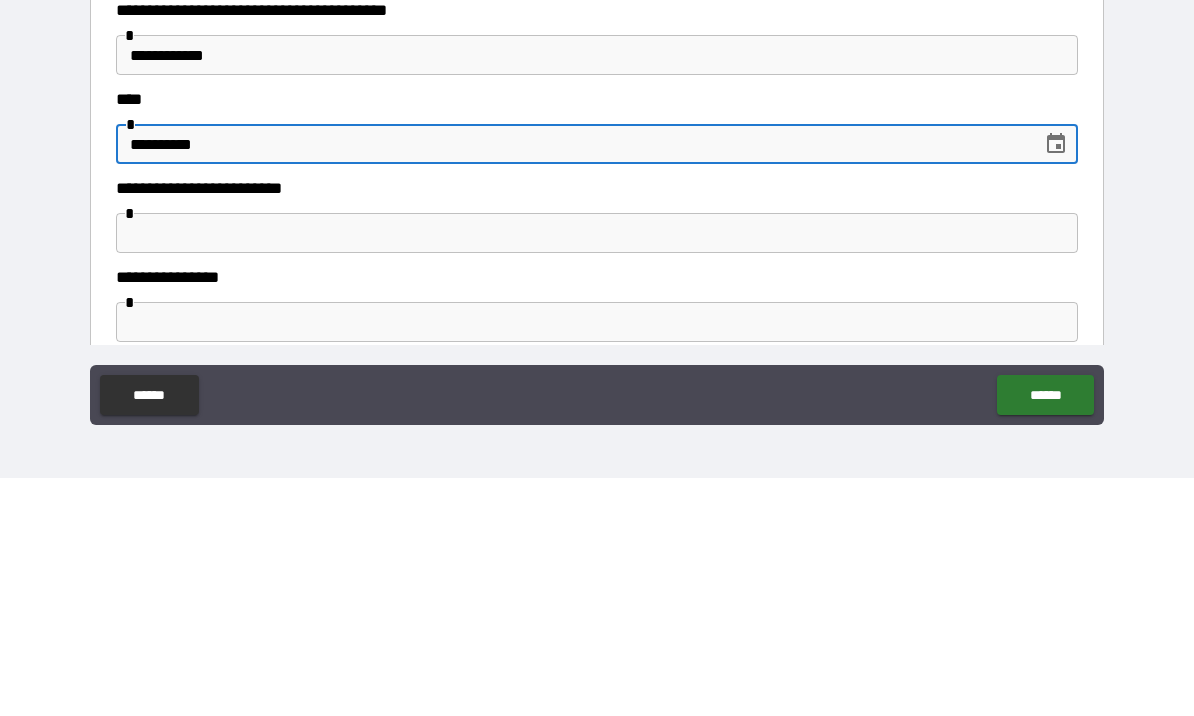 type on "**********" 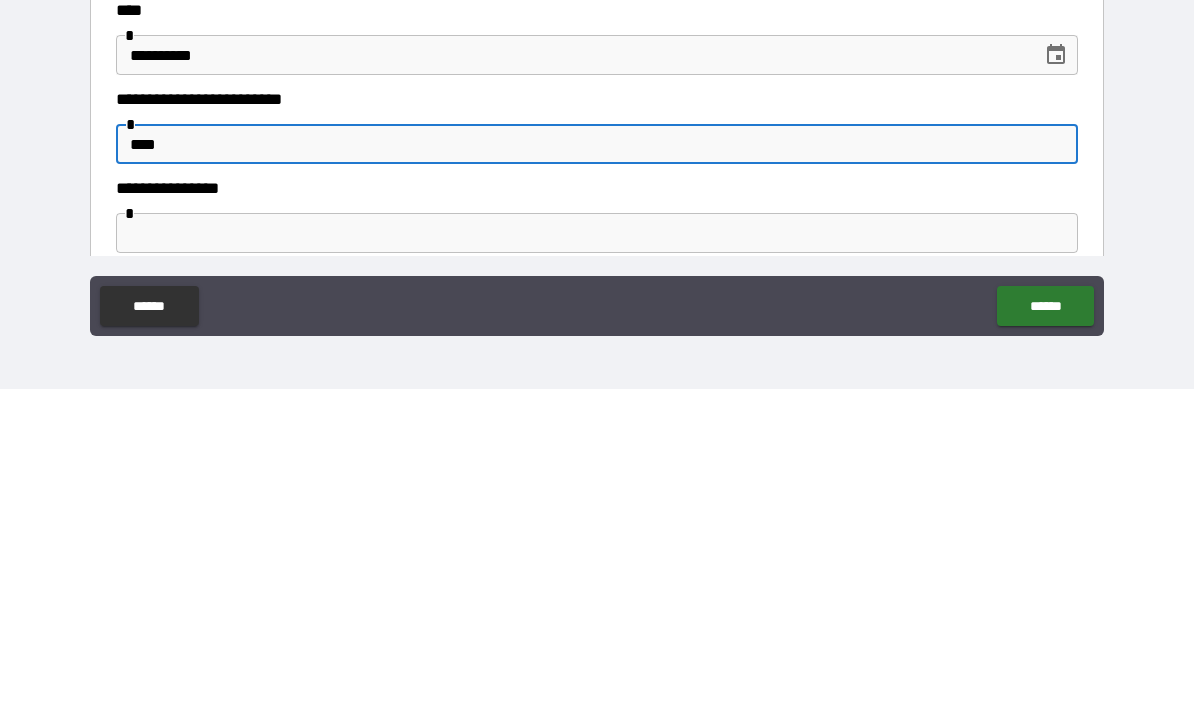 type on "****" 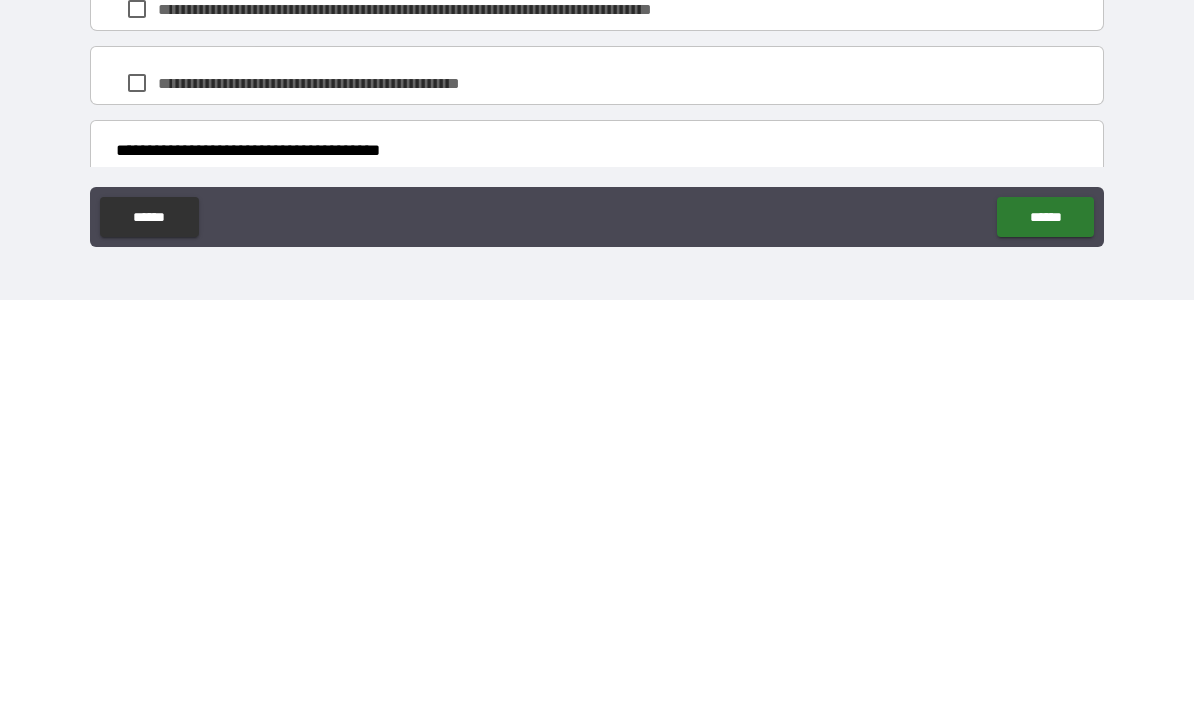 scroll, scrollTop: 1222, scrollLeft: 0, axis: vertical 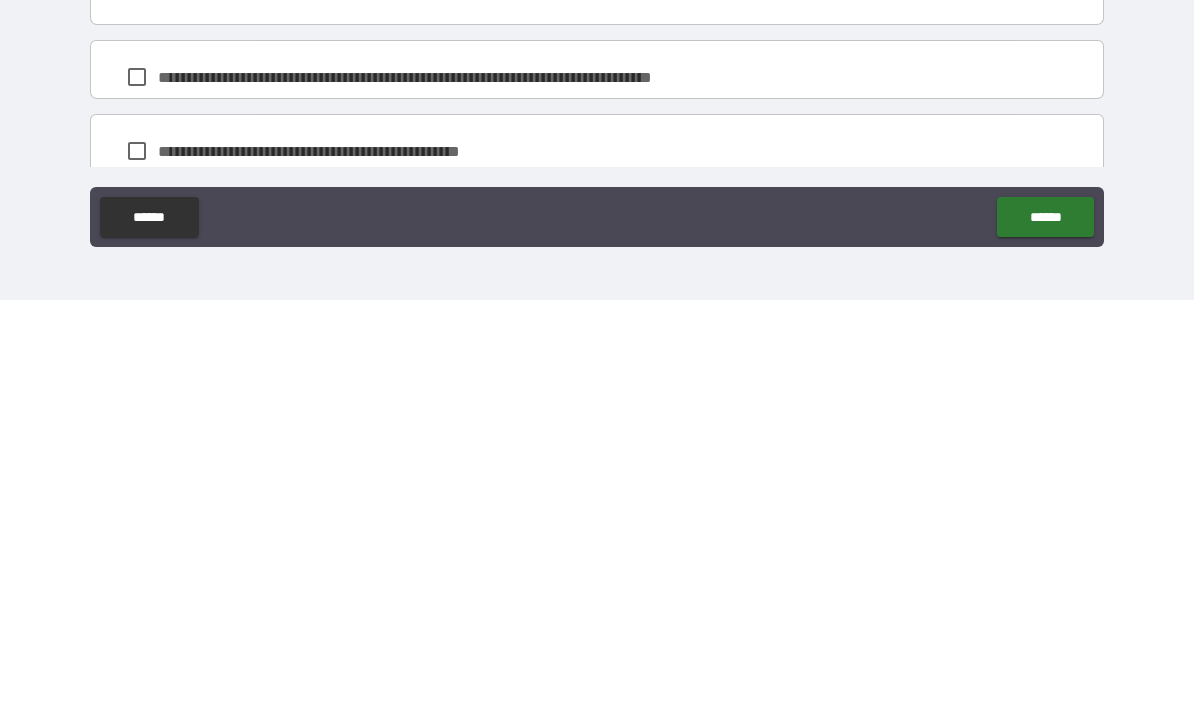 type on "********" 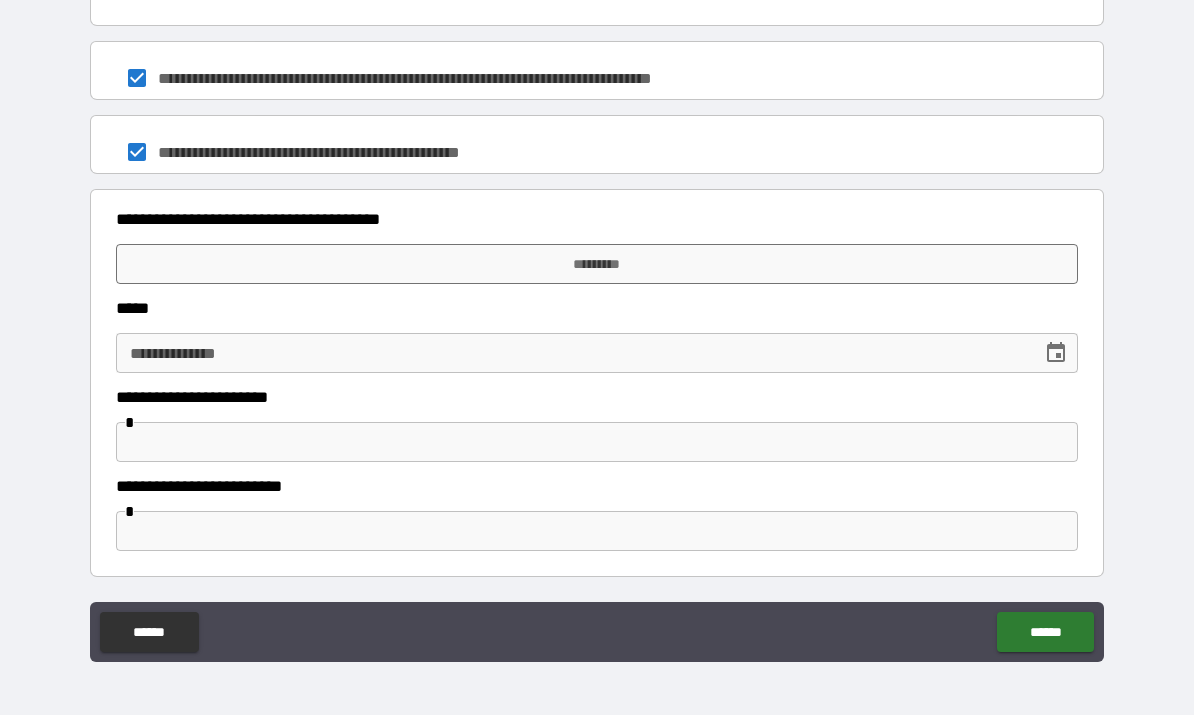 scroll, scrollTop: 1635, scrollLeft: 0, axis: vertical 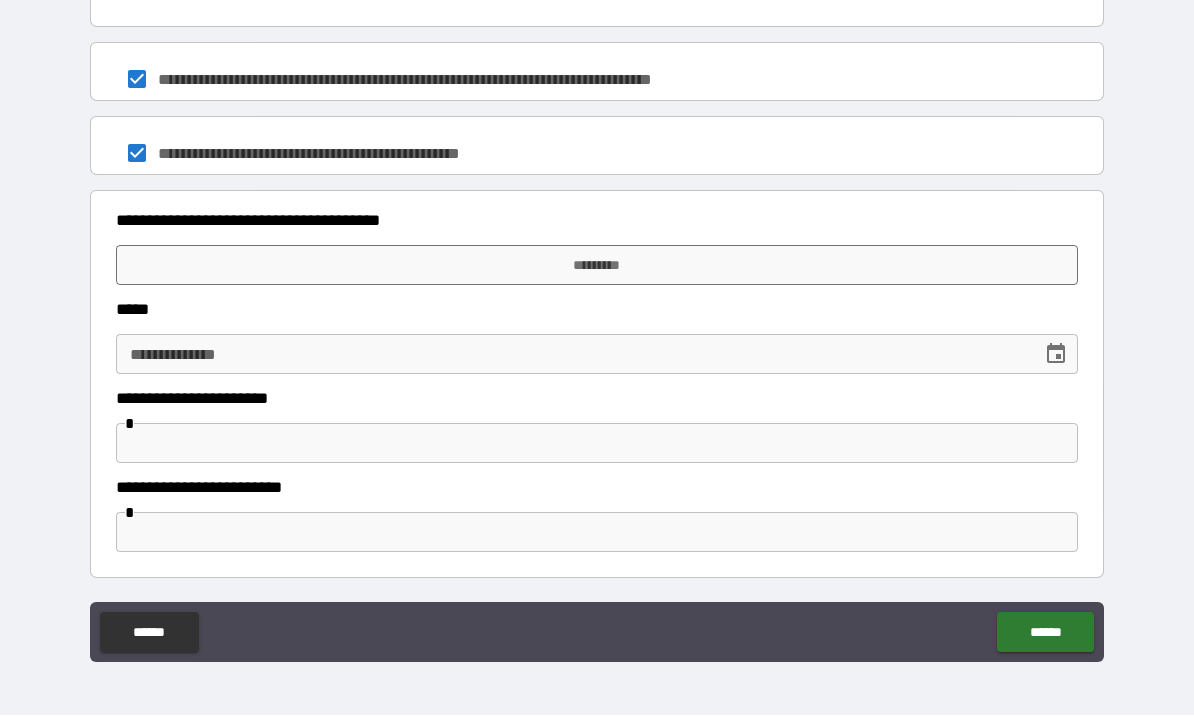 click on "*********" at bounding box center (597, 266) 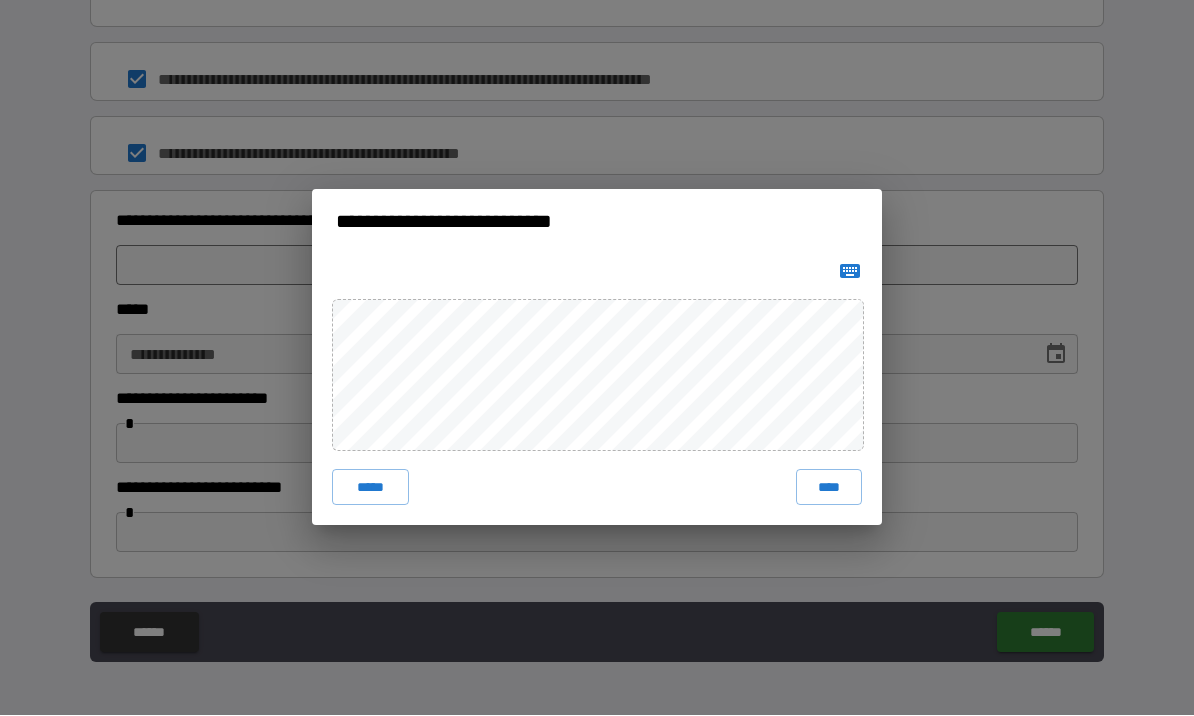 click on "****" at bounding box center (829, 488) 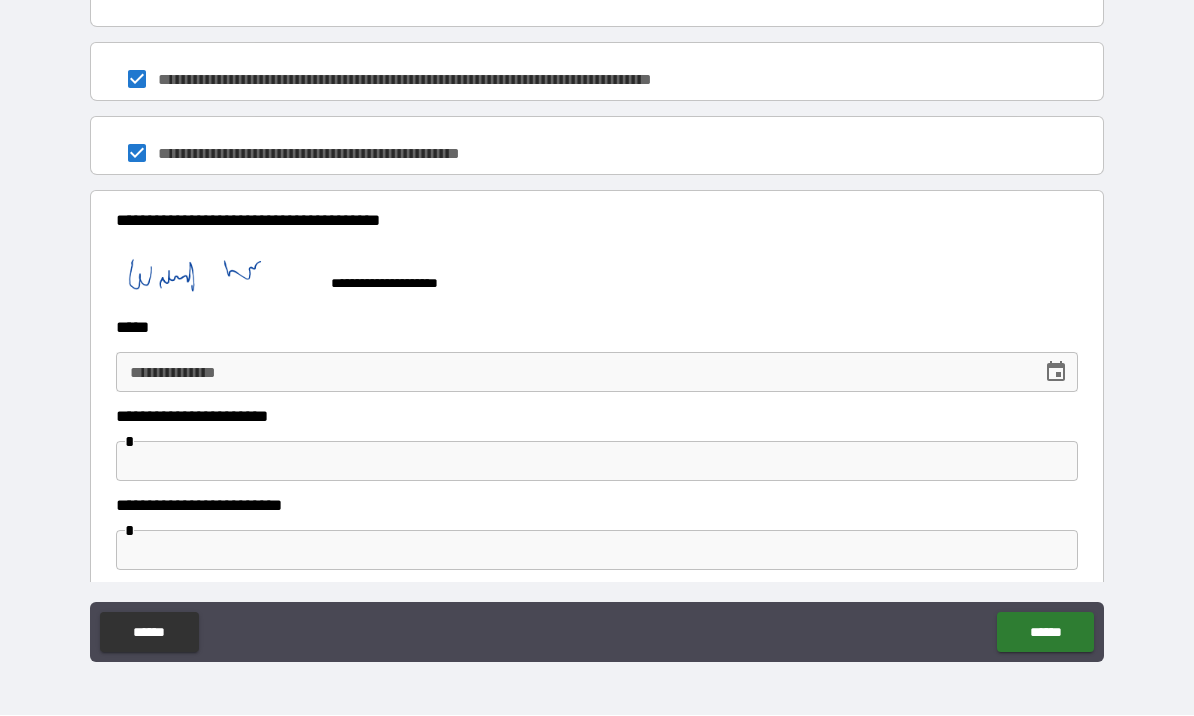 scroll, scrollTop: 1625, scrollLeft: 0, axis: vertical 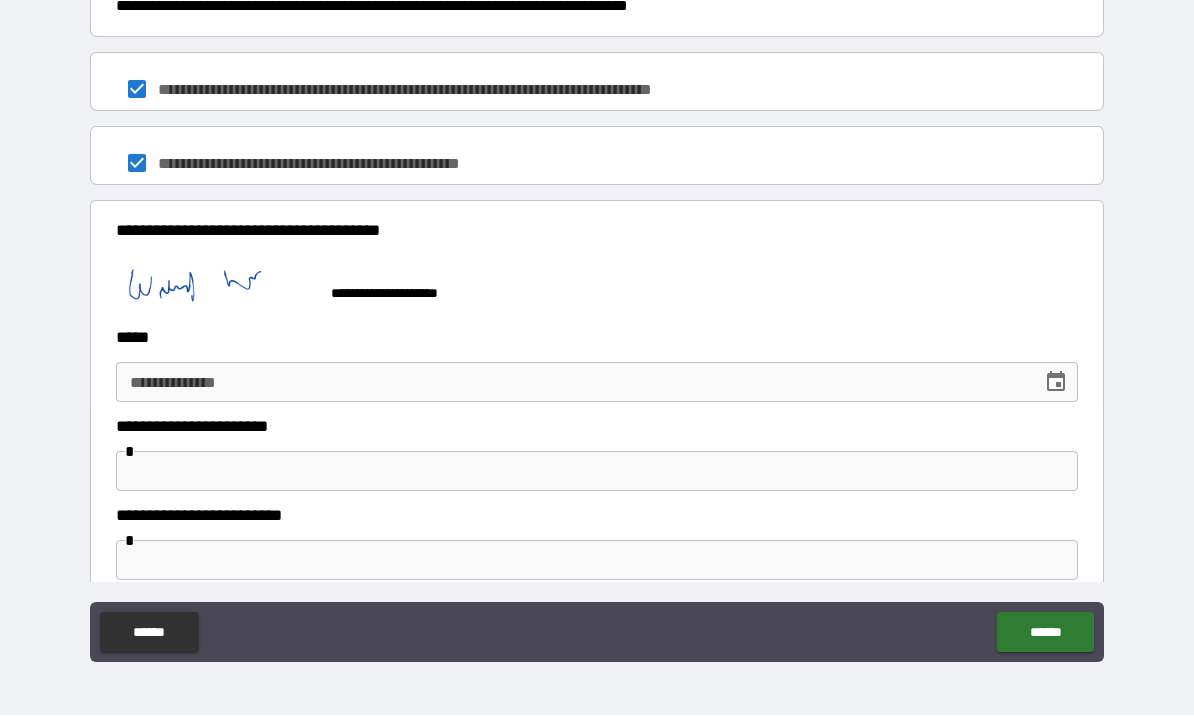 click on "**********" at bounding box center [597, 427] 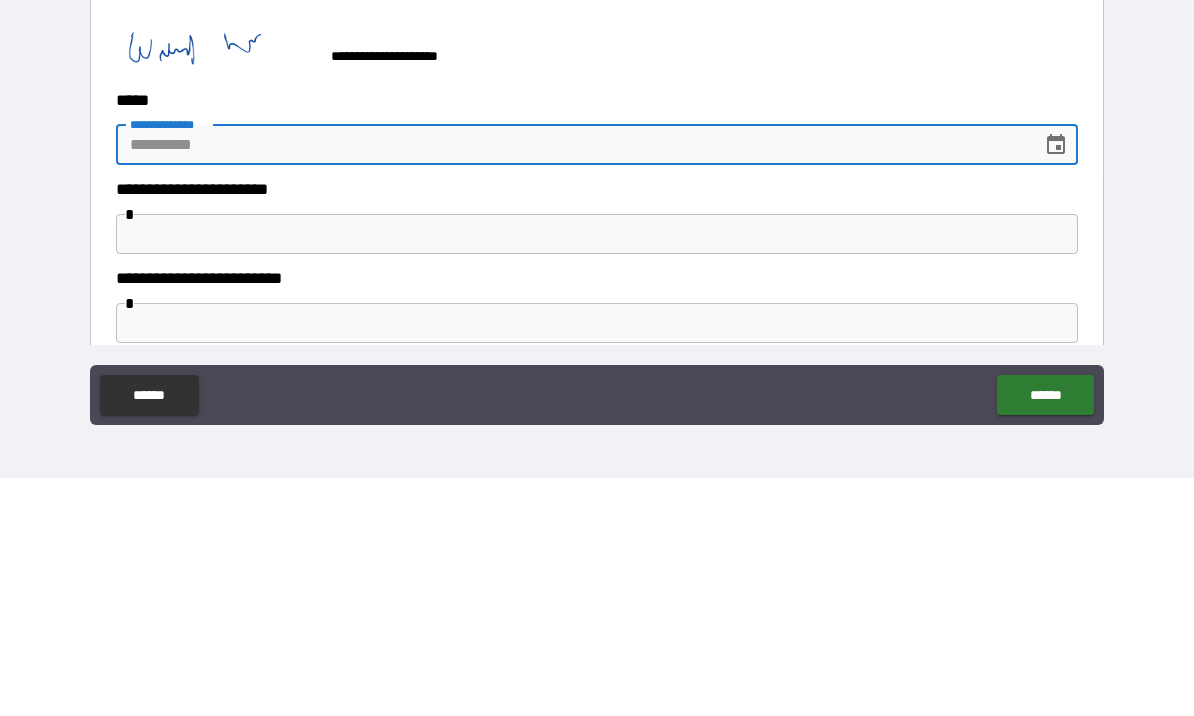 type on "*" 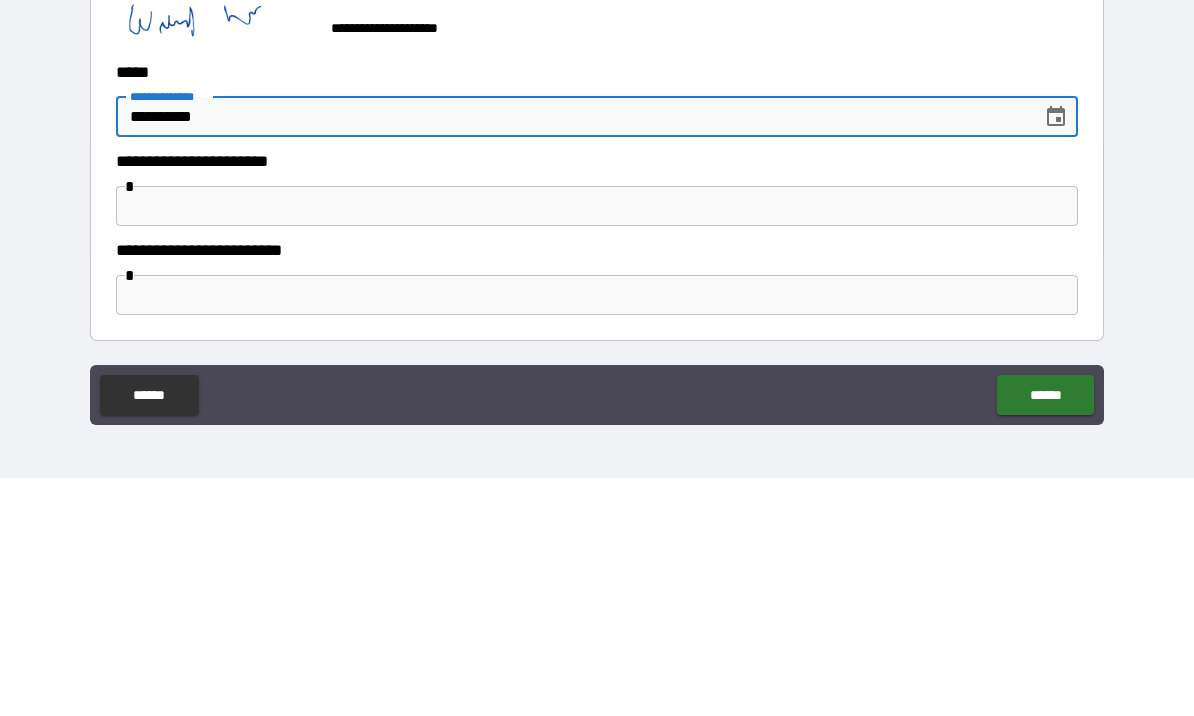 scroll, scrollTop: 1652, scrollLeft: 0, axis: vertical 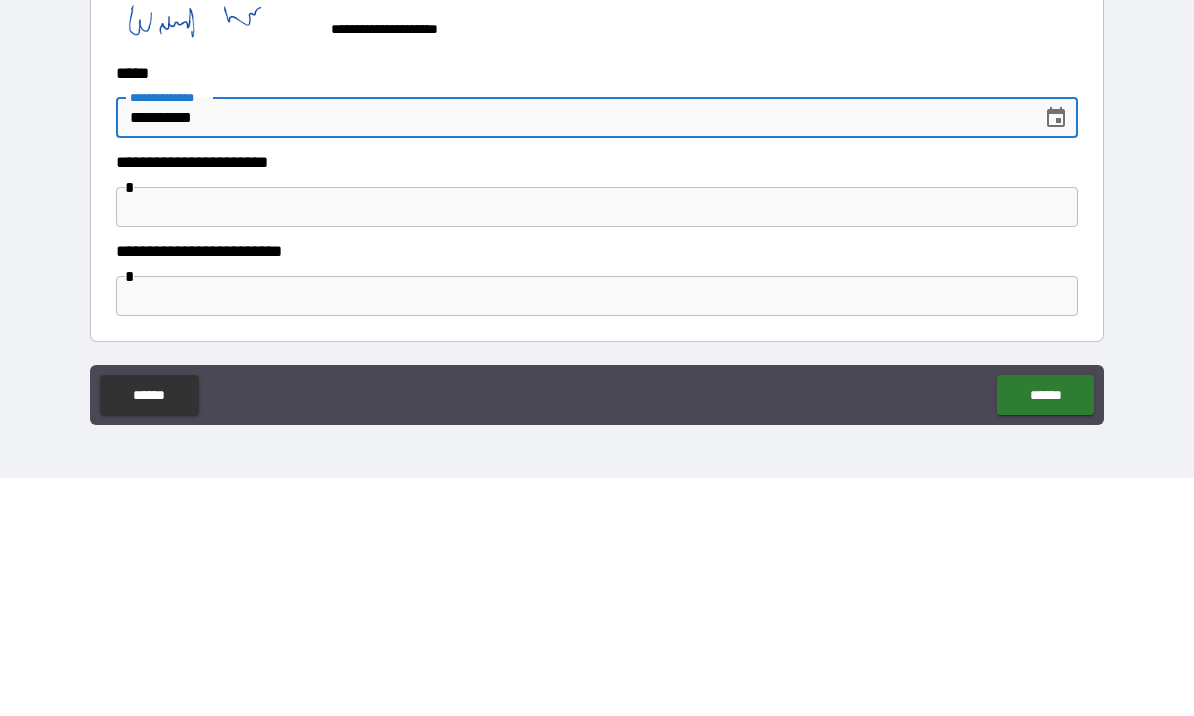 type on "**********" 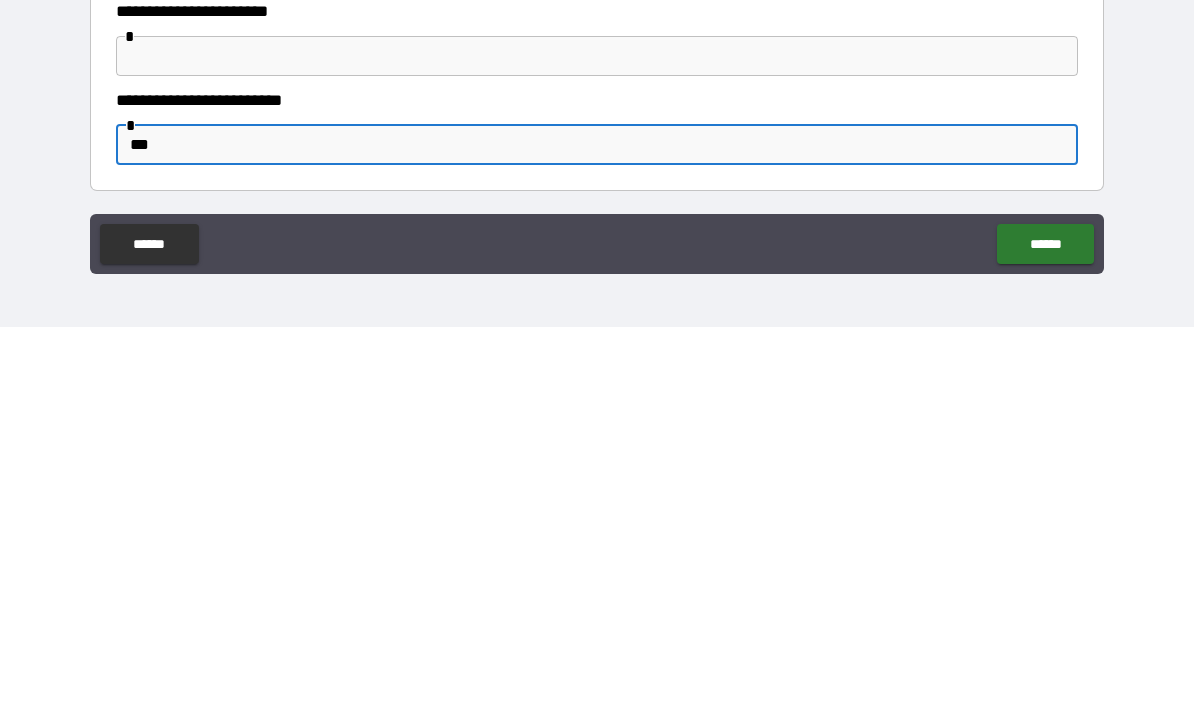 type on "****" 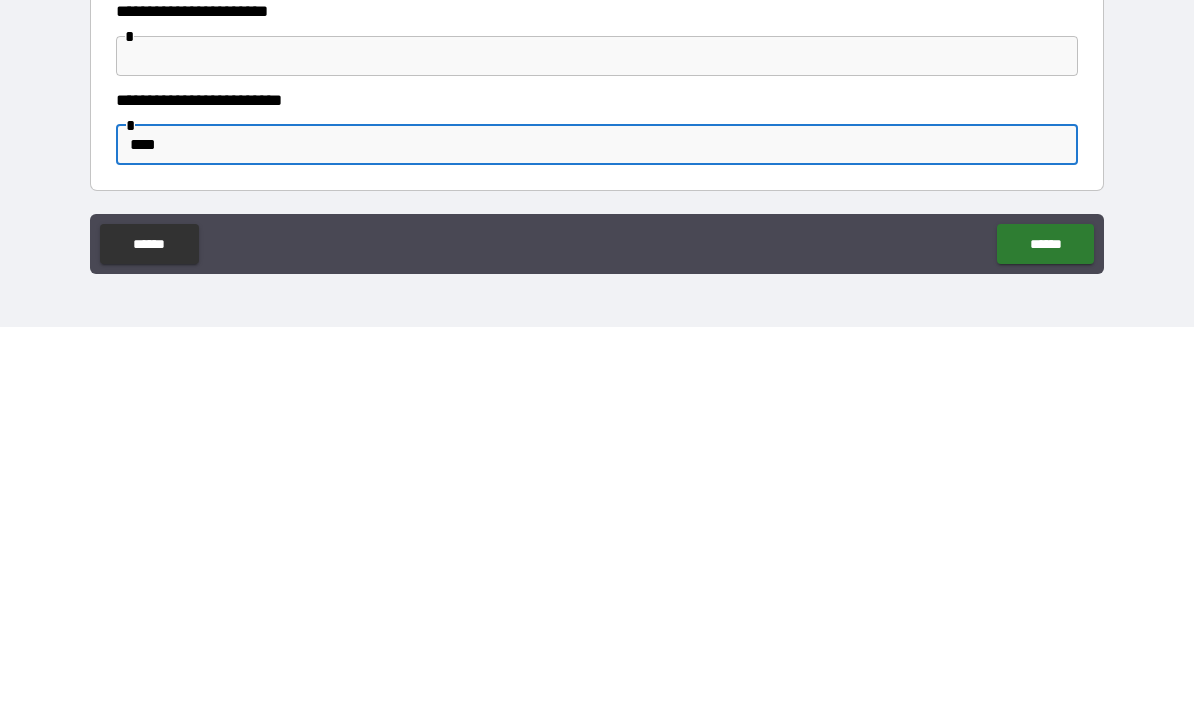 click on "******" at bounding box center [1045, 633] 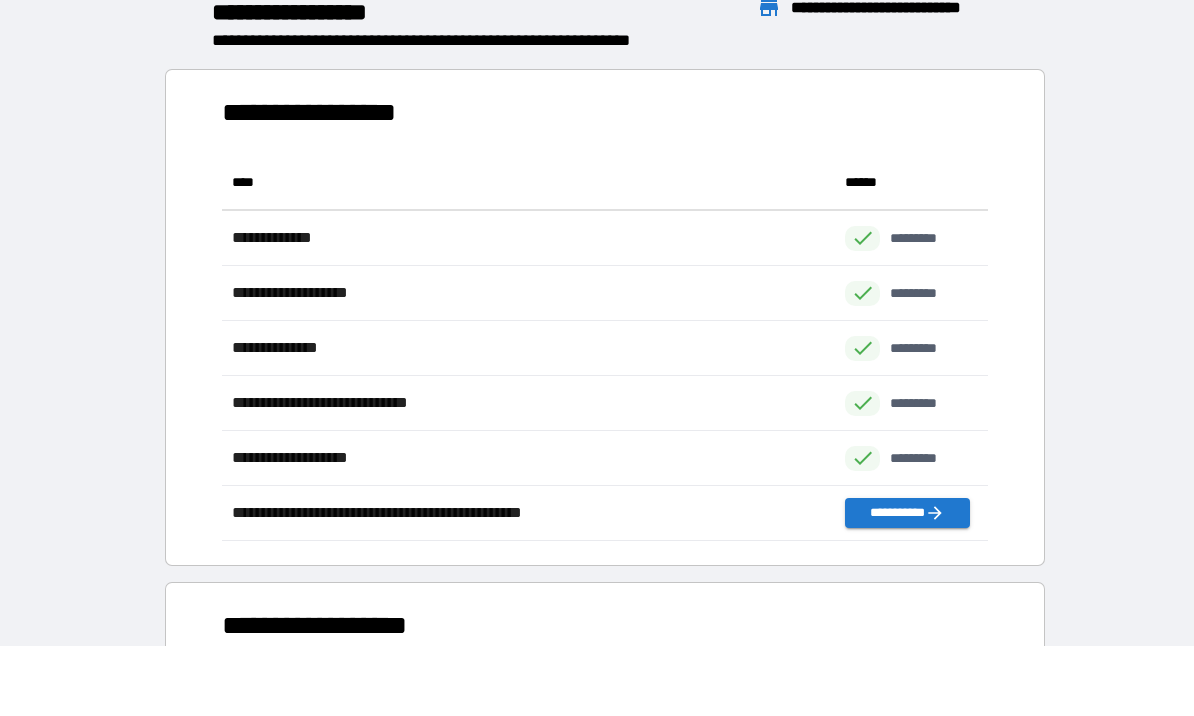 scroll, scrollTop: 1, scrollLeft: 1, axis: both 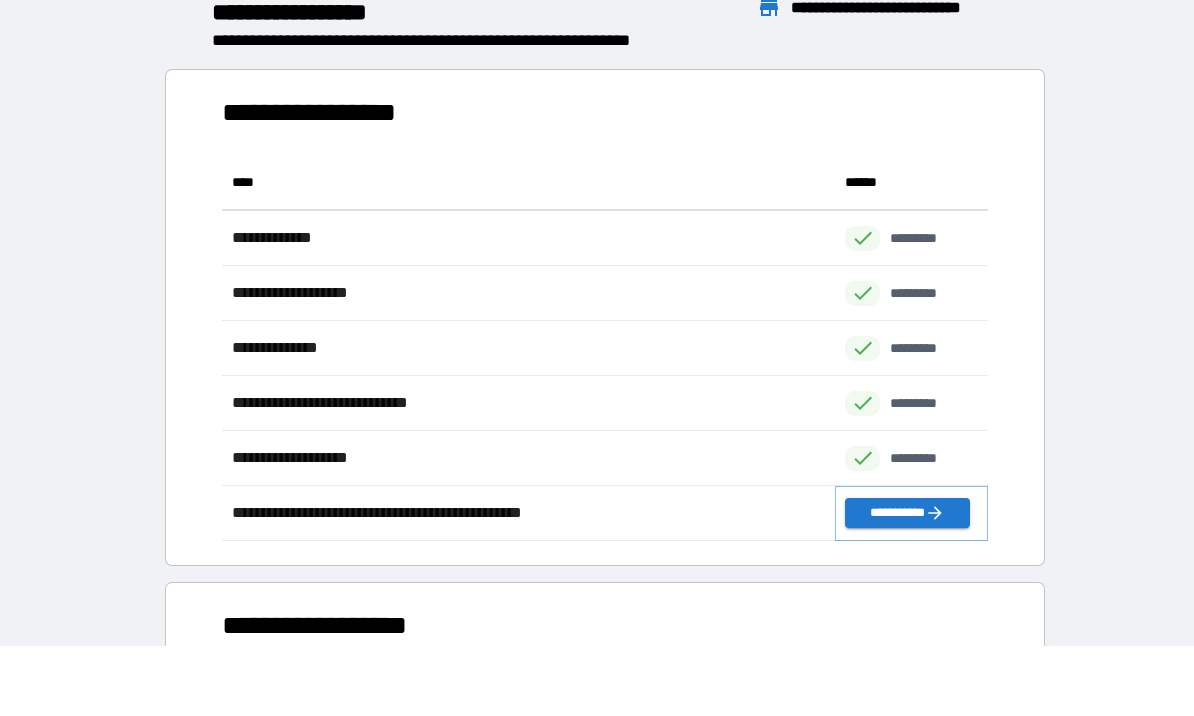 click on "**********" at bounding box center [907, 514] 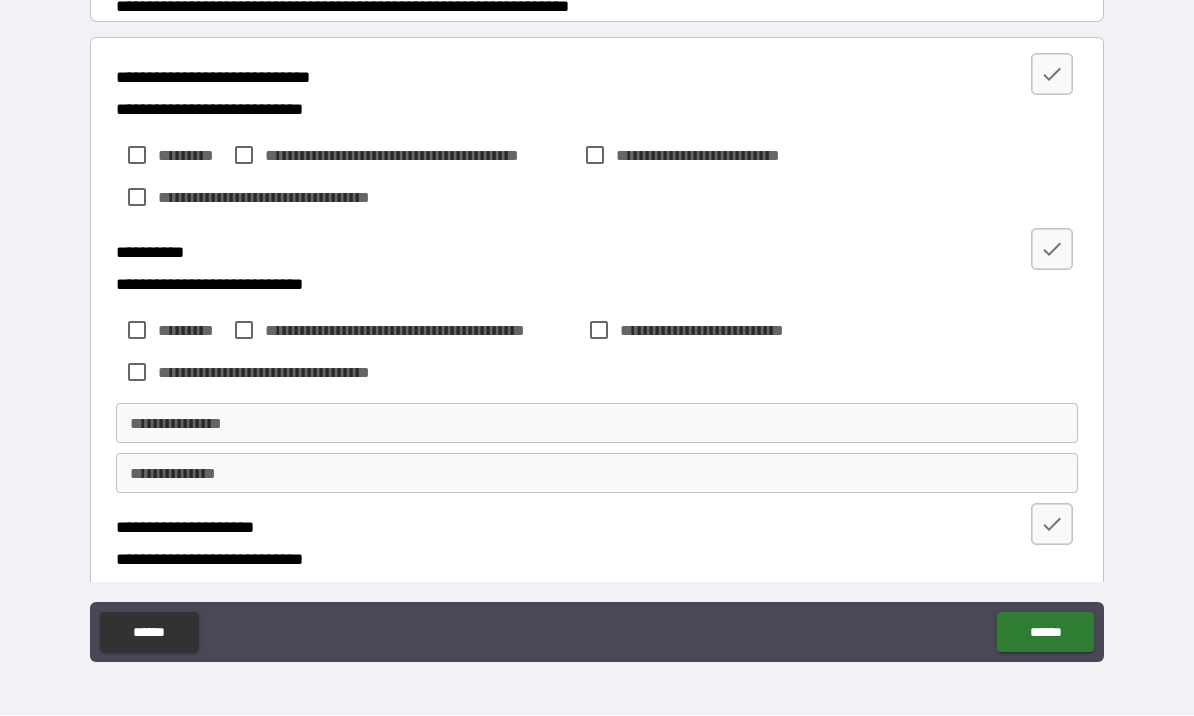 scroll, scrollTop: 386, scrollLeft: 0, axis: vertical 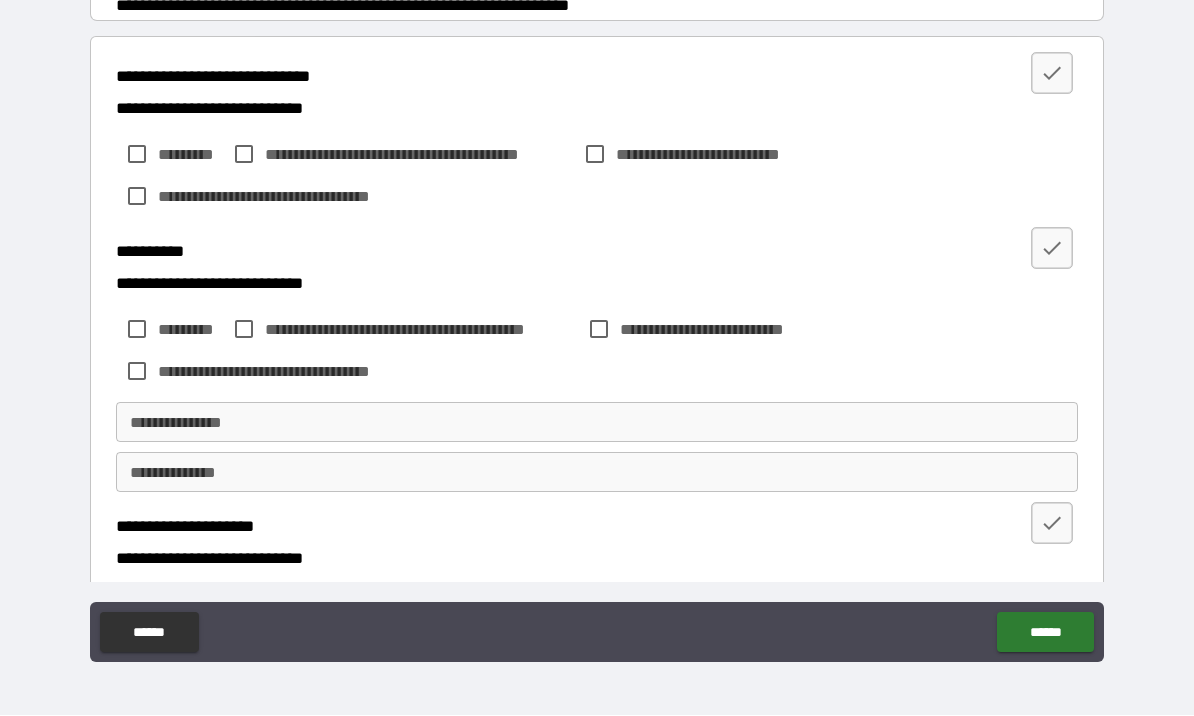 click at bounding box center [1052, 74] 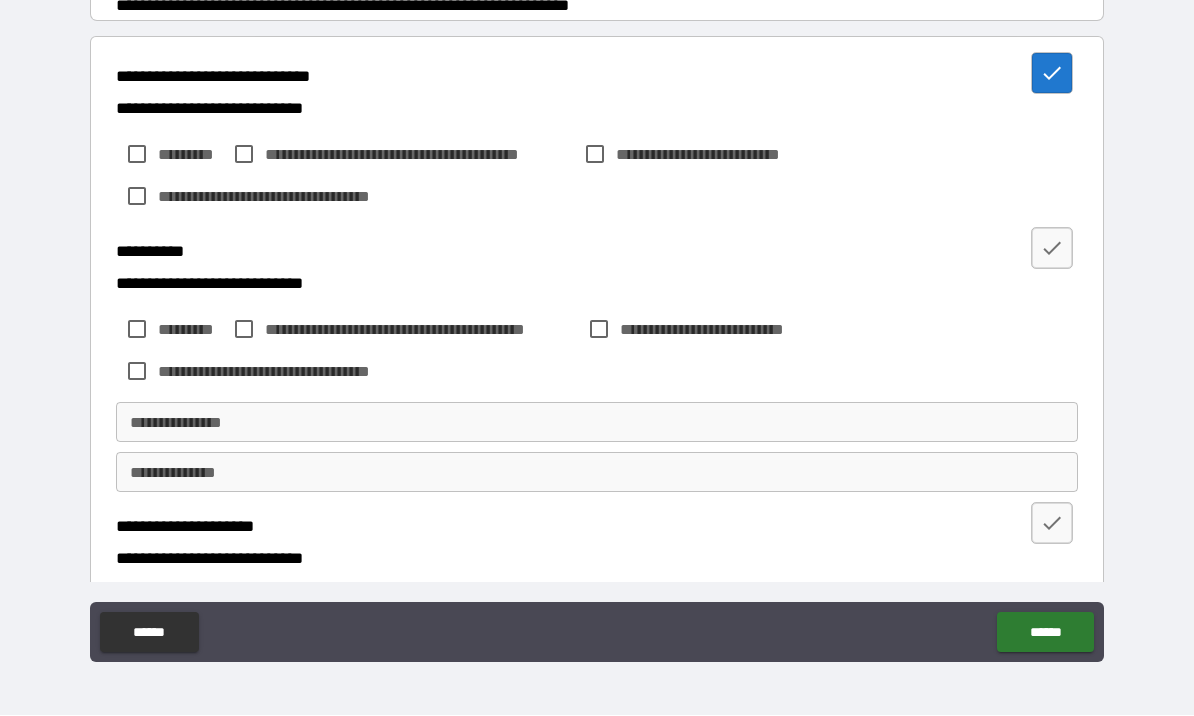 click 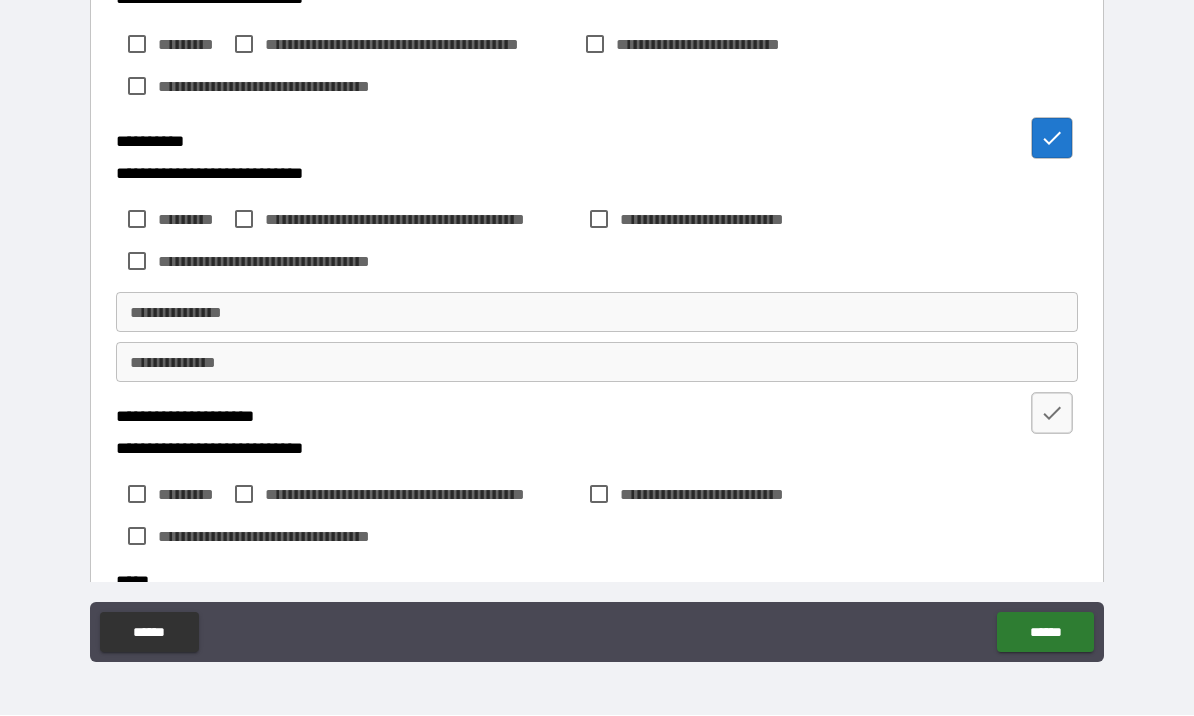 scroll, scrollTop: 497, scrollLeft: 0, axis: vertical 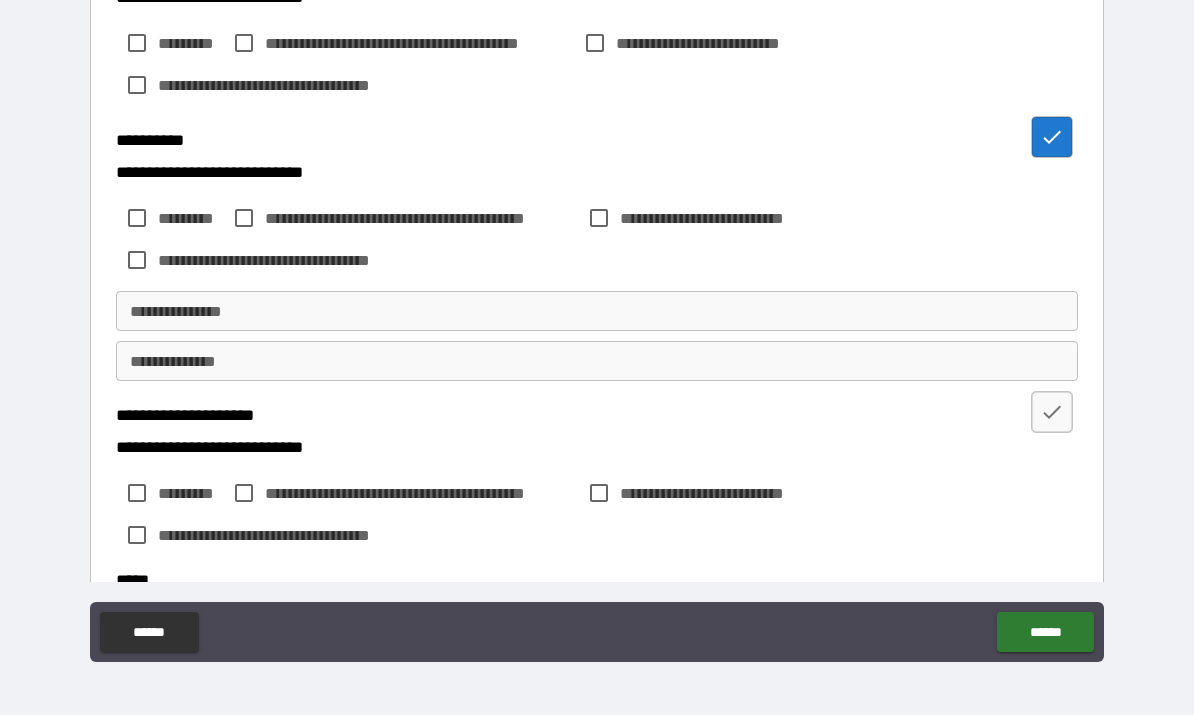 click on "**********" at bounding box center [597, 312] 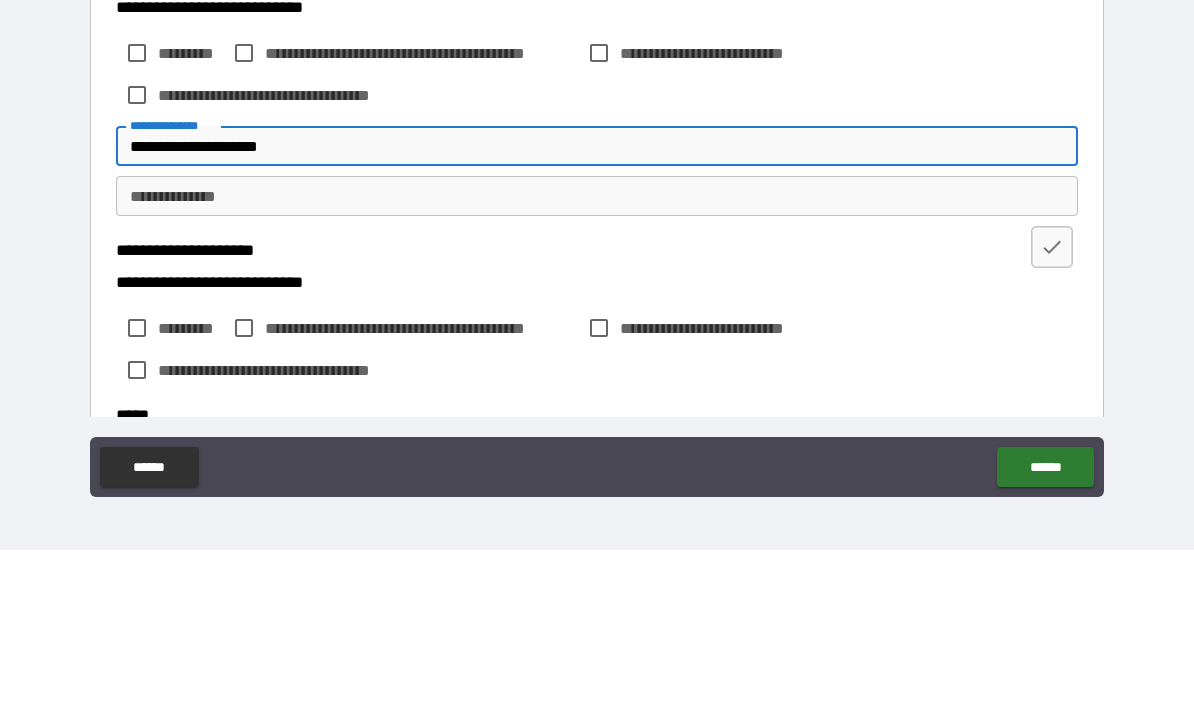 type on "**********" 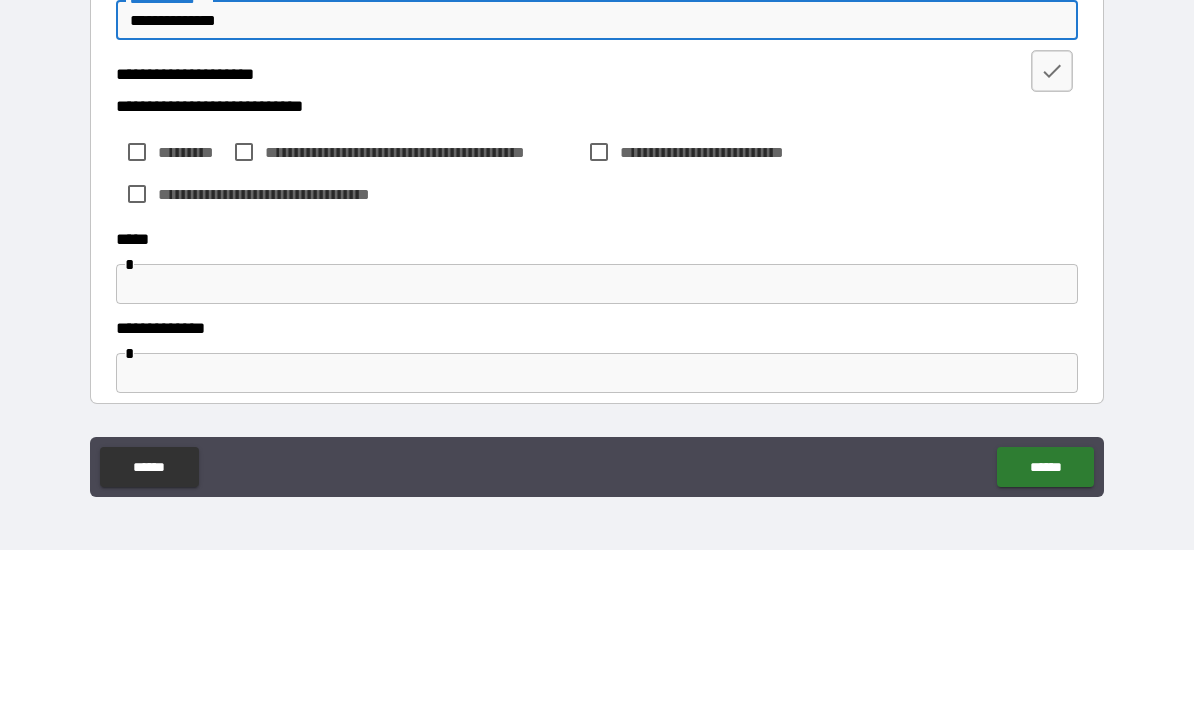 scroll, scrollTop: 690, scrollLeft: 0, axis: vertical 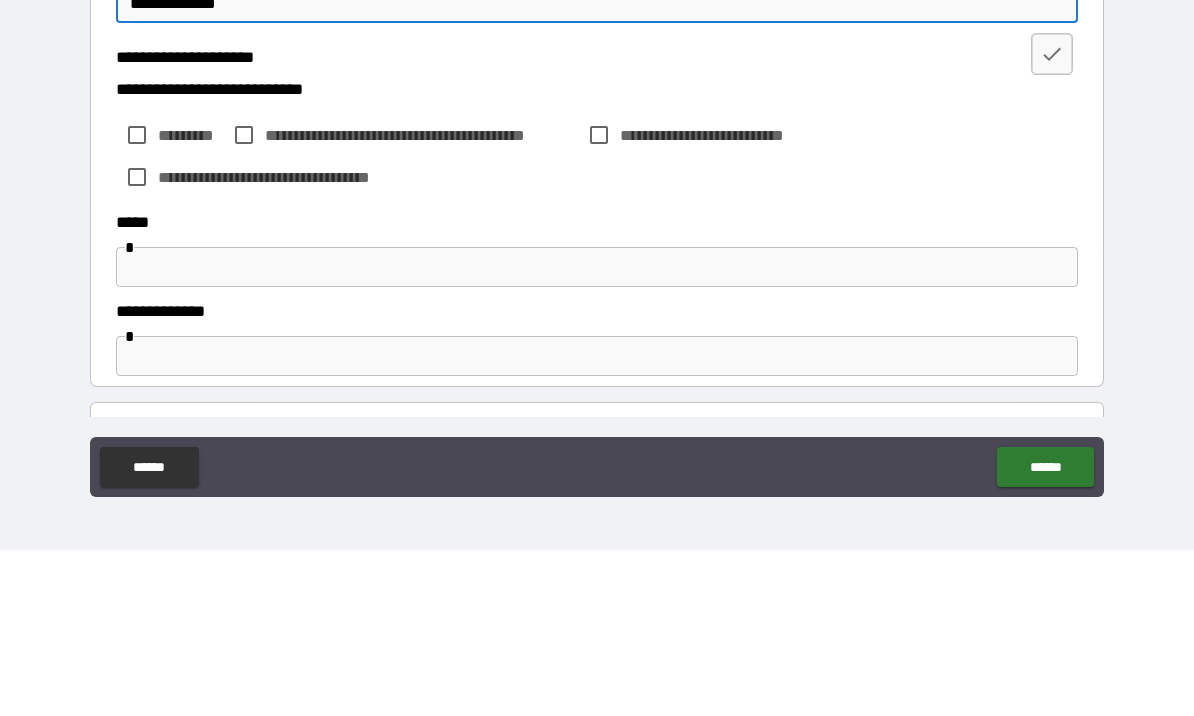 type on "**********" 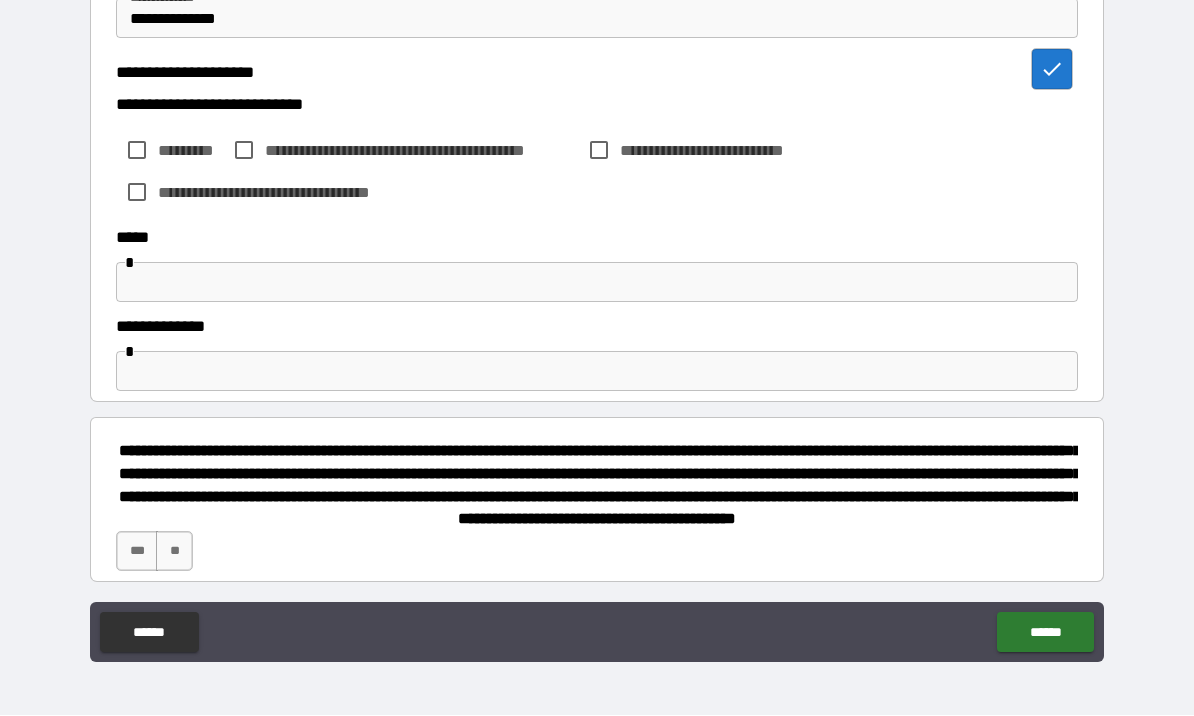 scroll, scrollTop: 850, scrollLeft: 0, axis: vertical 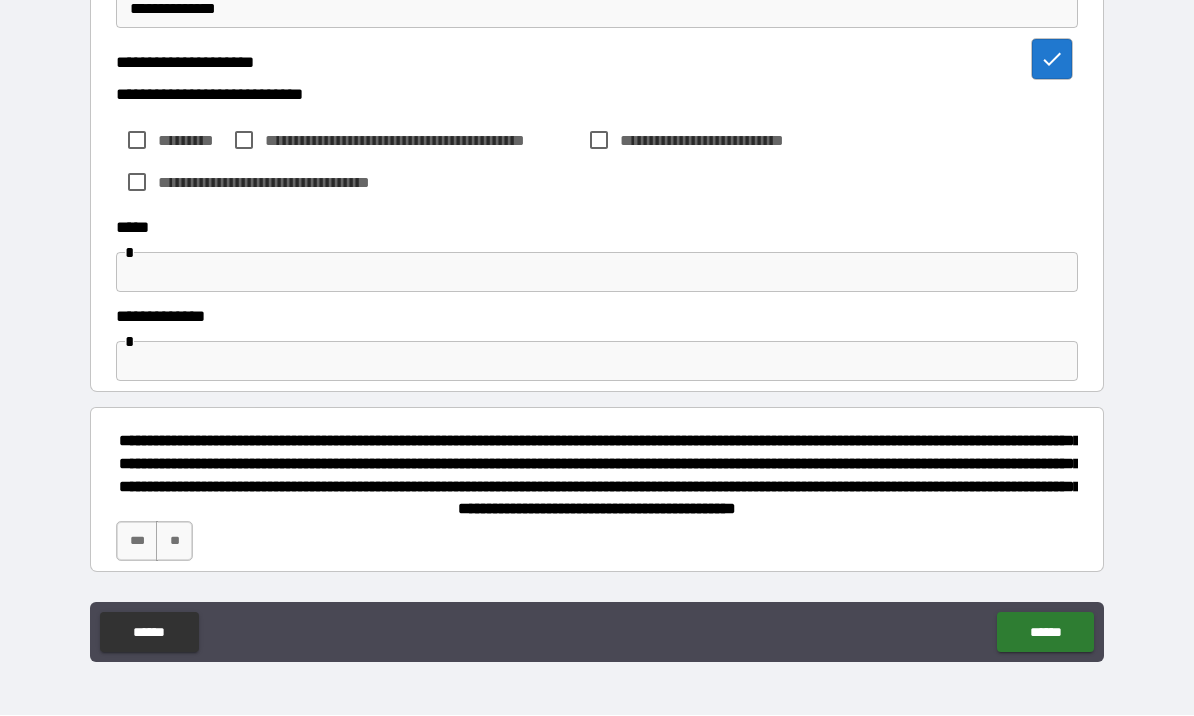 click at bounding box center [597, 273] 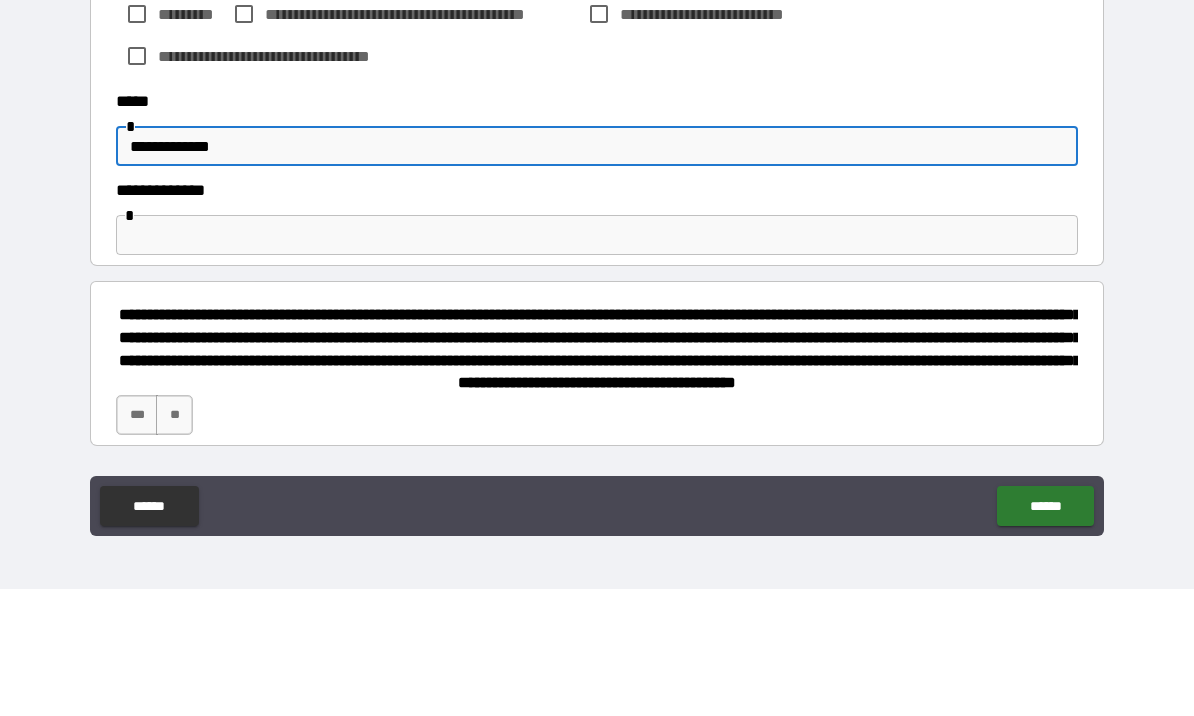 type on "**********" 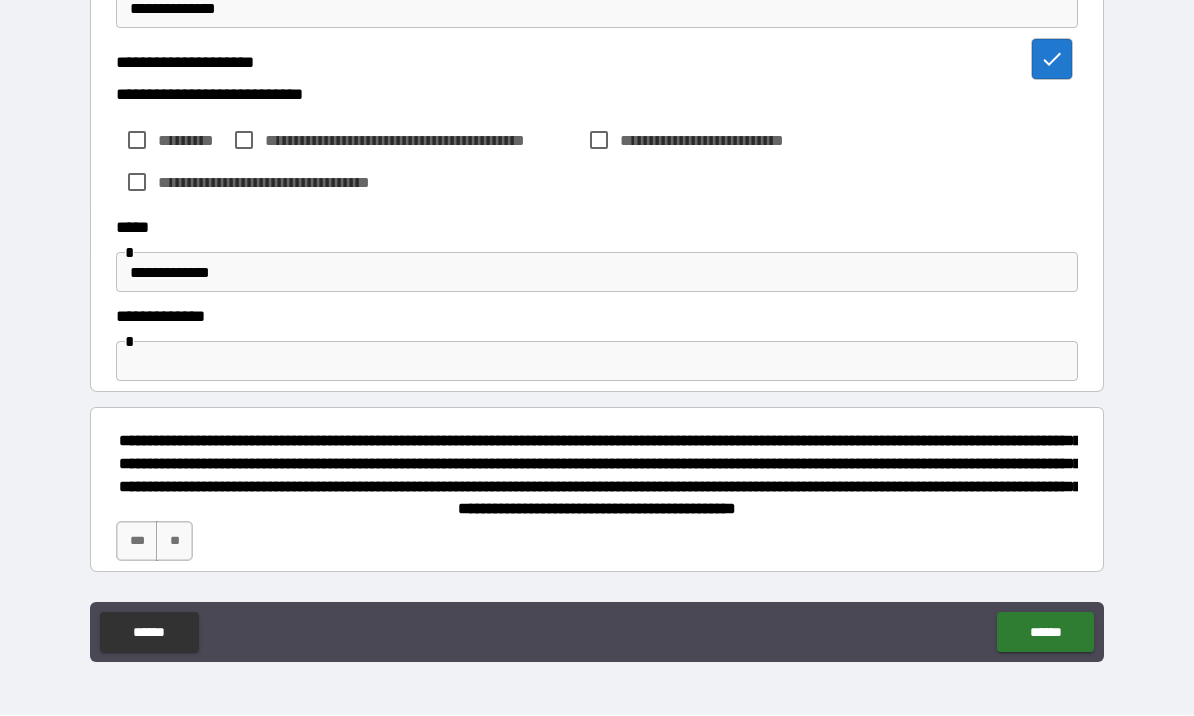 click at bounding box center (597, 362) 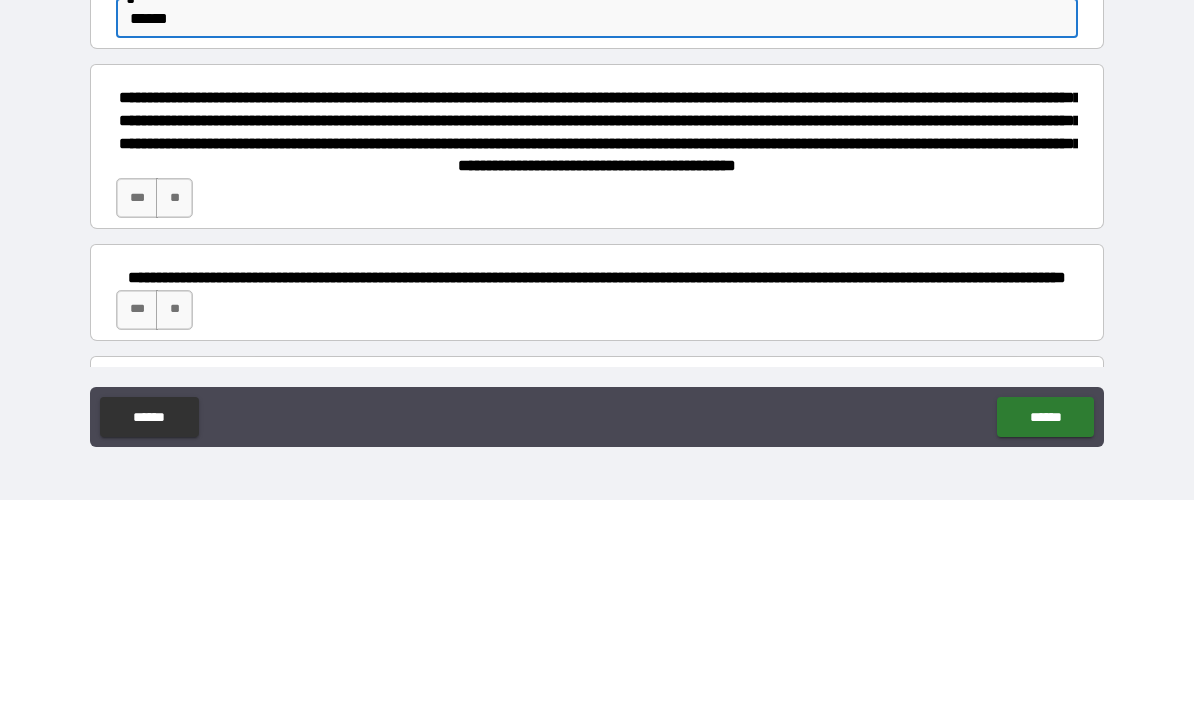 scroll, scrollTop: 1017, scrollLeft: 0, axis: vertical 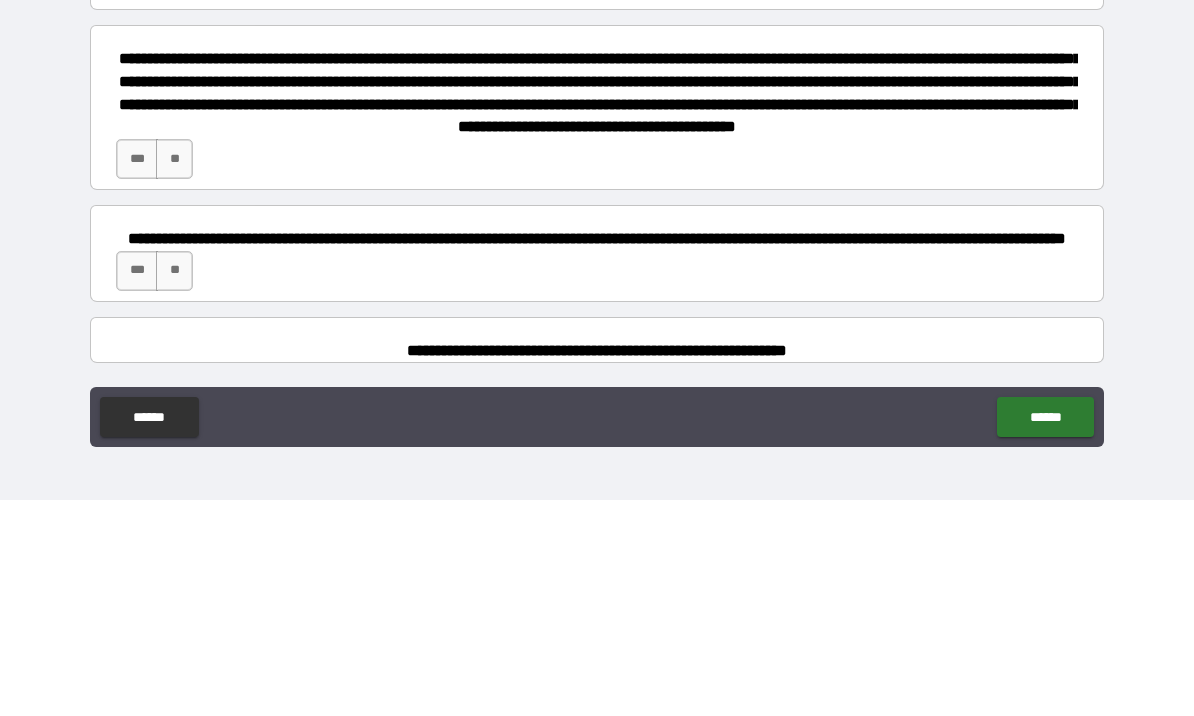 type on "******" 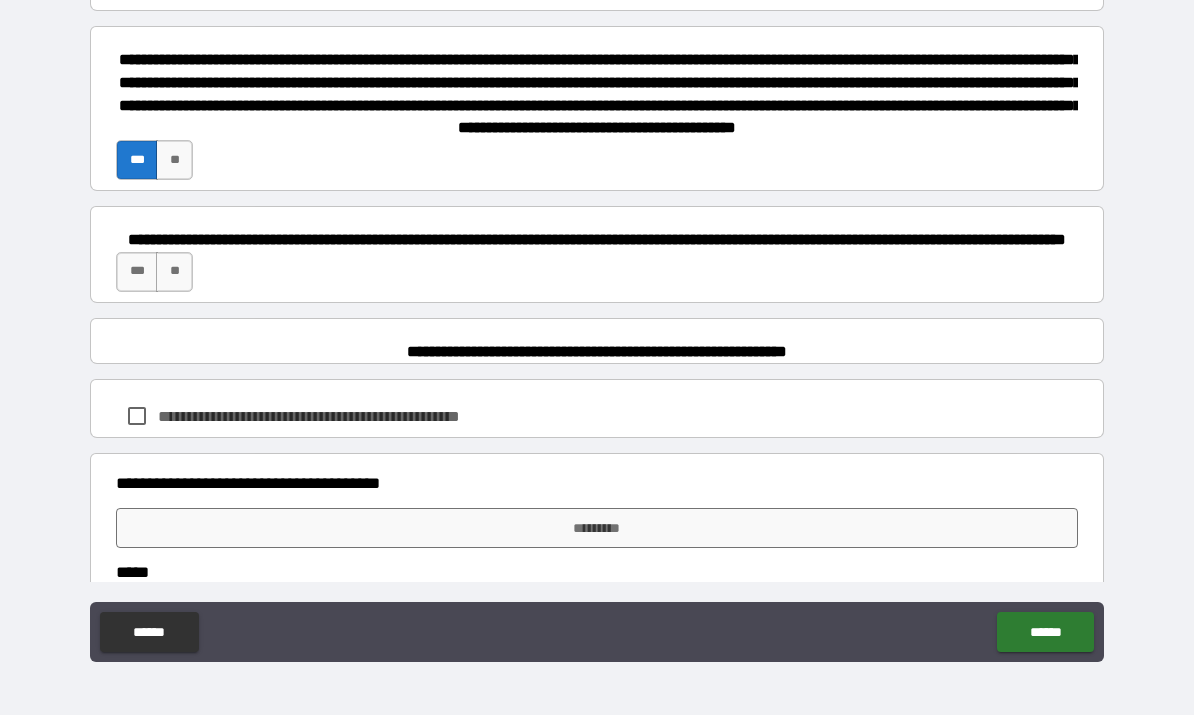 scroll, scrollTop: 1249, scrollLeft: 0, axis: vertical 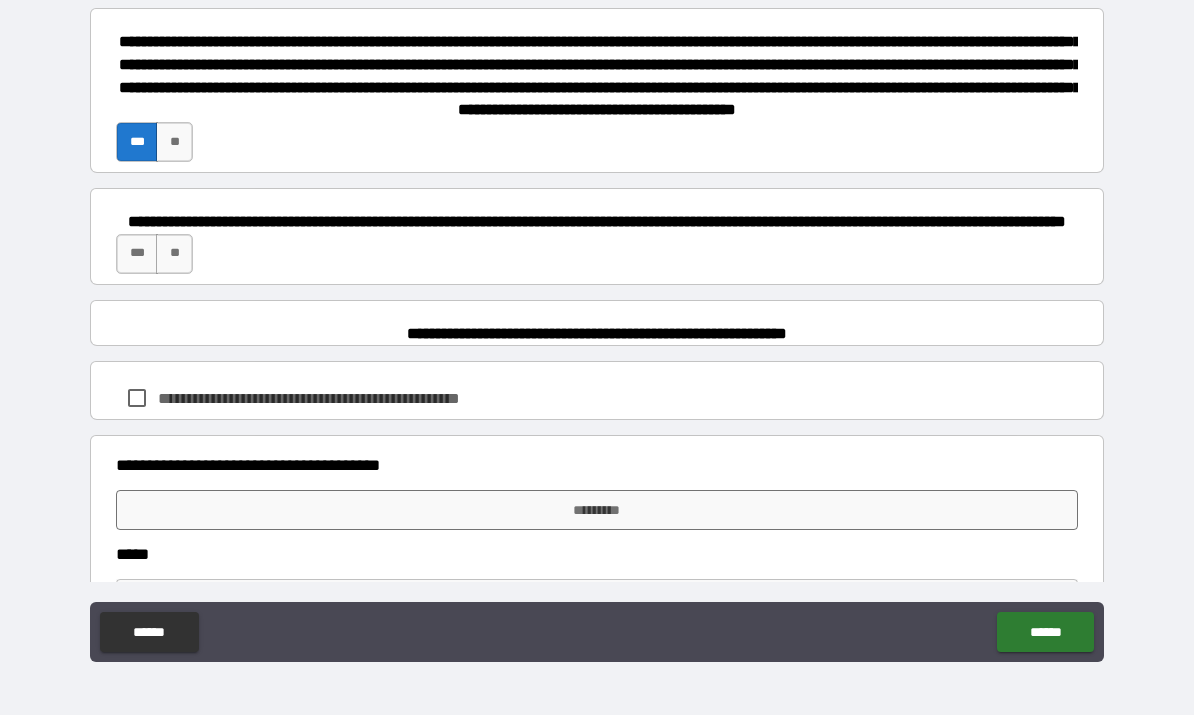 click on "***" at bounding box center [137, 255] 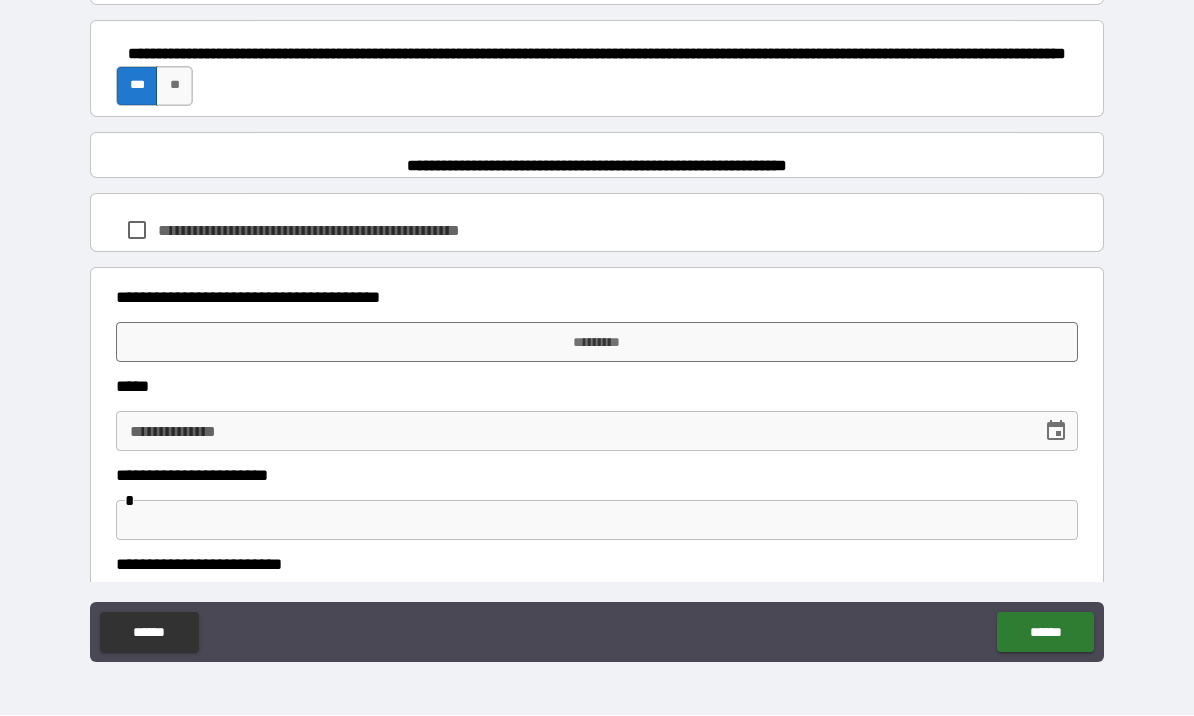 scroll, scrollTop: 1418, scrollLeft: 0, axis: vertical 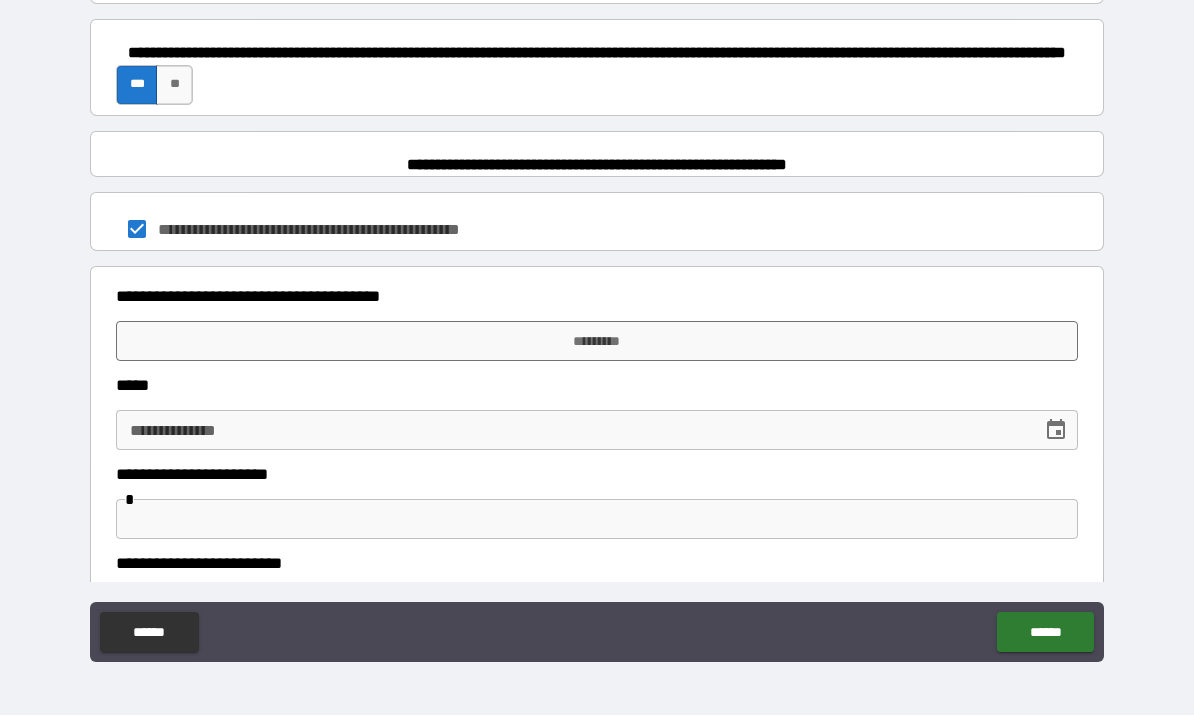 click on "**********" at bounding box center [597, 372] 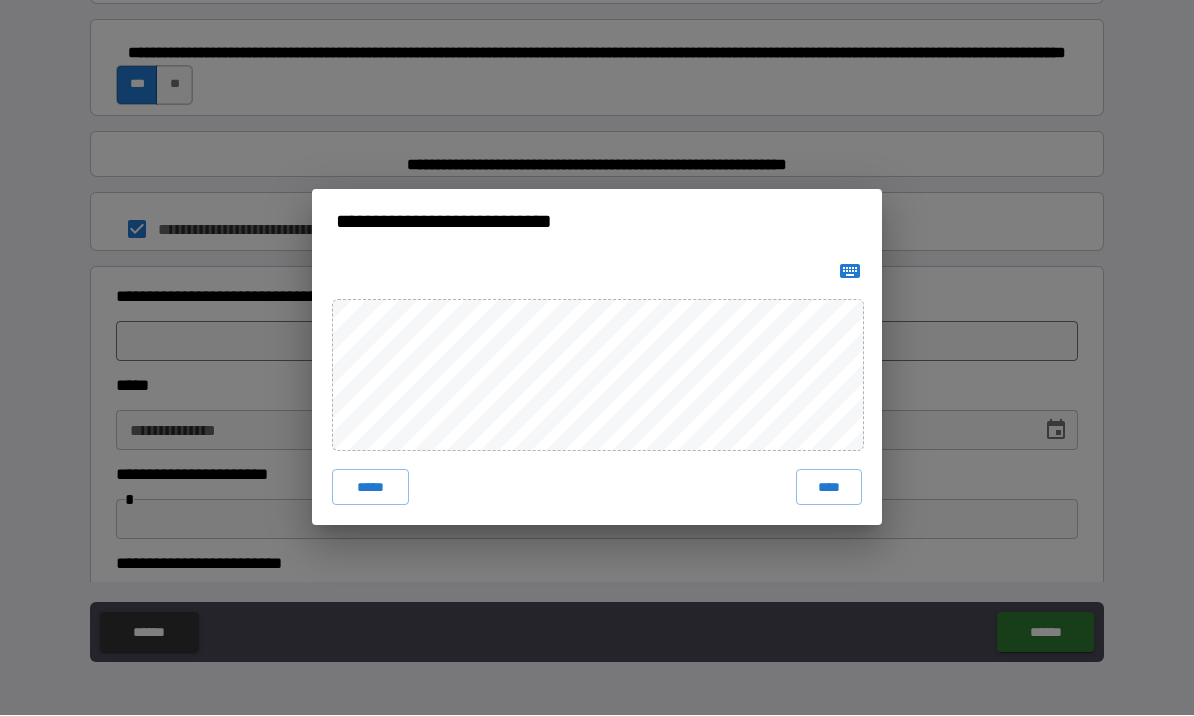 click on "****" at bounding box center [829, 488] 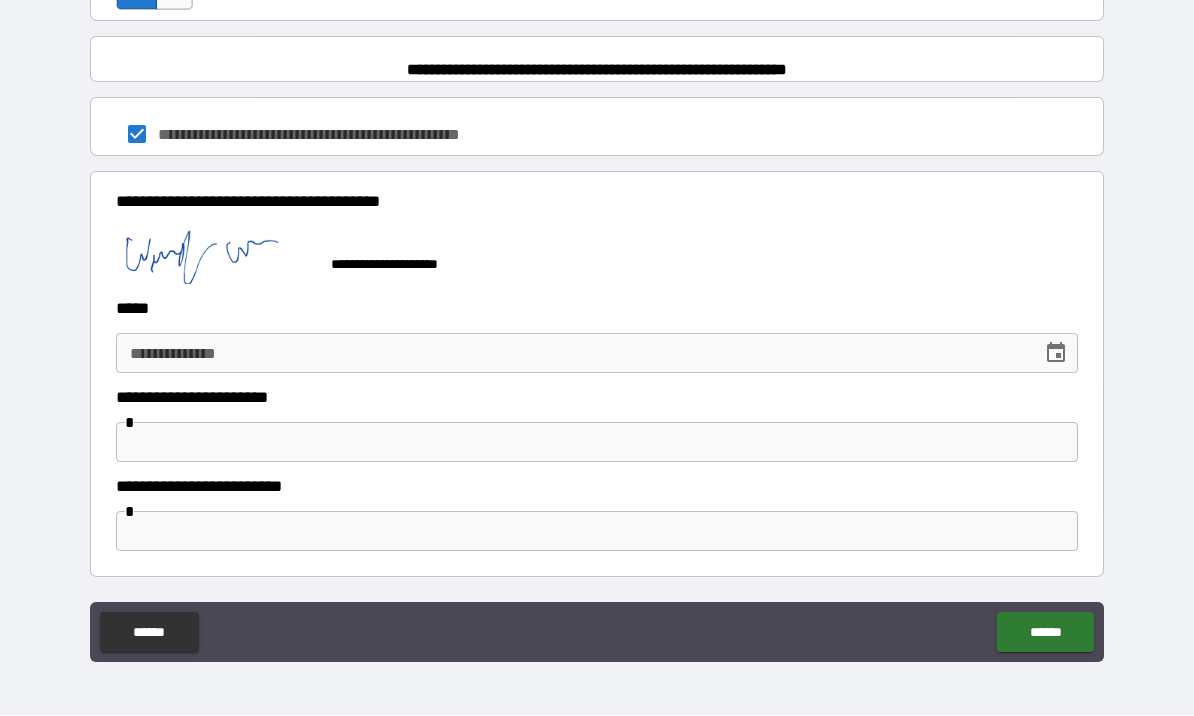 scroll, scrollTop: 1528, scrollLeft: 0, axis: vertical 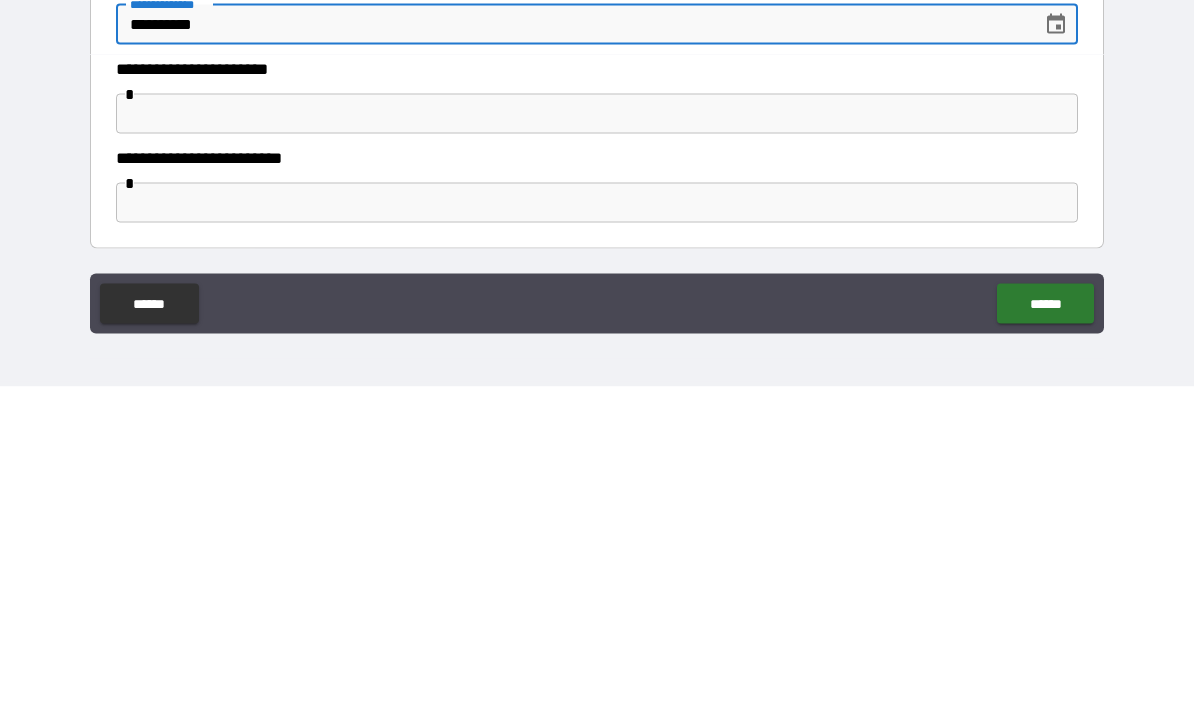 type on "**********" 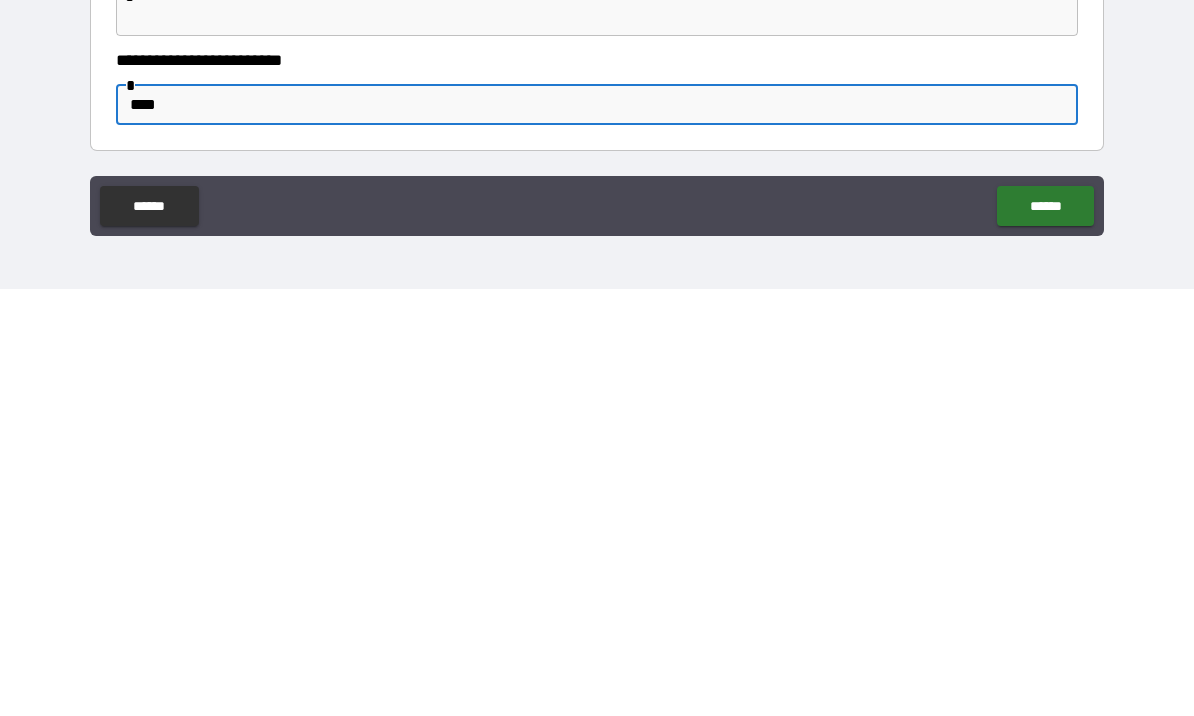 scroll, scrollTop: 70, scrollLeft: 0, axis: vertical 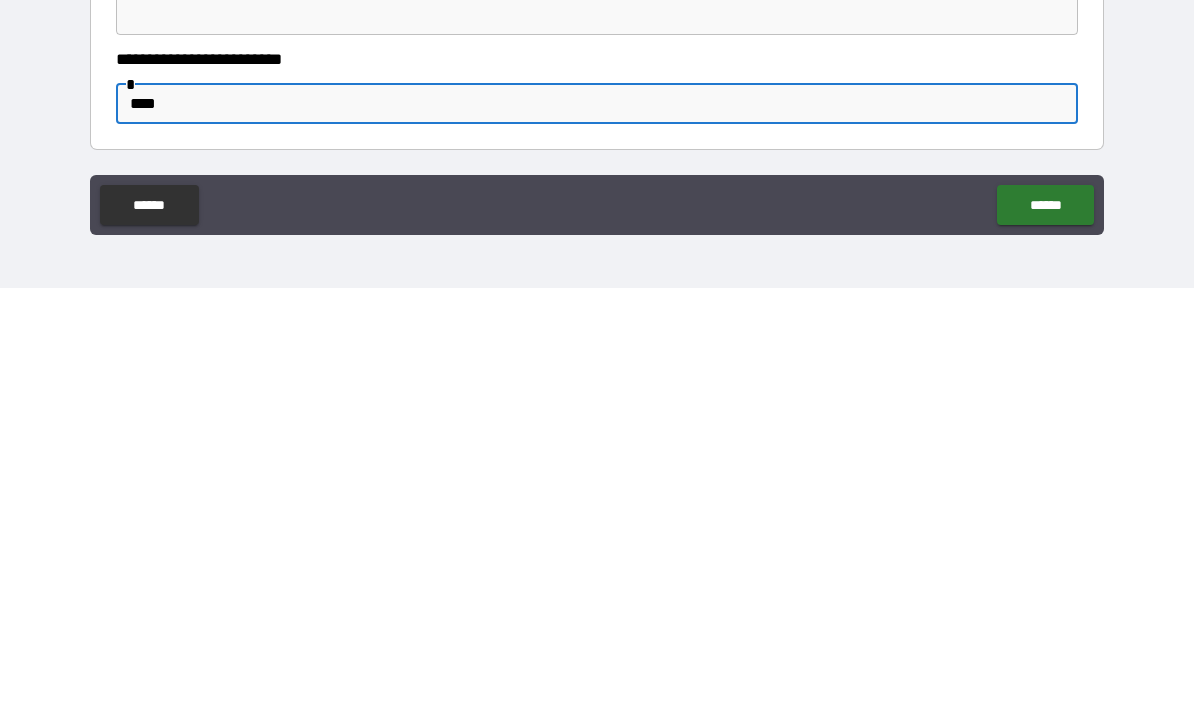 type on "****" 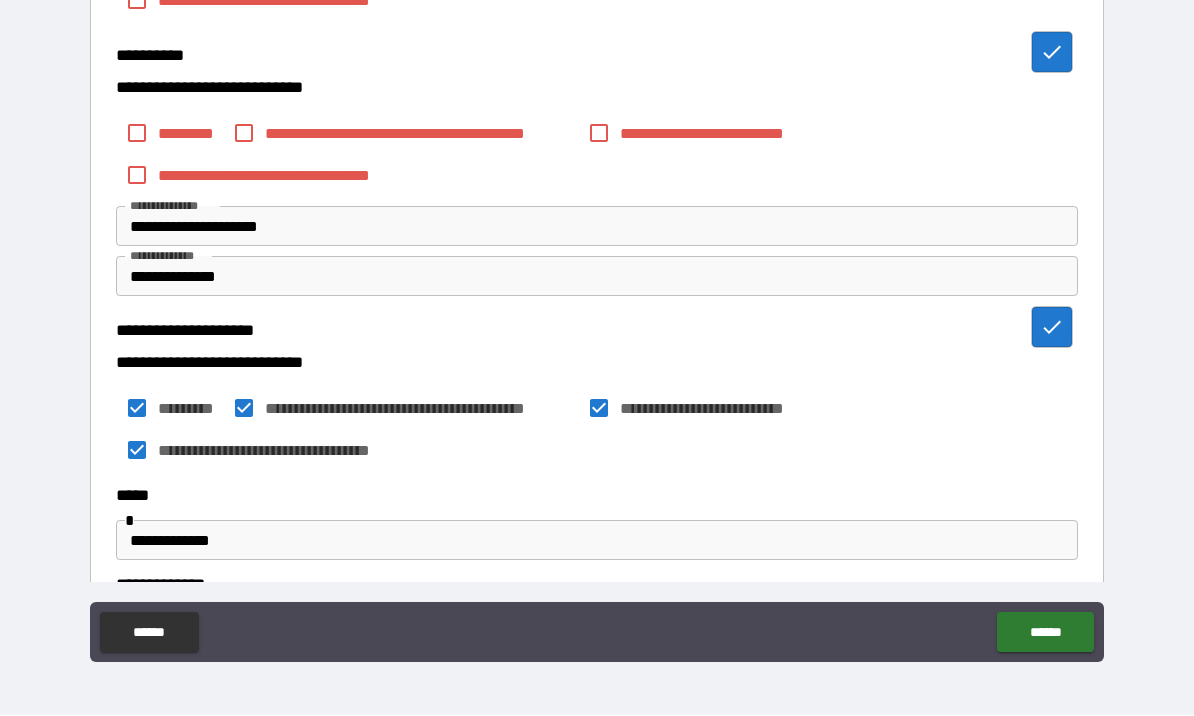 scroll, scrollTop: 583, scrollLeft: 0, axis: vertical 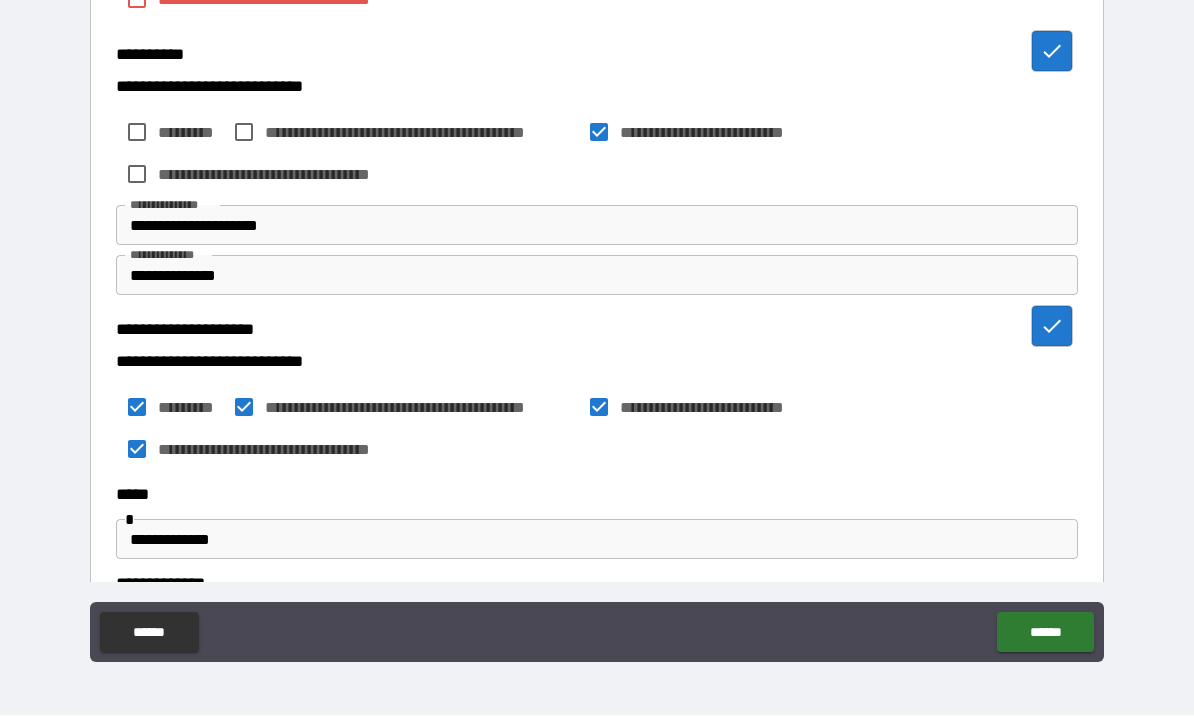 click on "**********" at bounding box center (400, 133) 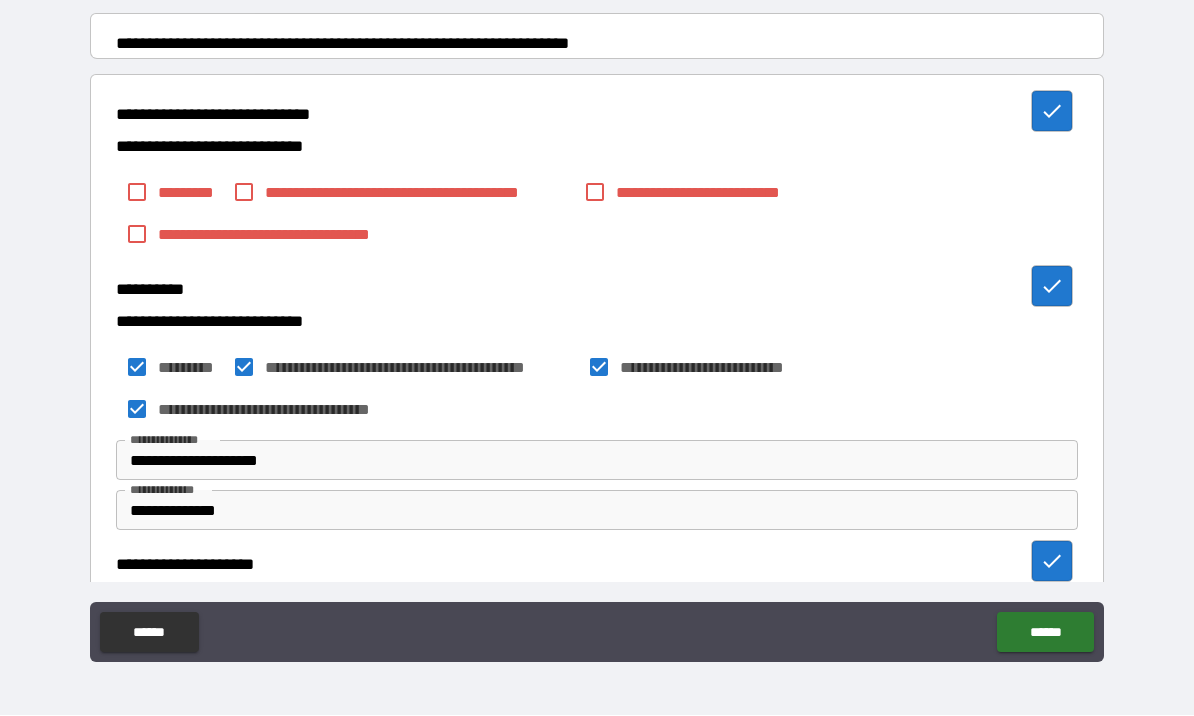 scroll, scrollTop: 340, scrollLeft: 0, axis: vertical 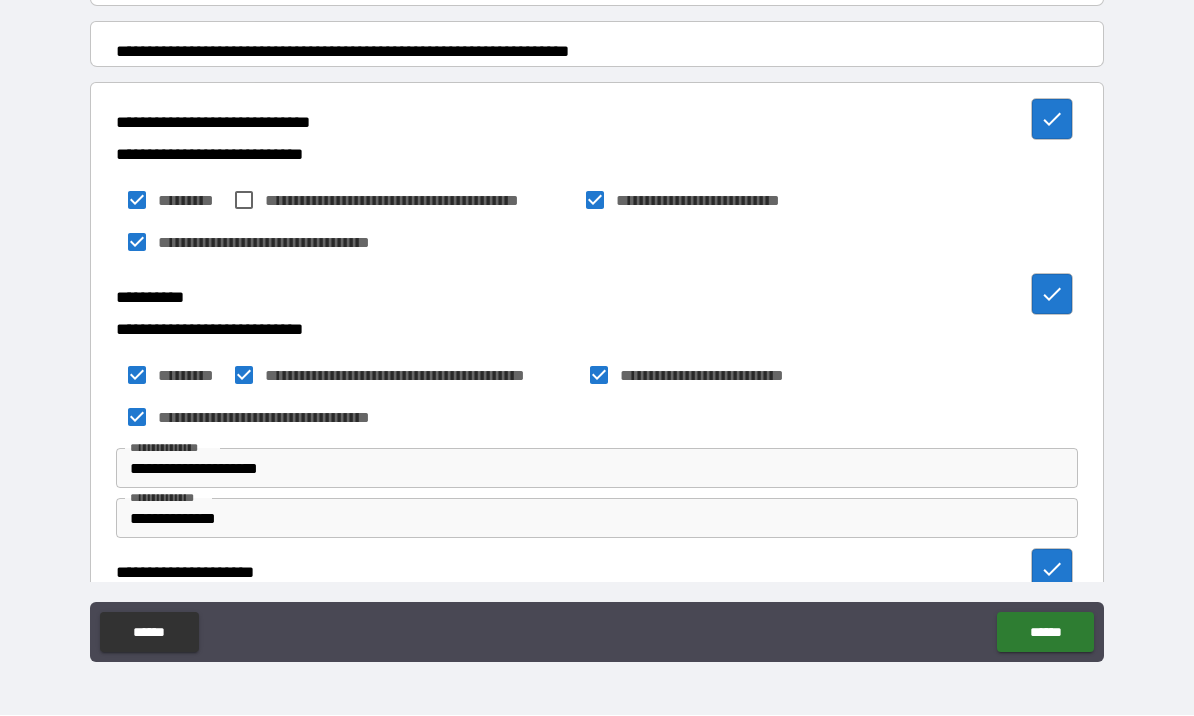 click on "**********" at bounding box center (597, 207) 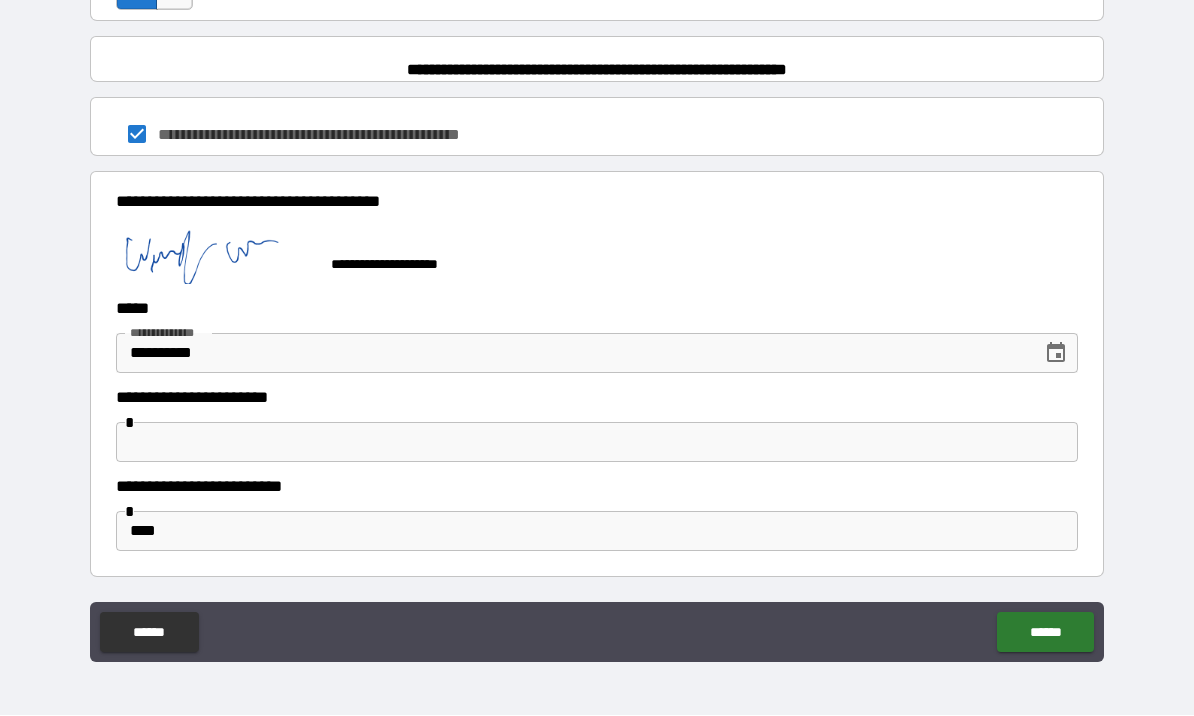 scroll, scrollTop: 1528, scrollLeft: 0, axis: vertical 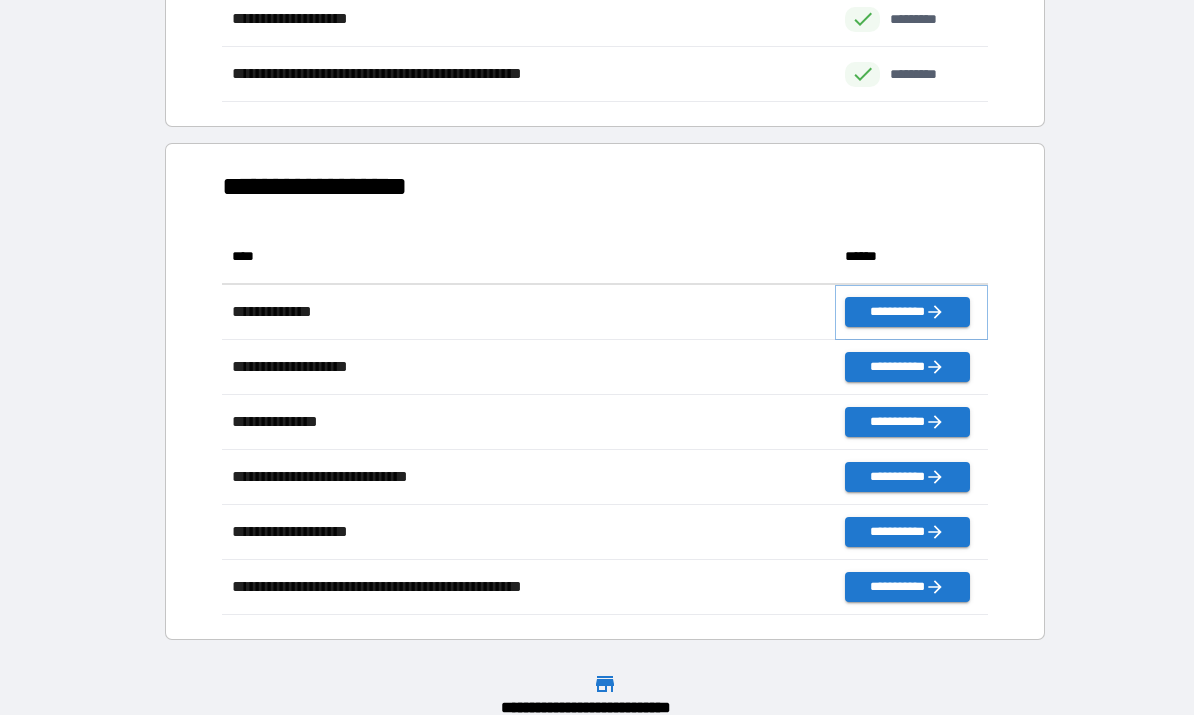 click on "**********" at bounding box center (907, 313) 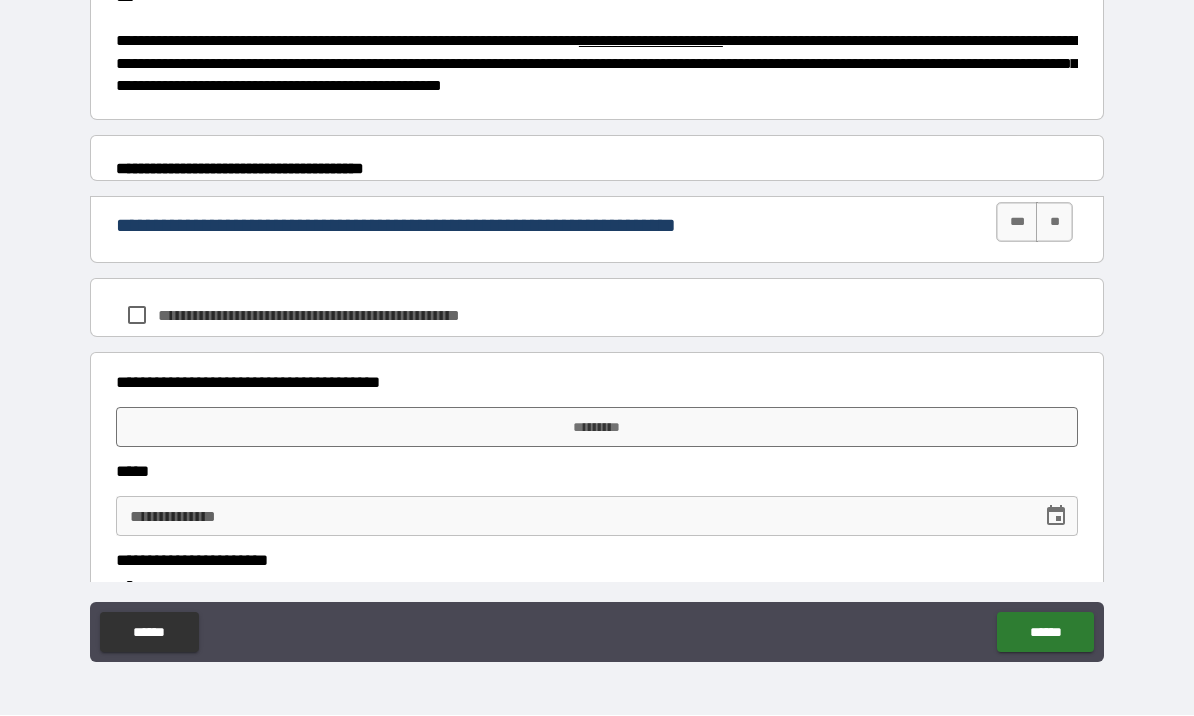 scroll, scrollTop: 818, scrollLeft: 0, axis: vertical 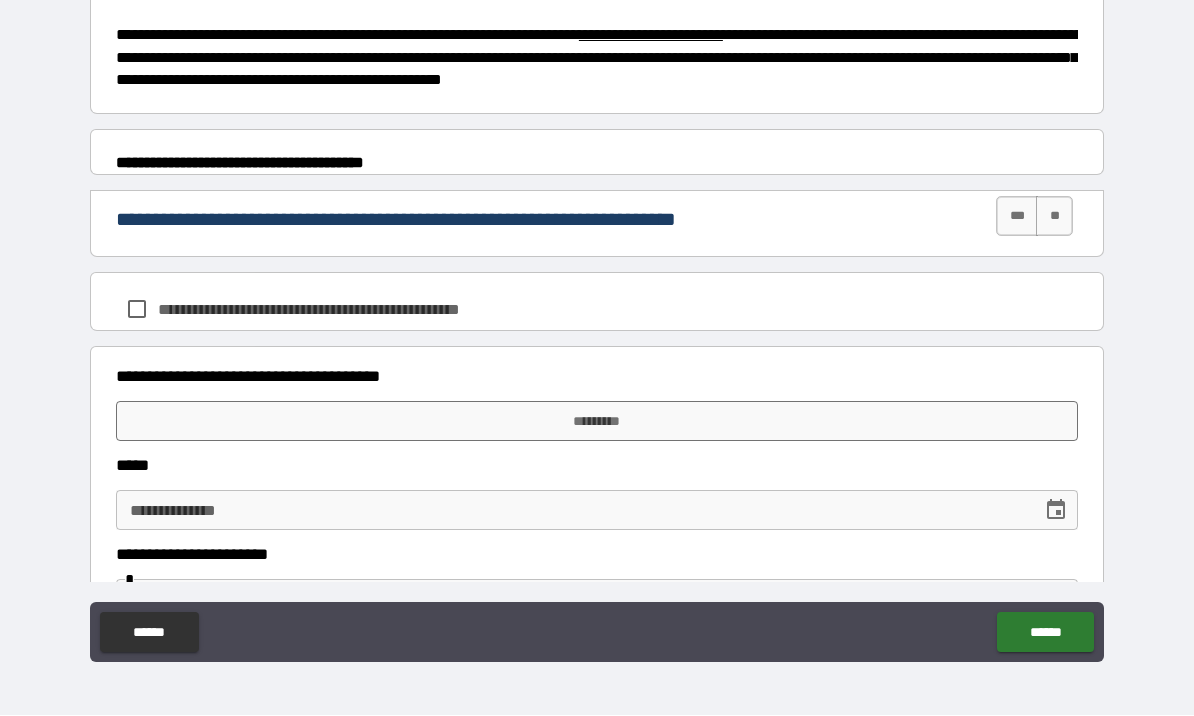 click on "***" at bounding box center (1017, 217) 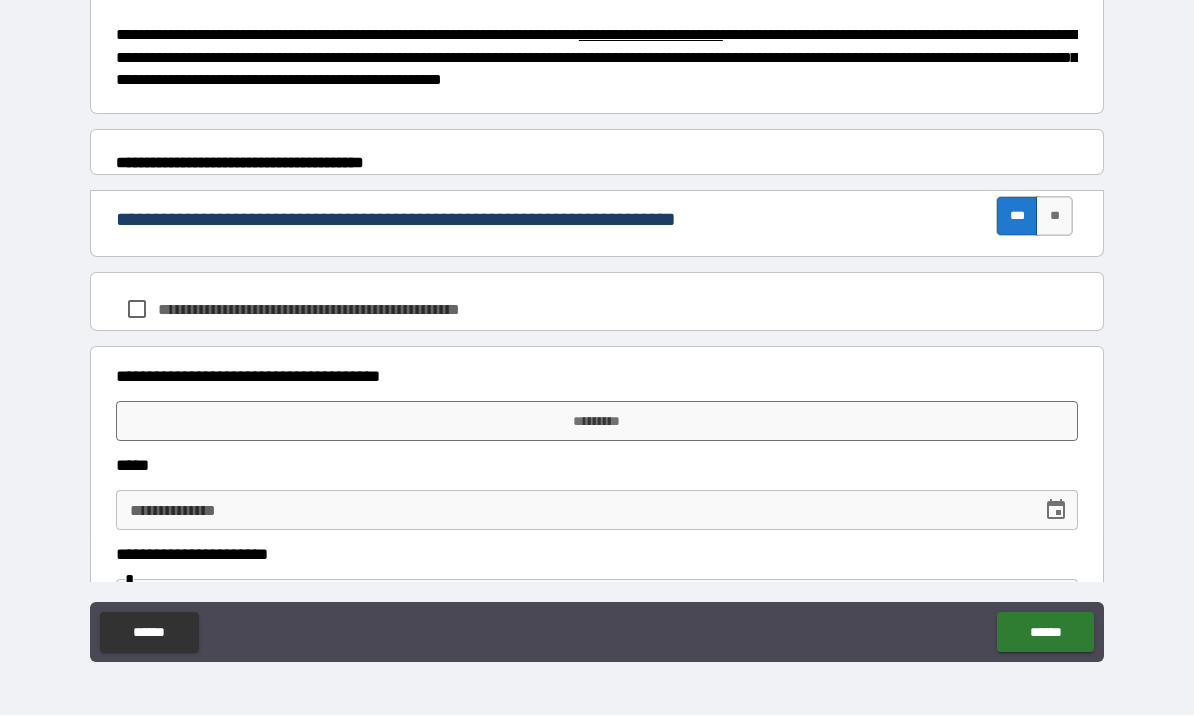 click on "**********" at bounding box center (597, 310) 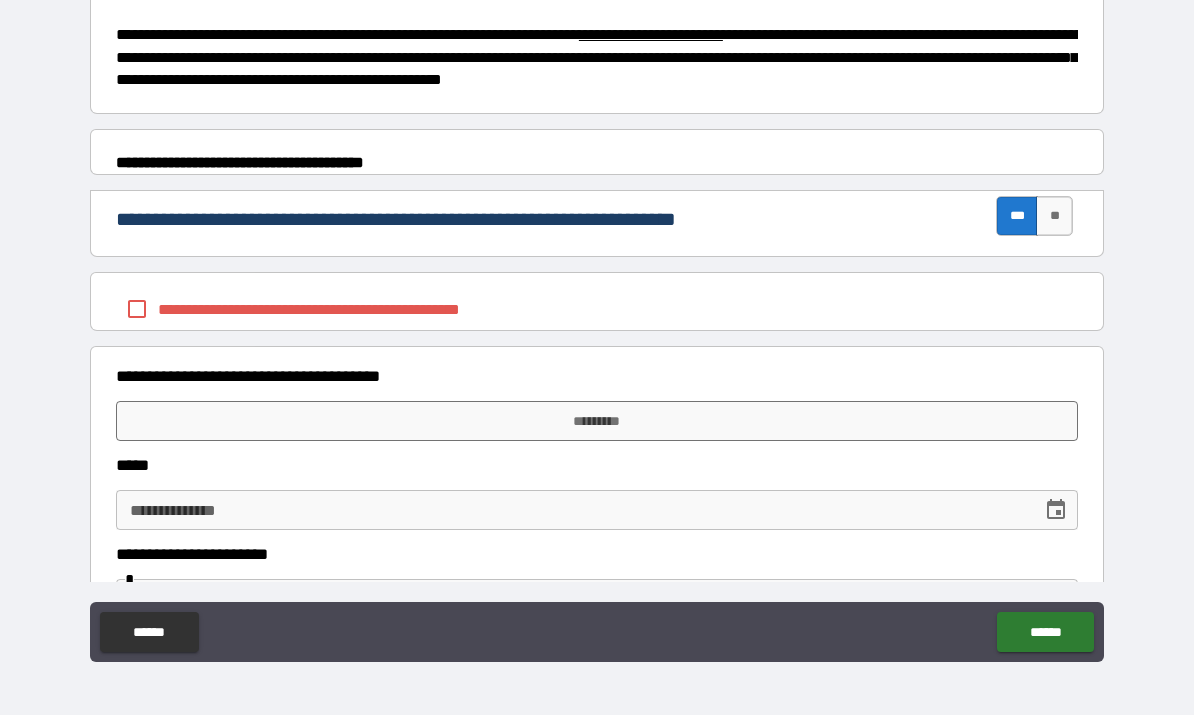 click on "**********" at bounding box center (597, 305) 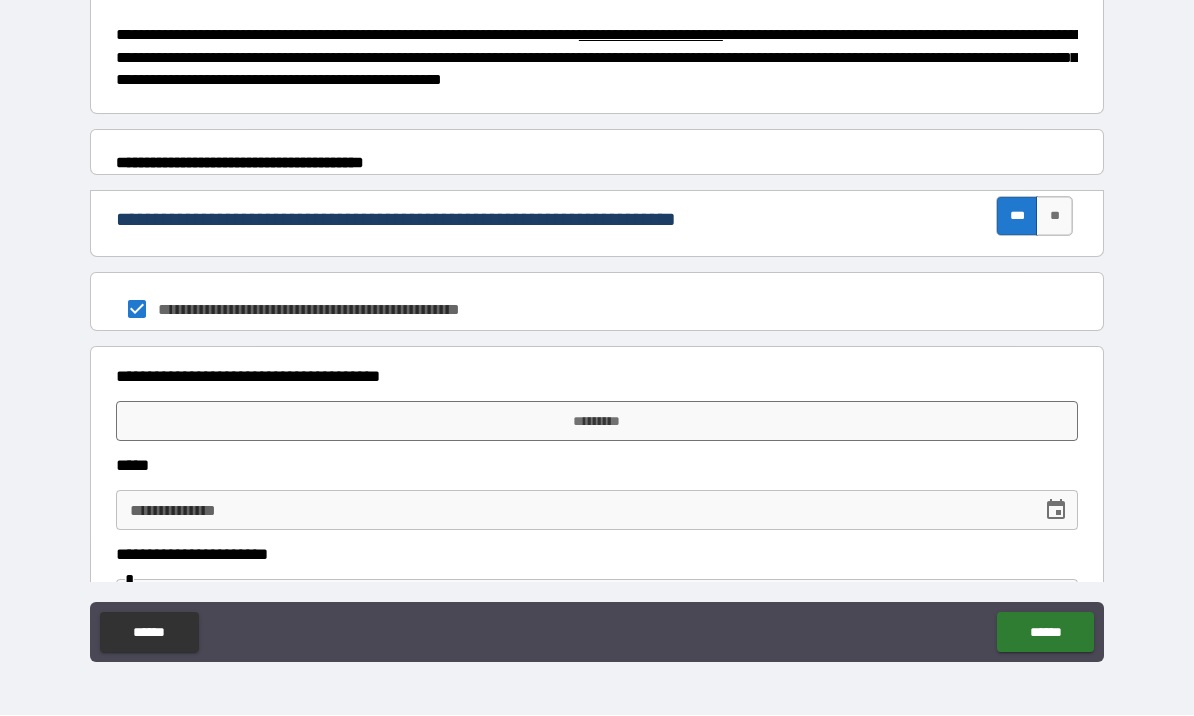 click on "*********" at bounding box center (597, 422) 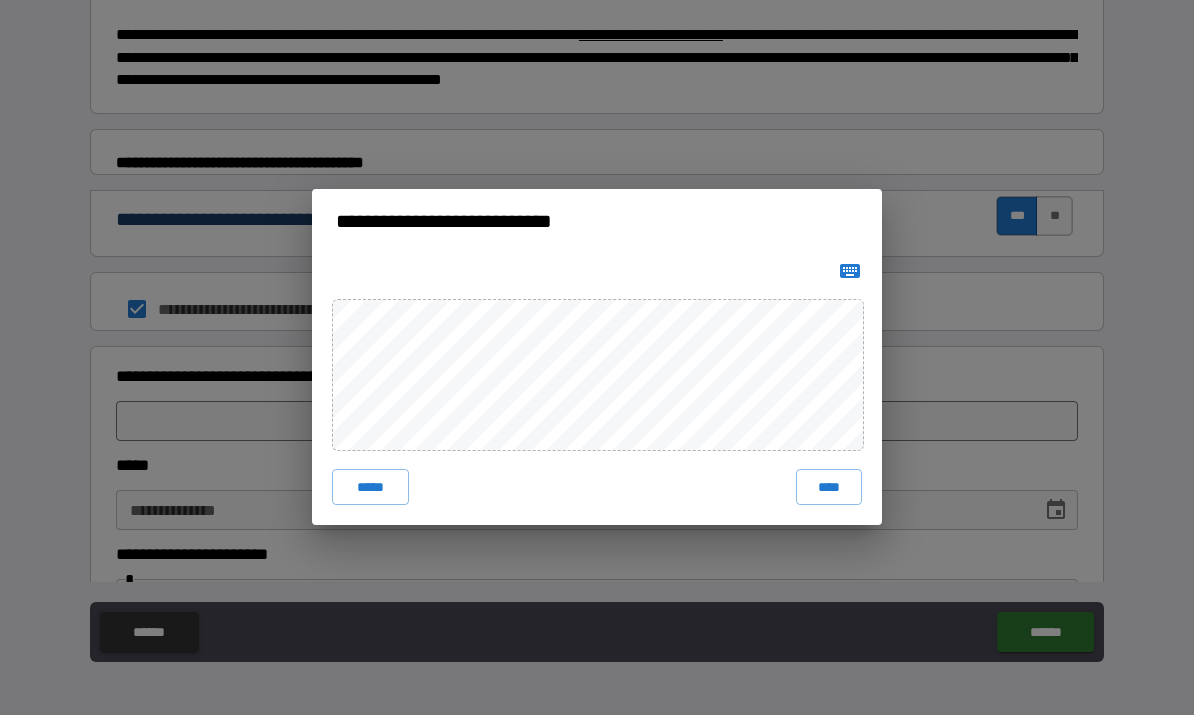click 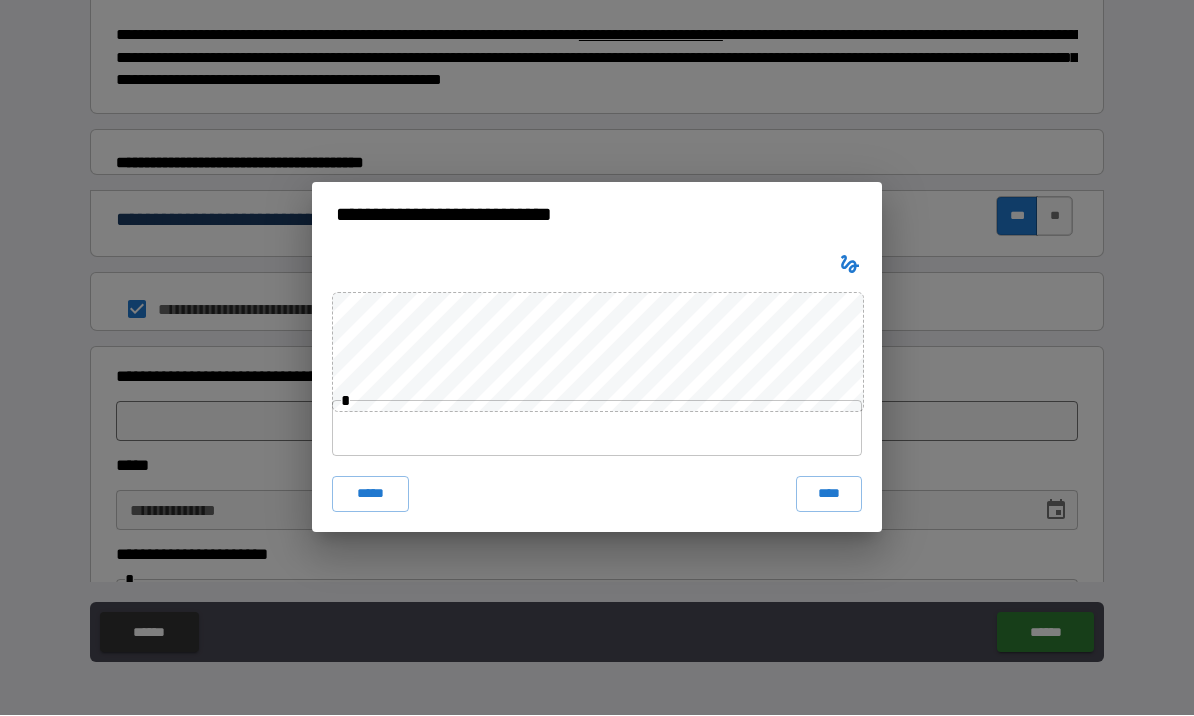 click at bounding box center (597, 429) 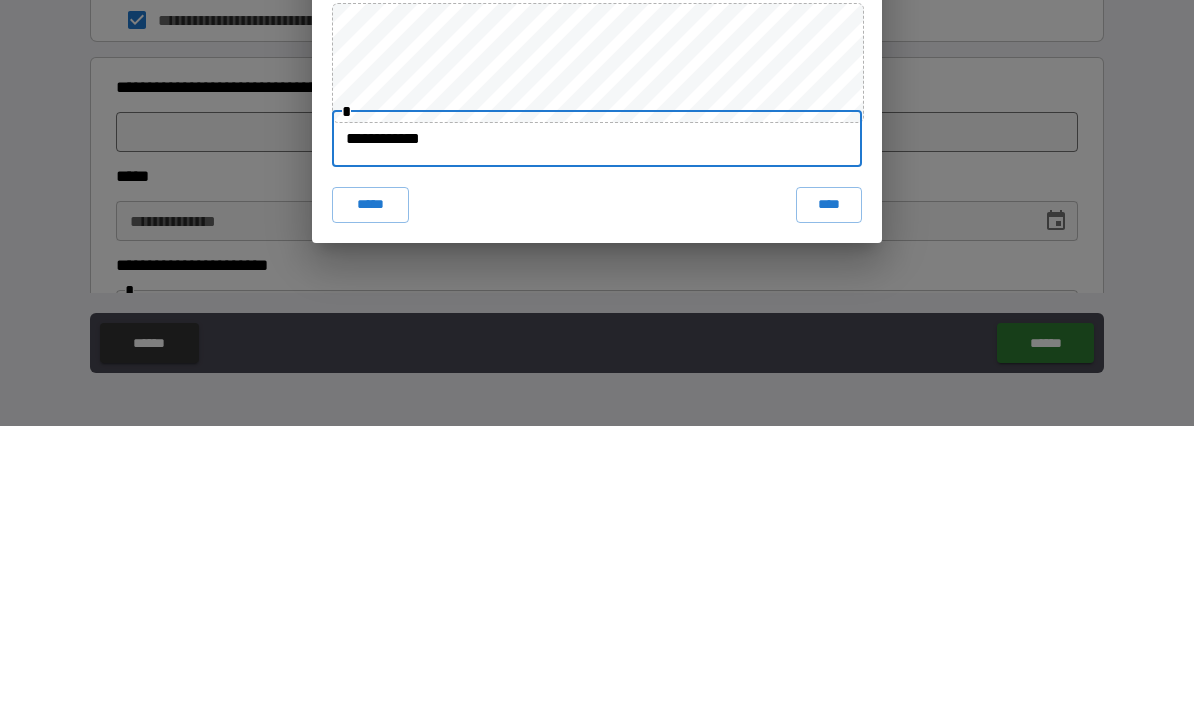 type on "**********" 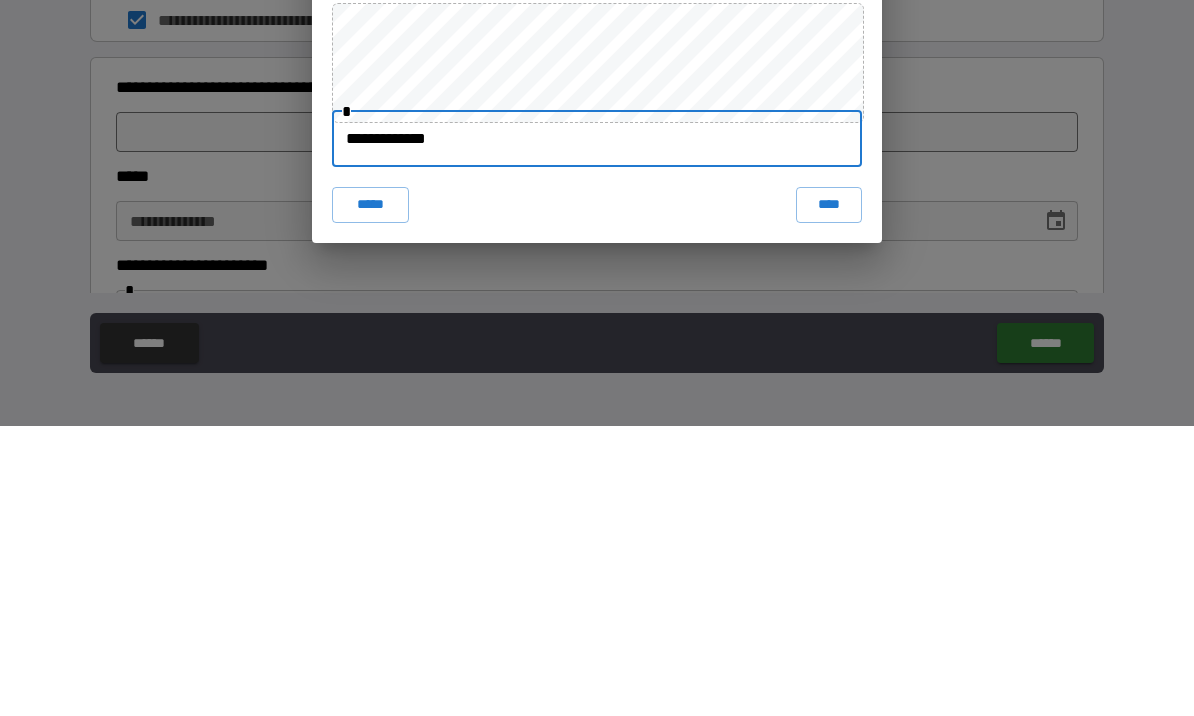 click on "****" at bounding box center [829, 495] 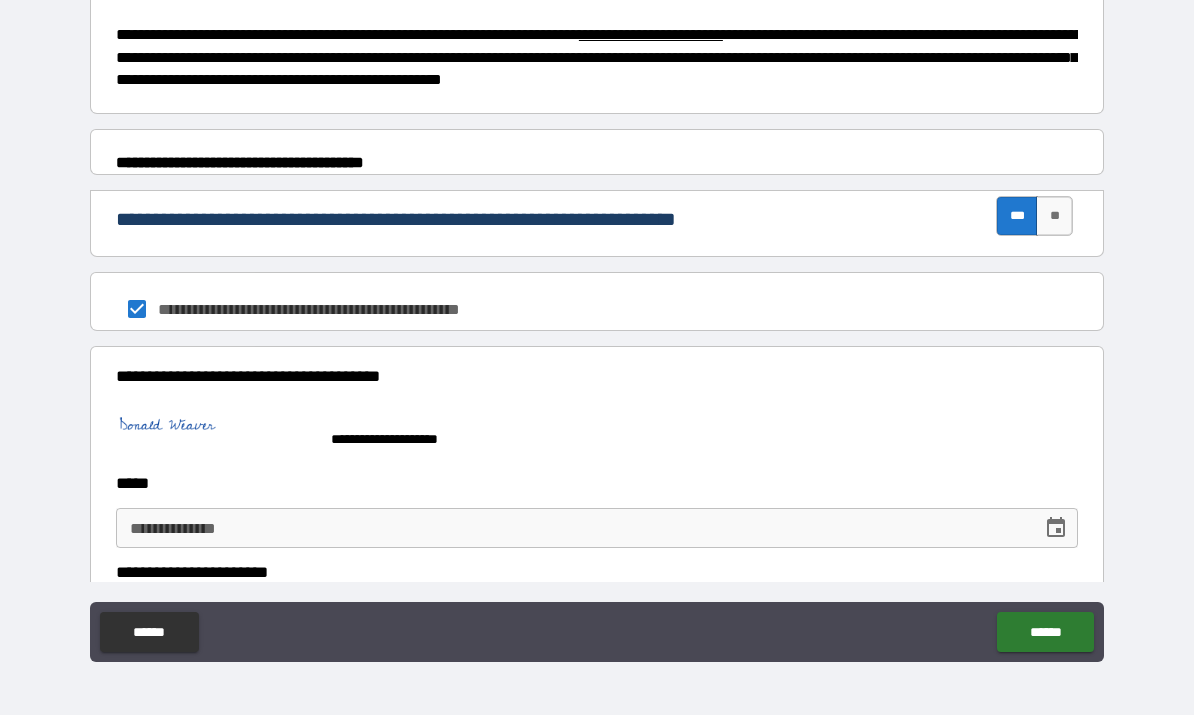 click on "**********" at bounding box center [572, 529] 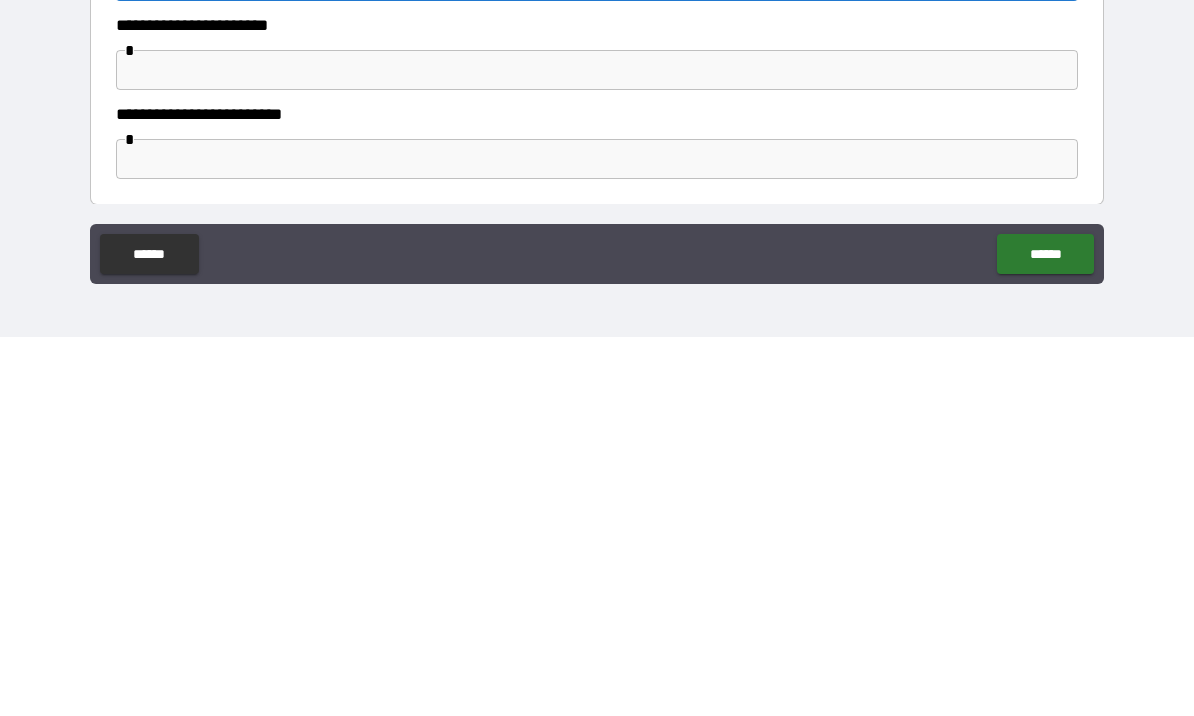 scroll, scrollTop: 986, scrollLeft: 0, axis: vertical 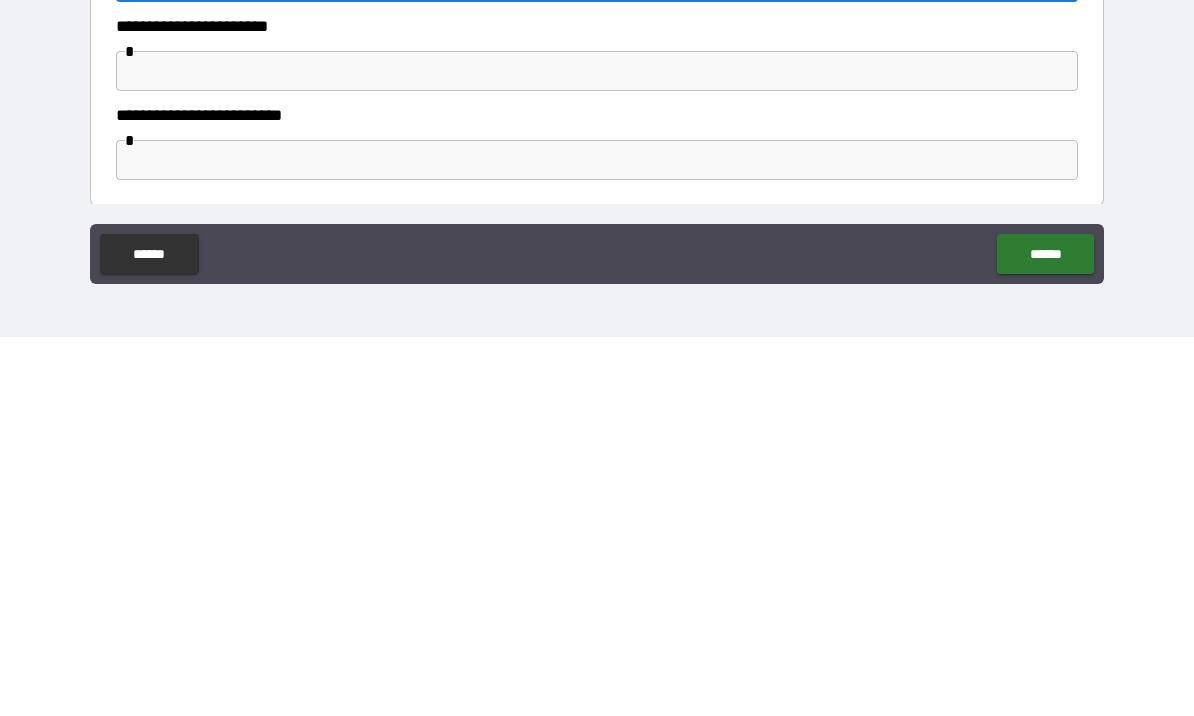 type on "**********" 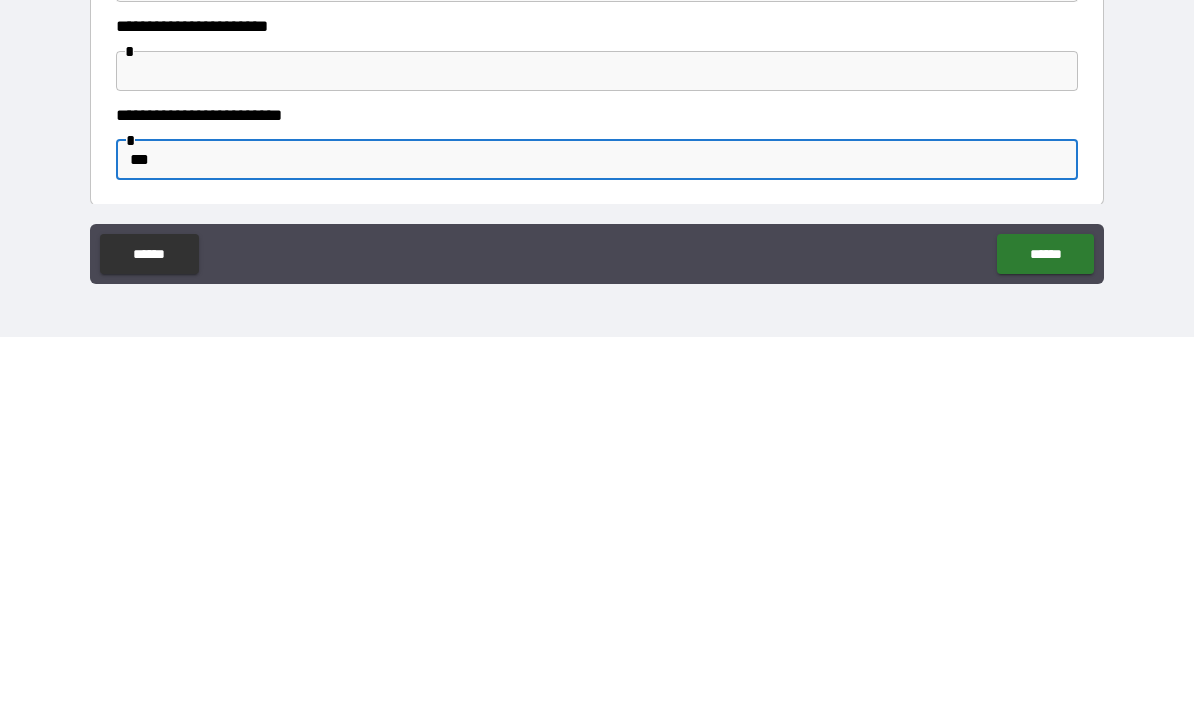 type on "****" 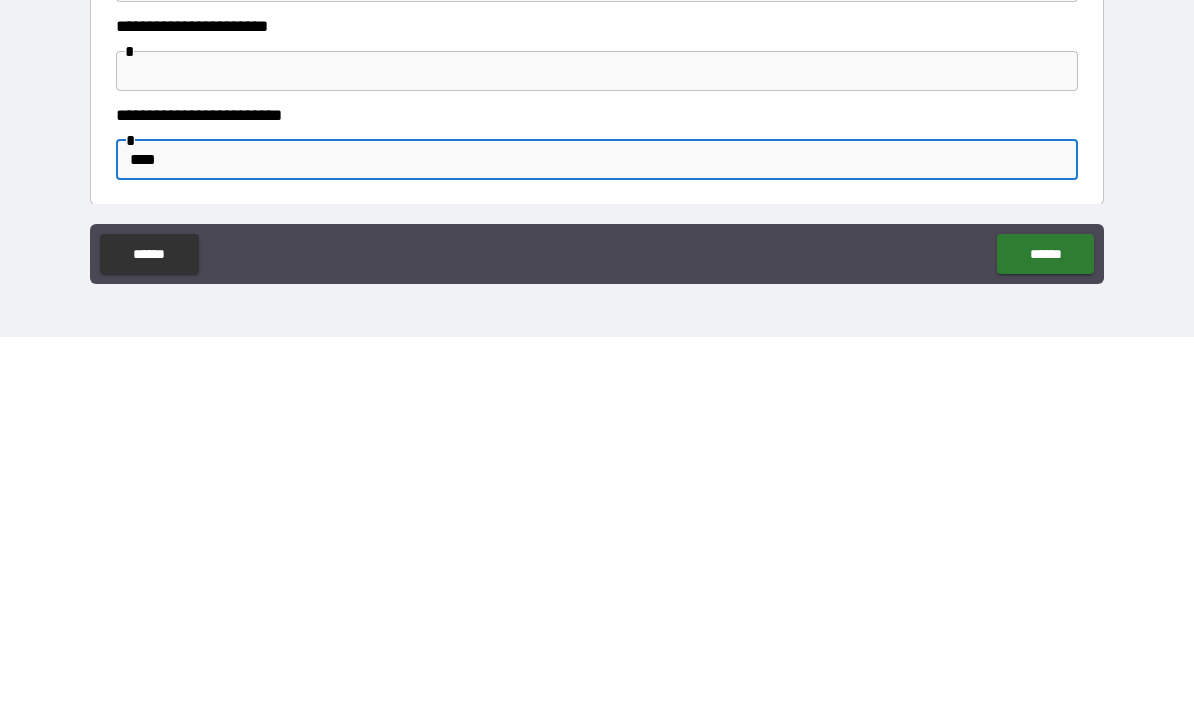 click on "******" at bounding box center [1045, 633] 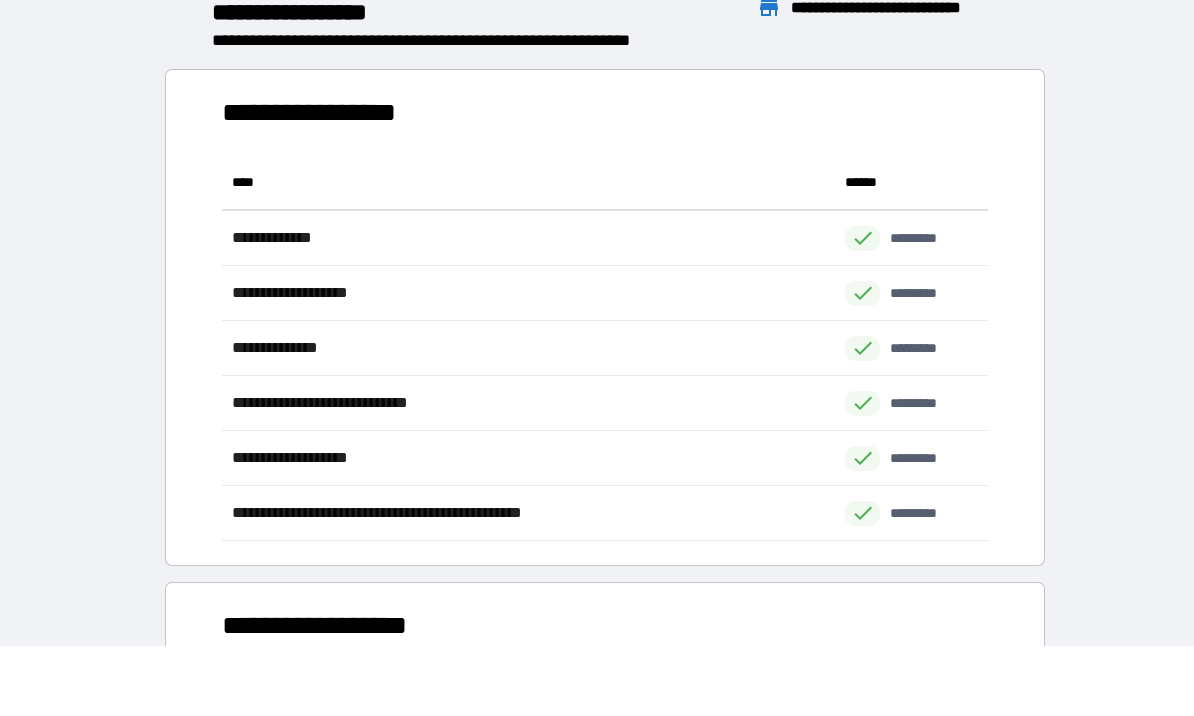 scroll, scrollTop: 1, scrollLeft: 1, axis: both 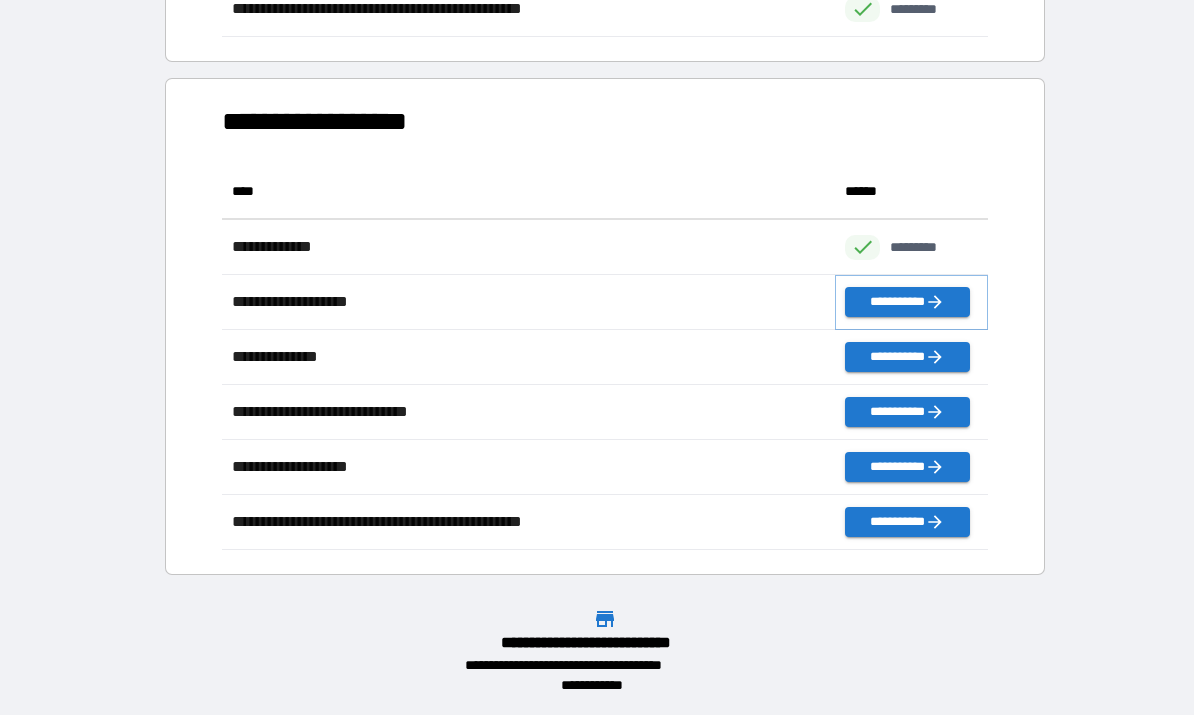 click on "**********" at bounding box center (907, 303) 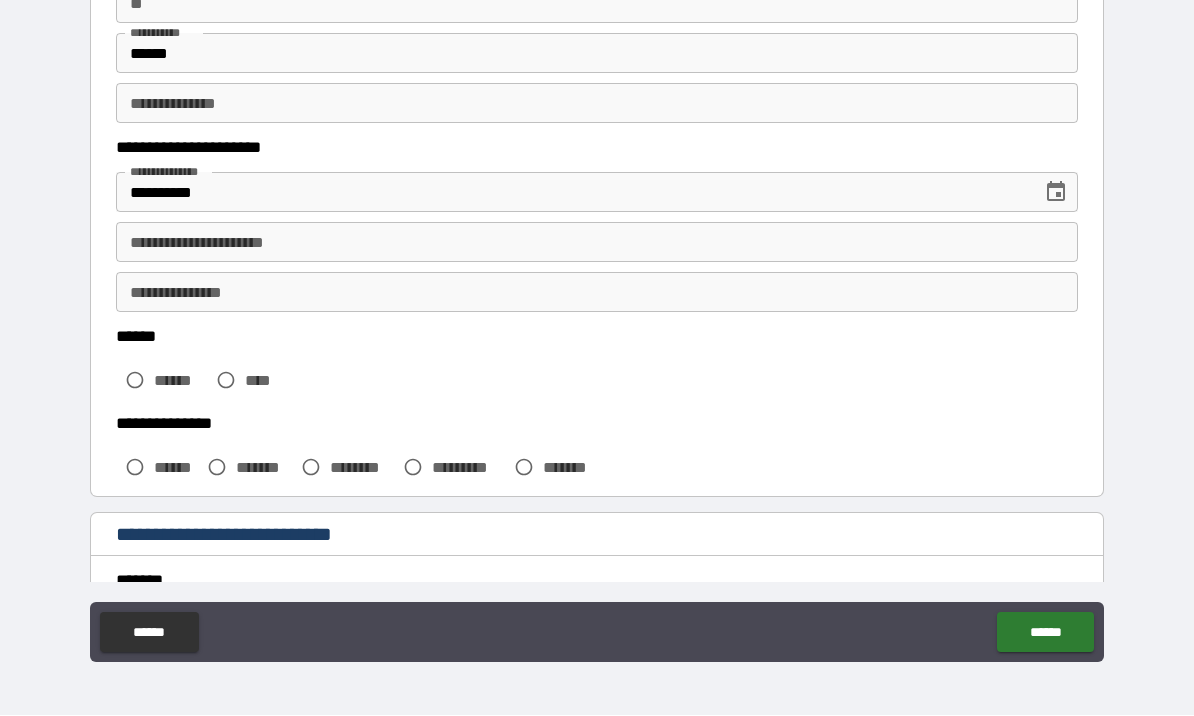 scroll, scrollTop: 200, scrollLeft: 0, axis: vertical 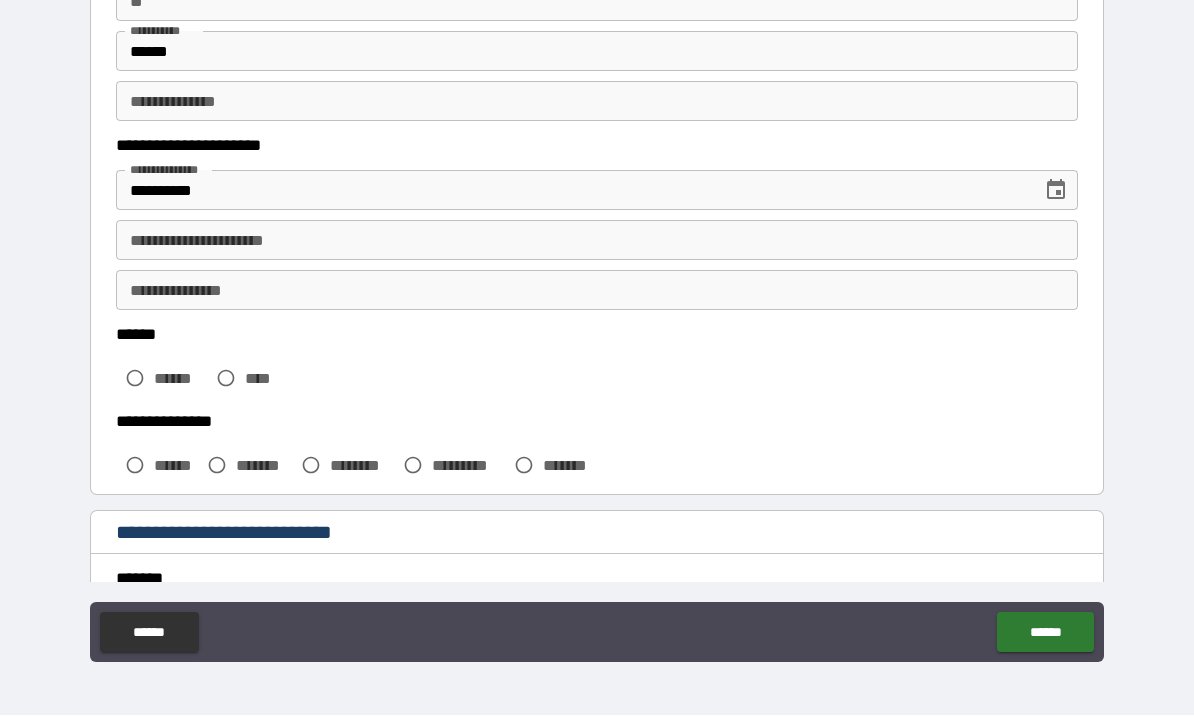 click on "**********" at bounding box center (597, 241) 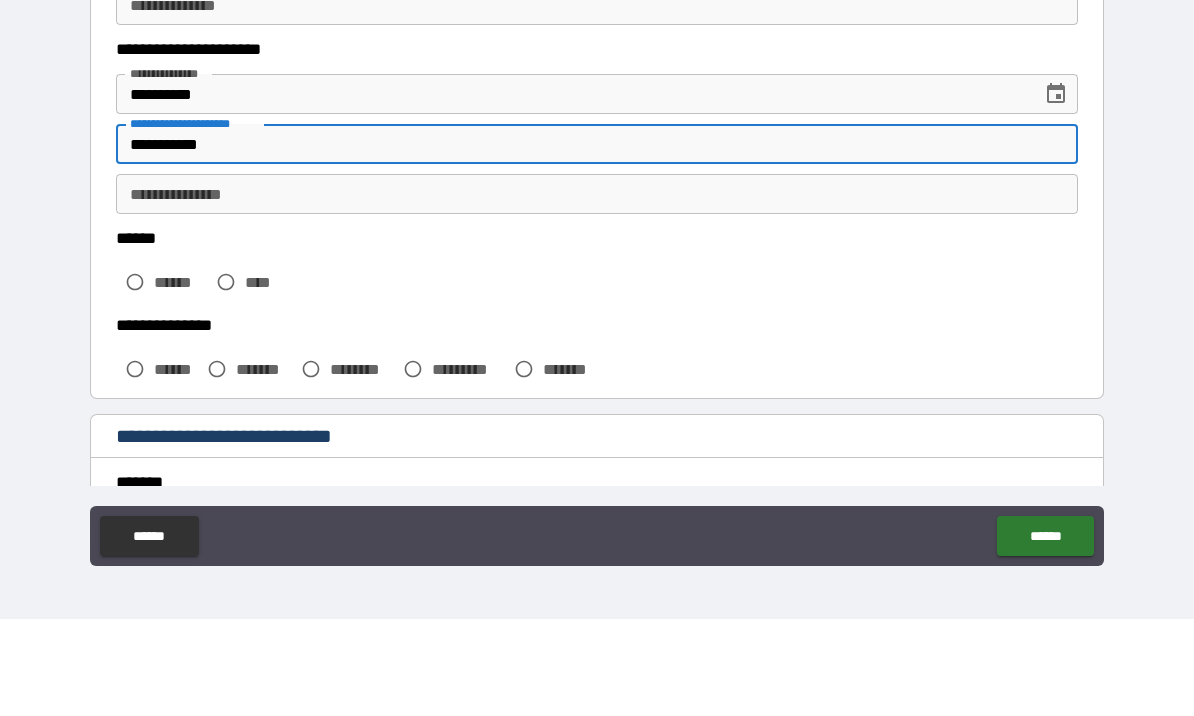 type on "**********" 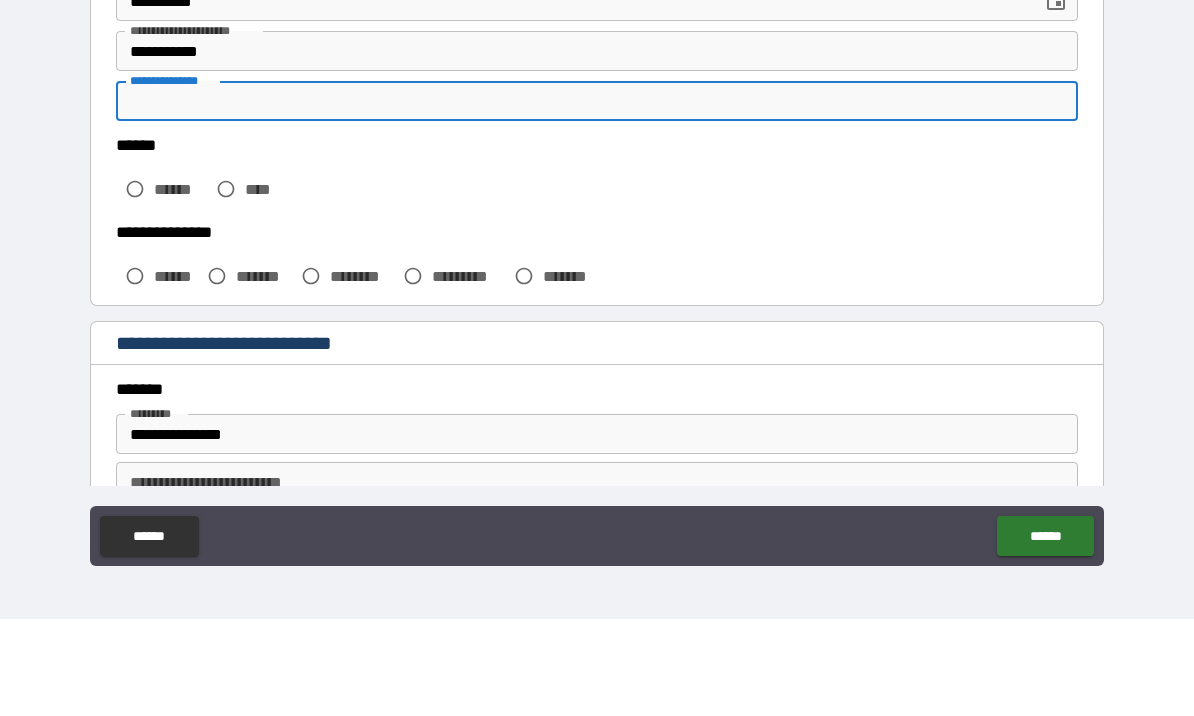 scroll, scrollTop: 318, scrollLeft: 0, axis: vertical 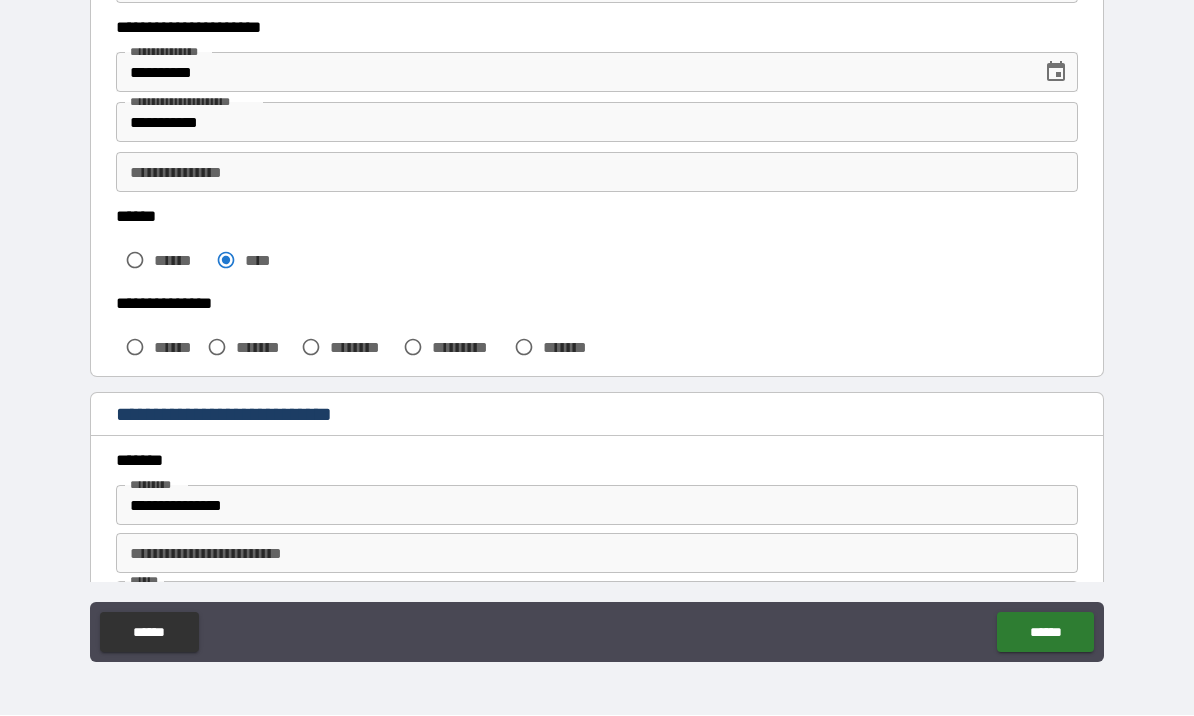 click on "*******" at bounding box center [245, 348] 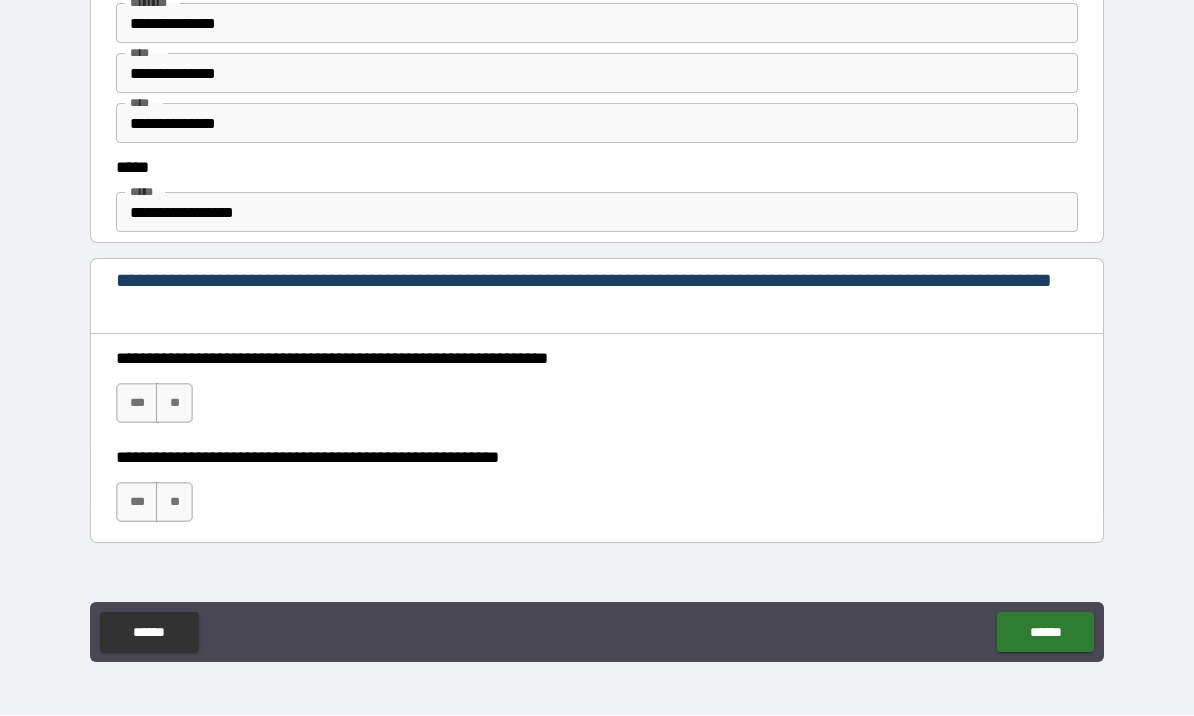 scroll, scrollTop: 1102, scrollLeft: 0, axis: vertical 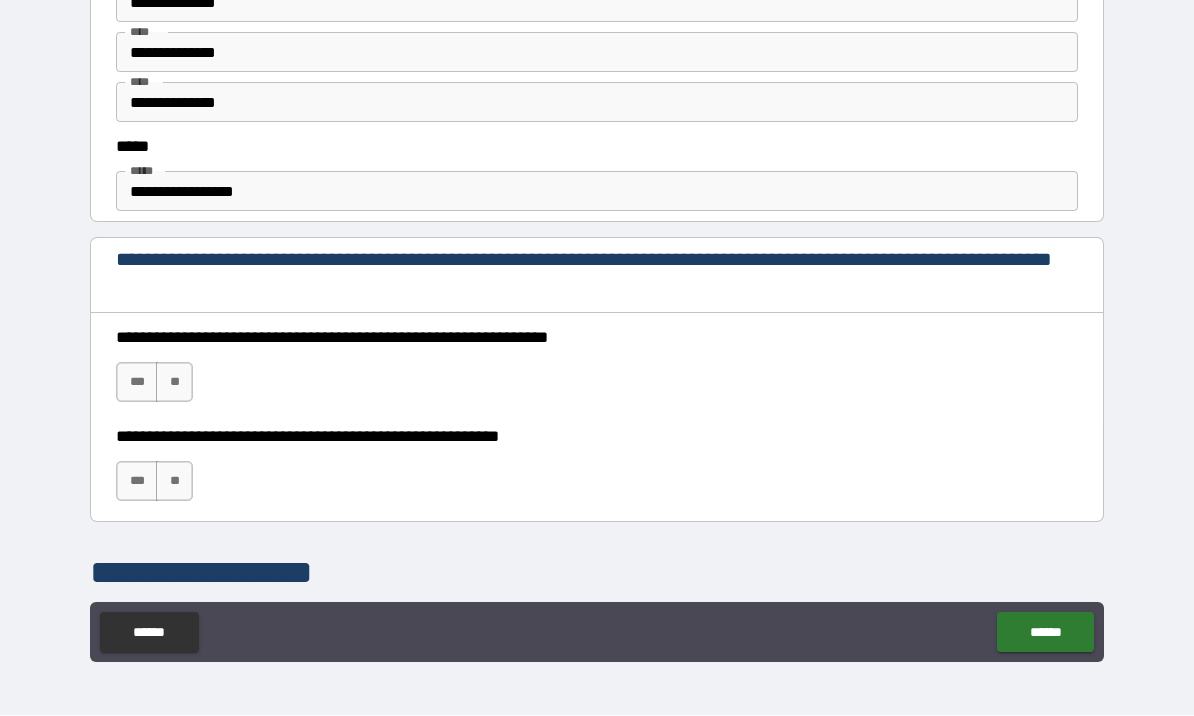 click on "**********" at bounding box center [597, 192] 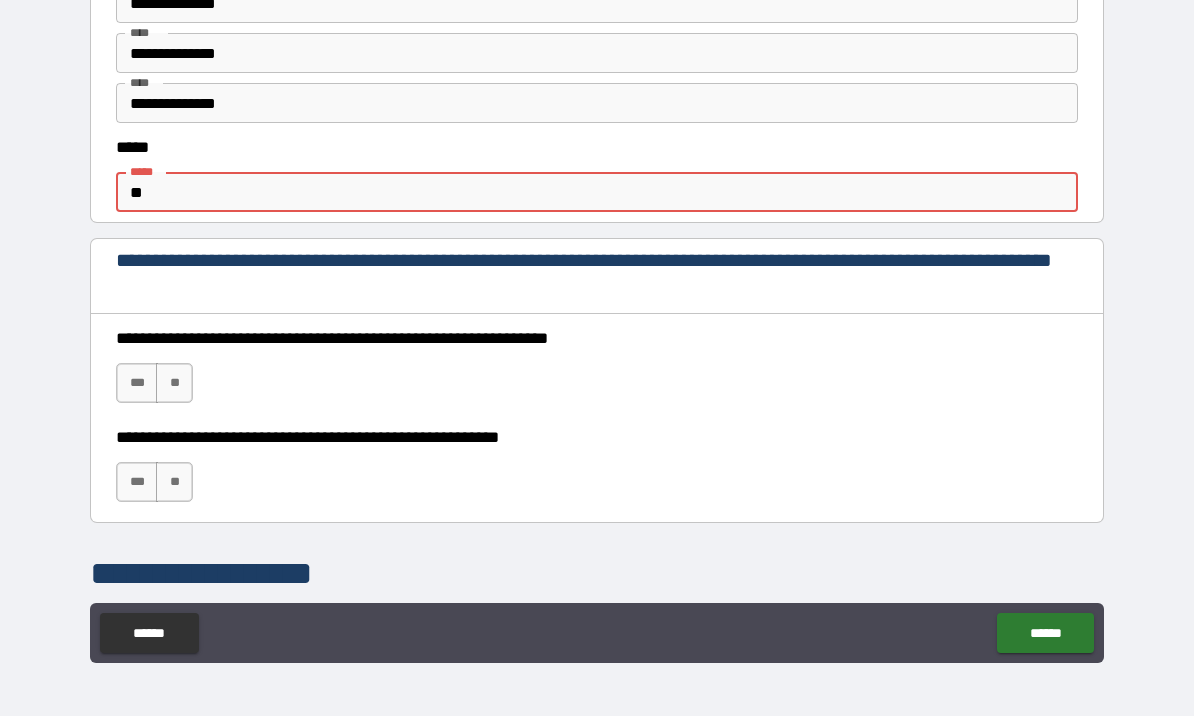 type on "*" 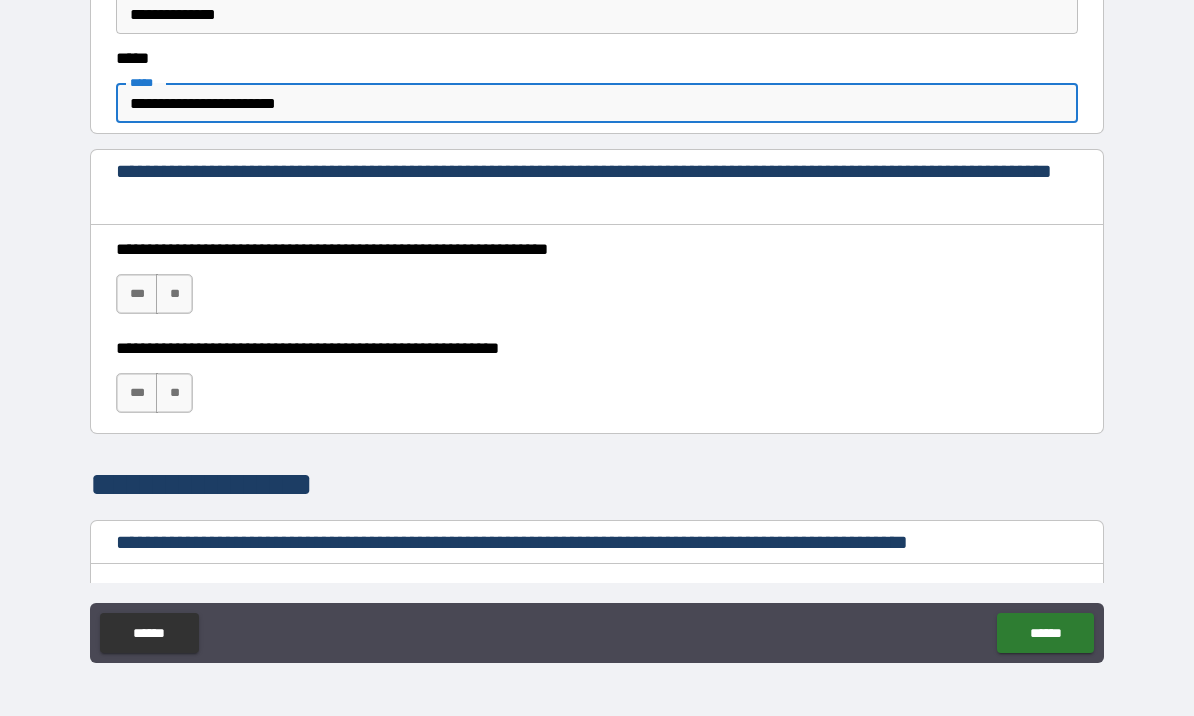 scroll, scrollTop: 1253, scrollLeft: 0, axis: vertical 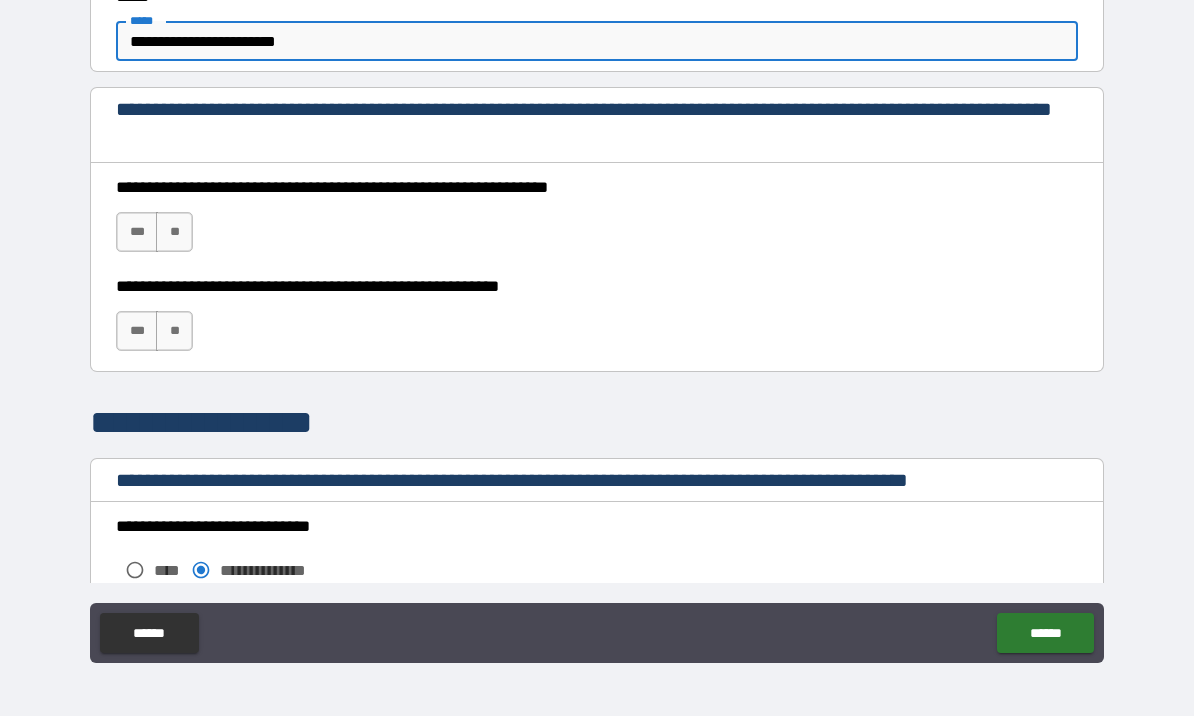 type on "**********" 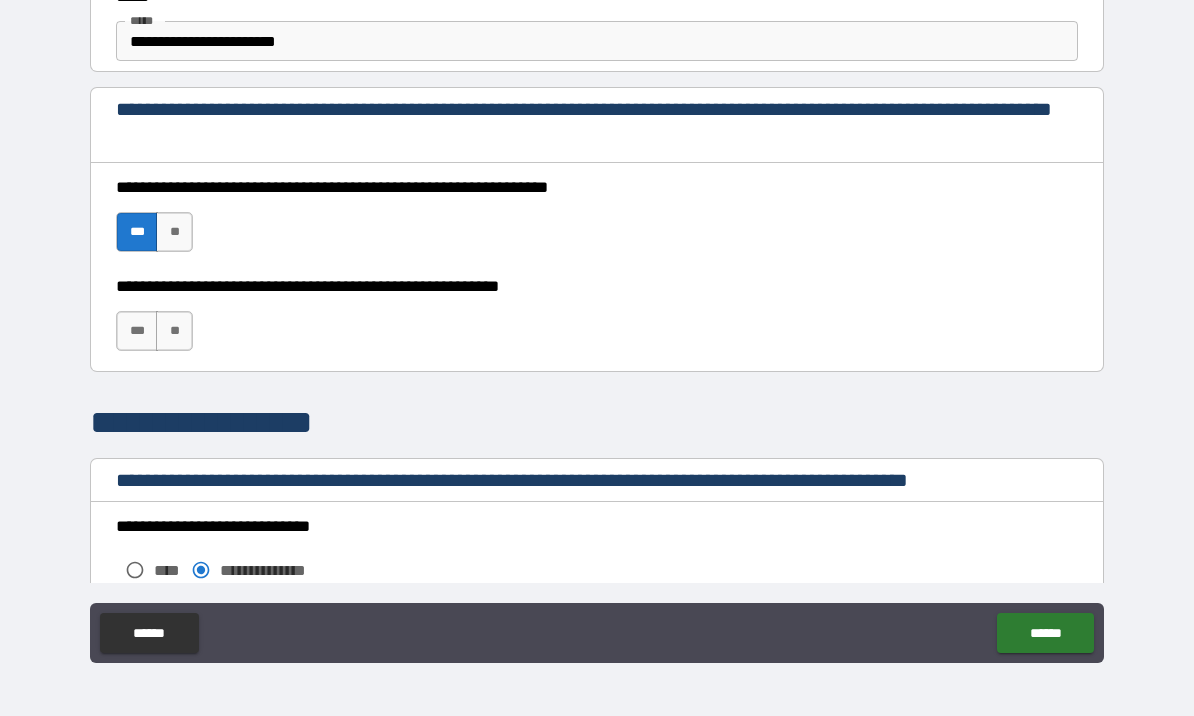 click on "***" at bounding box center (137, 331) 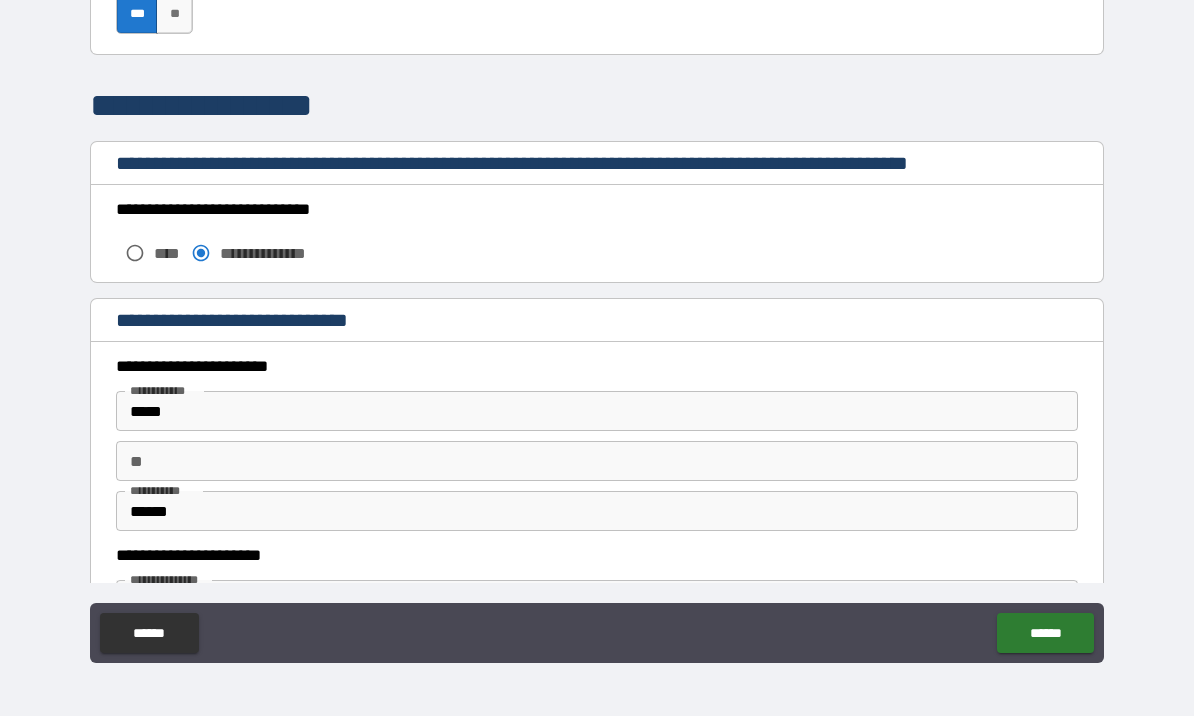 scroll, scrollTop: 1578, scrollLeft: 0, axis: vertical 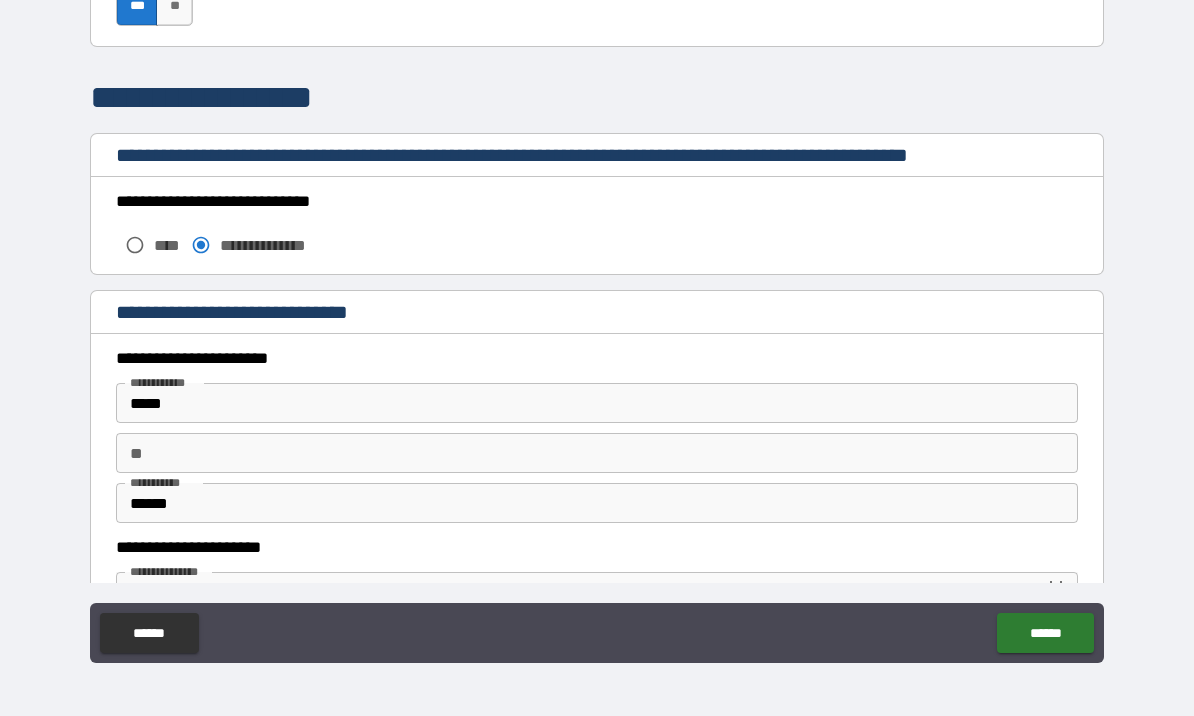 click on "****" at bounding box center [149, 245] 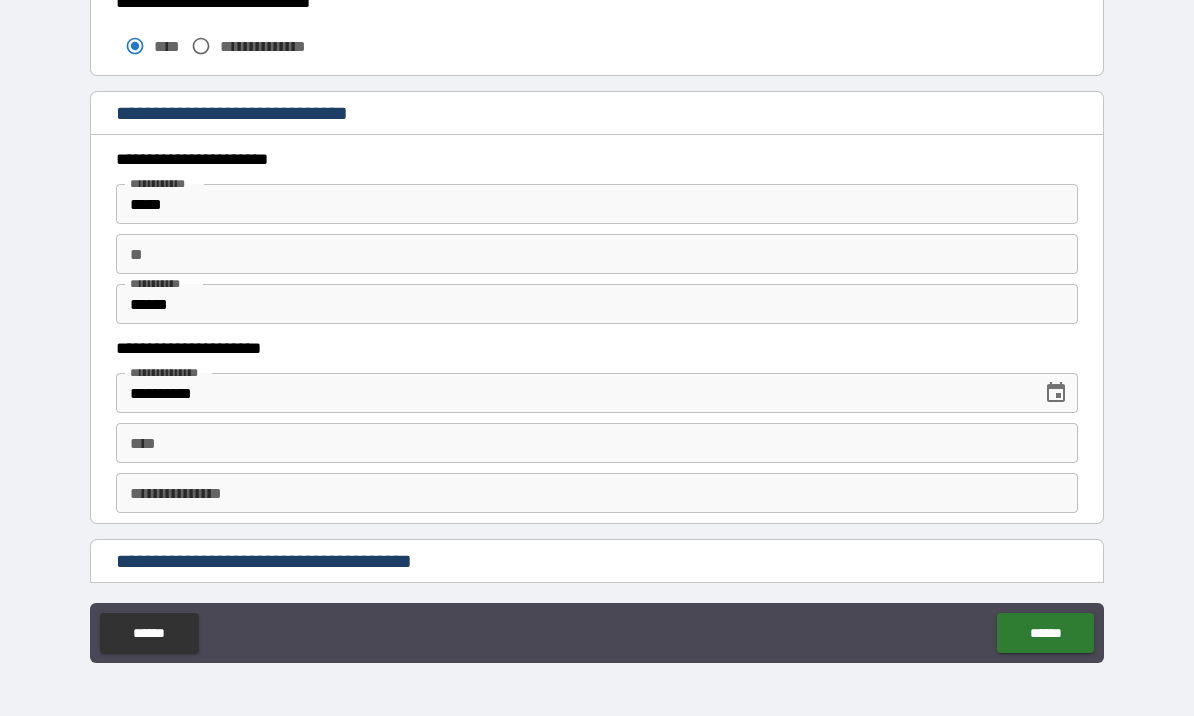 scroll, scrollTop: 1776, scrollLeft: 0, axis: vertical 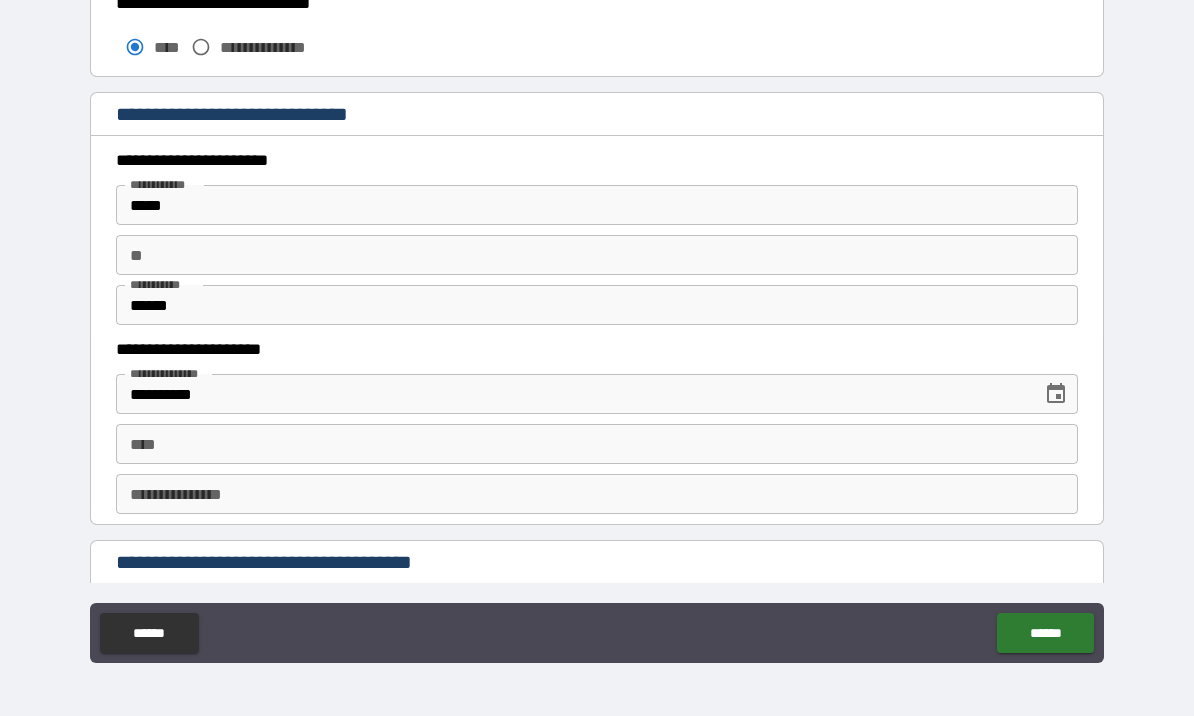 click on "*****" at bounding box center [597, 205] 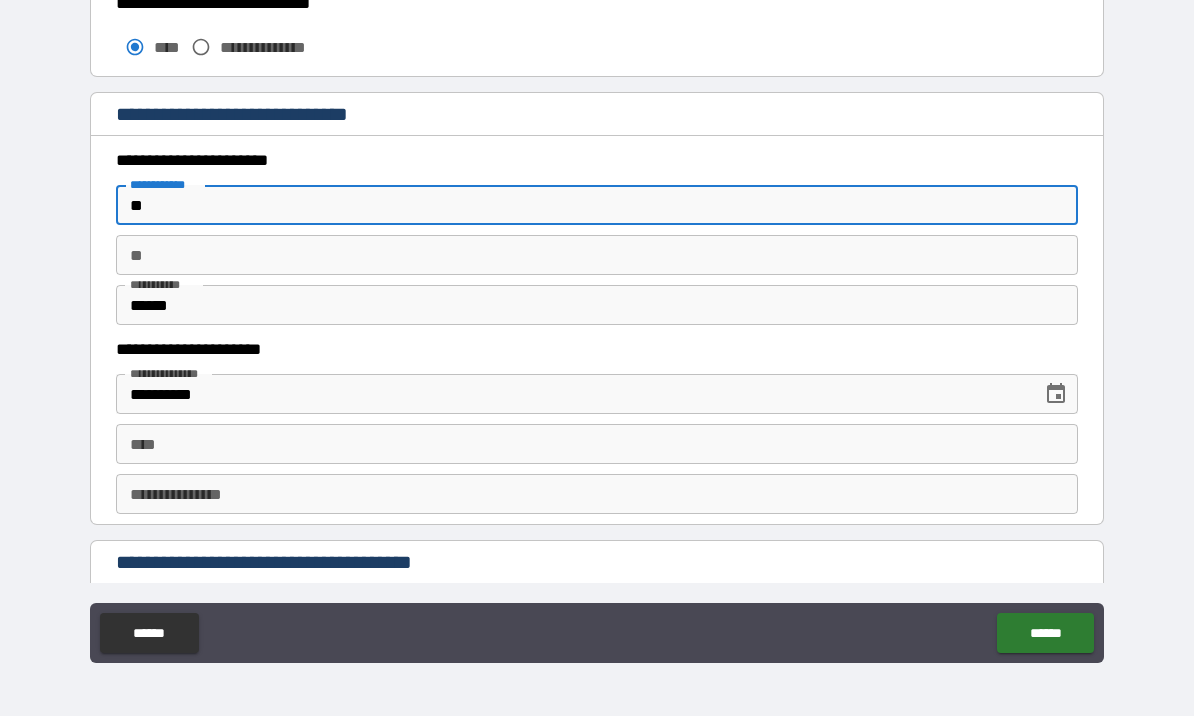 type on "*" 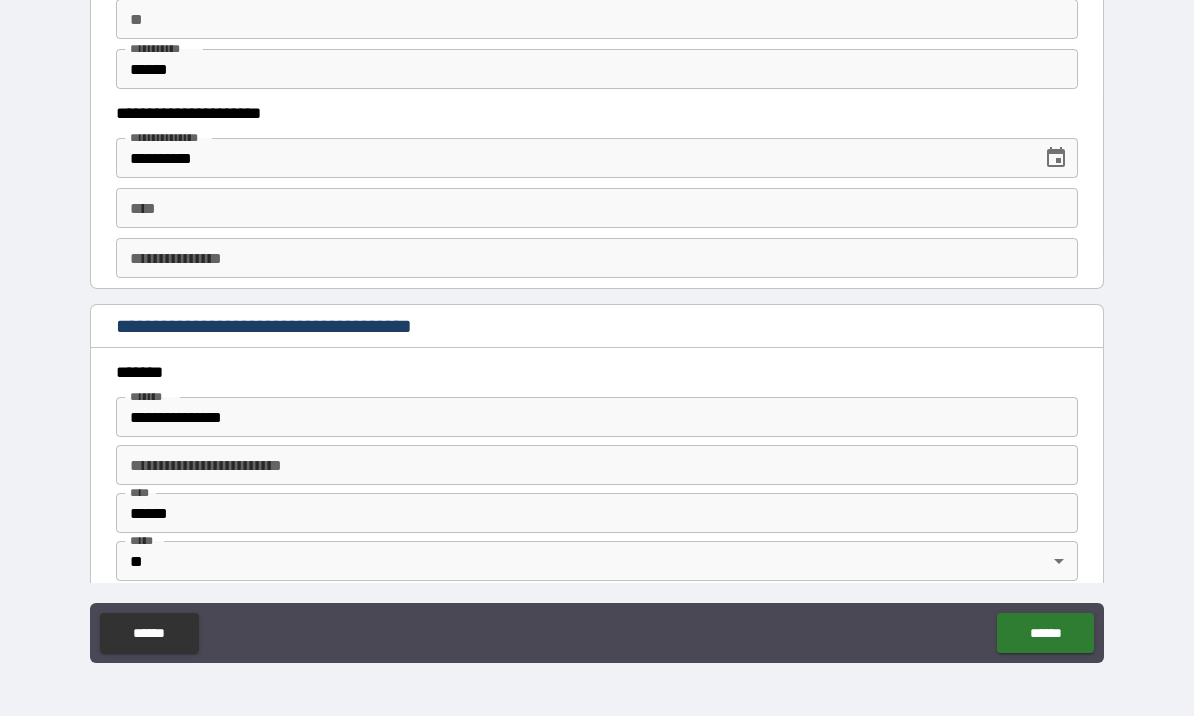scroll, scrollTop: 2015, scrollLeft: 0, axis: vertical 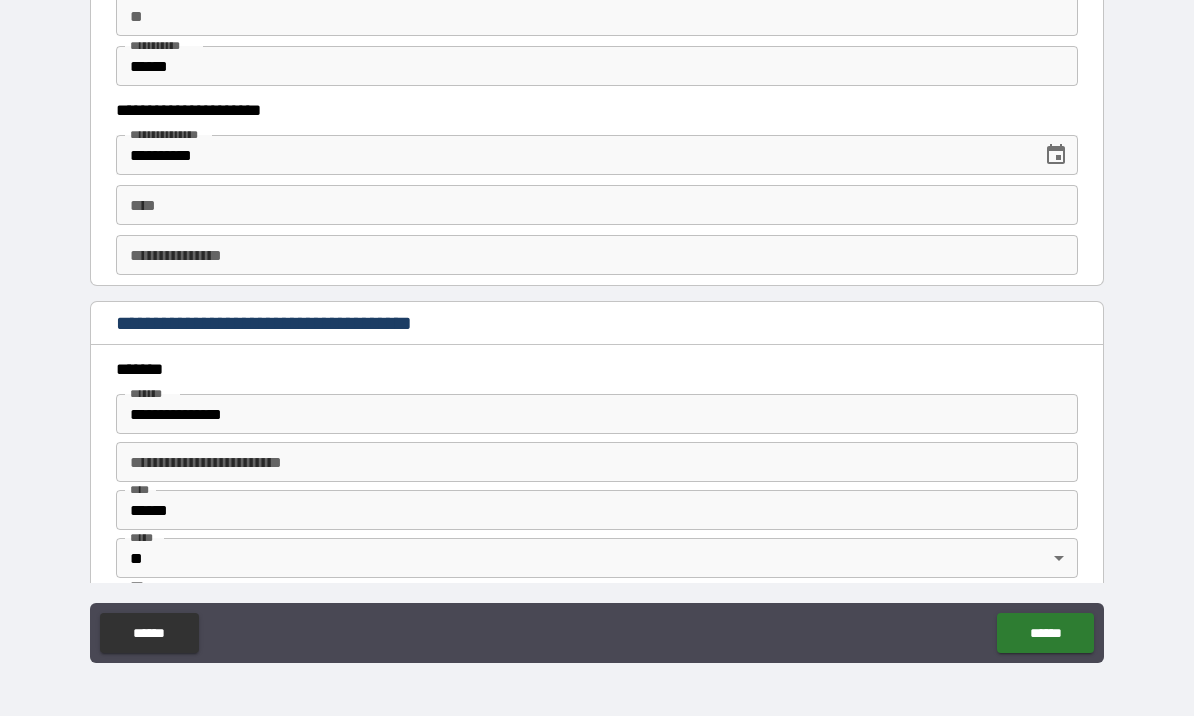 type on "******" 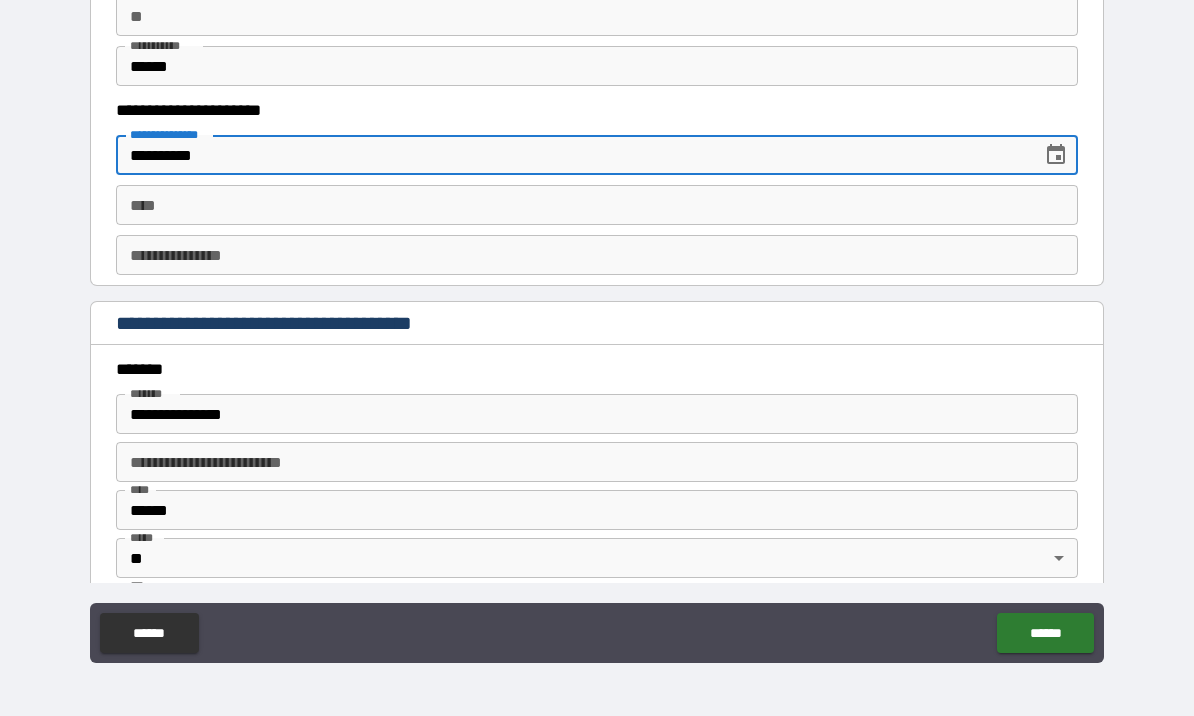click on "**********" at bounding box center [597, 190] 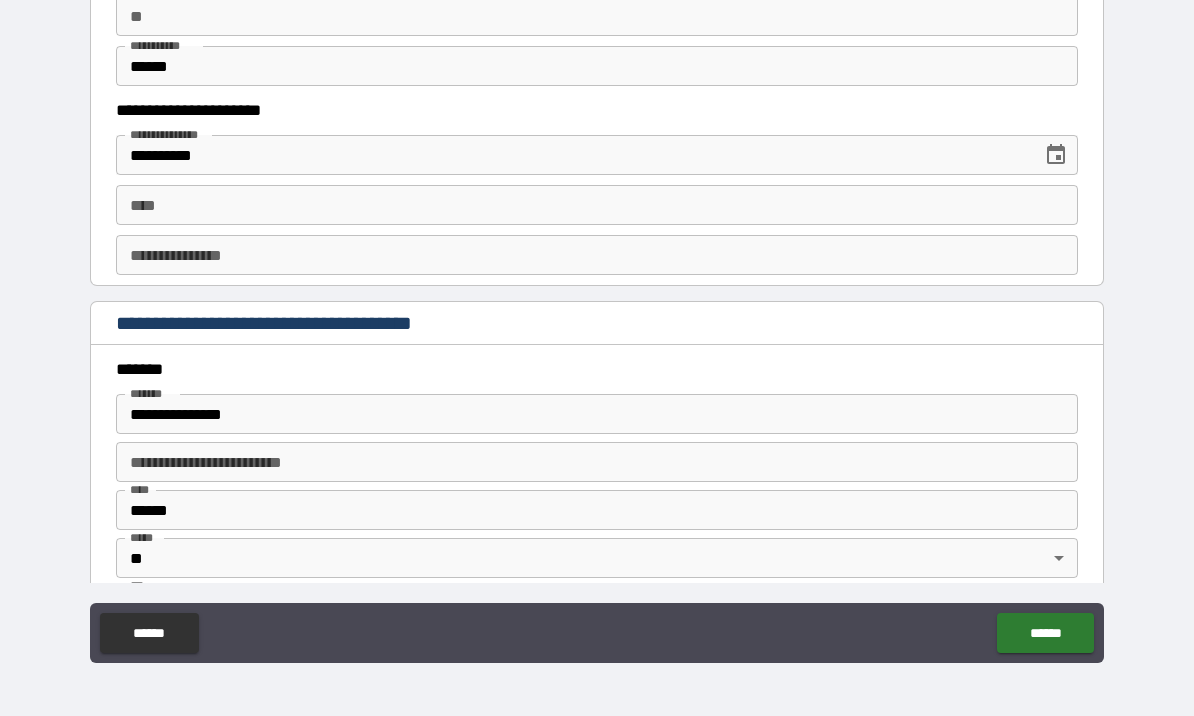 click on "**********" at bounding box center (572, 155) 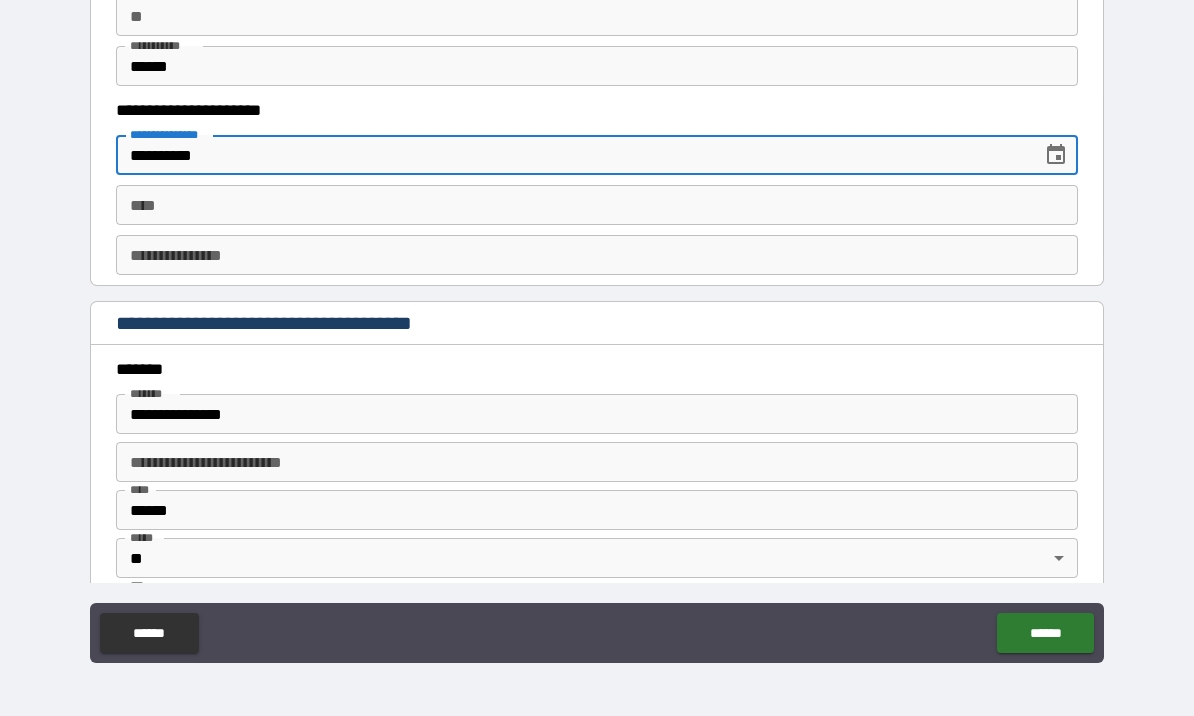 click on "**********" at bounding box center [572, 155] 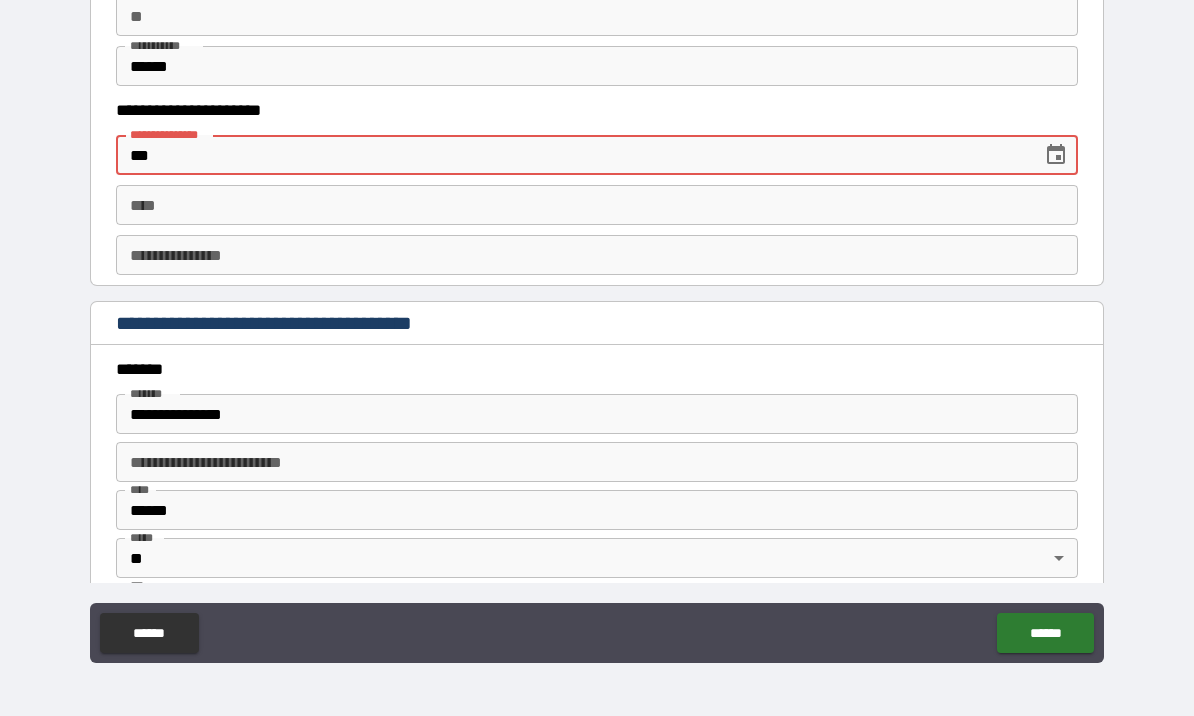 type on "*" 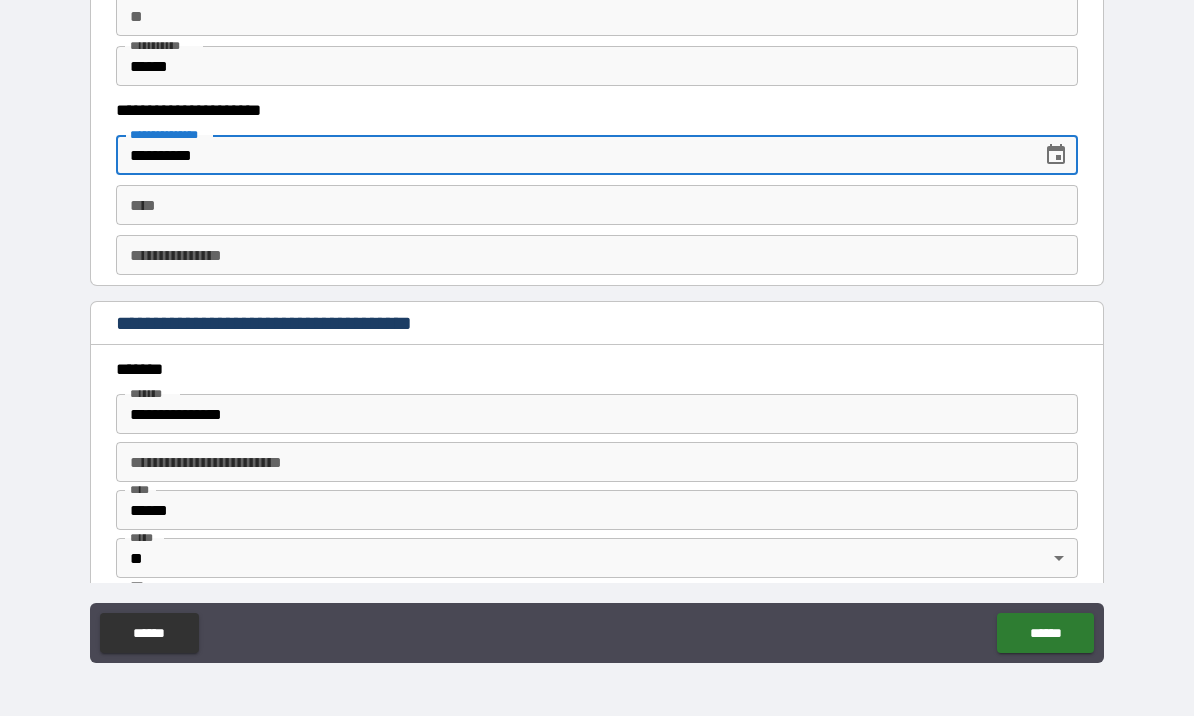 type on "**********" 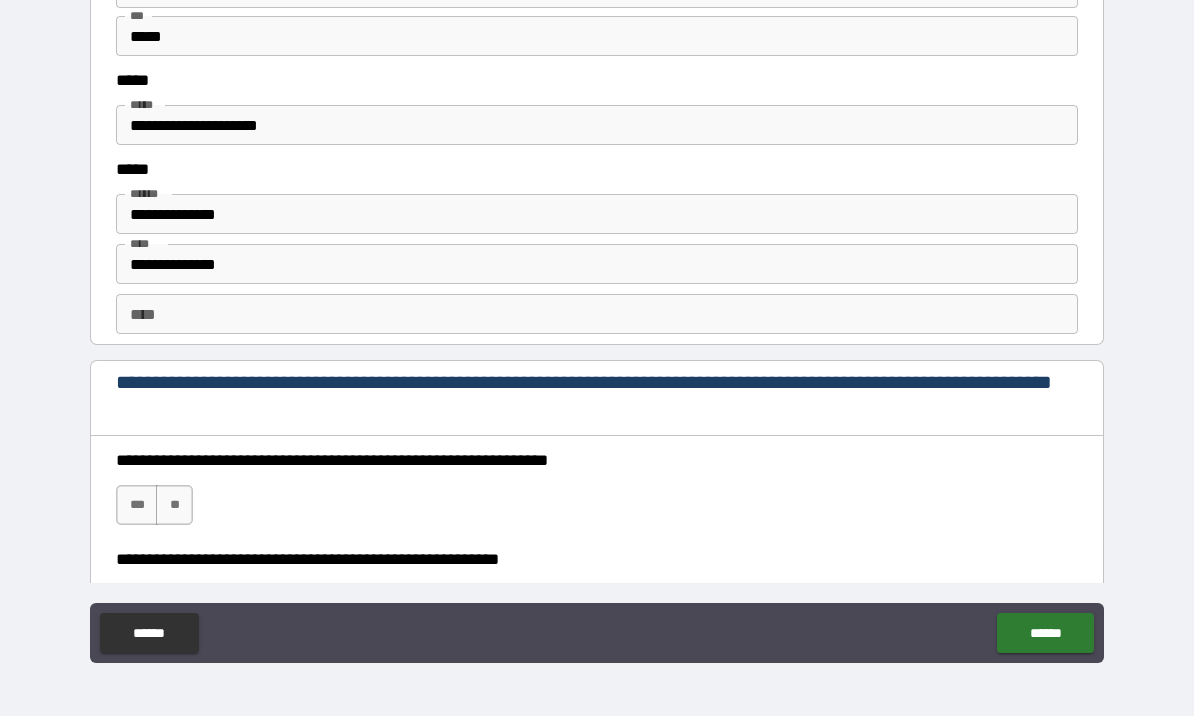 scroll, scrollTop: 2610, scrollLeft: 0, axis: vertical 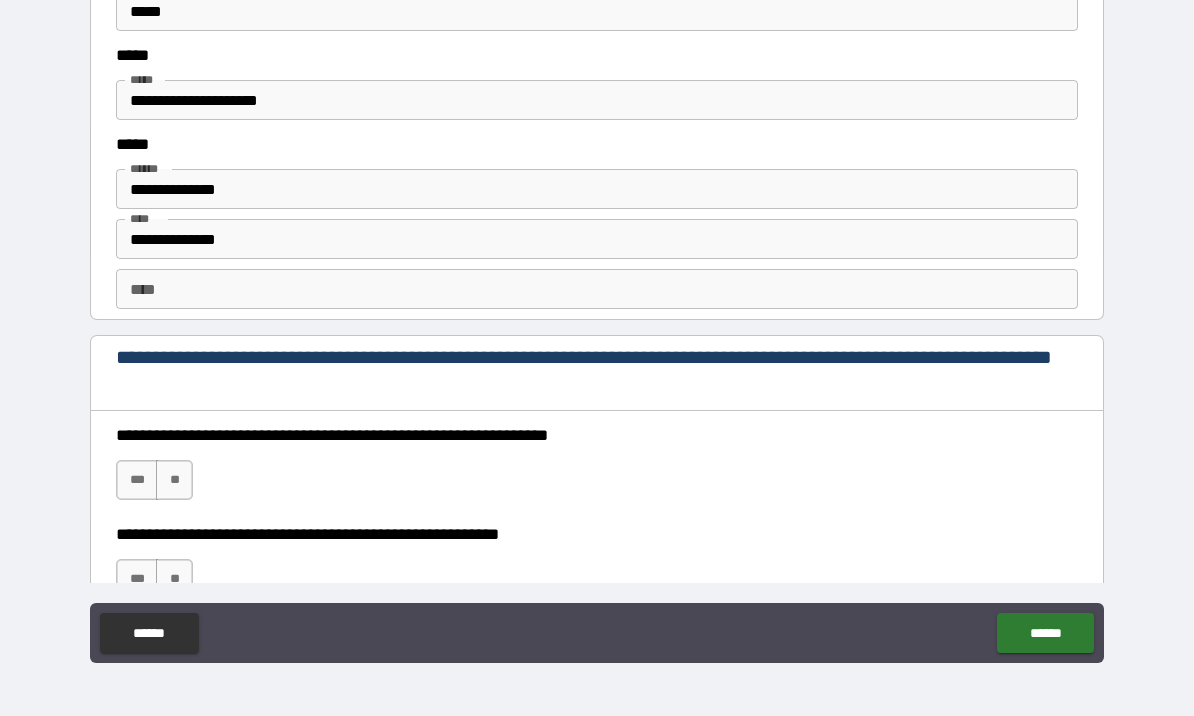 type on "**********" 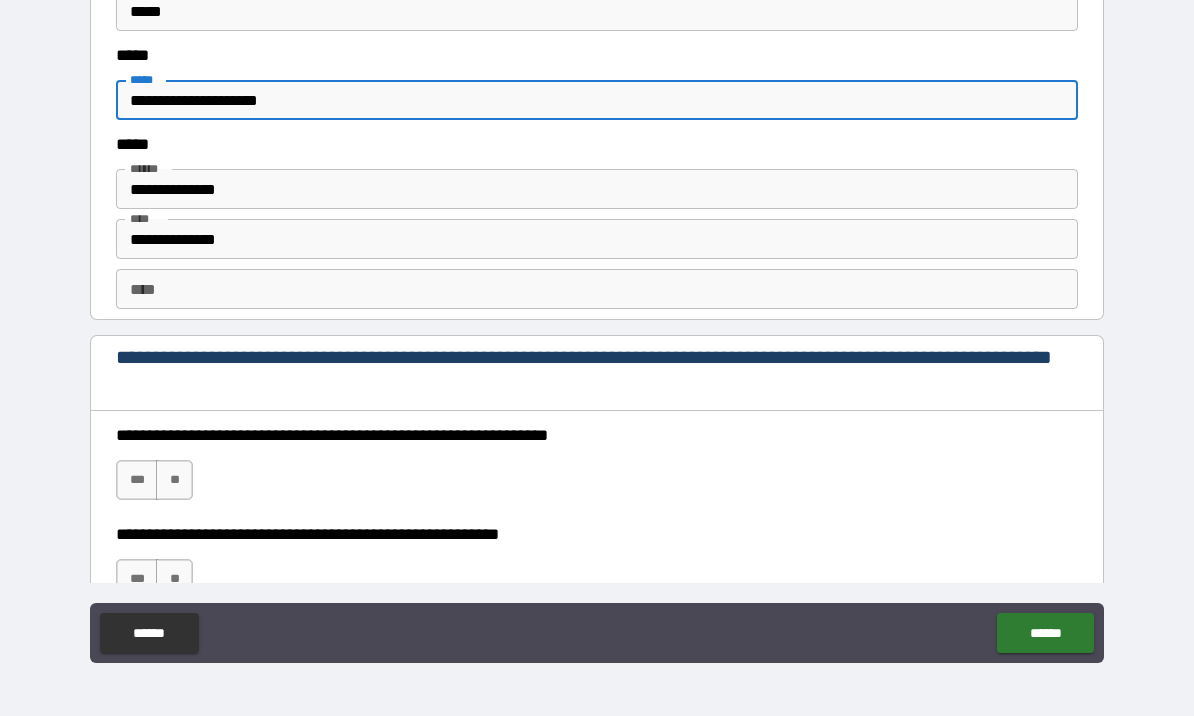 click on "**********" at bounding box center [597, 100] 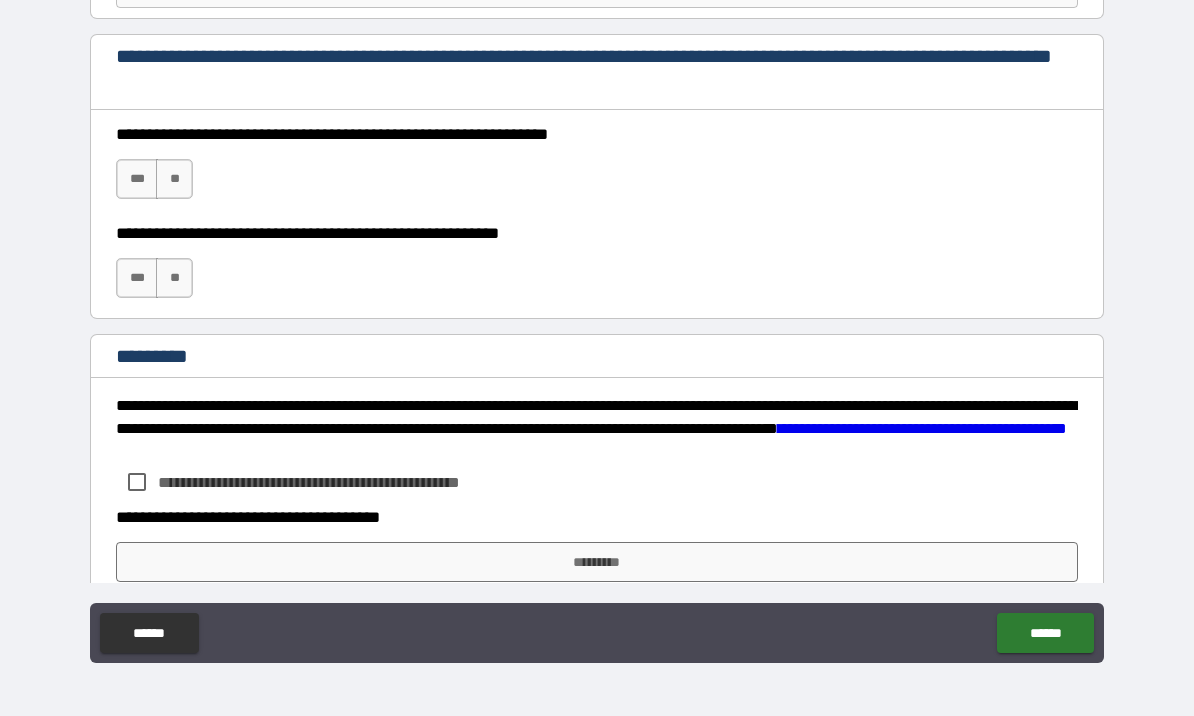scroll, scrollTop: 2910, scrollLeft: 0, axis: vertical 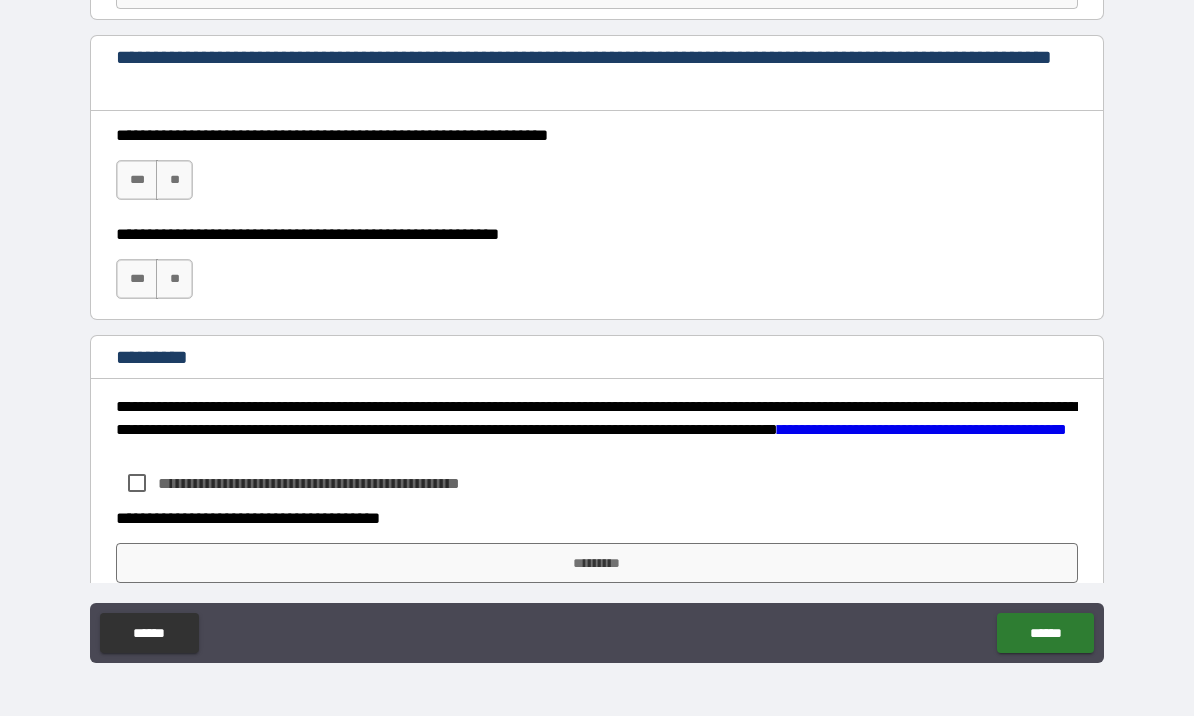 type on "**********" 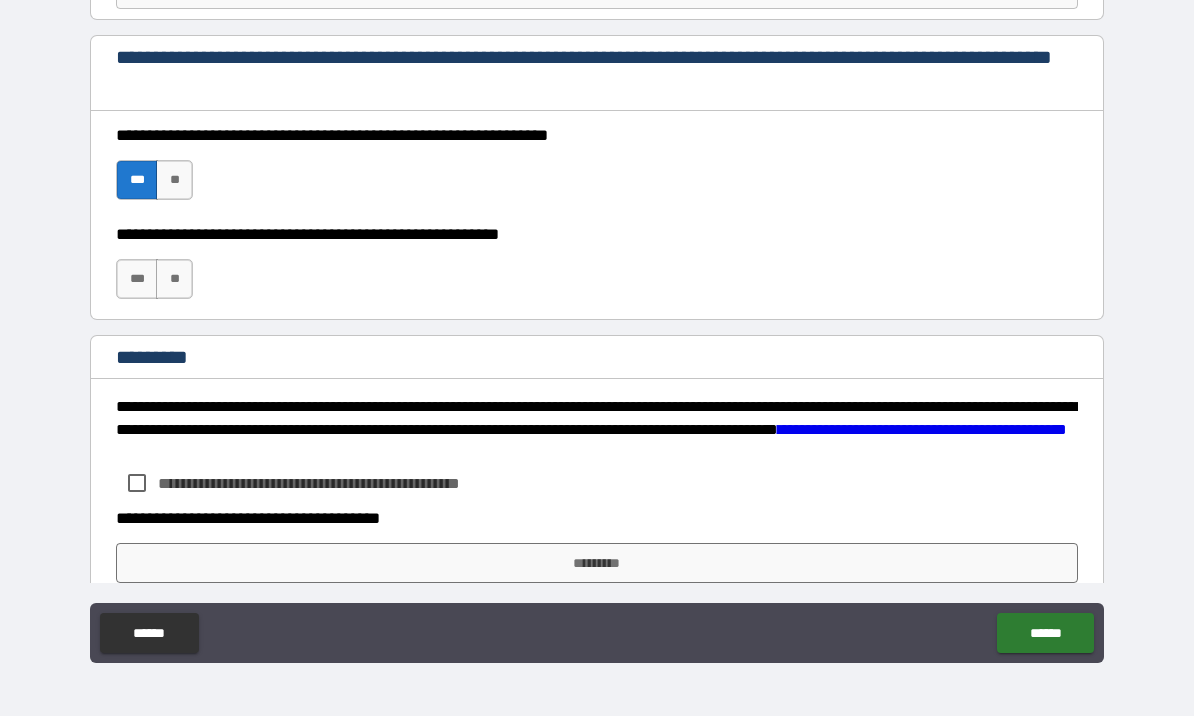click on "***" at bounding box center [137, 279] 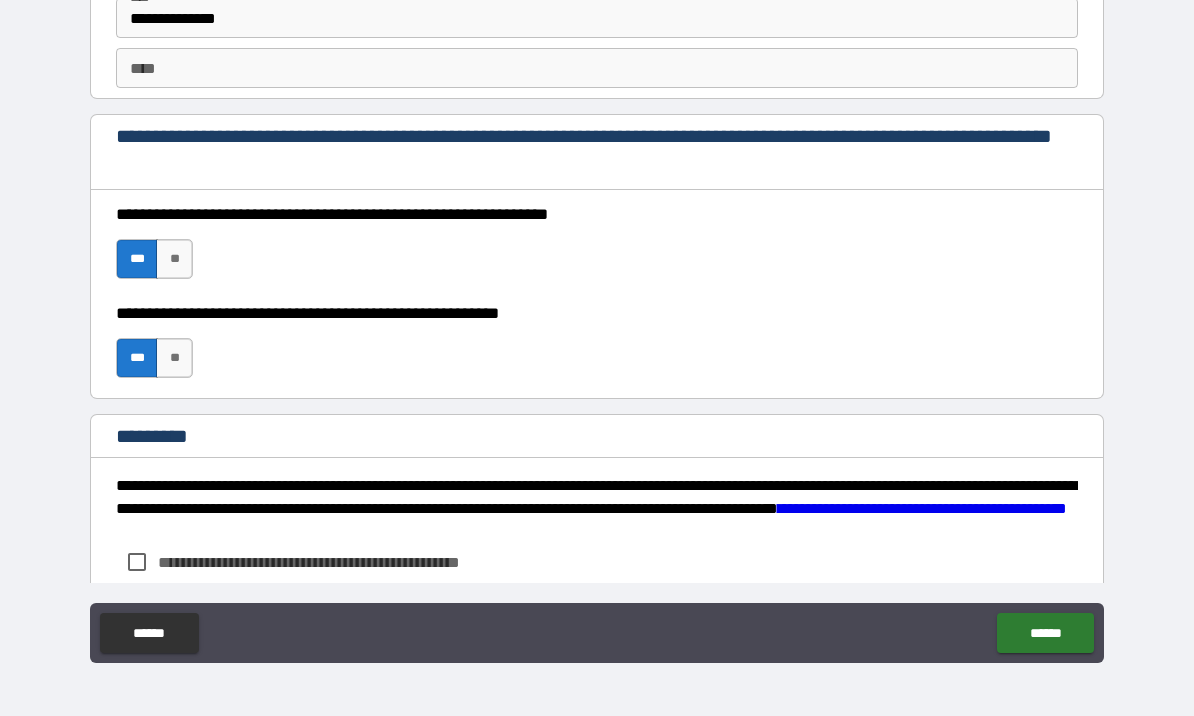 scroll, scrollTop: 2718, scrollLeft: 0, axis: vertical 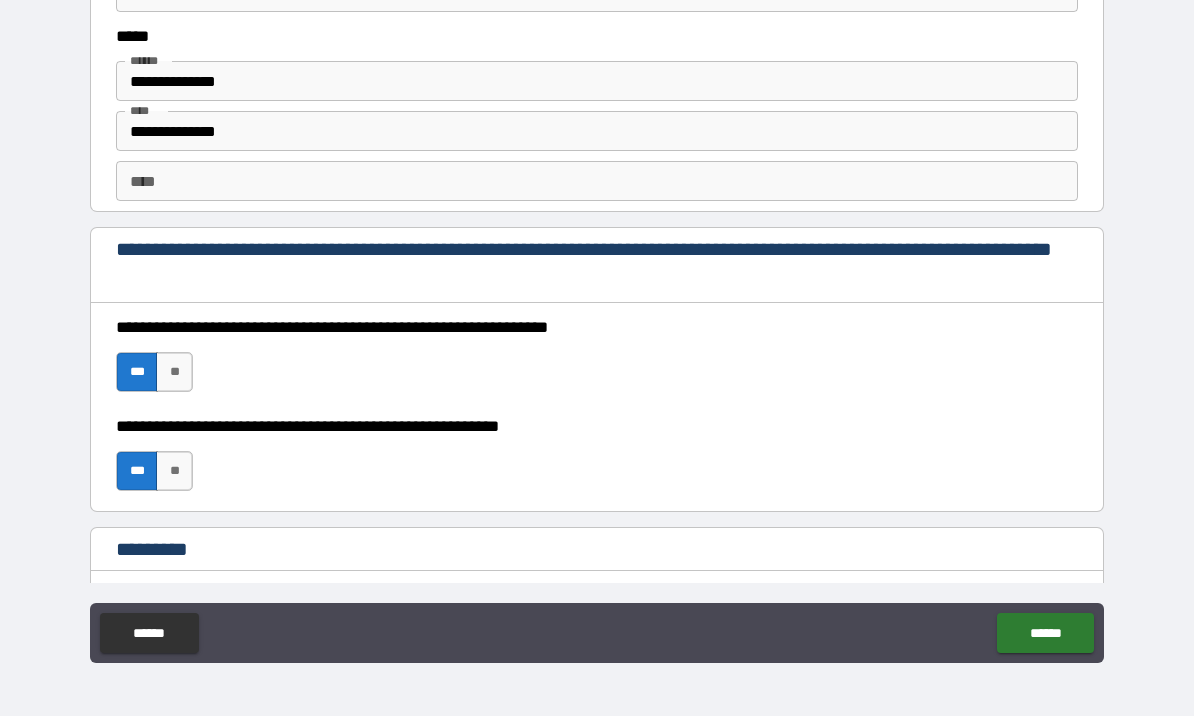 click on "****" at bounding box center (597, 181) 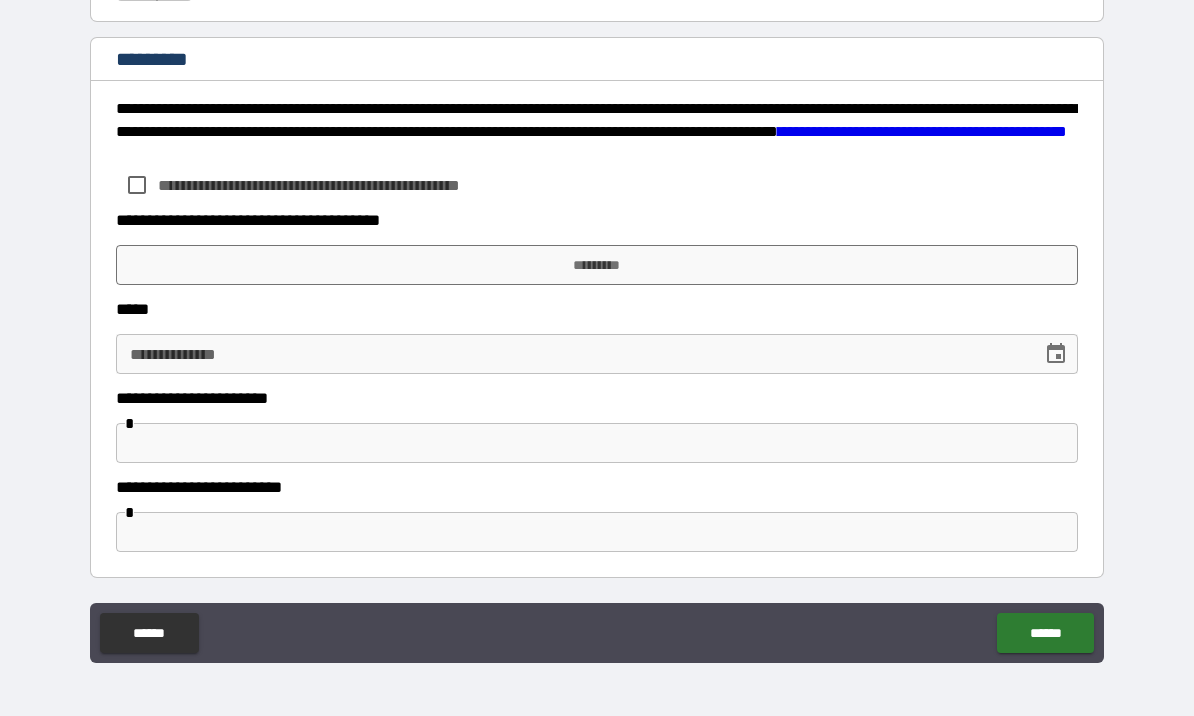 scroll, scrollTop: 3208, scrollLeft: 0, axis: vertical 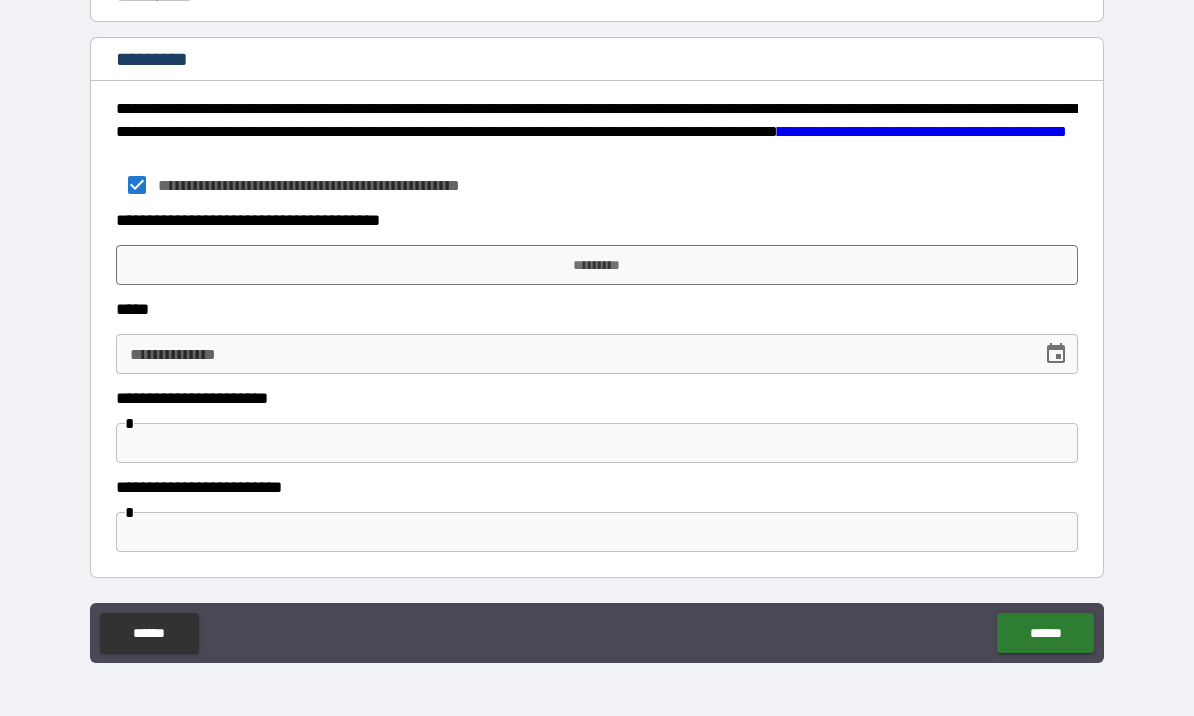 click on "*****" at bounding box center (597, 309) 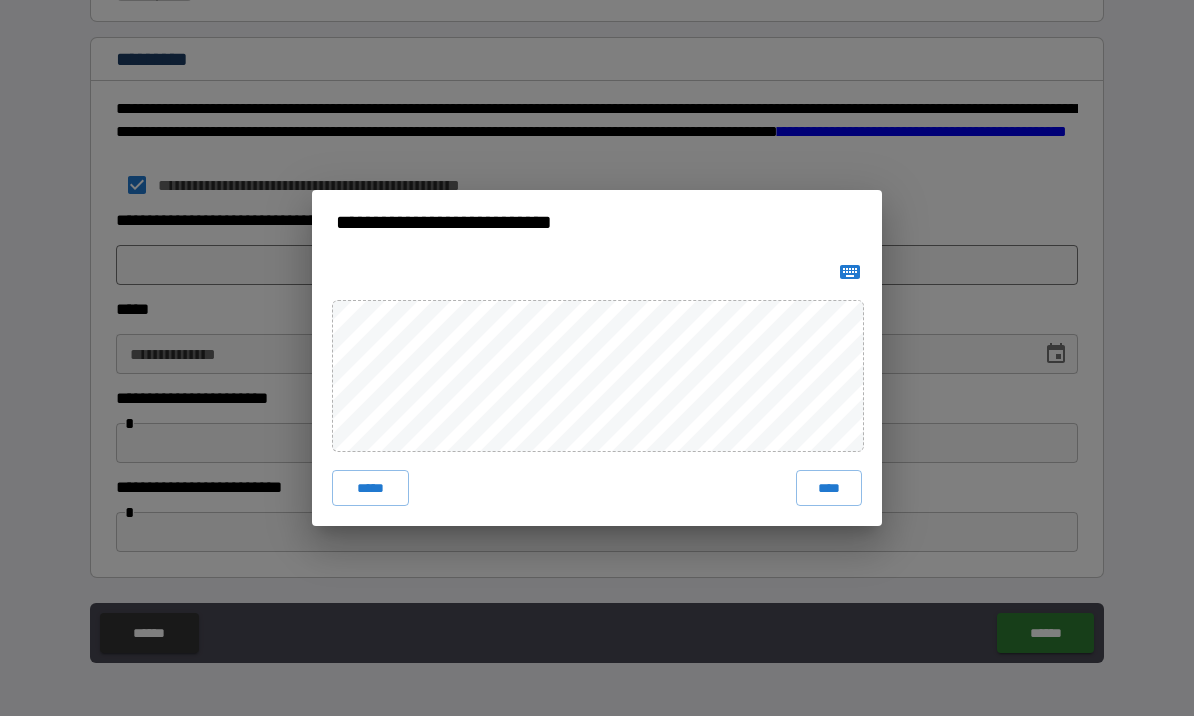 click 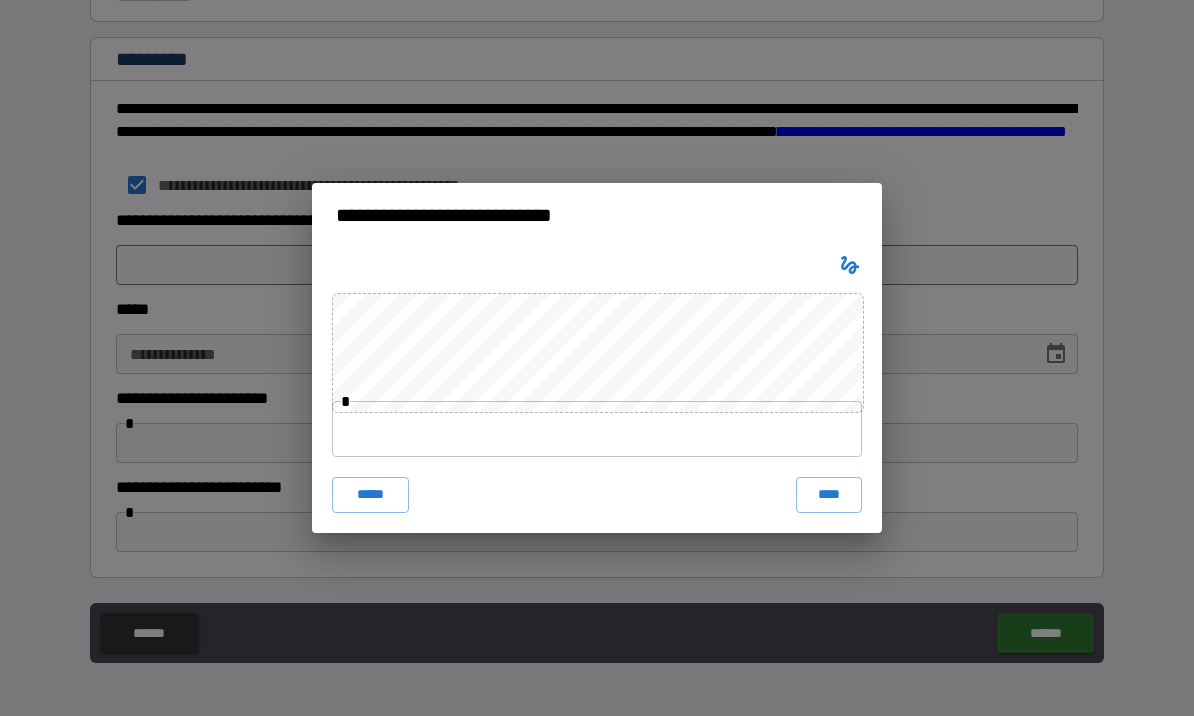 click at bounding box center (597, 429) 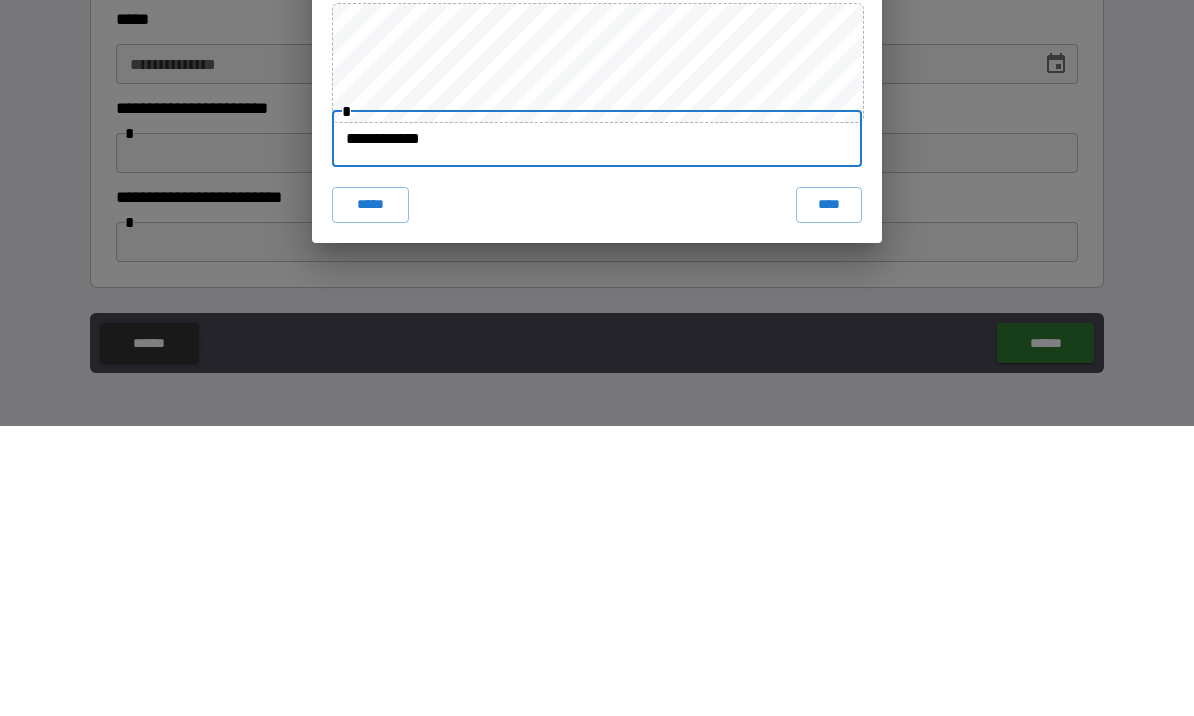 type on "**********" 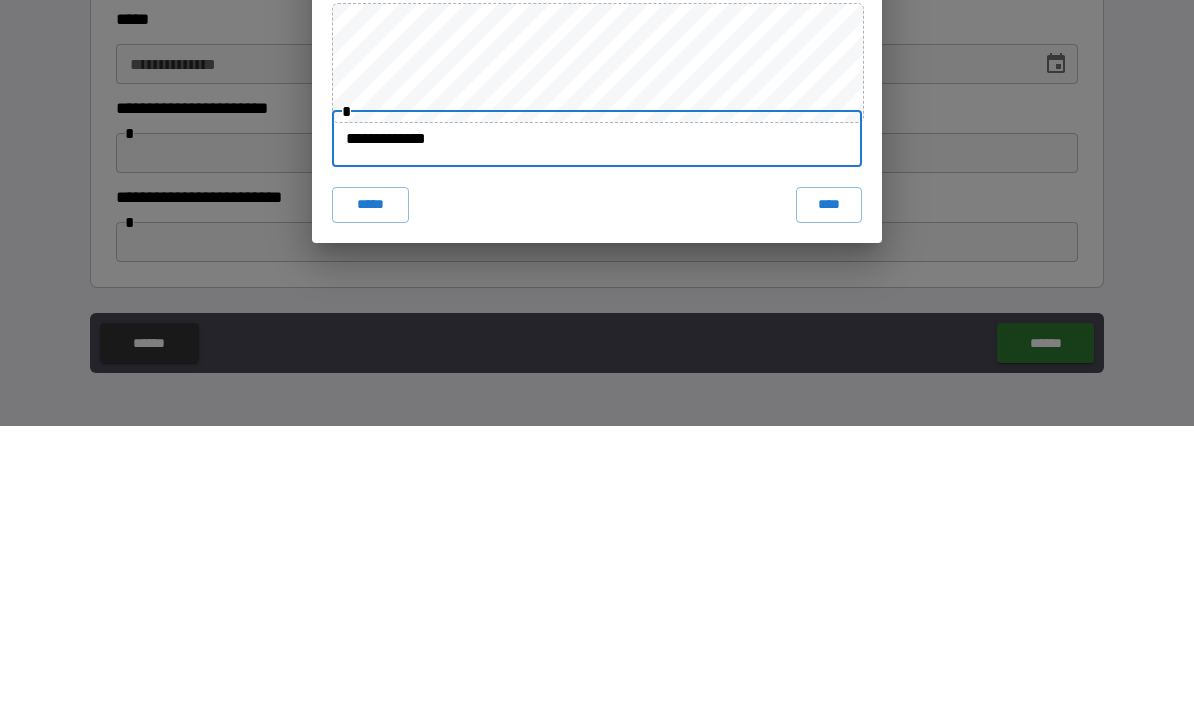click on "****" at bounding box center (829, 495) 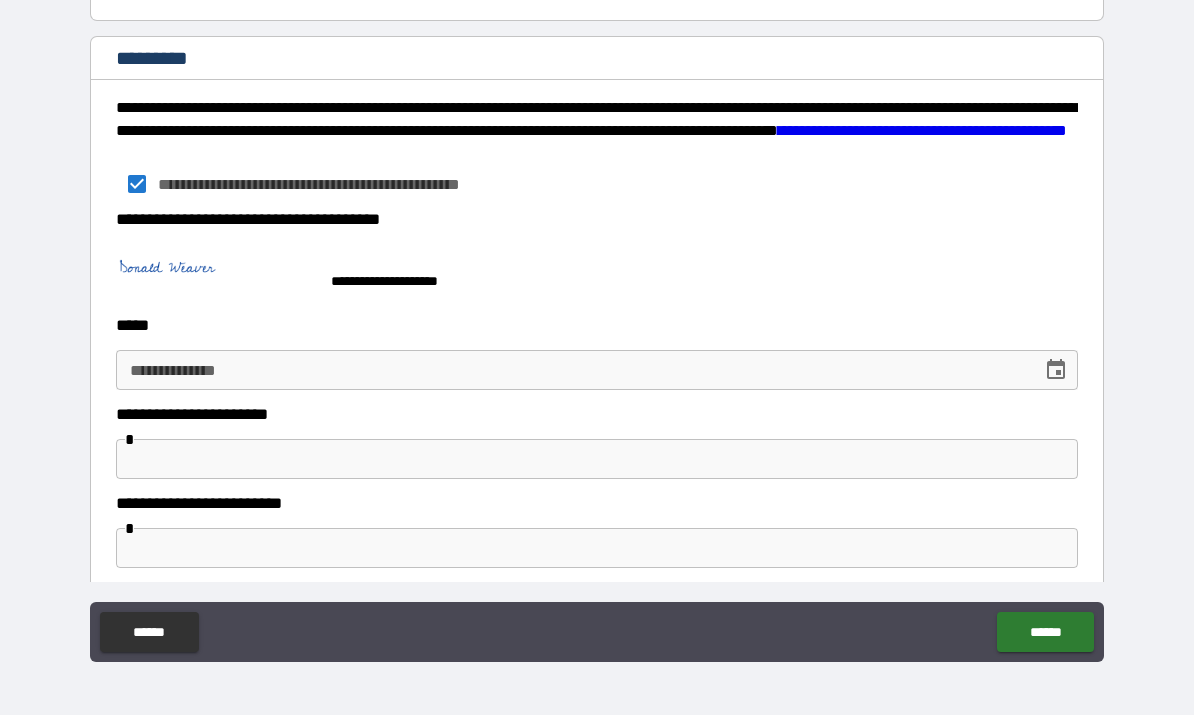 click on "**********" at bounding box center (597, 504) 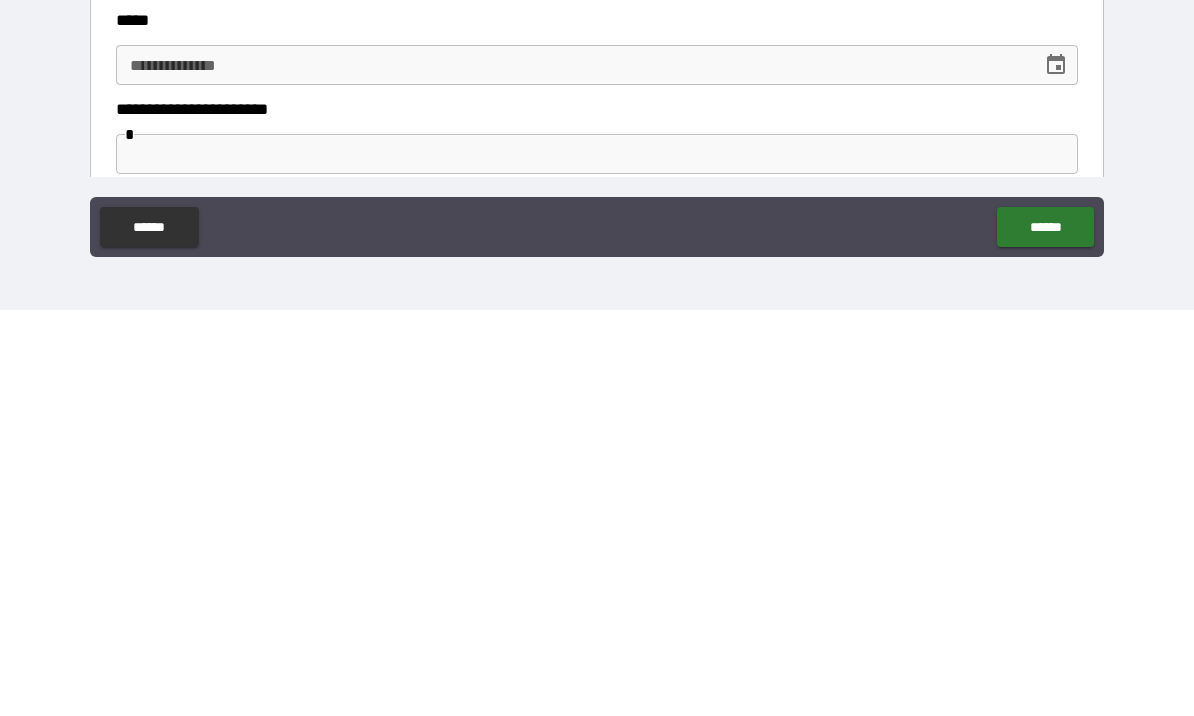 scroll, scrollTop: 3089, scrollLeft: 0, axis: vertical 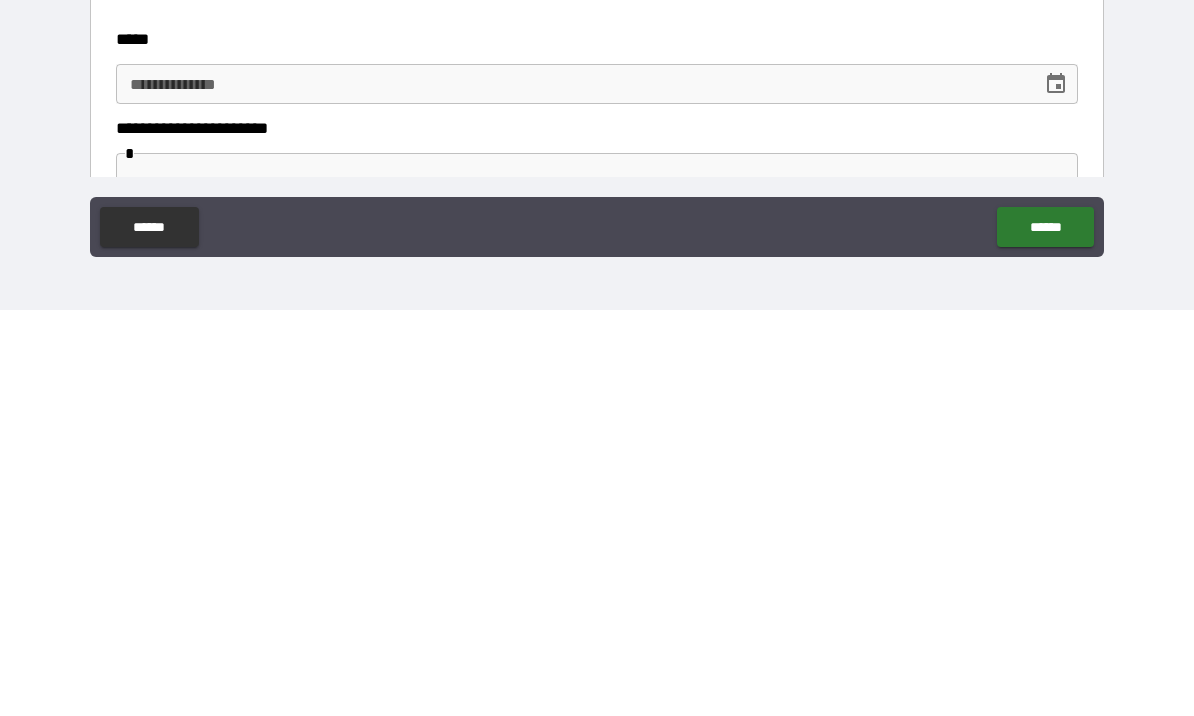 type on "****" 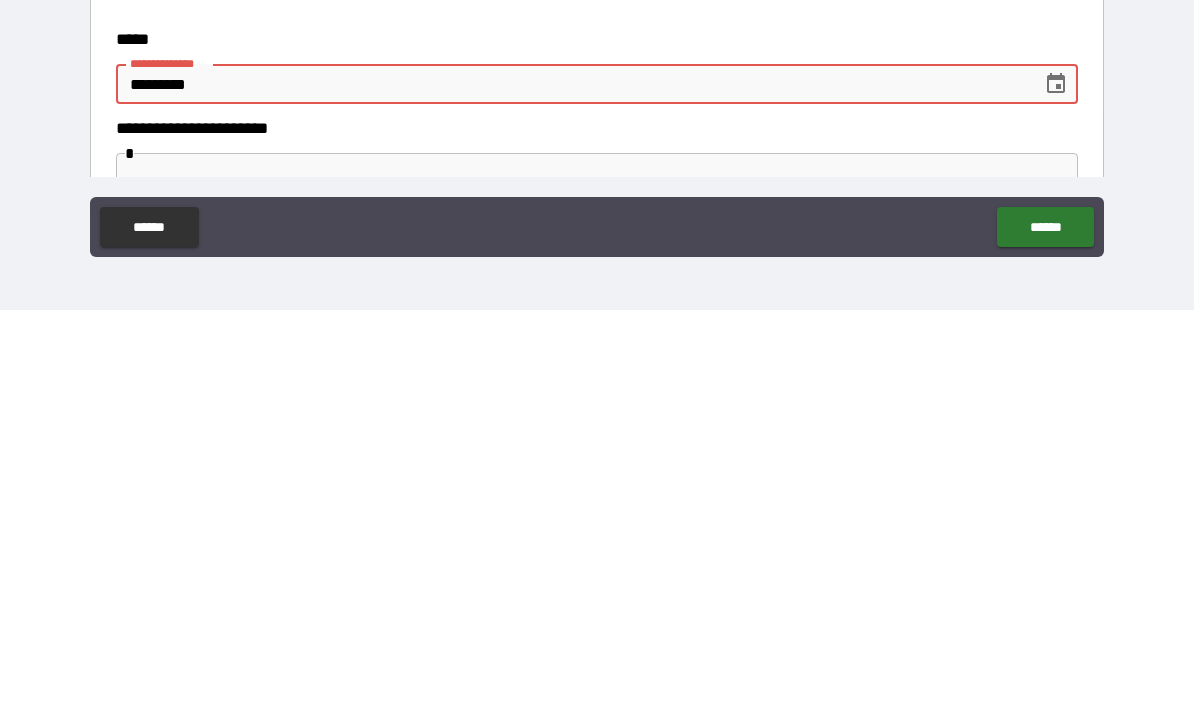 type on "**********" 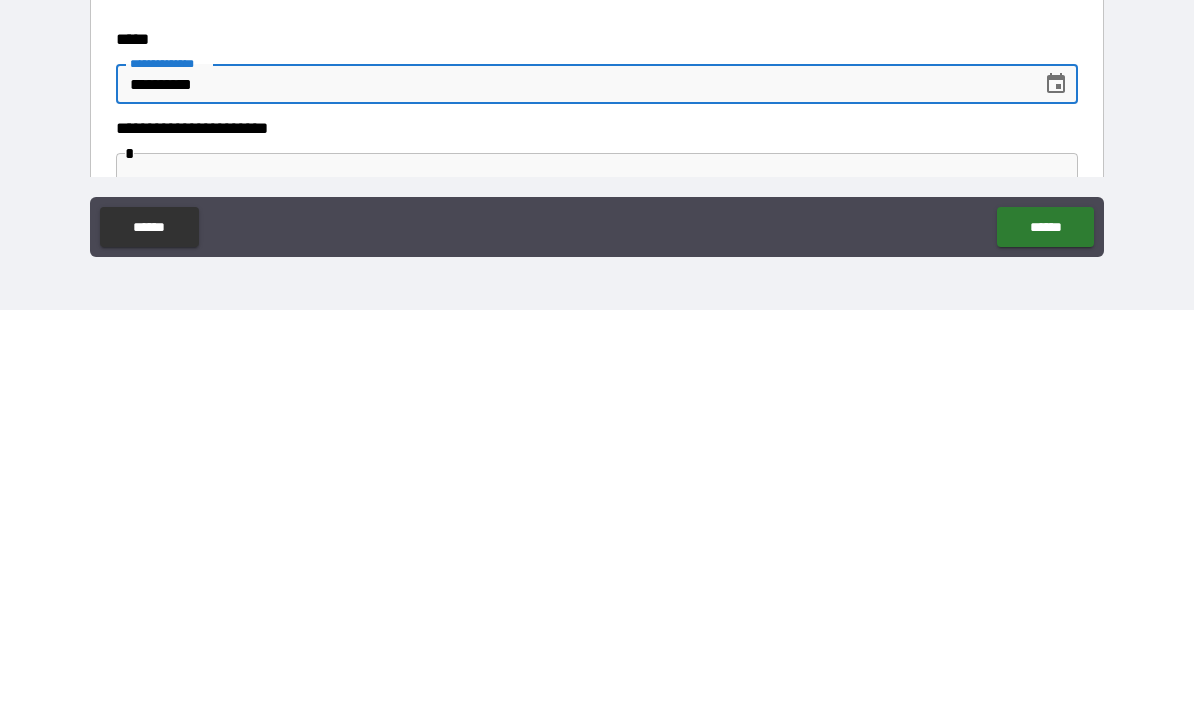 click on "******" at bounding box center (1045, 633) 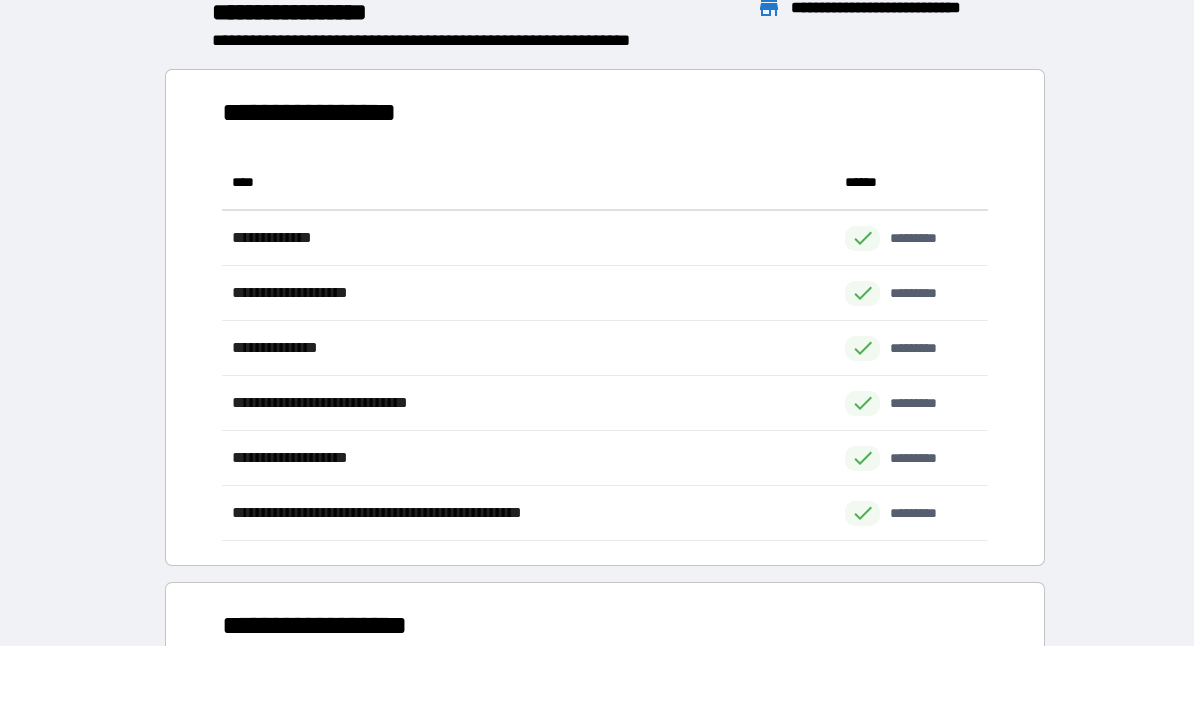 scroll, scrollTop: 1, scrollLeft: 1, axis: both 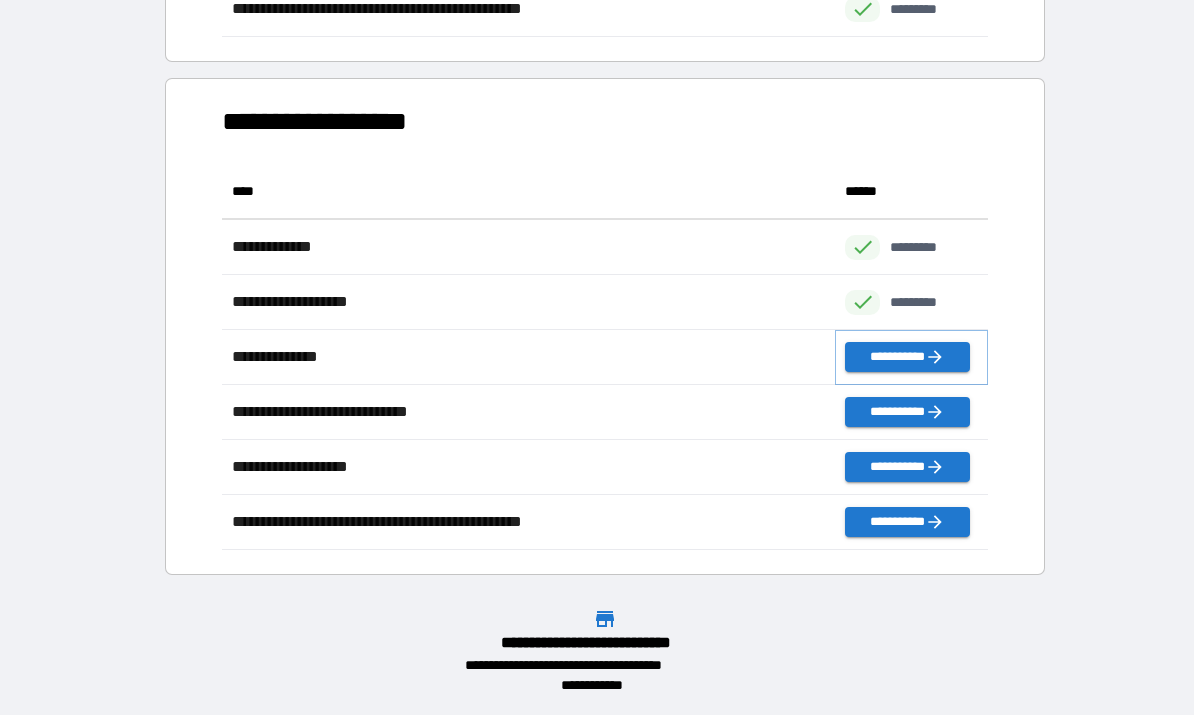 click on "**********" at bounding box center [907, 358] 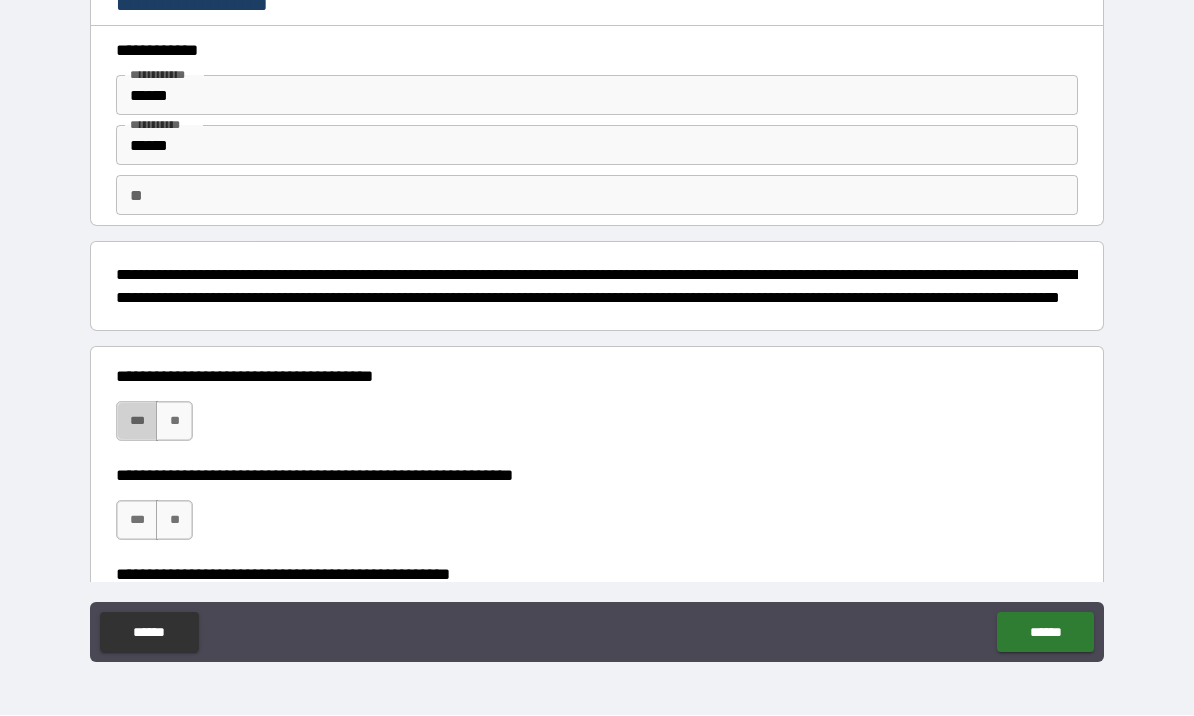 click on "***" at bounding box center (137, 422) 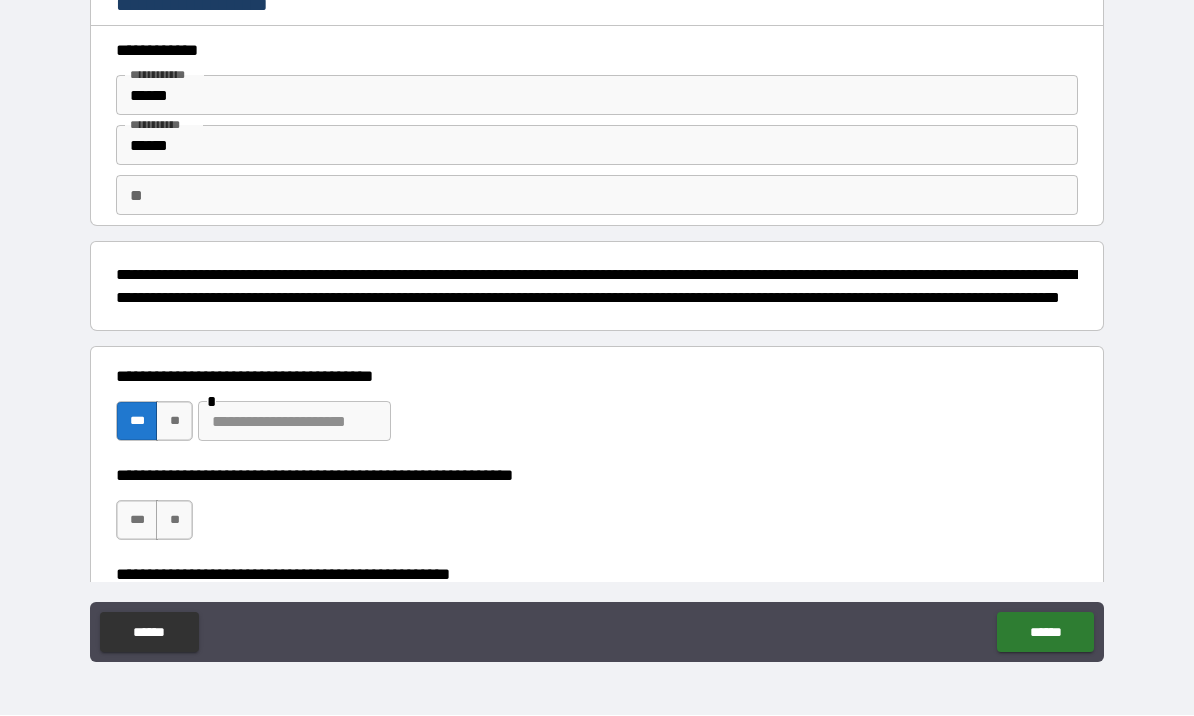 click at bounding box center [294, 422] 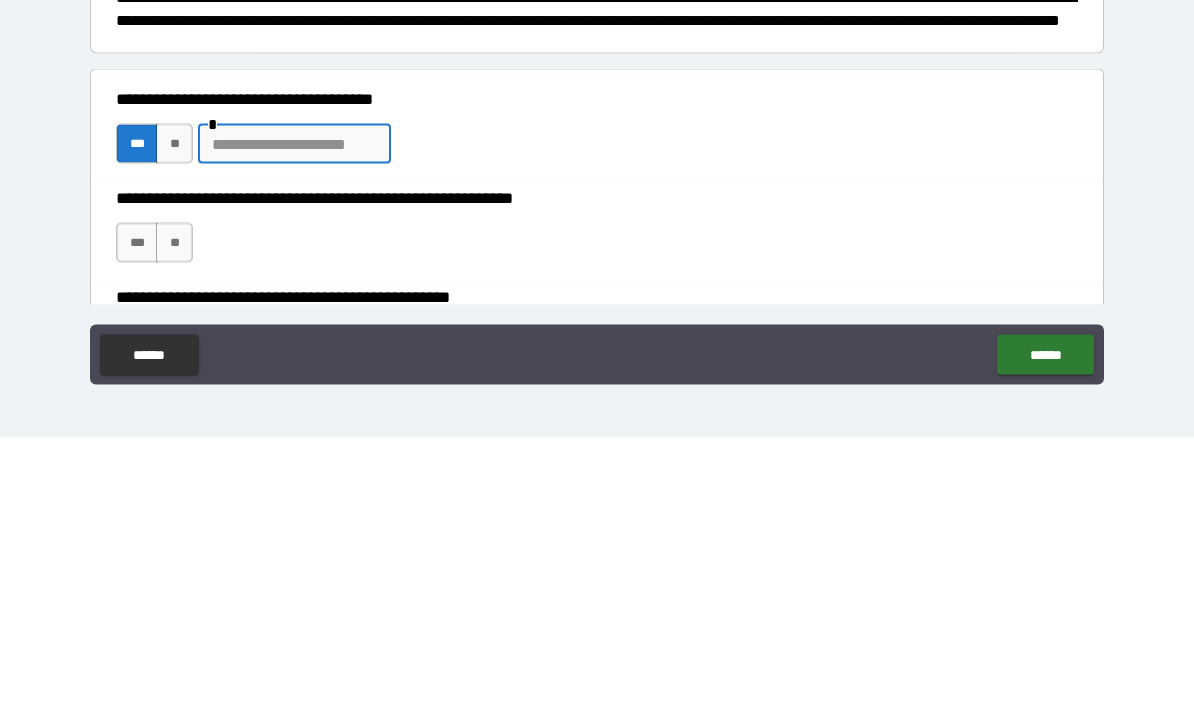 type on "*" 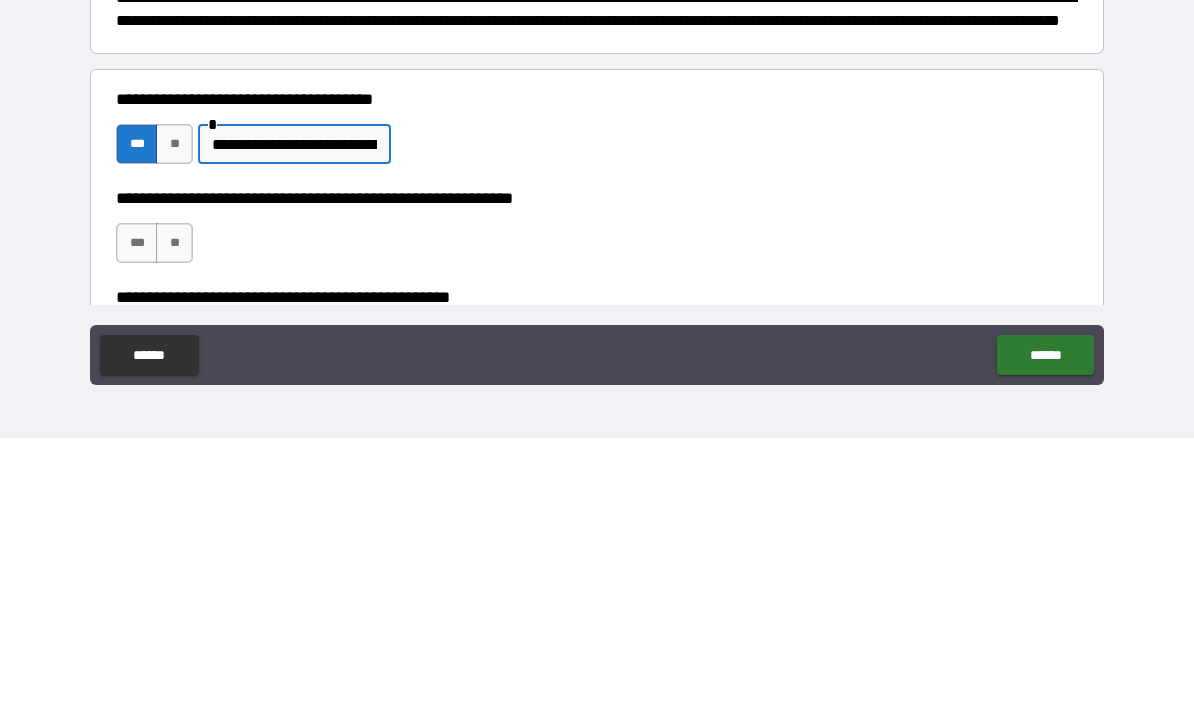 type on "**********" 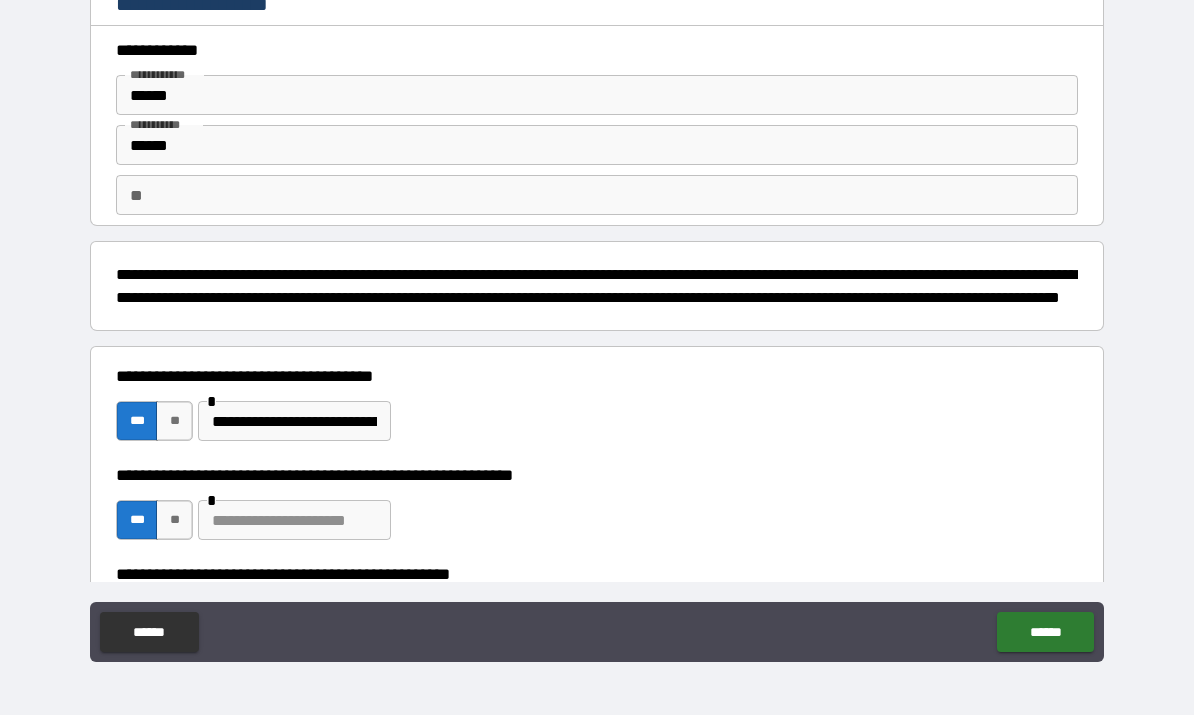 click at bounding box center [294, 521] 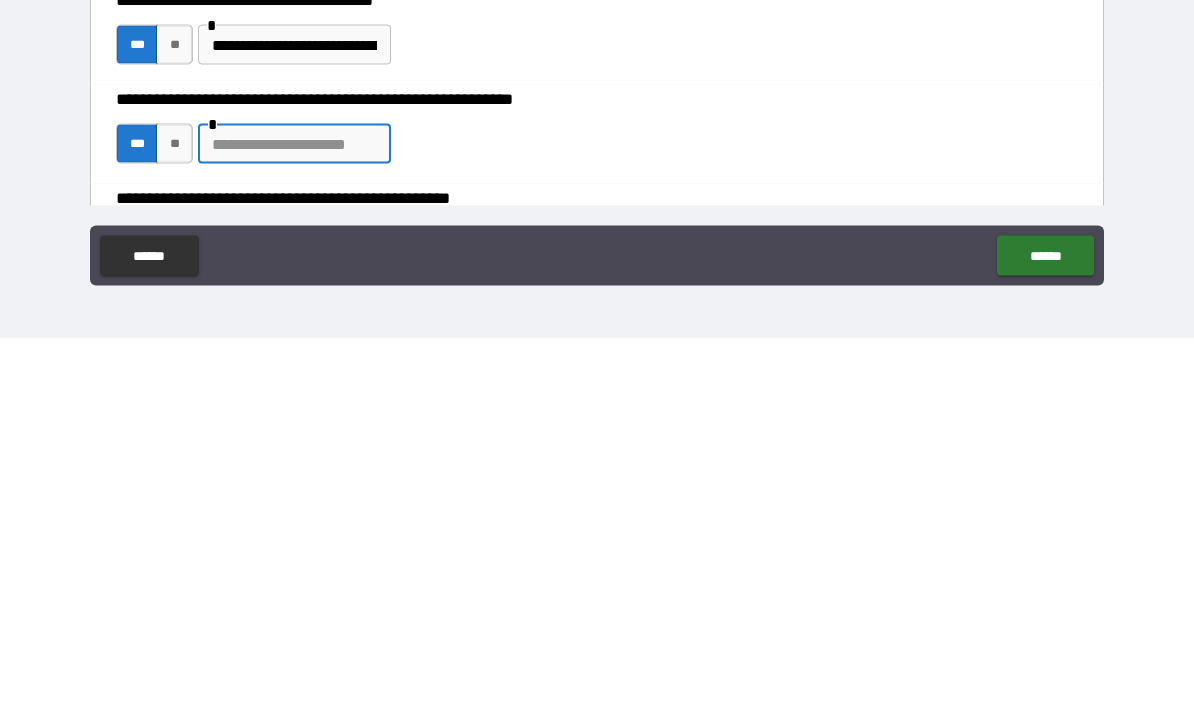 type on "*" 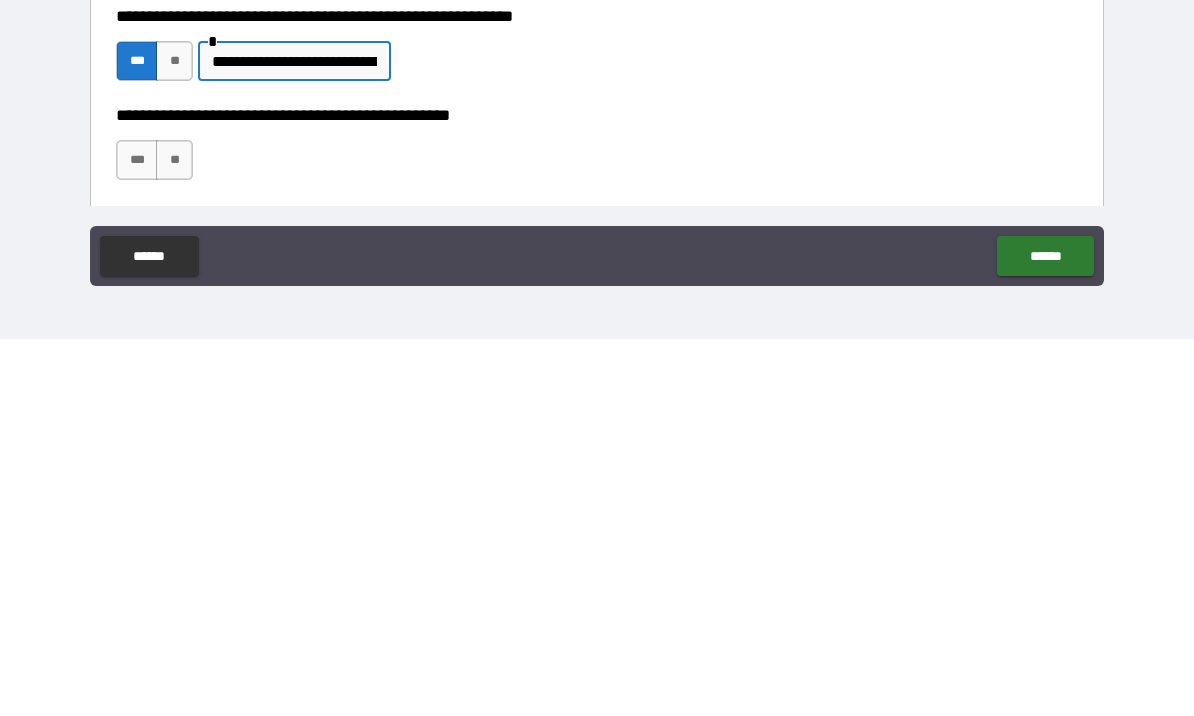 scroll, scrollTop: 88, scrollLeft: 0, axis: vertical 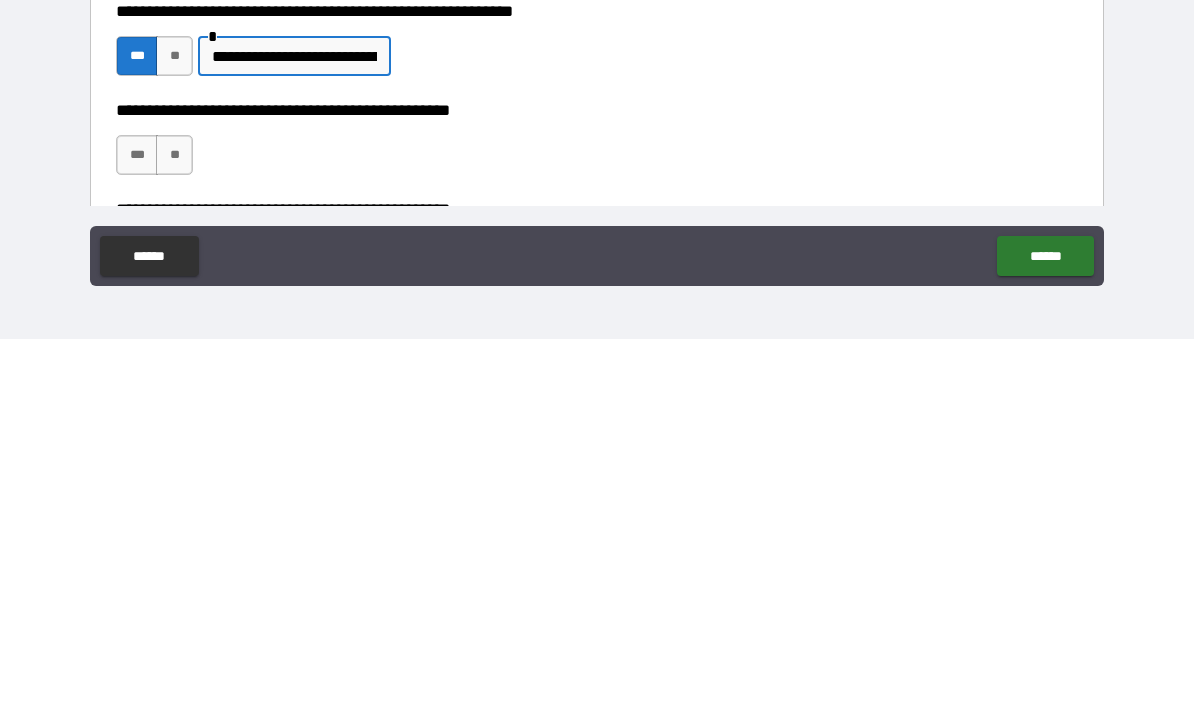 type on "**********" 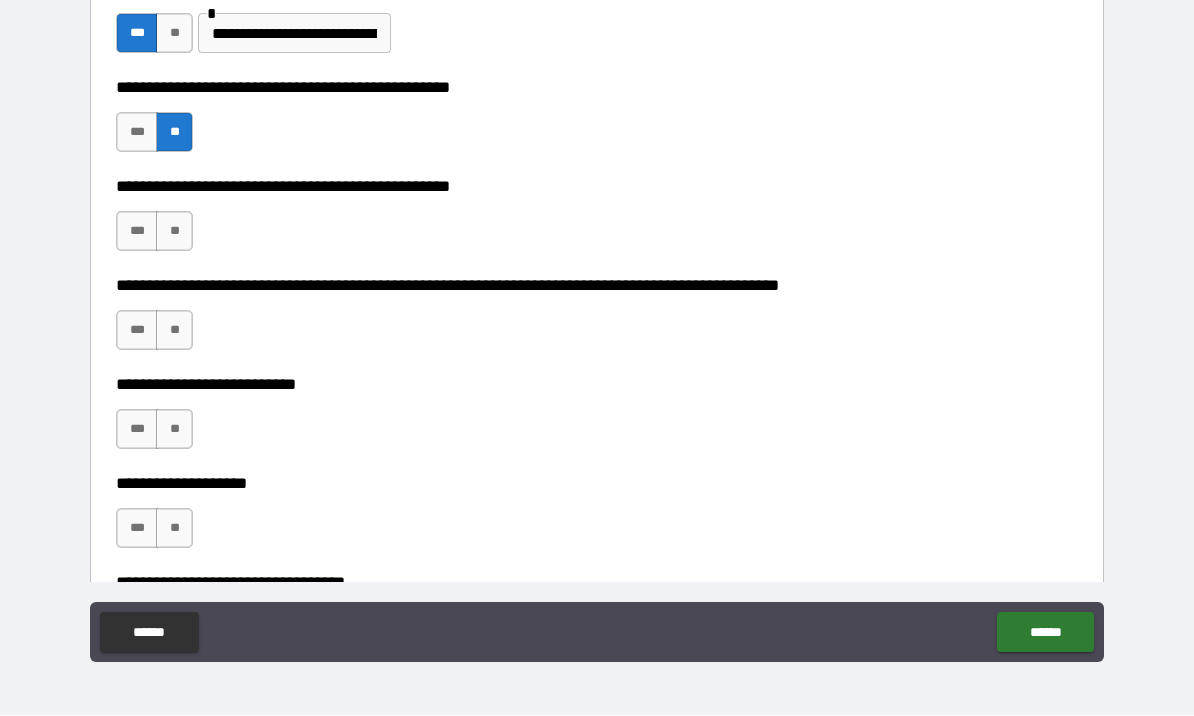 scroll, scrollTop: 490, scrollLeft: 0, axis: vertical 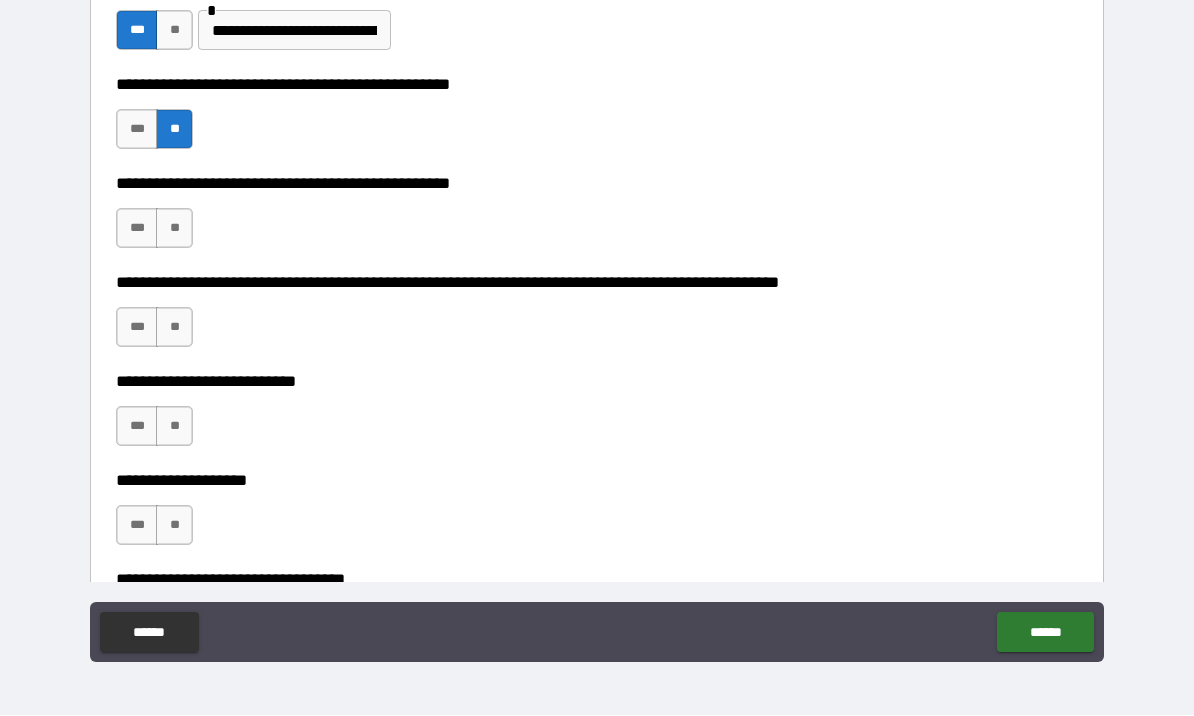 click on "**" at bounding box center [174, 229] 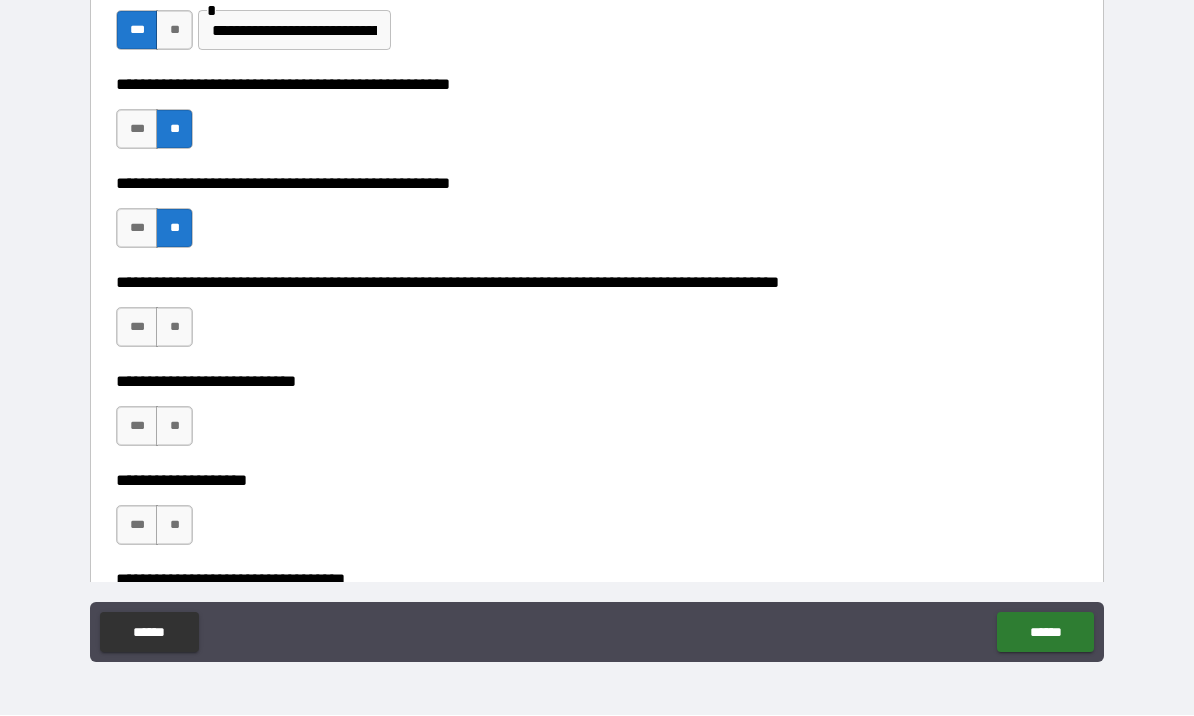 click on "**" at bounding box center [174, 328] 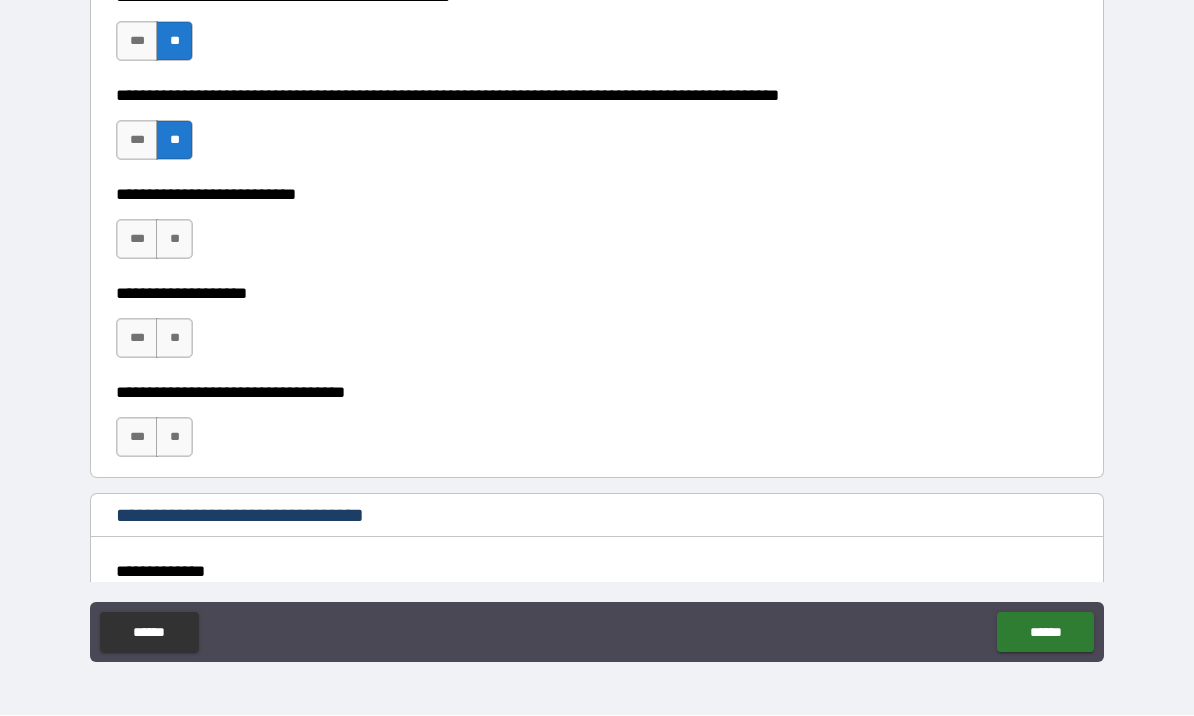 scroll, scrollTop: 694, scrollLeft: 0, axis: vertical 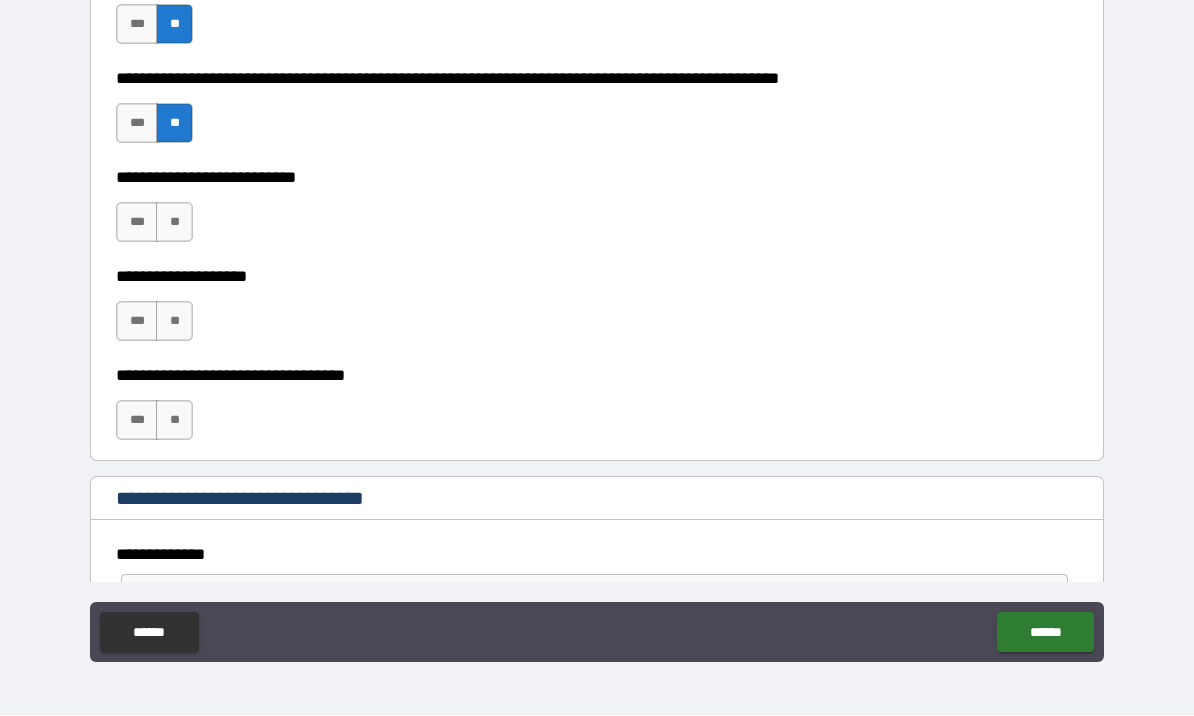 click on "**" at bounding box center (174, 223) 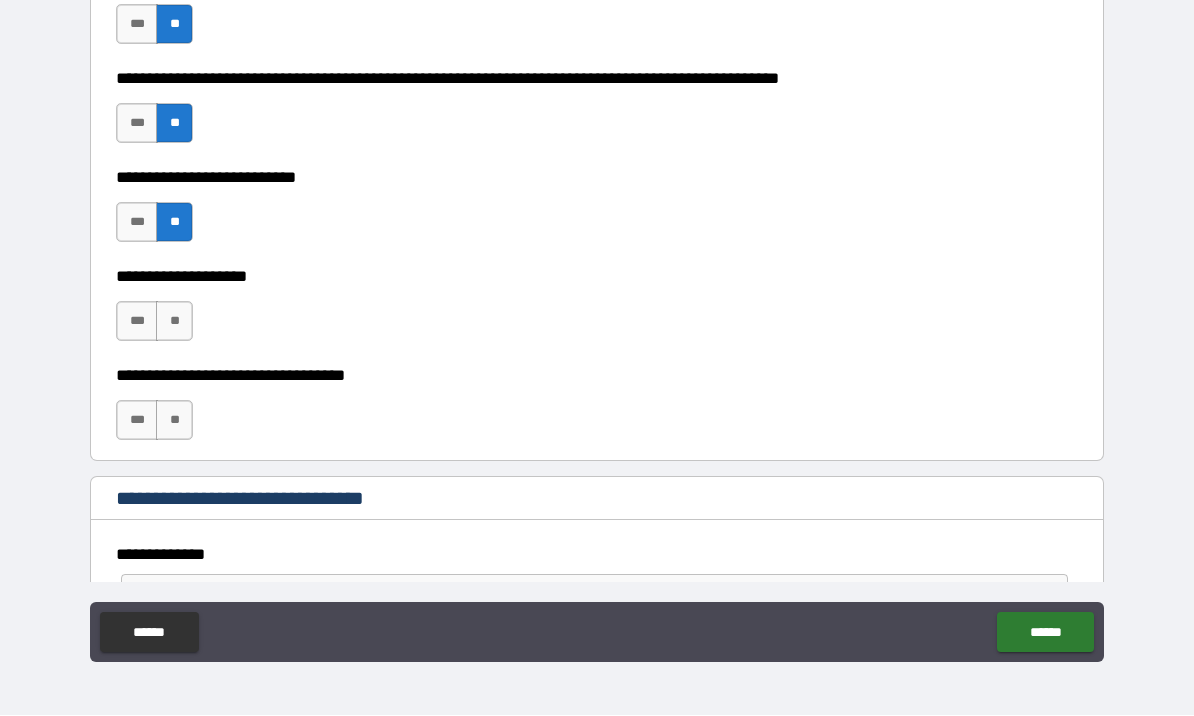 click on "***" at bounding box center (137, 322) 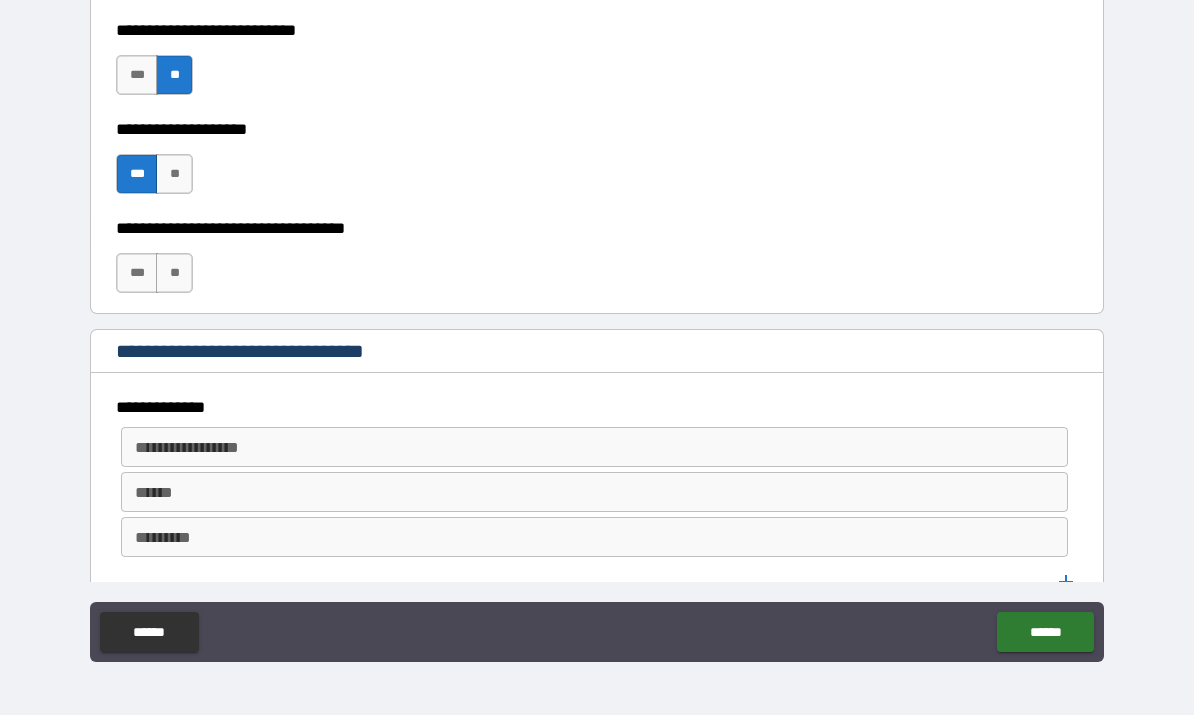 click on "**" at bounding box center [174, 274] 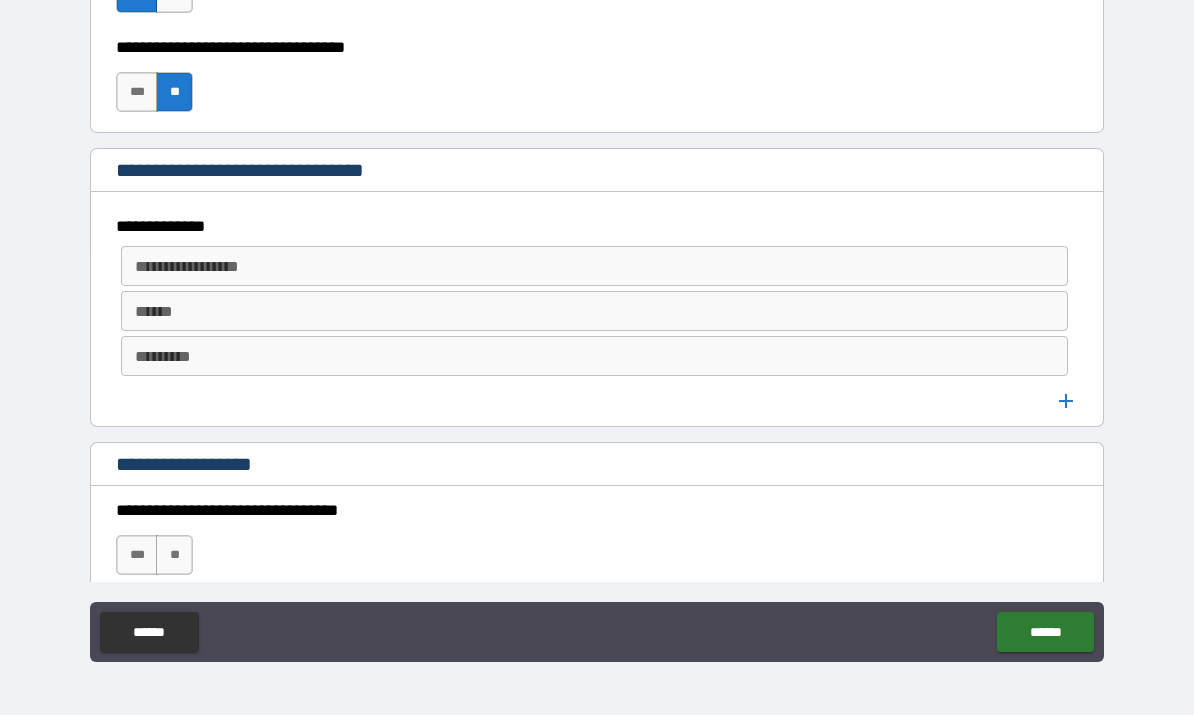 scroll, scrollTop: 1042, scrollLeft: 0, axis: vertical 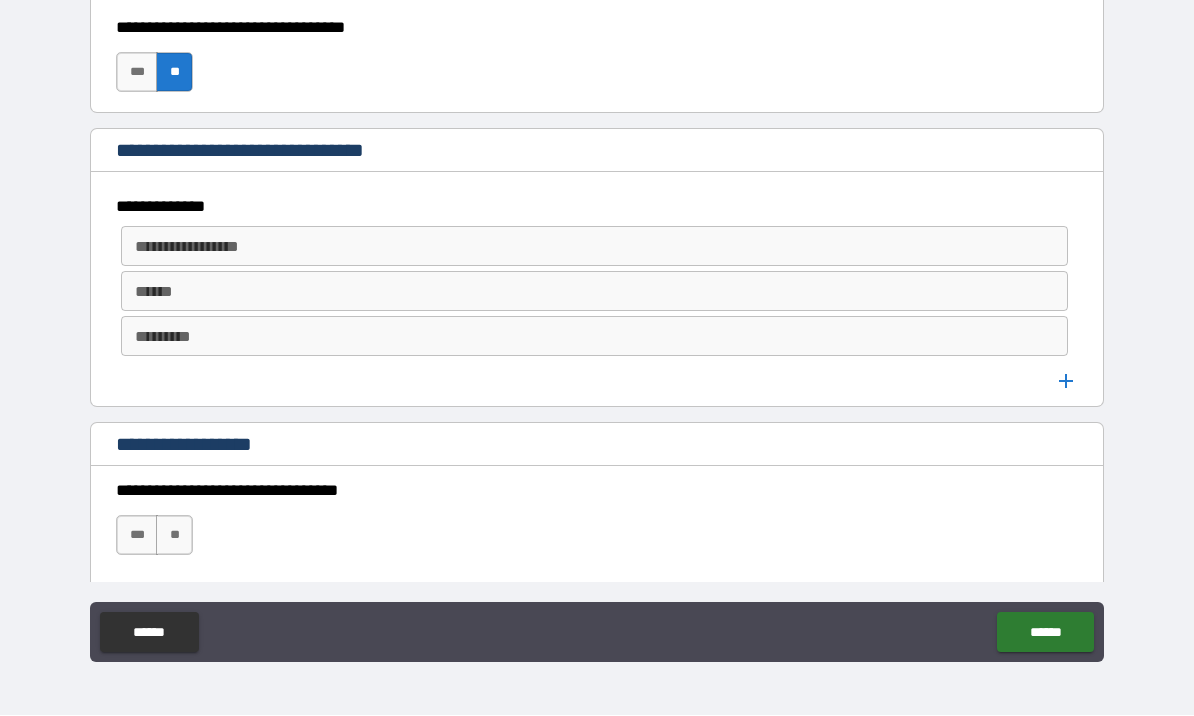 click on "**********" at bounding box center [594, 247] 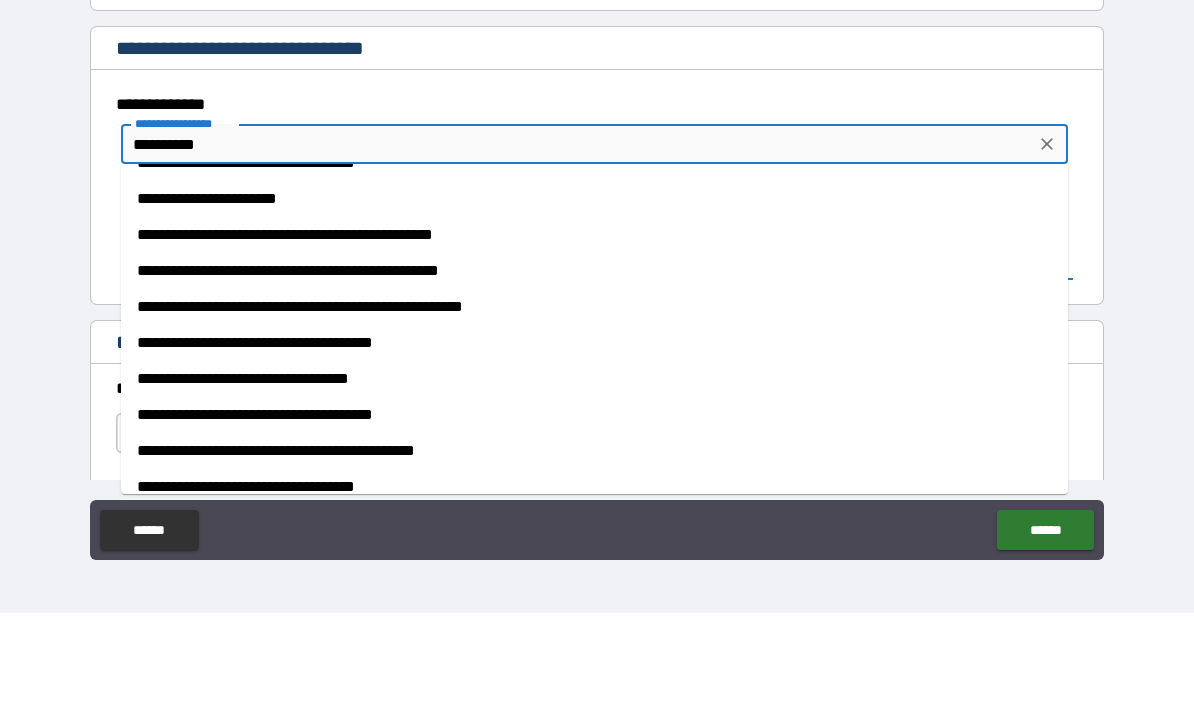 scroll, scrollTop: 362, scrollLeft: 0, axis: vertical 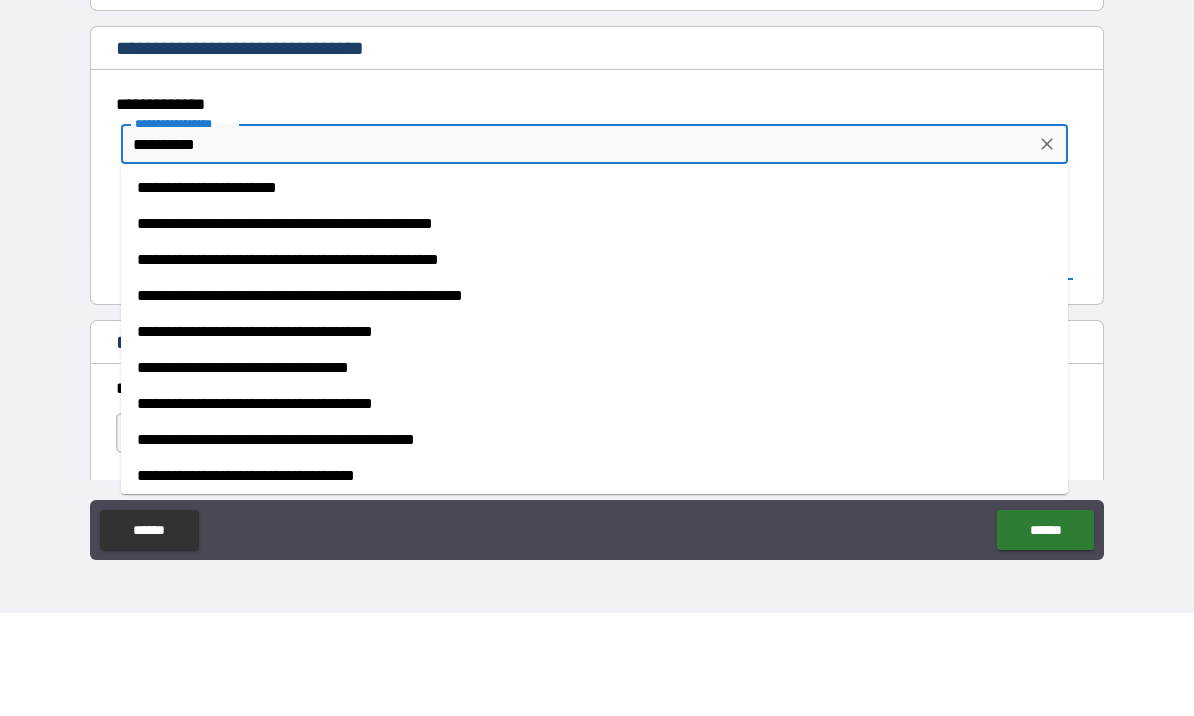 click on "**********" at bounding box center [594, 291] 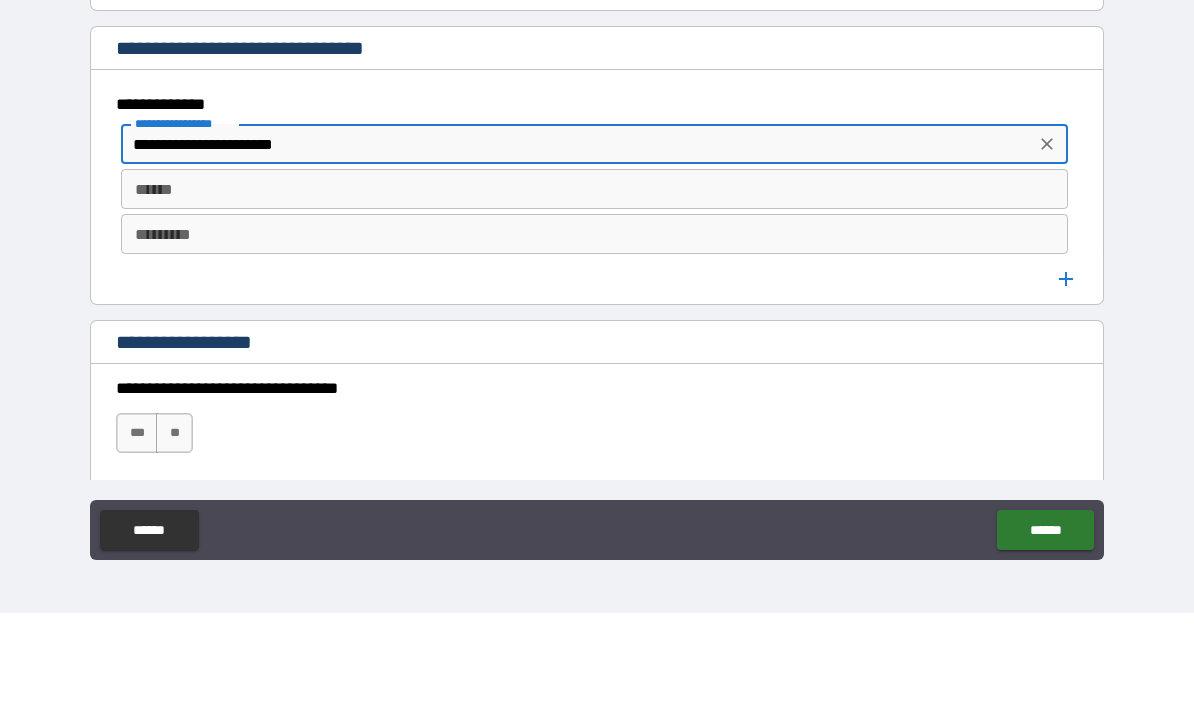 click on "****** ******" at bounding box center [594, 292] 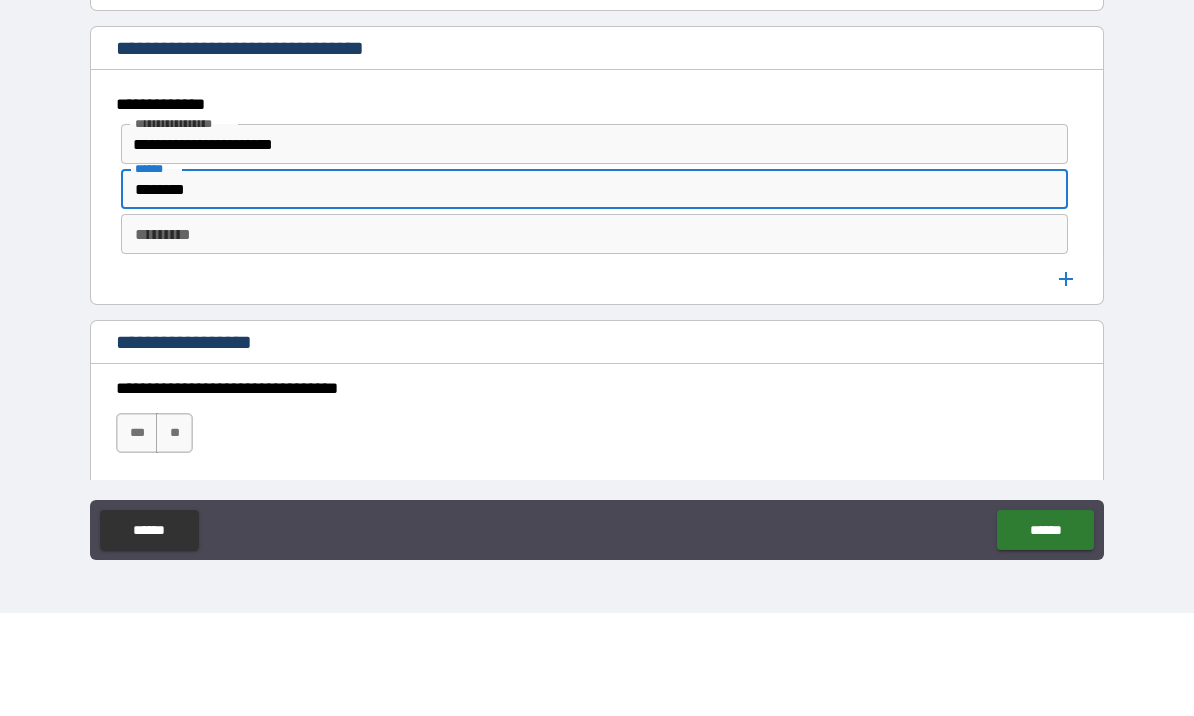 type on "********" 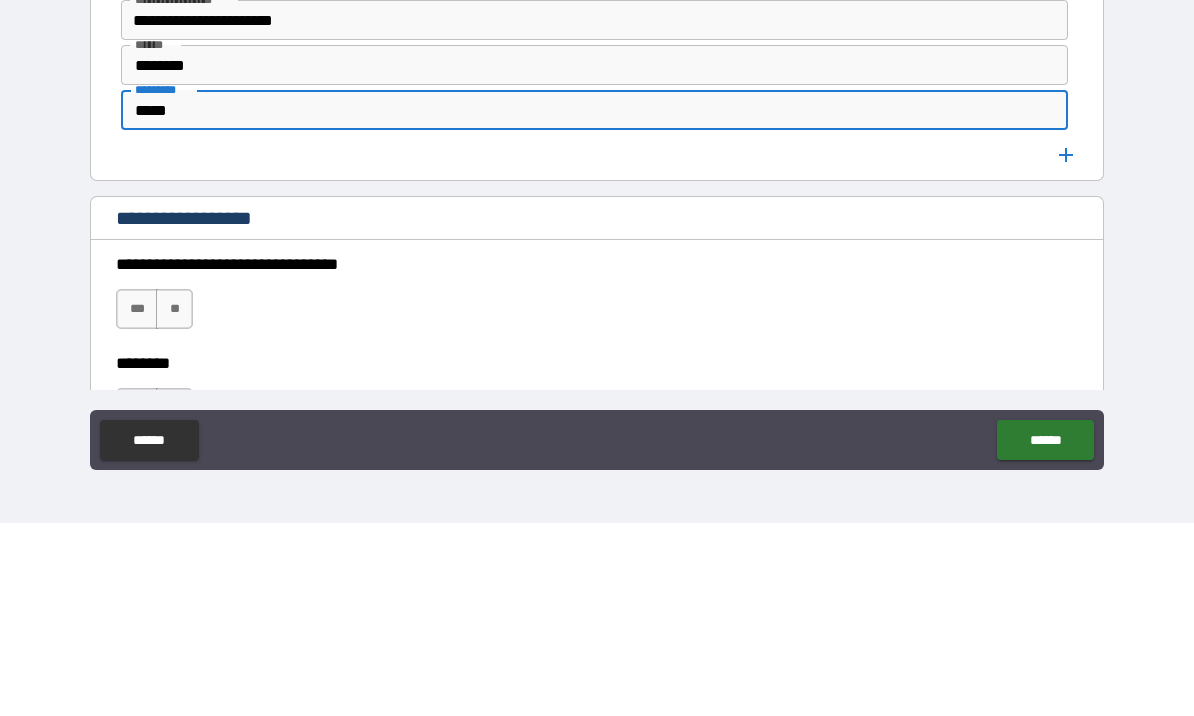 scroll, scrollTop: 1108, scrollLeft: 0, axis: vertical 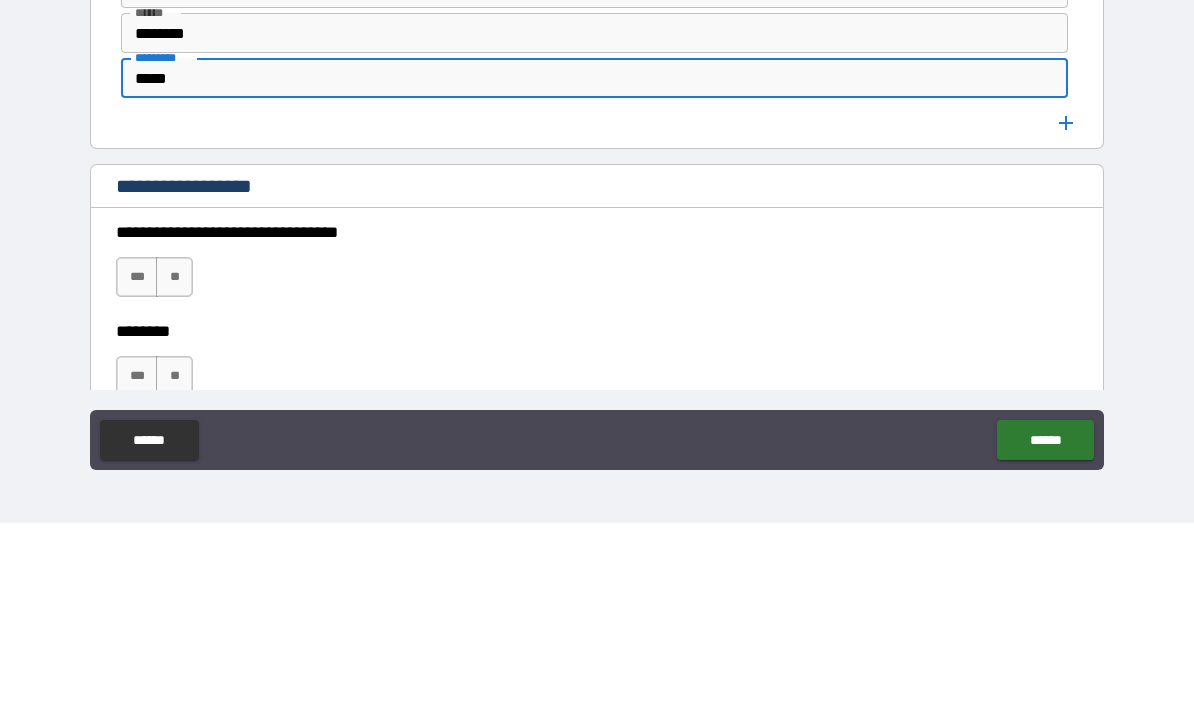 type on "*****" 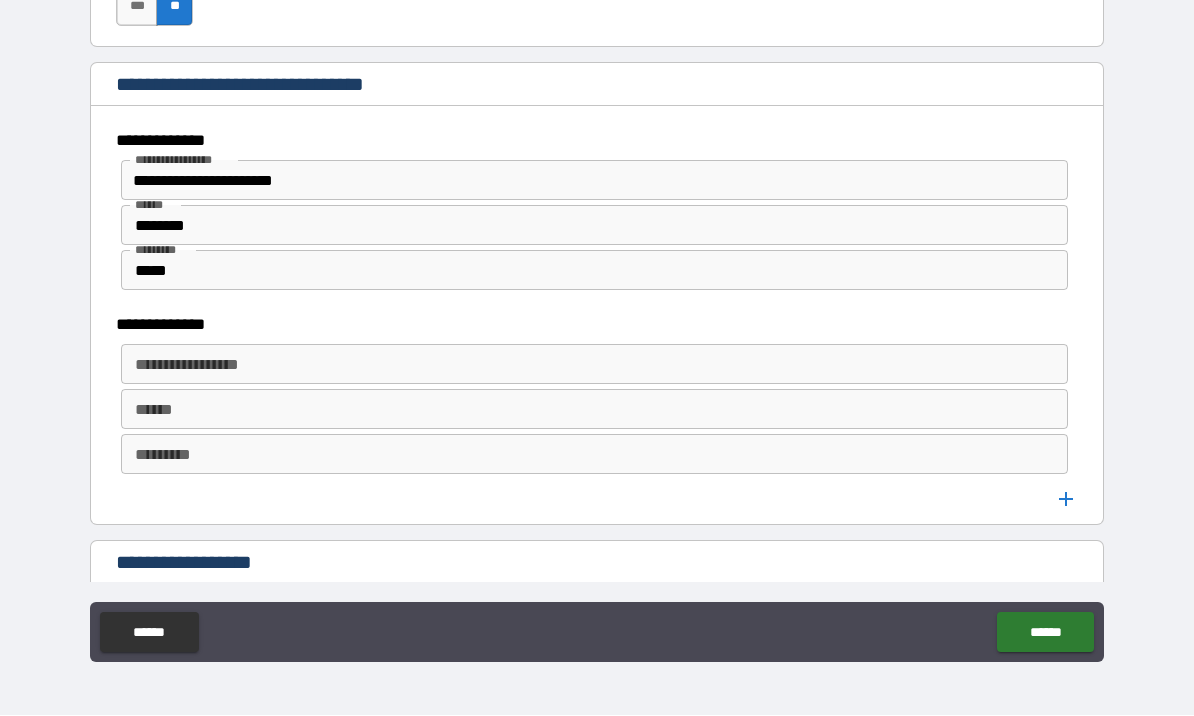 scroll, scrollTop: 1110, scrollLeft: 0, axis: vertical 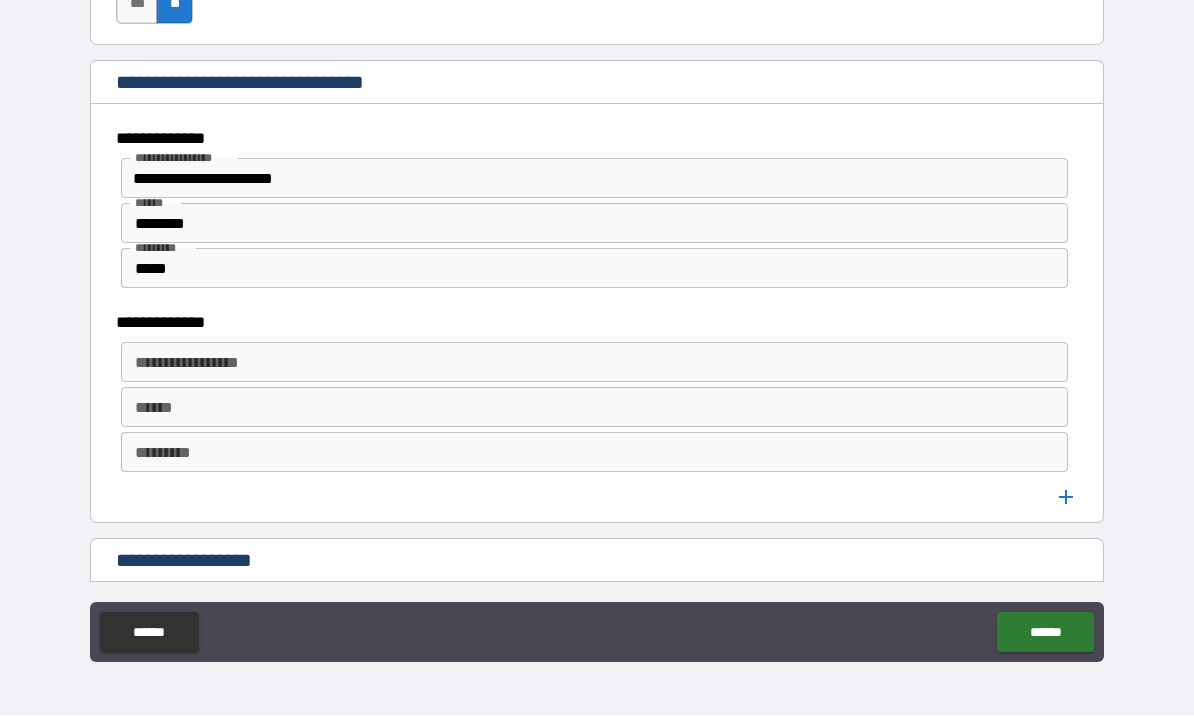 click on "**********" at bounding box center (597, 323) 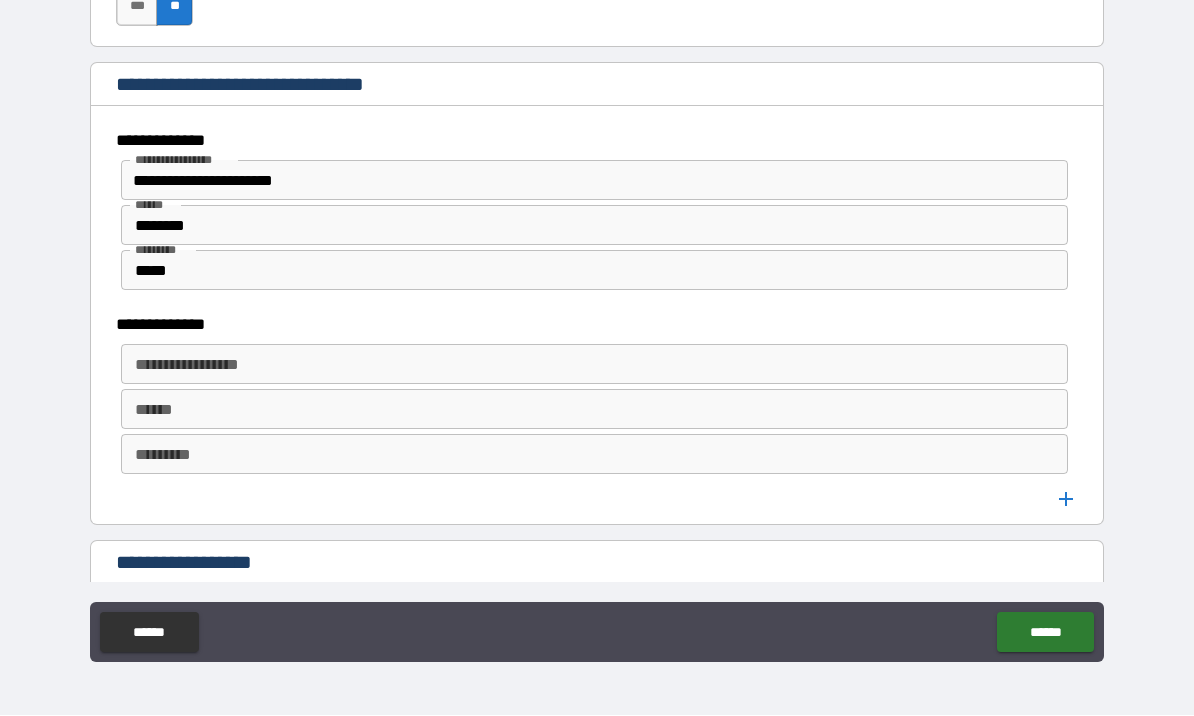 click on "**********" at bounding box center (594, 365) 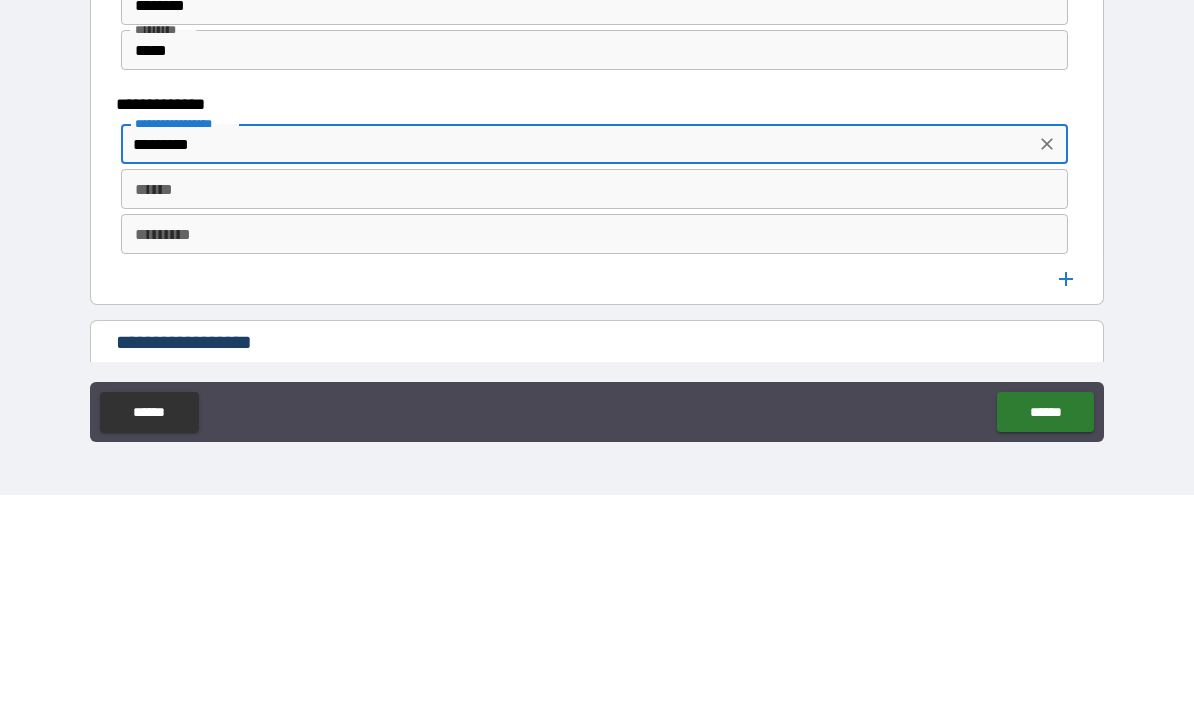type on "*********" 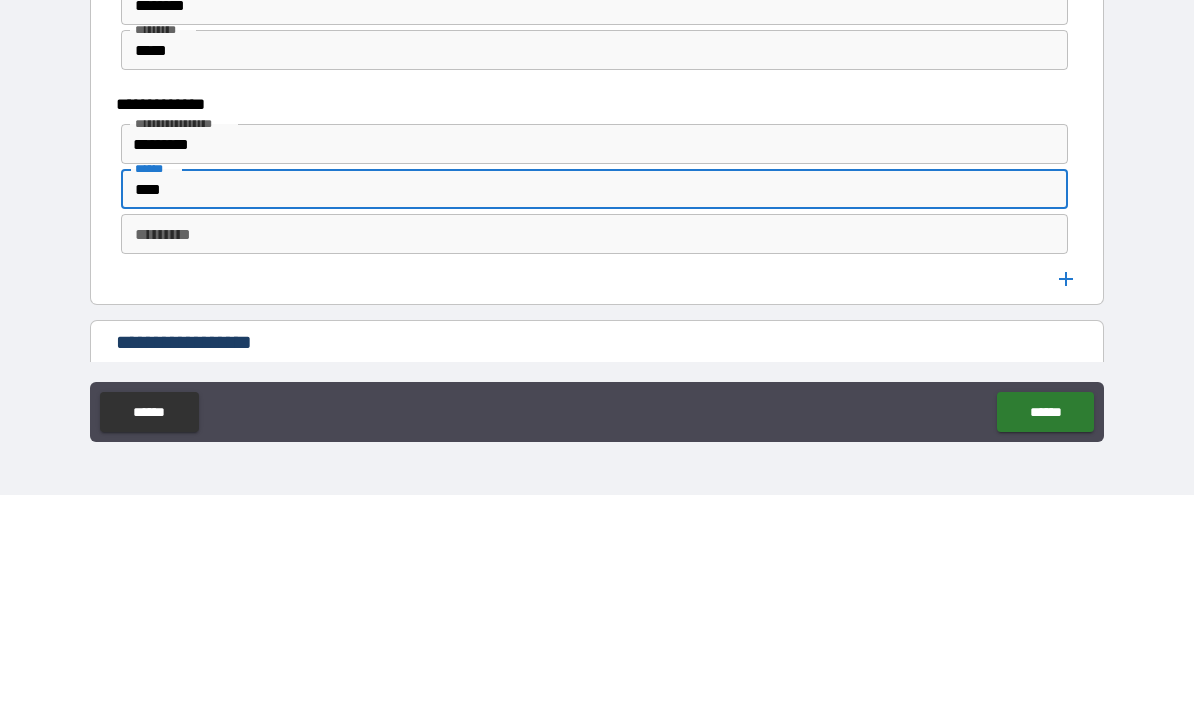 type on "***" 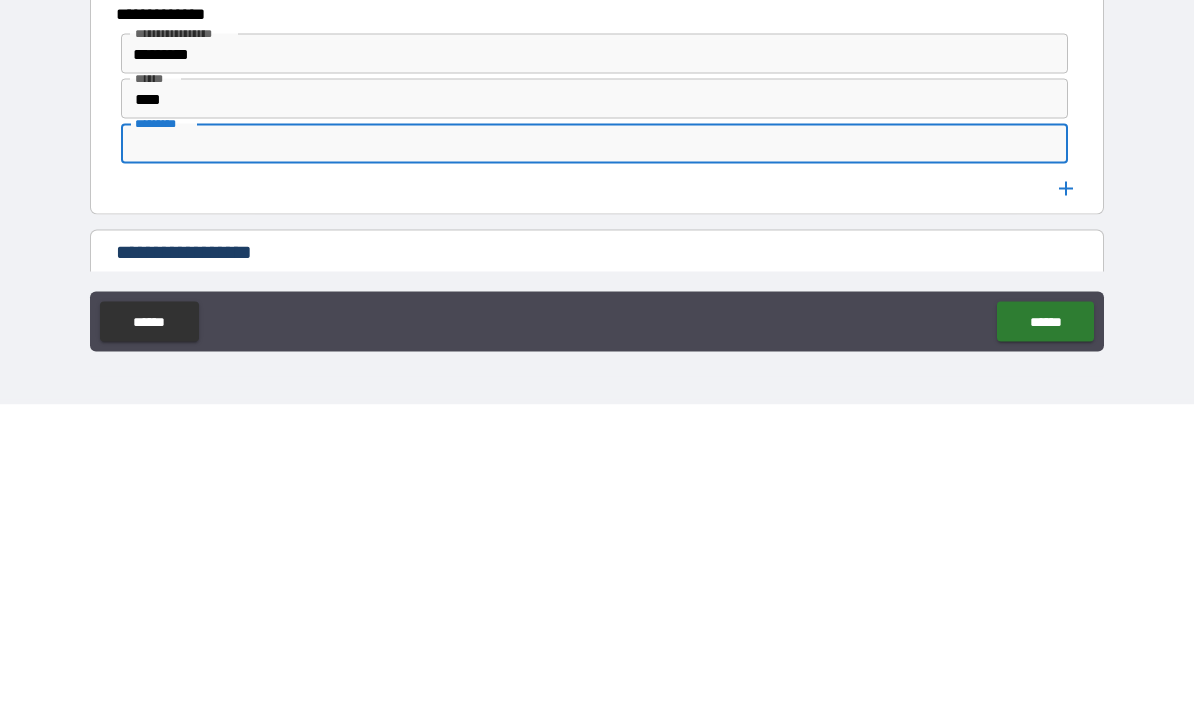 type on "*" 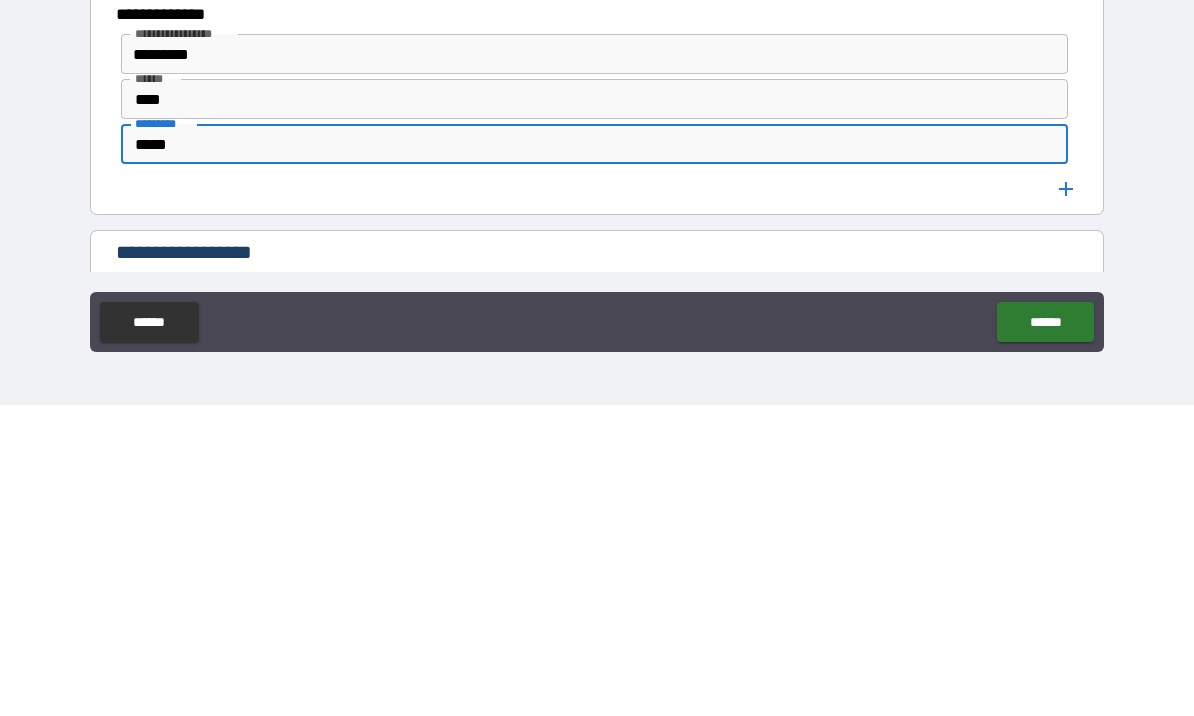 type on "*****" 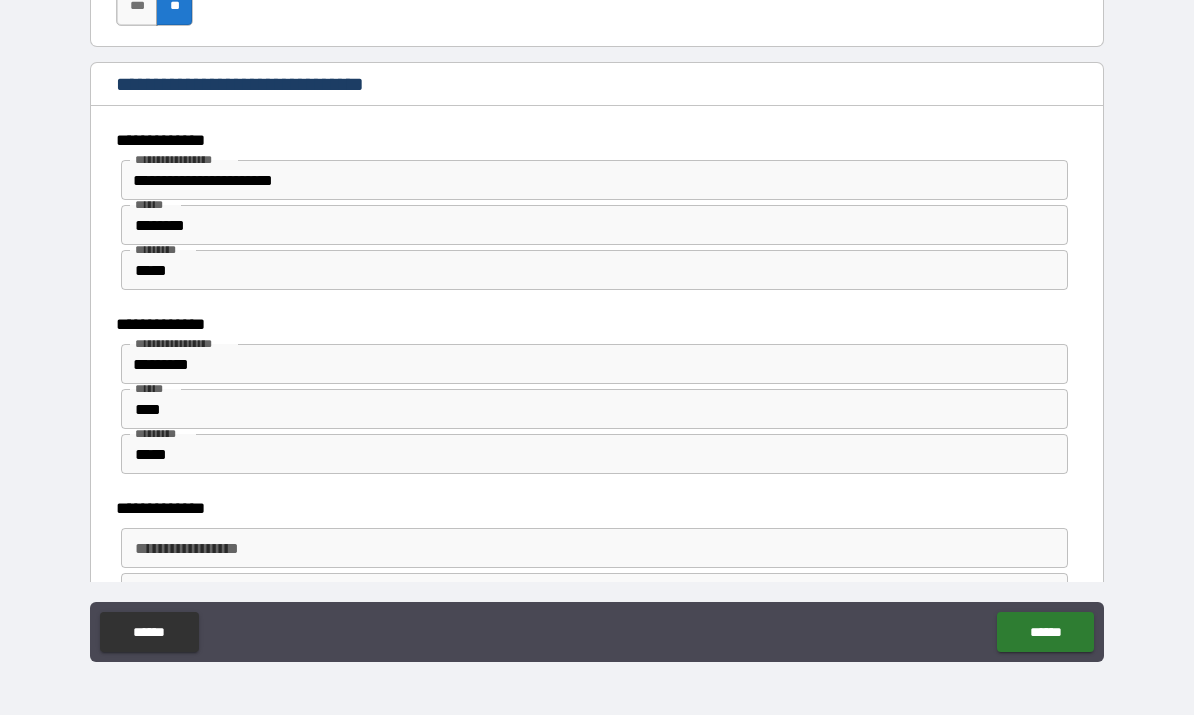 click on "**********" at bounding box center [594, 549] 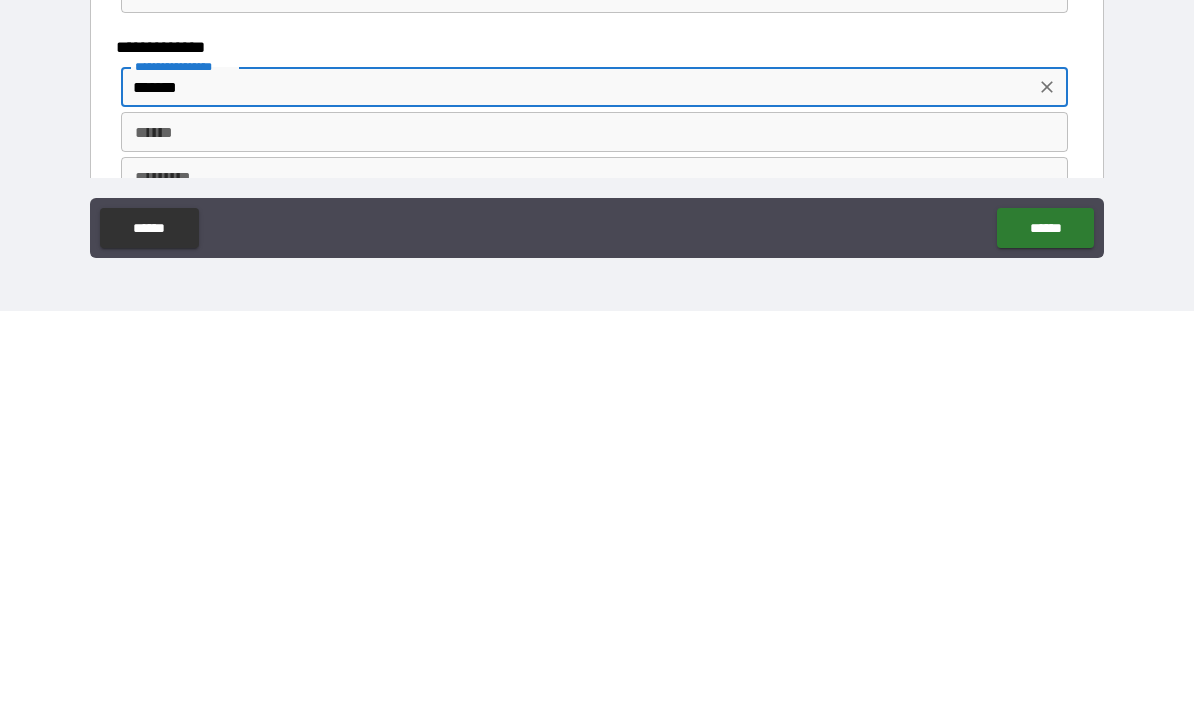scroll, scrollTop: 1168, scrollLeft: 0, axis: vertical 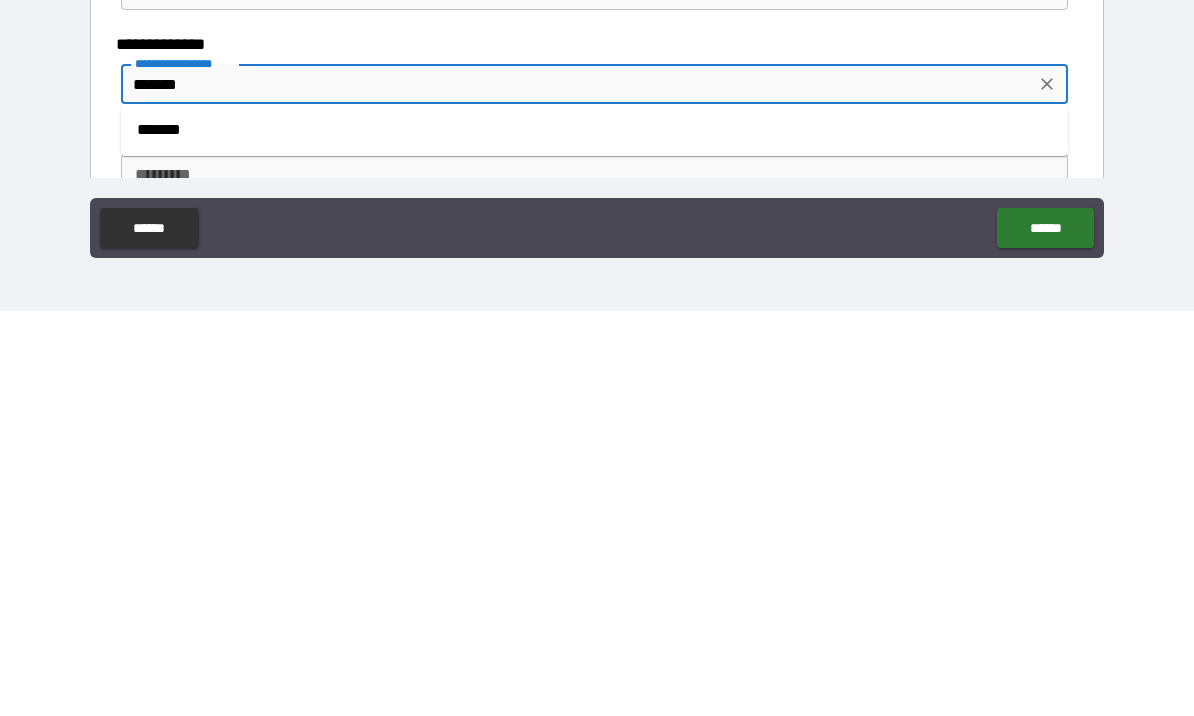 click on "*******" at bounding box center (594, 535) 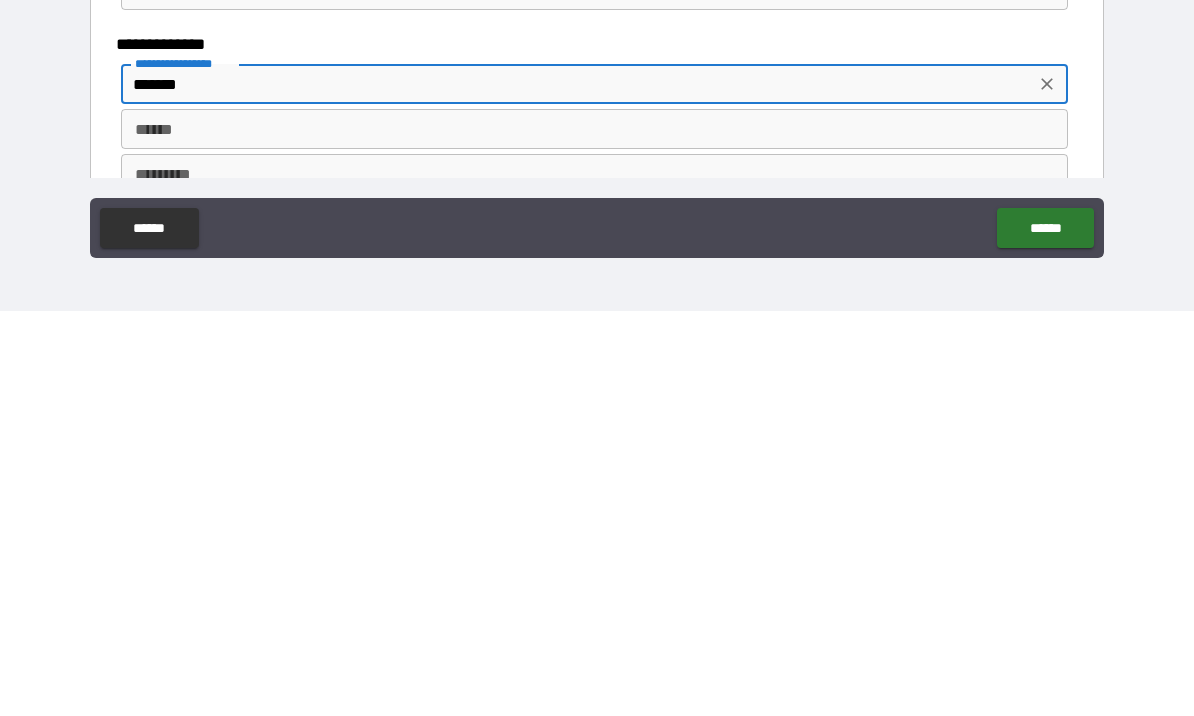 click on "****** ******" at bounding box center (594, 534) 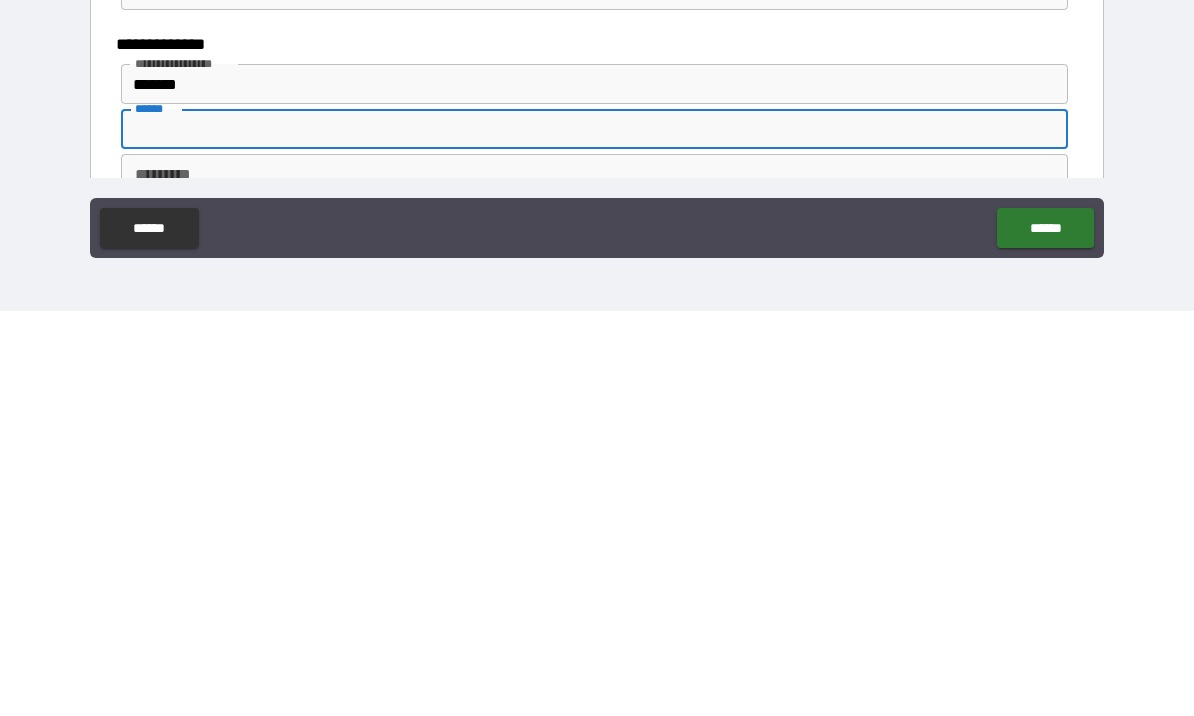 type on "*" 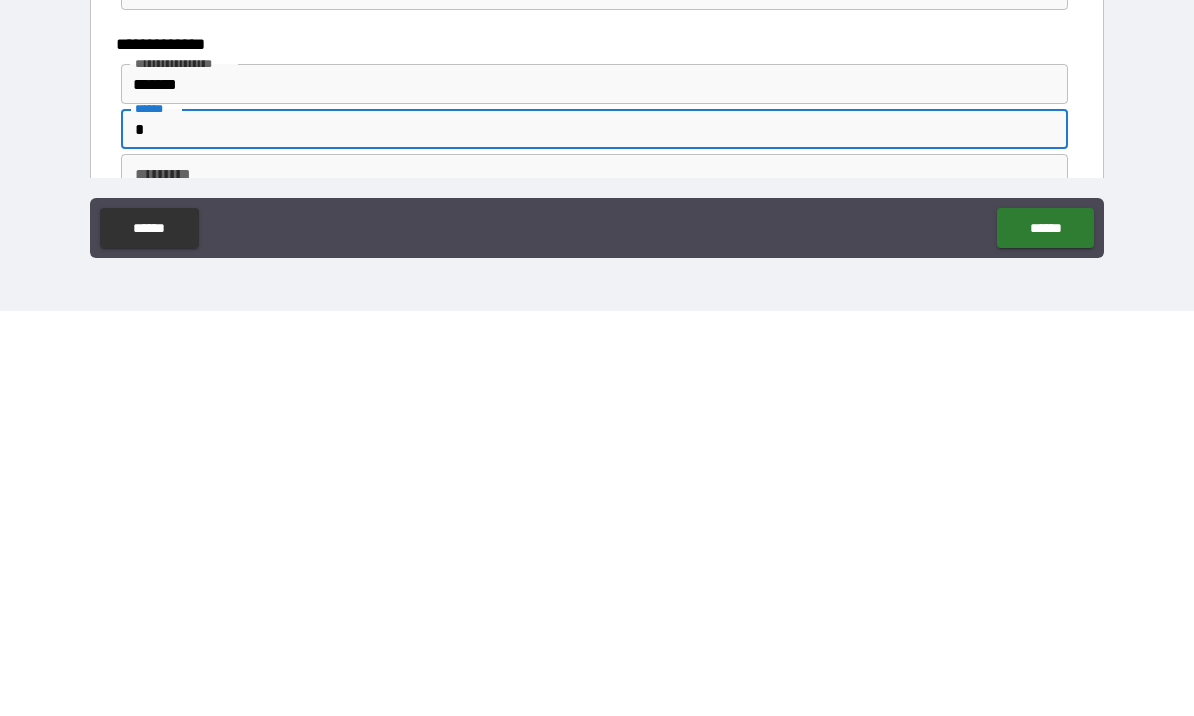 type 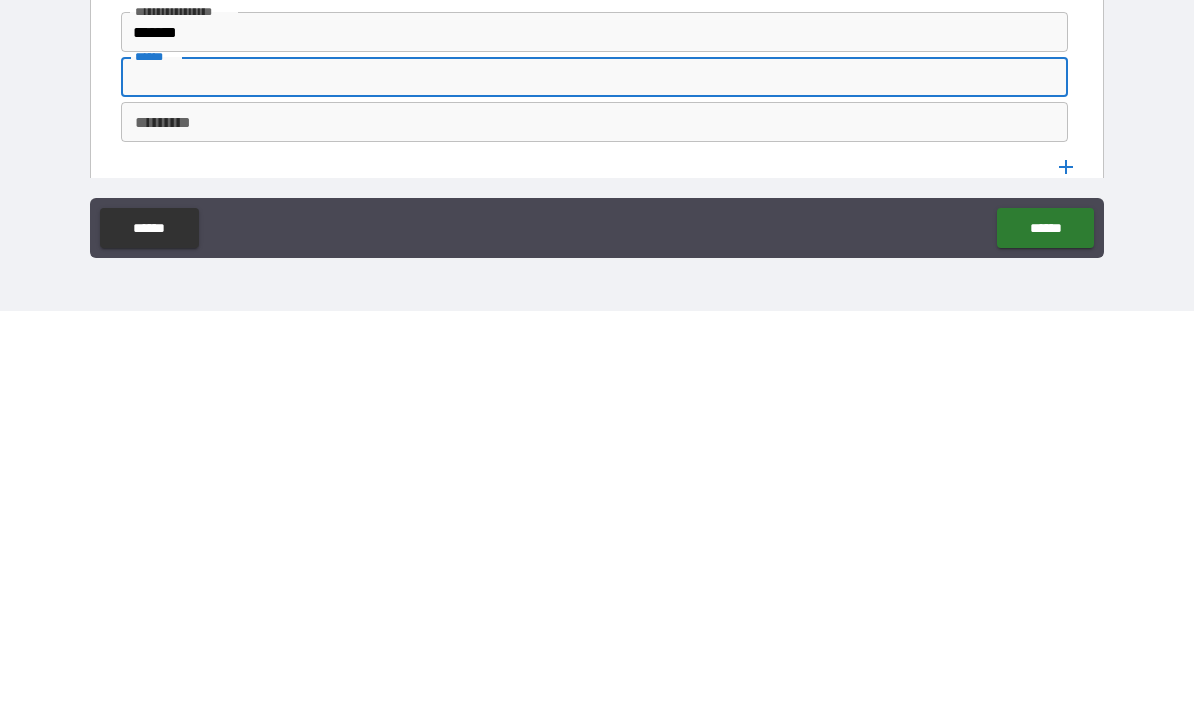 scroll, scrollTop: 1267, scrollLeft: 0, axis: vertical 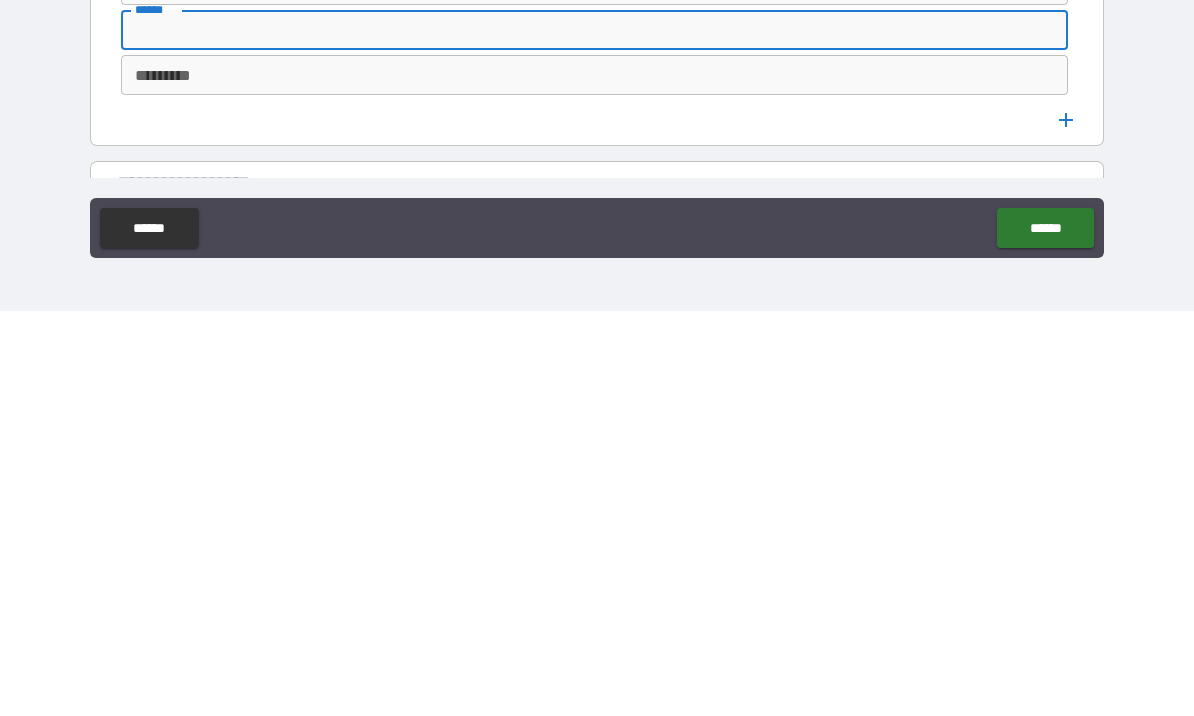 click on "********* *********" at bounding box center [594, 480] 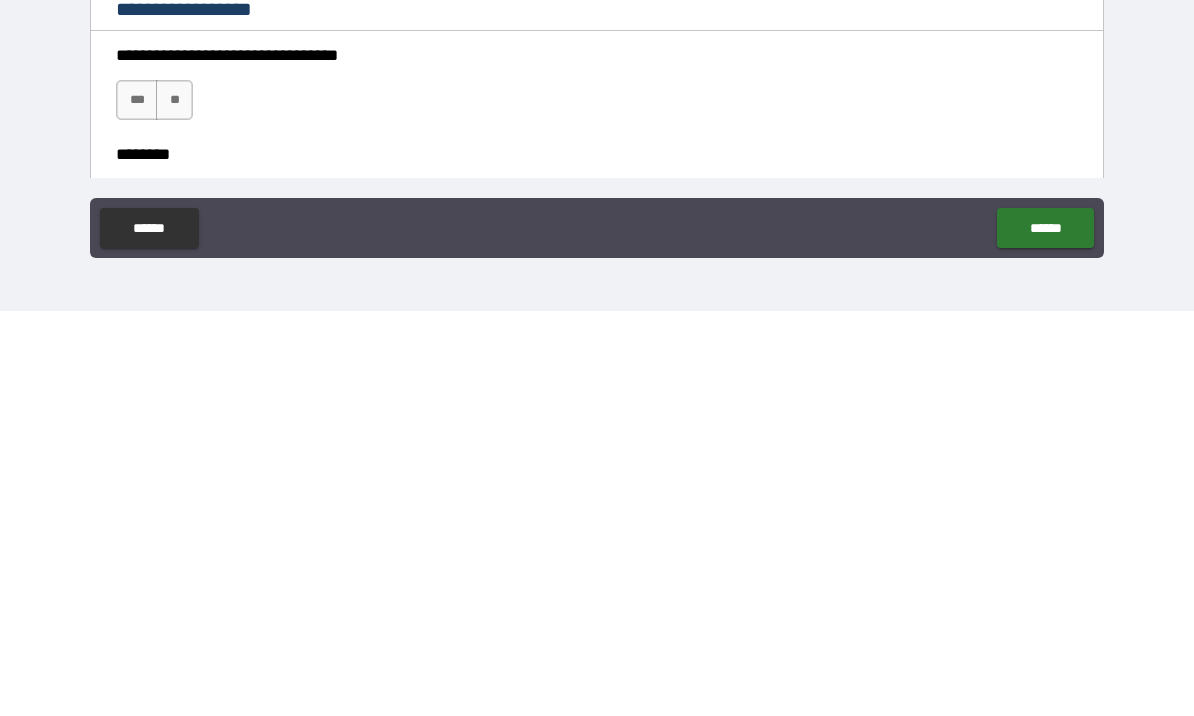 scroll, scrollTop: 1443, scrollLeft: 0, axis: vertical 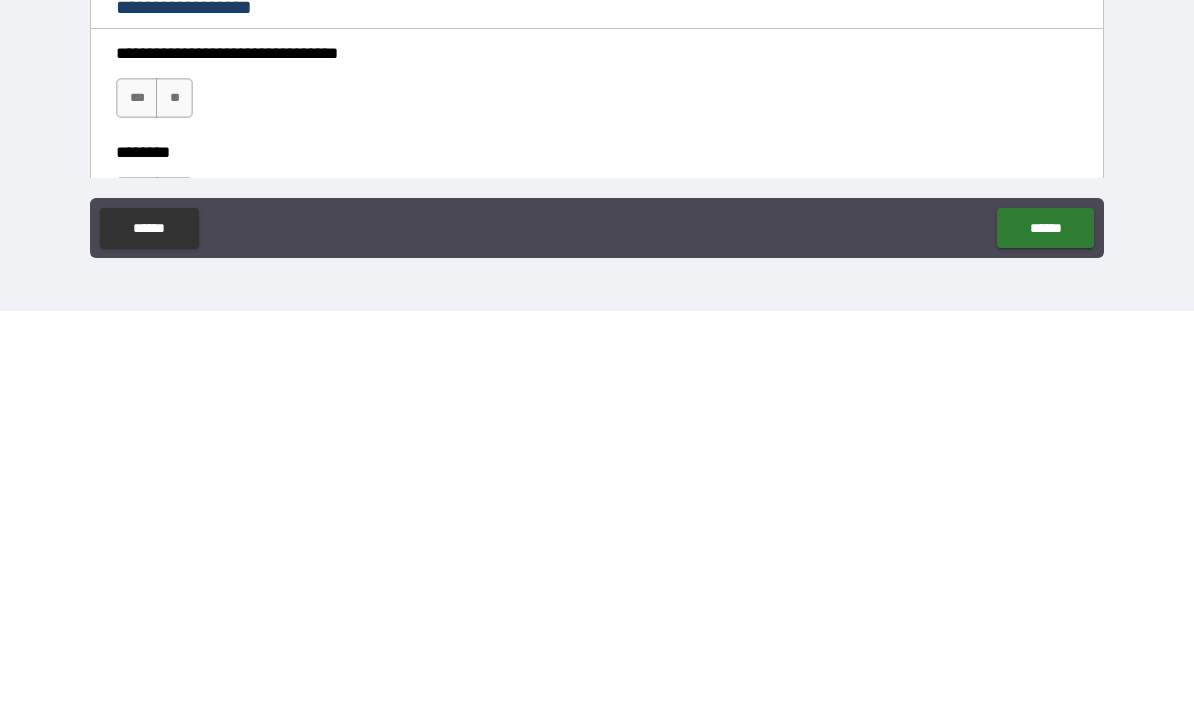 type on "*****" 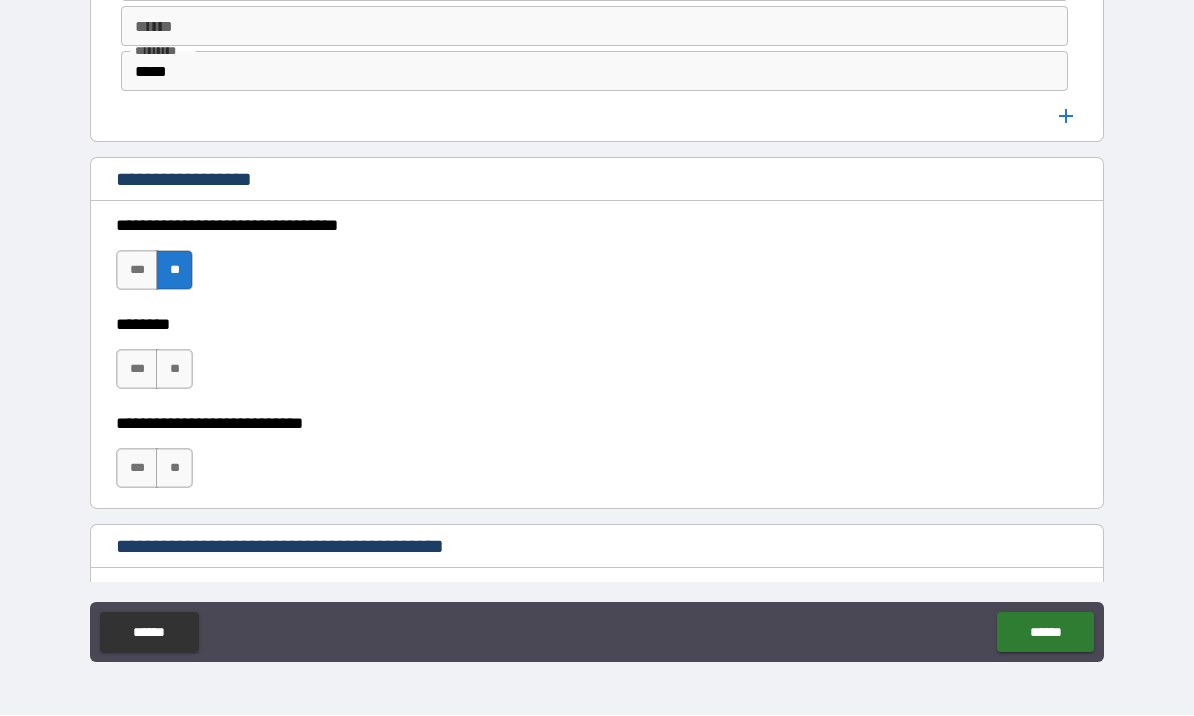 scroll, scrollTop: 1676, scrollLeft: 0, axis: vertical 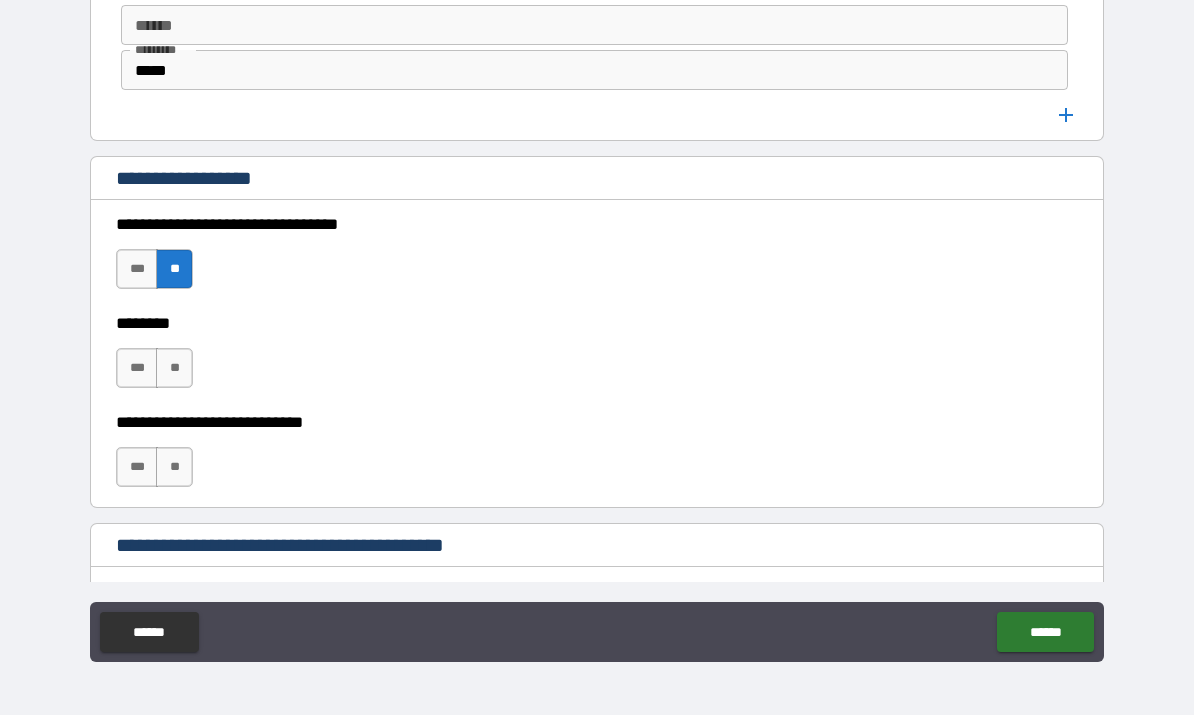 click on "**" at bounding box center (174, 369) 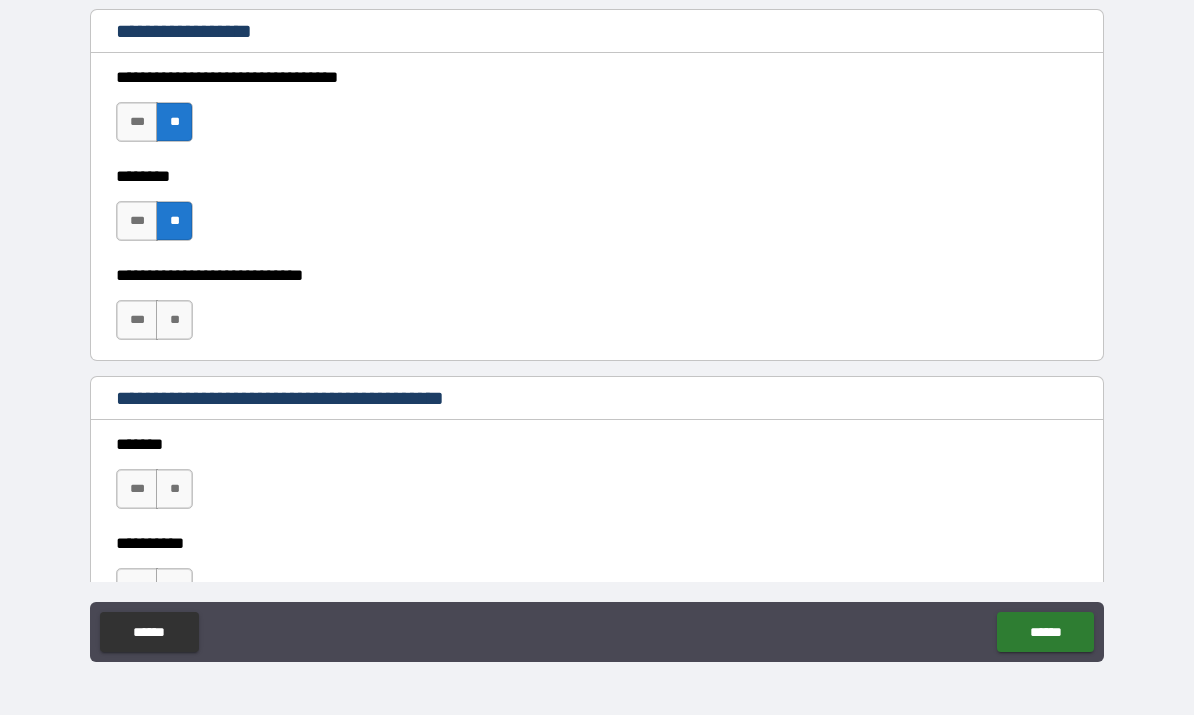 click on "**" at bounding box center (174, 321) 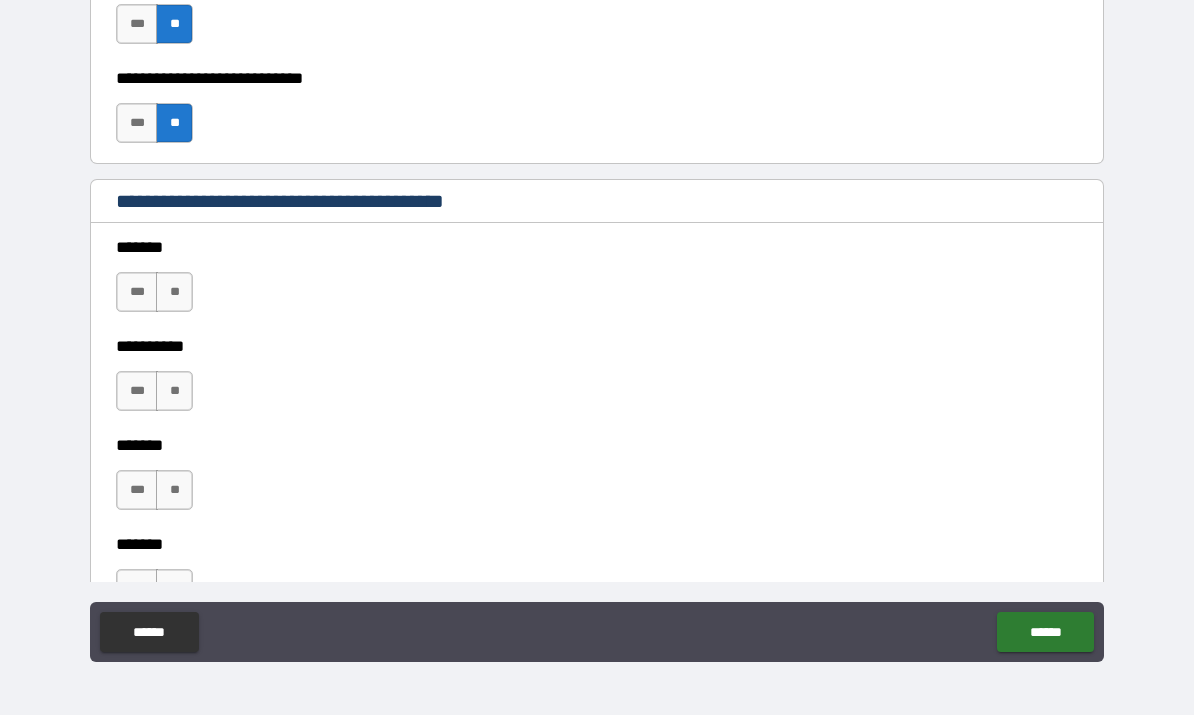 scroll, scrollTop: 2034, scrollLeft: 0, axis: vertical 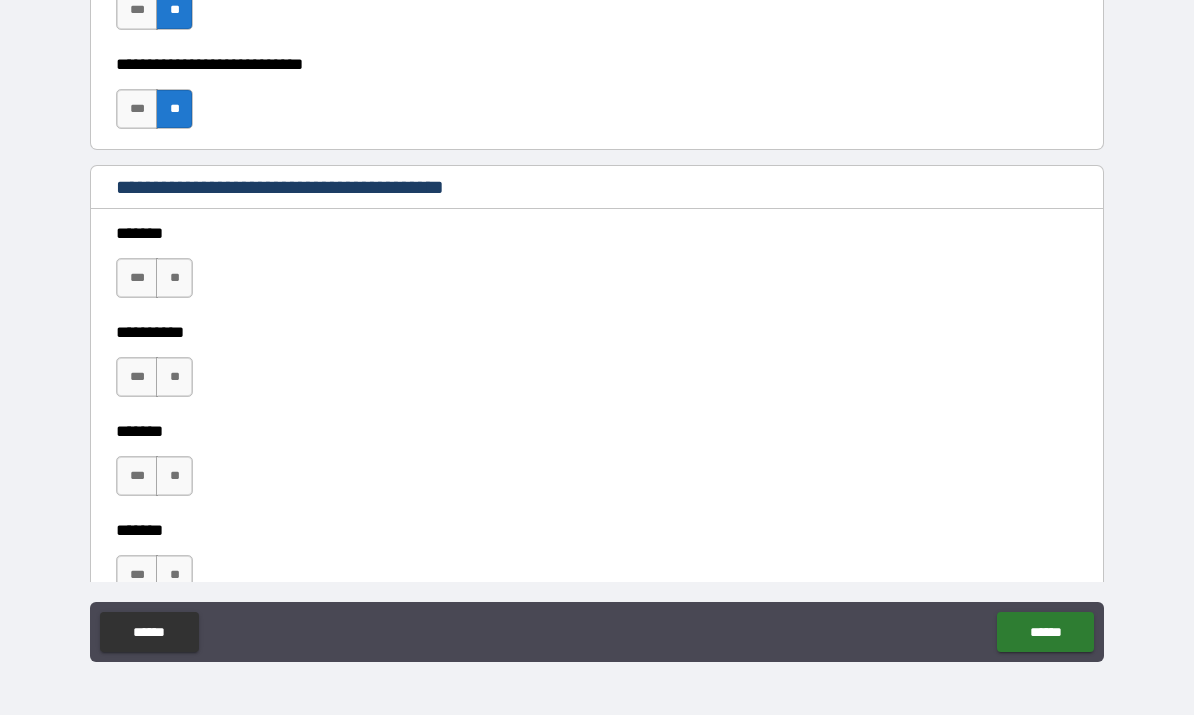click on "**" at bounding box center [174, 279] 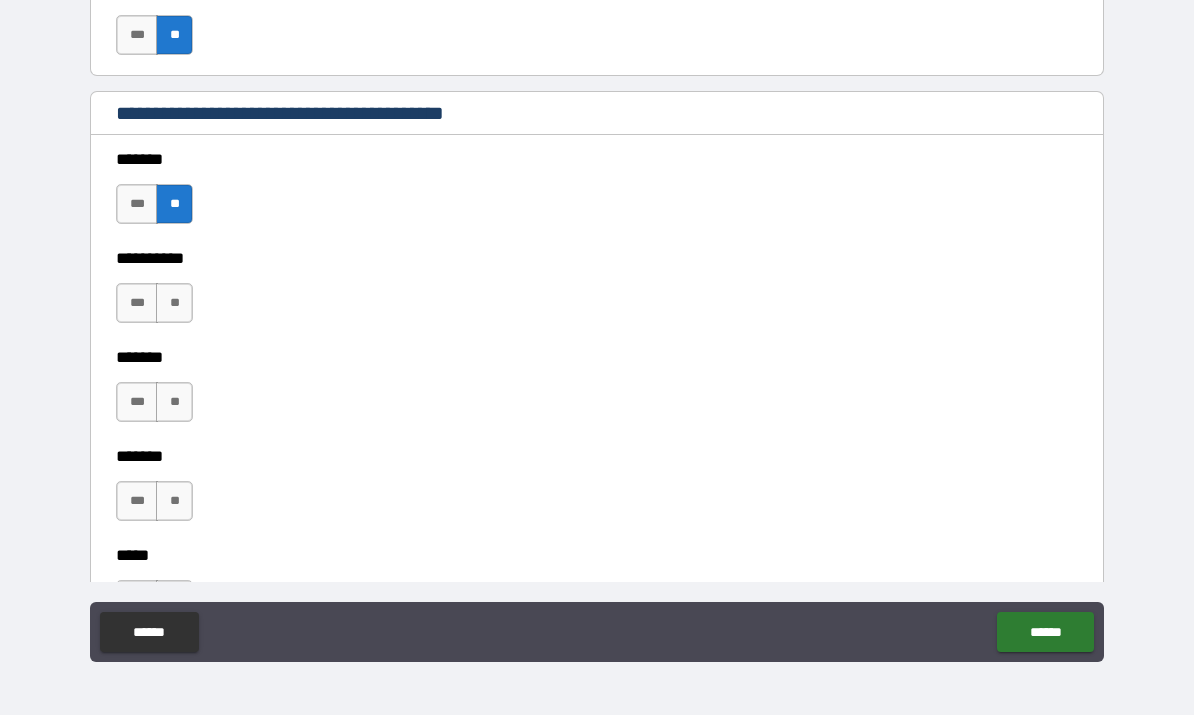 scroll, scrollTop: 2126, scrollLeft: 0, axis: vertical 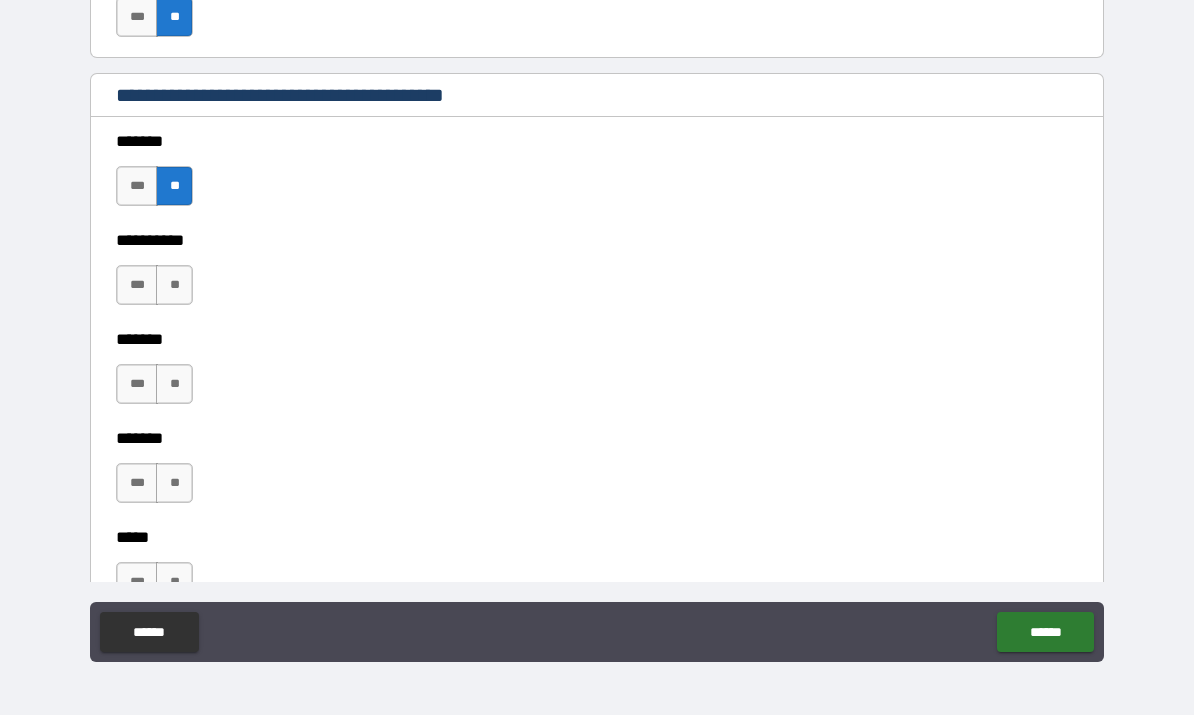 click on "**" at bounding box center (174, 286) 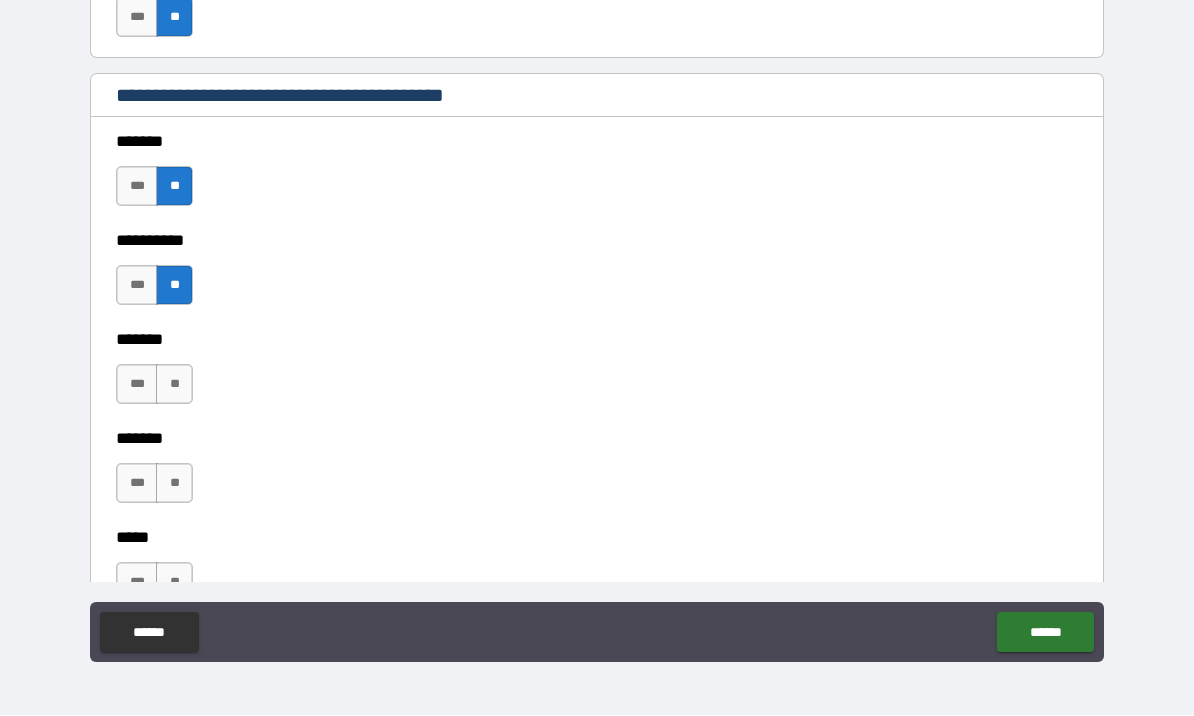click on "**" at bounding box center [174, 385] 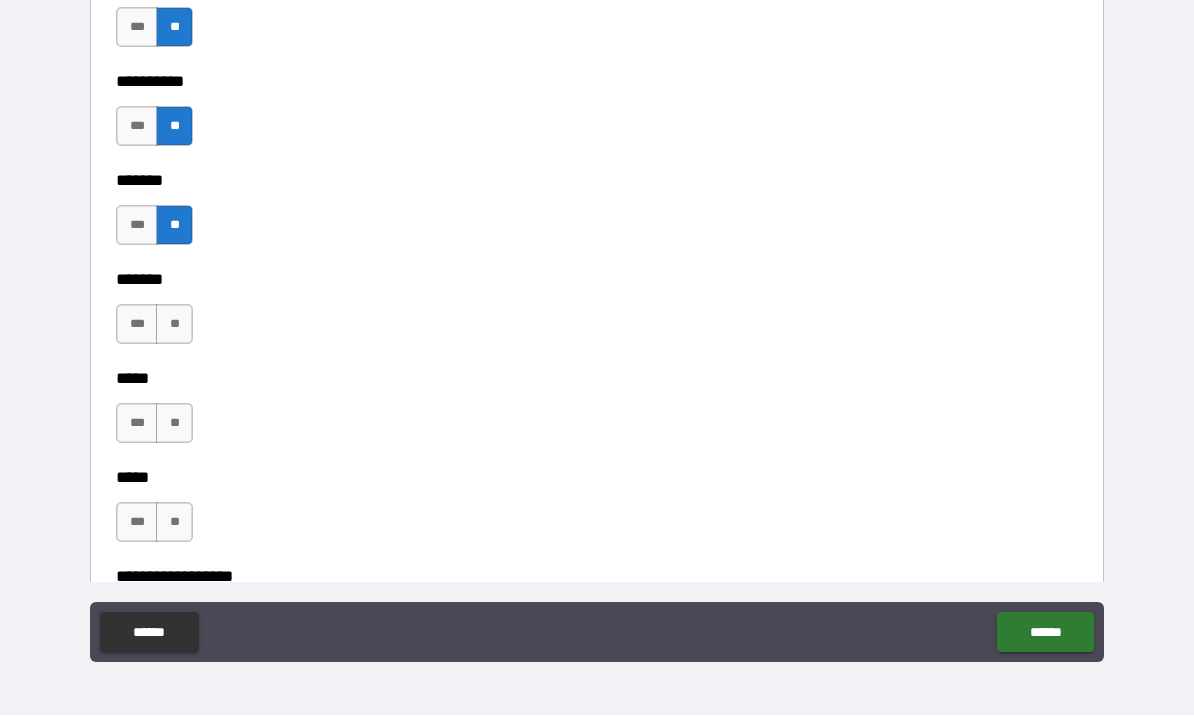 click on "**" at bounding box center [174, 325] 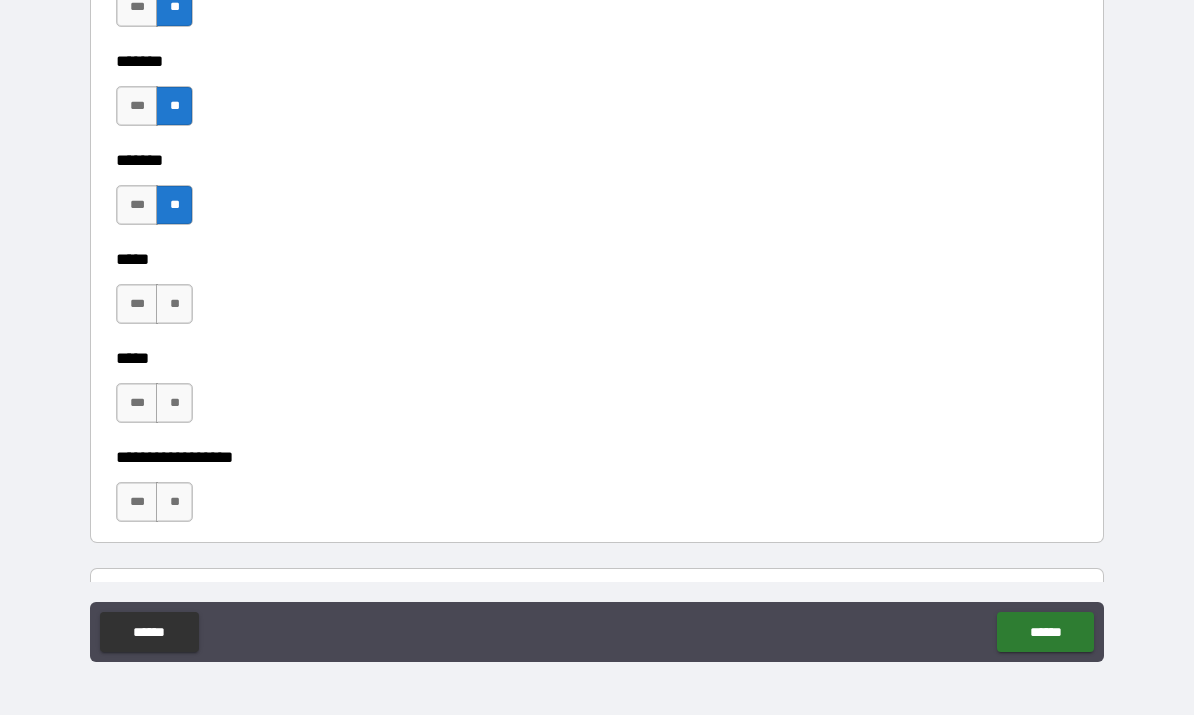 scroll, scrollTop: 2409, scrollLeft: 0, axis: vertical 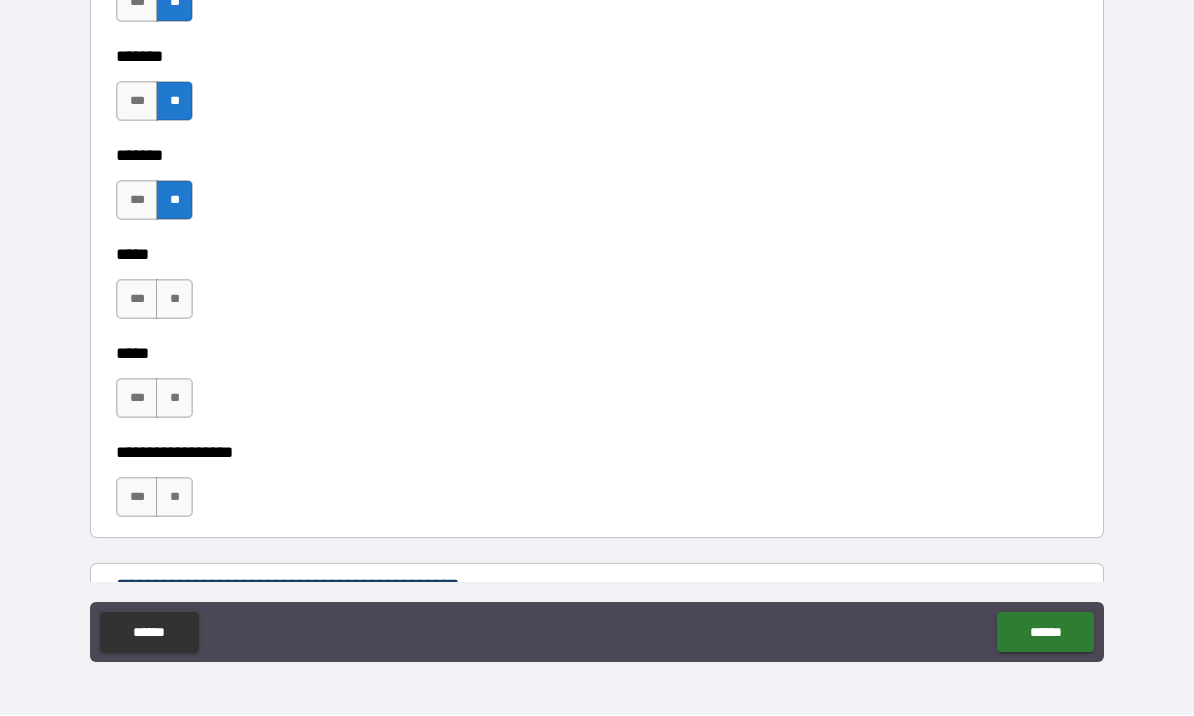 click on "**" at bounding box center [174, 300] 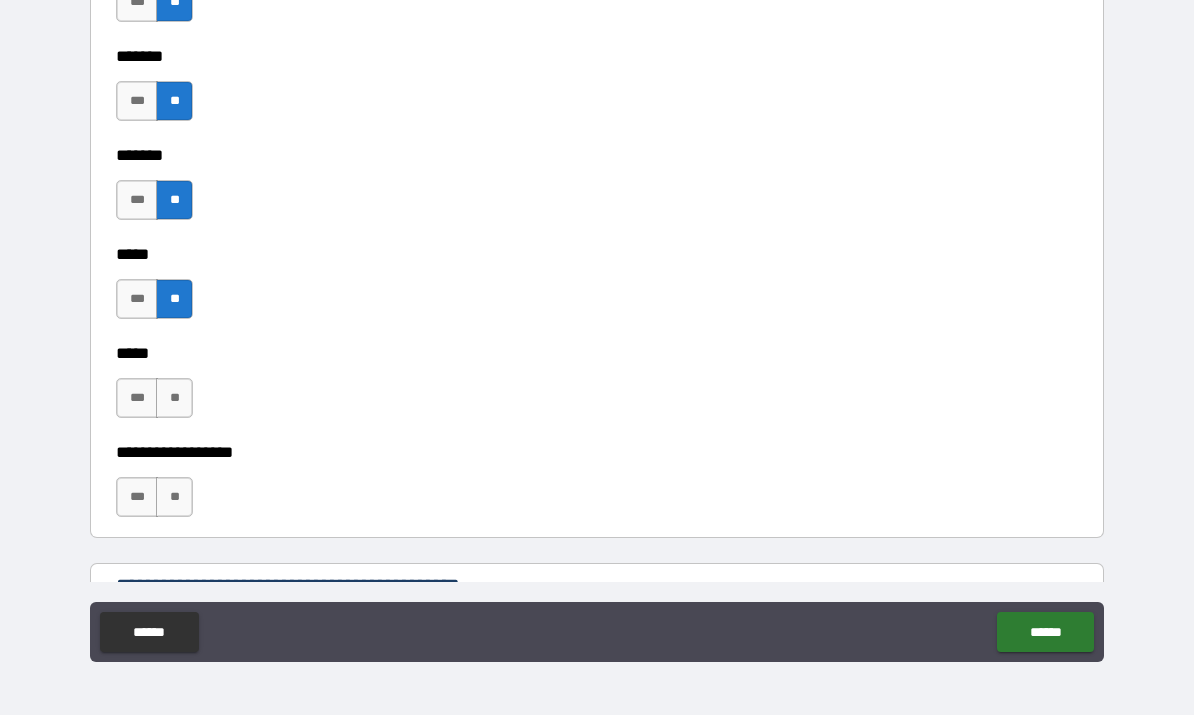 click on "**" at bounding box center (174, 399) 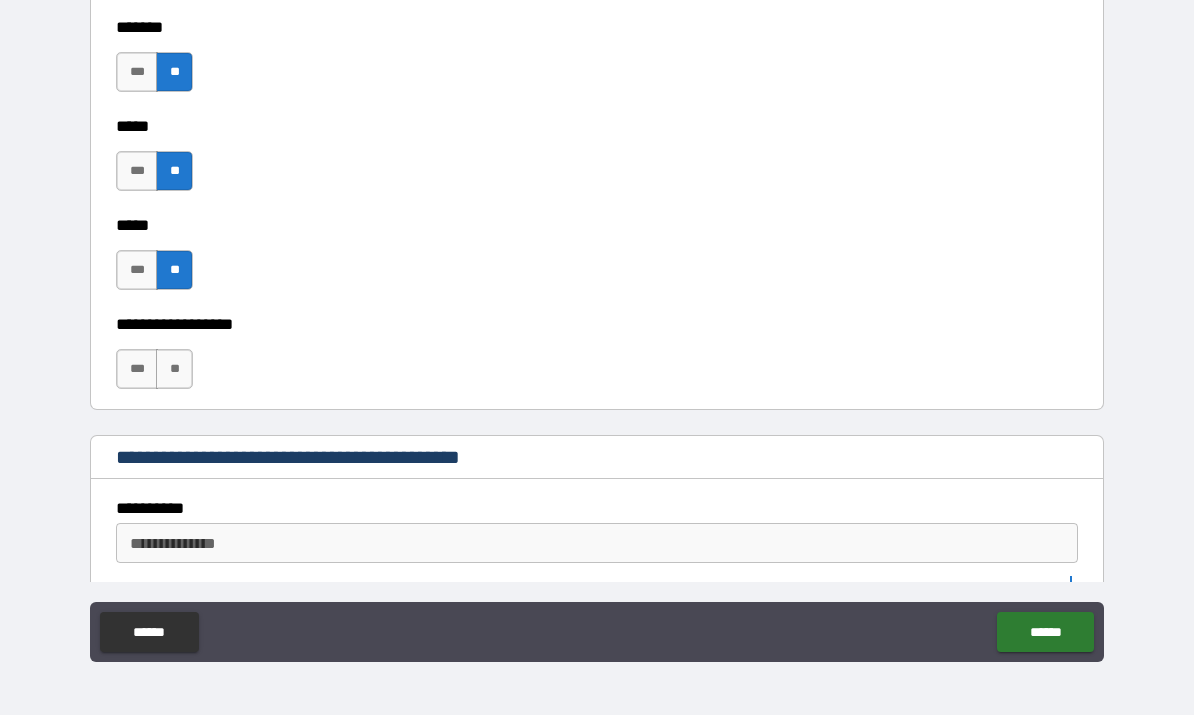 click on "**" at bounding box center (174, 370) 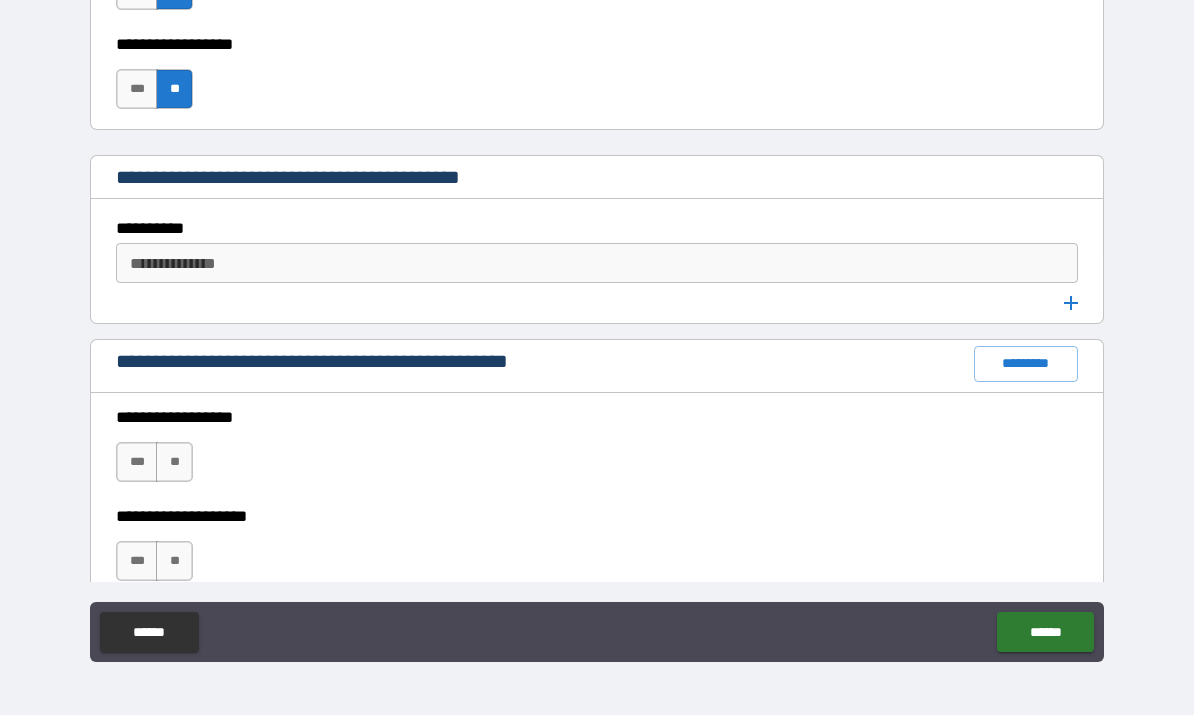 scroll, scrollTop: 2820, scrollLeft: 0, axis: vertical 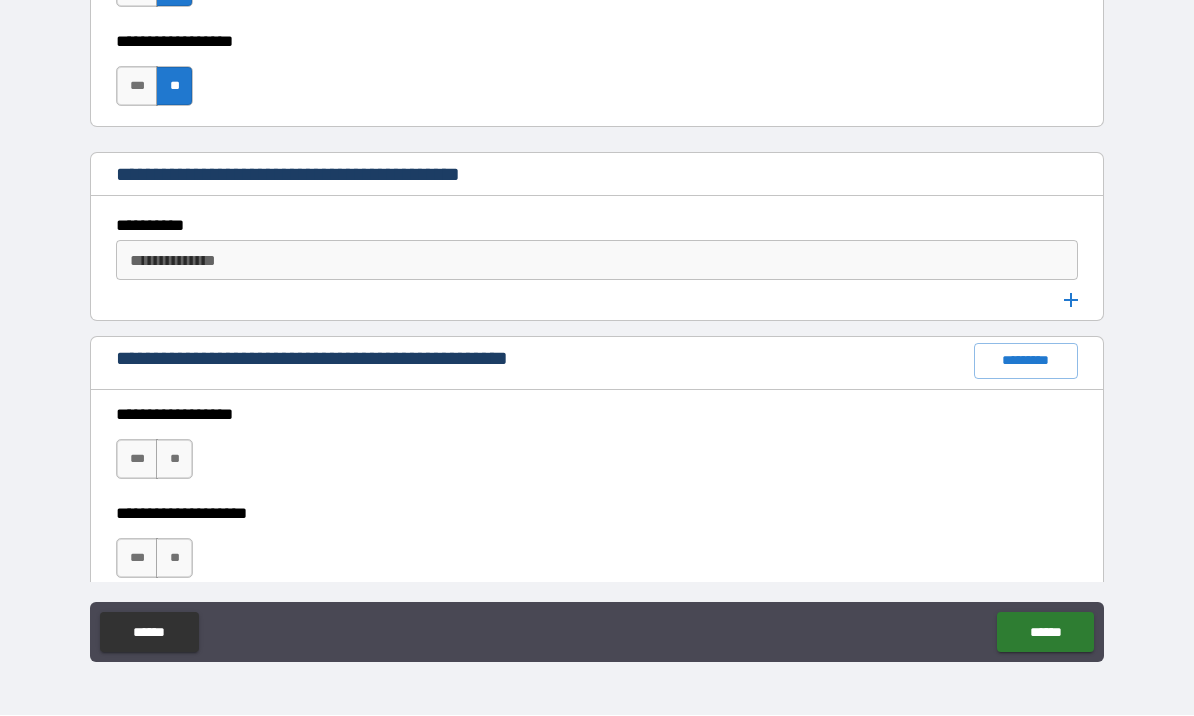 click on "**********" at bounding box center (595, 261) 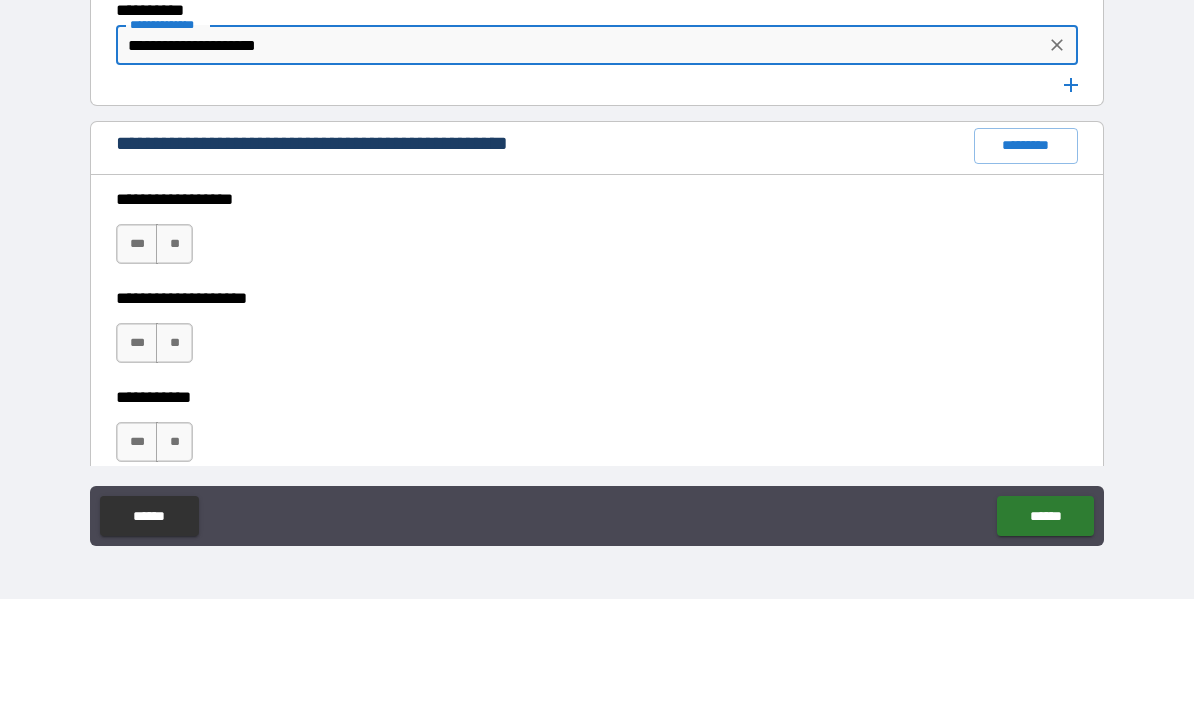 scroll, scrollTop: 2973, scrollLeft: 0, axis: vertical 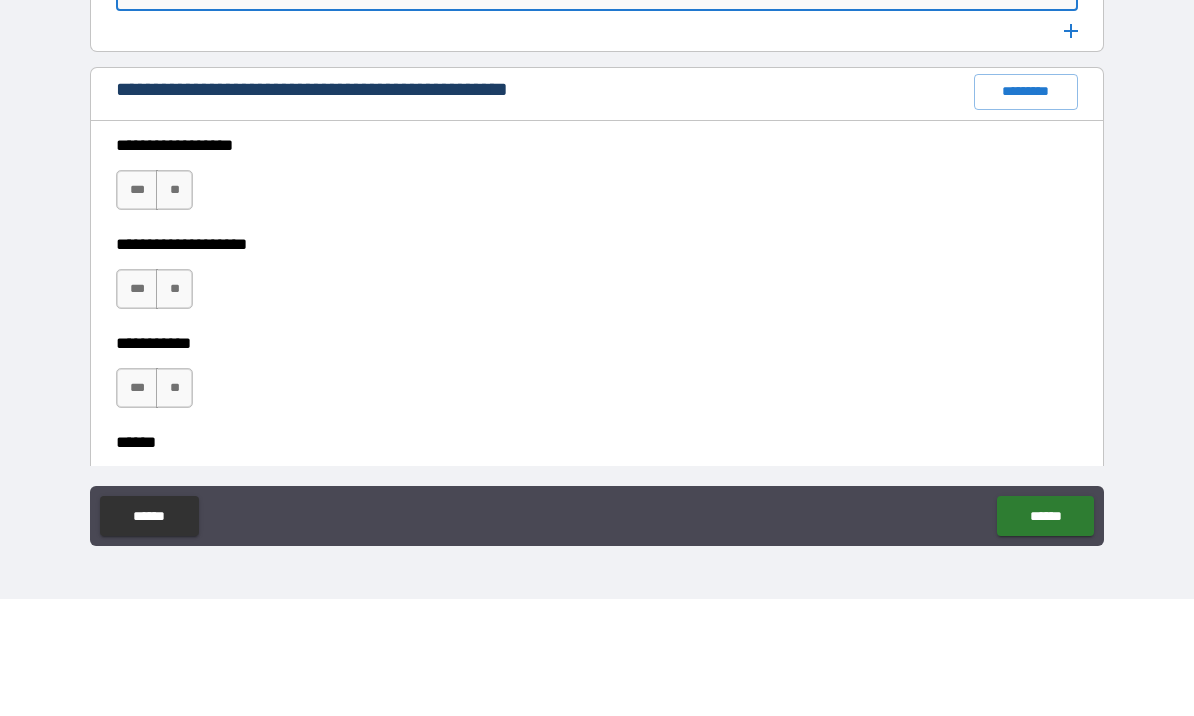 type on "**********" 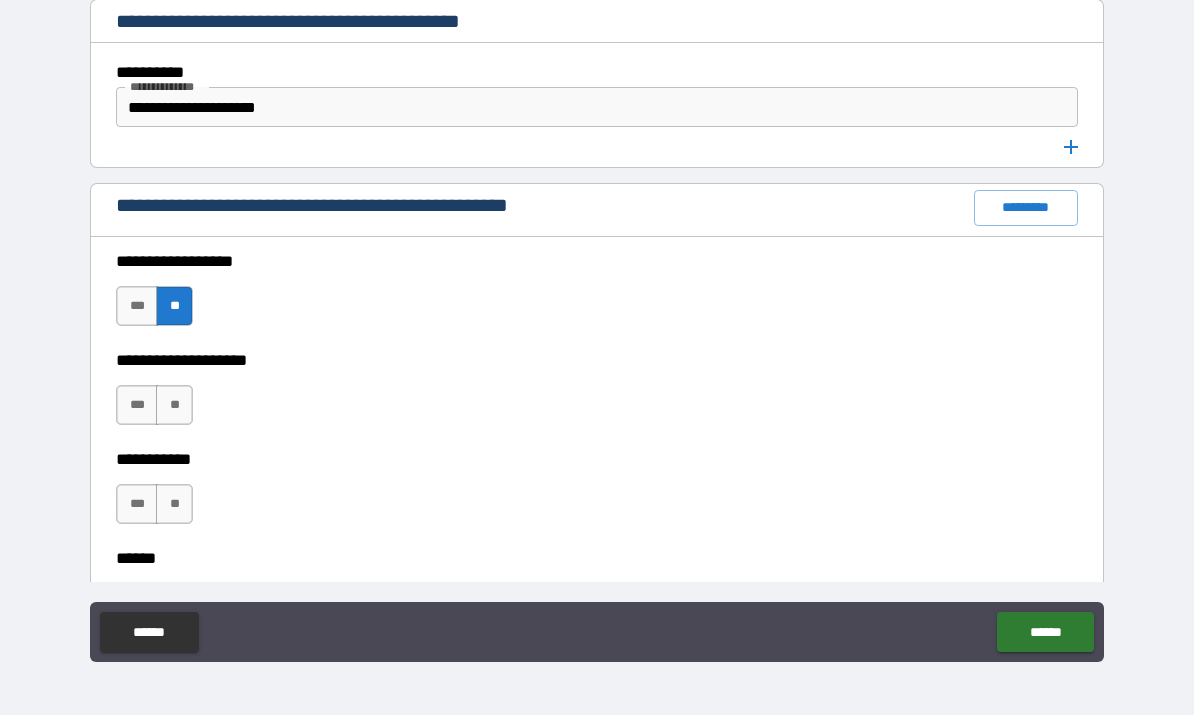 click on "**" at bounding box center (174, 406) 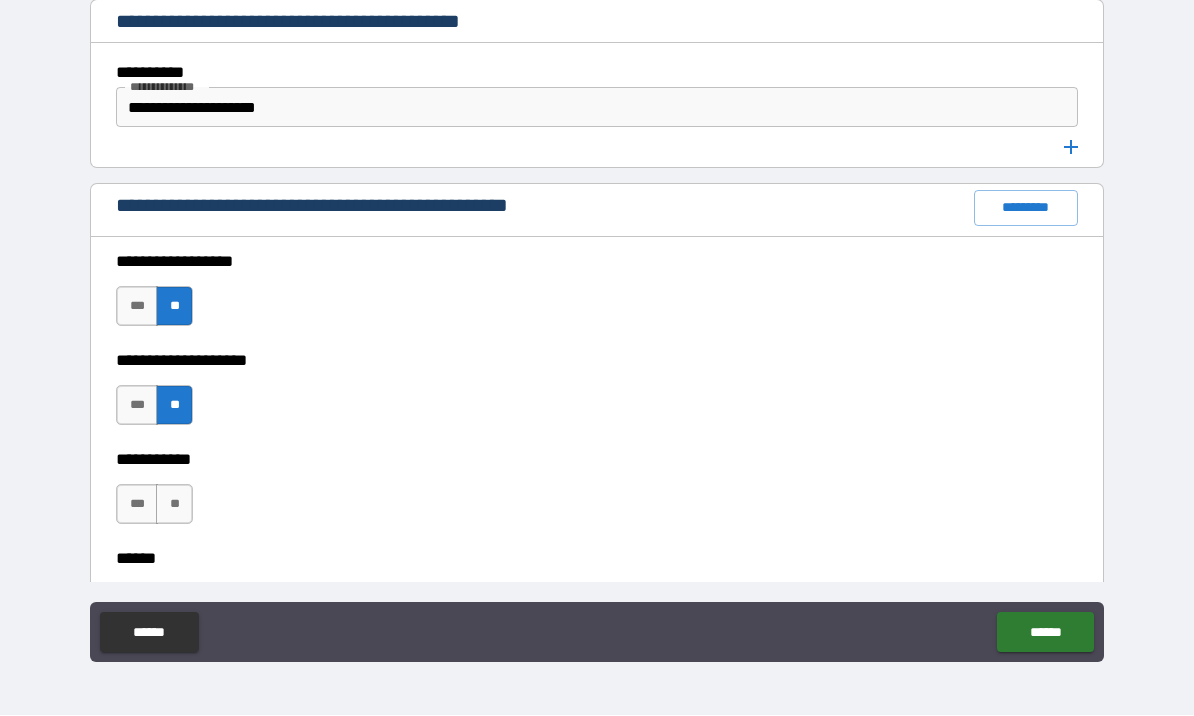 click on "**" at bounding box center [174, 505] 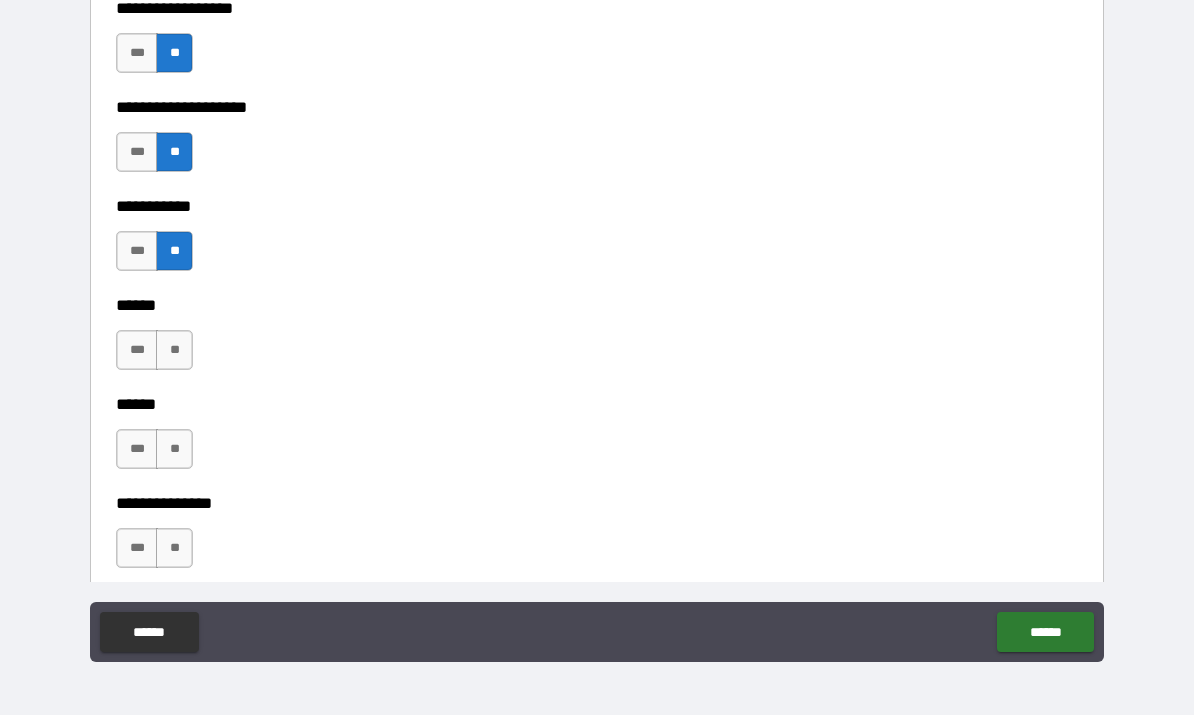 click on "**" at bounding box center [174, 351] 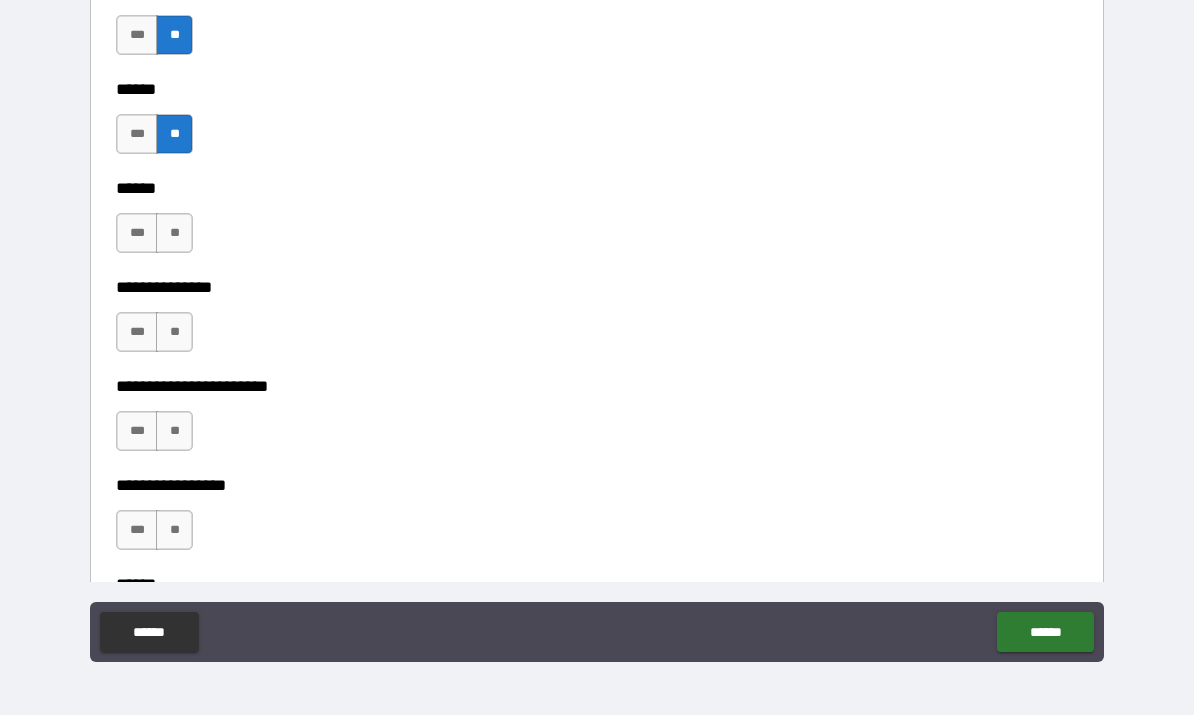 scroll, scrollTop: 3440, scrollLeft: 0, axis: vertical 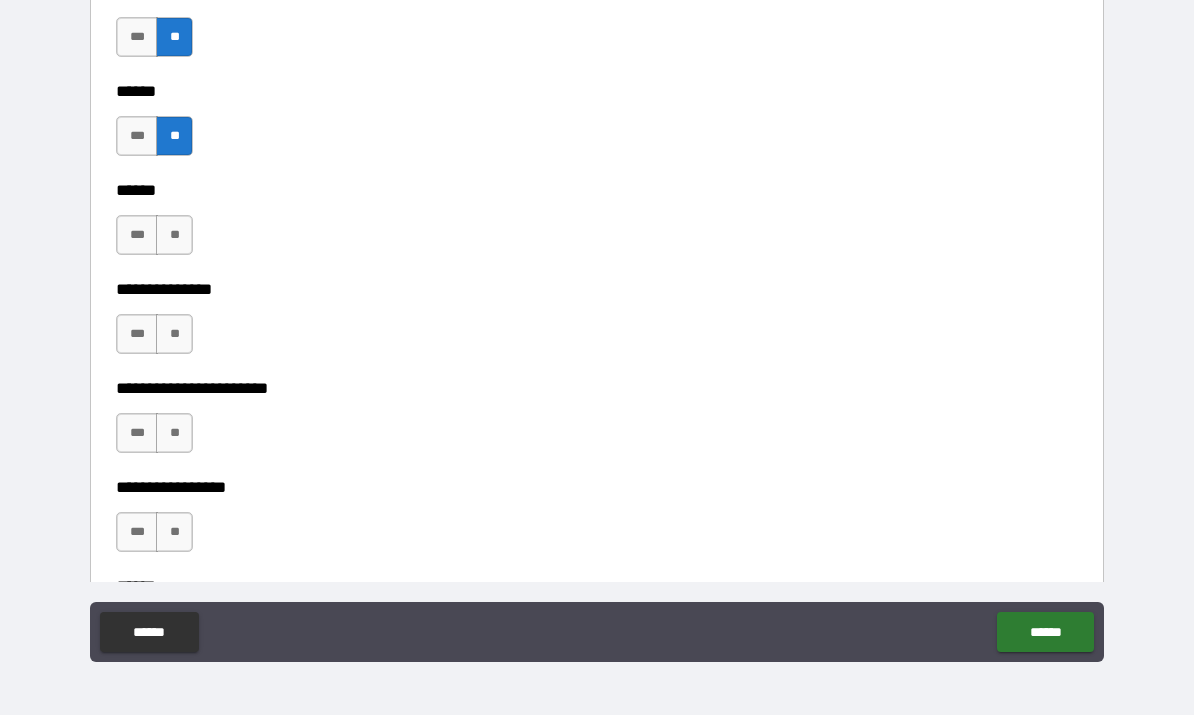 click on "**" at bounding box center [174, 236] 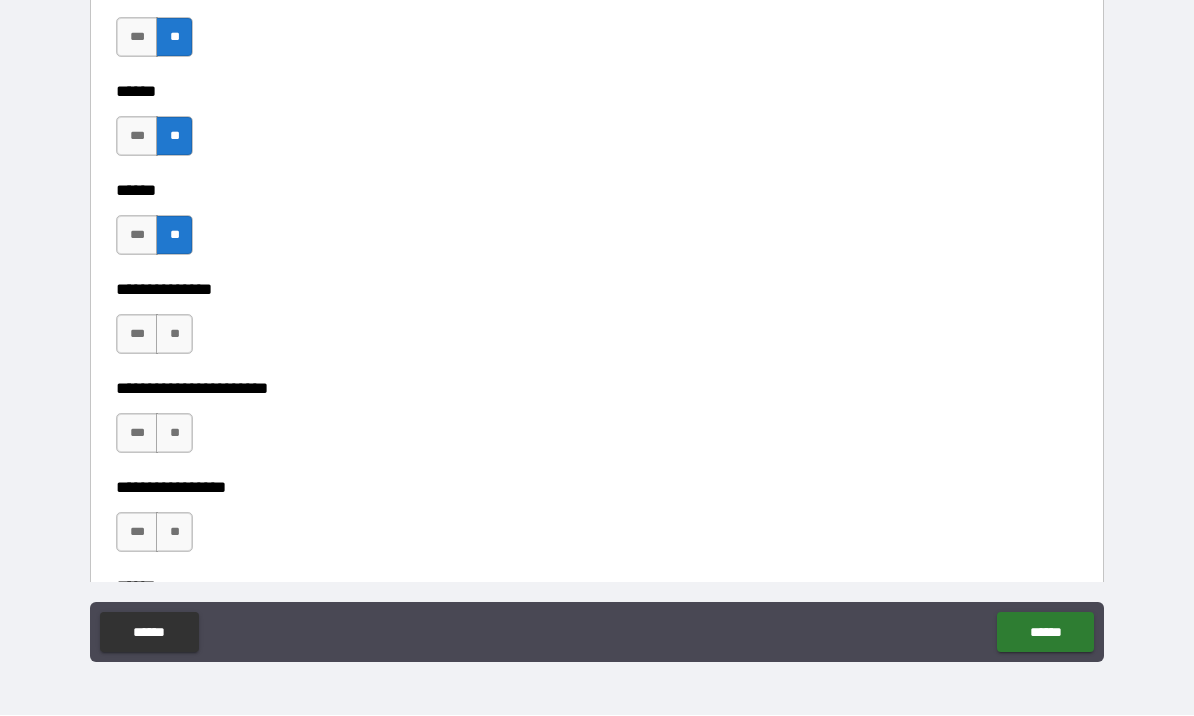 click on "**" at bounding box center [174, 335] 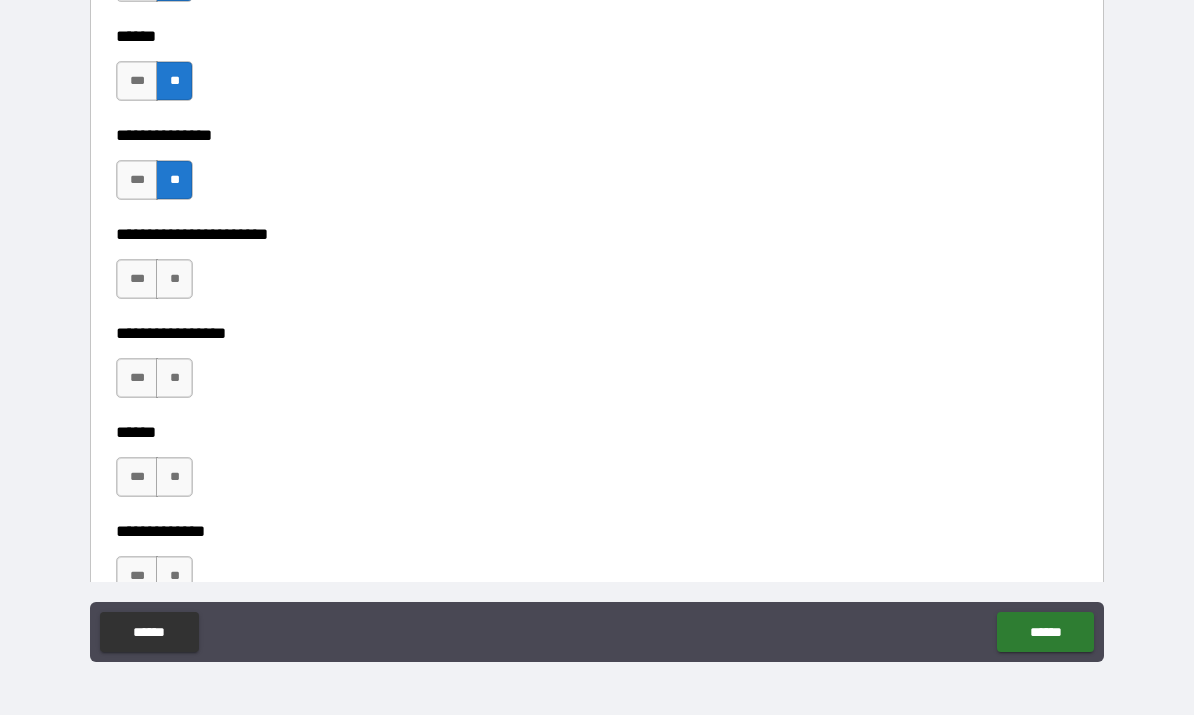 click on "**" at bounding box center (174, 280) 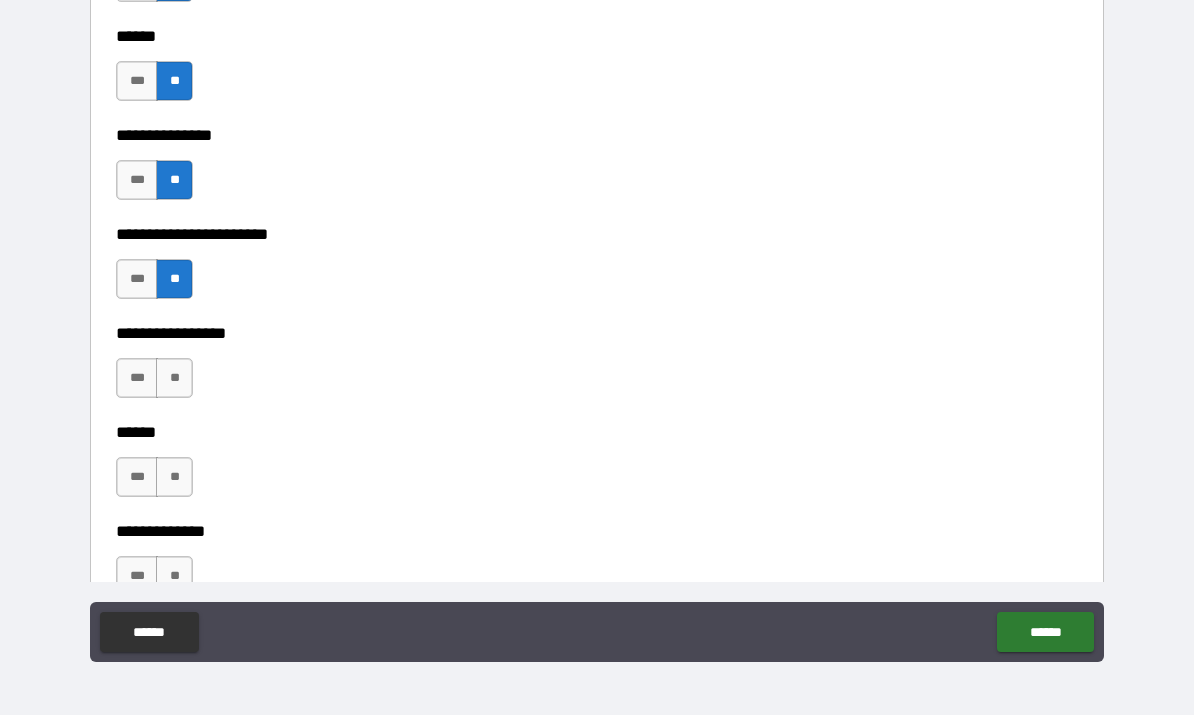 click on "**" at bounding box center (174, 379) 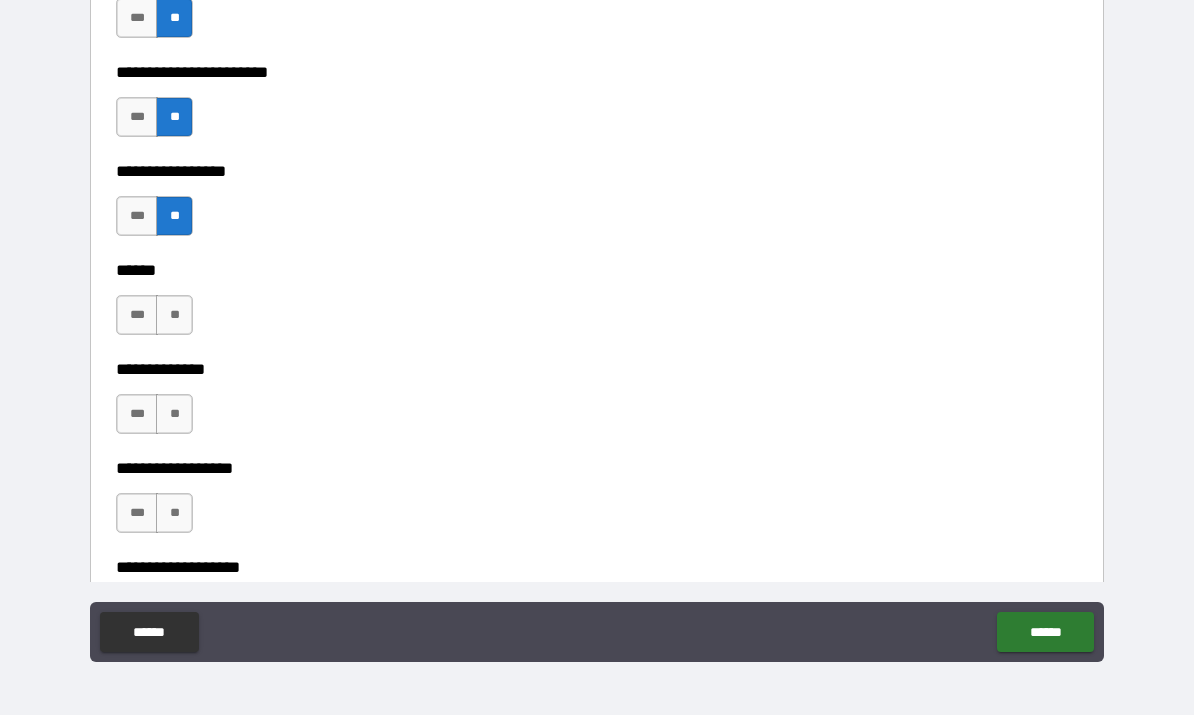scroll, scrollTop: 3763, scrollLeft: 0, axis: vertical 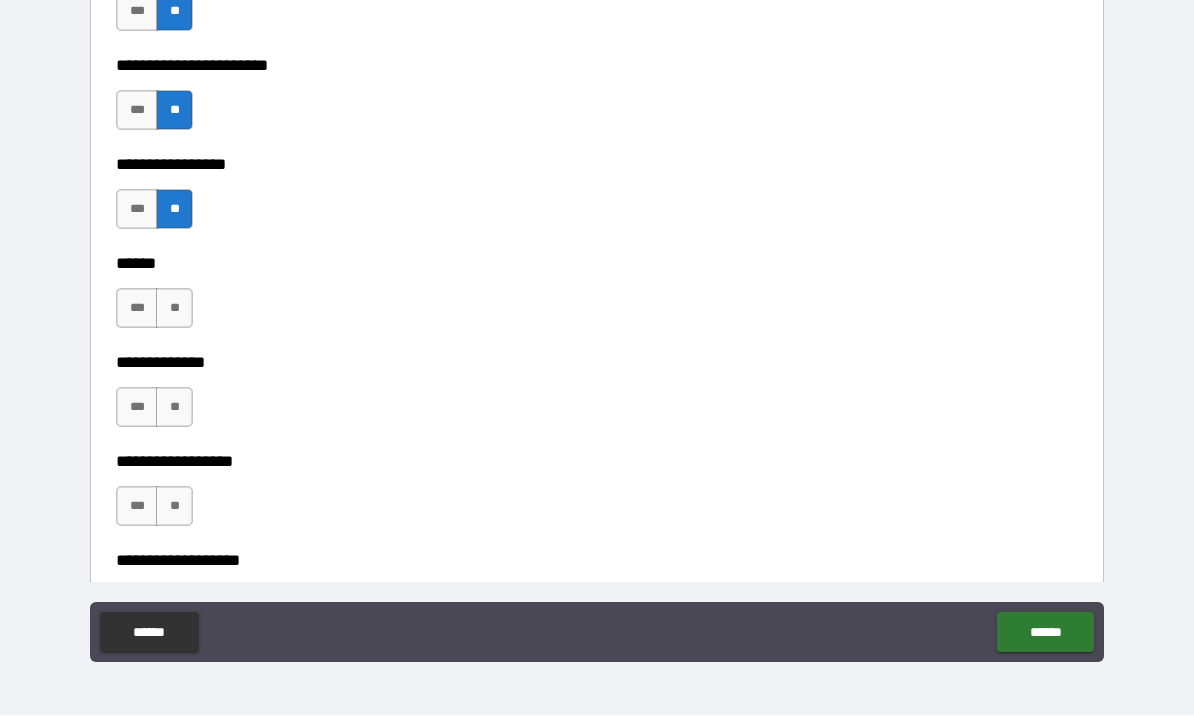 click on "**" at bounding box center [174, 309] 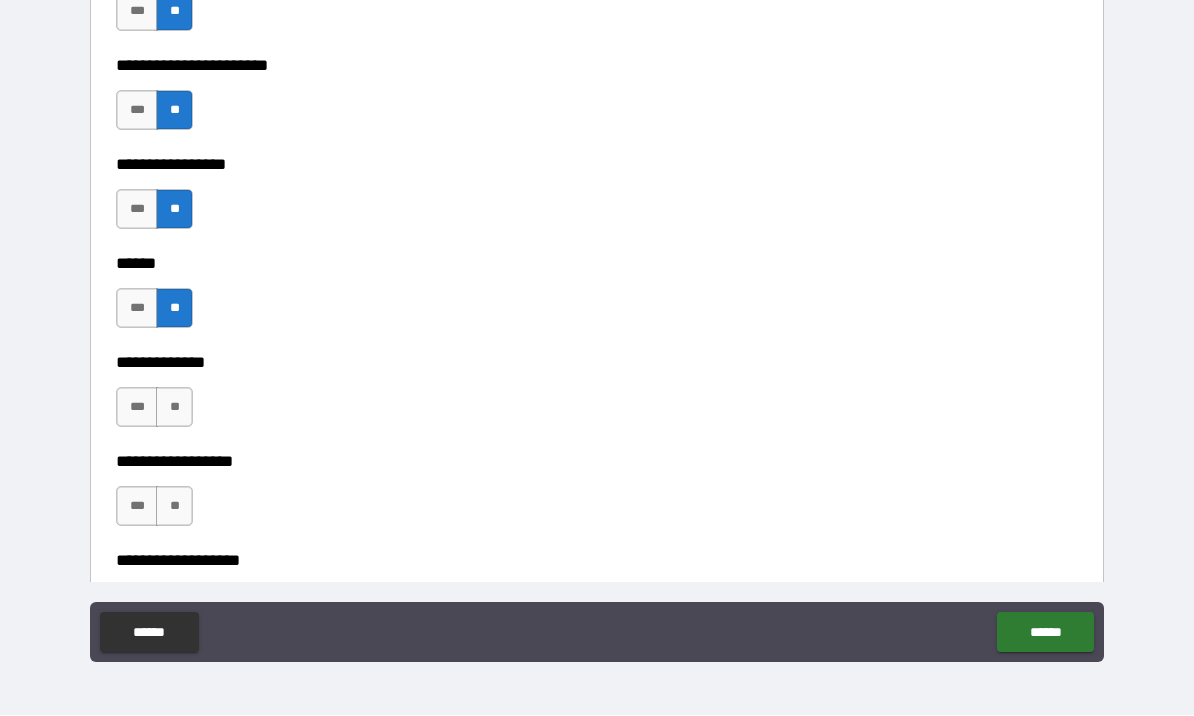 click on "**" at bounding box center (174, 408) 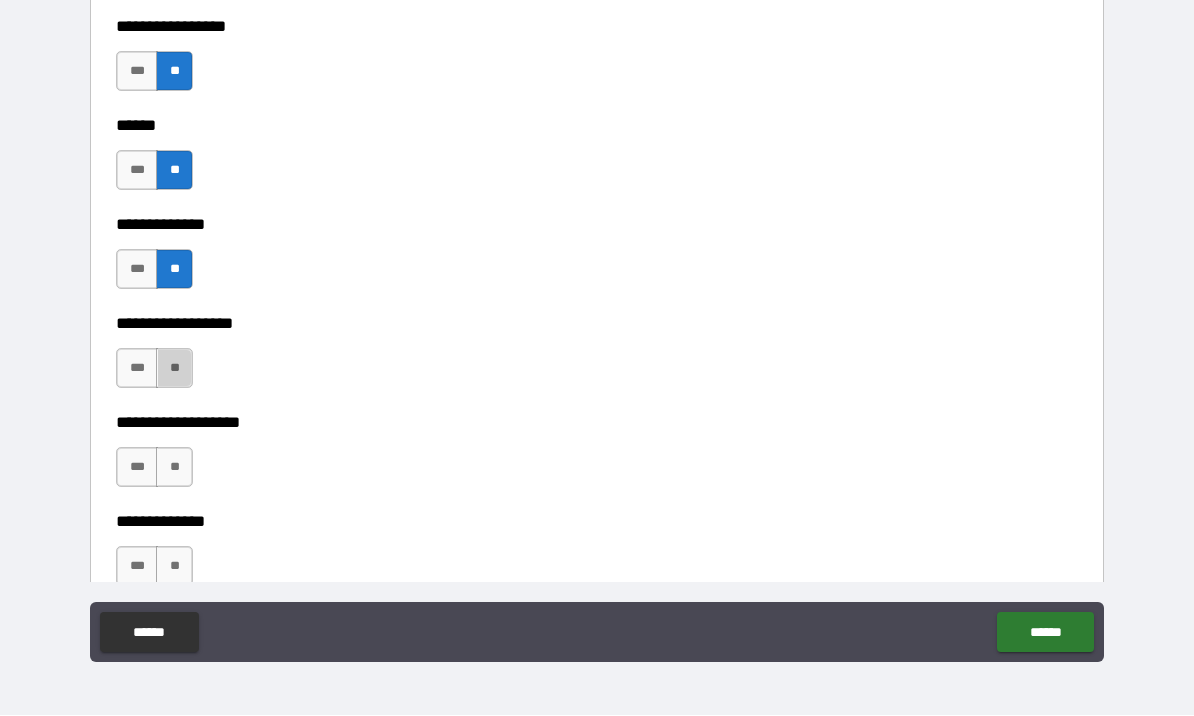 click on "**" at bounding box center (174, 369) 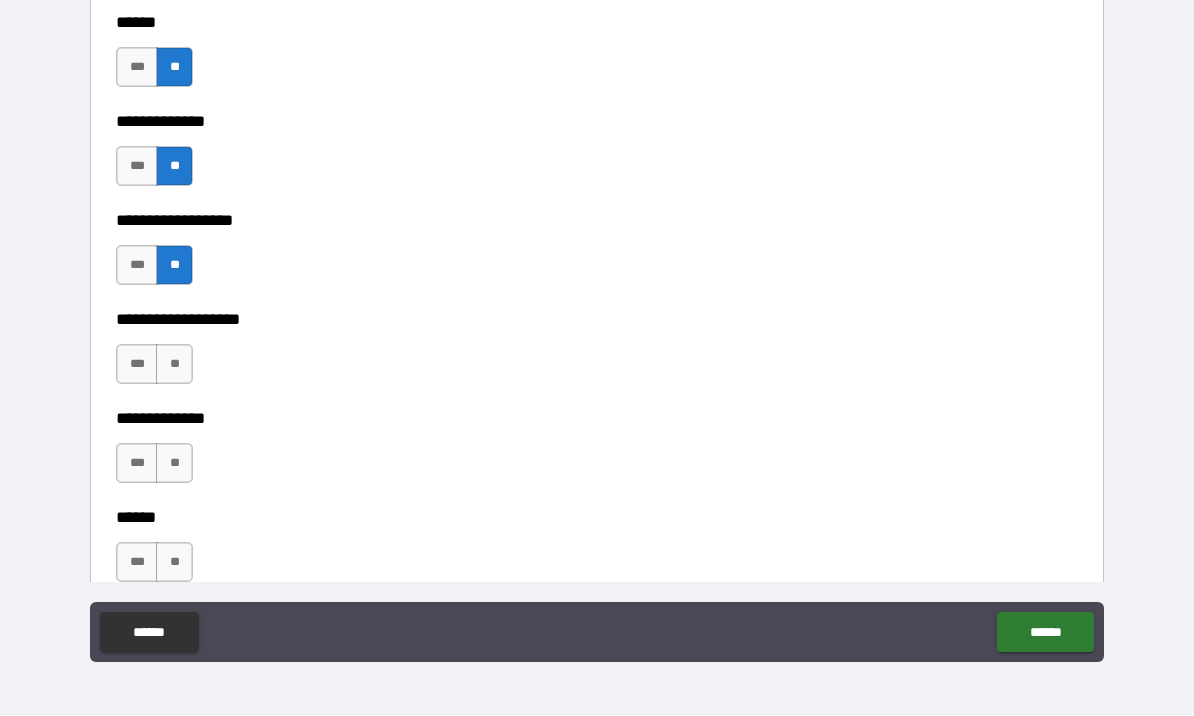click on "**" at bounding box center [174, 365] 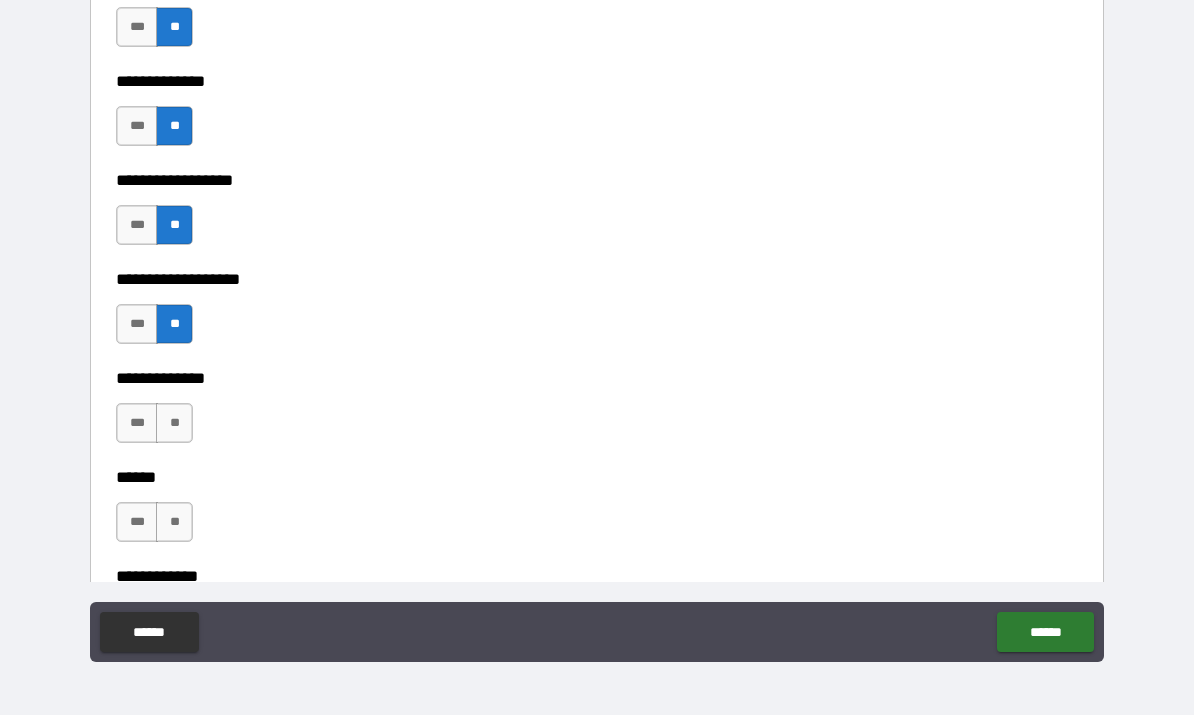scroll, scrollTop: 4075, scrollLeft: 0, axis: vertical 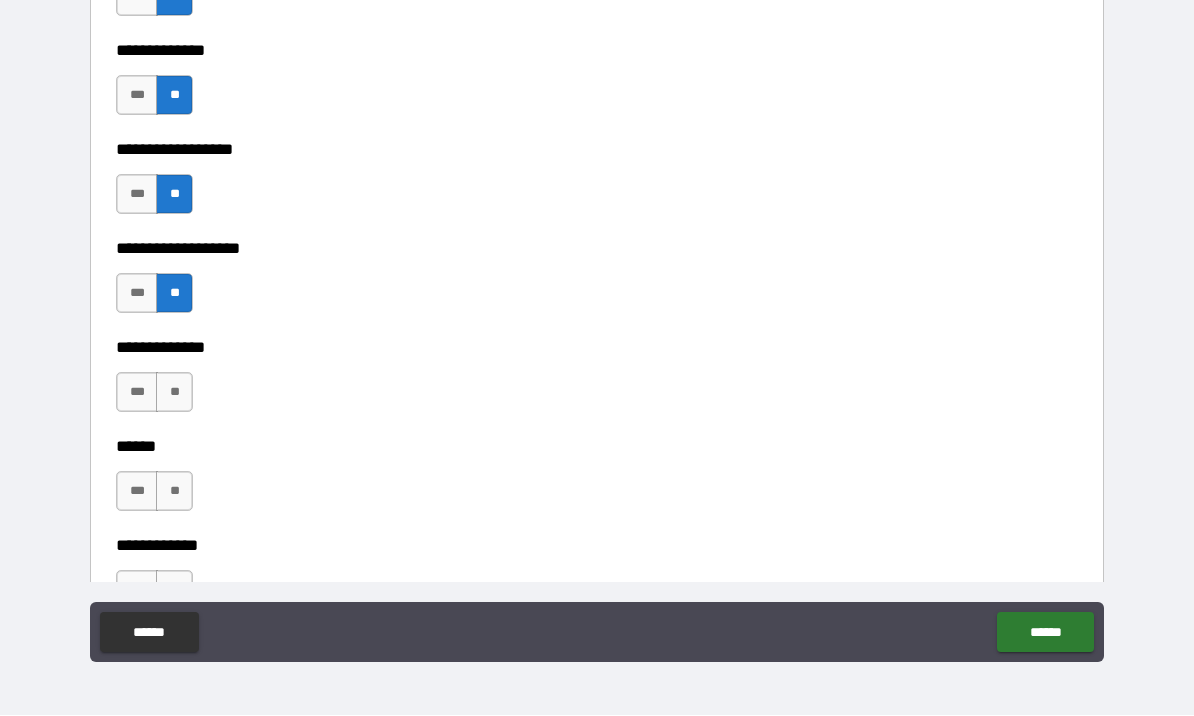 click on "**" at bounding box center [174, 393] 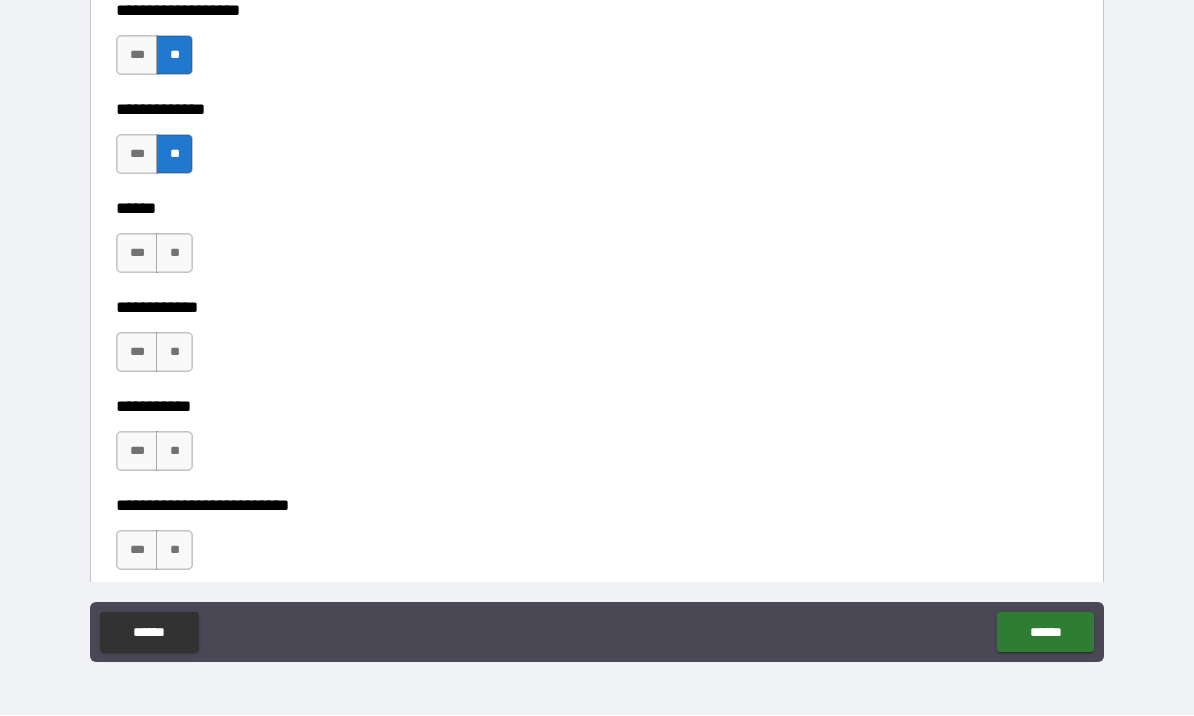 scroll, scrollTop: 4311, scrollLeft: 0, axis: vertical 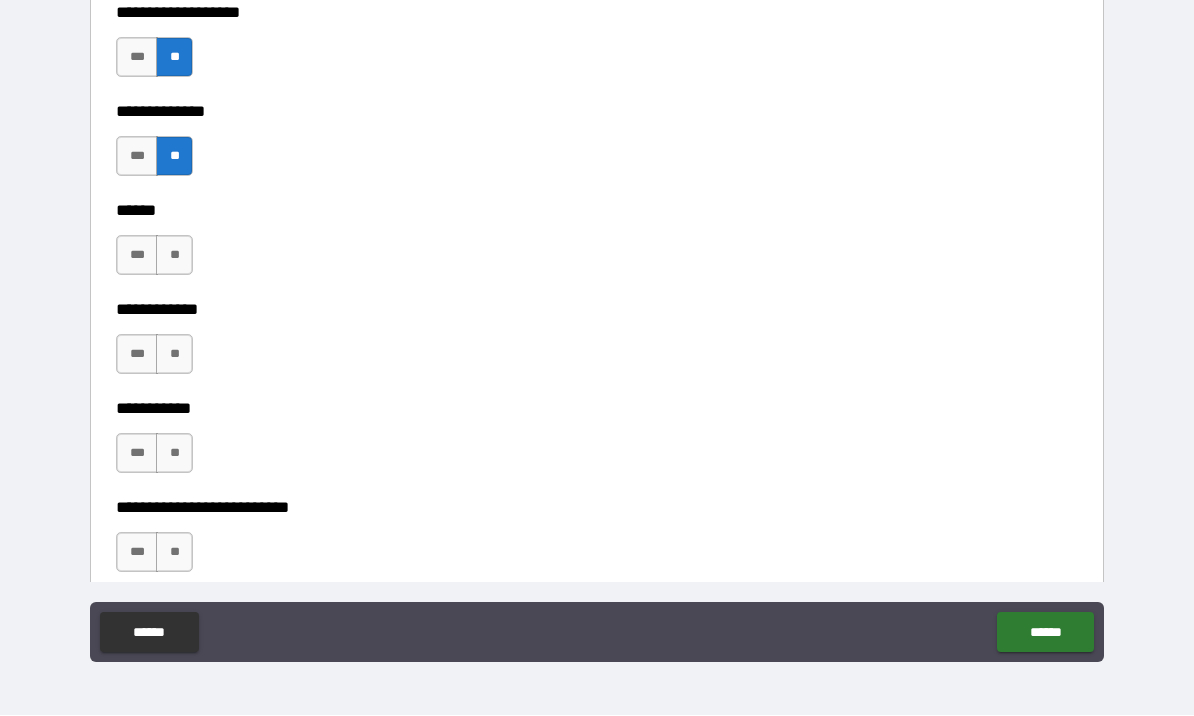 click on "**" at bounding box center (174, 256) 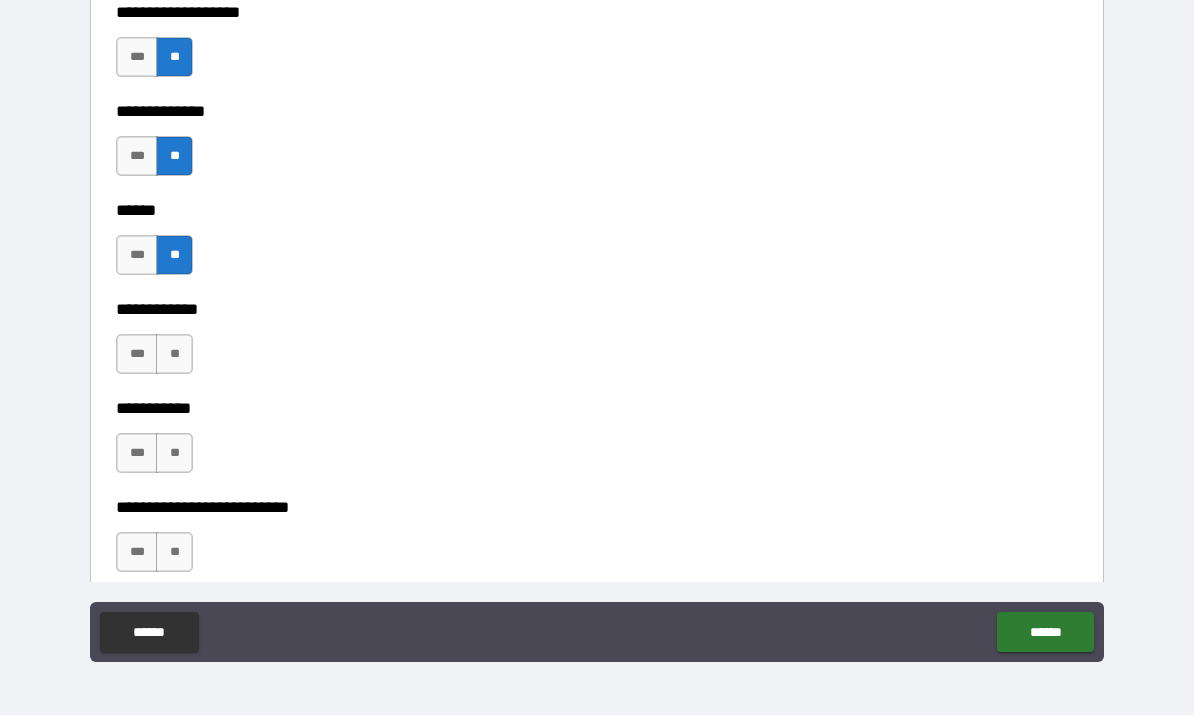 click on "**" at bounding box center (174, 355) 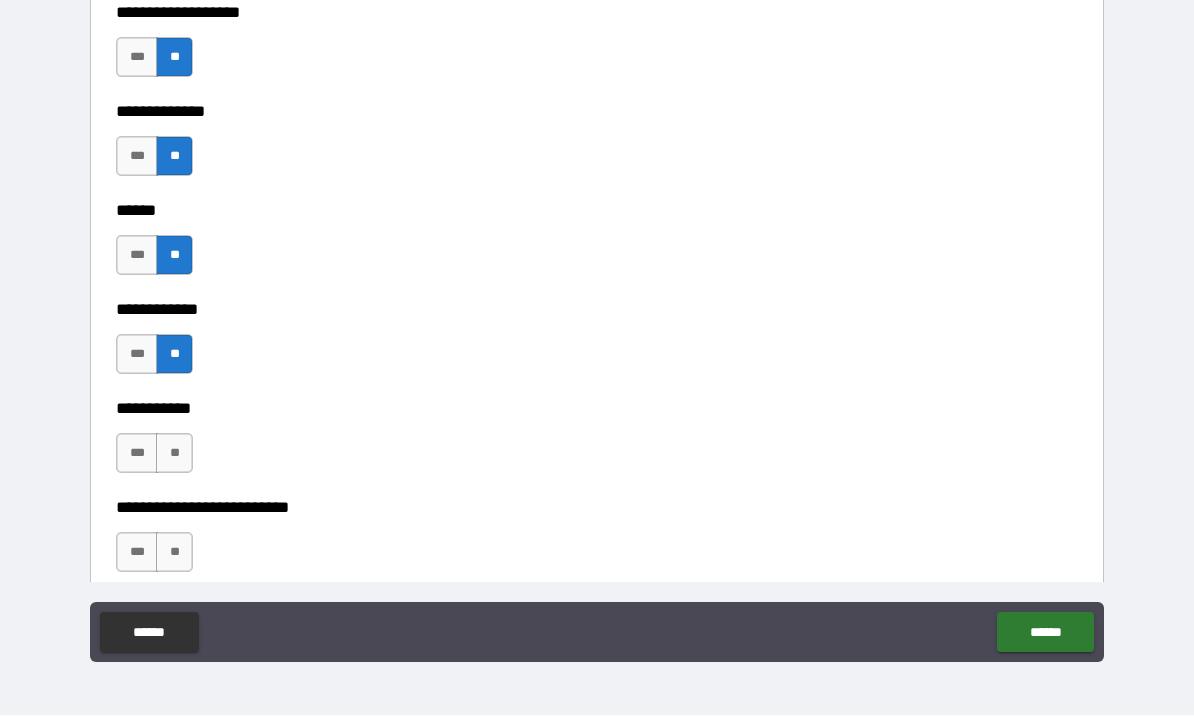 click on "**" at bounding box center [174, 454] 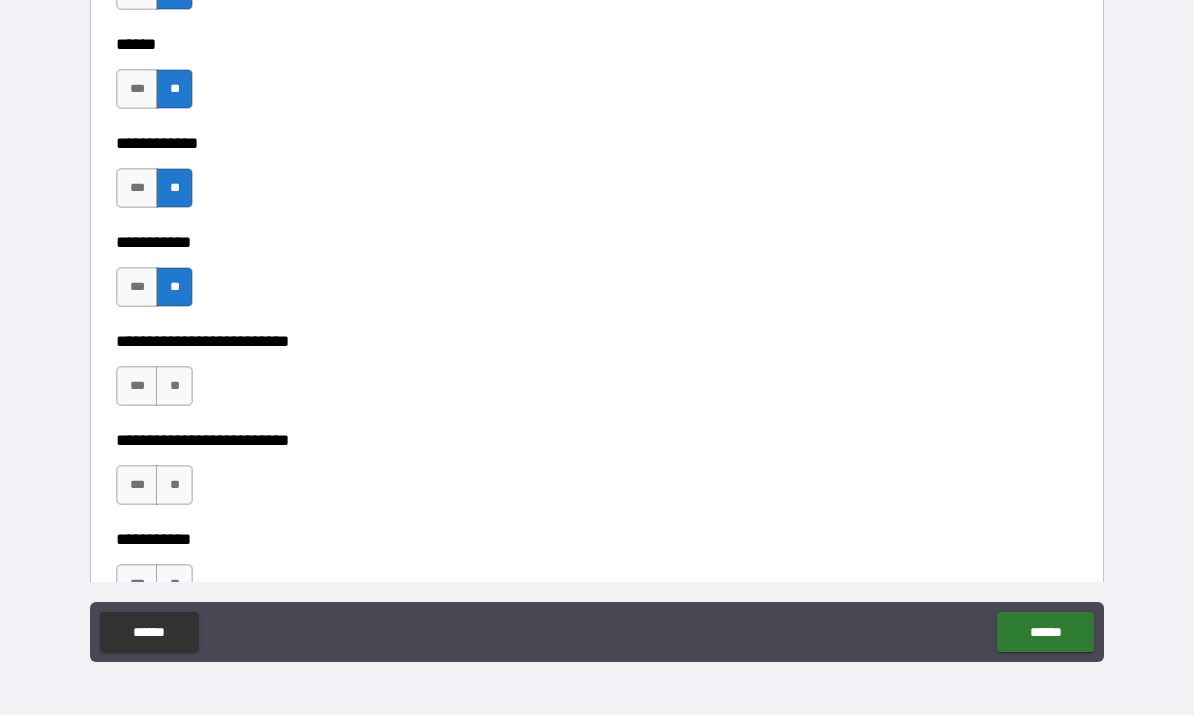 click on "**" at bounding box center [174, 387] 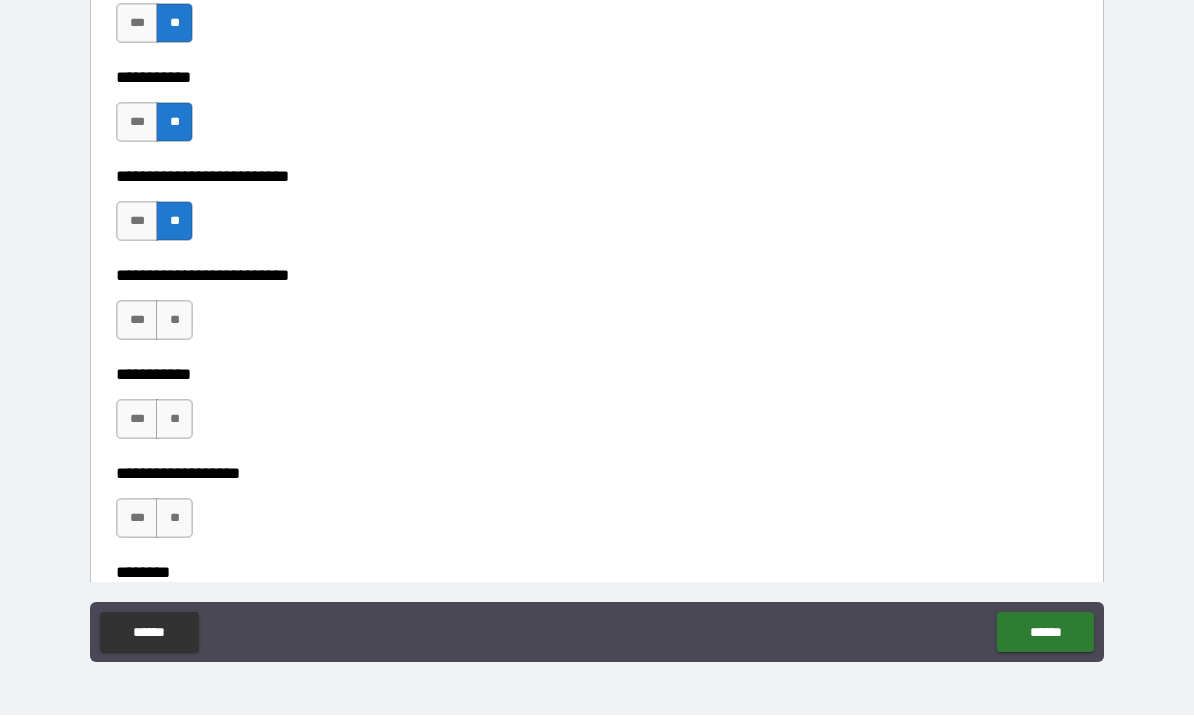 scroll, scrollTop: 4671, scrollLeft: 0, axis: vertical 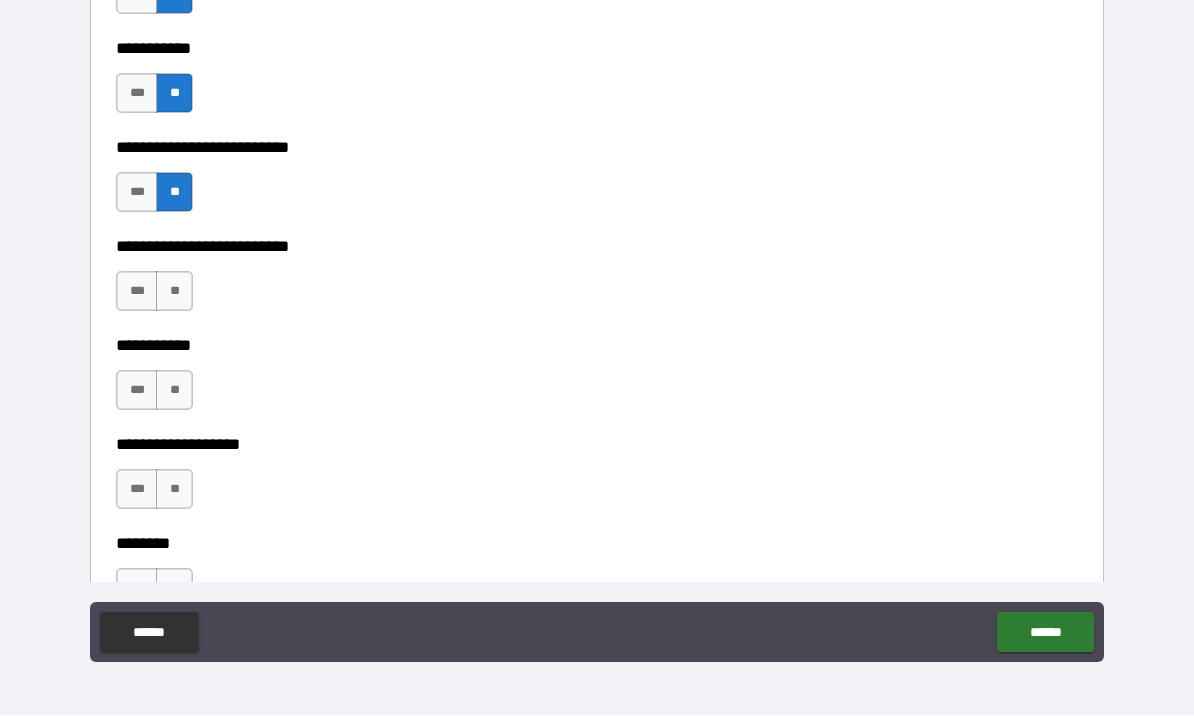 click on "**" at bounding box center [174, 292] 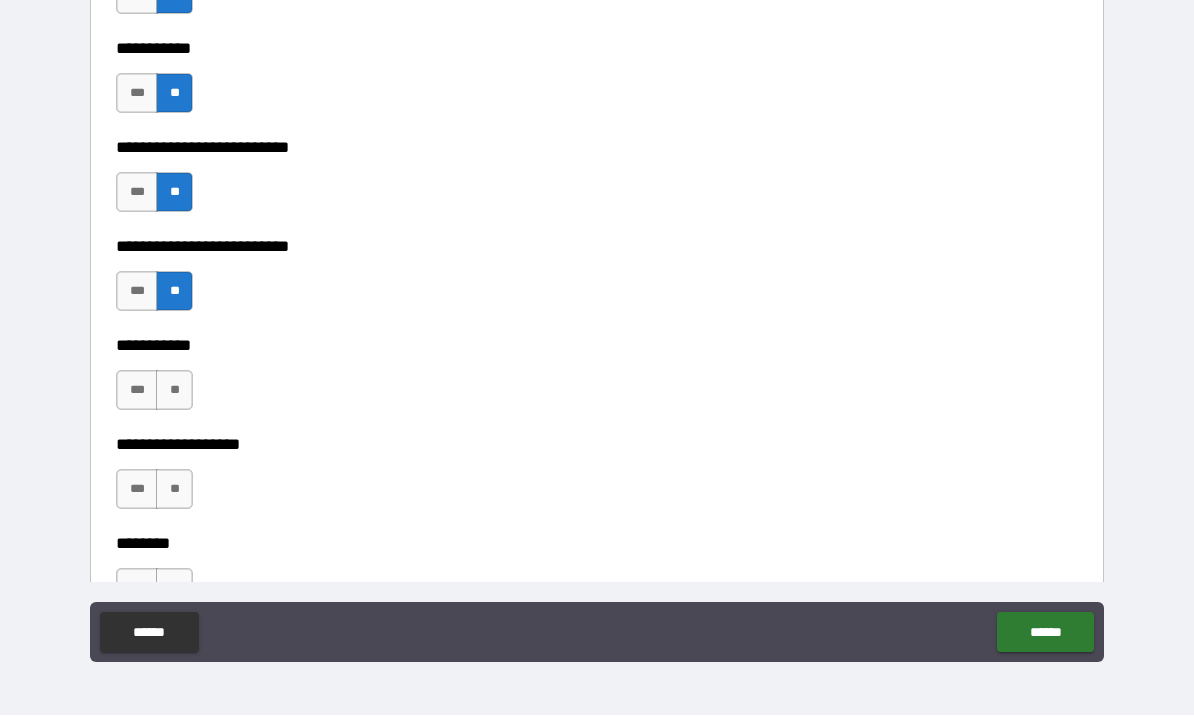 click on "**" at bounding box center [174, 391] 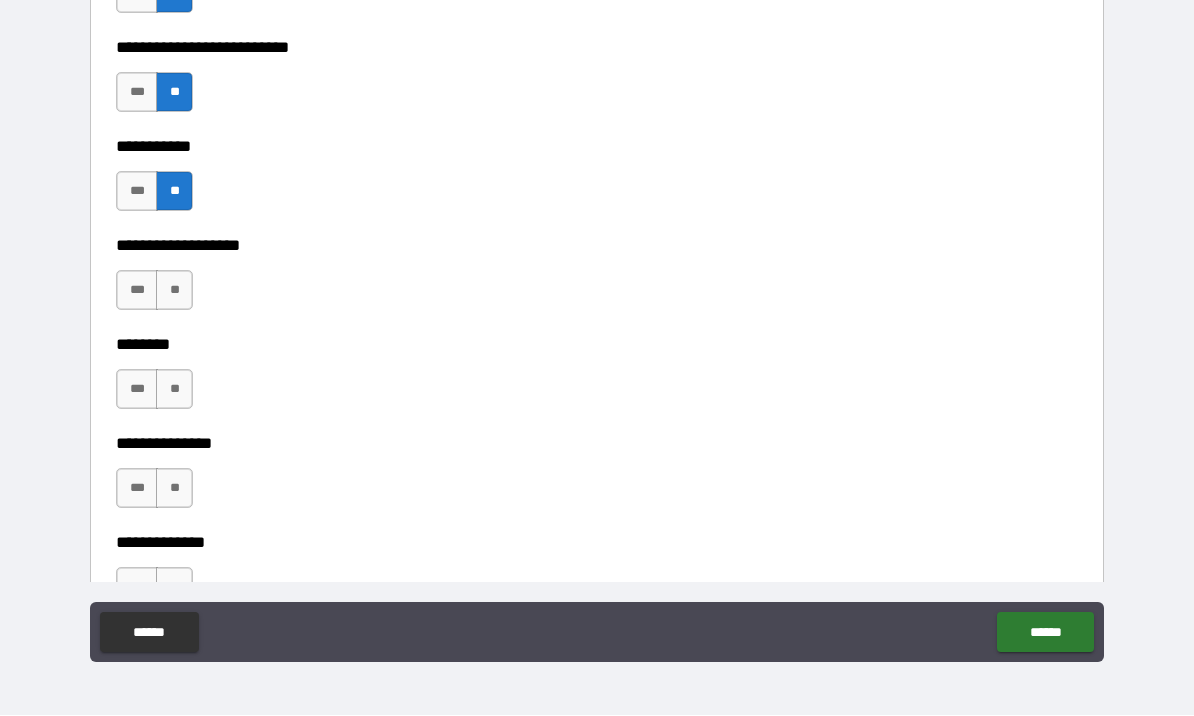 scroll, scrollTop: 4872, scrollLeft: 0, axis: vertical 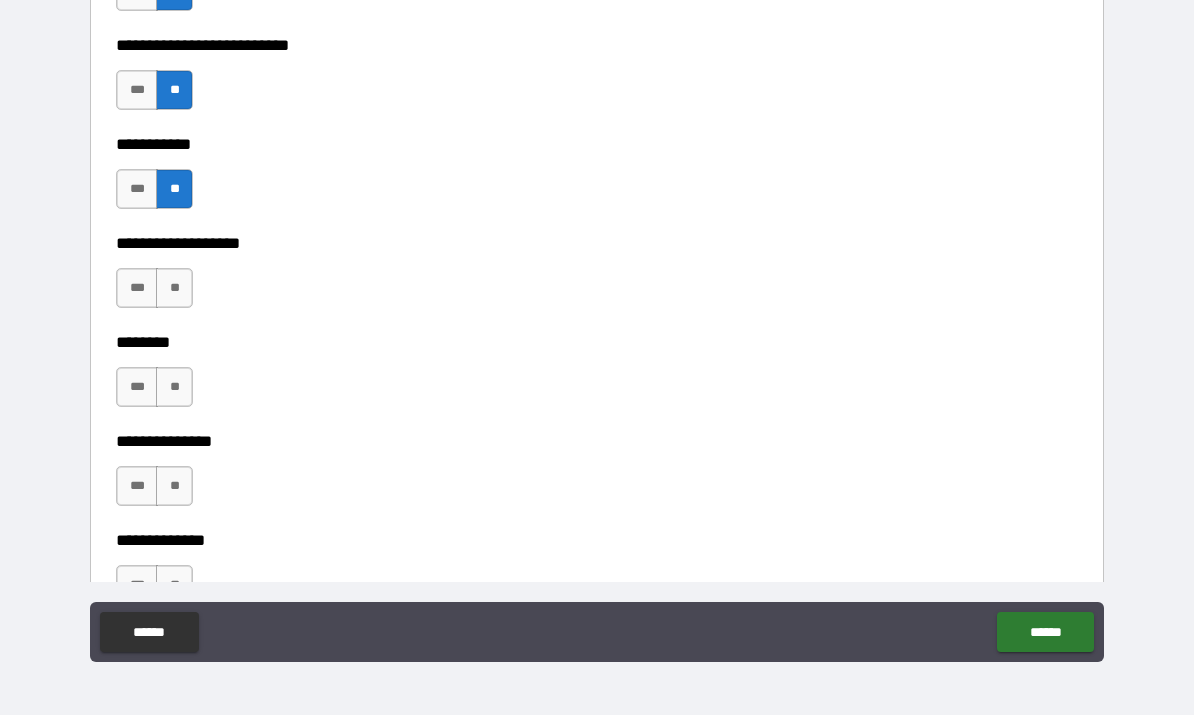 click on "**" at bounding box center (174, 289) 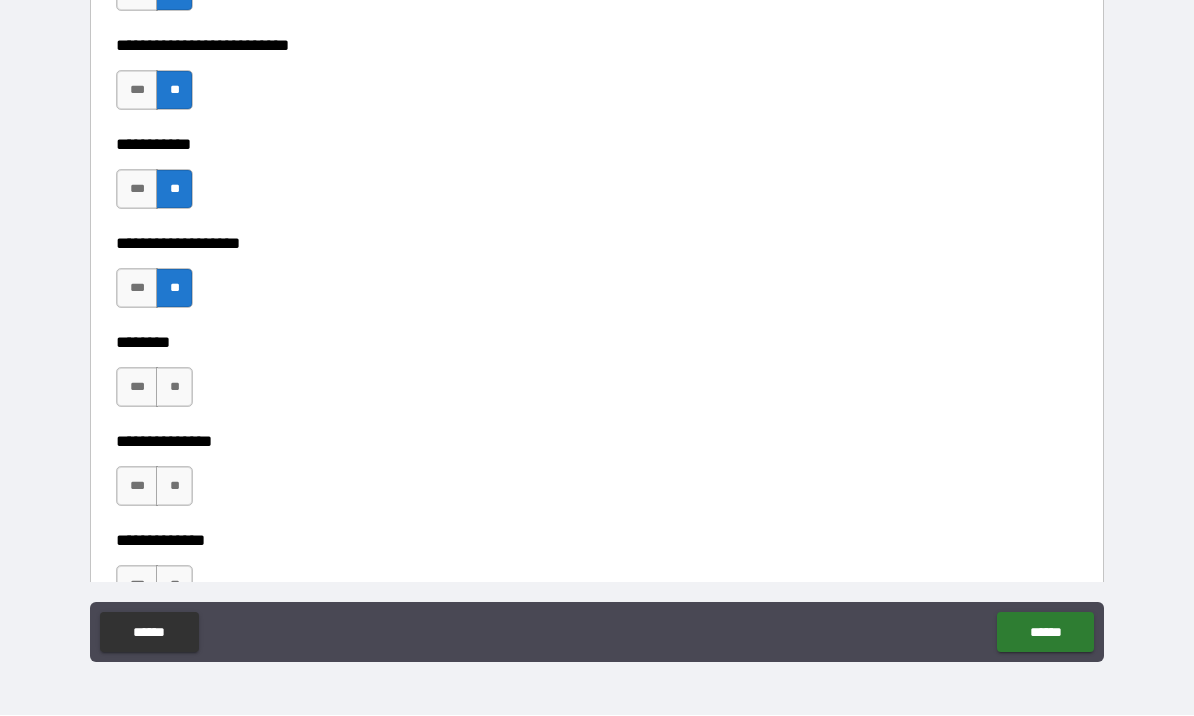 click on "**" at bounding box center (174, 388) 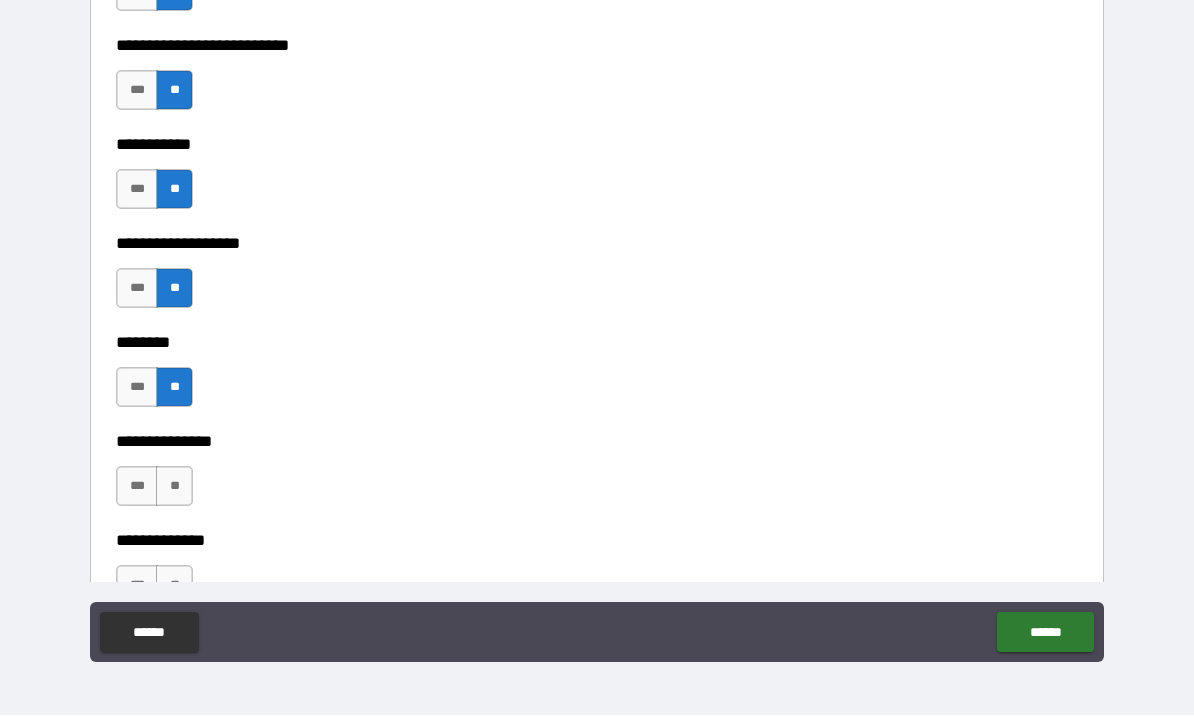 click on "***" at bounding box center [137, 388] 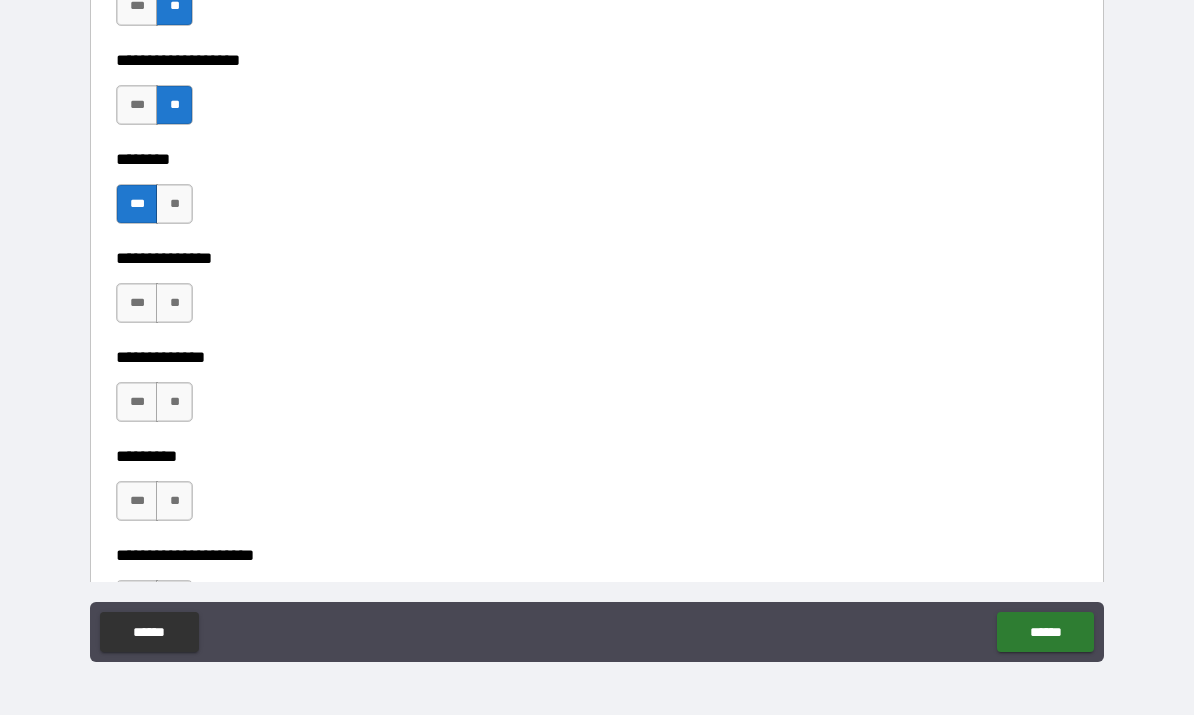 scroll, scrollTop: 5061, scrollLeft: 0, axis: vertical 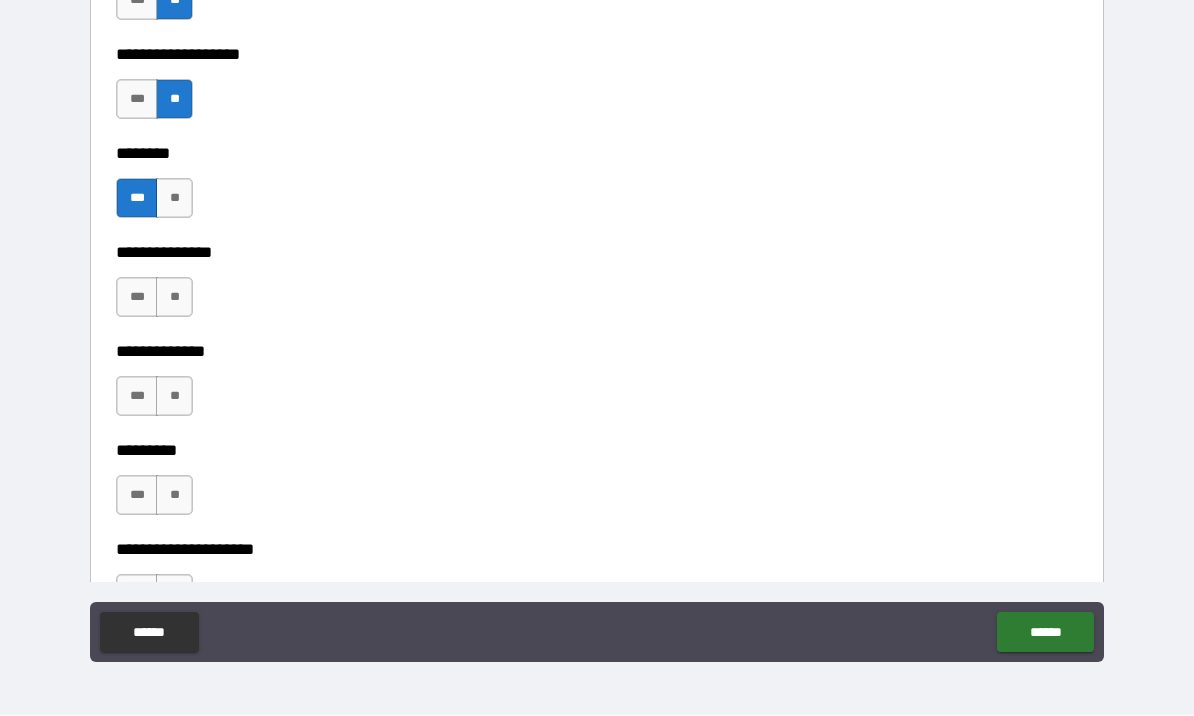 click on "**" at bounding box center [174, 298] 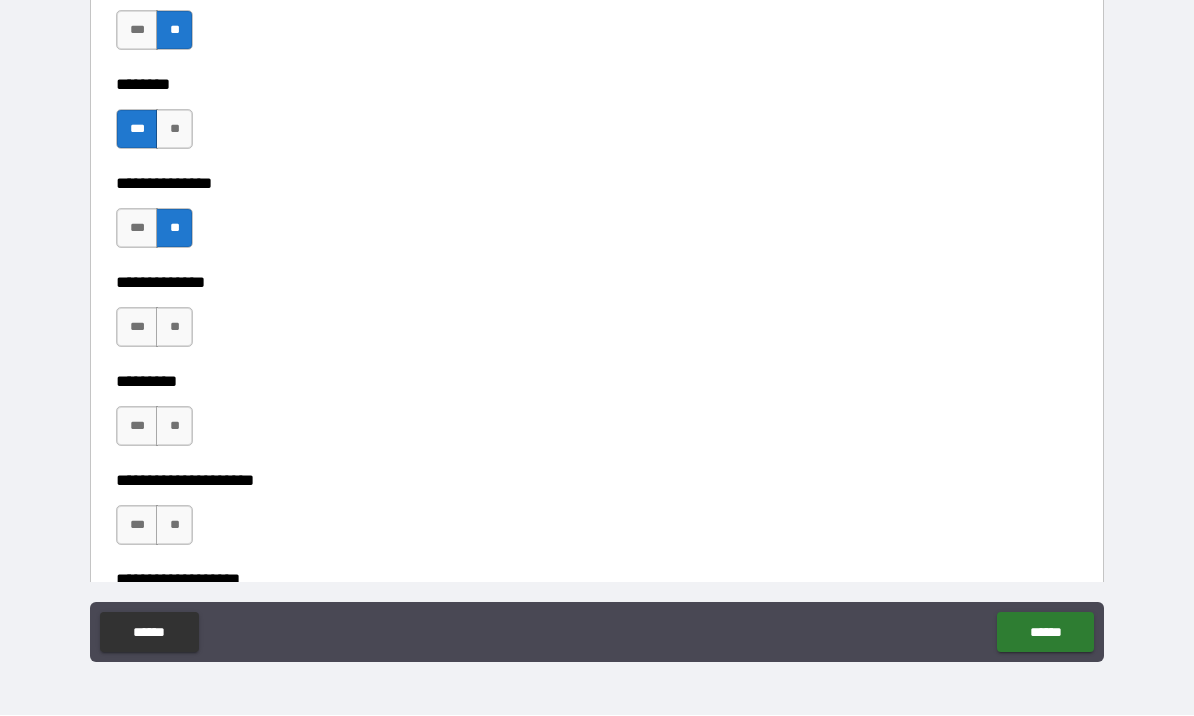 scroll, scrollTop: 5157, scrollLeft: 0, axis: vertical 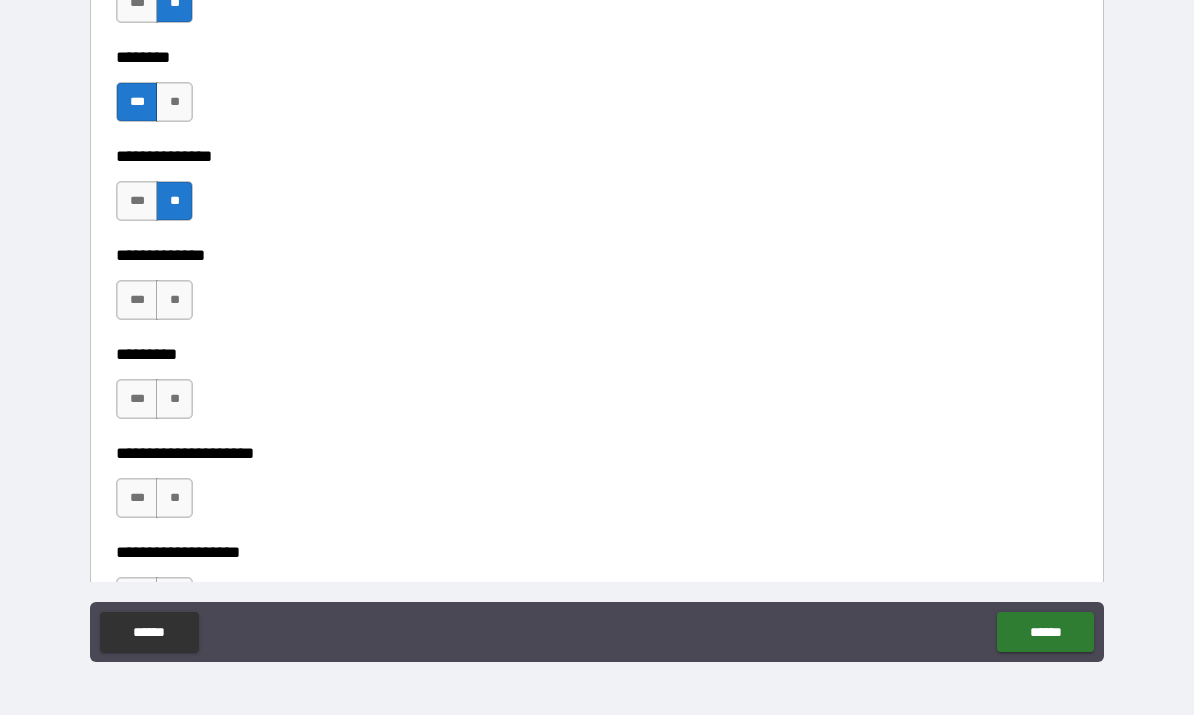 click on "**" at bounding box center [174, 301] 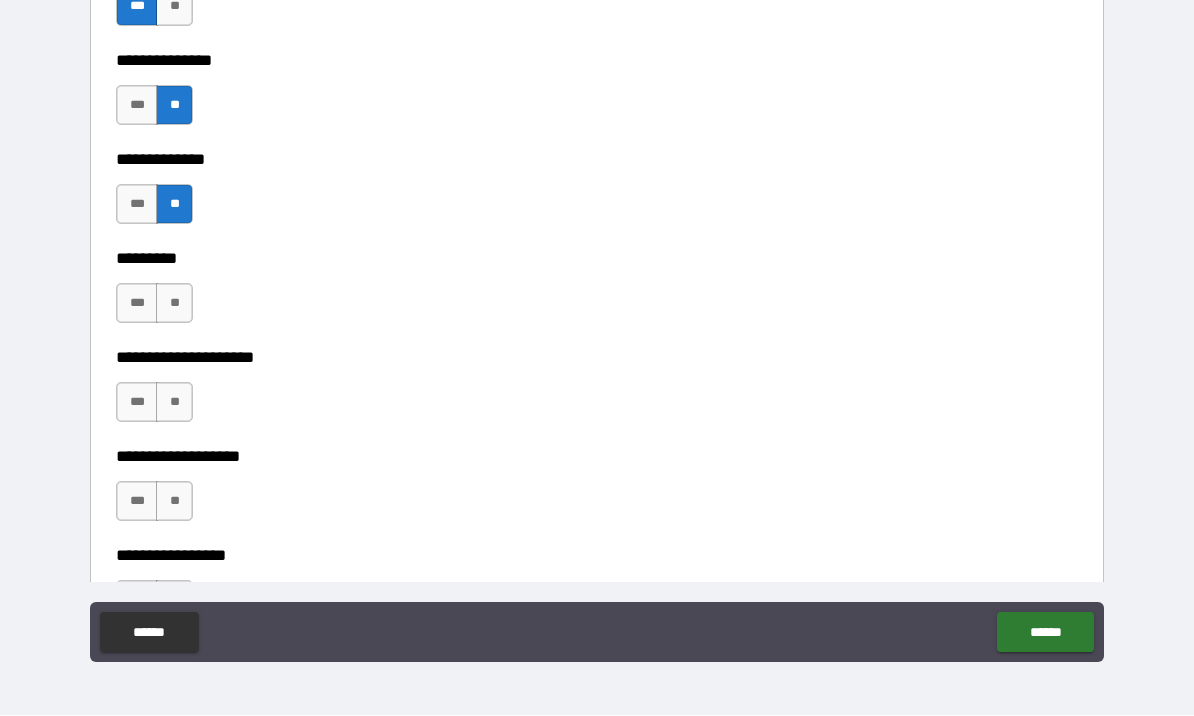 scroll, scrollTop: 5254, scrollLeft: 0, axis: vertical 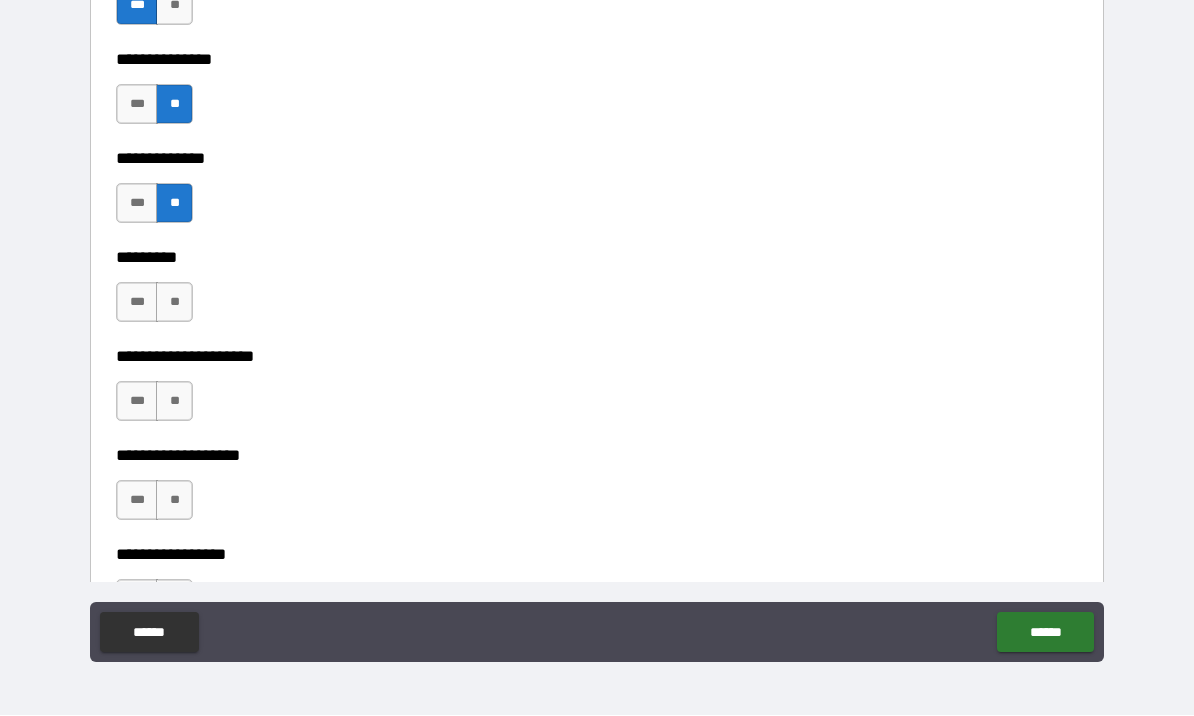 click on "**" at bounding box center (174, 303) 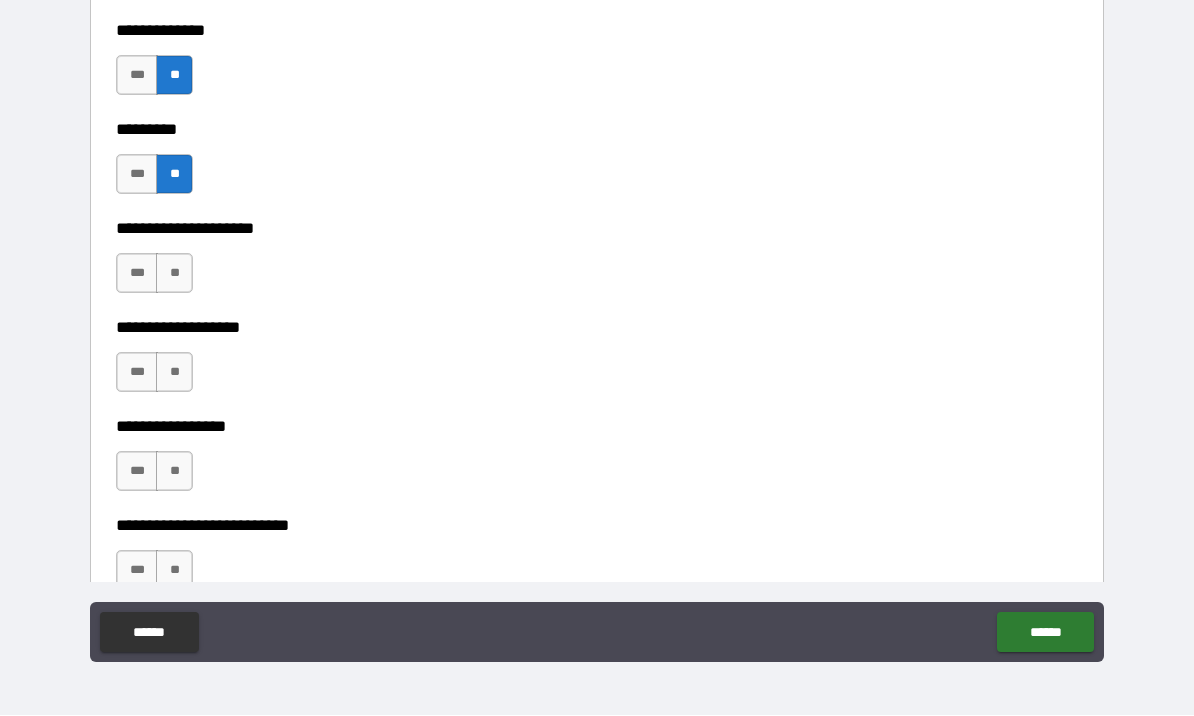 click on "**" at bounding box center [174, 274] 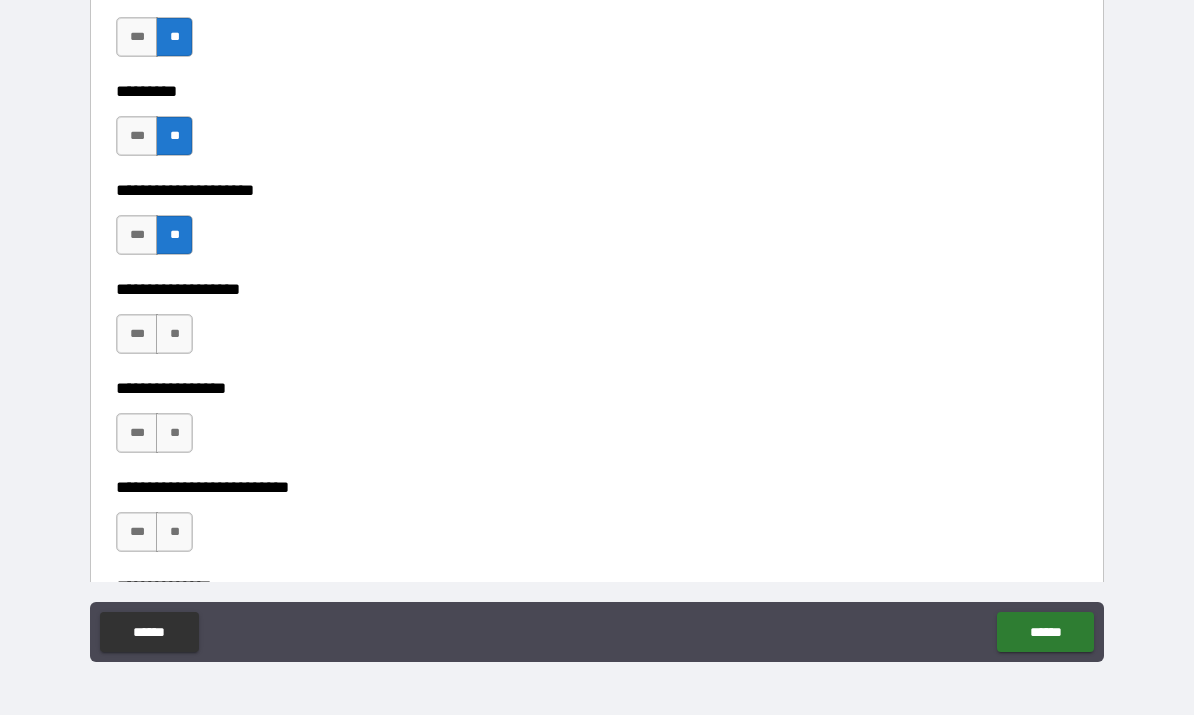 scroll, scrollTop: 5509, scrollLeft: 0, axis: vertical 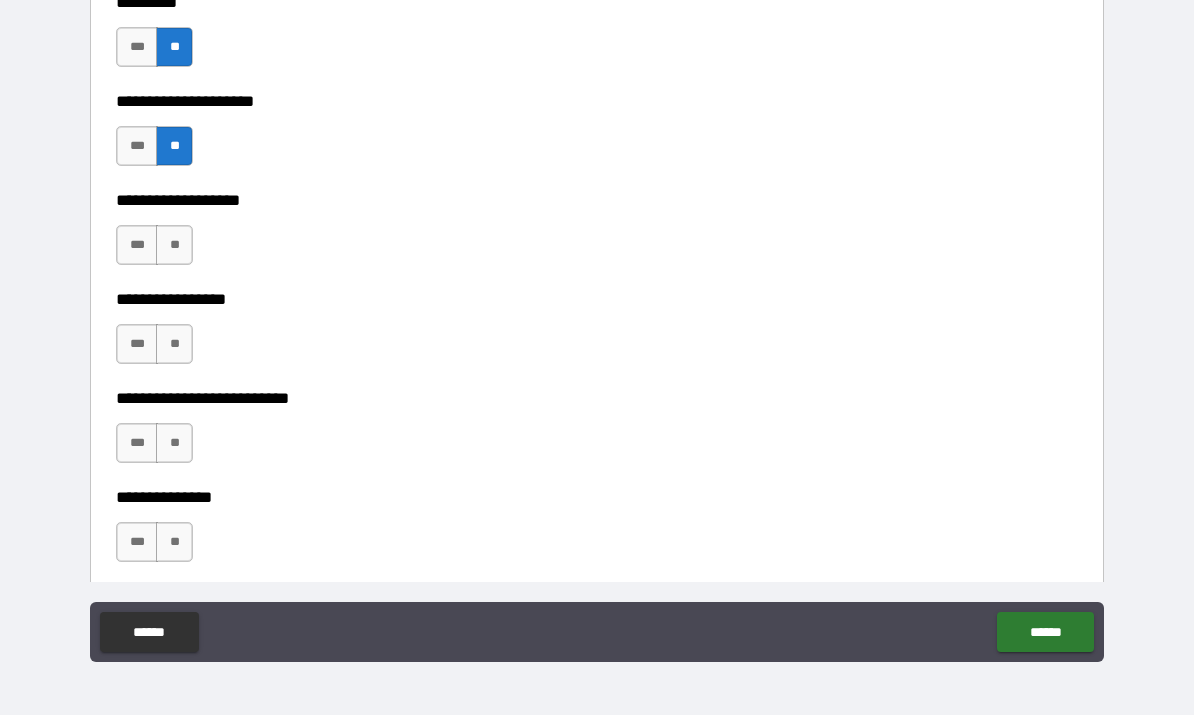 click on "**" at bounding box center [174, 246] 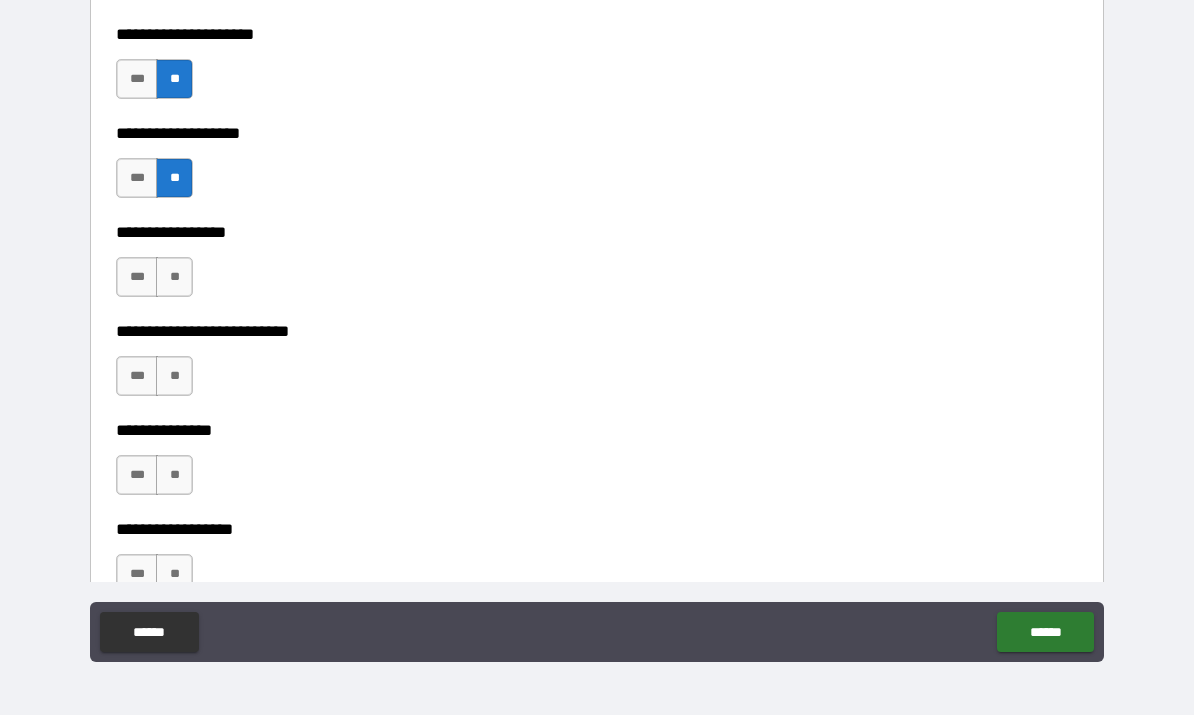 click on "**" at bounding box center [174, 278] 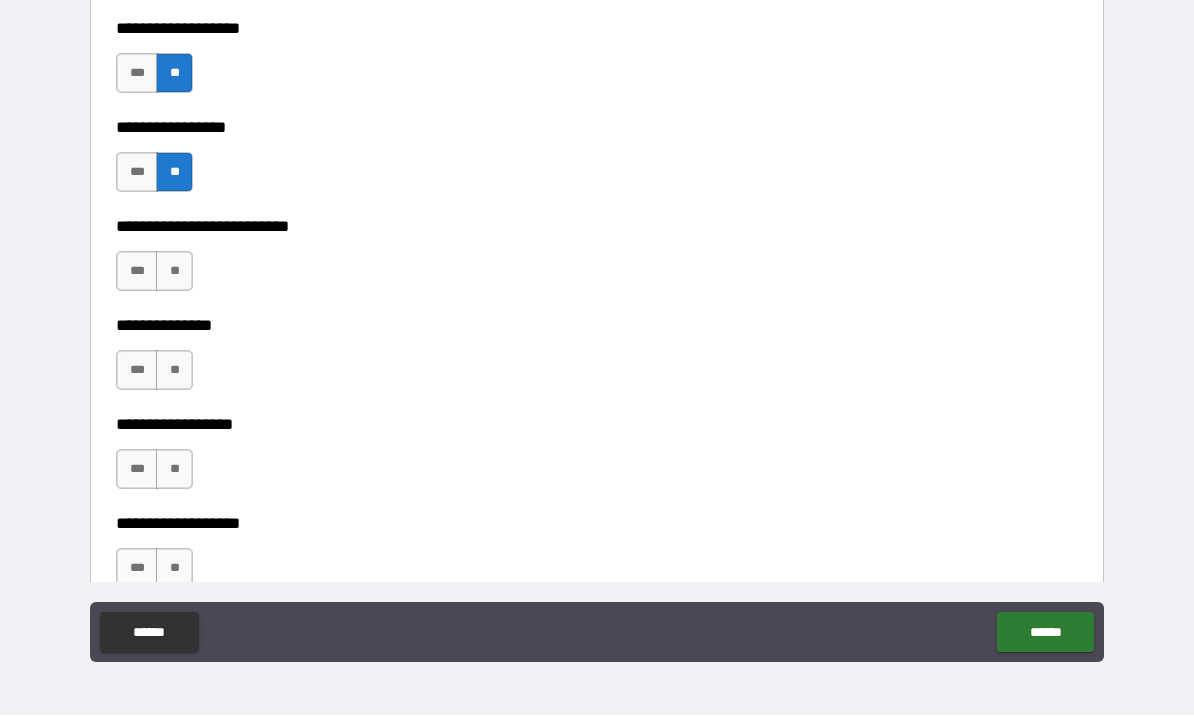 scroll, scrollTop: 5682, scrollLeft: 0, axis: vertical 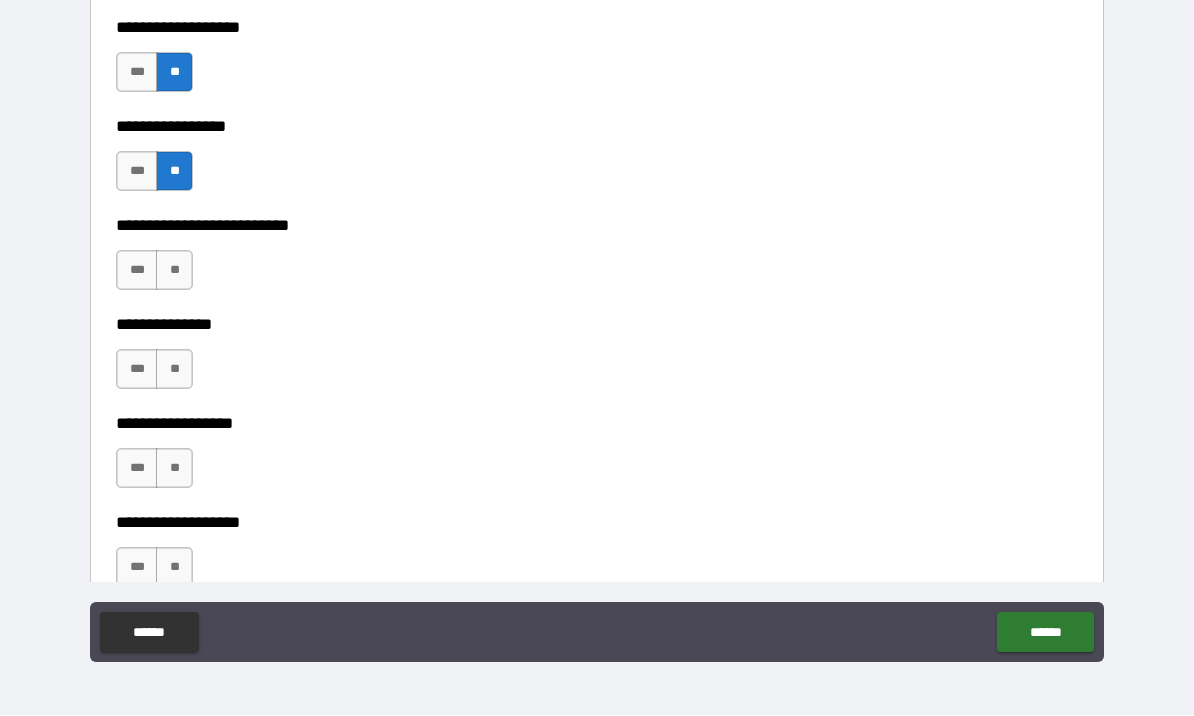 click on "**" at bounding box center [174, 271] 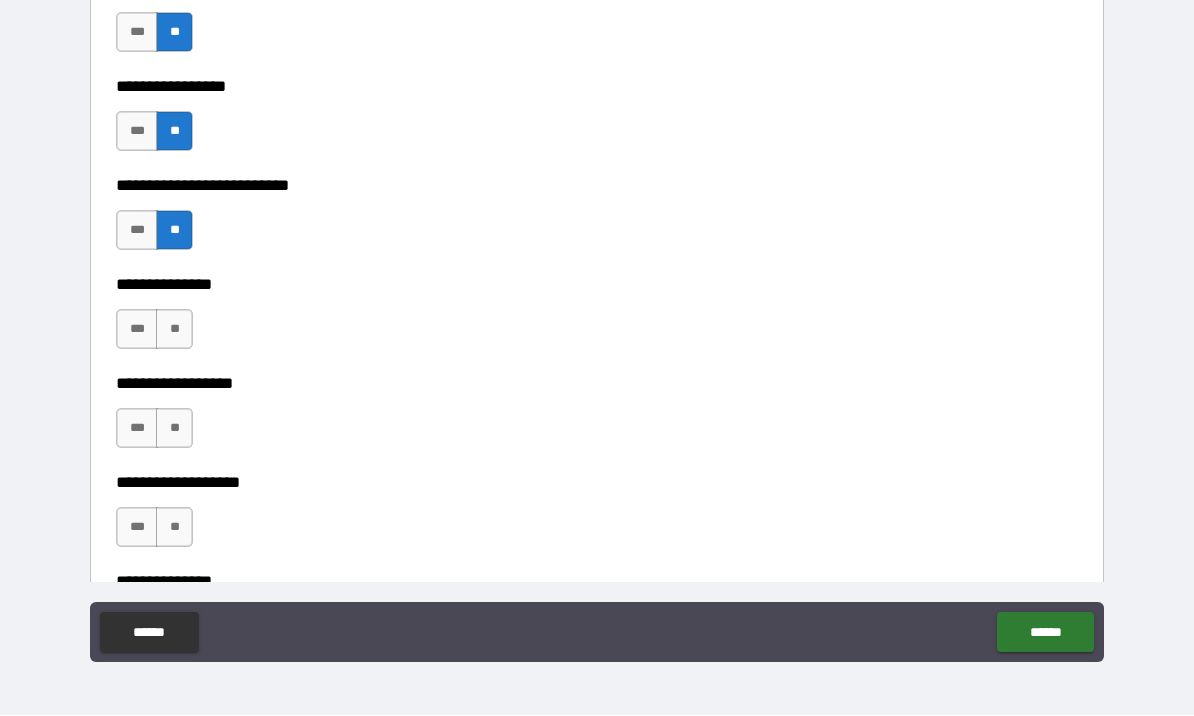 scroll, scrollTop: 5766, scrollLeft: 0, axis: vertical 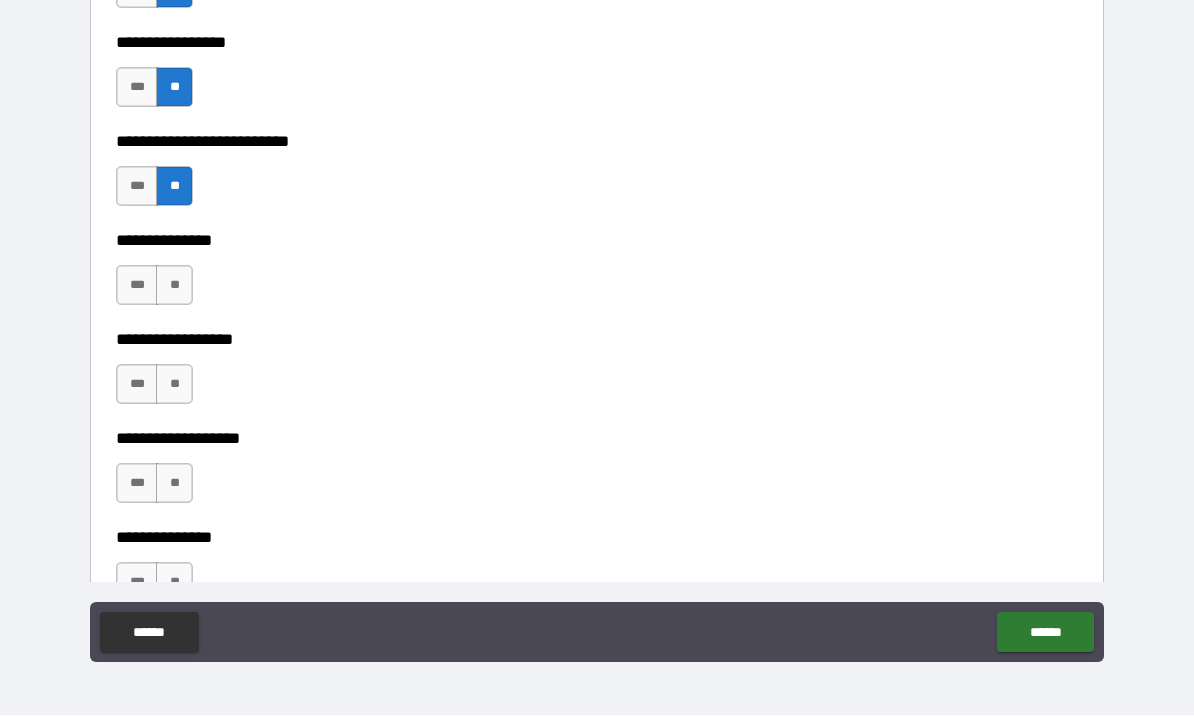 click on "**" at bounding box center (174, 286) 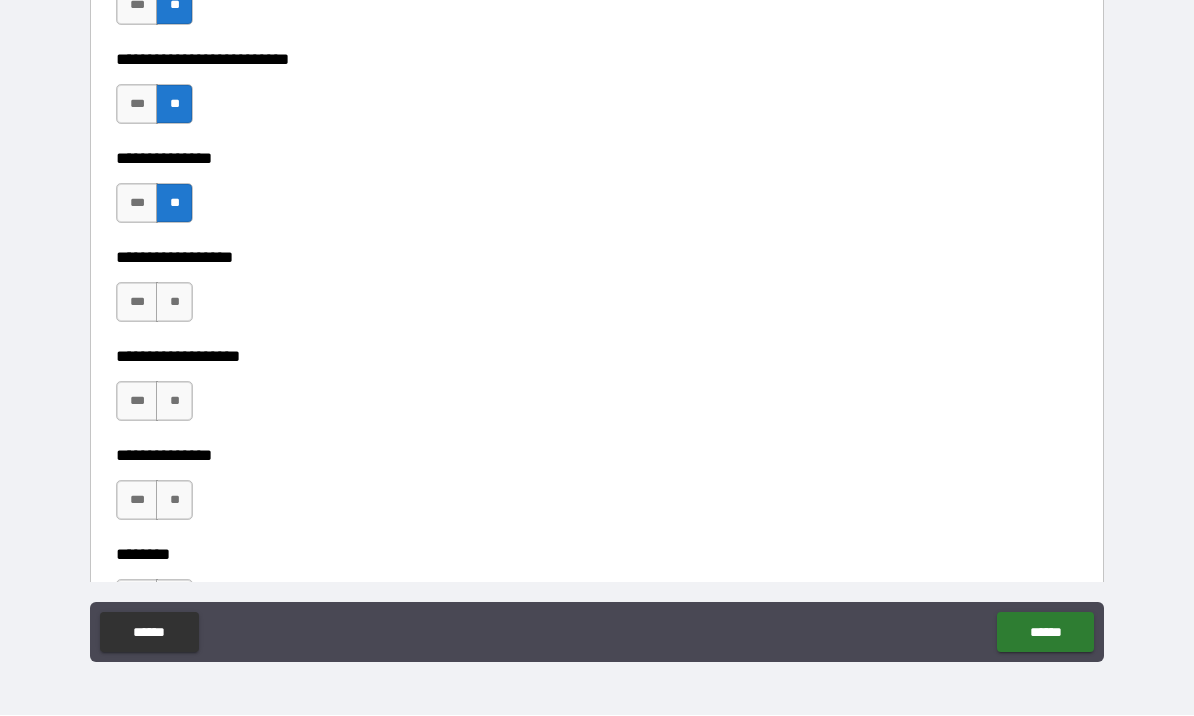 click on "**" at bounding box center [174, 303] 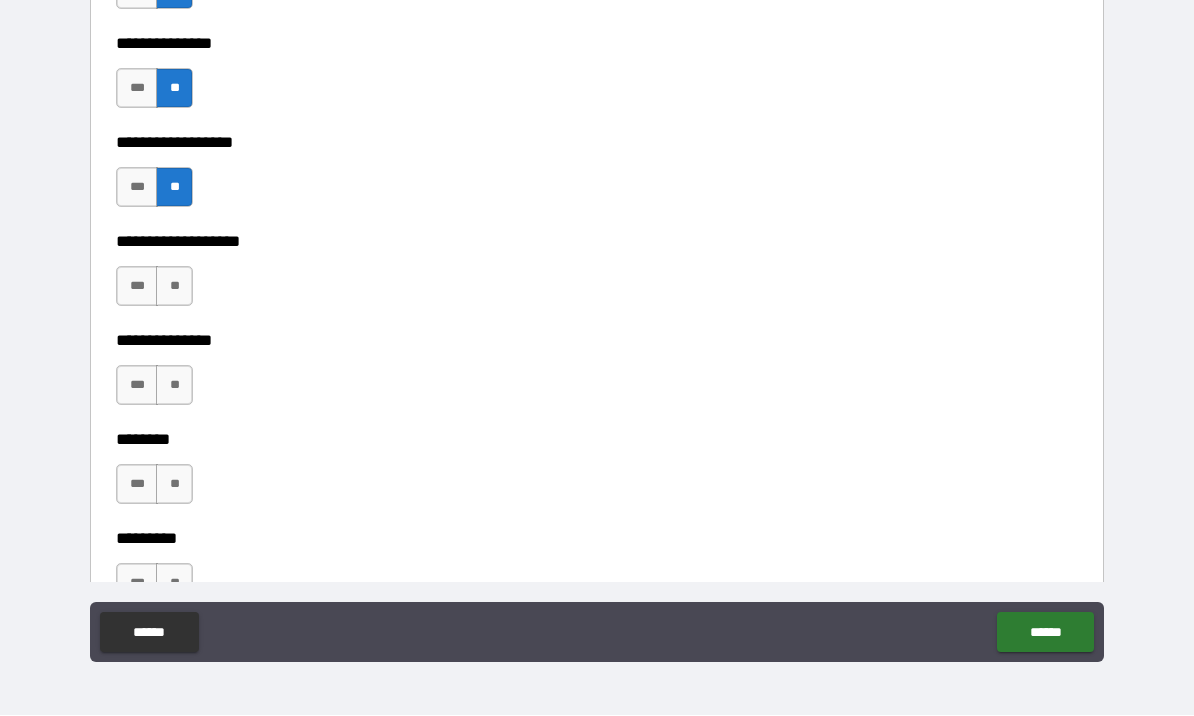 click on "**" at bounding box center (174, 287) 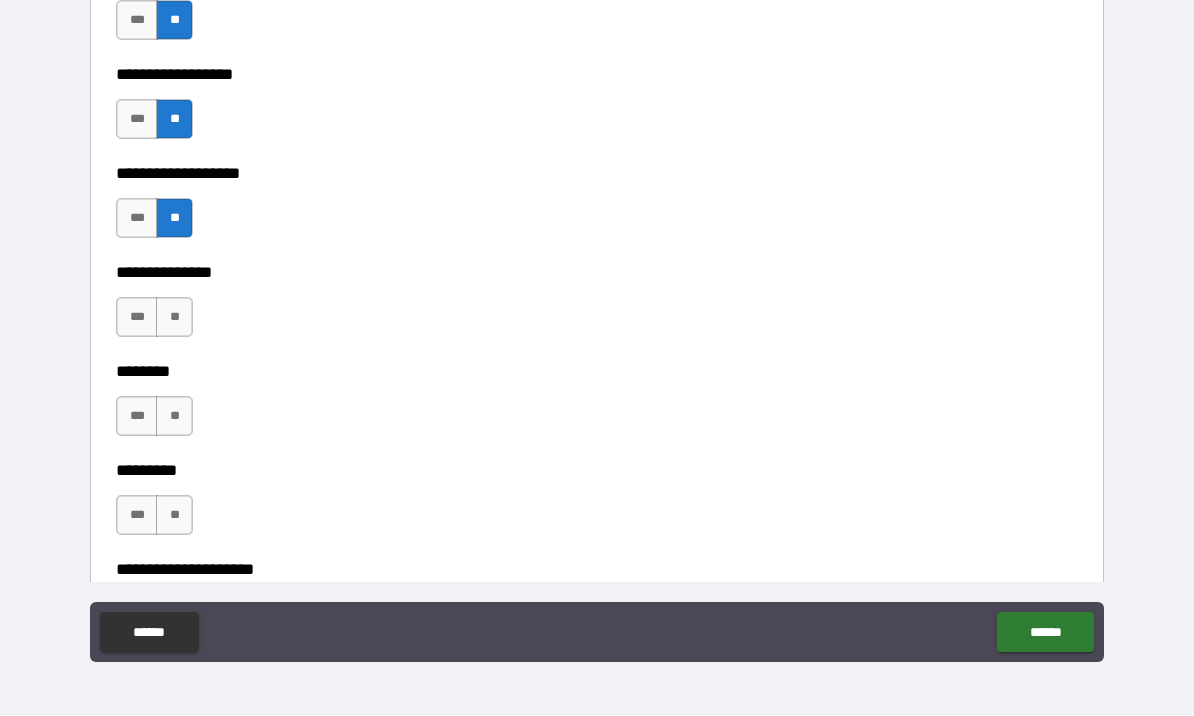 click on "**" at bounding box center (174, 318) 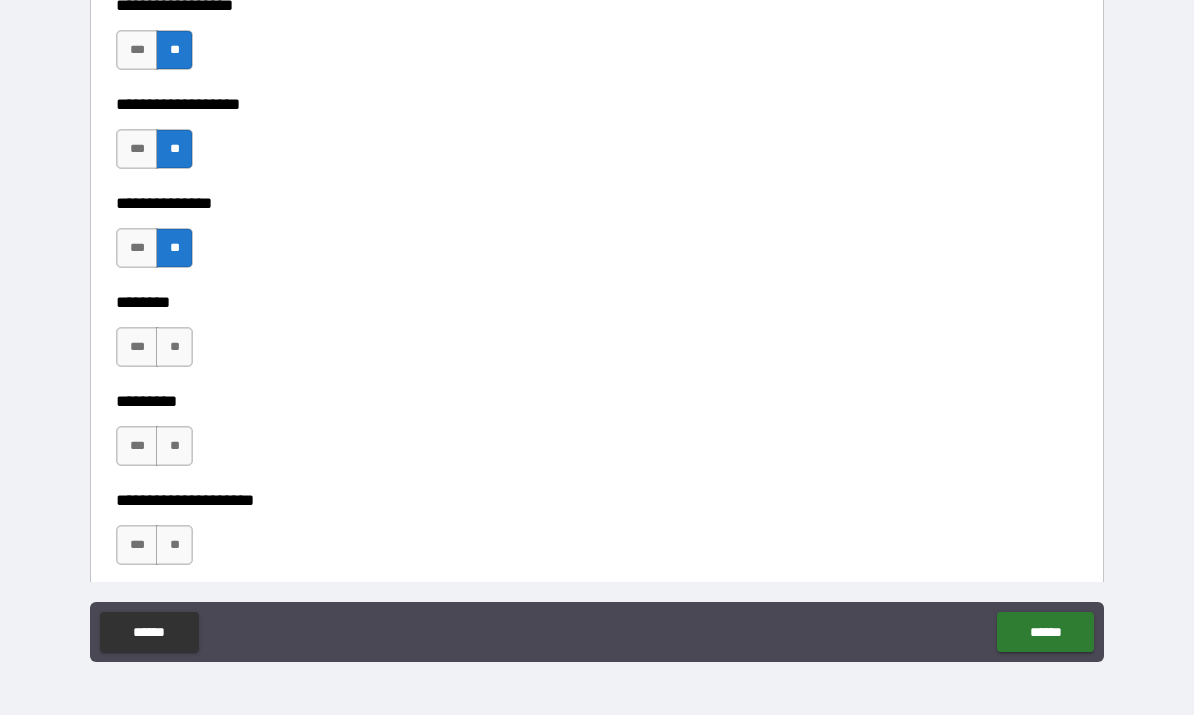 click on "**" at bounding box center (174, 348) 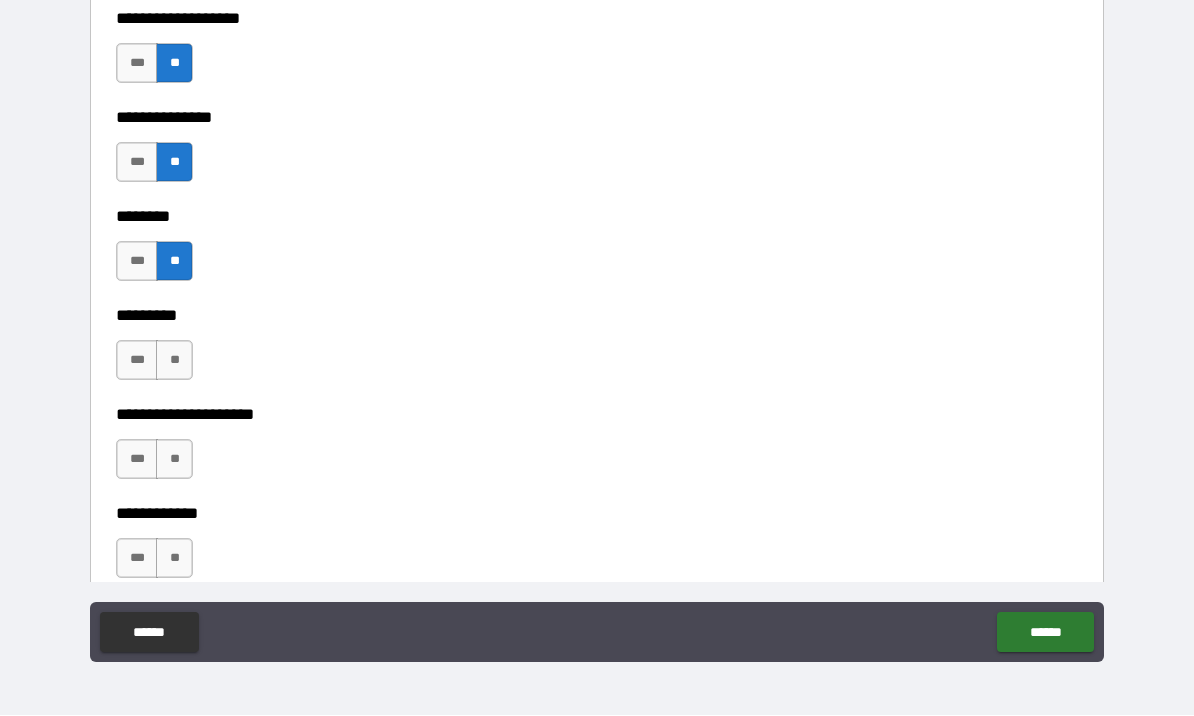 click on "**" at bounding box center (174, 361) 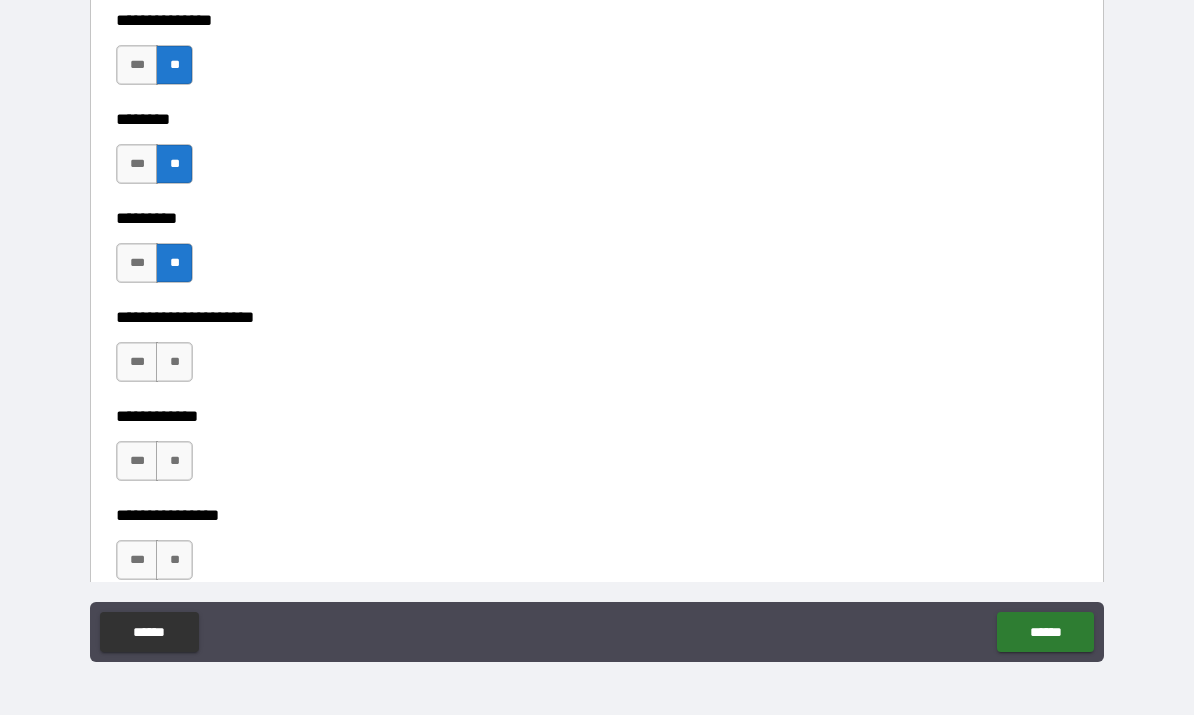 click on "**" at bounding box center [174, 363] 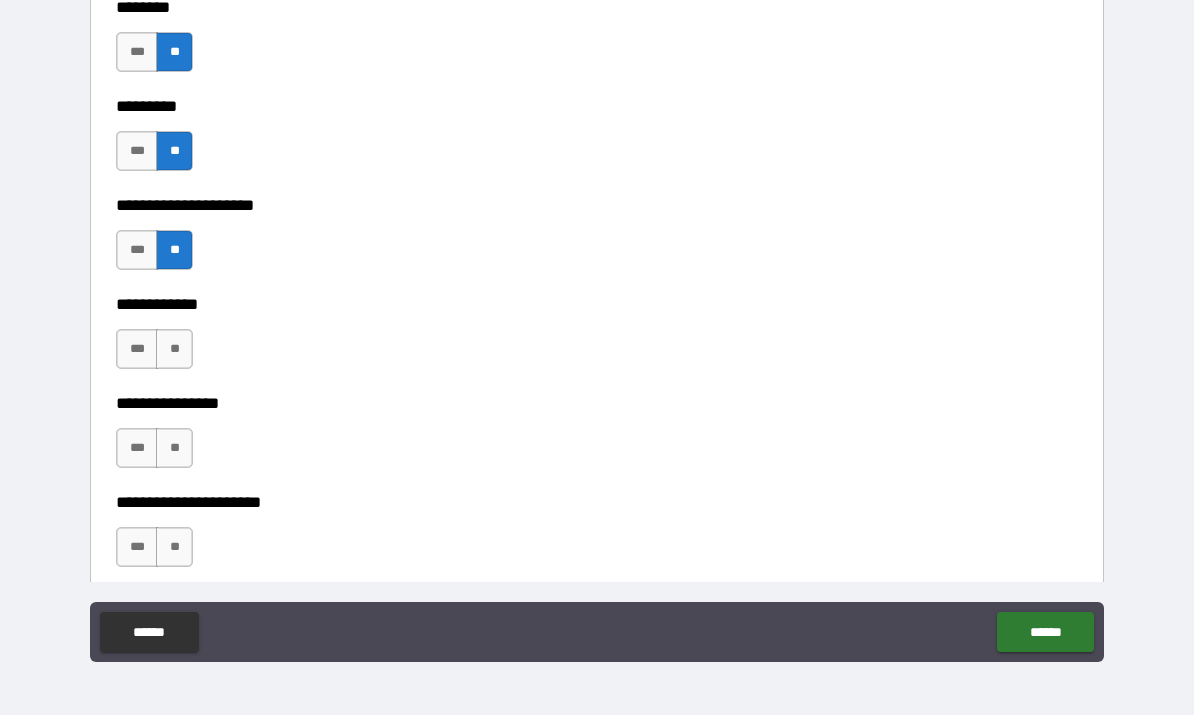 click on "**" at bounding box center (174, 350) 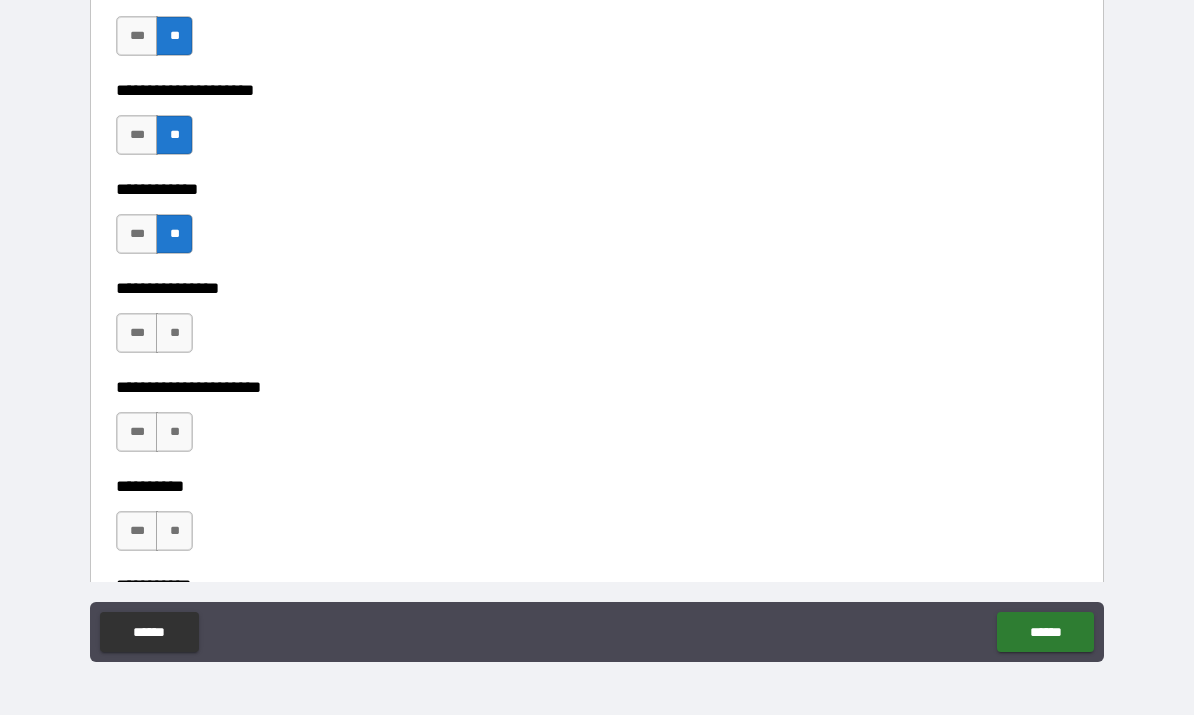 click on "**" at bounding box center (174, 334) 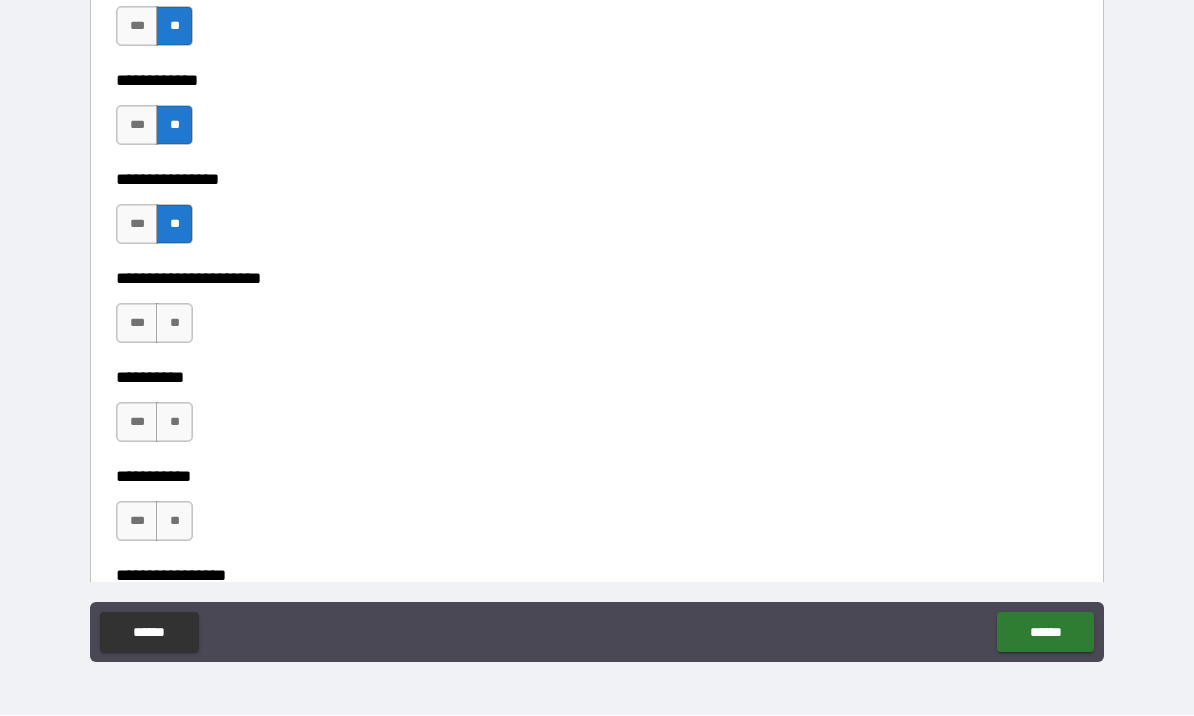 click on "**" at bounding box center [174, 324] 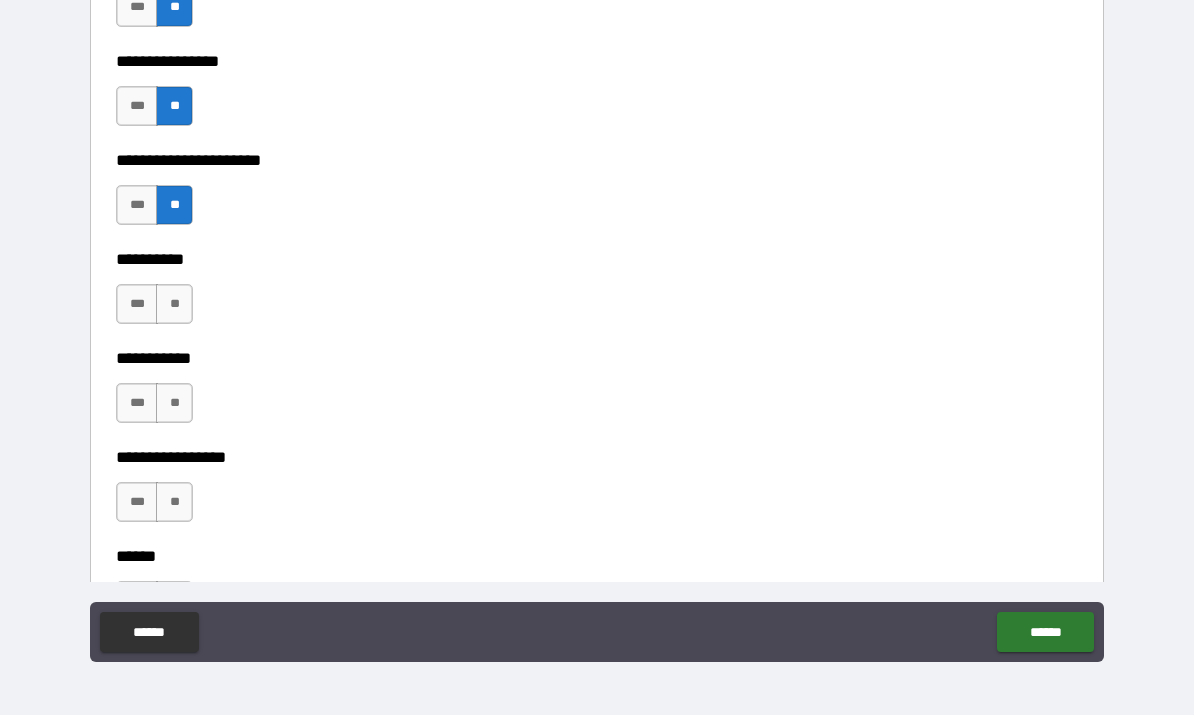 click on "**" at bounding box center (174, 305) 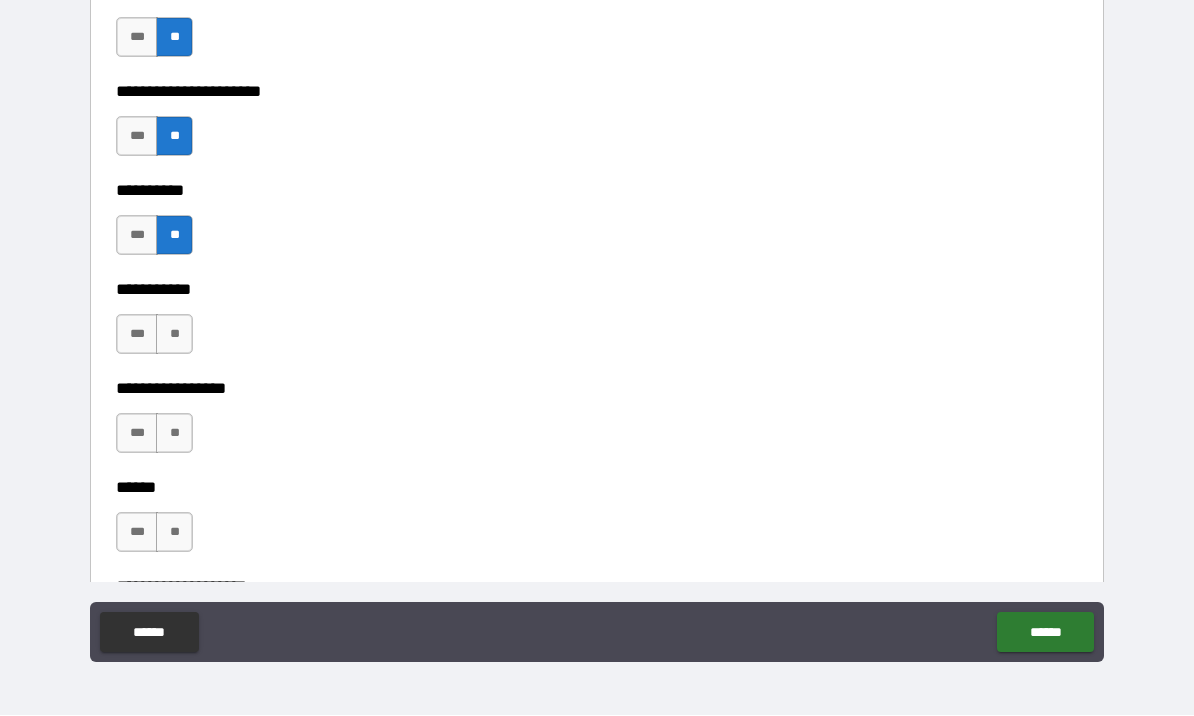 click on "**" at bounding box center (174, 335) 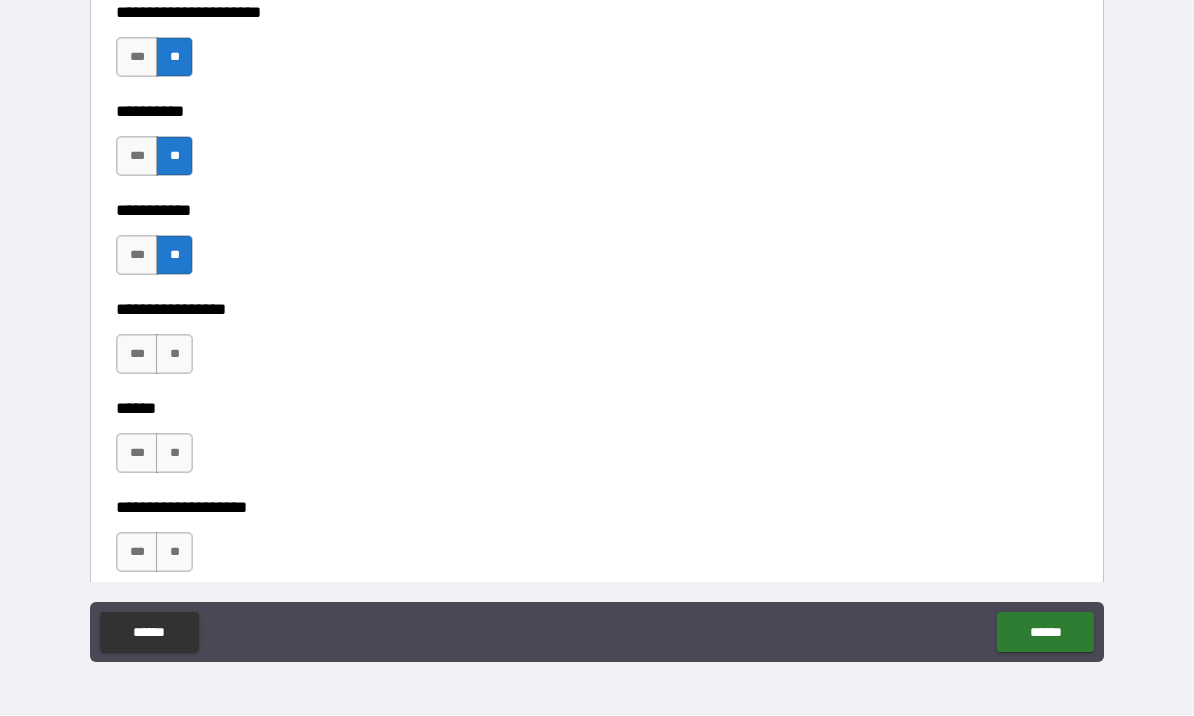 scroll, scrollTop: 6919, scrollLeft: 0, axis: vertical 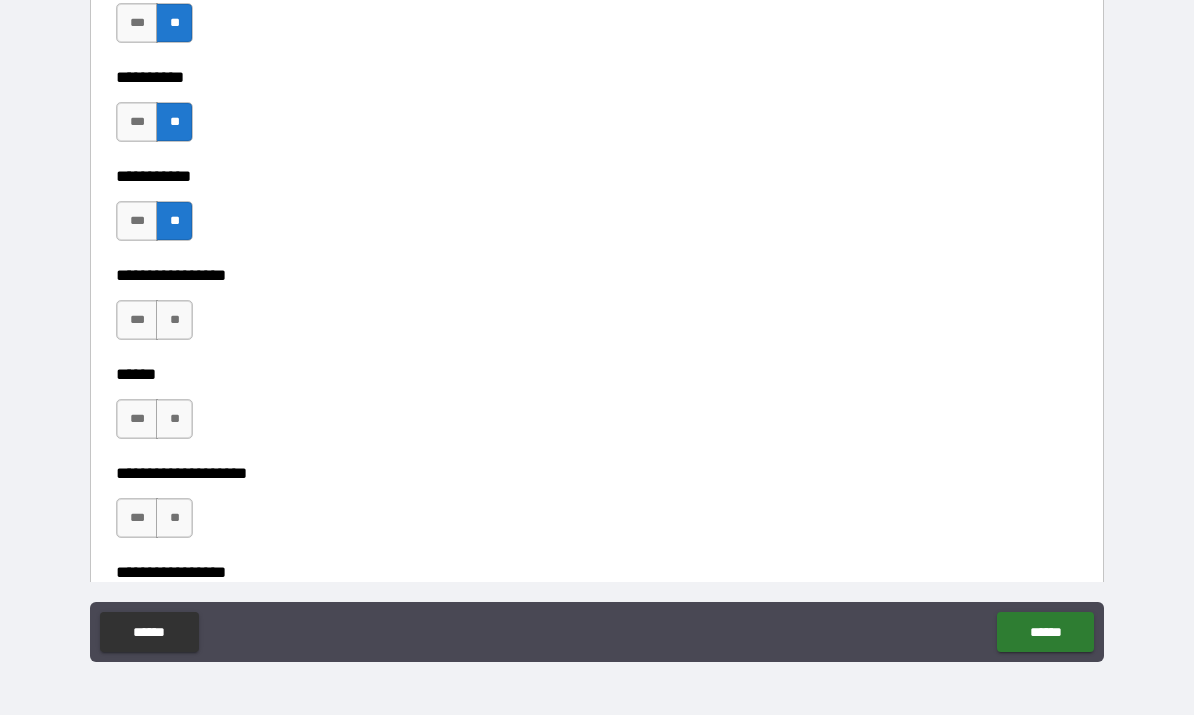 click on "***" at bounding box center (137, 321) 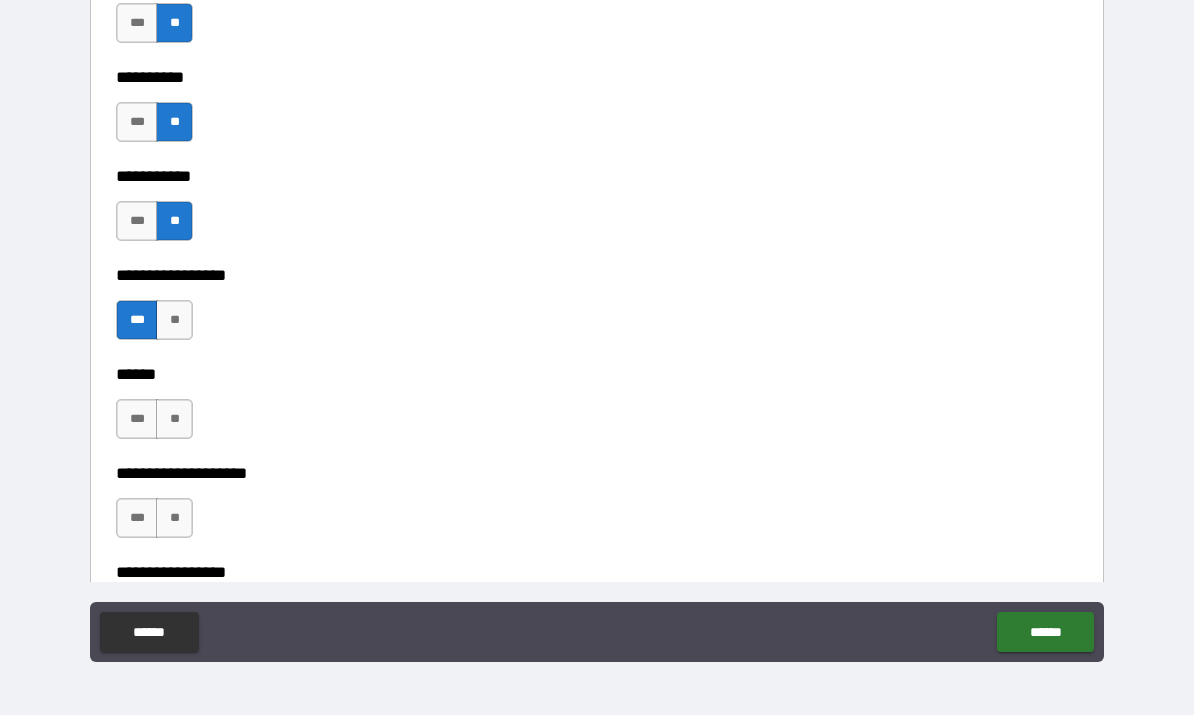 click on "**" at bounding box center (174, 321) 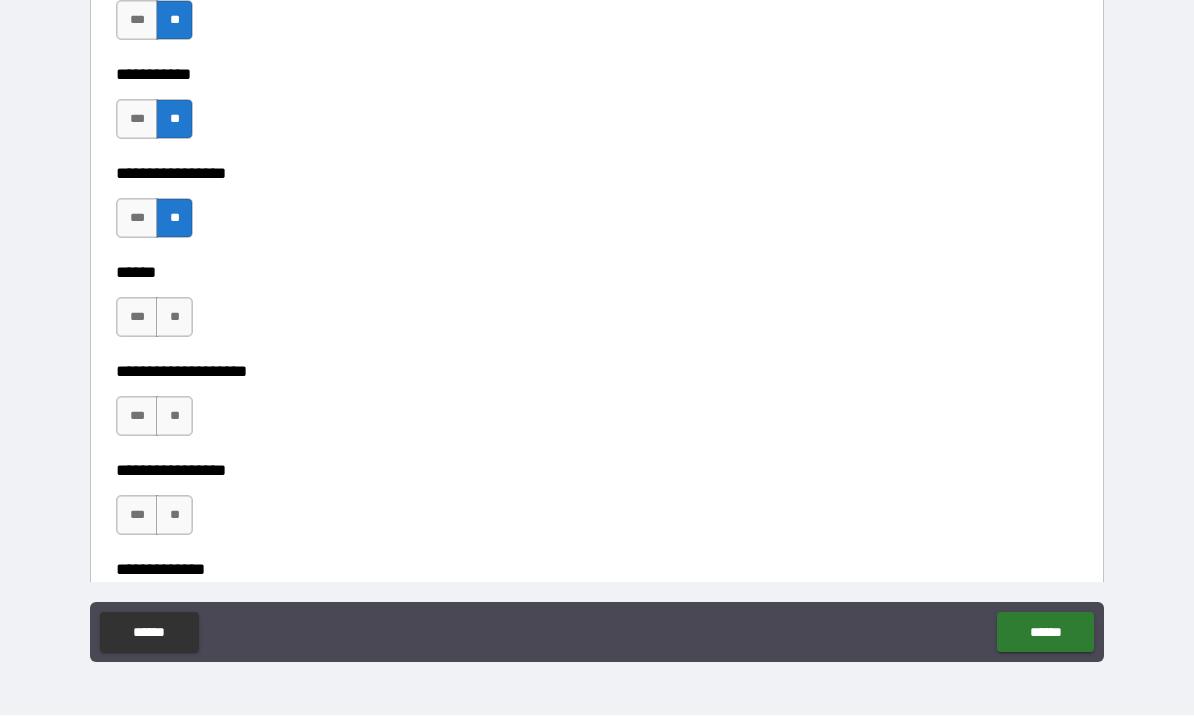 click on "**" at bounding box center [174, 318] 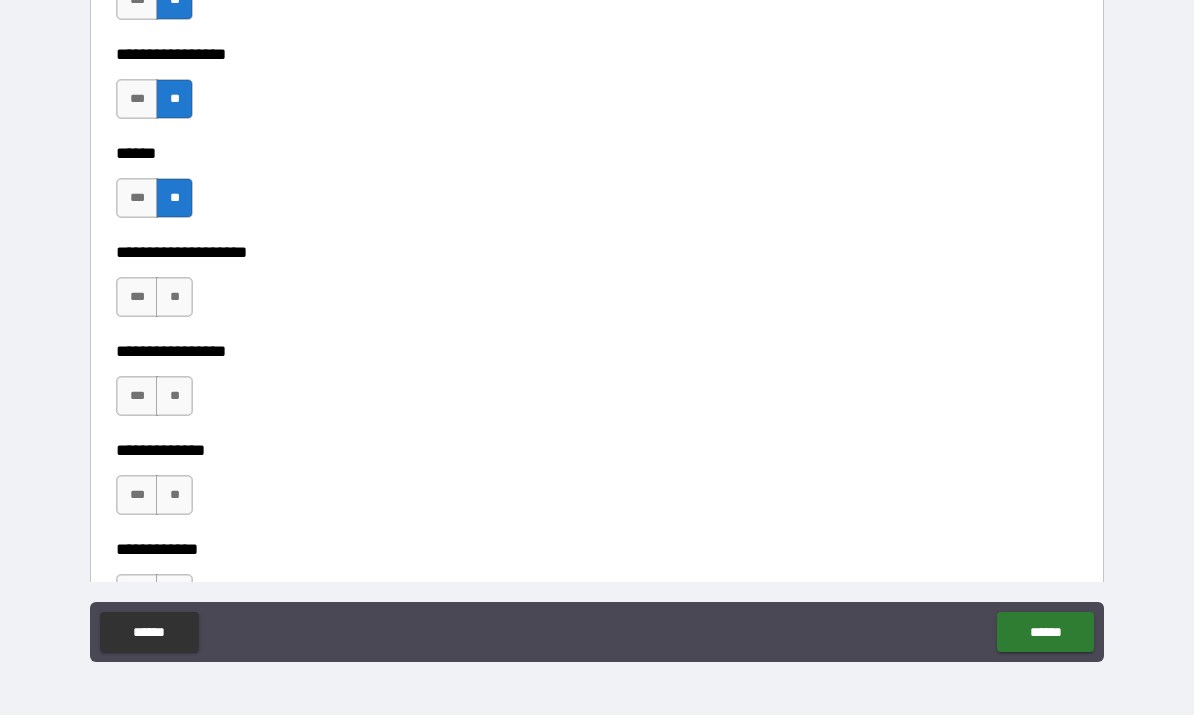 scroll, scrollTop: 7140, scrollLeft: 0, axis: vertical 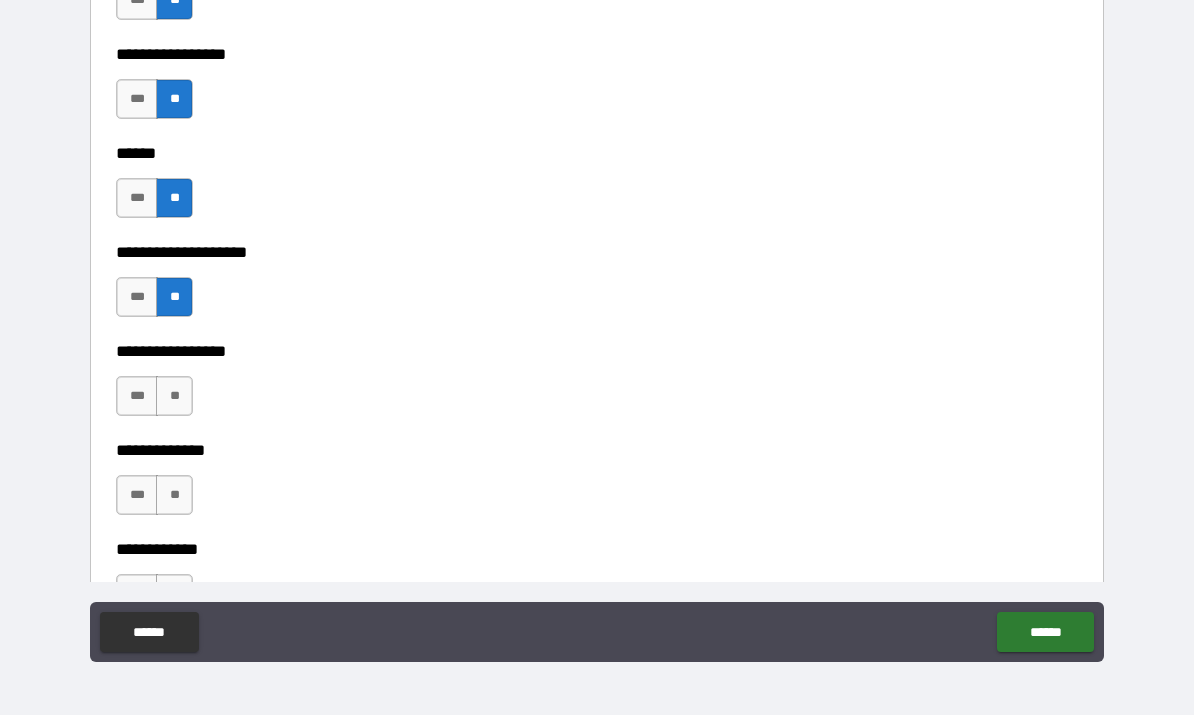 click on "***" at bounding box center (137, 298) 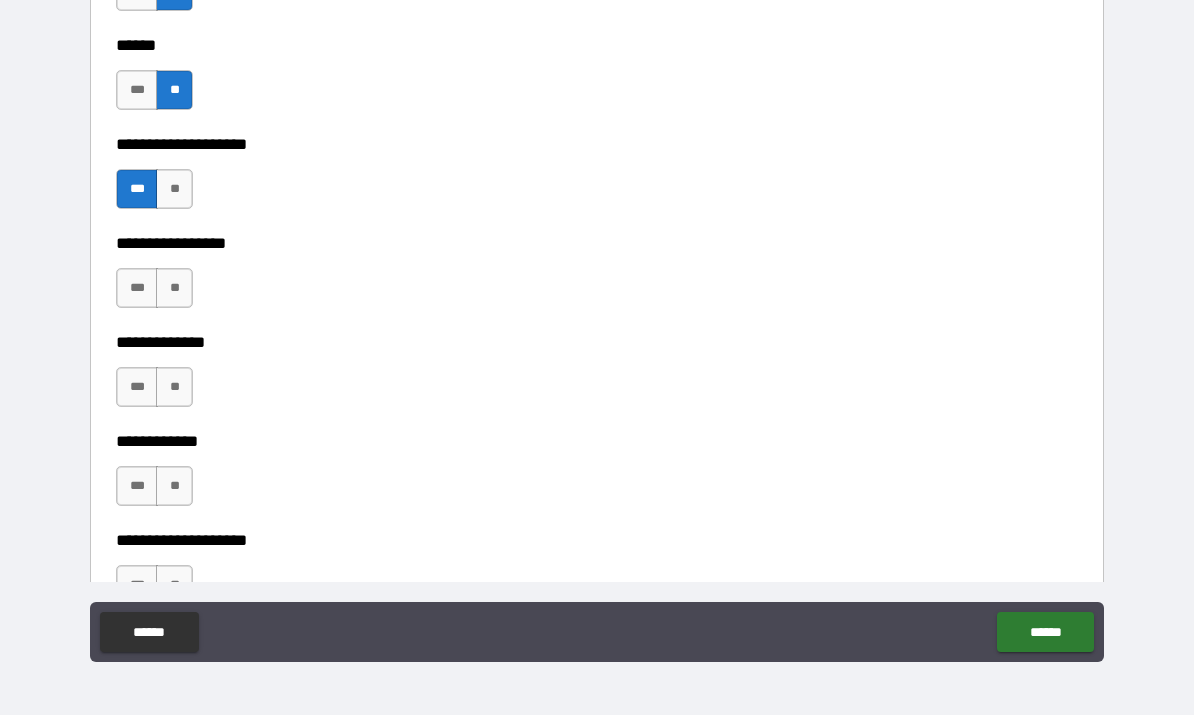 scroll, scrollTop: 7248, scrollLeft: 0, axis: vertical 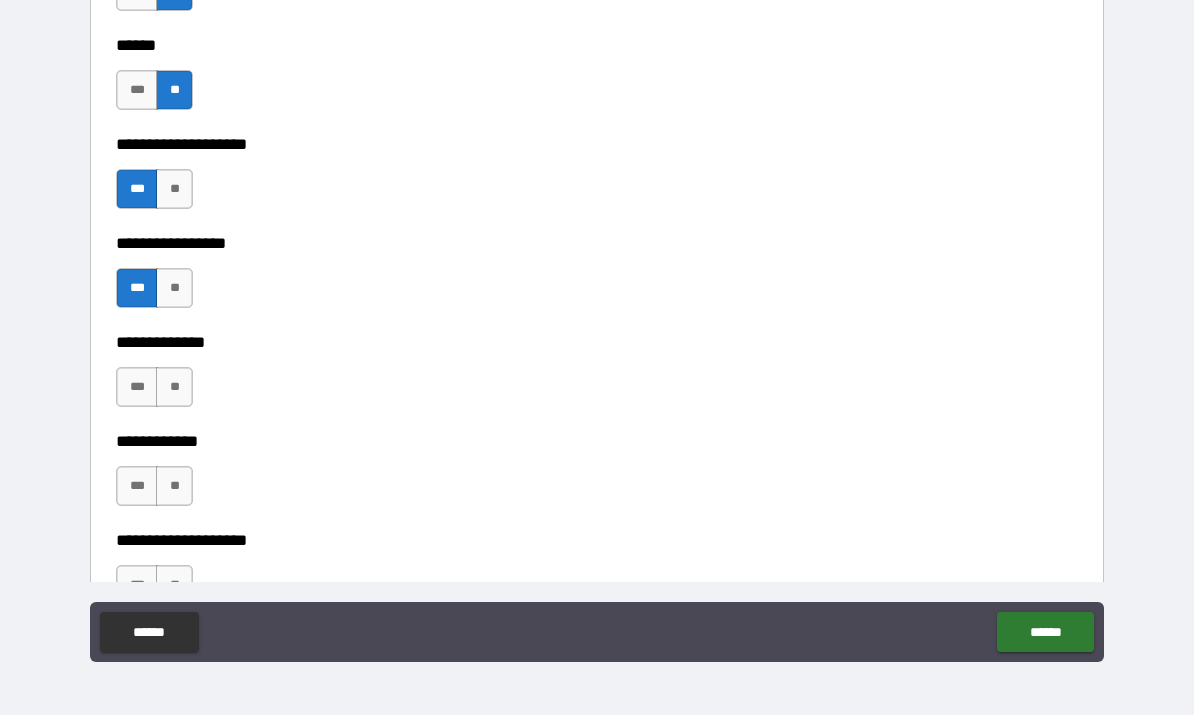 click on "**" at bounding box center (174, 289) 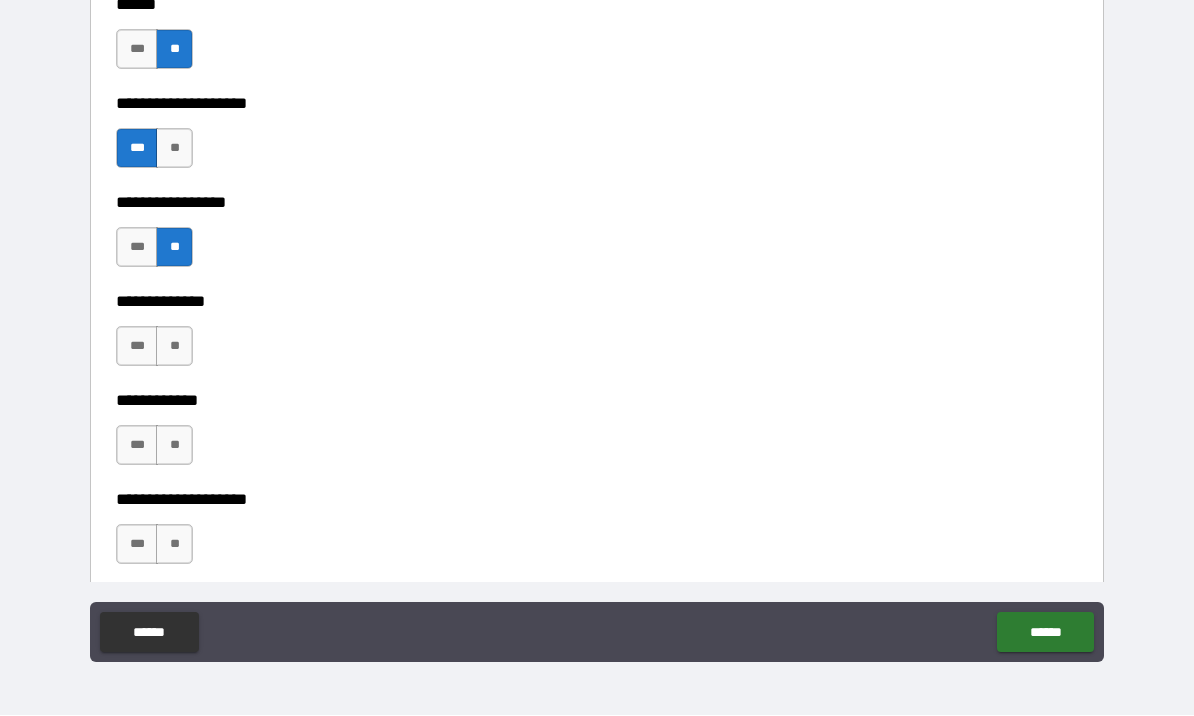 scroll, scrollTop: 7337, scrollLeft: 0, axis: vertical 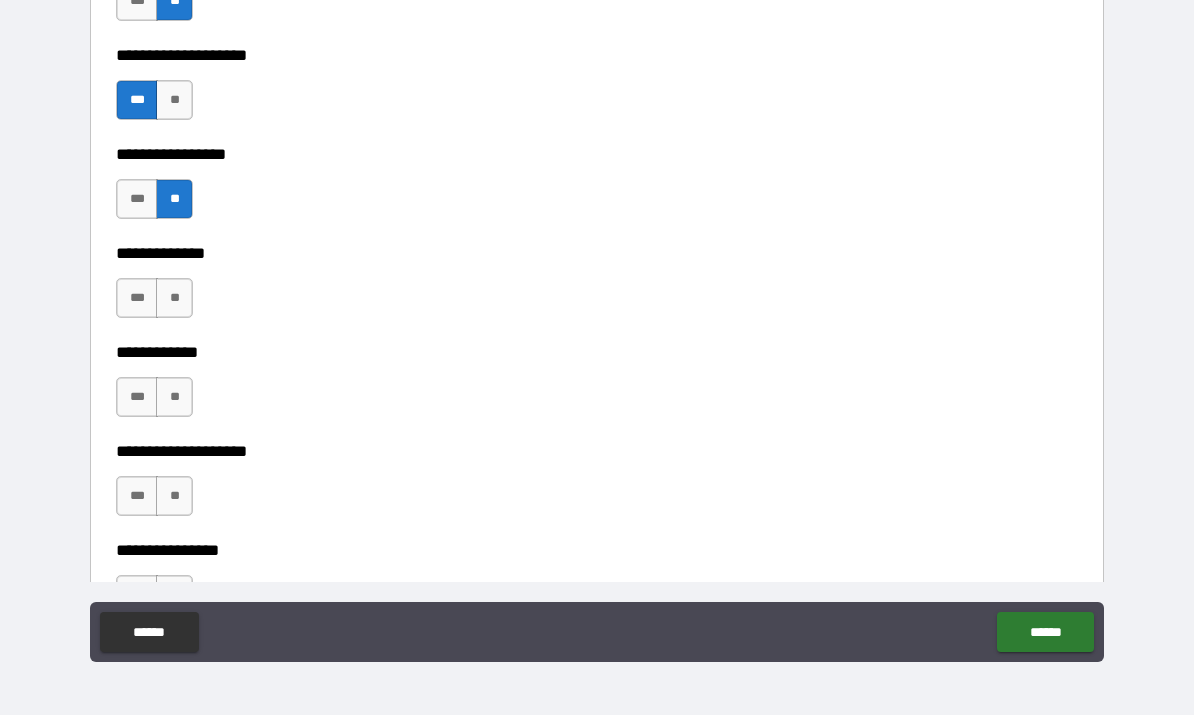 click on "**" at bounding box center [174, 299] 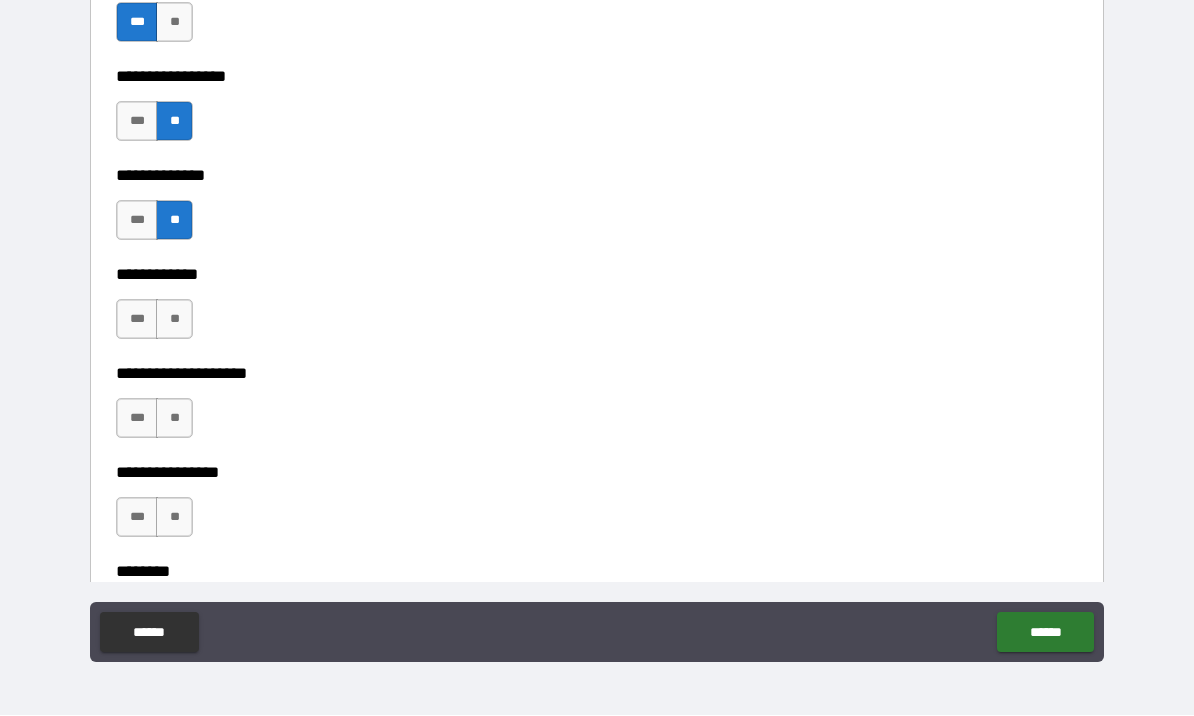click on "**" at bounding box center [174, 320] 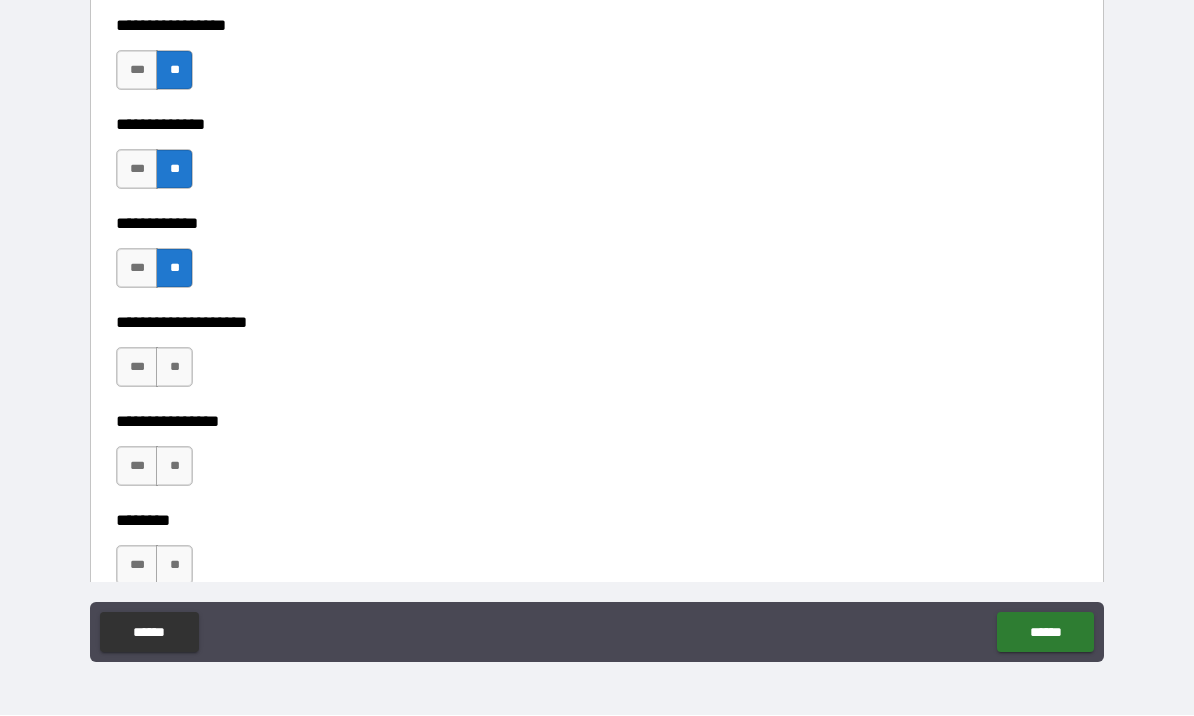 scroll, scrollTop: 7492, scrollLeft: 0, axis: vertical 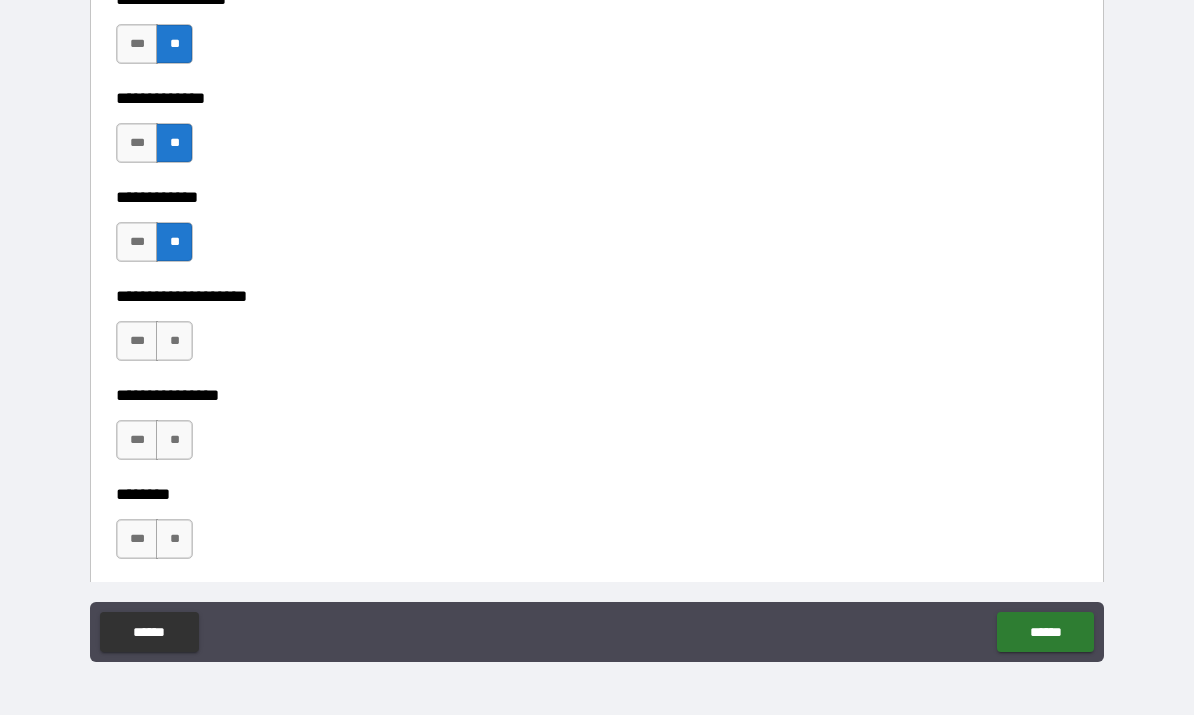 click on "**" at bounding box center (174, 342) 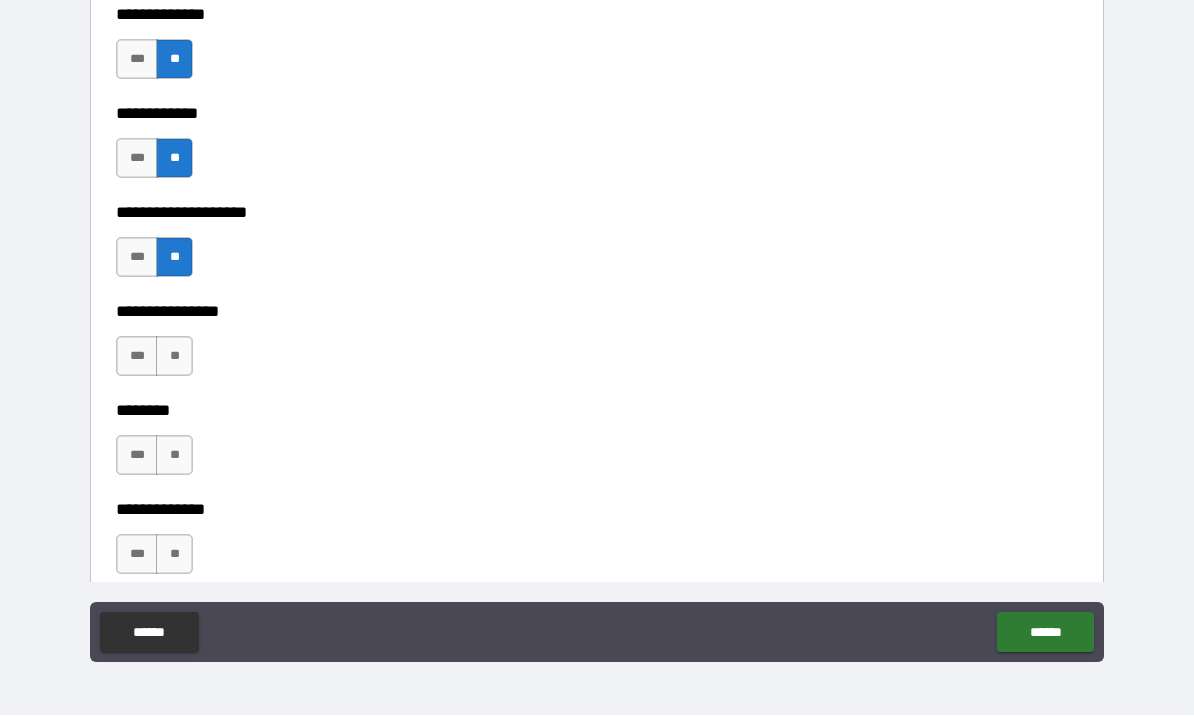 click on "**" at bounding box center (174, 357) 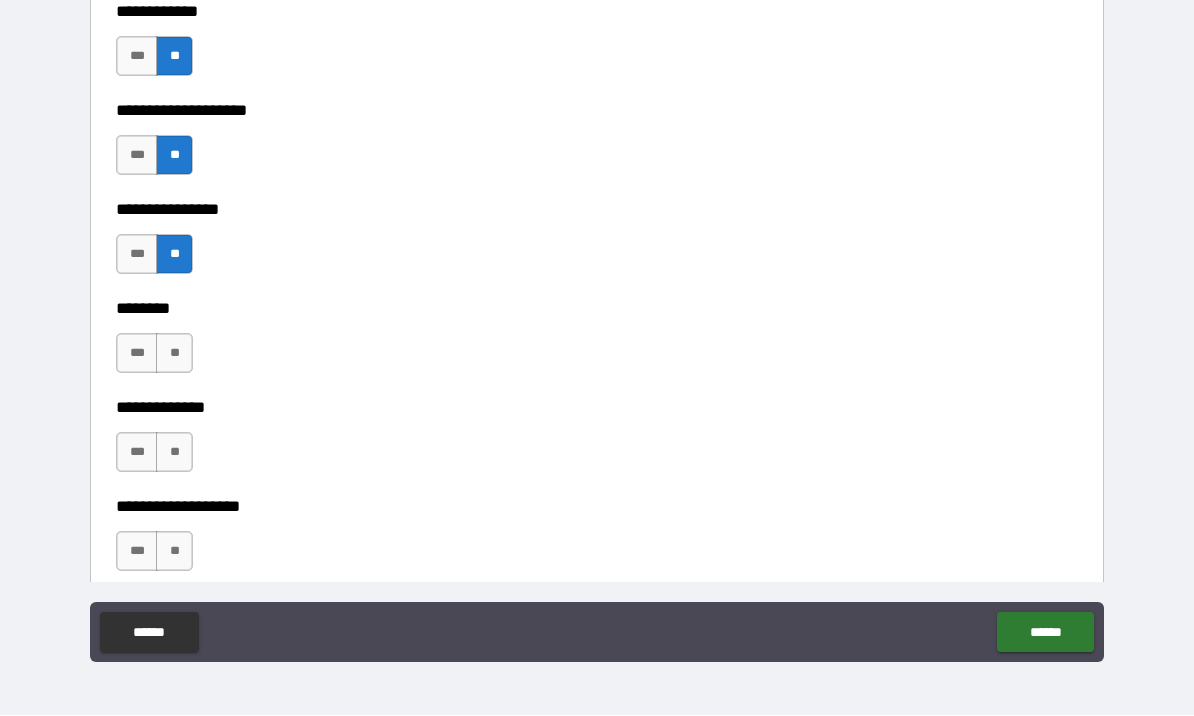 click on "**" at bounding box center [174, 354] 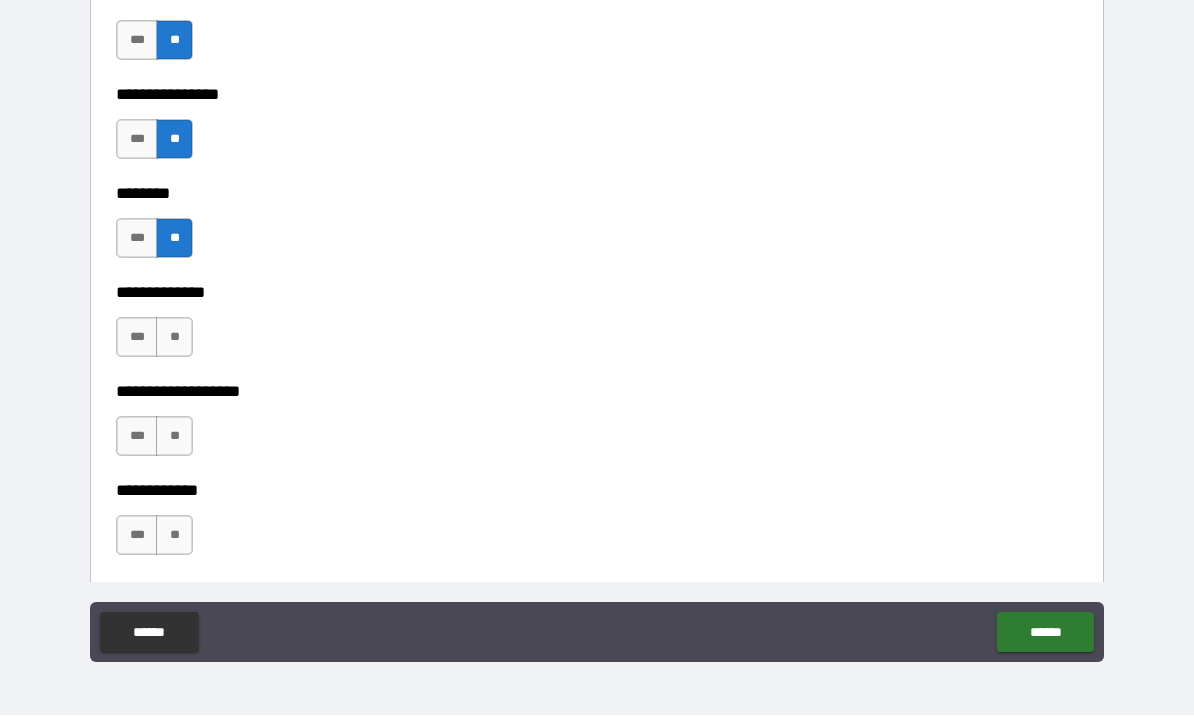 click on "**" at bounding box center [174, 338] 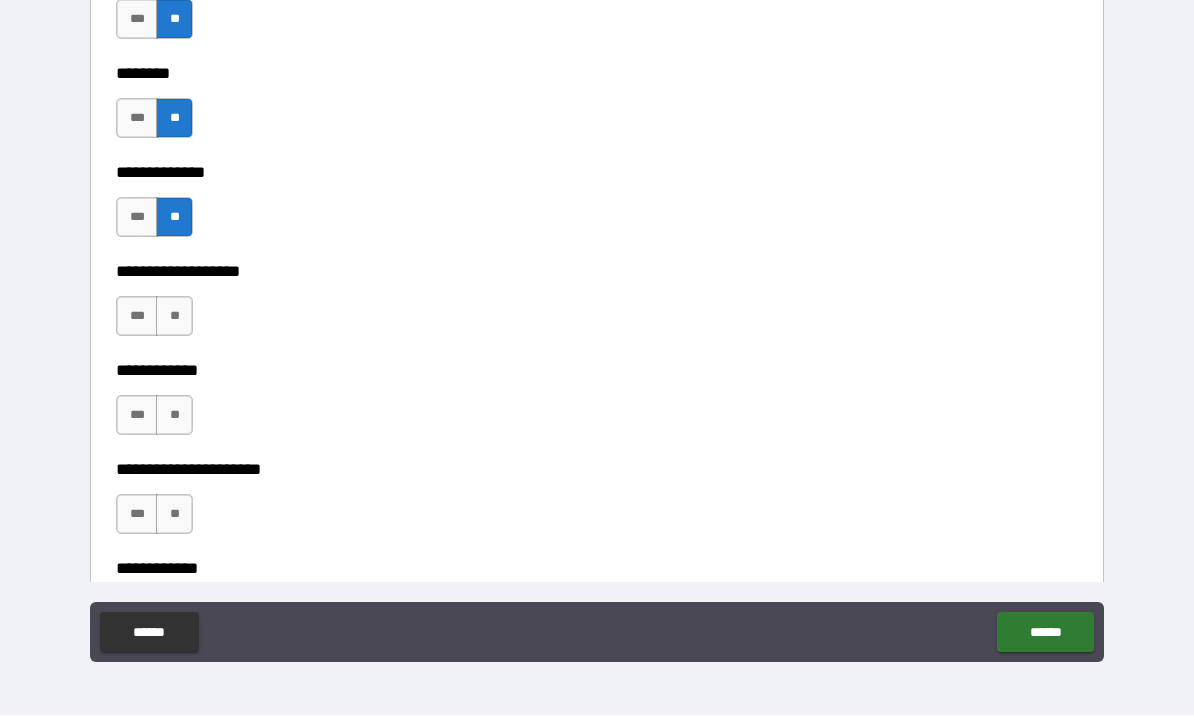 click on "**" at bounding box center (174, 317) 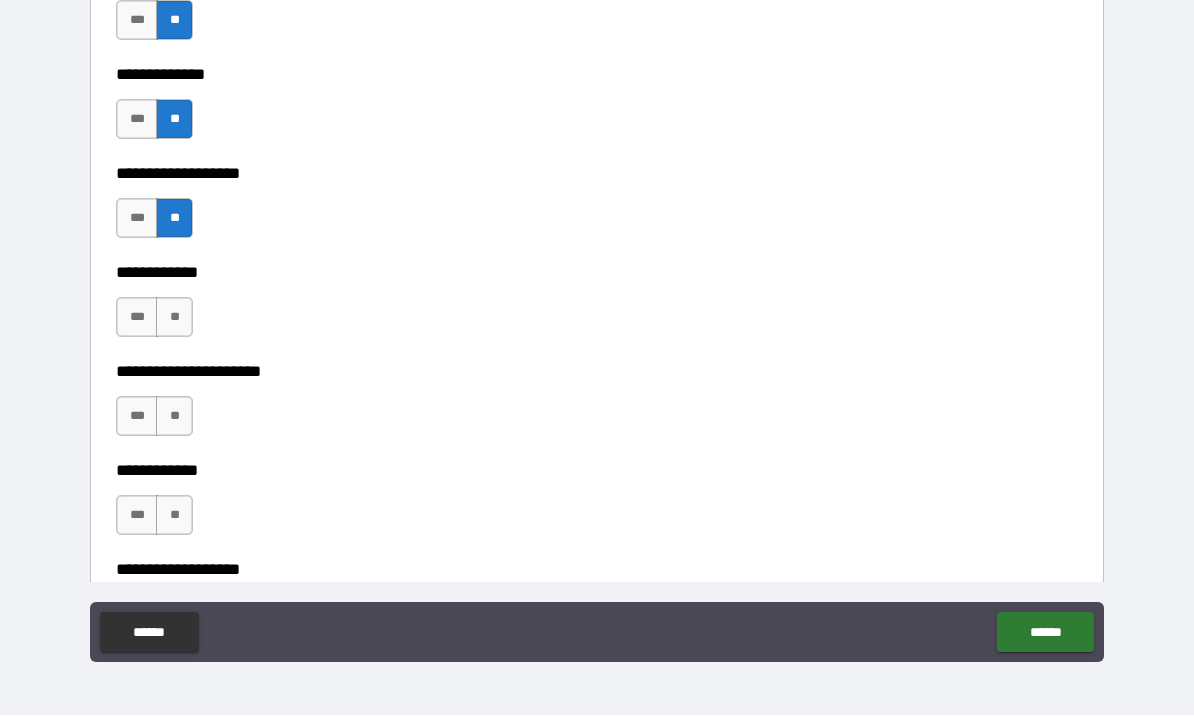 scroll, scrollTop: 8016, scrollLeft: 0, axis: vertical 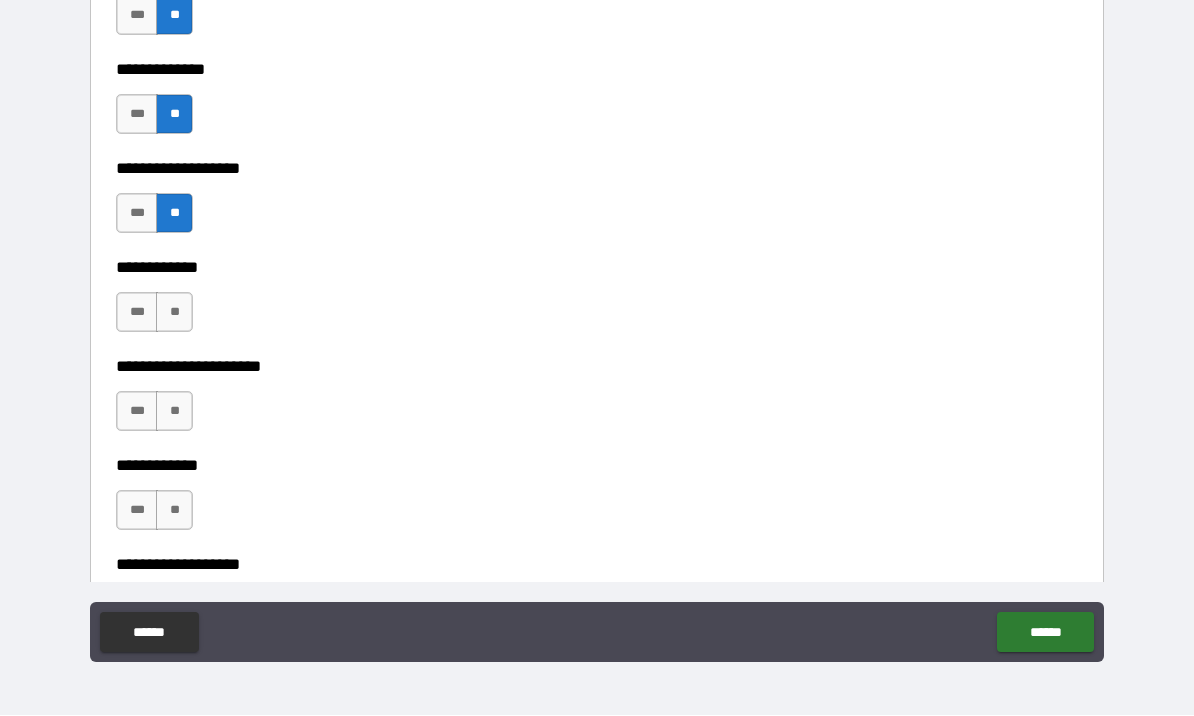 click on "**" at bounding box center (174, 313) 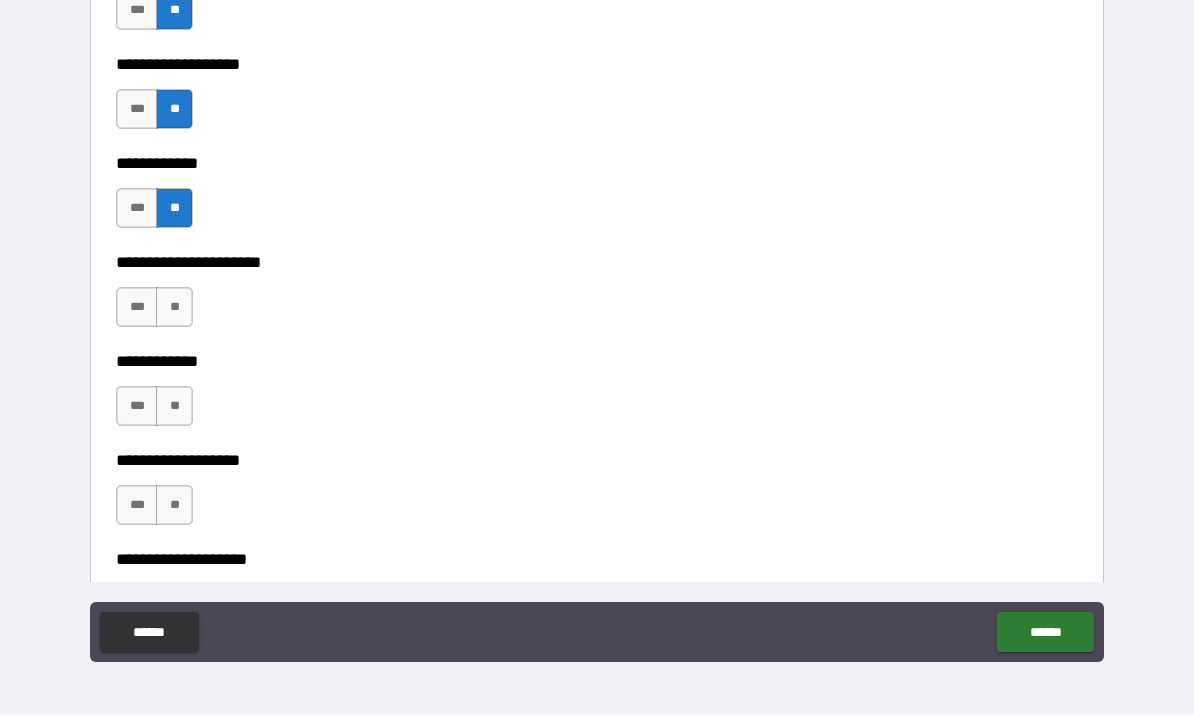 click on "**" at bounding box center [174, 308] 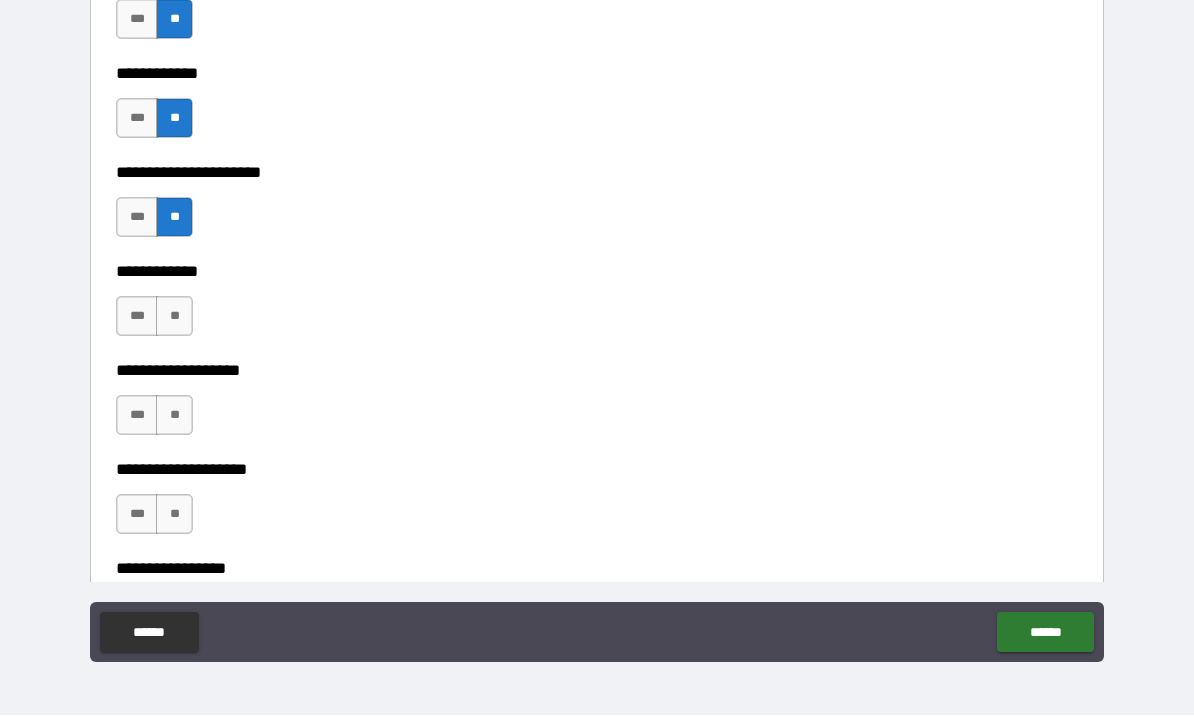 click on "**" at bounding box center (174, 317) 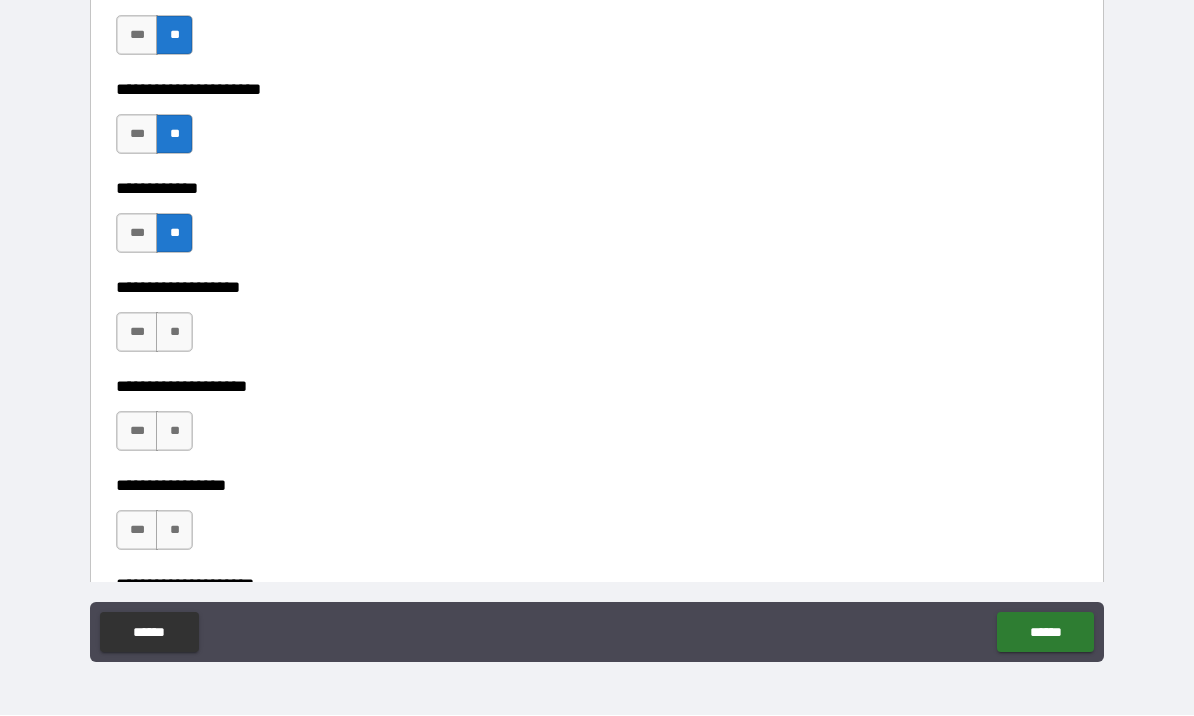 click on "**" at bounding box center [174, 333] 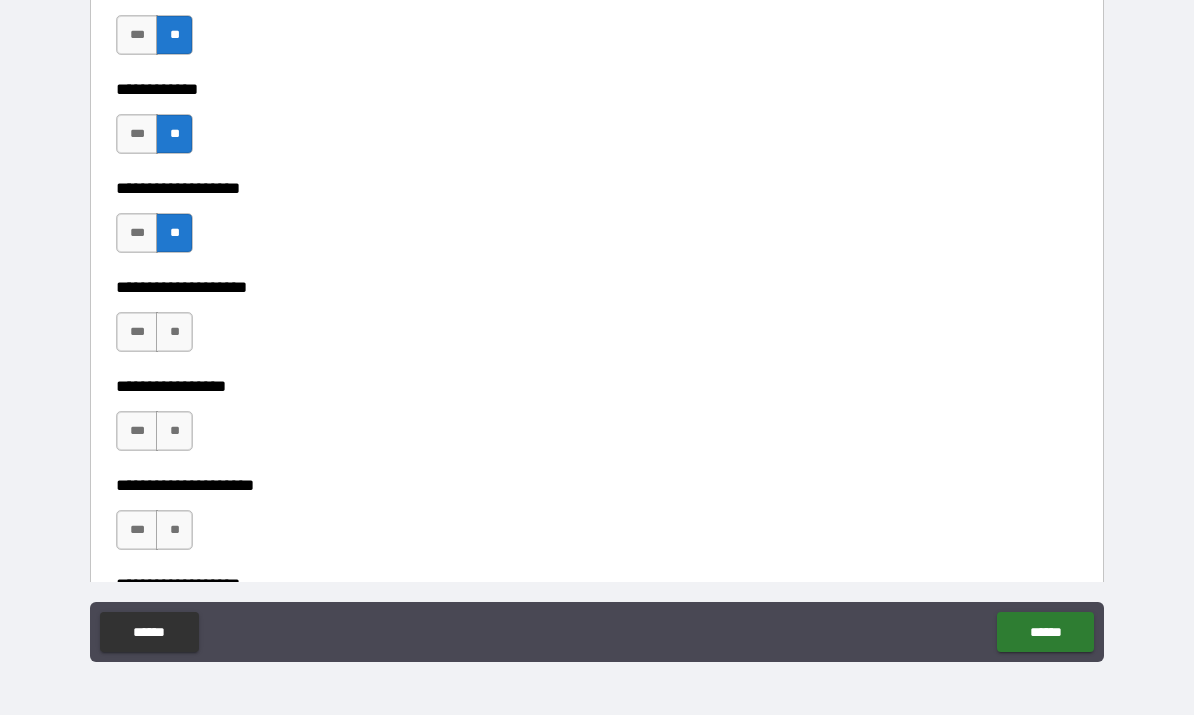 click on "**" at bounding box center [174, 333] 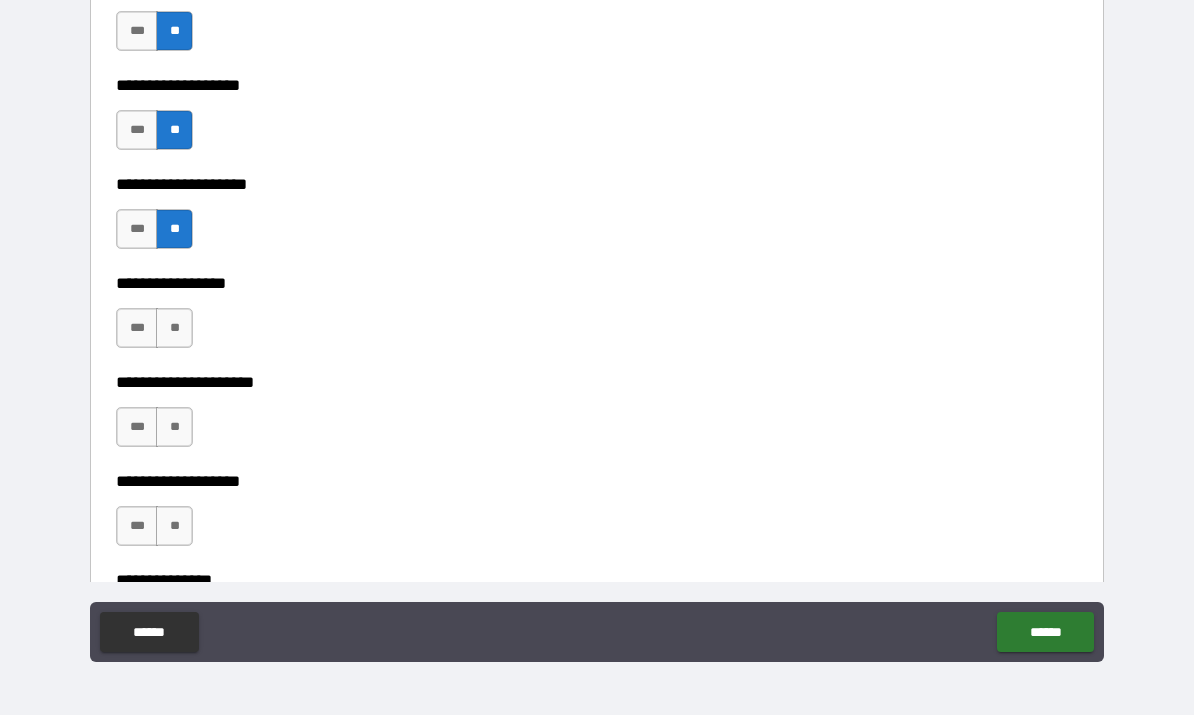 click on "**" at bounding box center [174, 329] 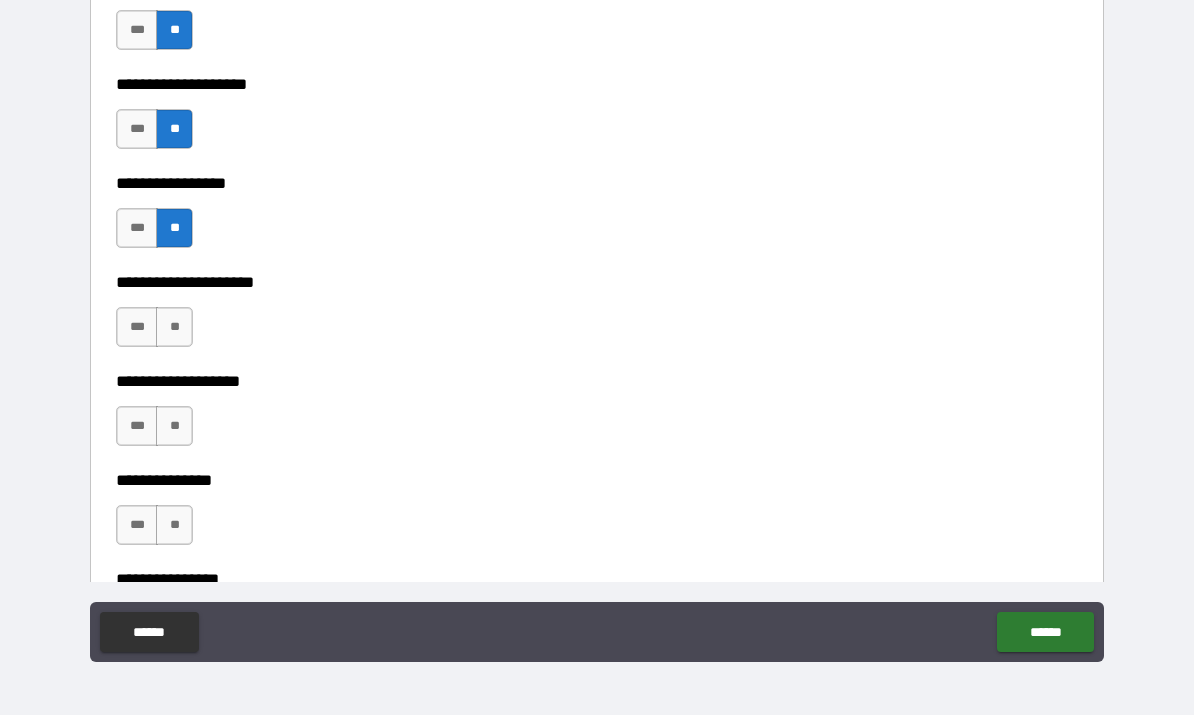 click on "**" at bounding box center (174, 328) 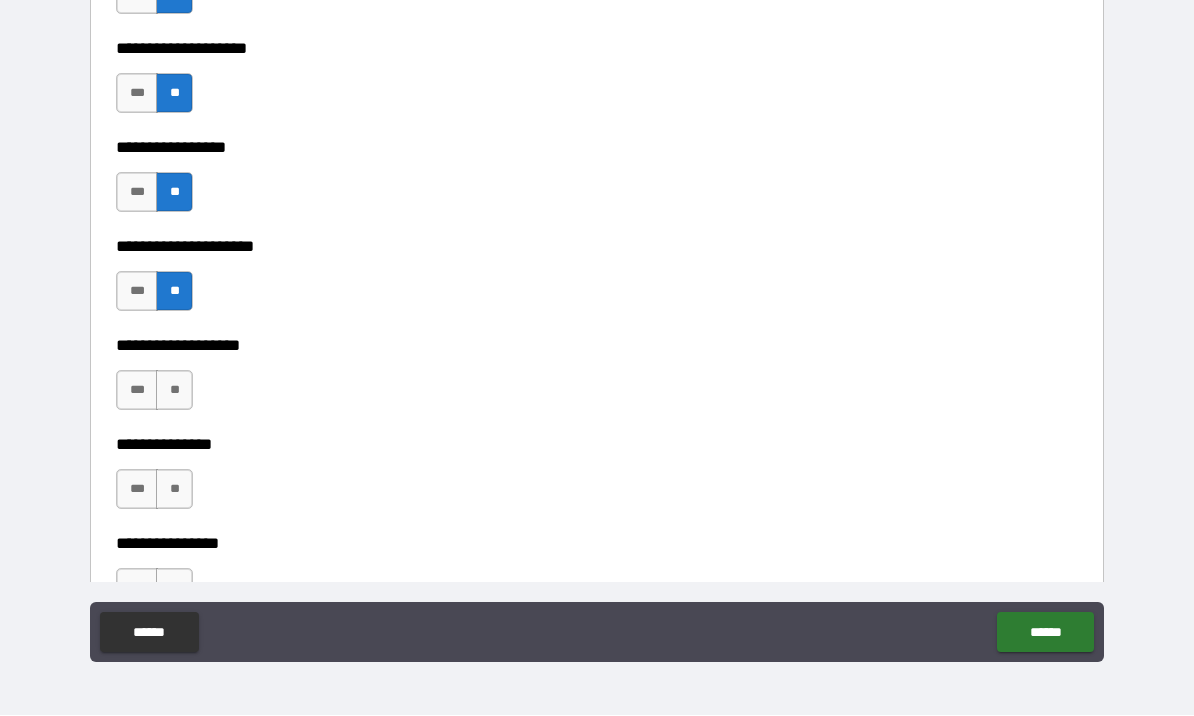 scroll, scrollTop: 8682, scrollLeft: 0, axis: vertical 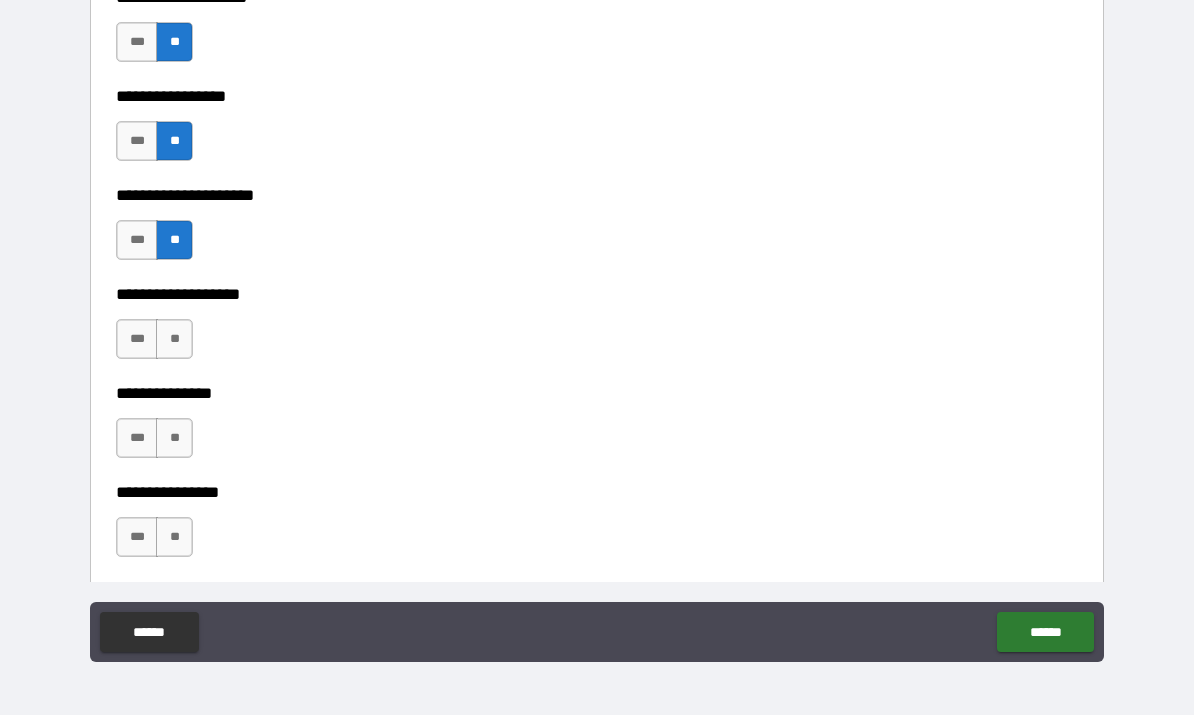 click on "***" at bounding box center [137, 340] 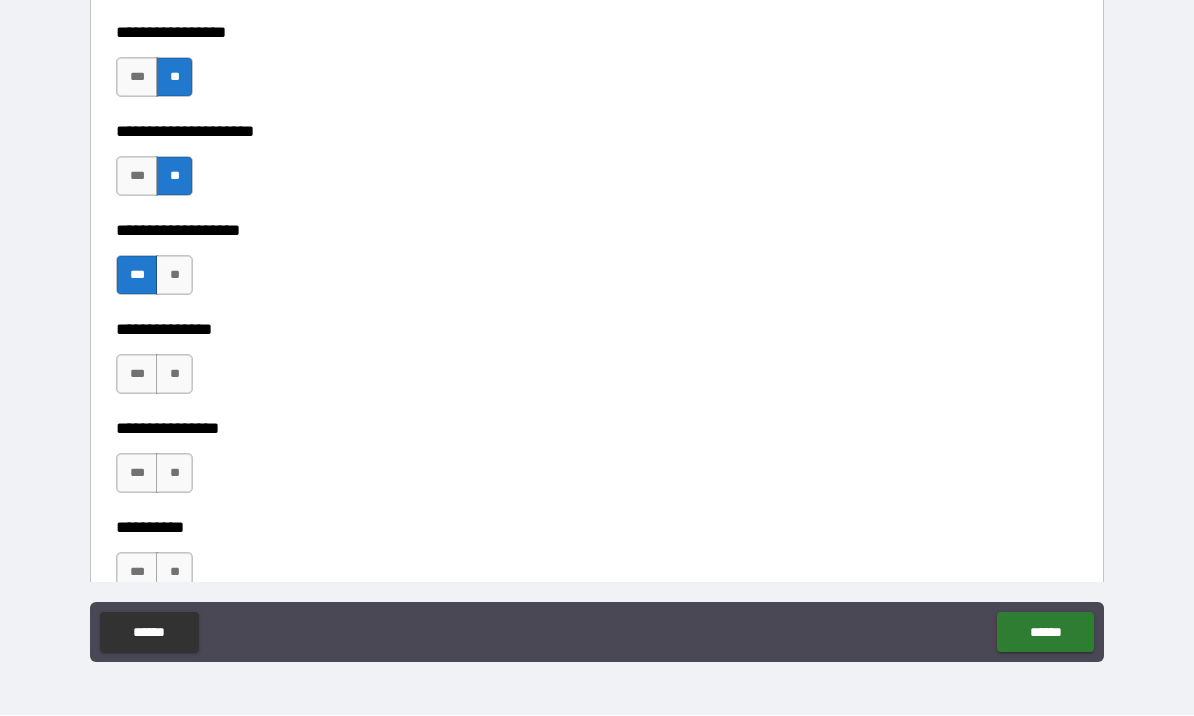 click on "**" at bounding box center (174, 375) 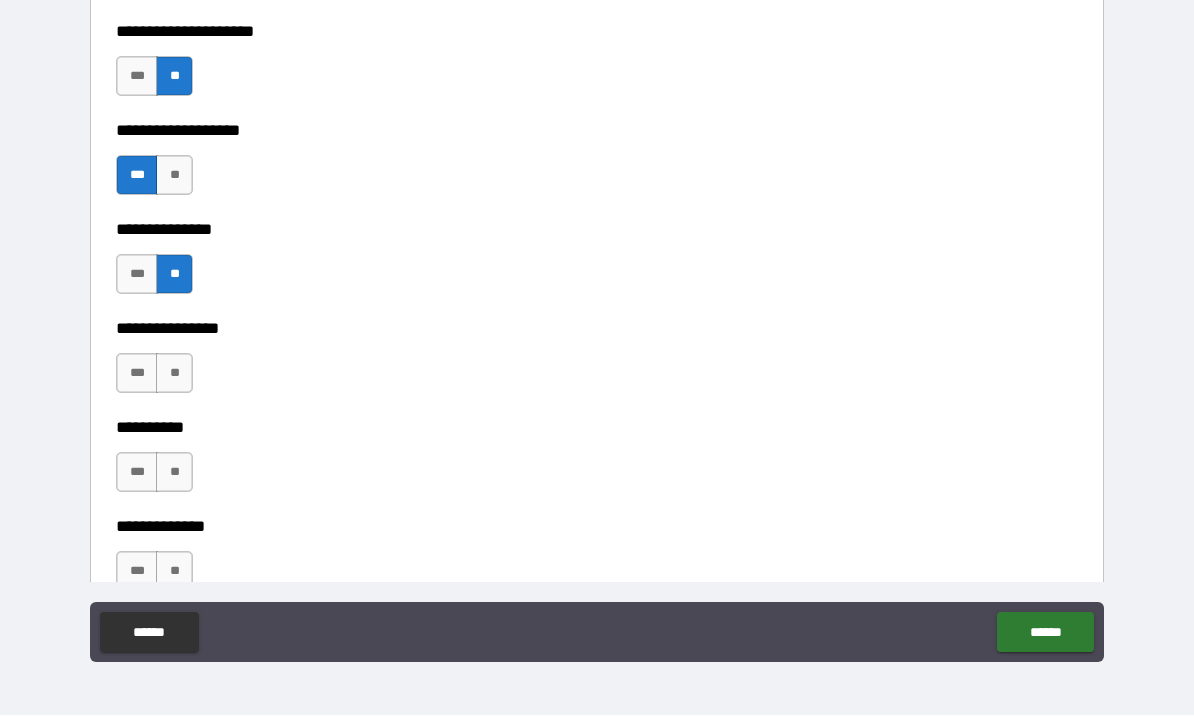 click on "**" at bounding box center (174, 374) 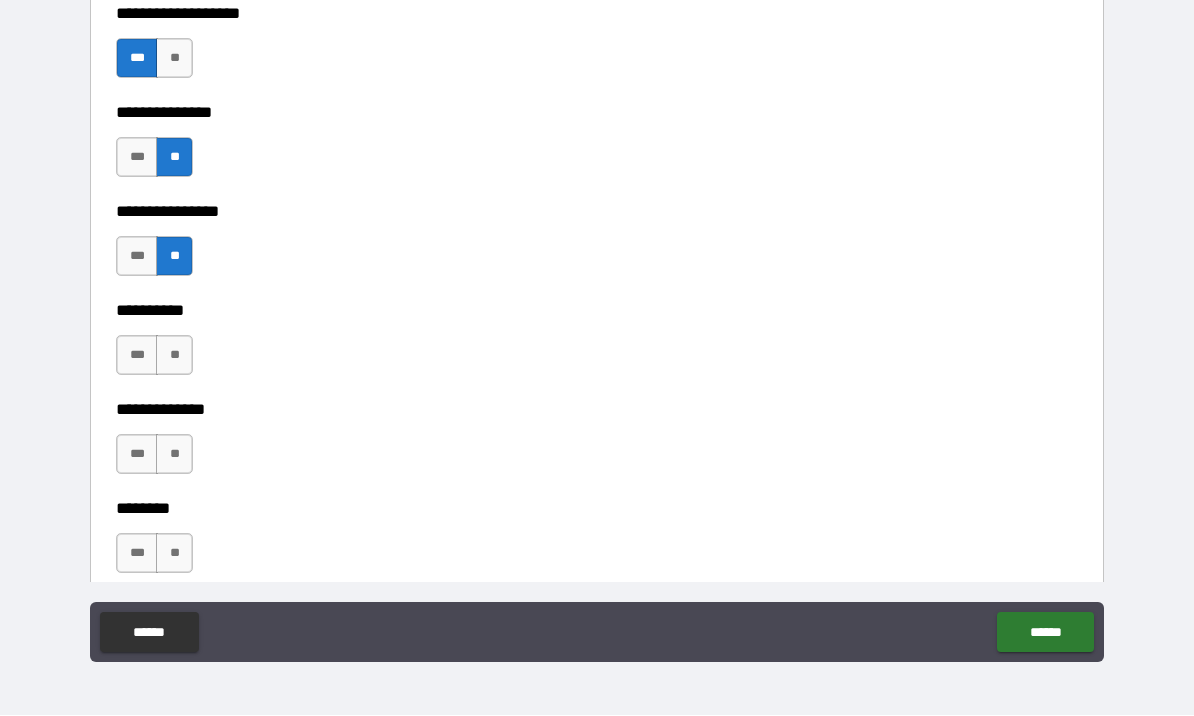 click on "**" at bounding box center (174, 356) 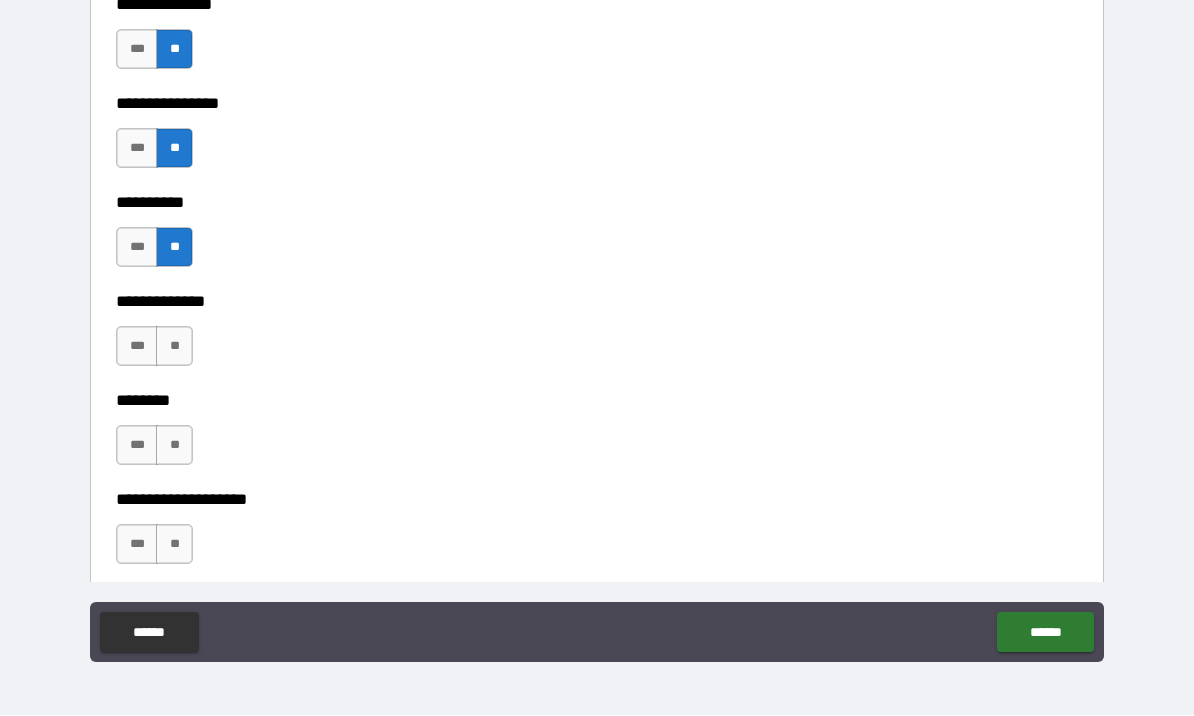 click on "**" at bounding box center (174, 347) 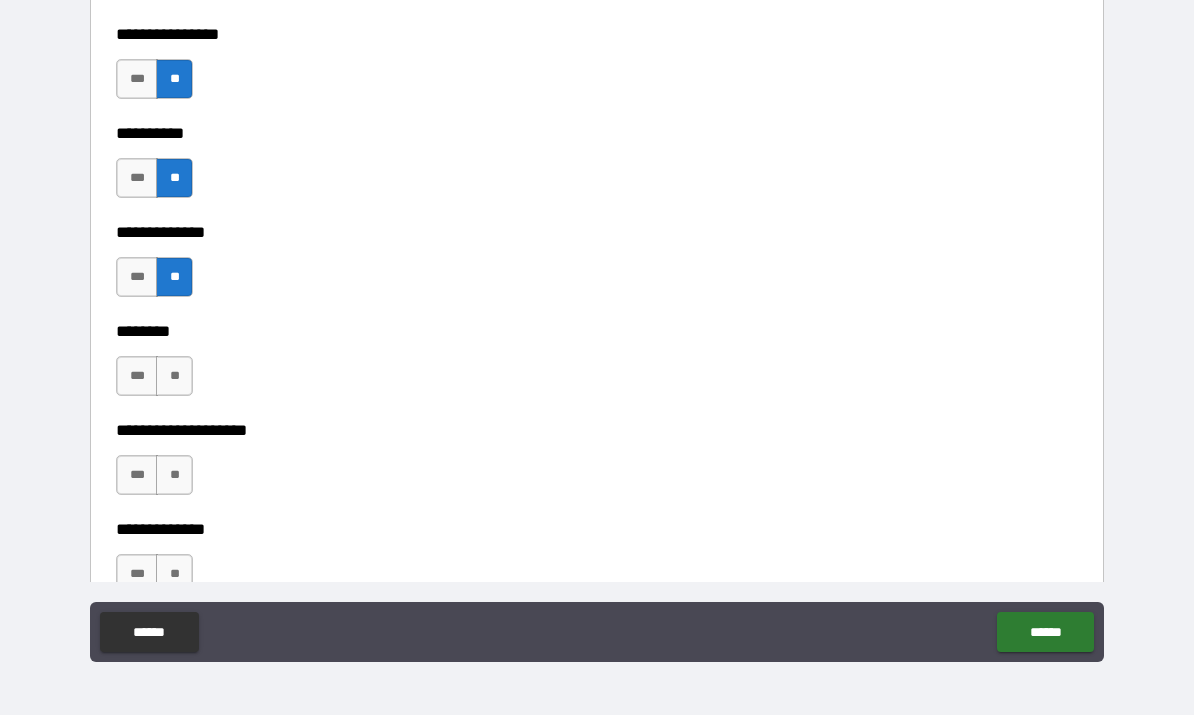 scroll, scrollTop: 9173, scrollLeft: 0, axis: vertical 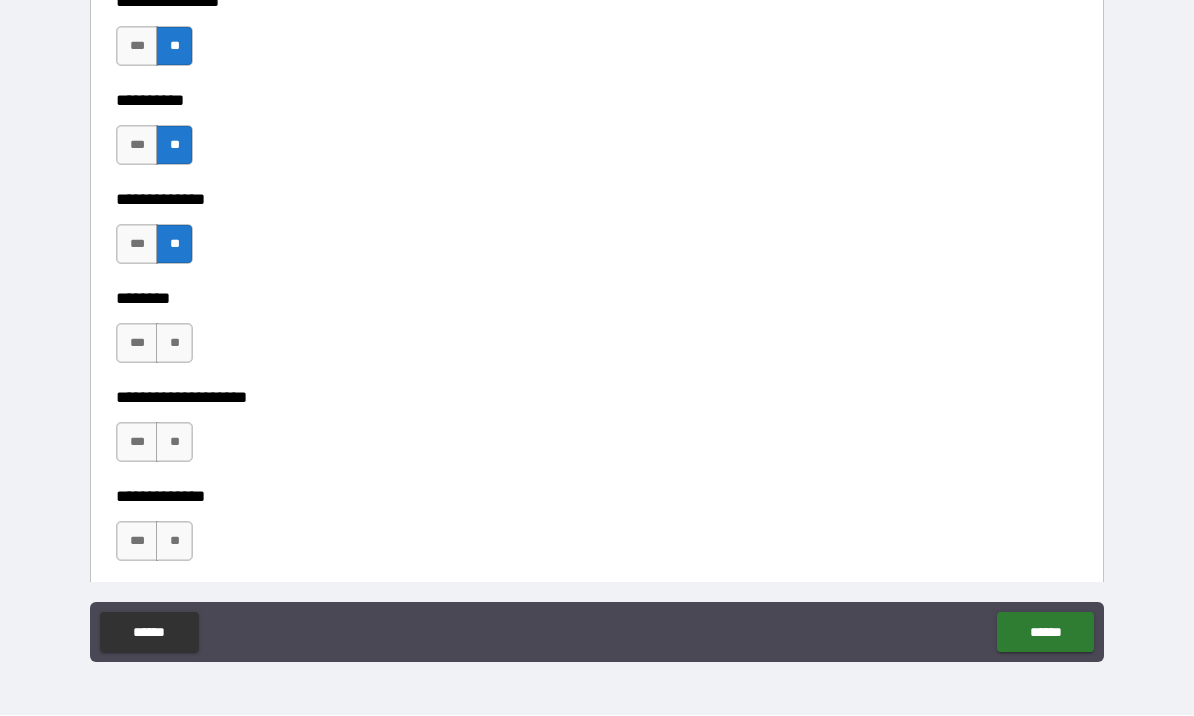 click on "**" at bounding box center [174, 344] 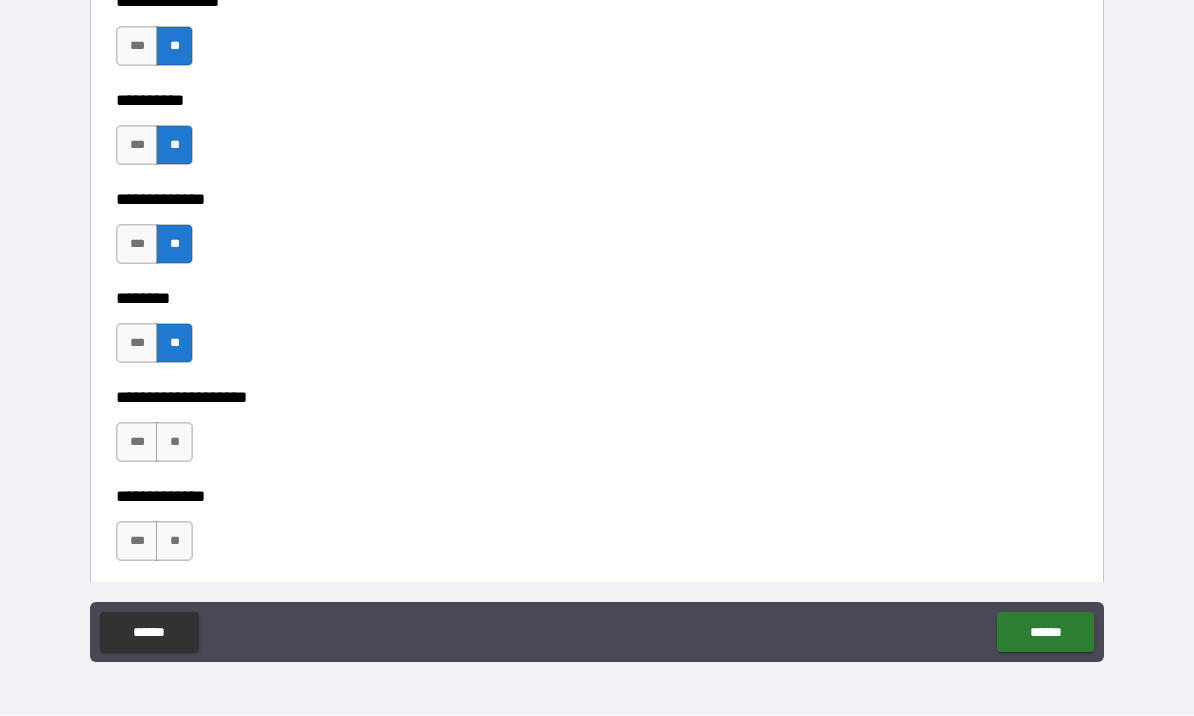 click on "**" at bounding box center (174, 443) 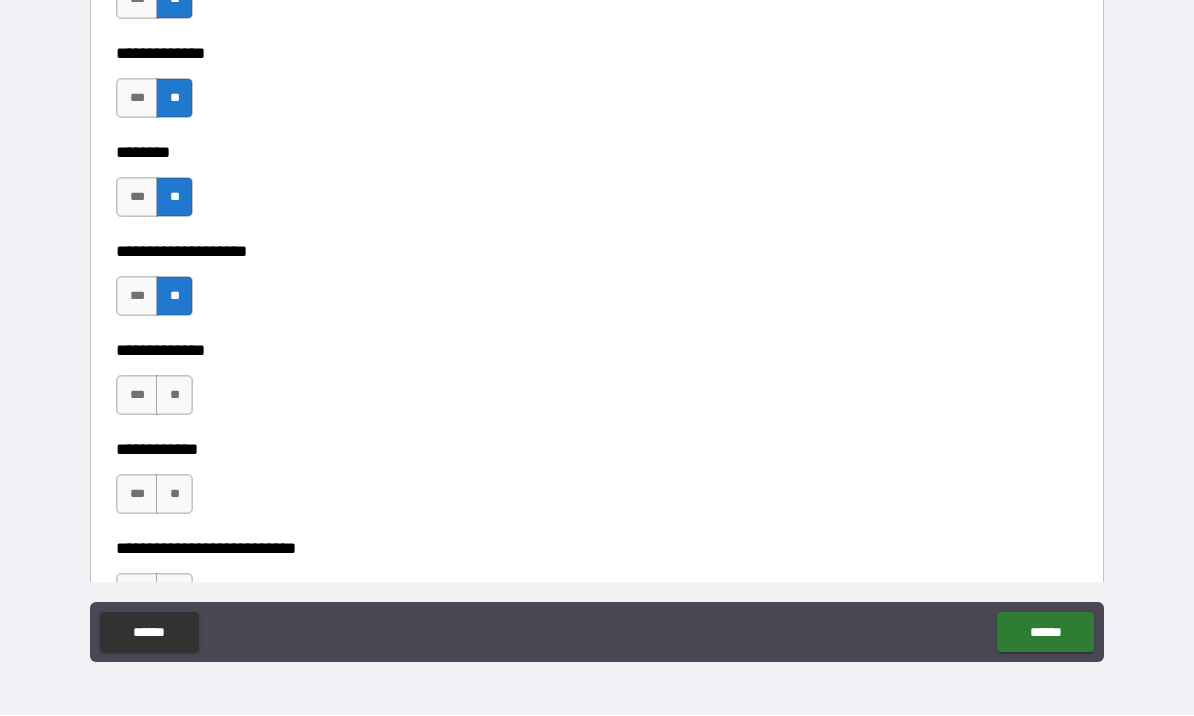 scroll, scrollTop: 9335, scrollLeft: 0, axis: vertical 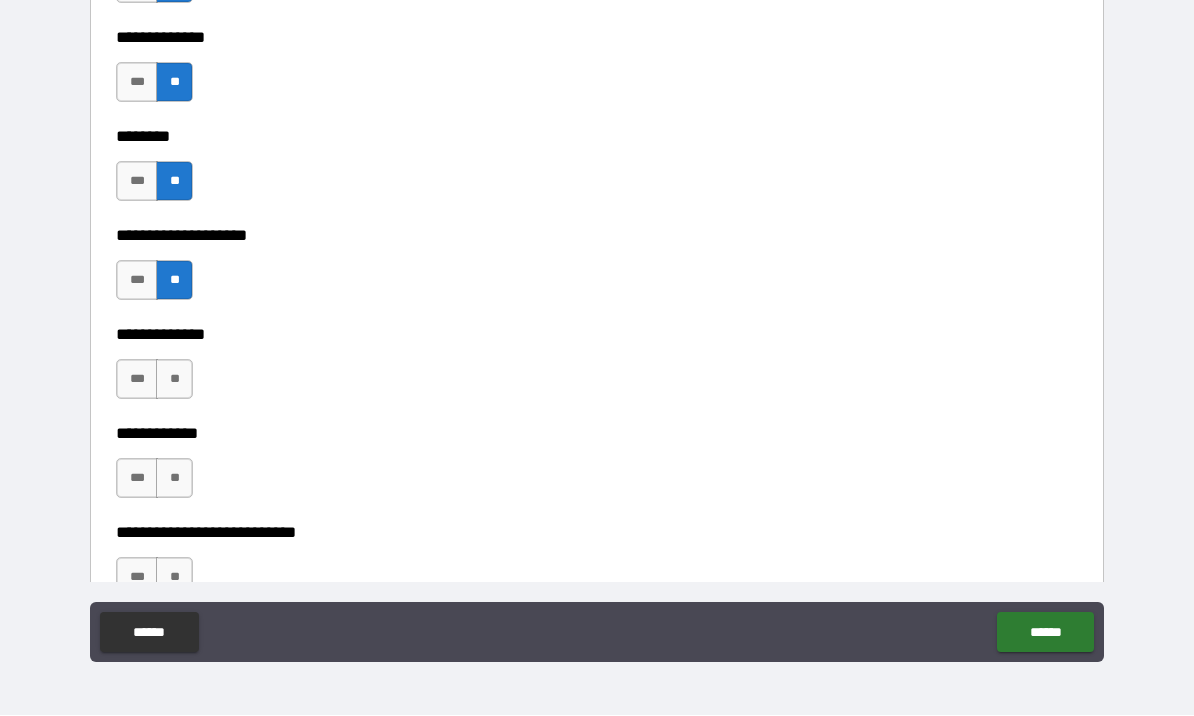 click on "**" at bounding box center [174, 380] 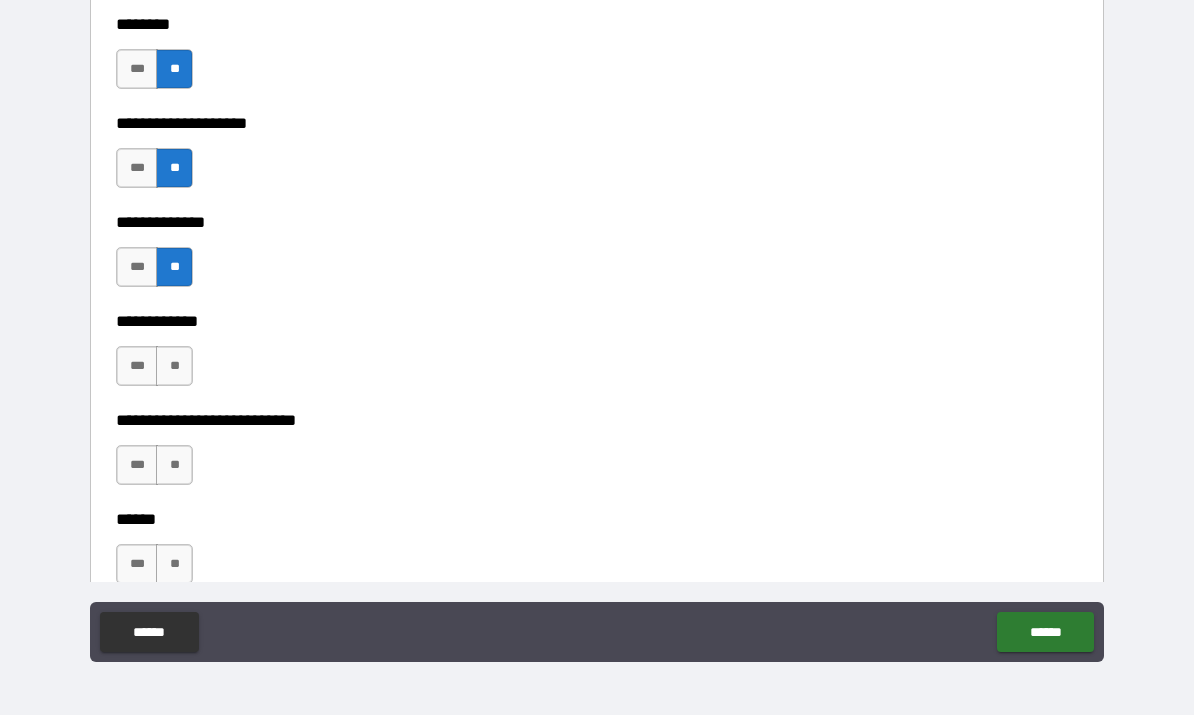 click on "**" at bounding box center (174, 367) 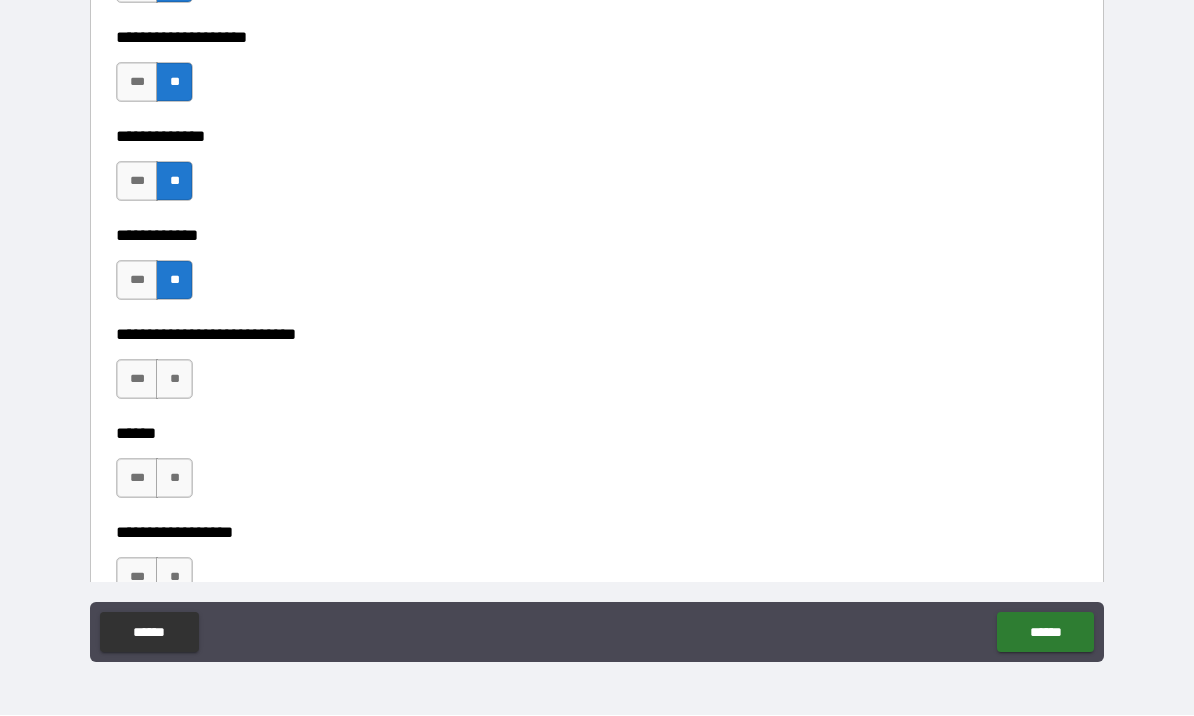 click on "**" at bounding box center (174, 380) 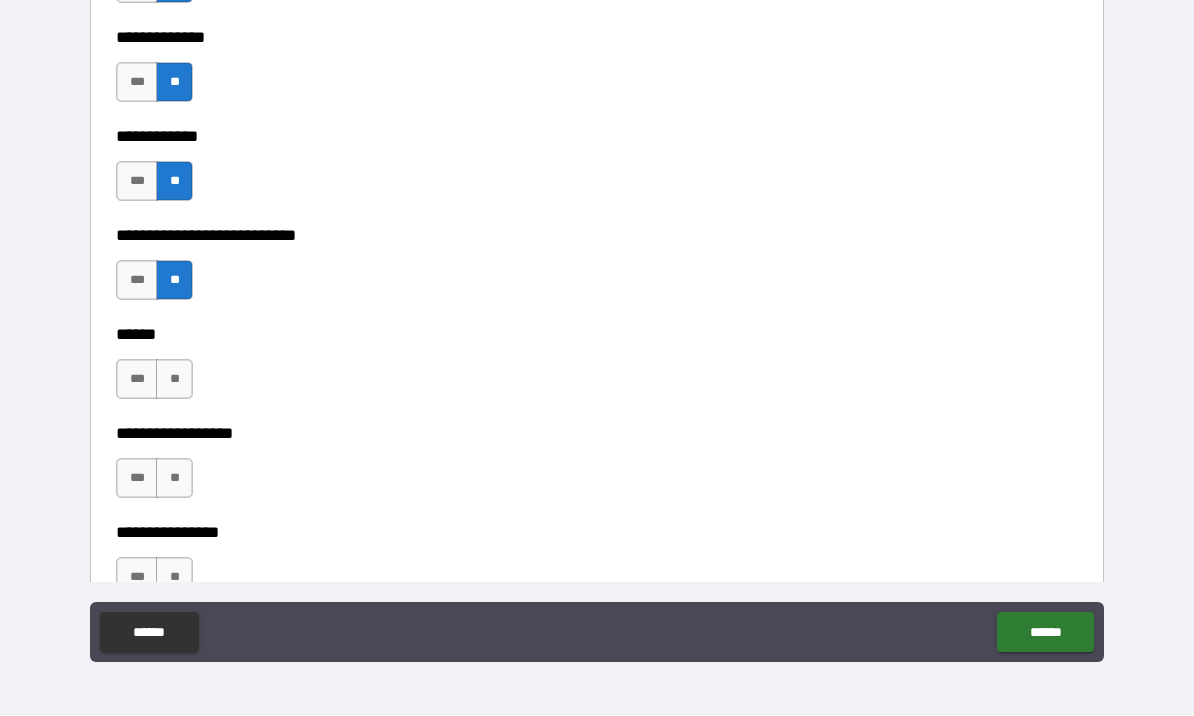 scroll, scrollTop: 9637, scrollLeft: 0, axis: vertical 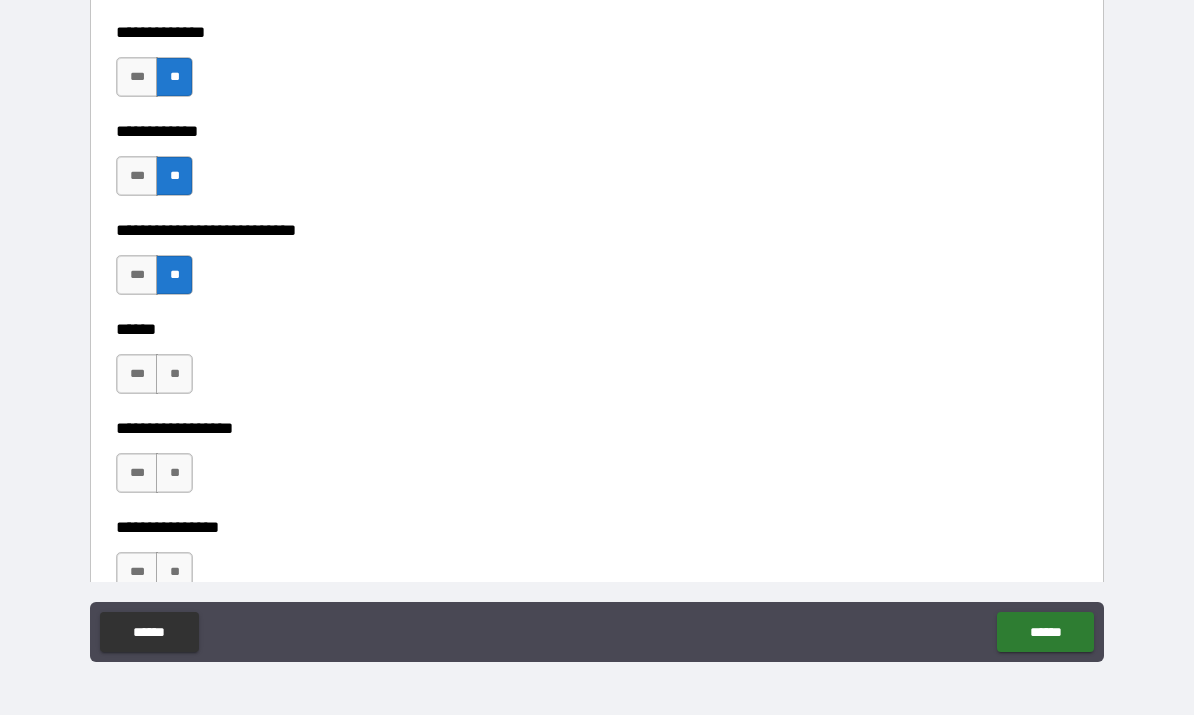 click on "**" at bounding box center [174, 375] 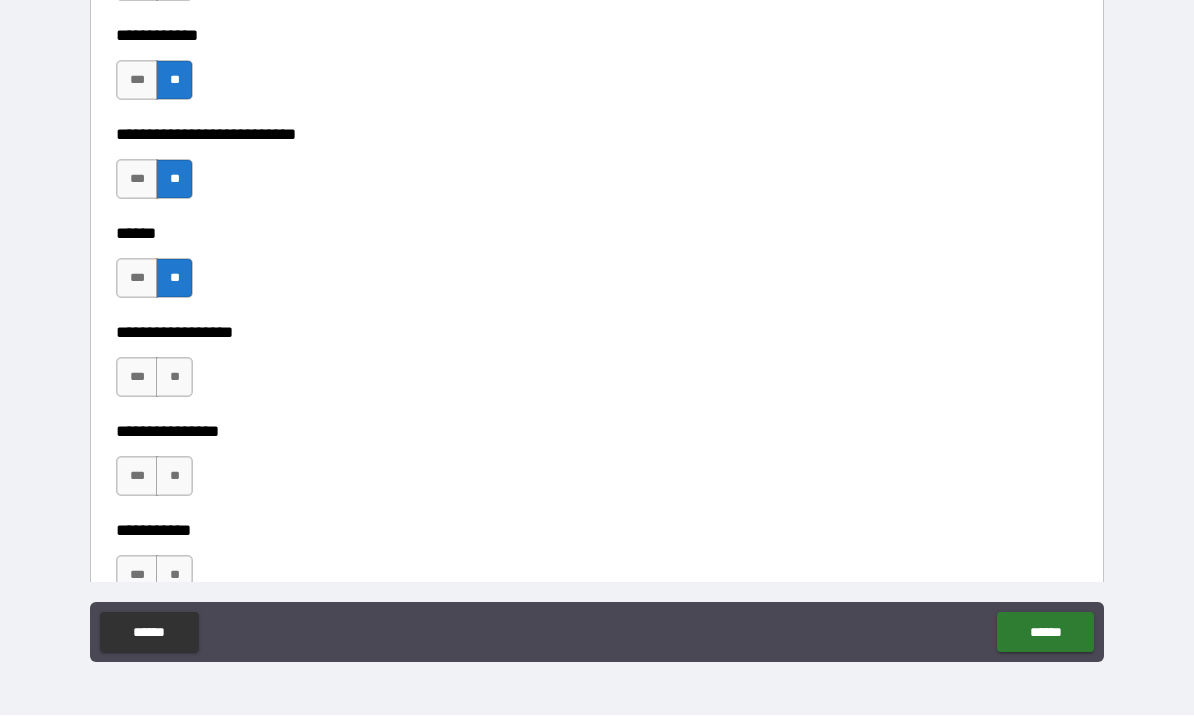 click on "**" at bounding box center (174, 378) 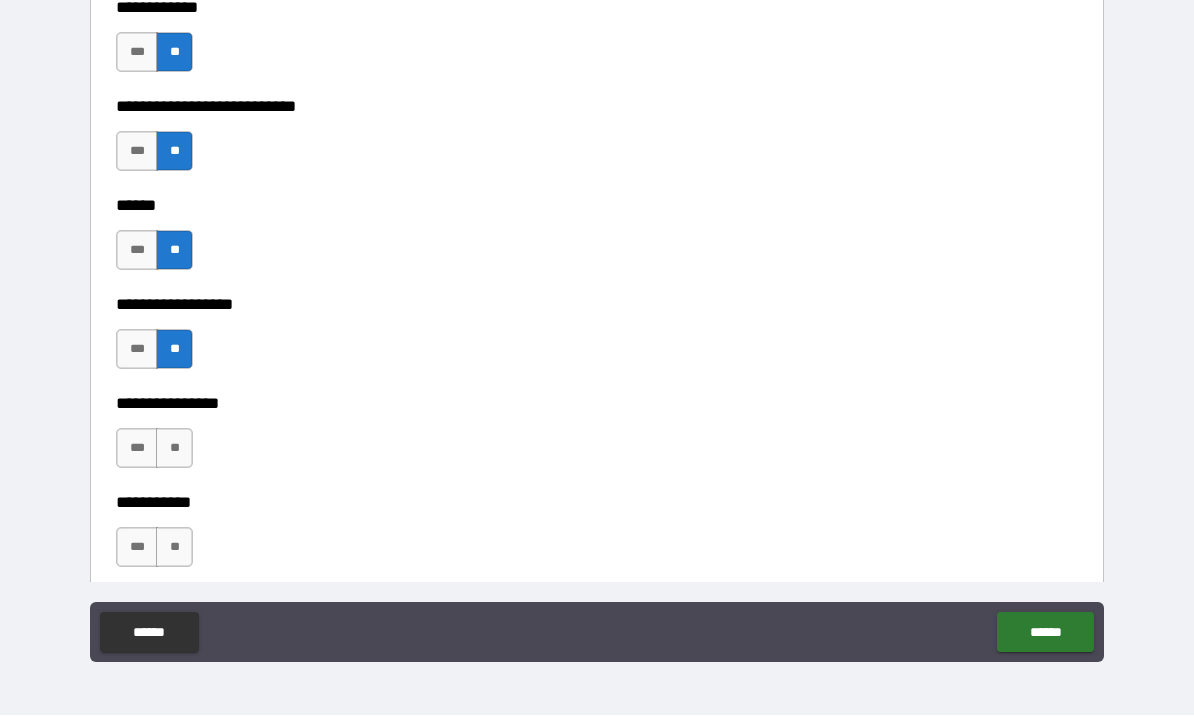 click on "**" at bounding box center [174, 449] 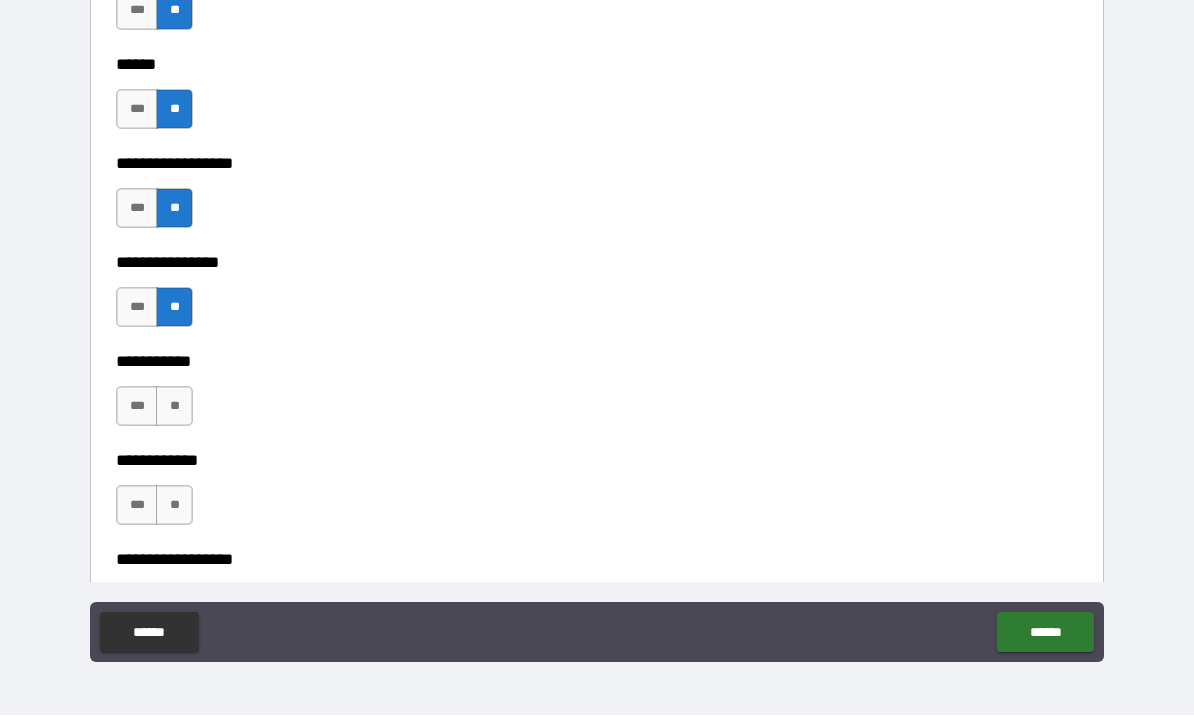 scroll, scrollTop: 9903, scrollLeft: 0, axis: vertical 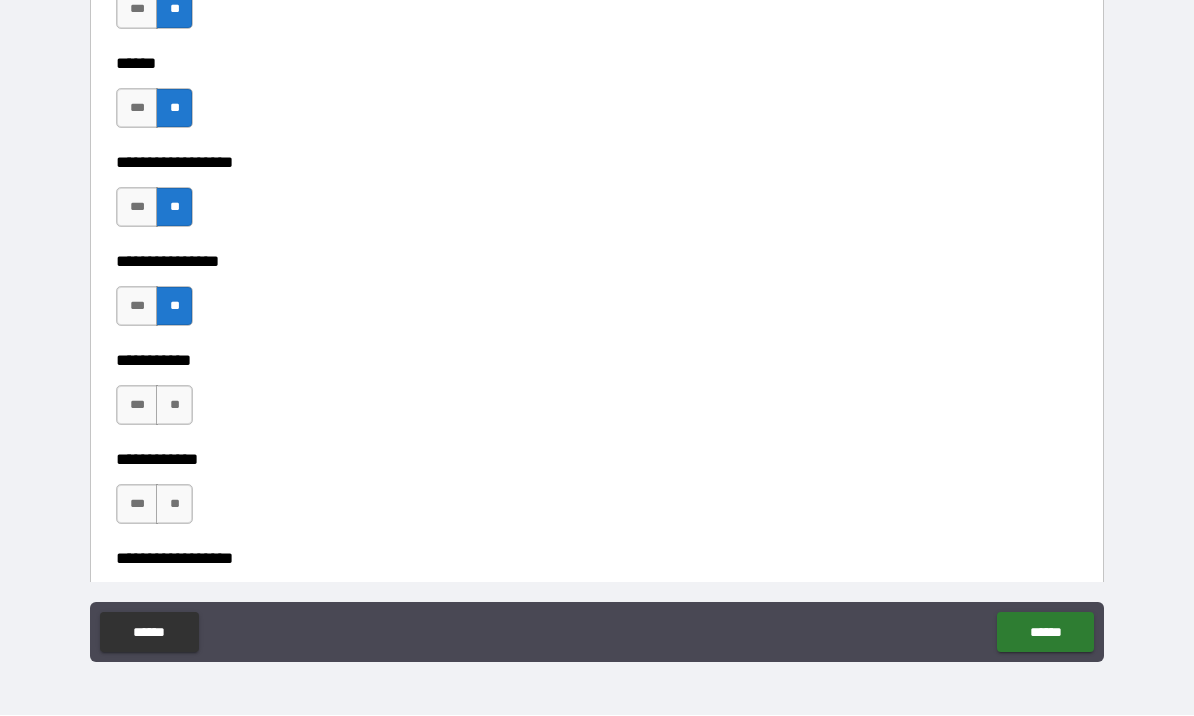 click on "**" at bounding box center (174, 406) 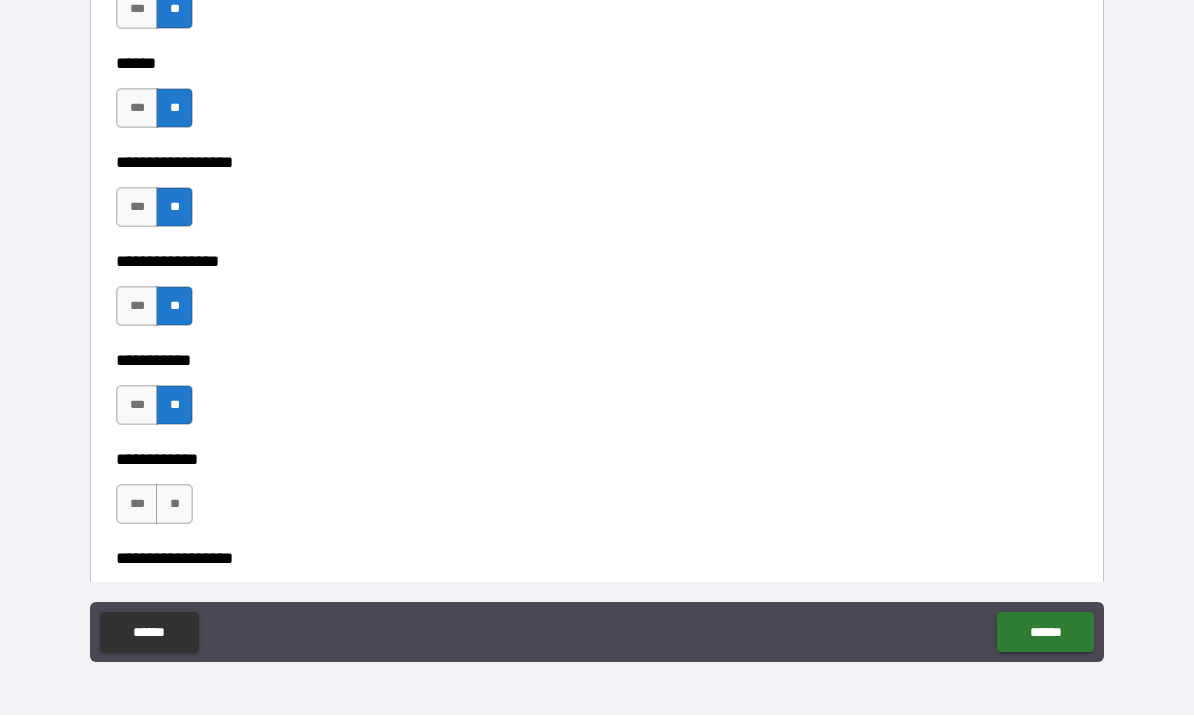 click on "**********" at bounding box center (597, 545) 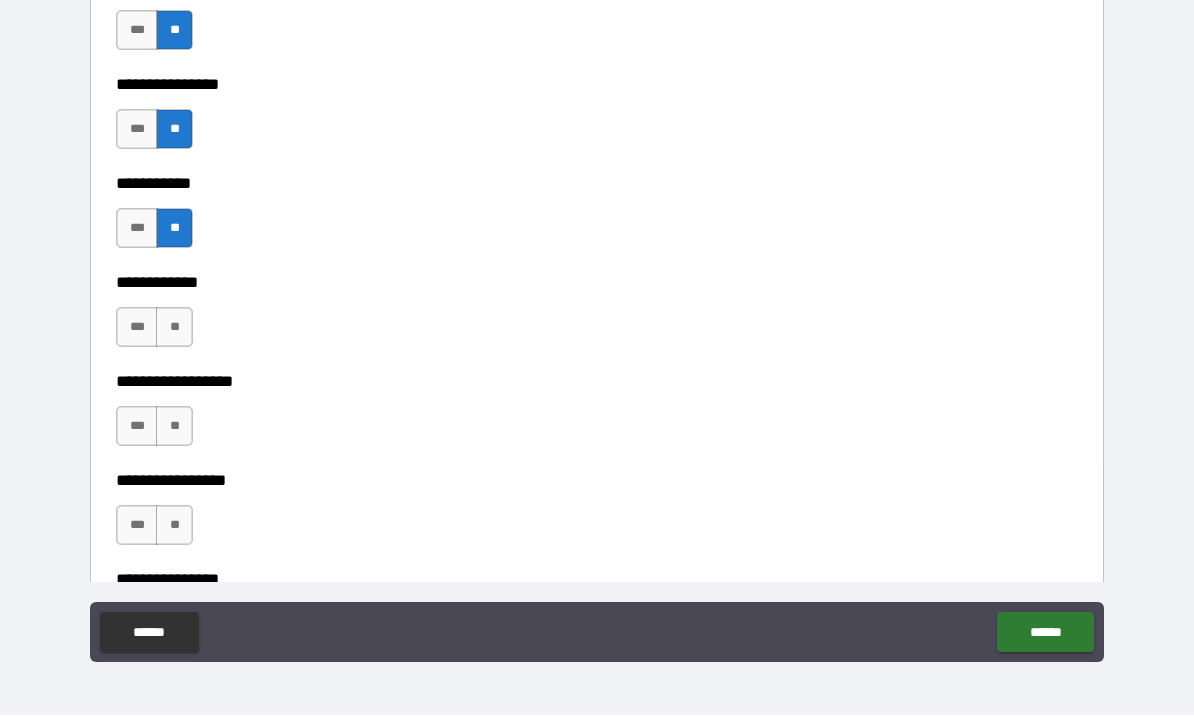 scroll, scrollTop: 10099, scrollLeft: 0, axis: vertical 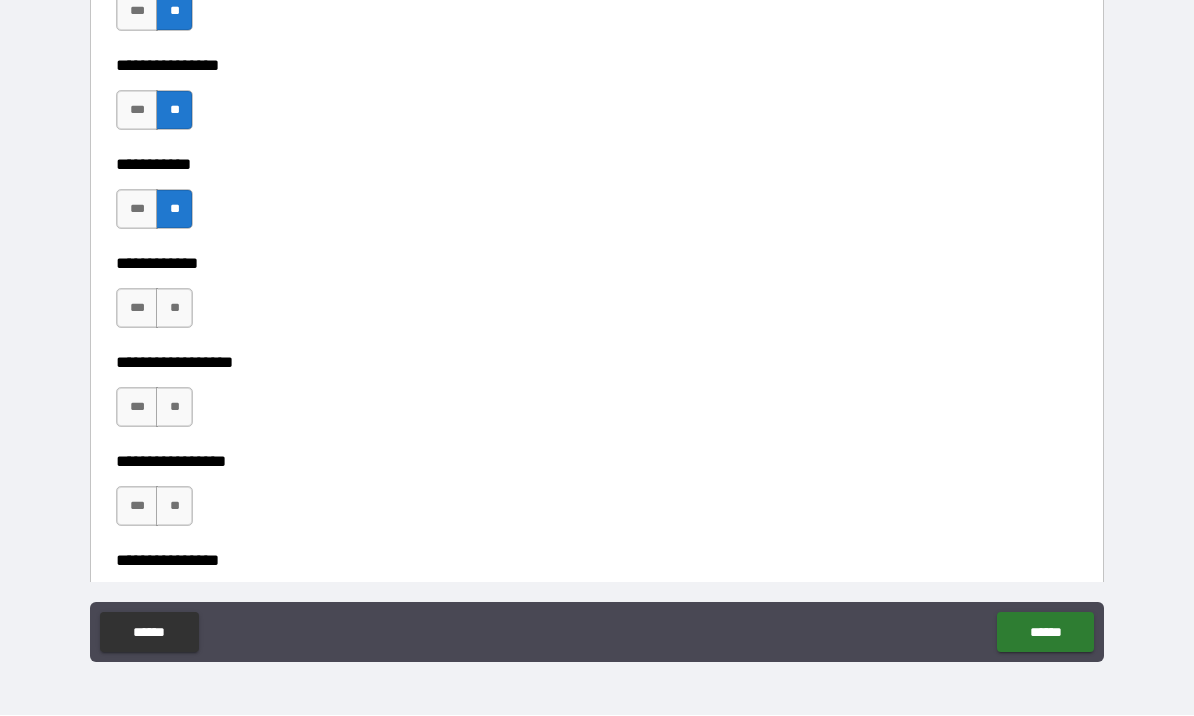 click on "**" at bounding box center (174, 309) 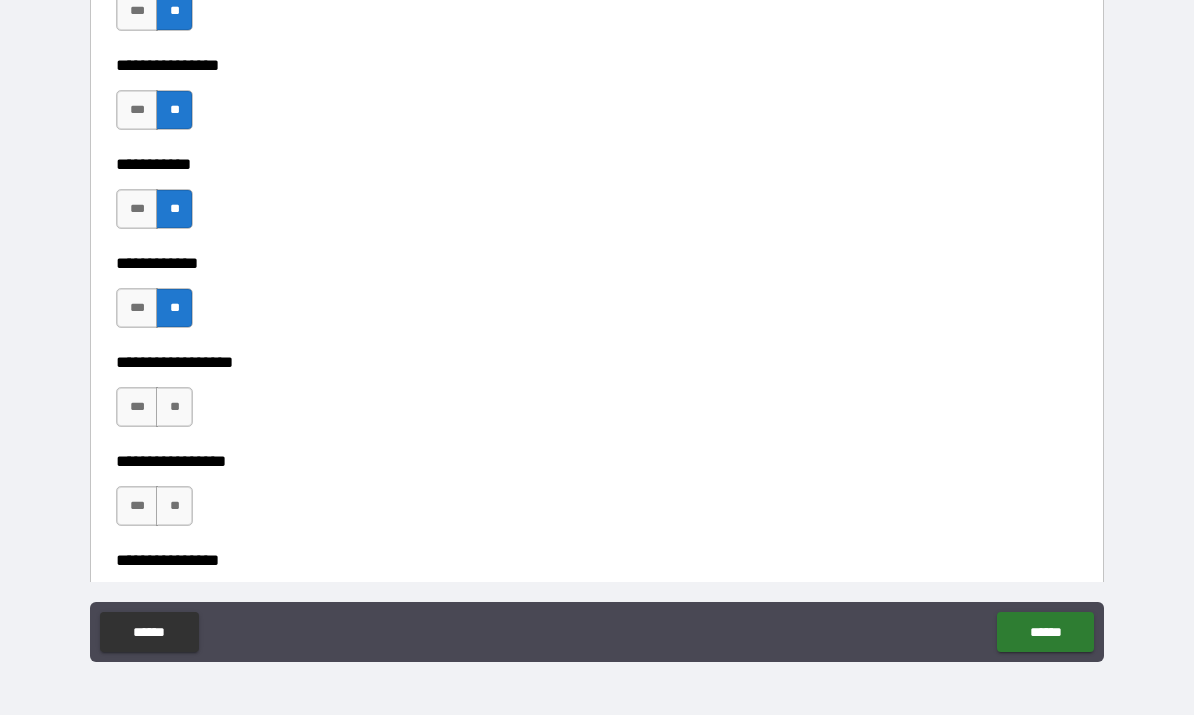 click on "**" at bounding box center (174, 408) 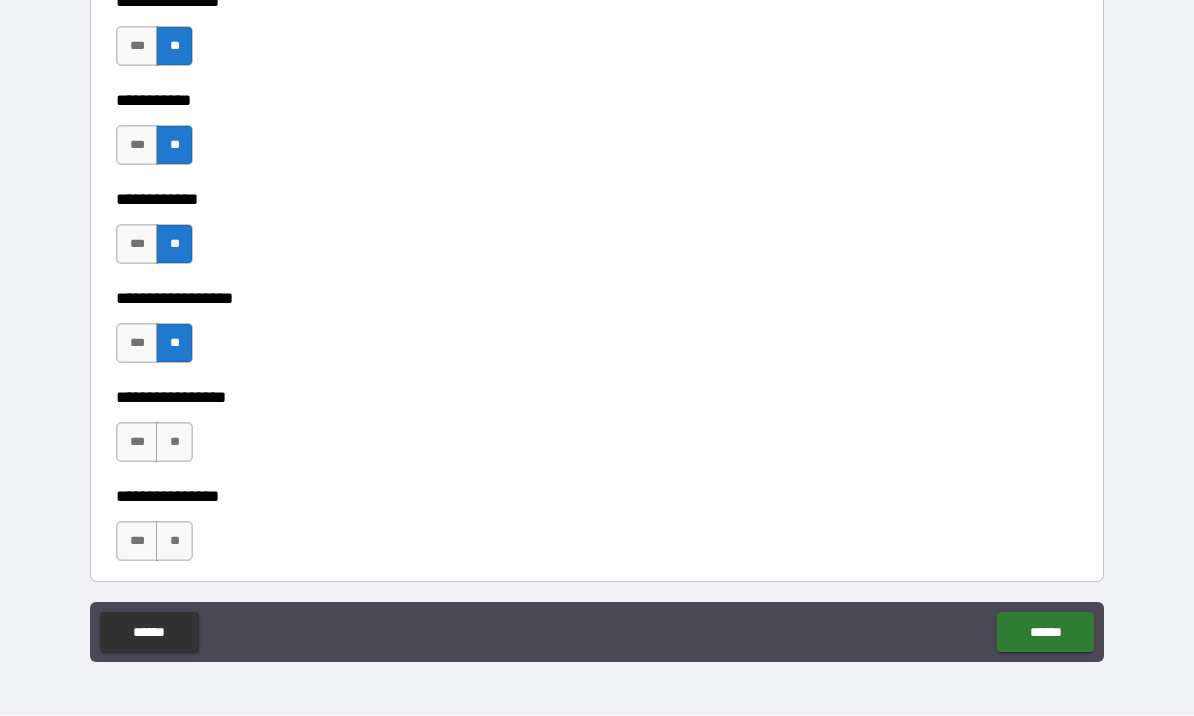 scroll, scrollTop: 10247, scrollLeft: 0, axis: vertical 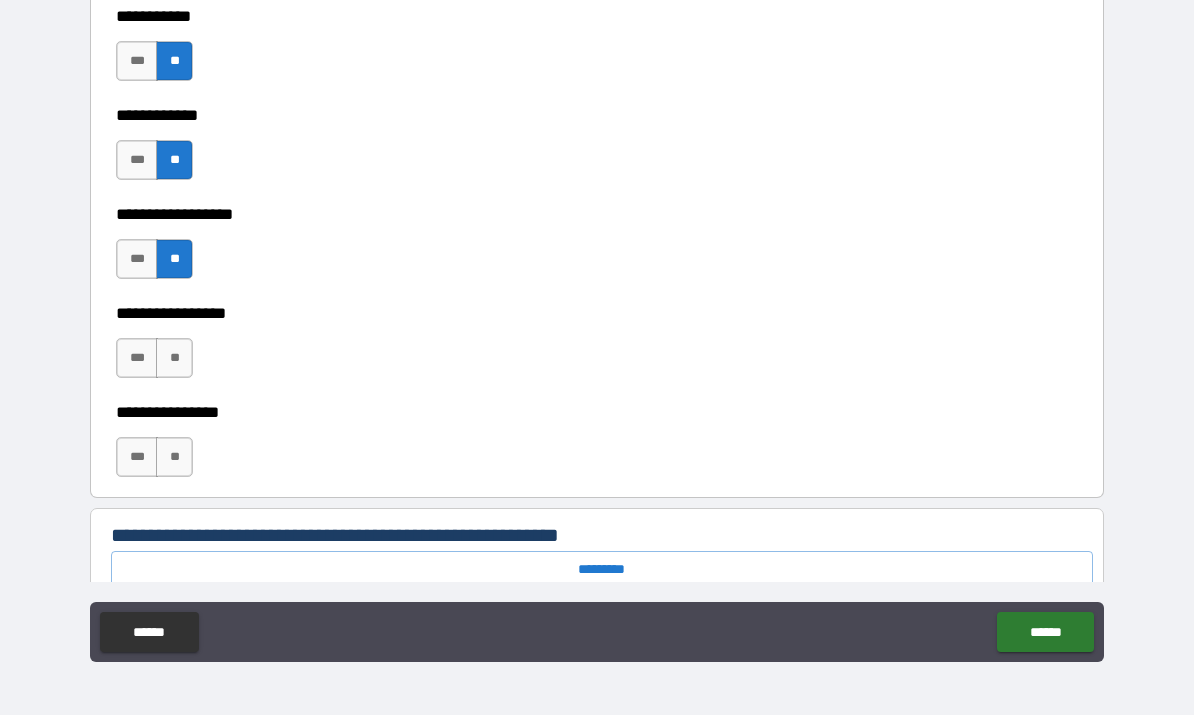 click on "**" at bounding box center [174, 359] 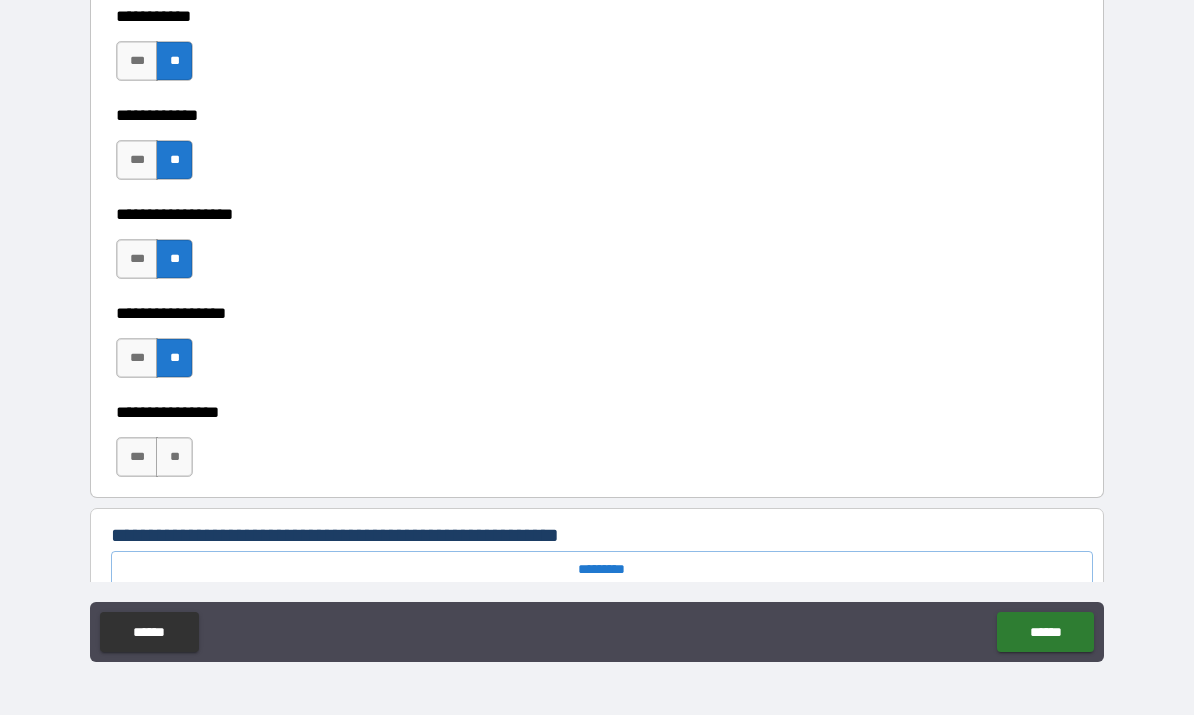 click on "**" at bounding box center (174, 458) 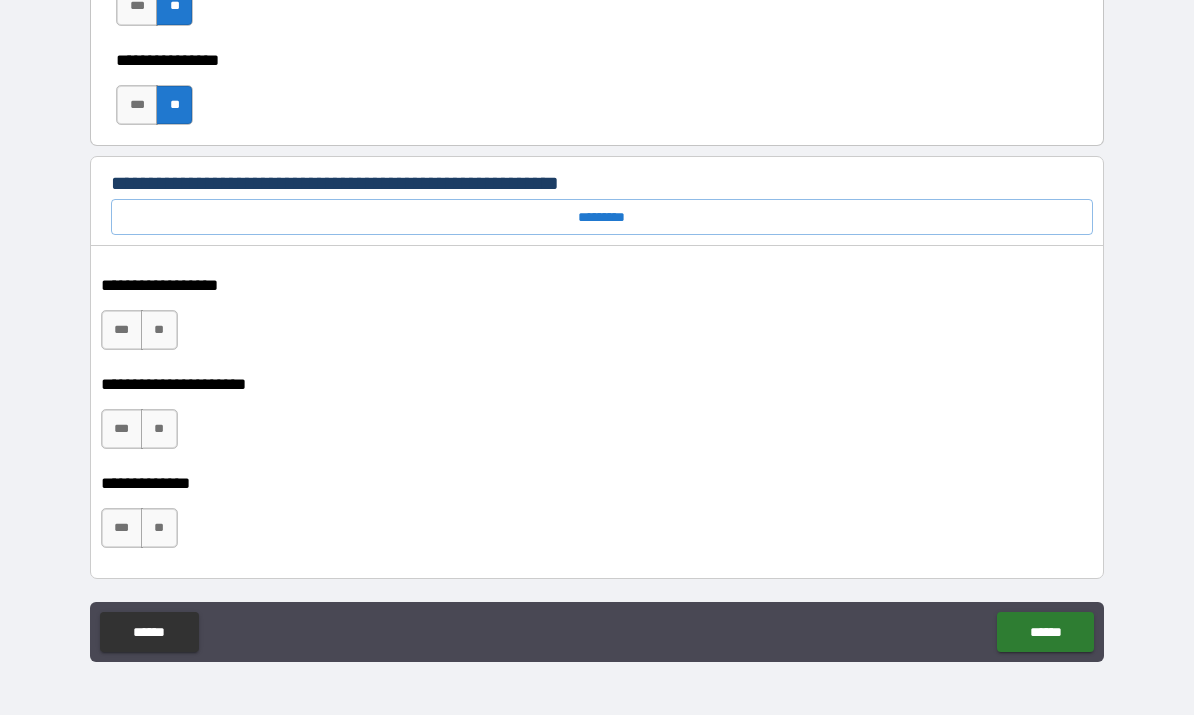 scroll, scrollTop: 10610, scrollLeft: 0, axis: vertical 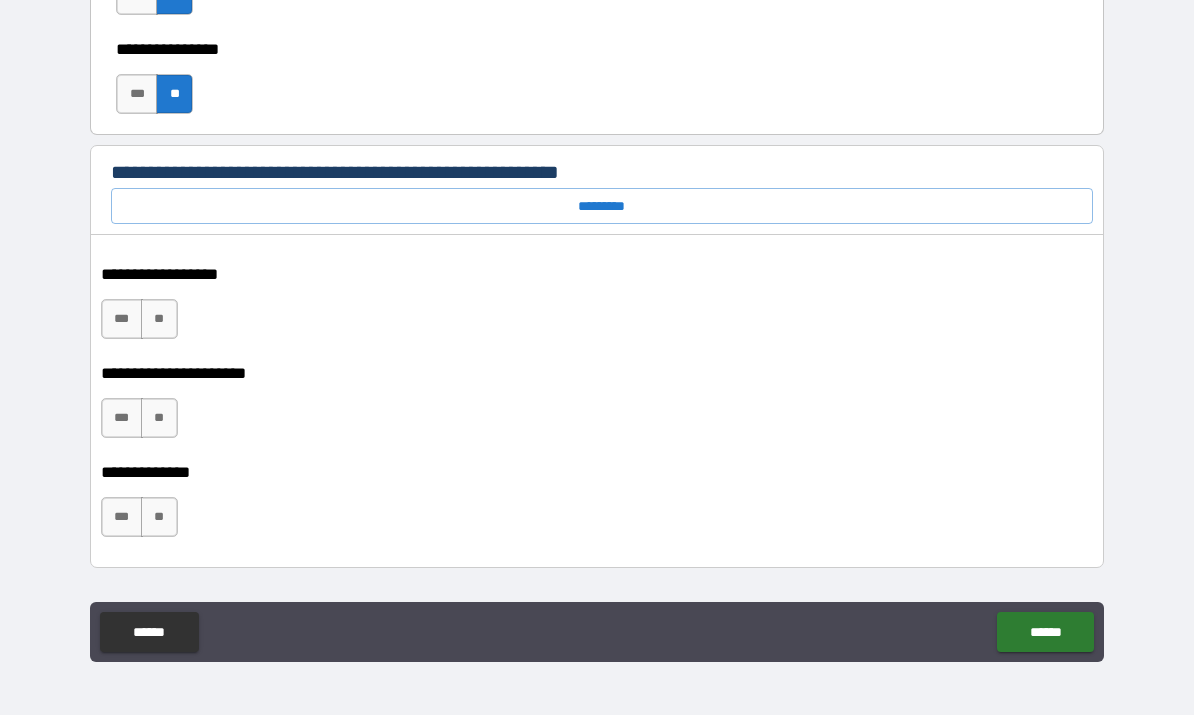click on "**" at bounding box center (159, 320) 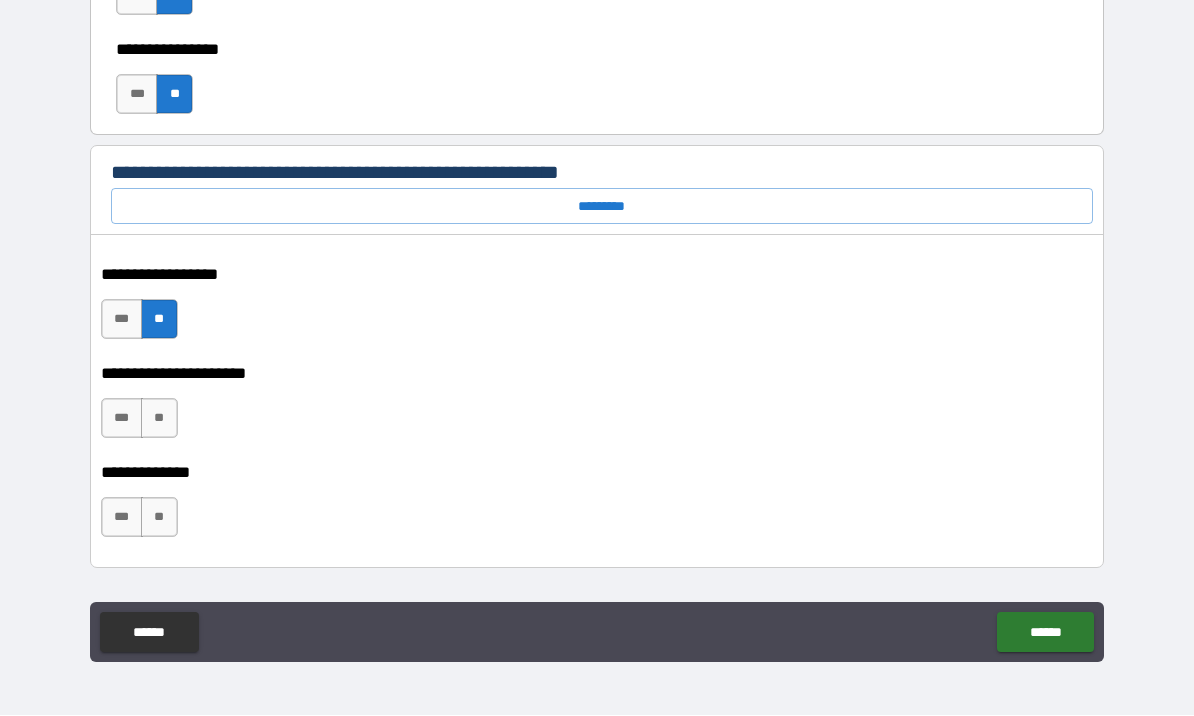 click on "**" at bounding box center [159, 419] 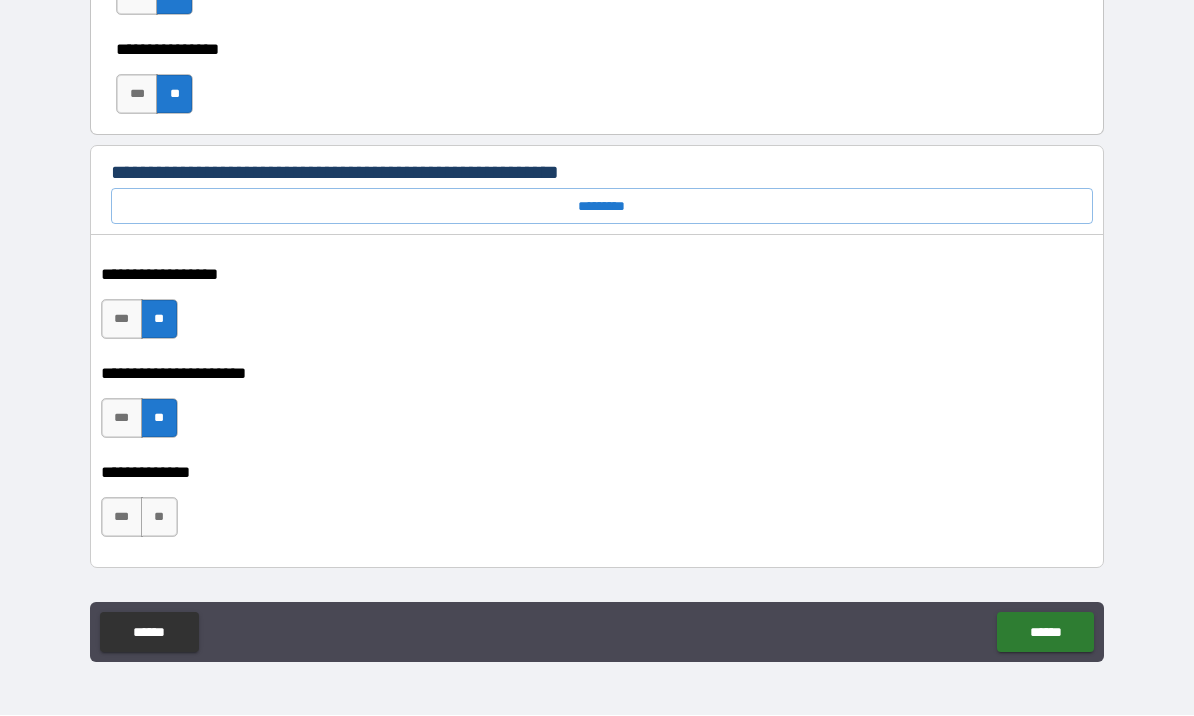 click on "**" at bounding box center [159, 518] 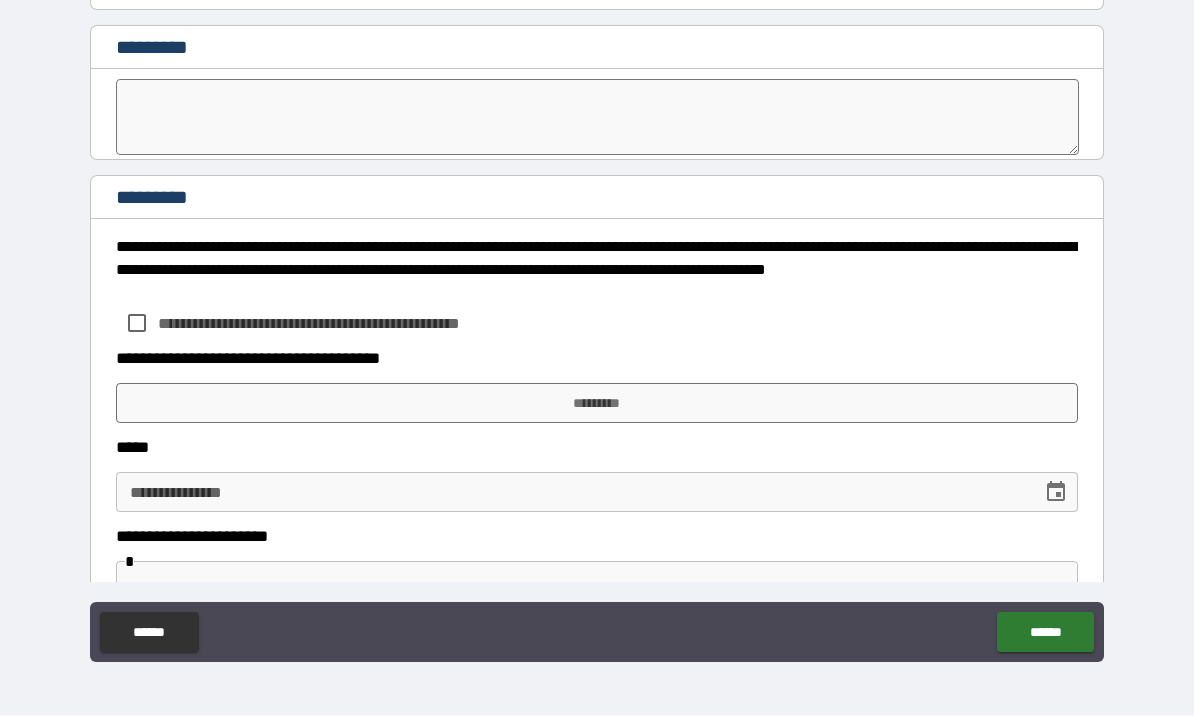 scroll, scrollTop: 11373, scrollLeft: 0, axis: vertical 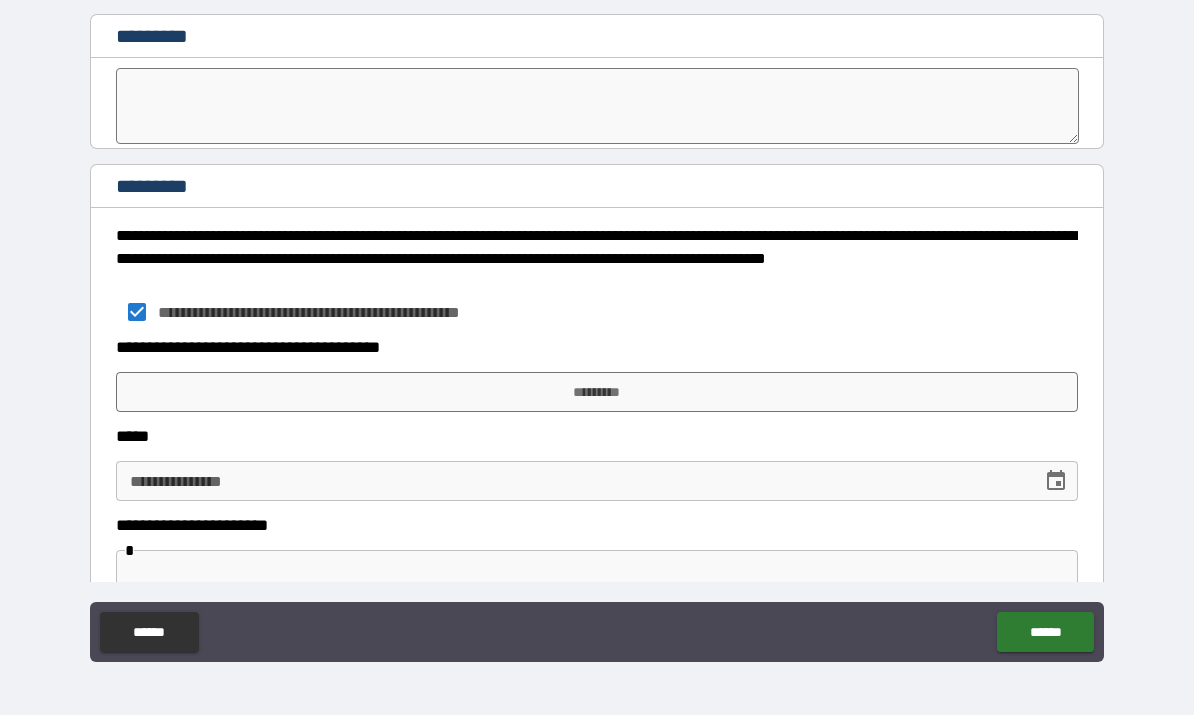 click on "*********" at bounding box center [597, 393] 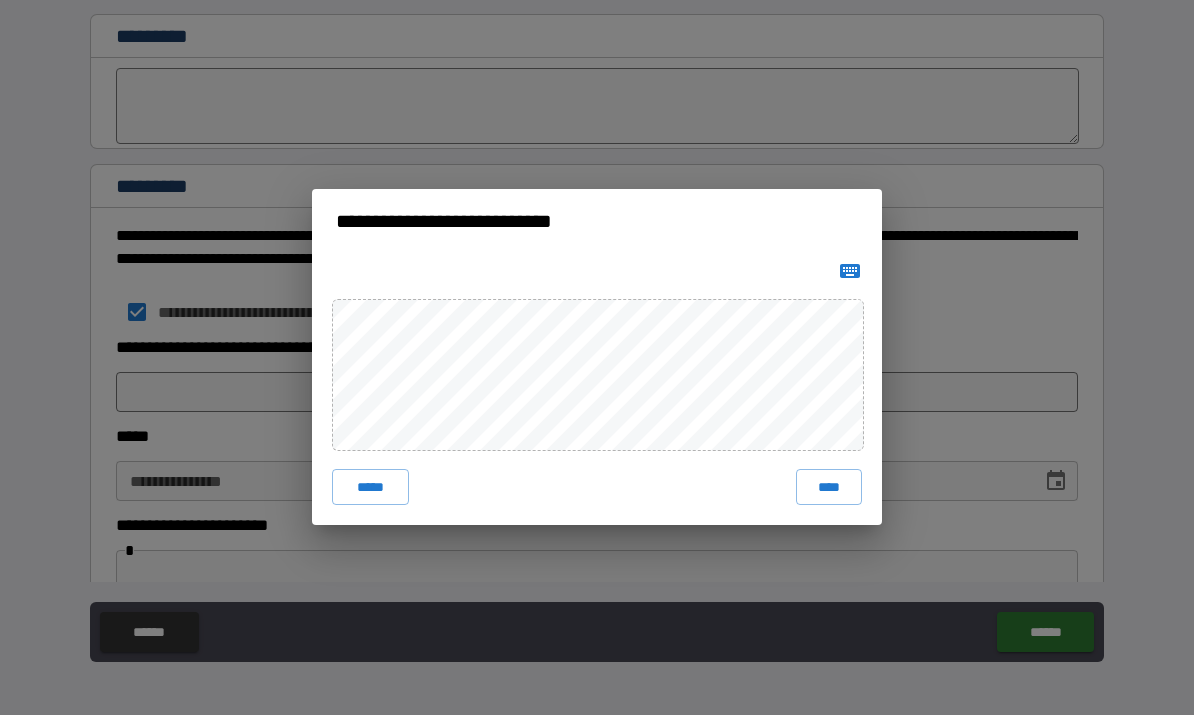 click on "**********" at bounding box center (597, 222) 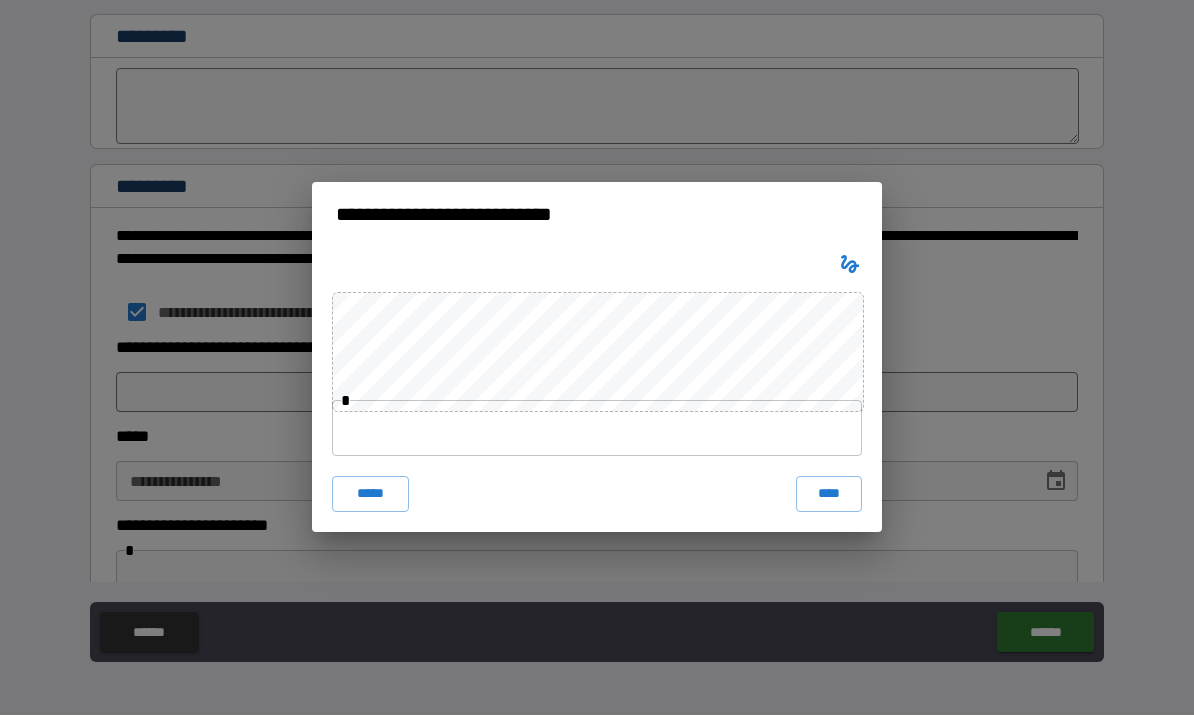 click at bounding box center [597, 429] 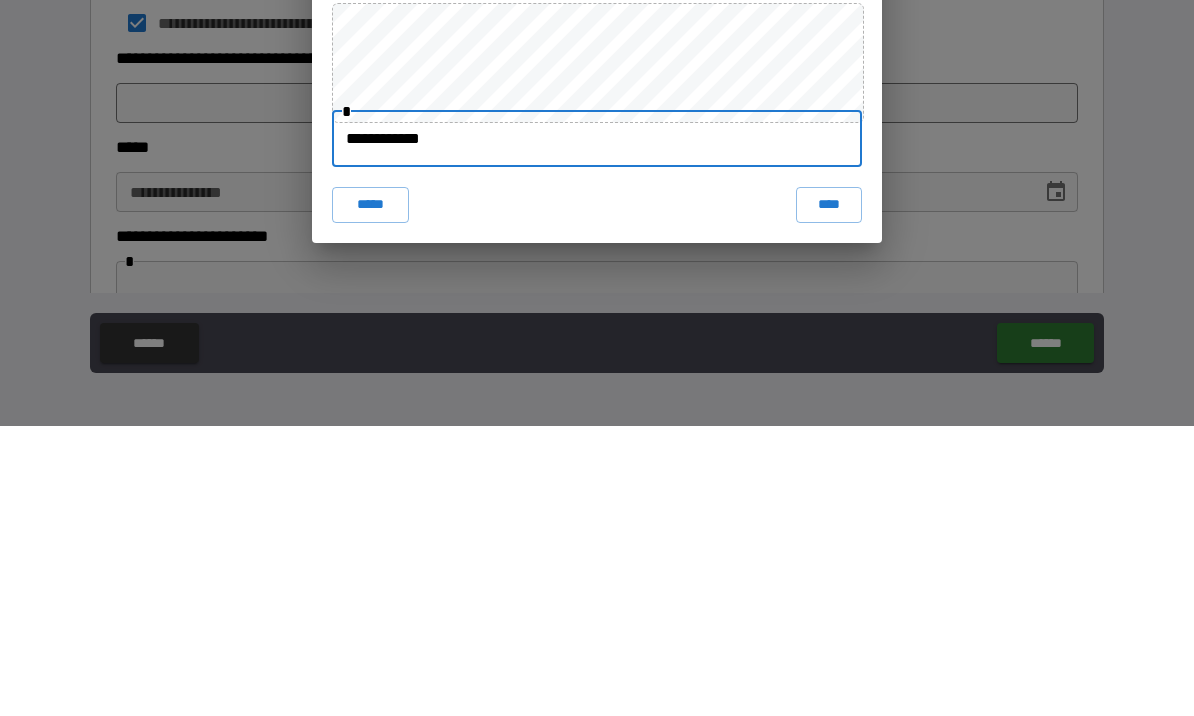 type on "**********" 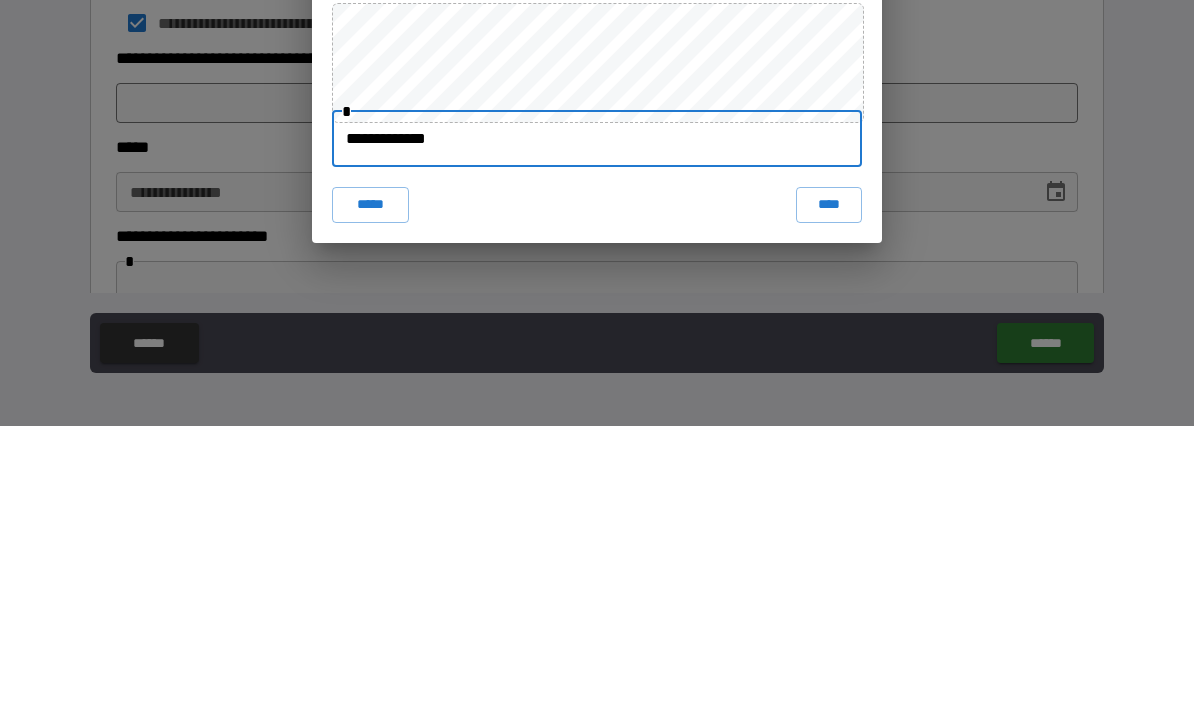click on "****" at bounding box center (829, 495) 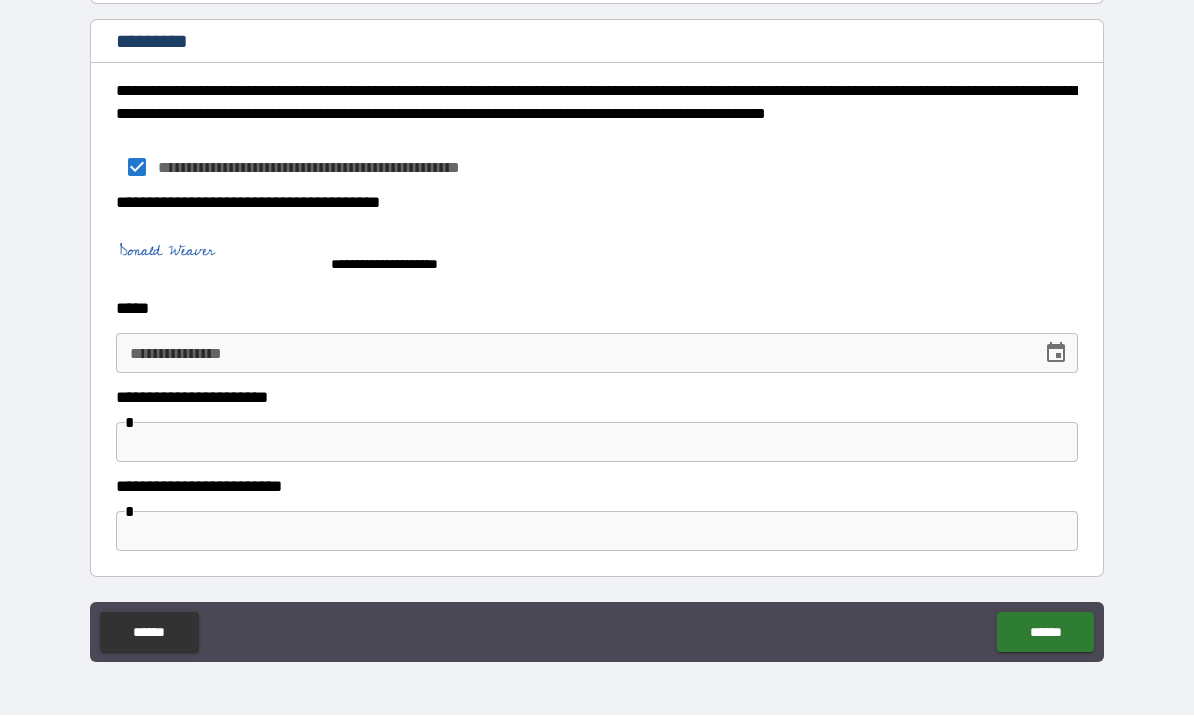 scroll, scrollTop: 11518, scrollLeft: 0, axis: vertical 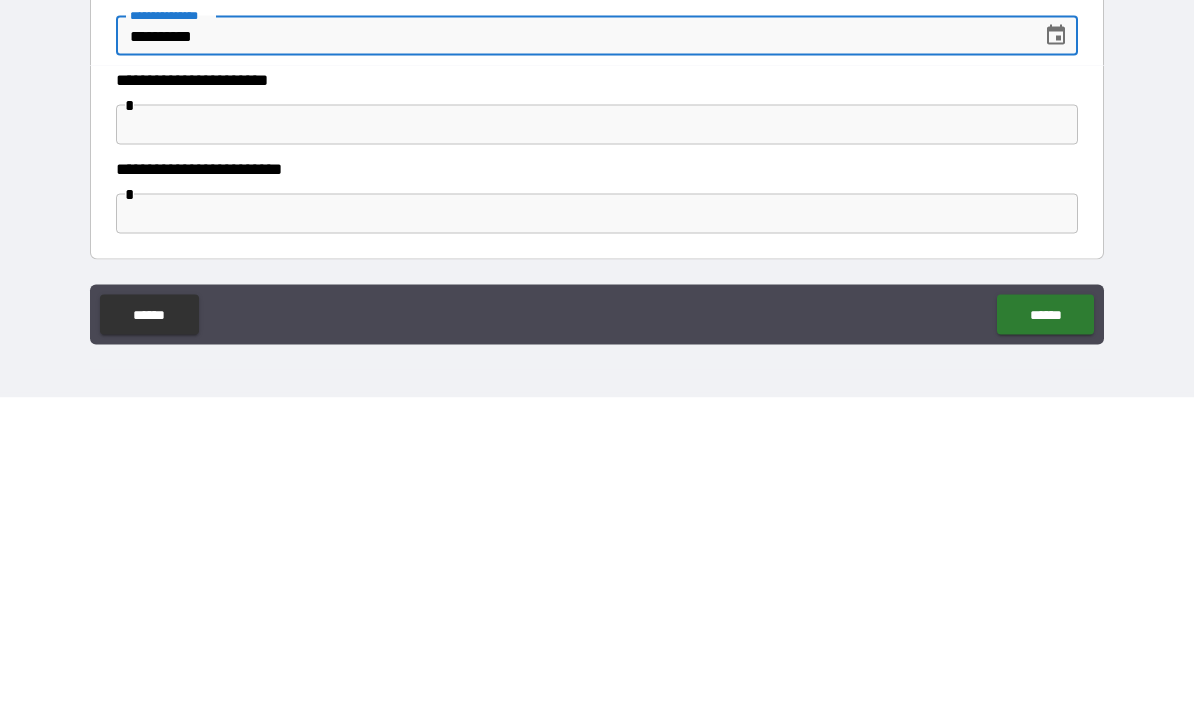type on "**********" 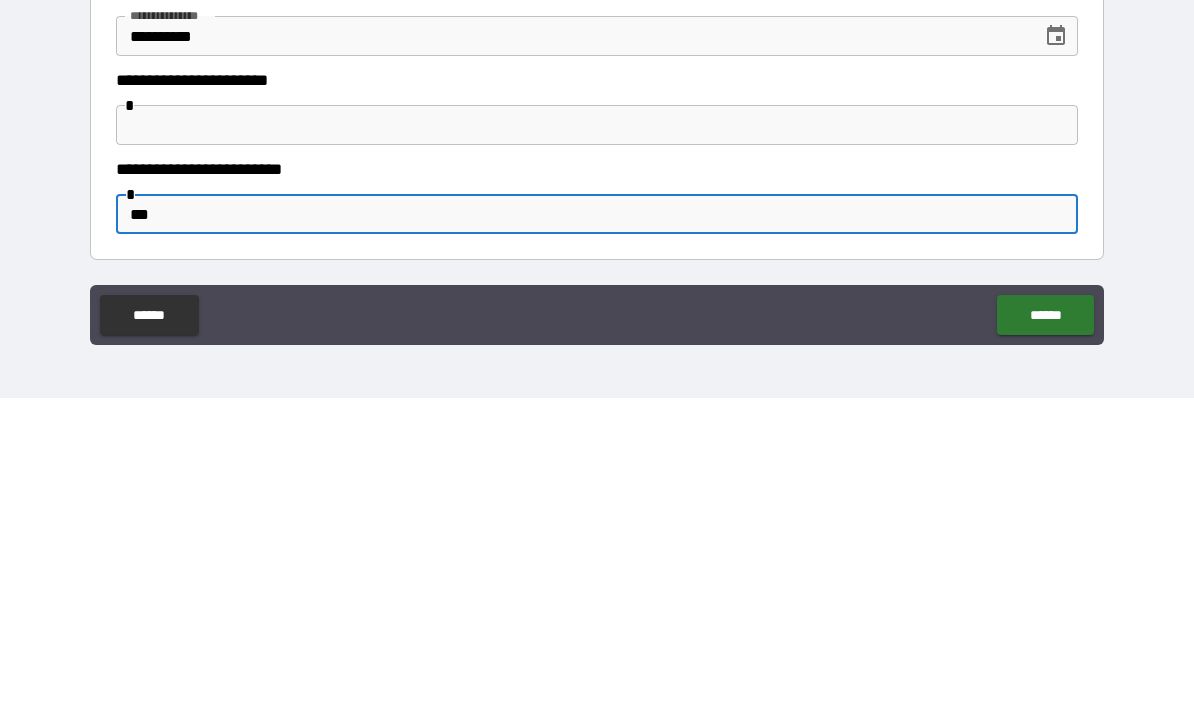 type on "****" 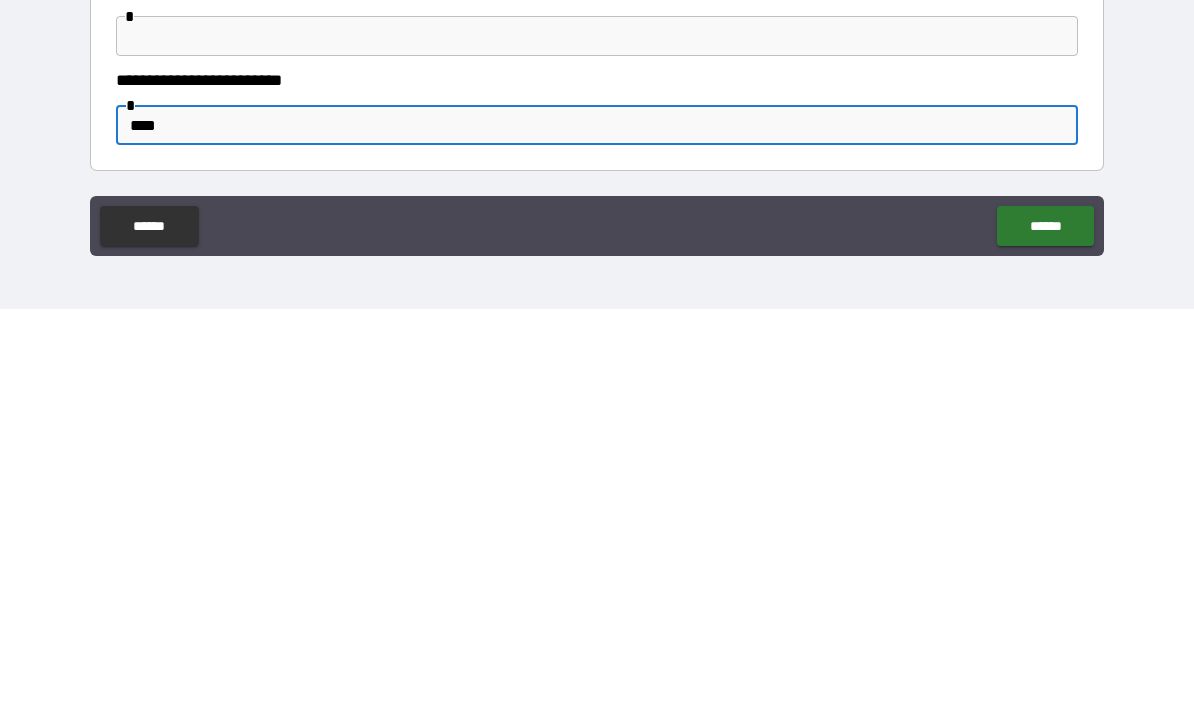 click on "******" at bounding box center (1045, 633) 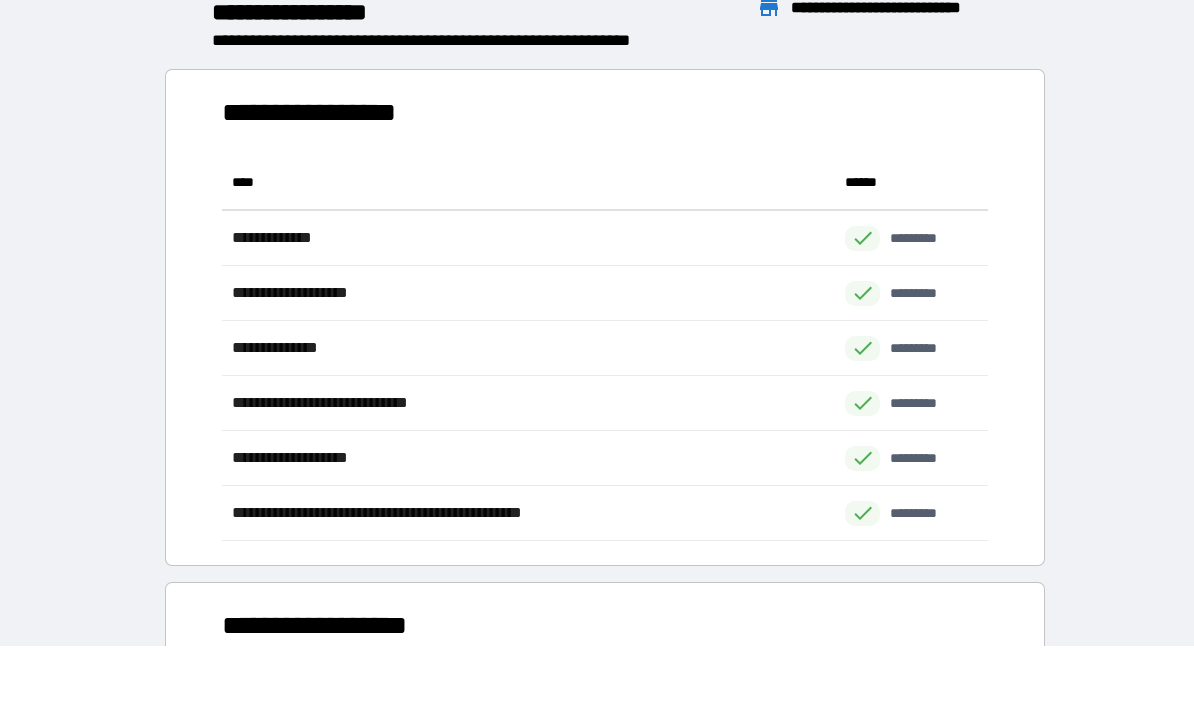 scroll, scrollTop: 1, scrollLeft: 1, axis: both 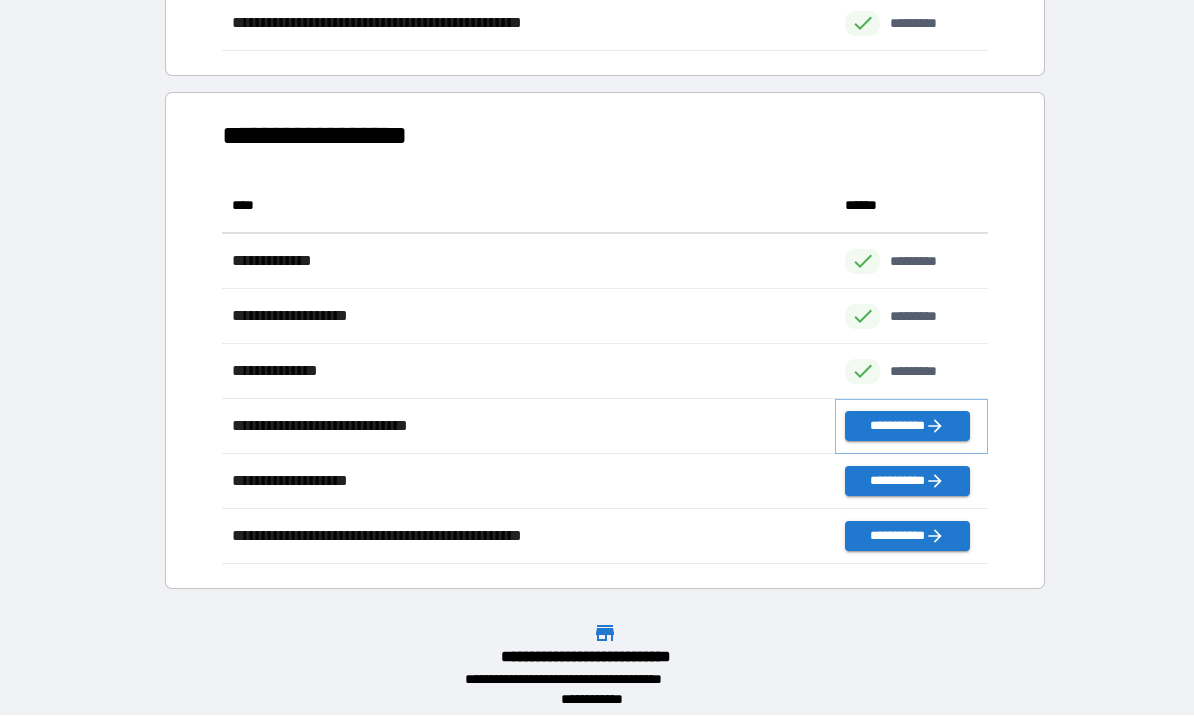 click on "**********" at bounding box center [907, 427] 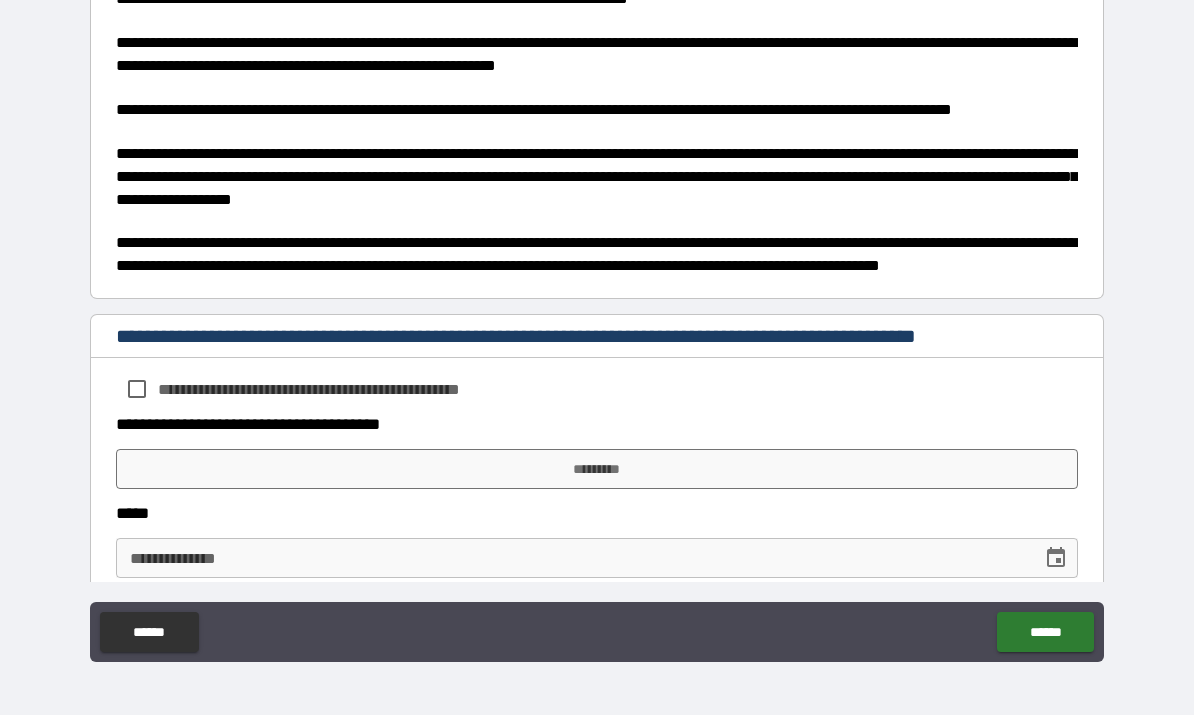 scroll, scrollTop: 787, scrollLeft: 0, axis: vertical 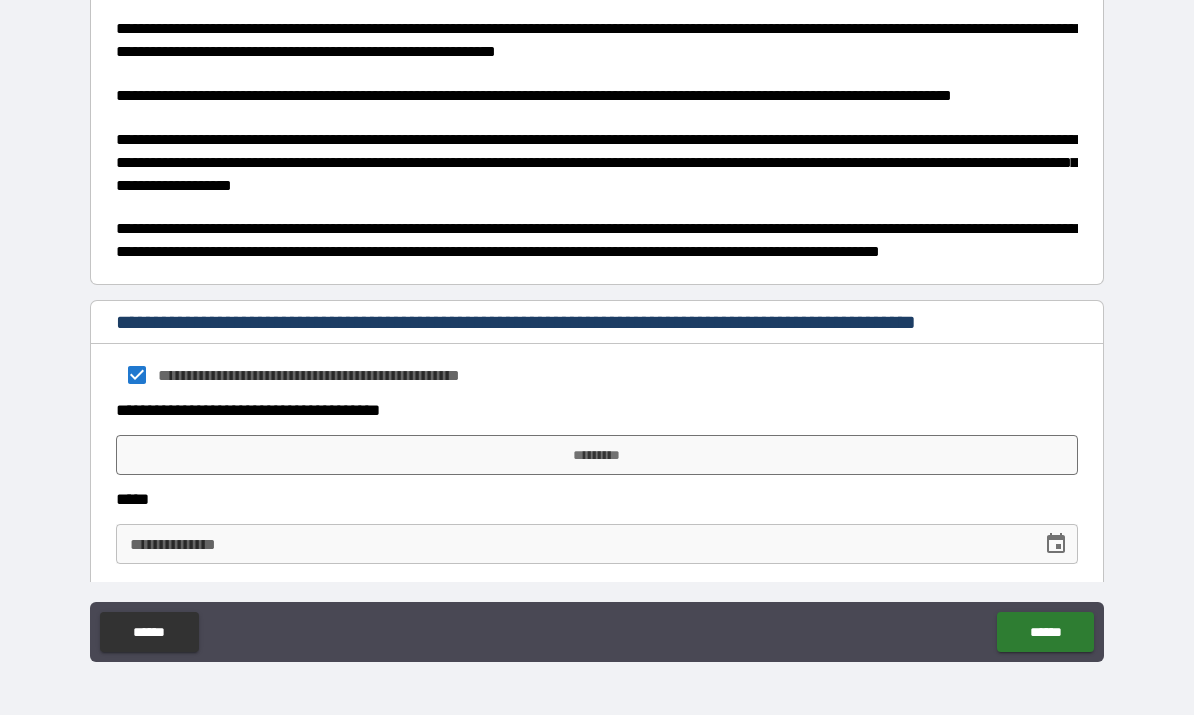 click on "**********" at bounding box center [597, 411] 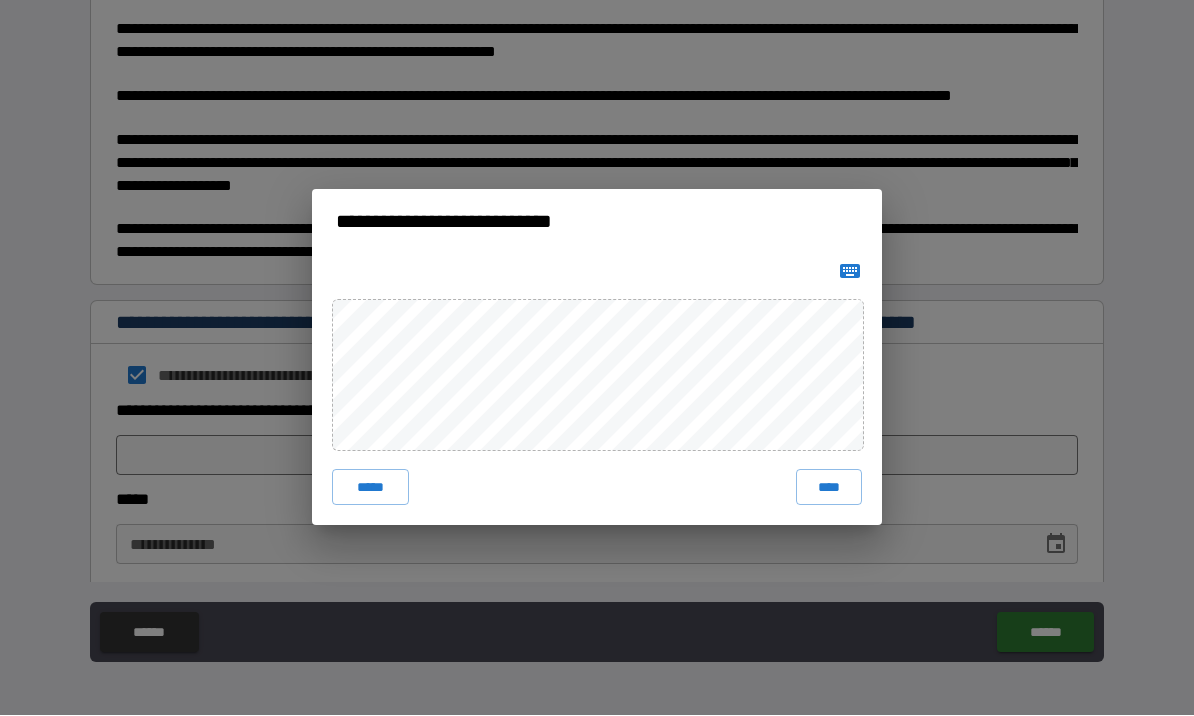 click at bounding box center [850, 272] 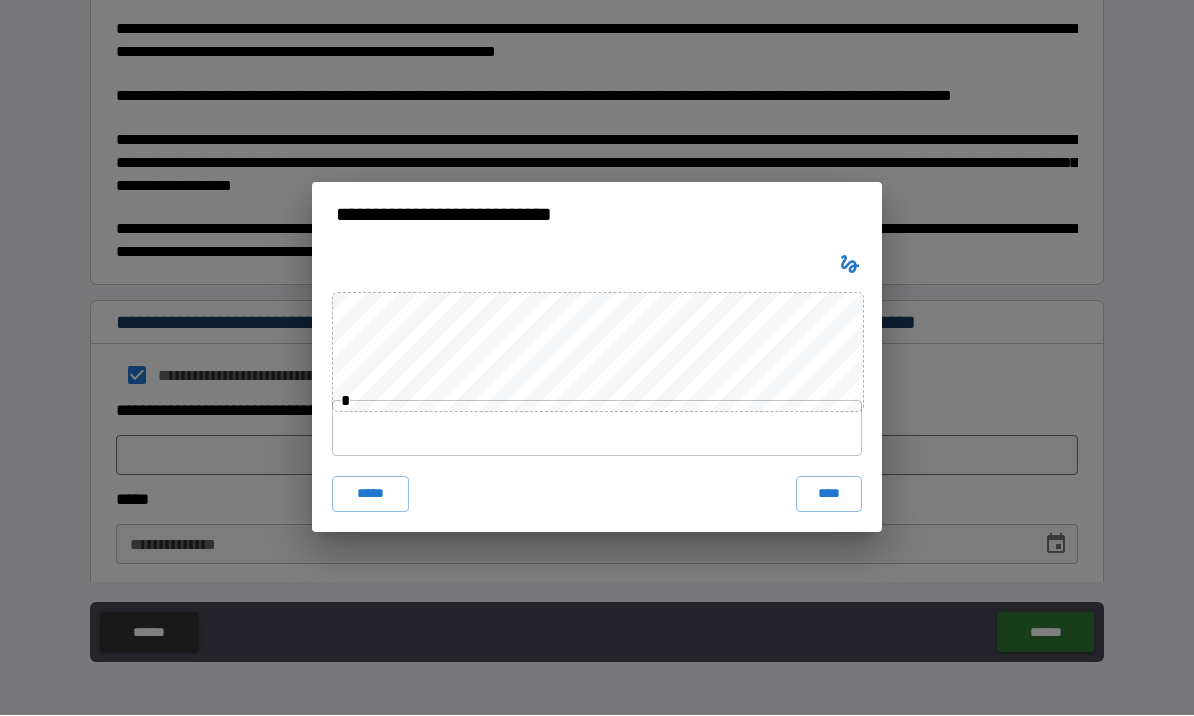 click at bounding box center (597, 429) 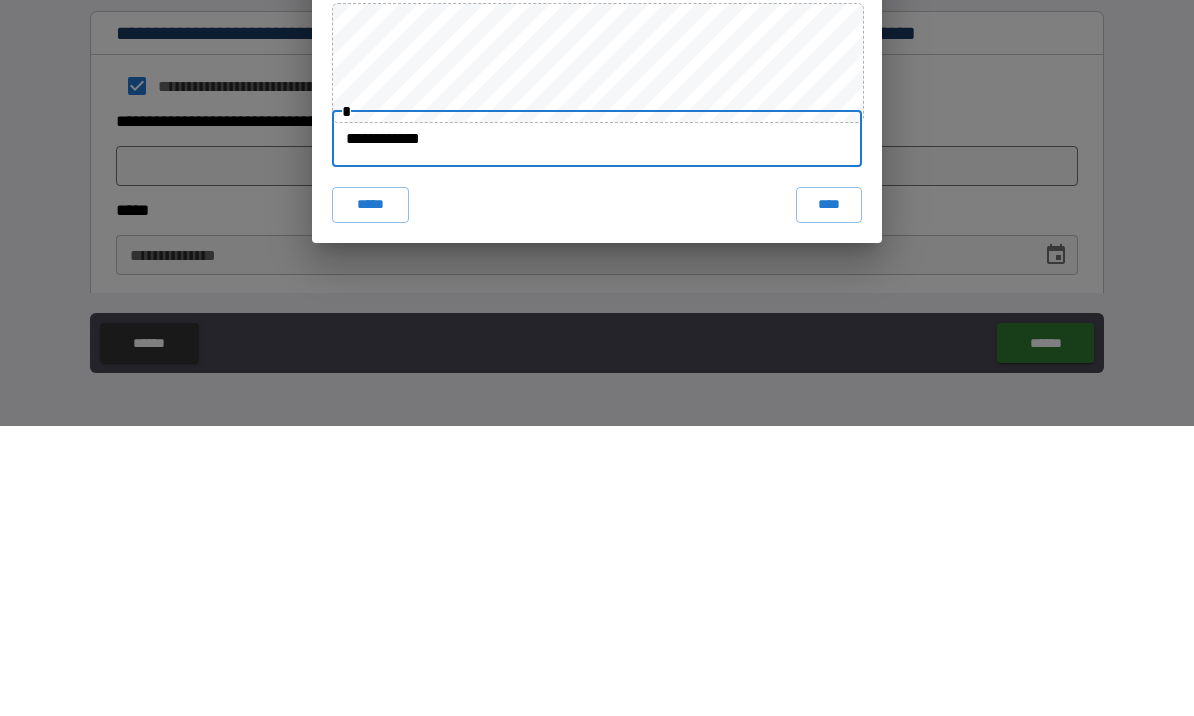 type on "**********" 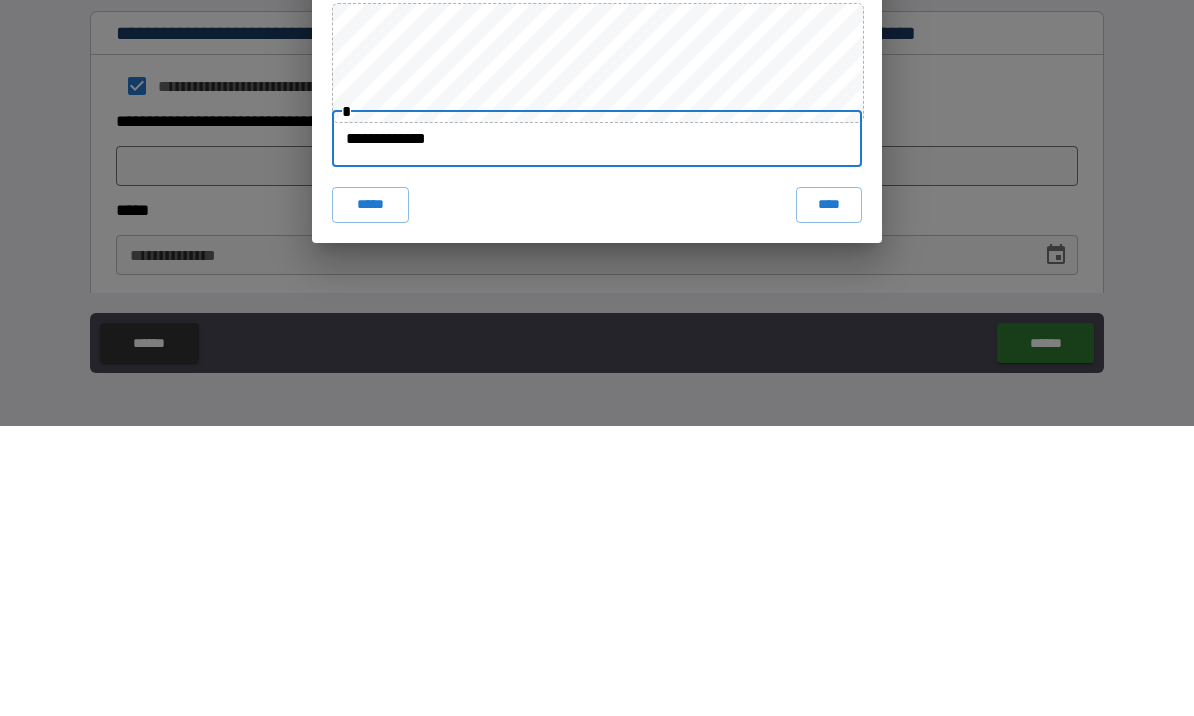 click on "****" at bounding box center [829, 495] 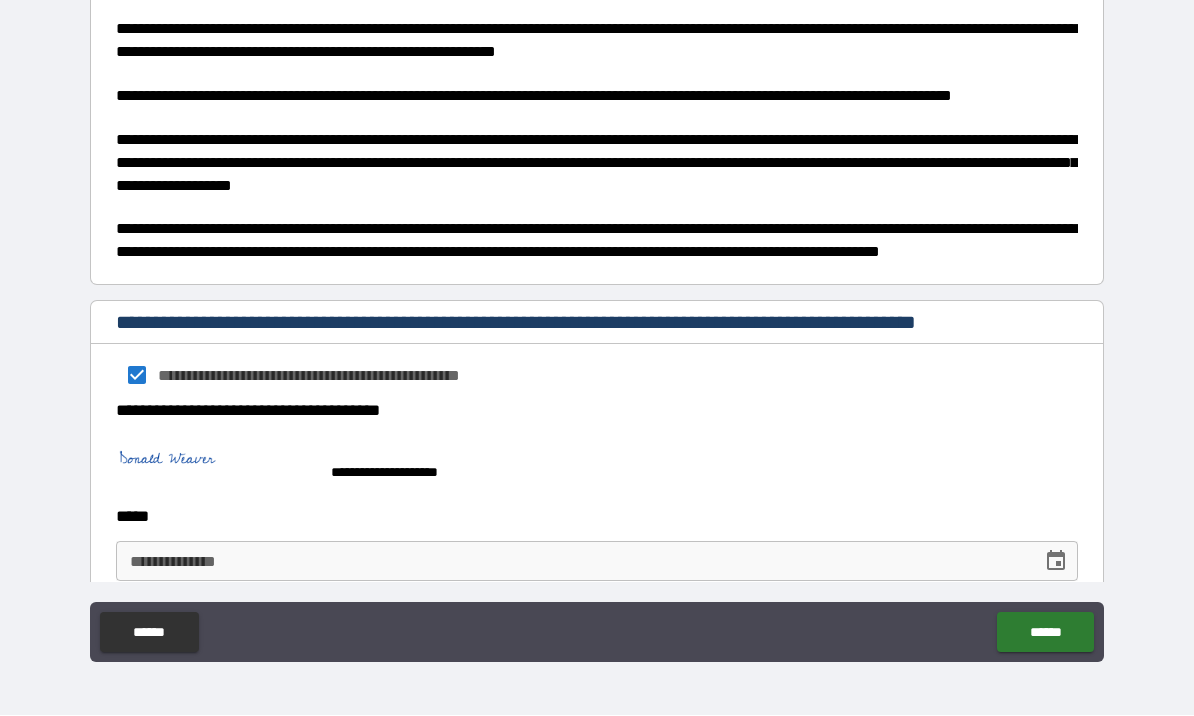 click on "**********" at bounding box center [597, 562] 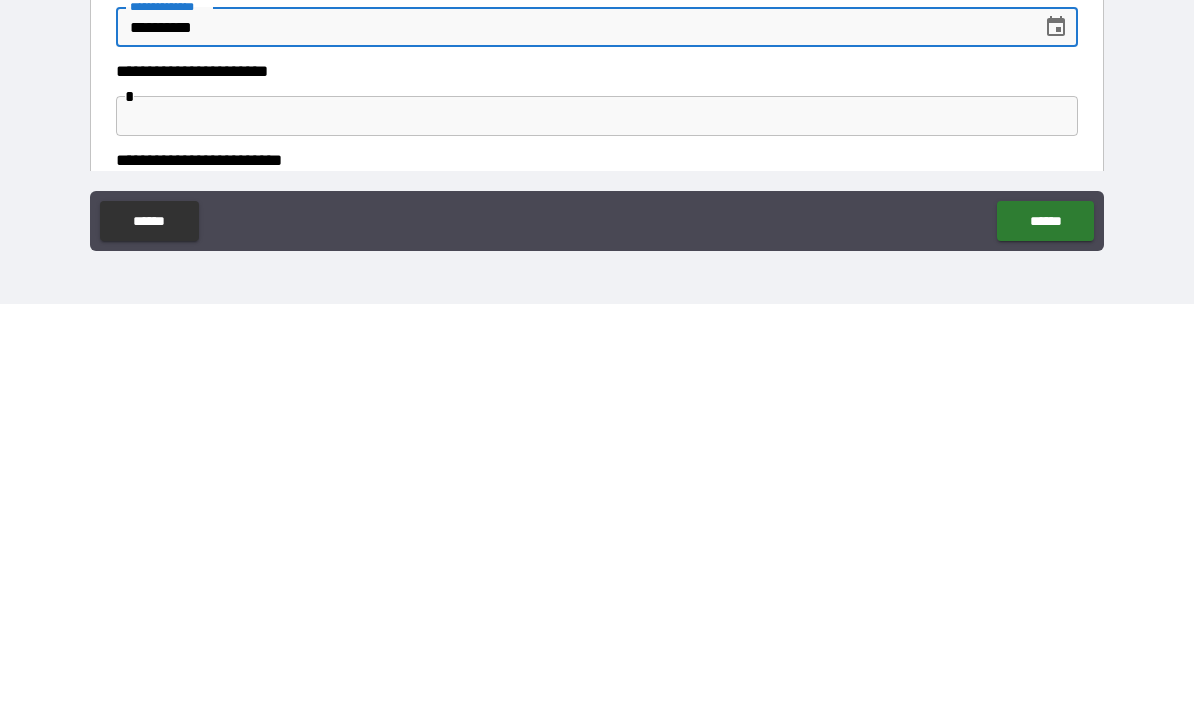 scroll, scrollTop: 941, scrollLeft: 0, axis: vertical 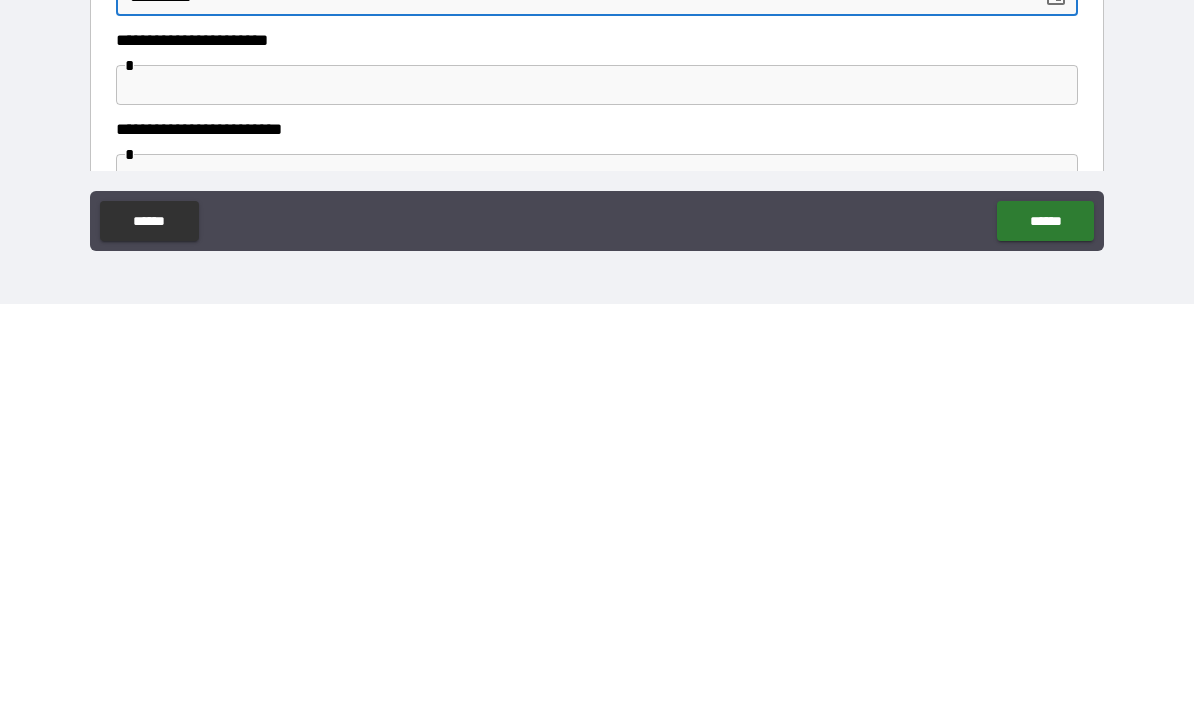 type on "**********" 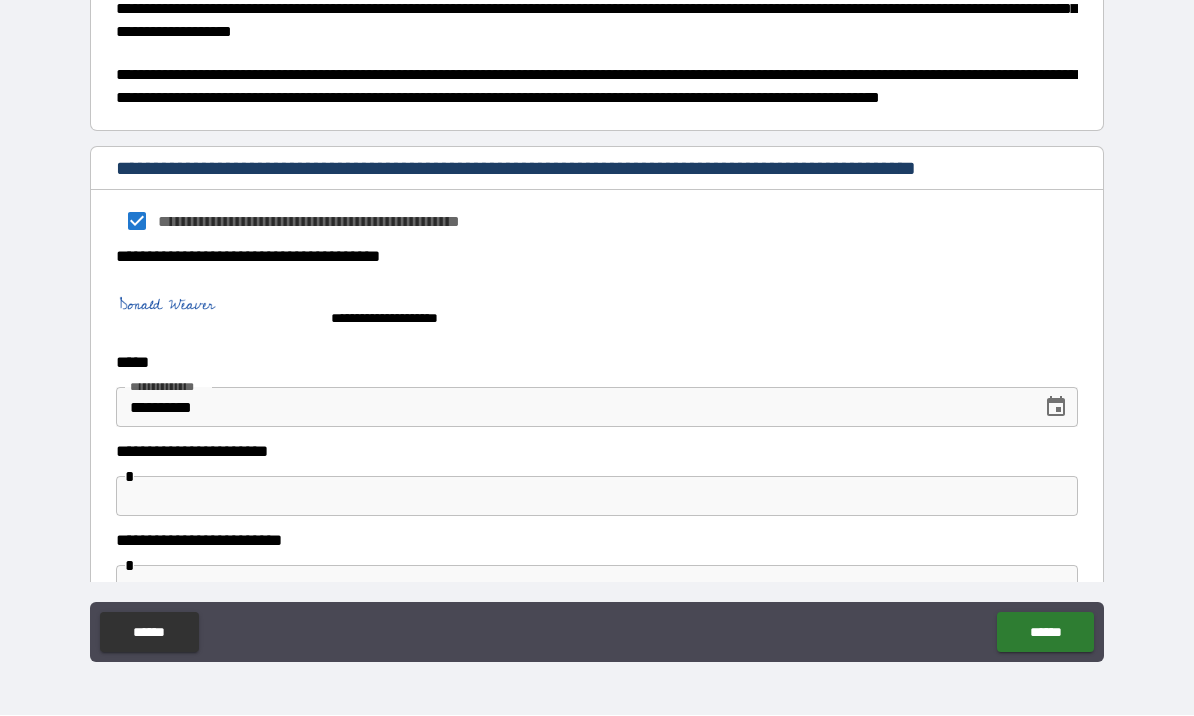 click on "**********" at bounding box center (597, 541) 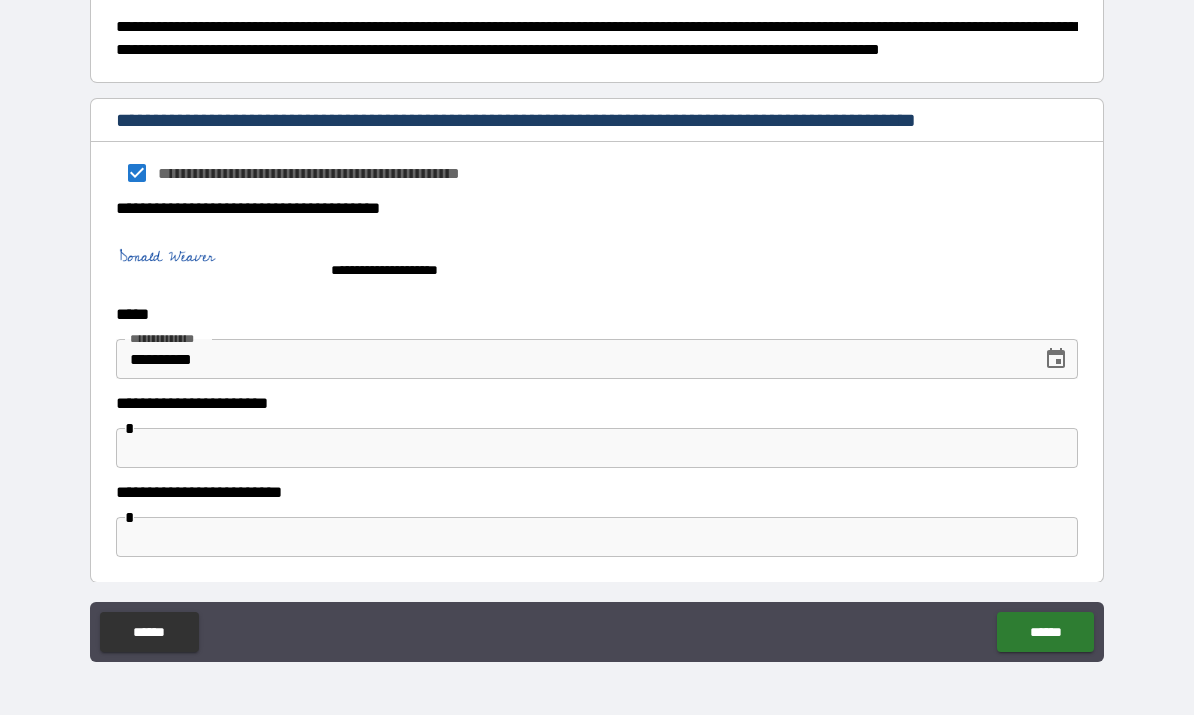 scroll, scrollTop: 988, scrollLeft: 0, axis: vertical 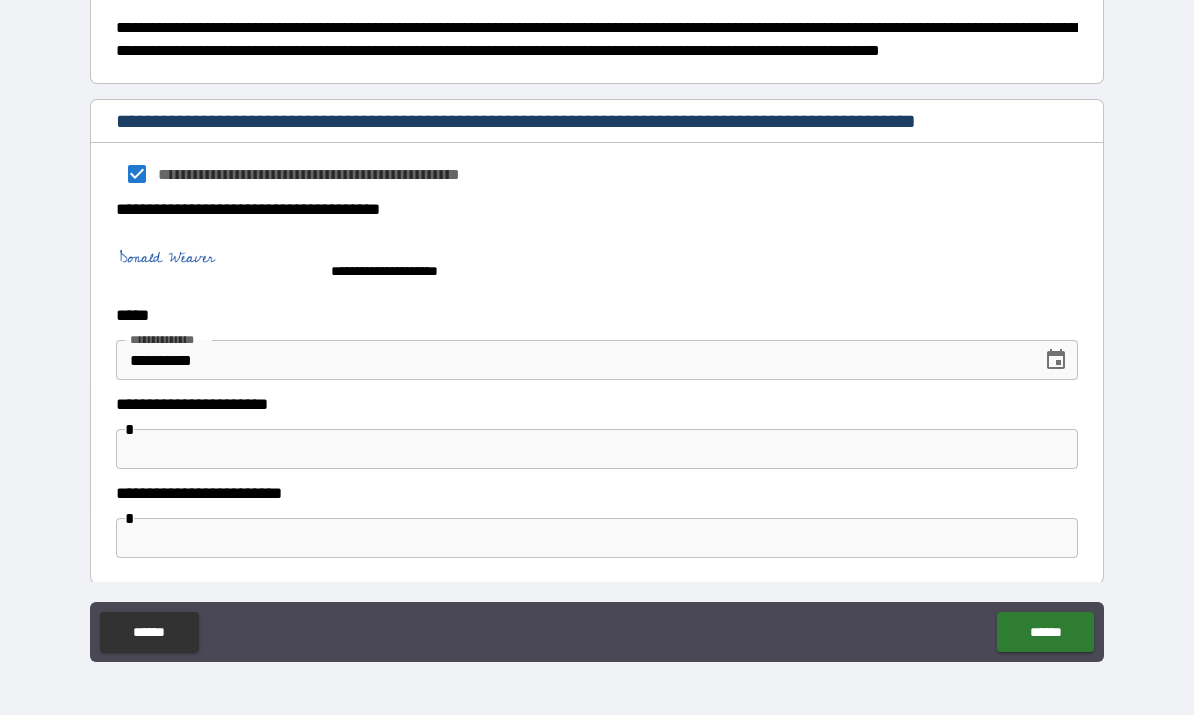 click at bounding box center (597, 539) 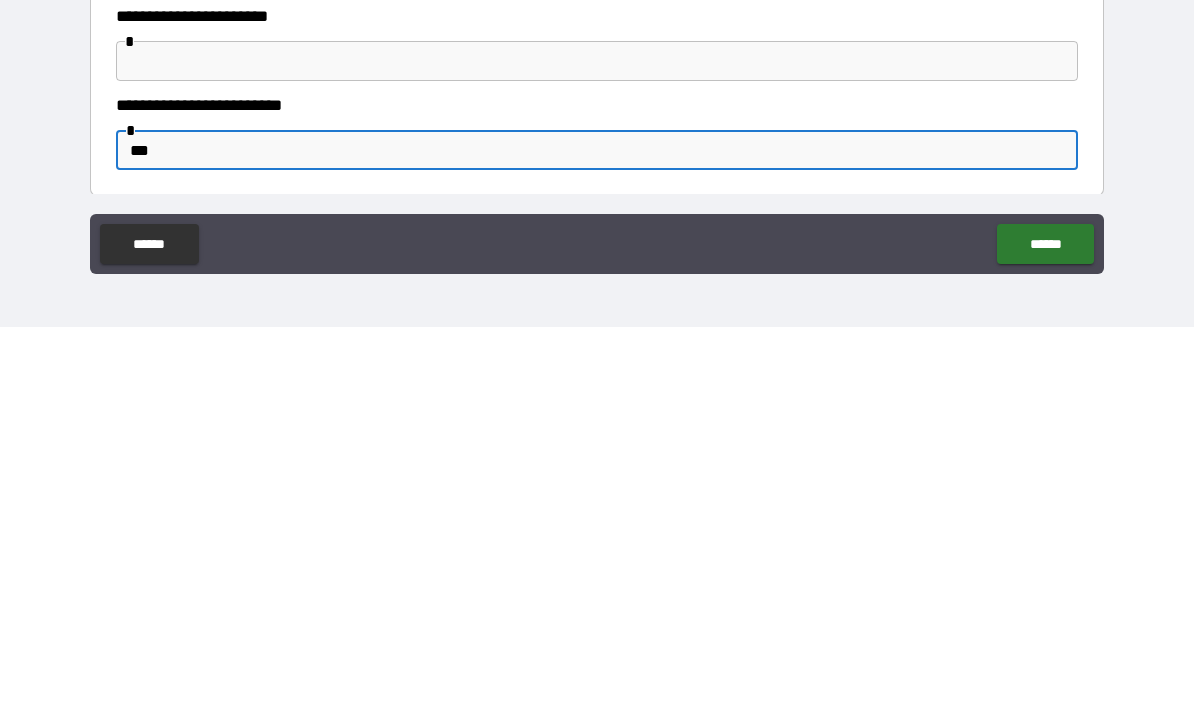 type on "****" 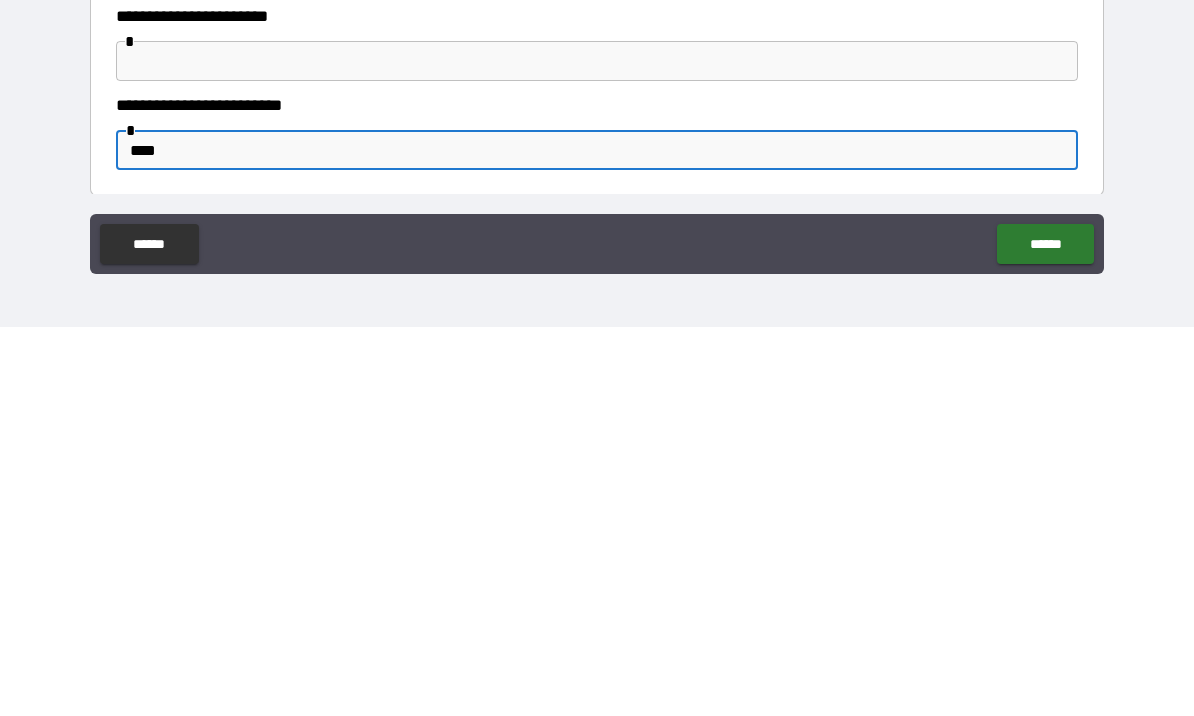 click on "******" at bounding box center [1045, 633] 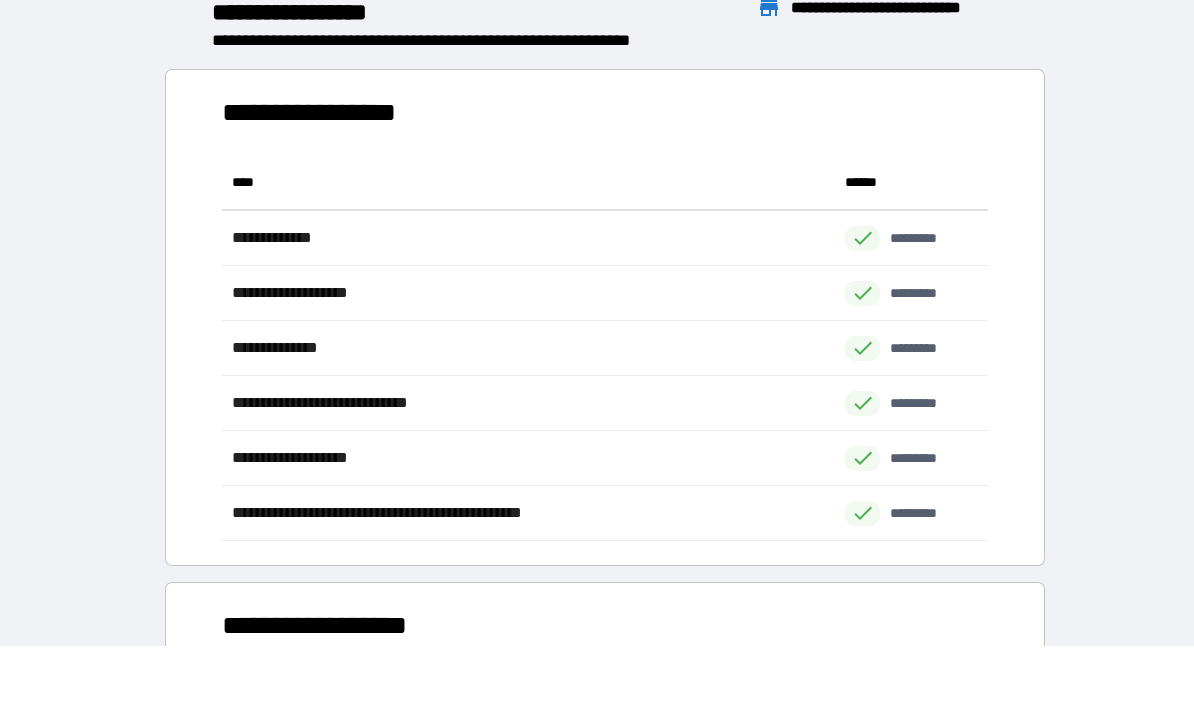 scroll, scrollTop: 1, scrollLeft: 1, axis: both 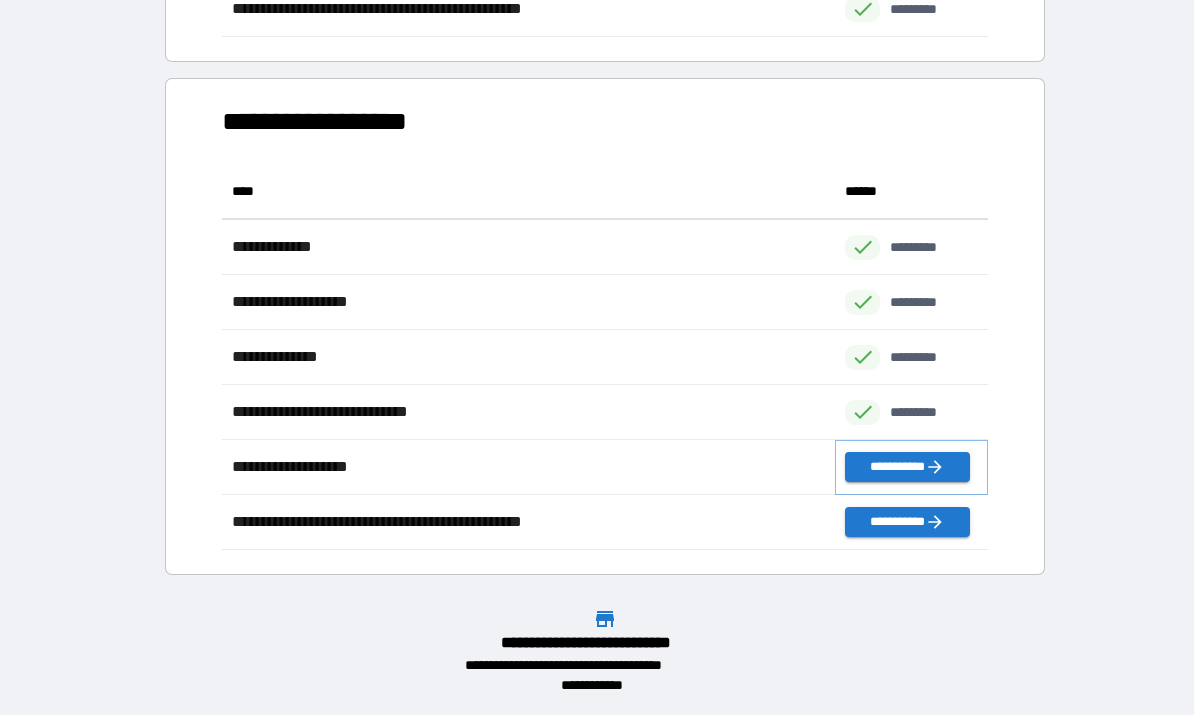 click on "**********" at bounding box center (907, 468) 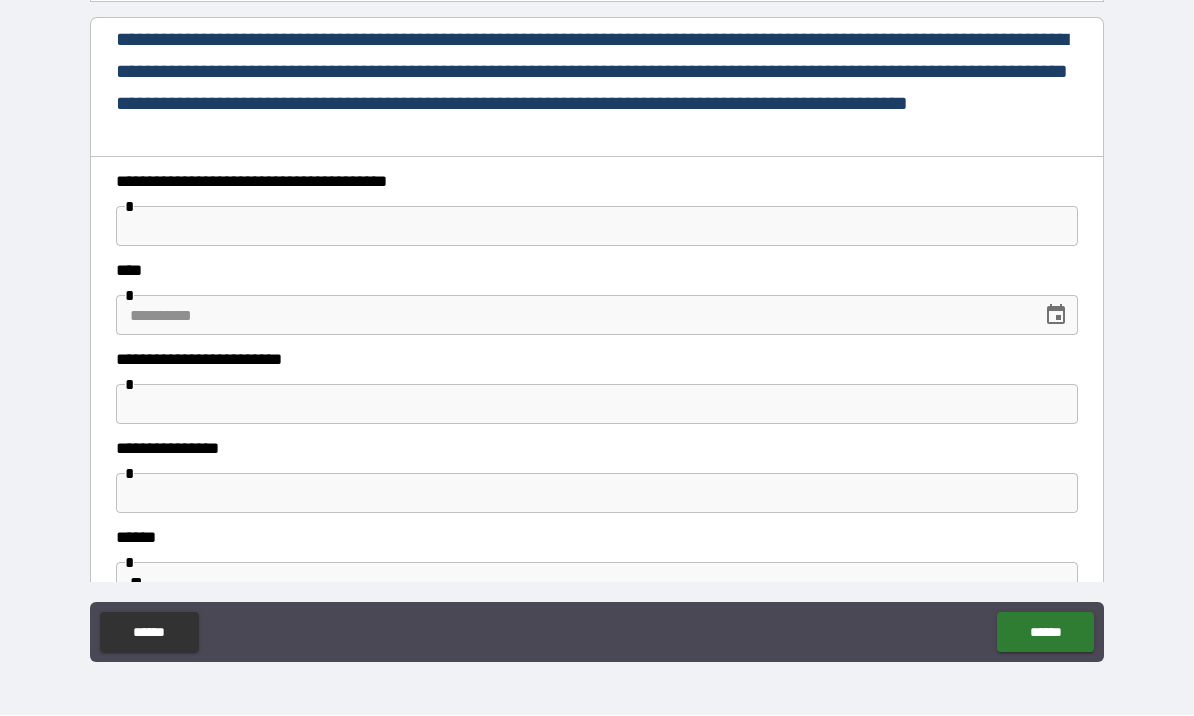 scroll, scrollTop: 227, scrollLeft: 0, axis: vertical 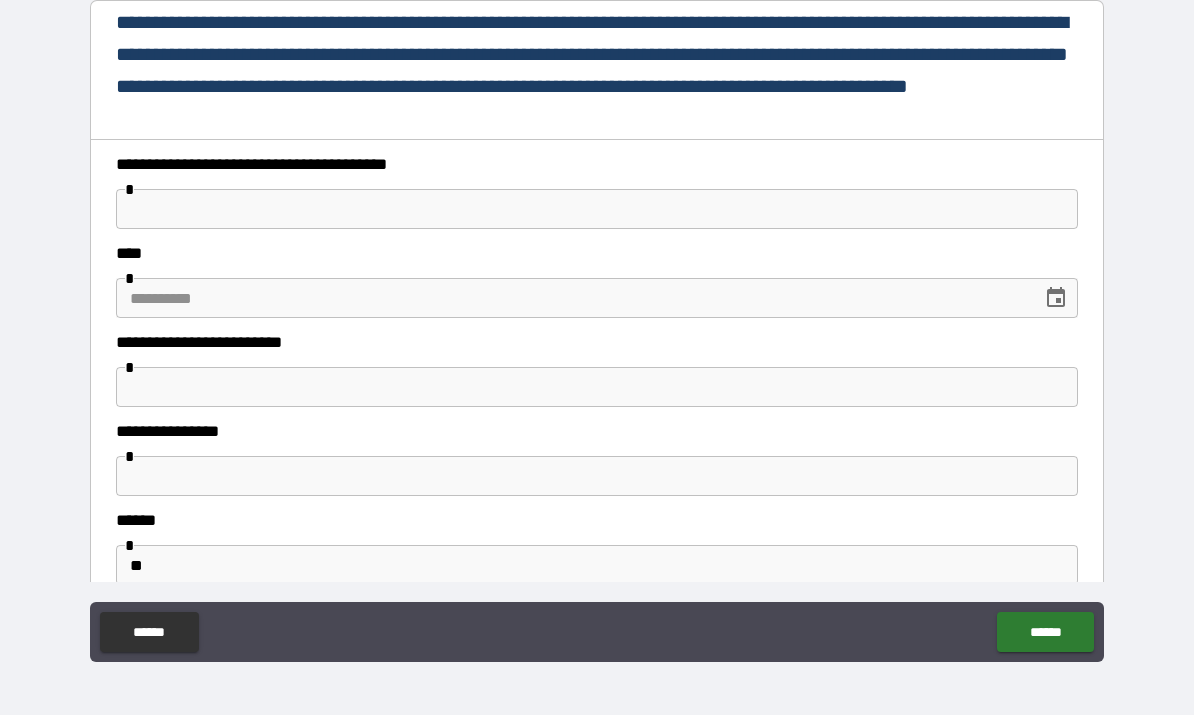 click on "****" at bounding box center (597, 254) 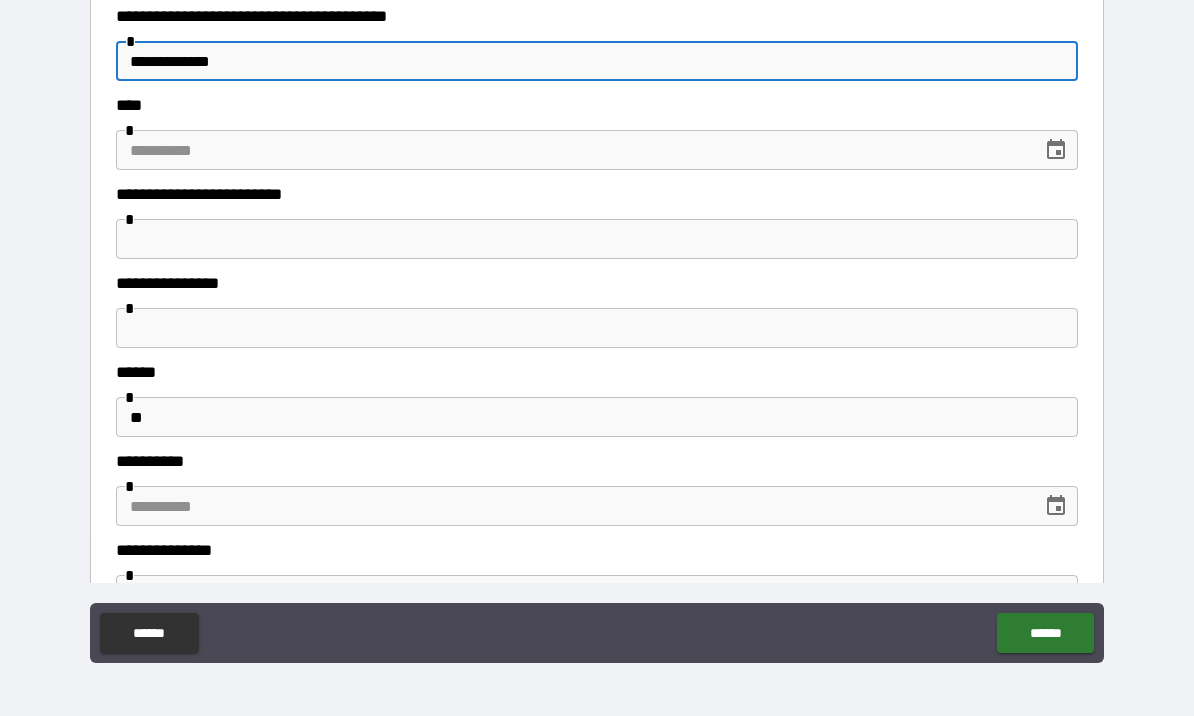 scroll, scrollTop: 382, scrollLeft: 0, axis: vertical 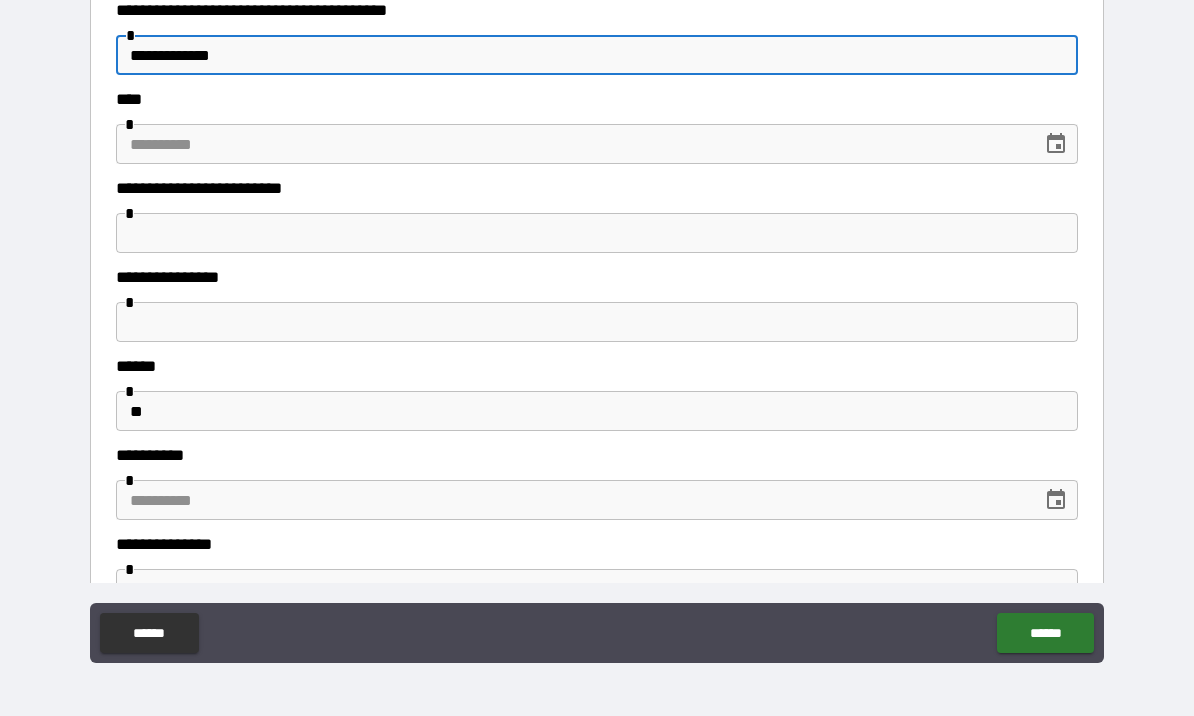 type on "**********" 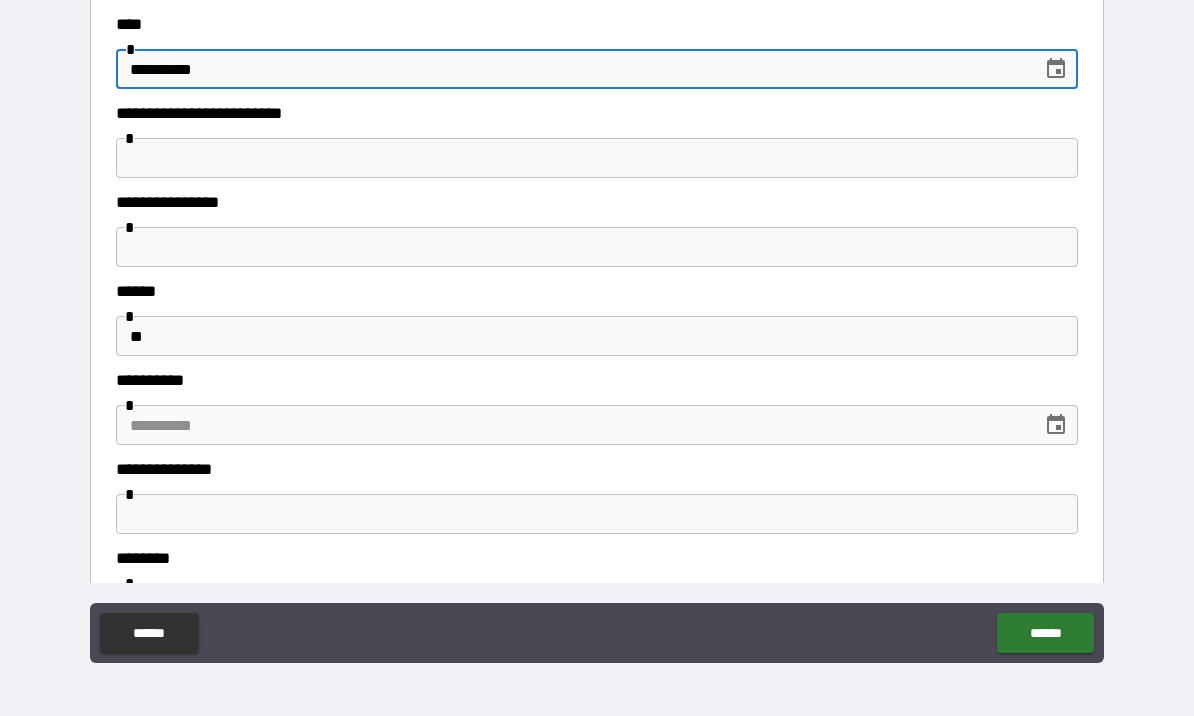 scroll, scrollTop: 464, scrollLeft: 0, axis: vertical 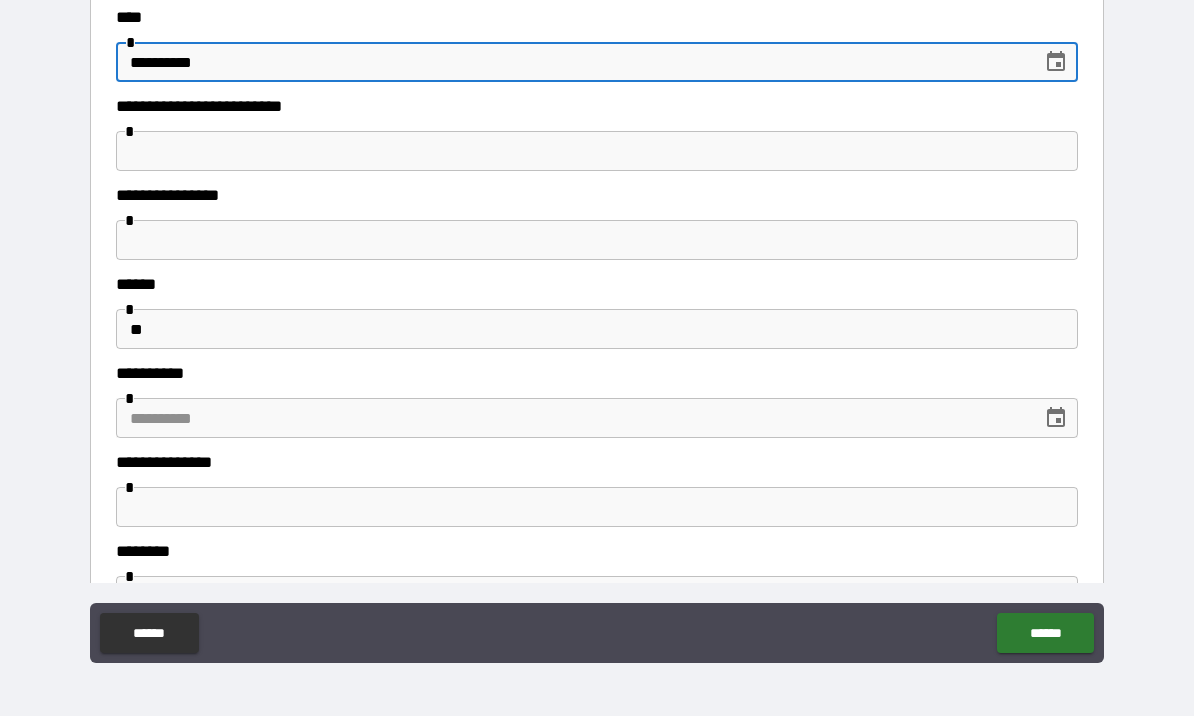 type on "**********" 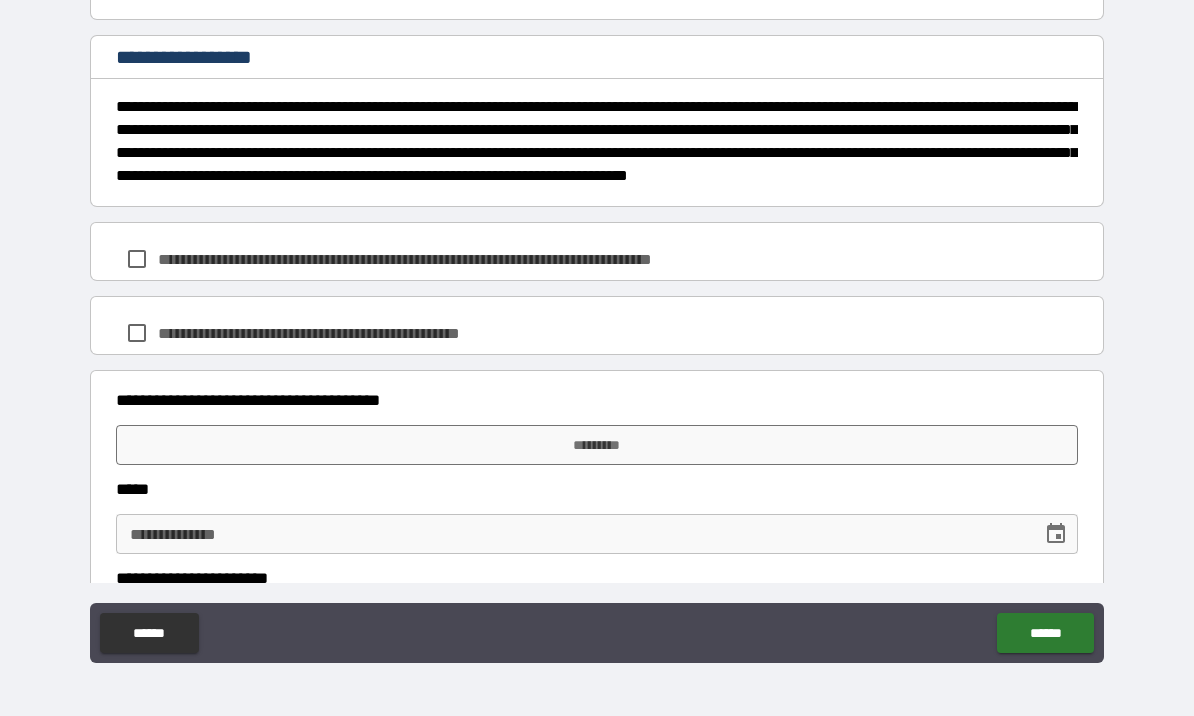 scroll, scrollTop: 1471, scrollLeft: 0, axis: vertical 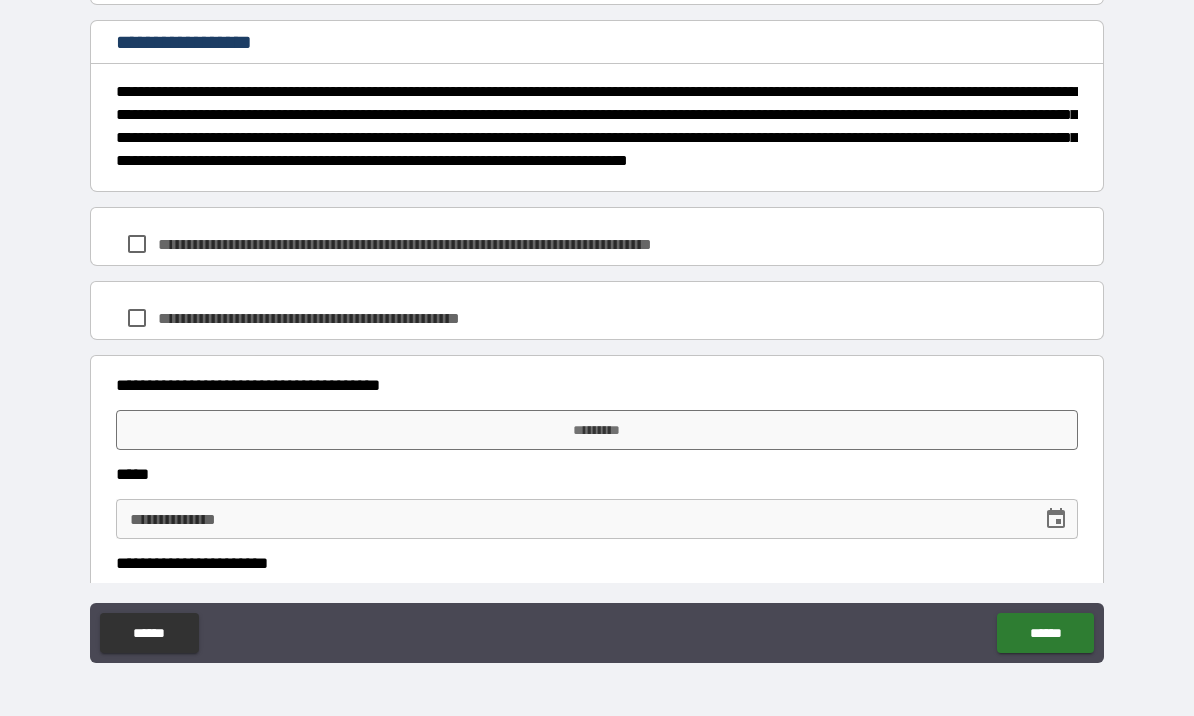 type on "****" 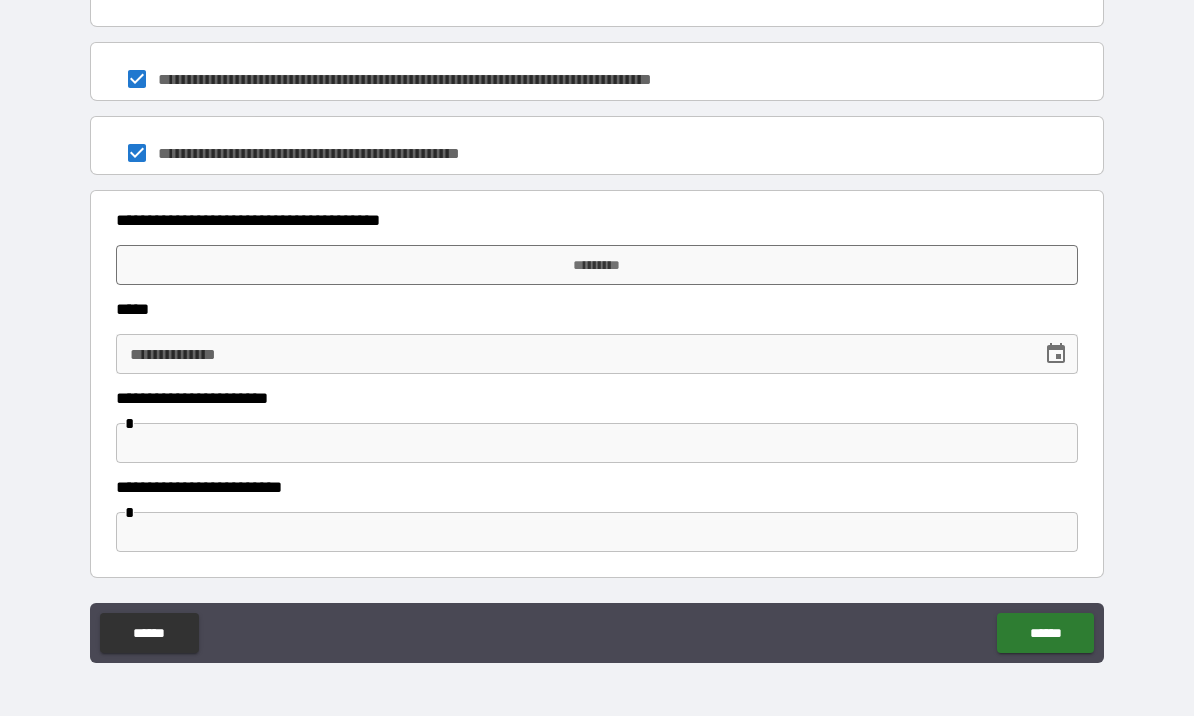 scroll, scrollTop: 1635, scrollLeft: 0, axis: vertical 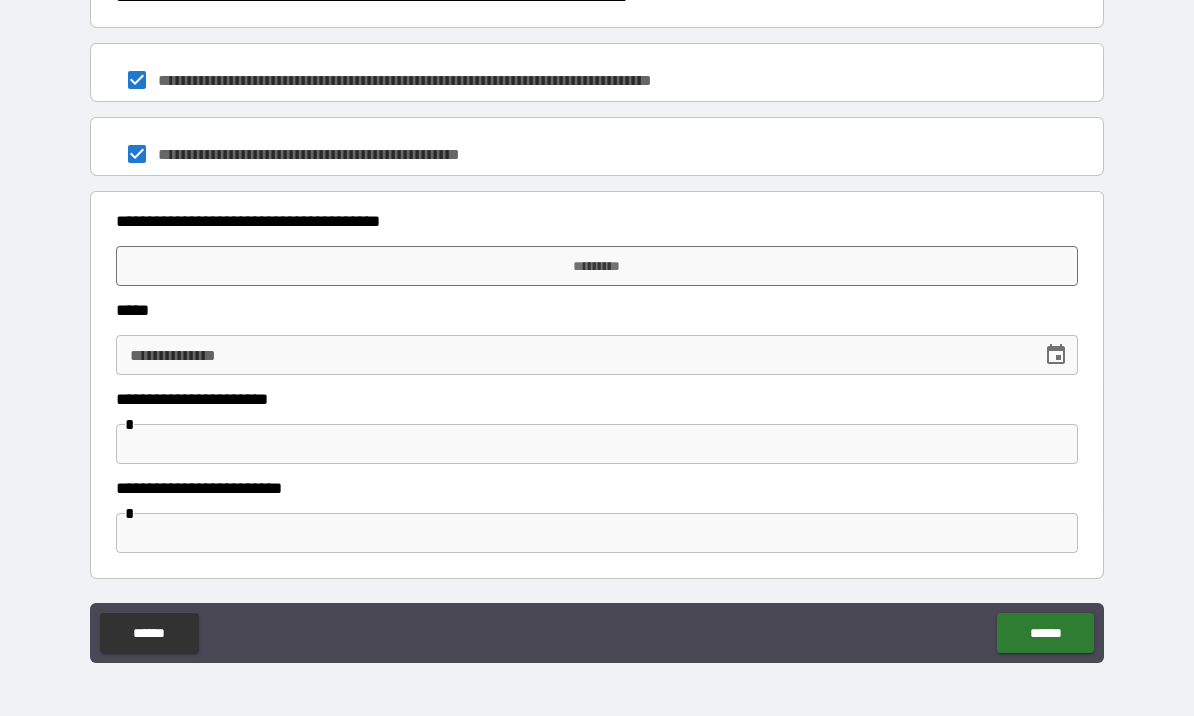 click on "*********" at bounding box center [597, 266] 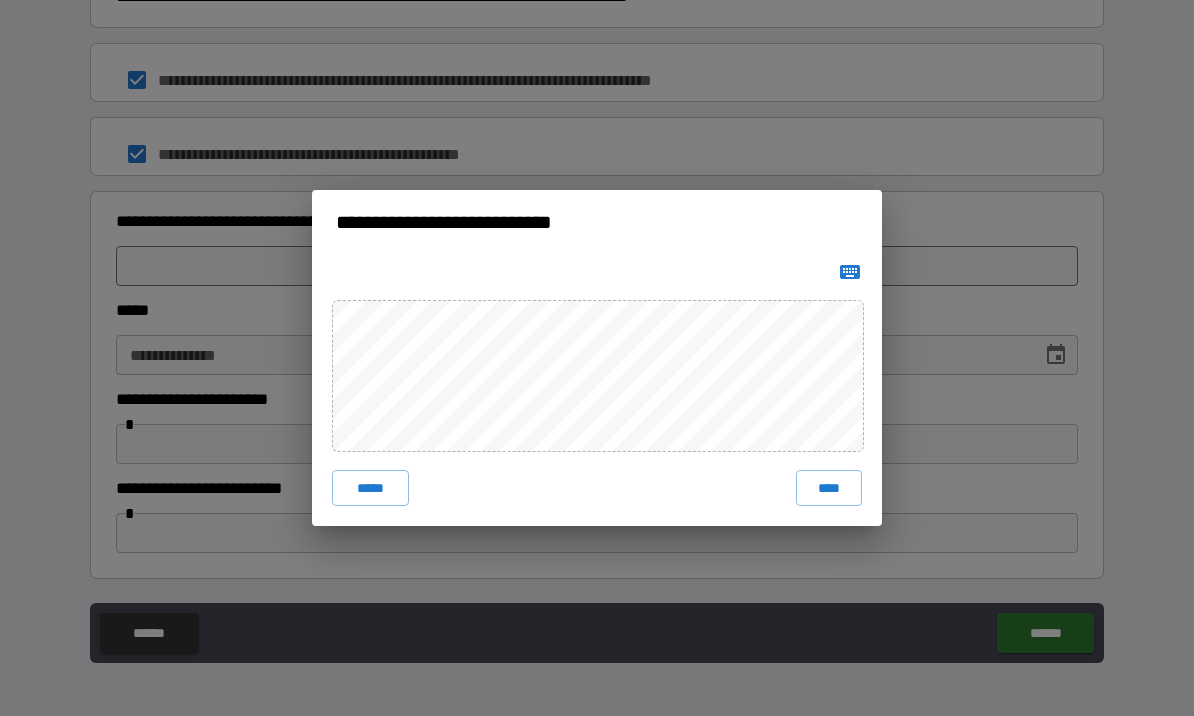 click 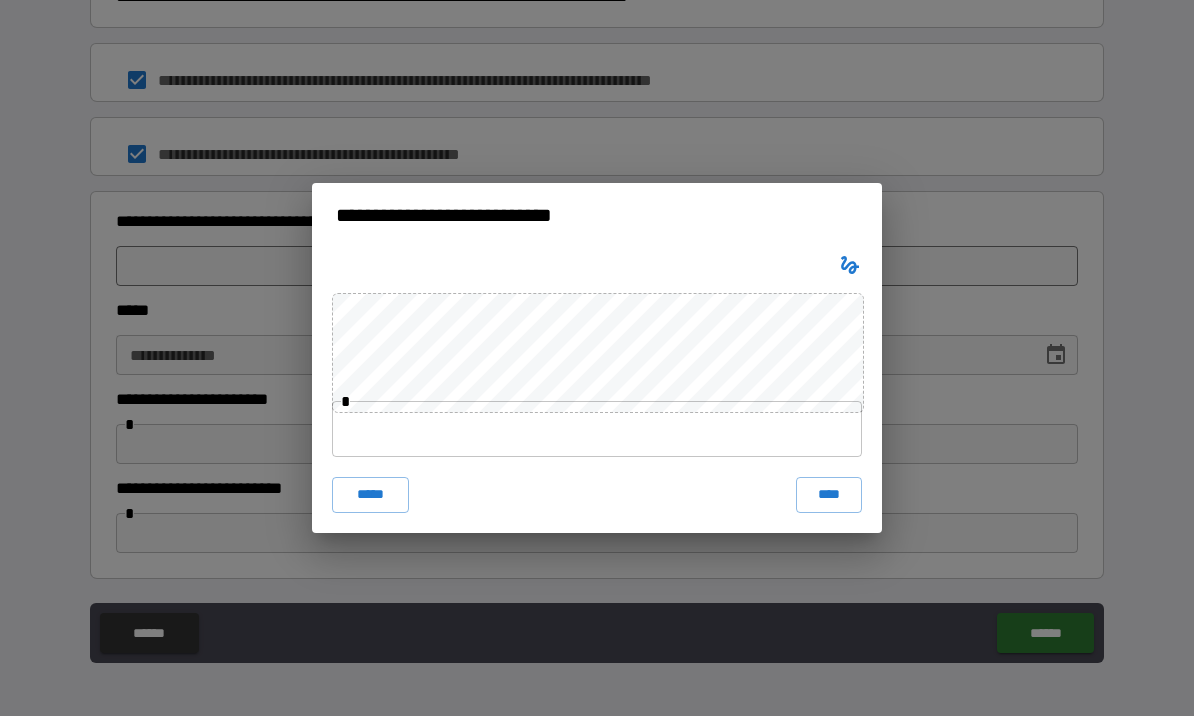 click at bounding box center (597, 429) 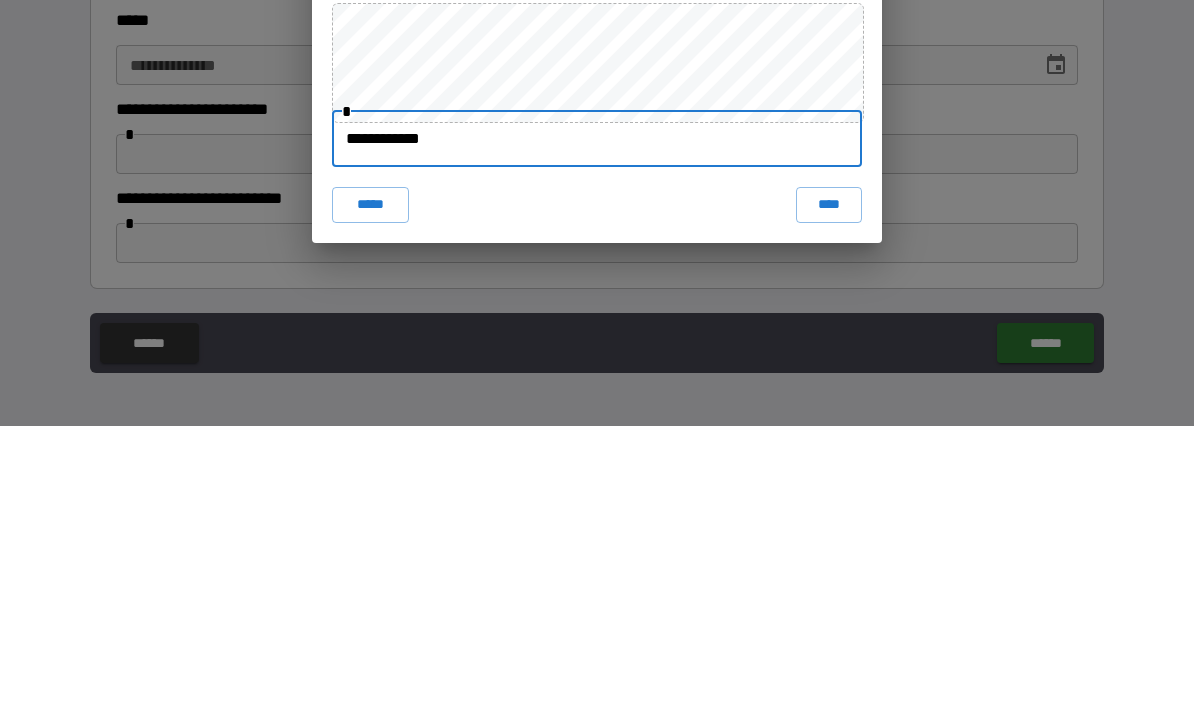 type on "**********" 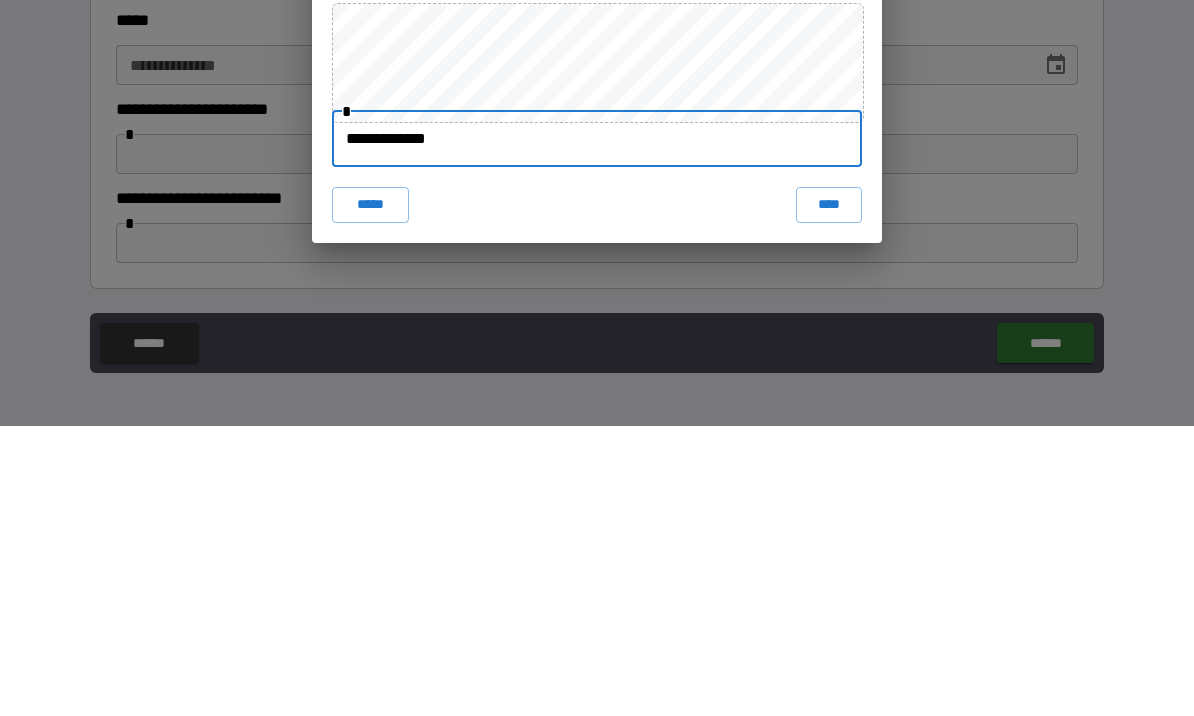 click on "****" at bounding box center [829, 495] 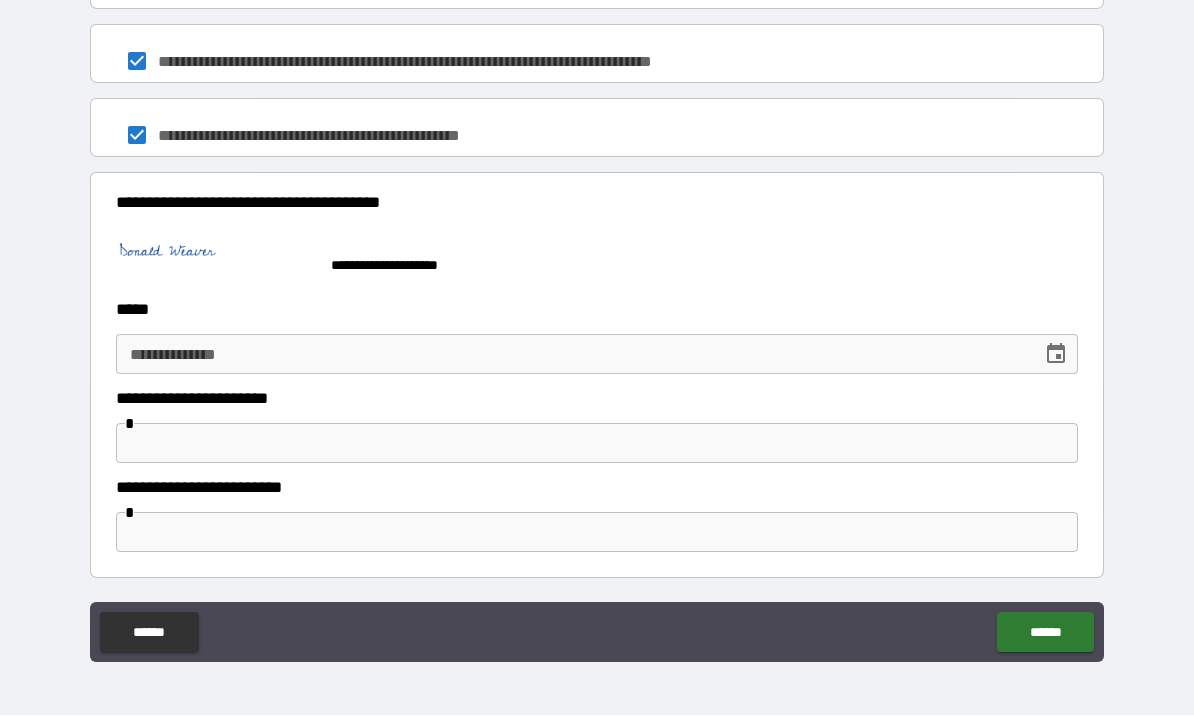 scroll, scrollTop: 1652, scrollLeft: 0, axis: vertical 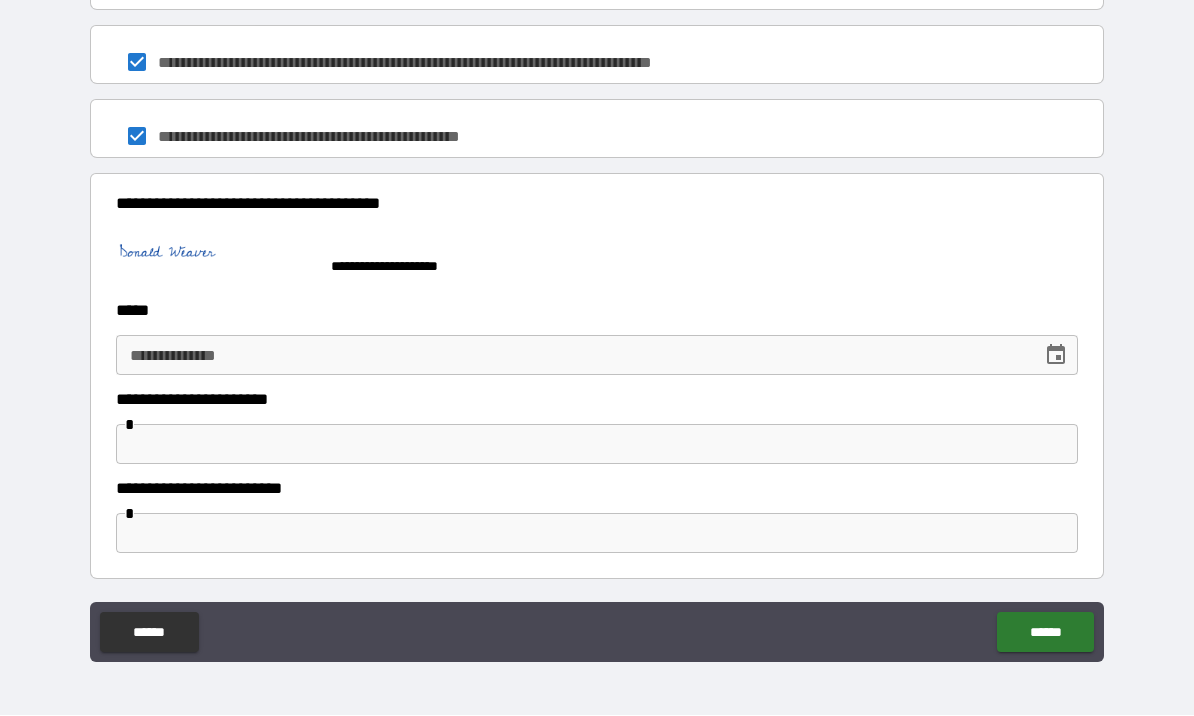 click at bounding box center [597, 534] 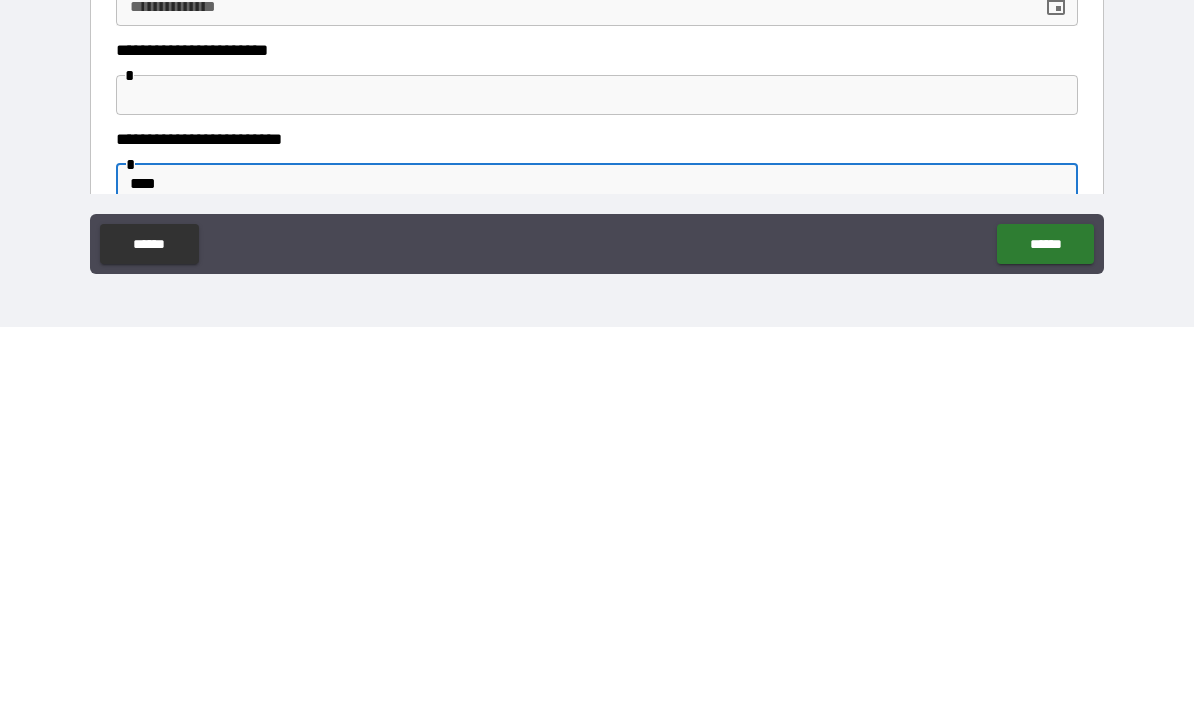 scroll, scrollTop: 1554, scrollLeft: 0, axis: vertical 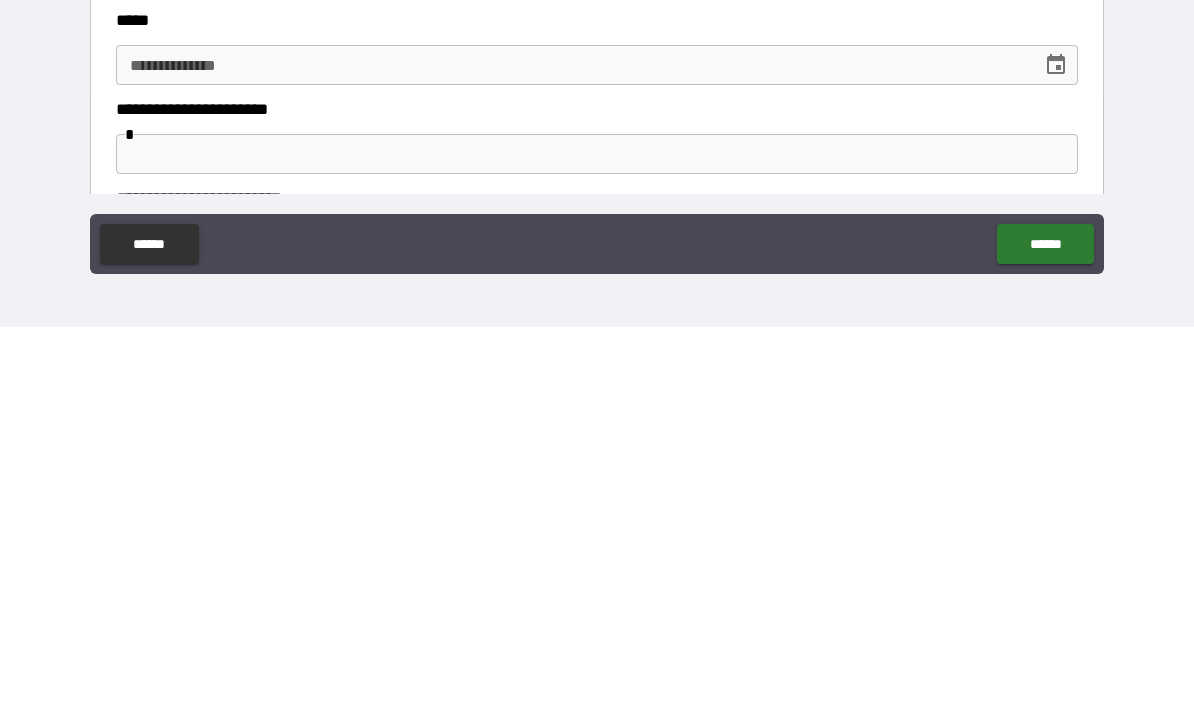 type on "****" 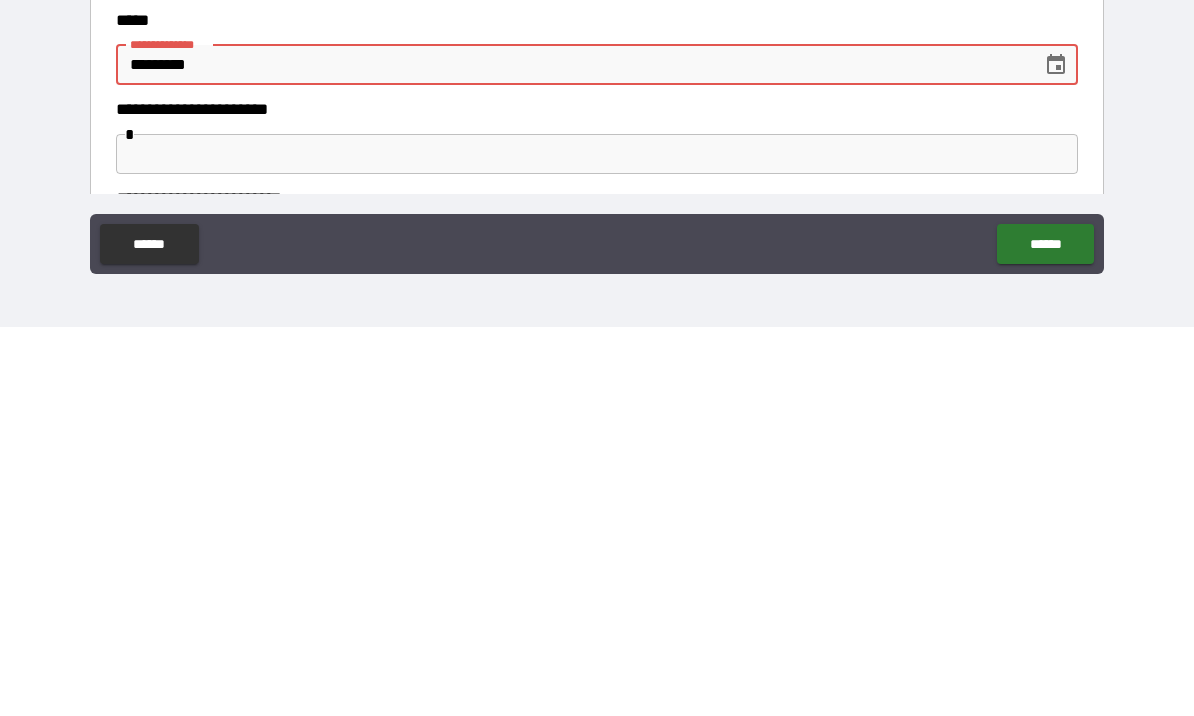 type on "**********" 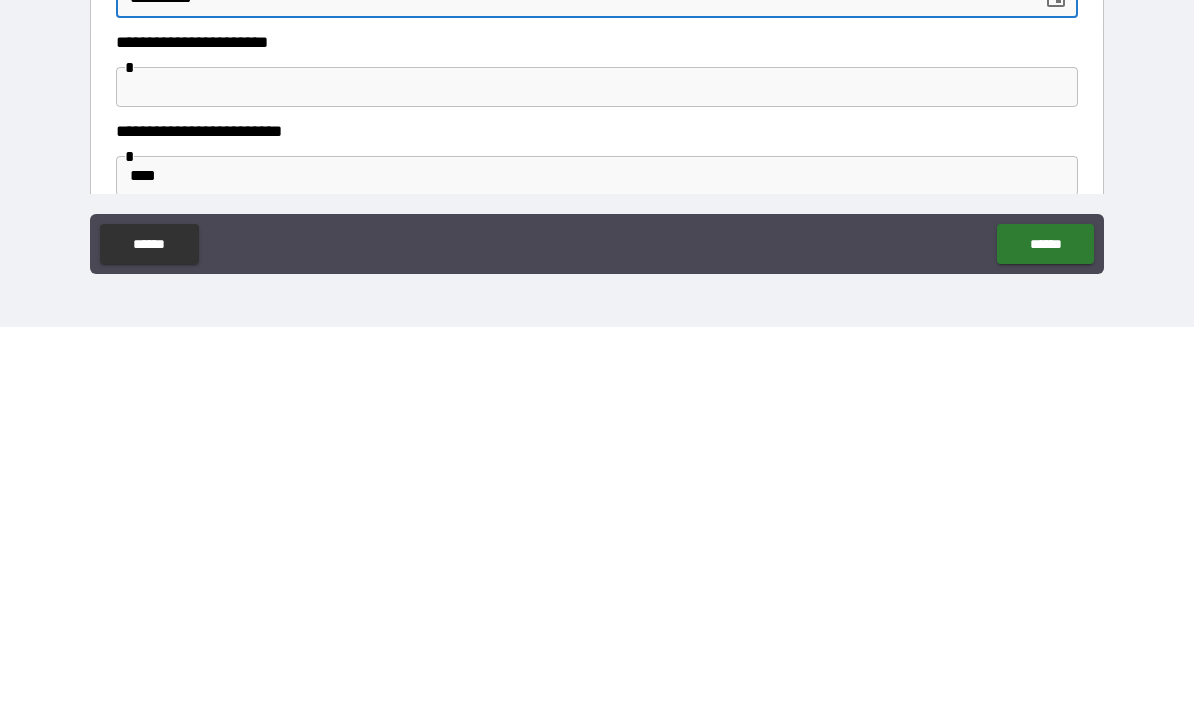 scroll, scrollTop: 1624, scrollLeft: 0, axis: vertical 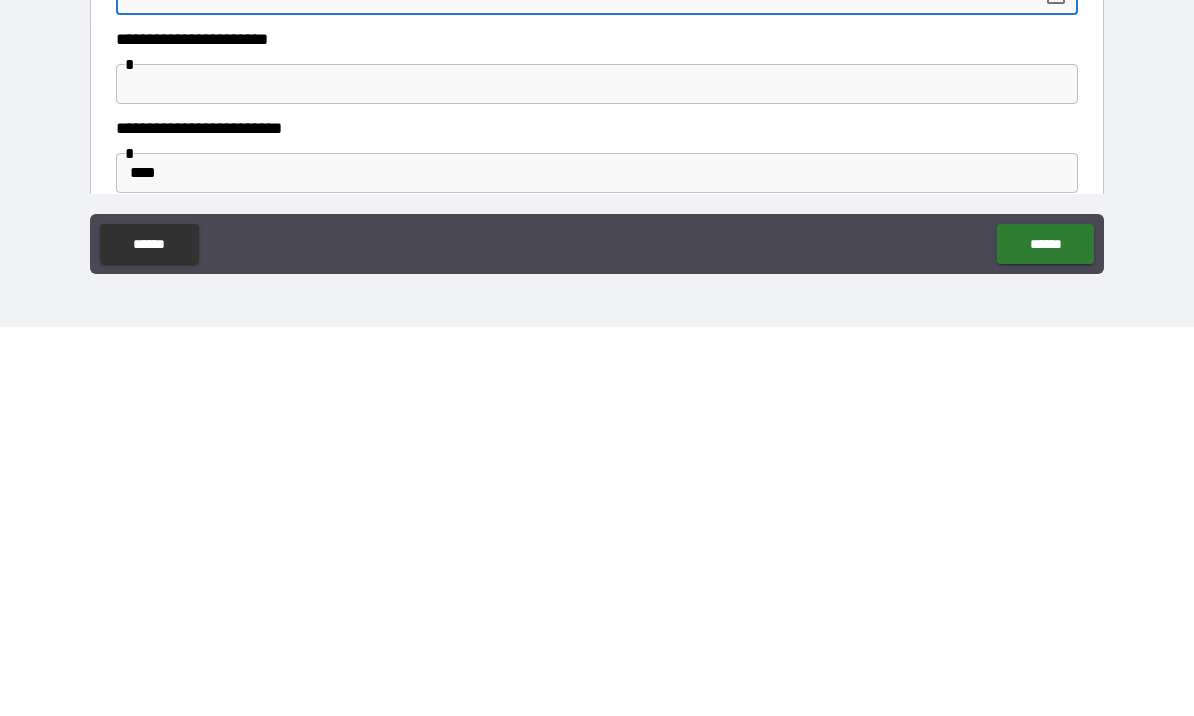 click on "******" at bounding box center (1045, 633) 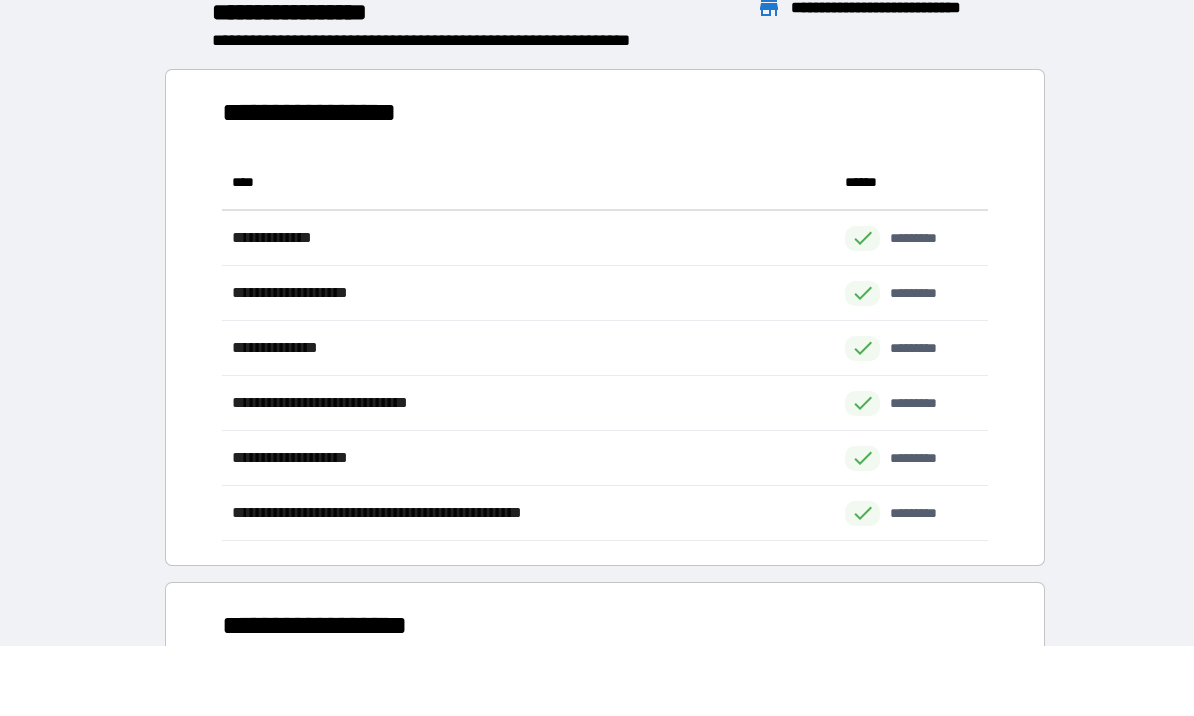 scroll, scrollTop: 1, scrollLeft: 1, axis: both 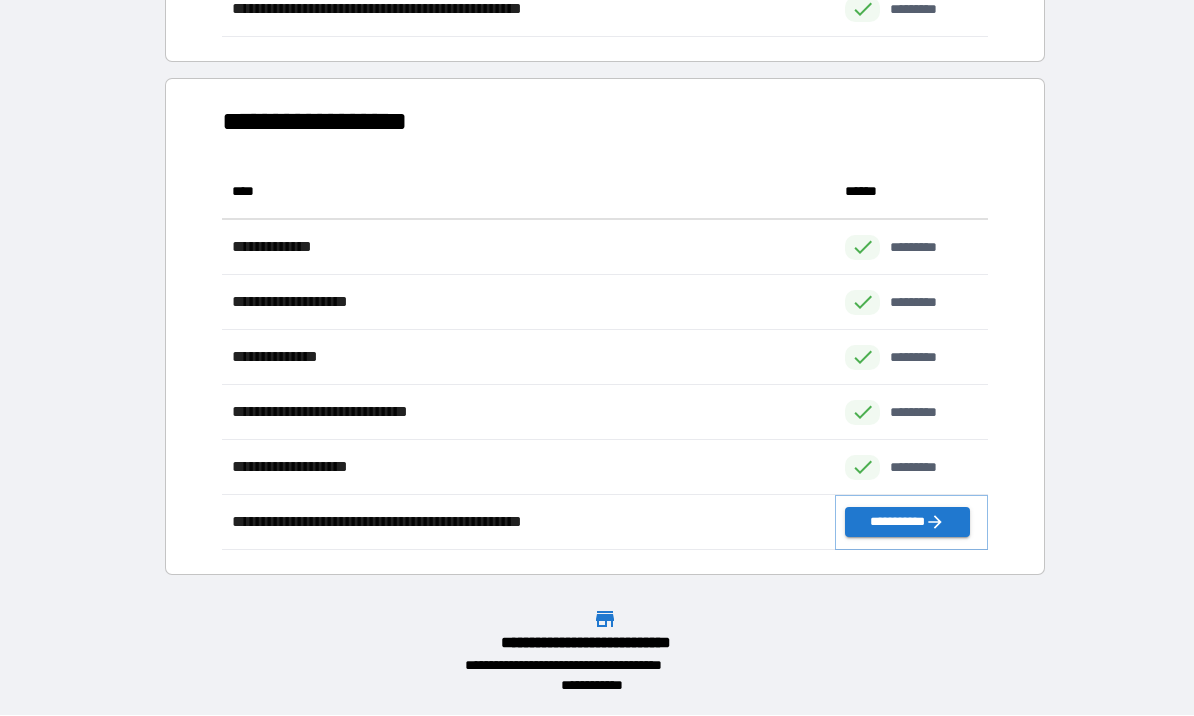 click on "**********" at bounding box center (907, 523) 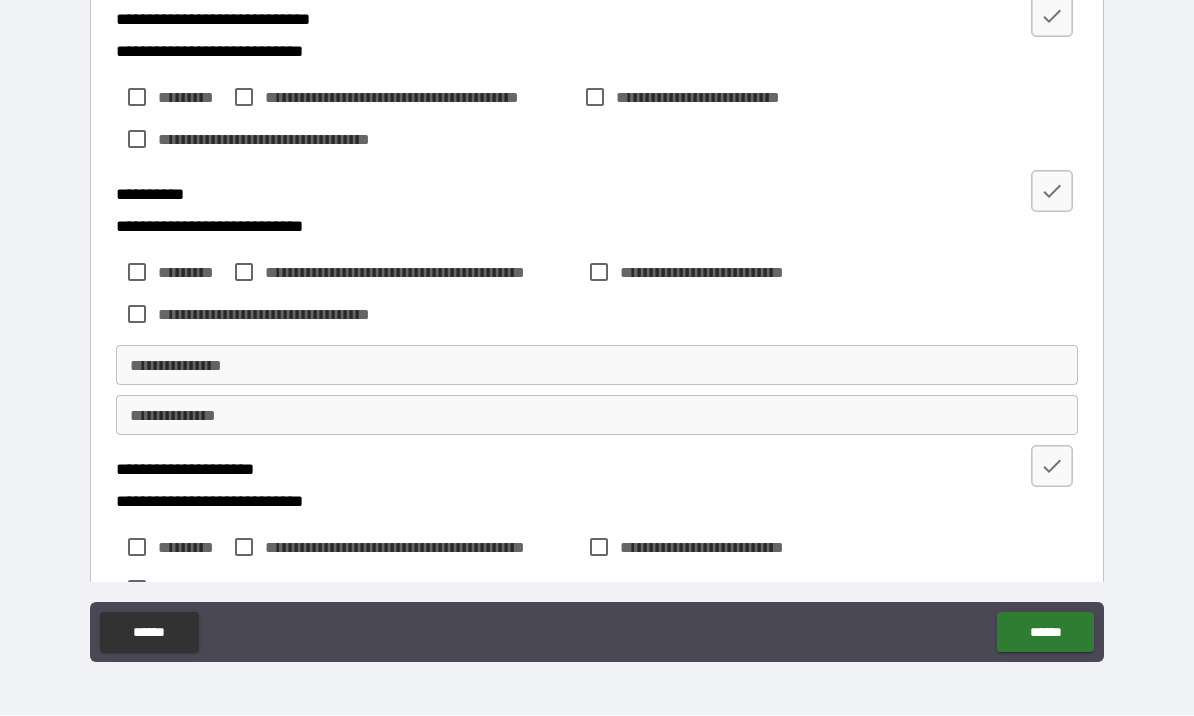 scroll, scrollTop: 442, scrollLeft: 0, axis: vertical 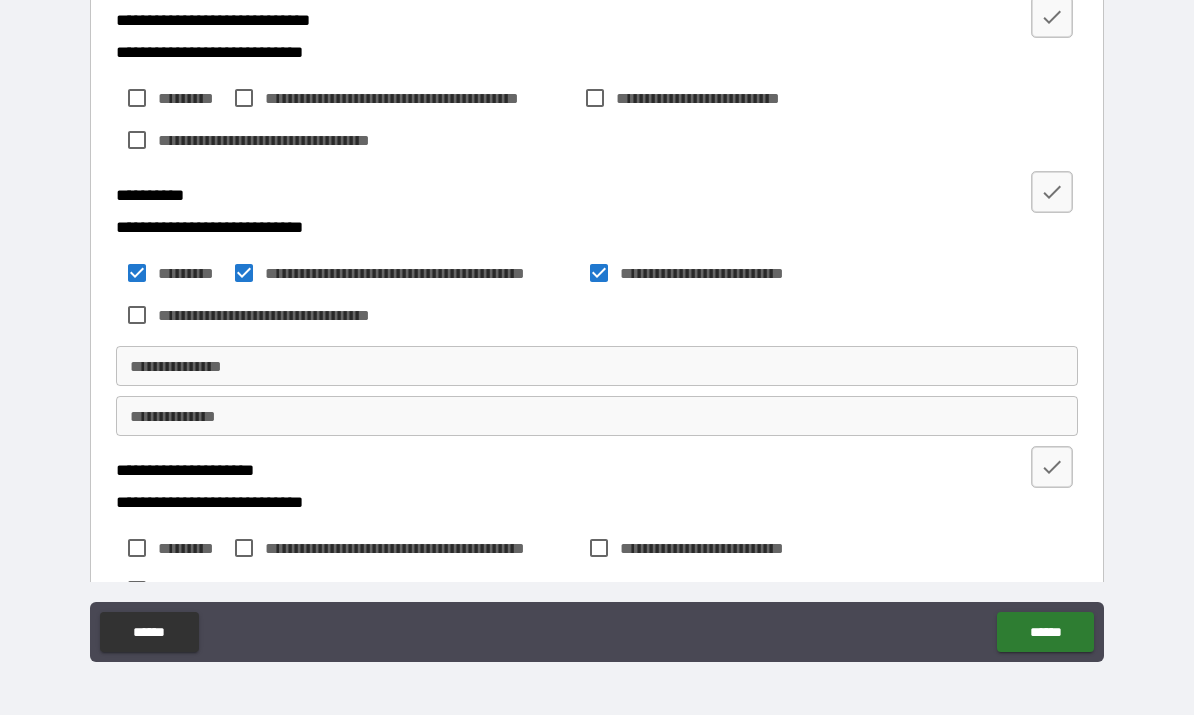 click on "**********" at bounding box center [597, 367] 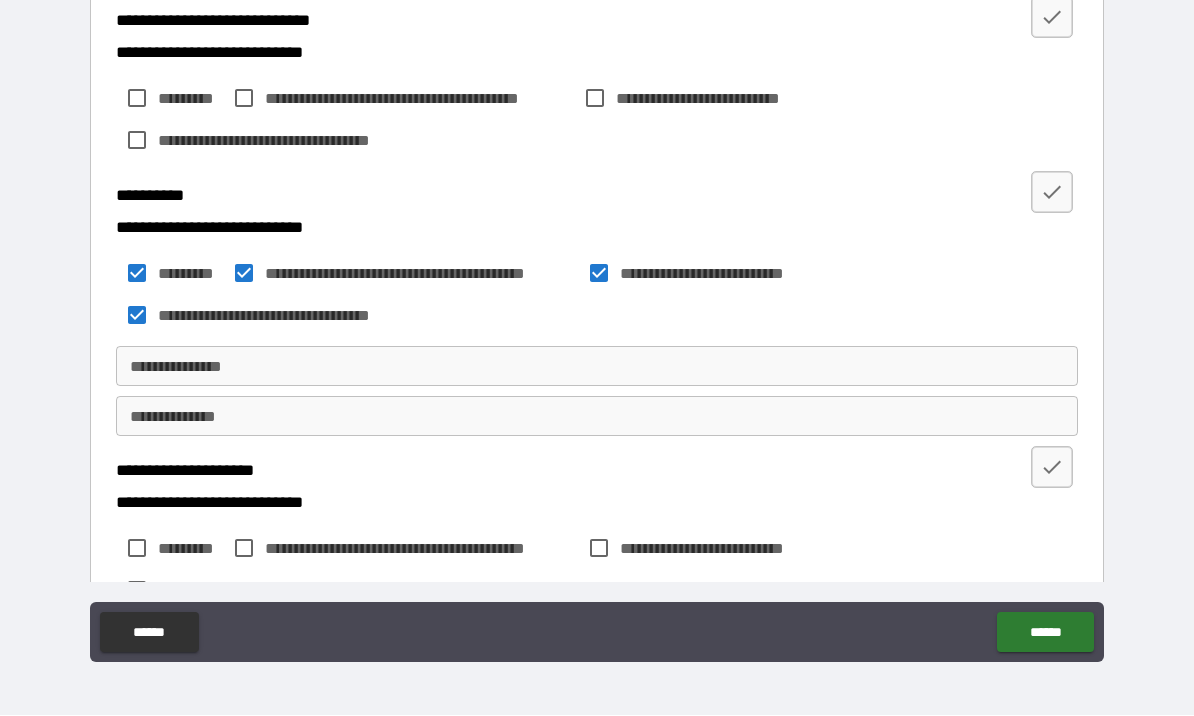 click at bounding box center (1052, 193) 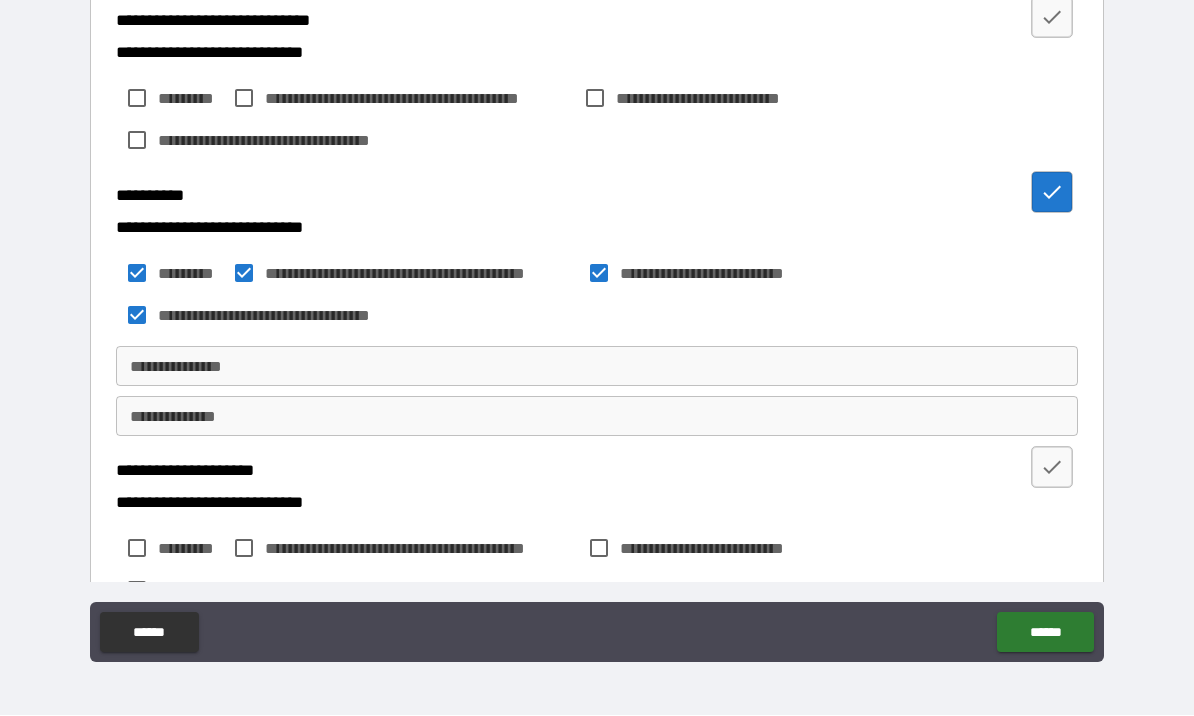 click at bounding box center (1052, 18) 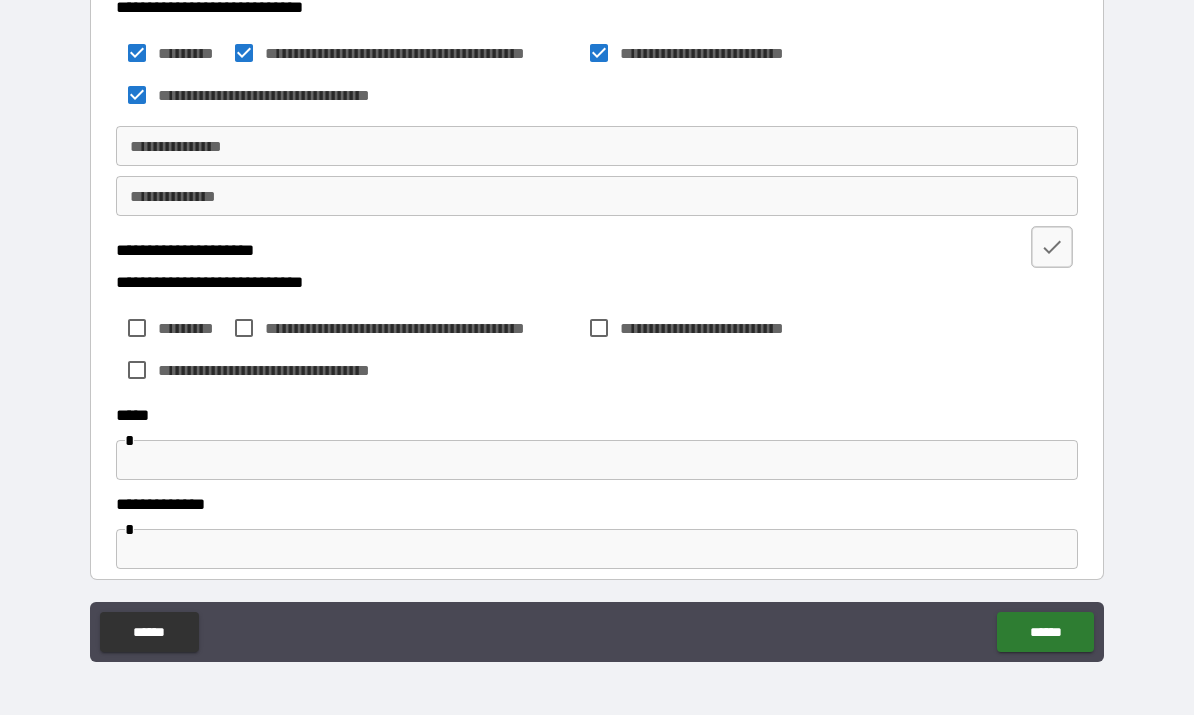 scroll, scrollTop: 655, scrollLeft: 0, axis: vertical 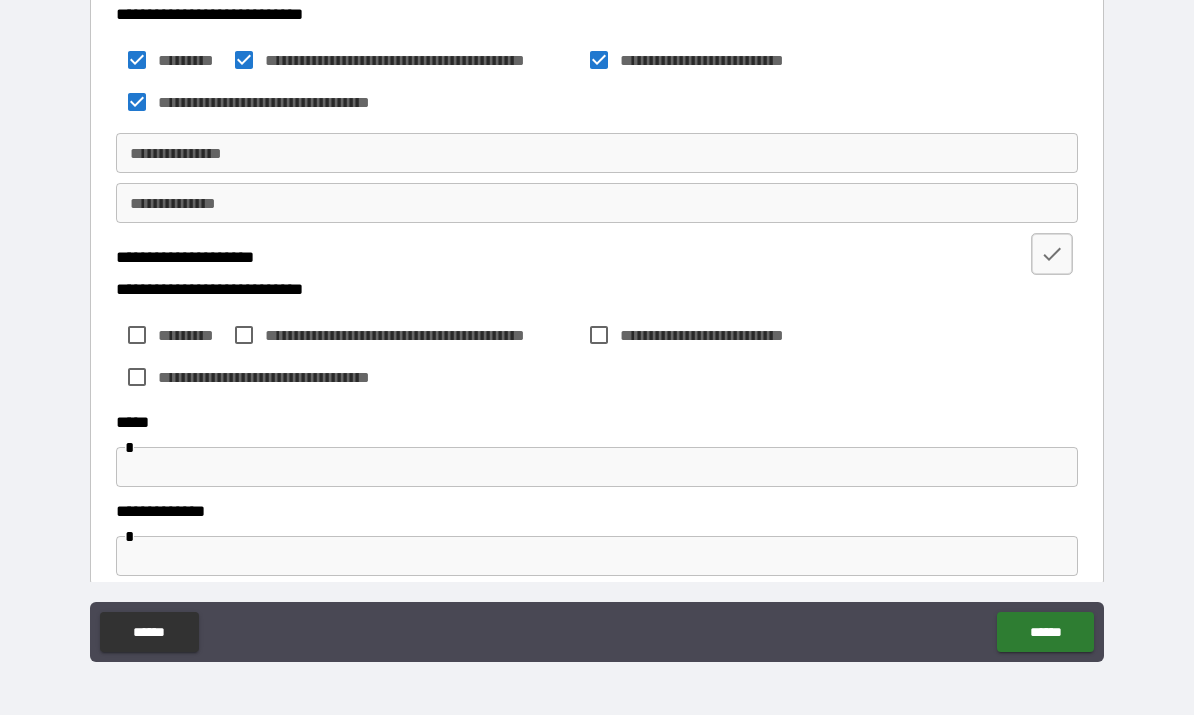 click on "**********" at bounding box center (597, 154) 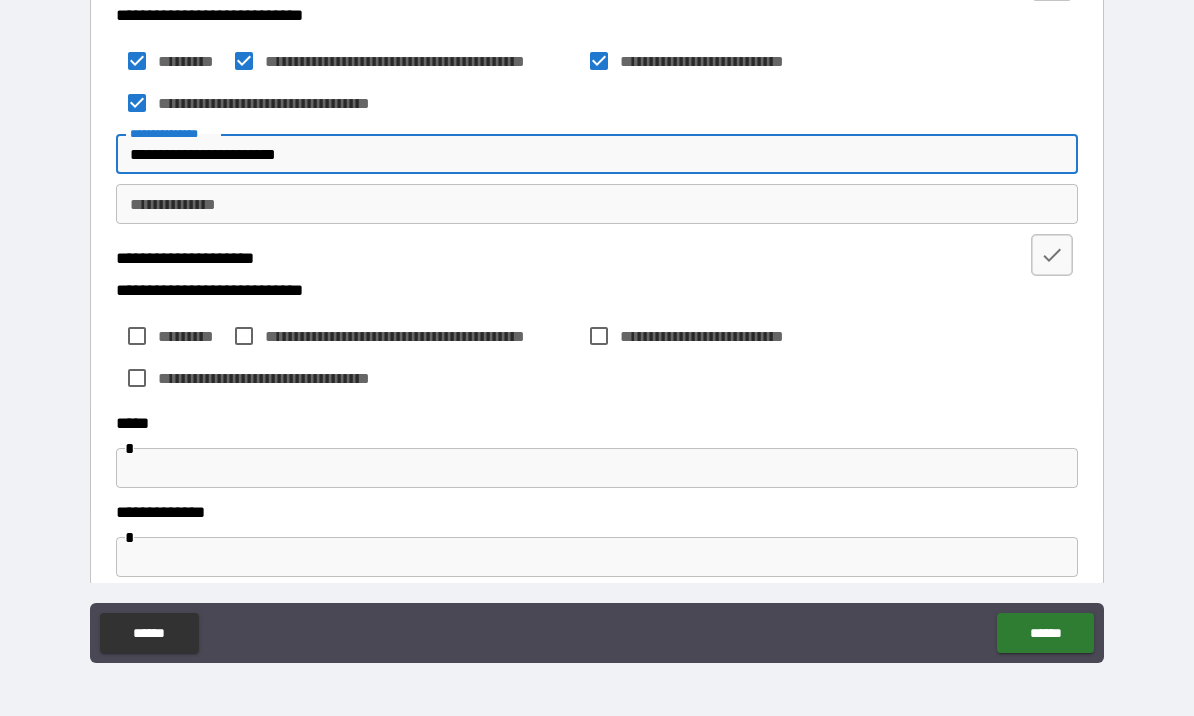 type on "**********" 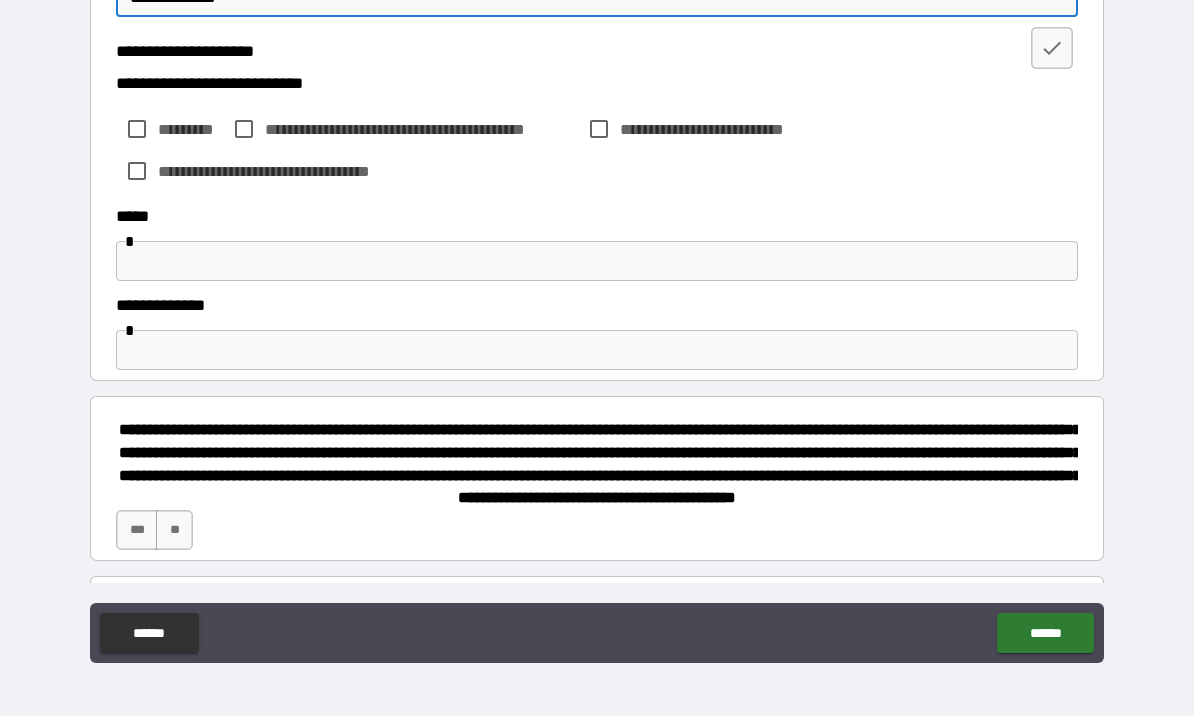 scroll, scrollTop: 844, scrollLeft: 0, axis: vertical 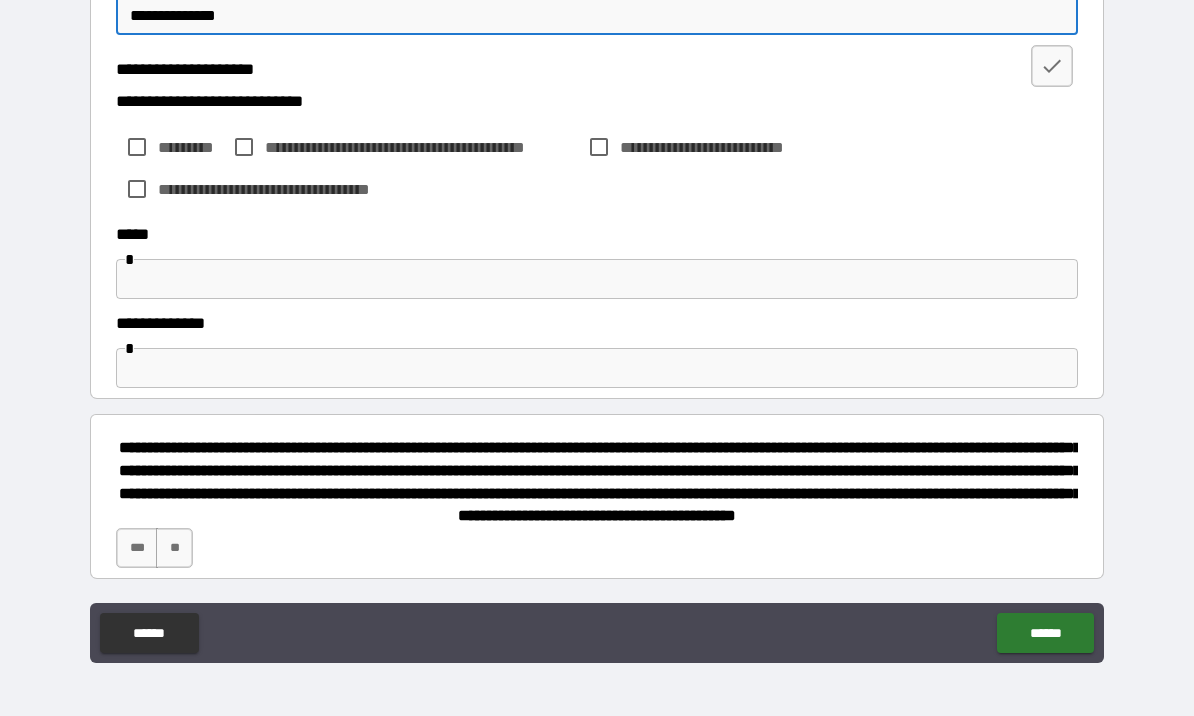 type on "**********" 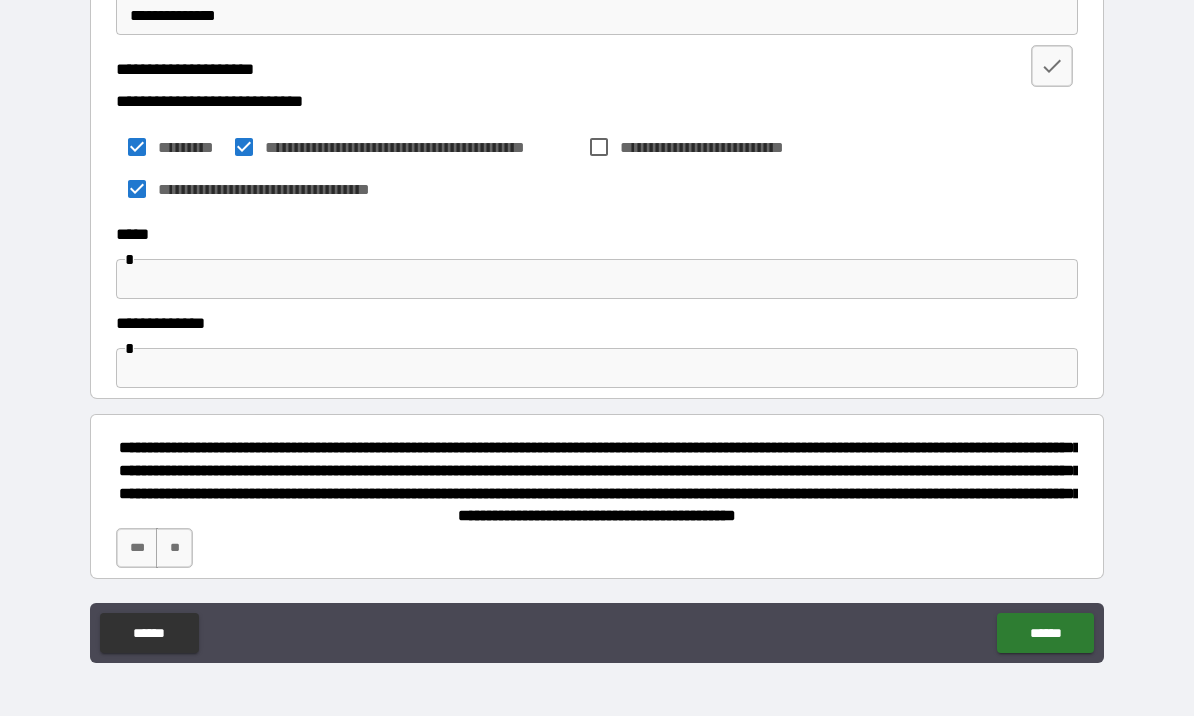 click on "**********" at bounding box center [693, 147] 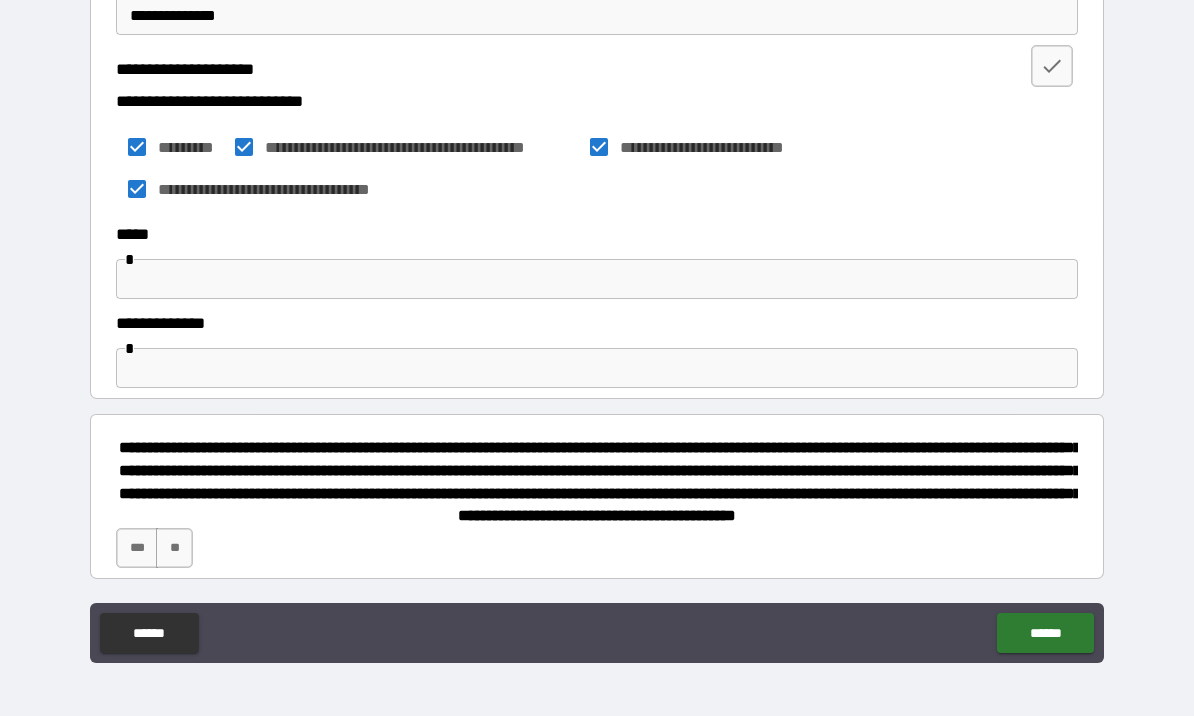 click at bounding box center [597, 279] 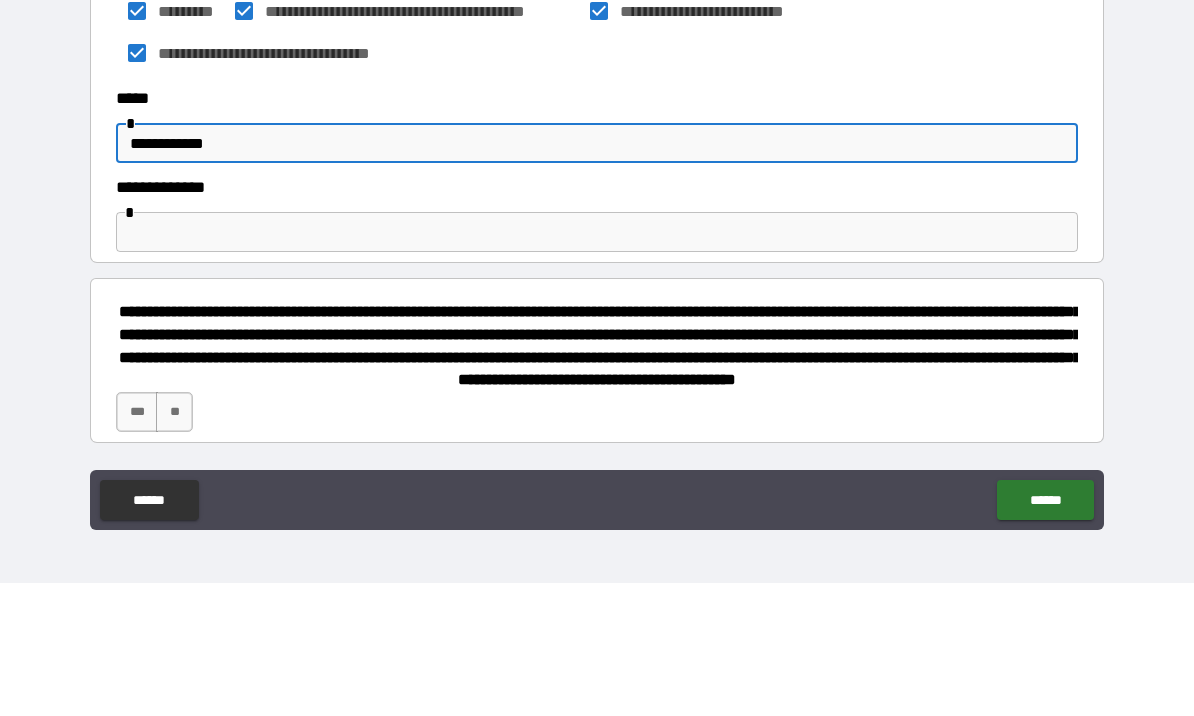 scroll, scrollTop: 849, scrollLeft: 0, axis: vertical 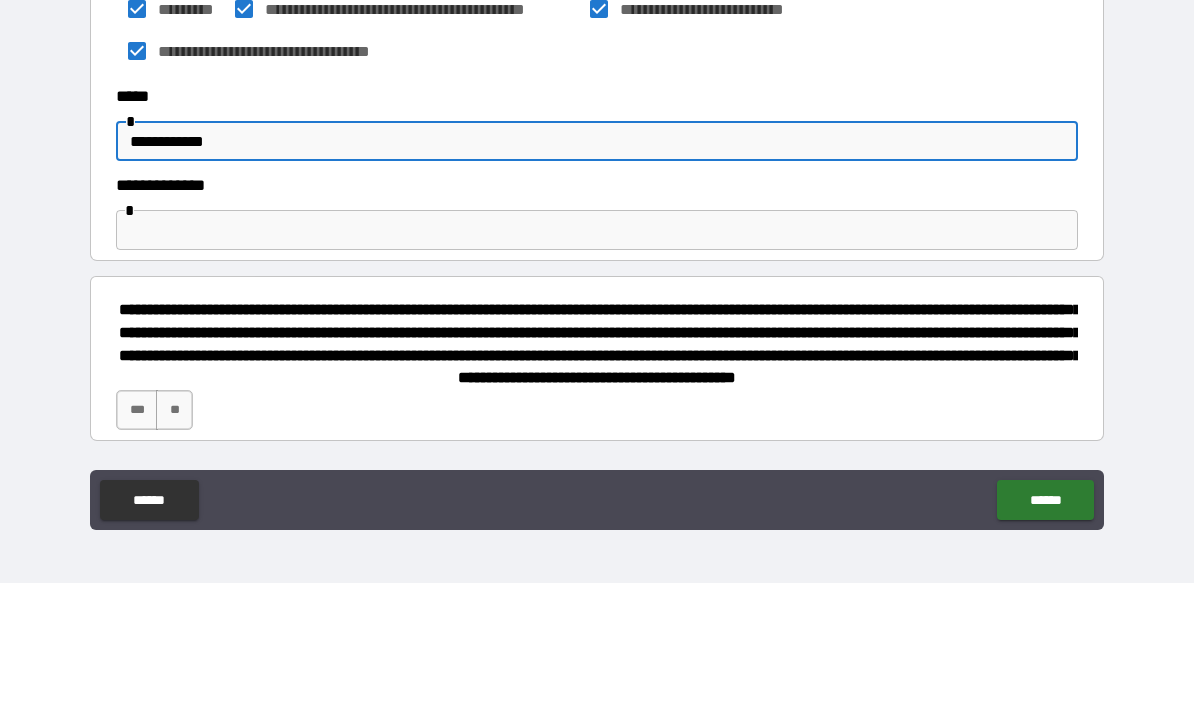 type on "**********" 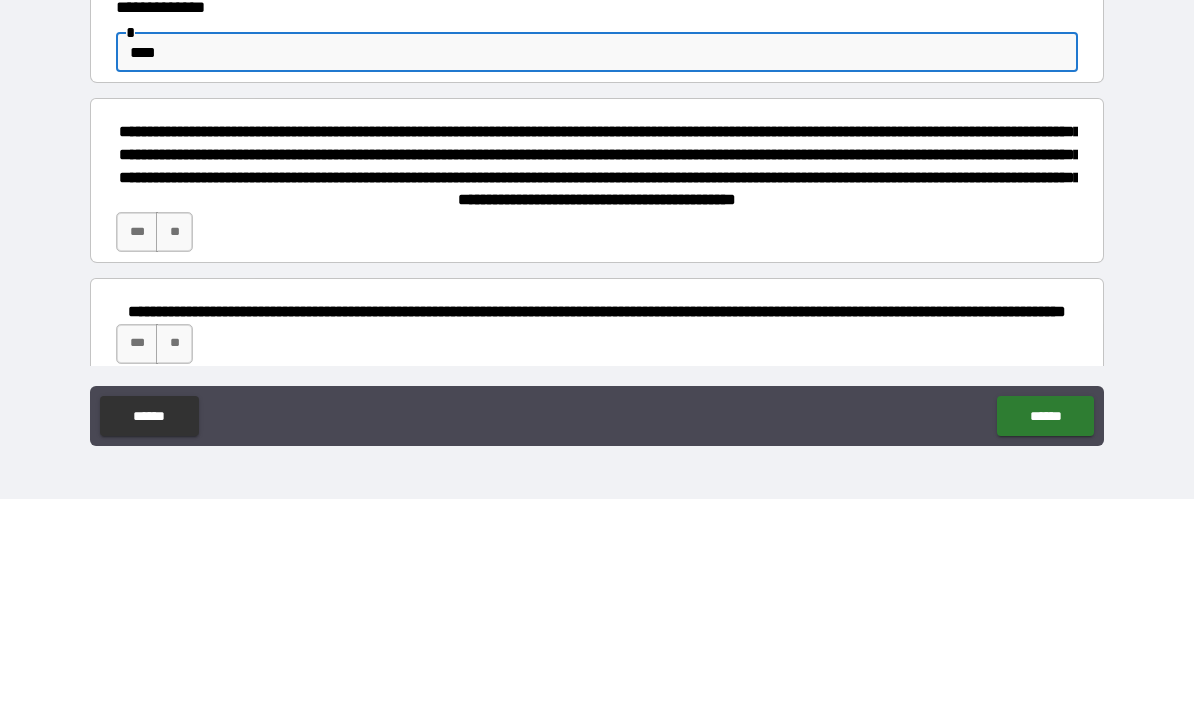 scroll, scrollTop: 948, scrollLeft: 0, axis: vertical 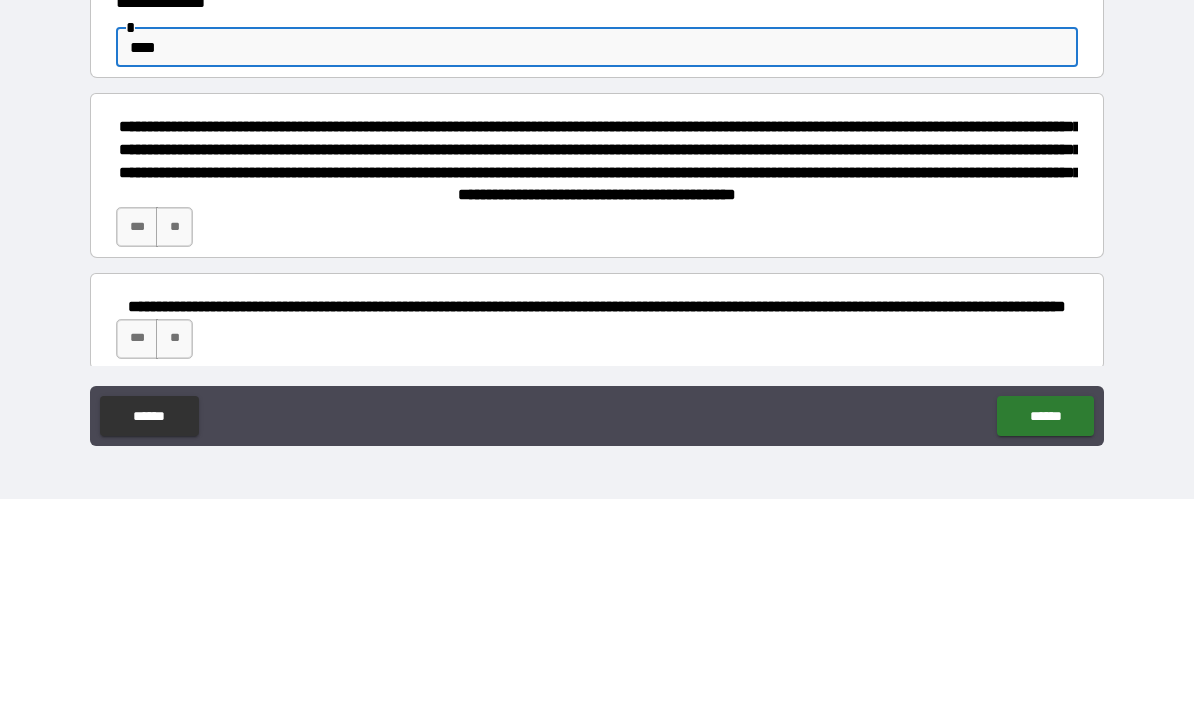 type on "****" 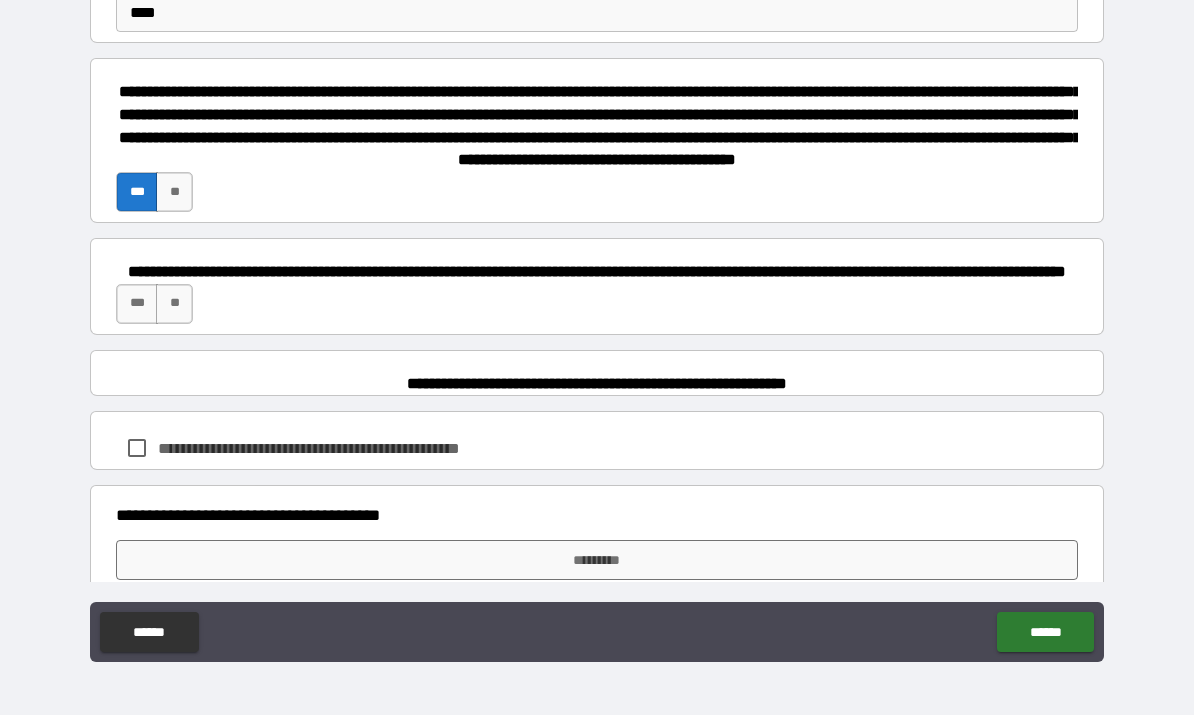 scroll, scrollTop: 1201, scrollLeft: 0, axis: vertical 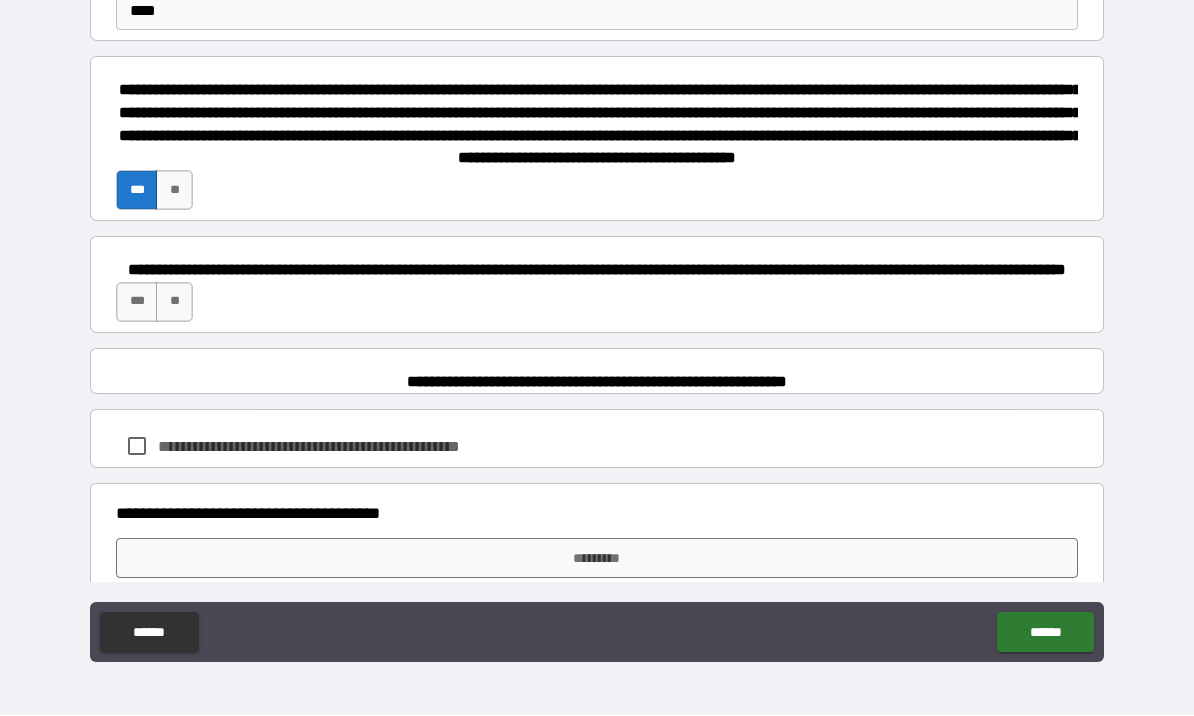 click on "*** **" at bounding box center [597, 308] 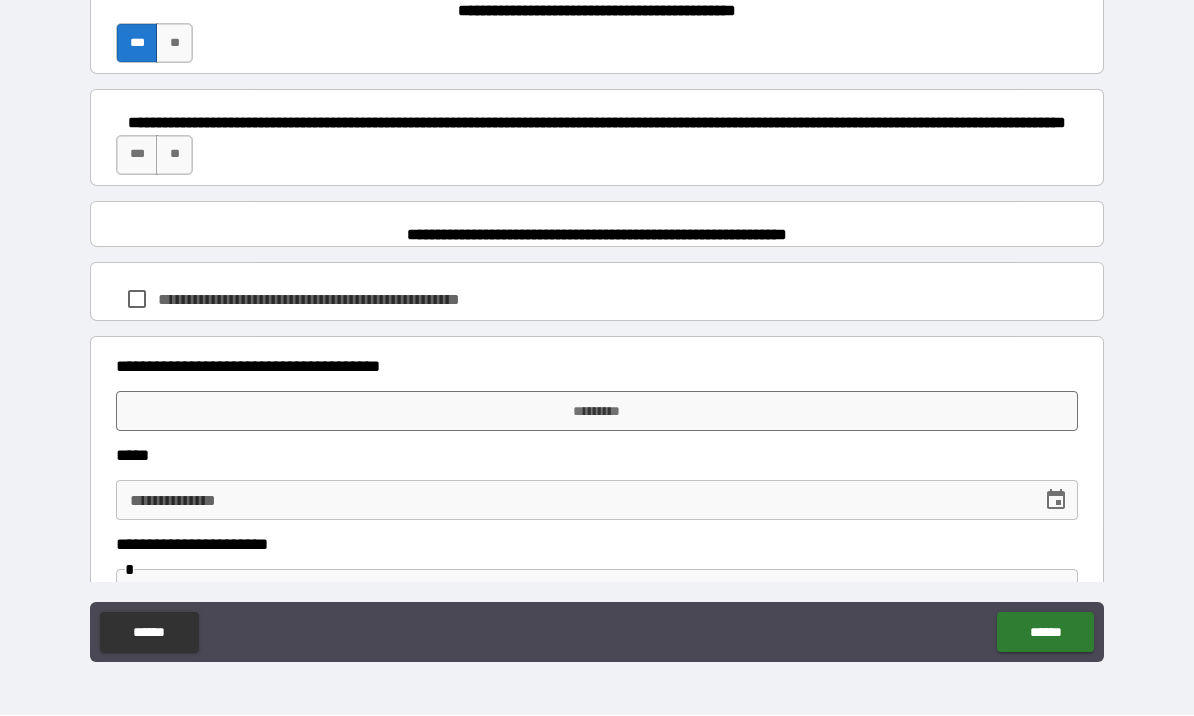 scroll, scrollTop: 1350, scrollLeft: 0, axis: vertical 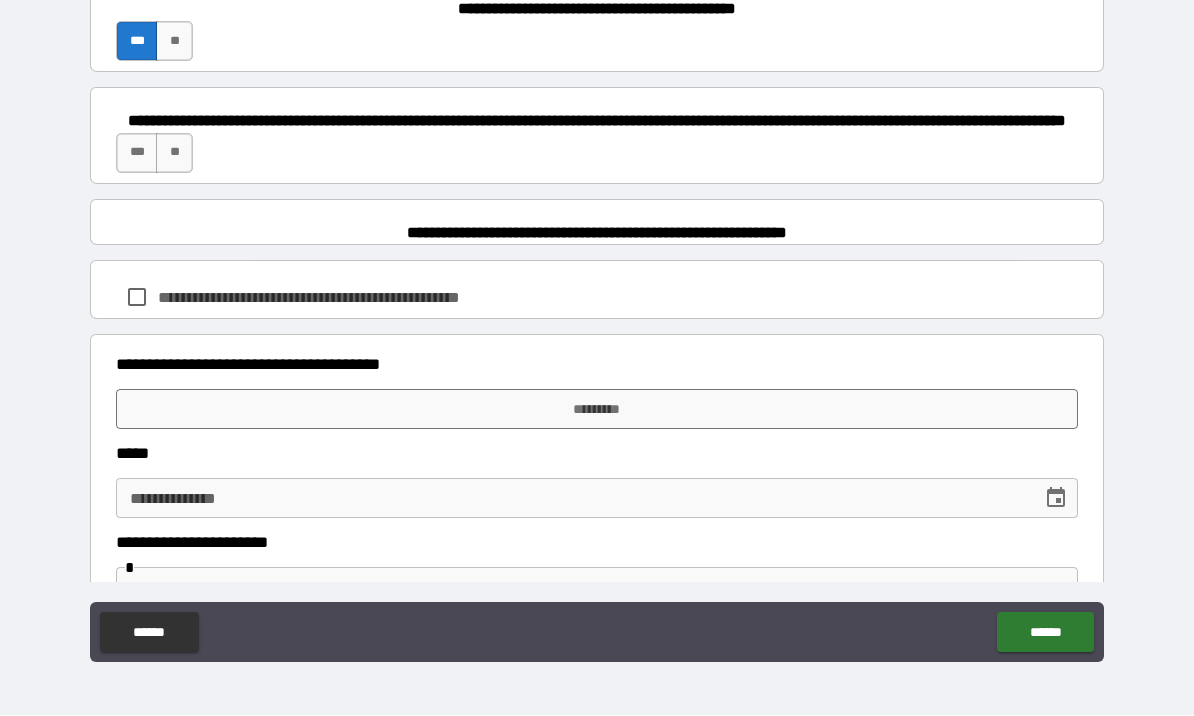 click on "***" at bounding box center (137, 154) 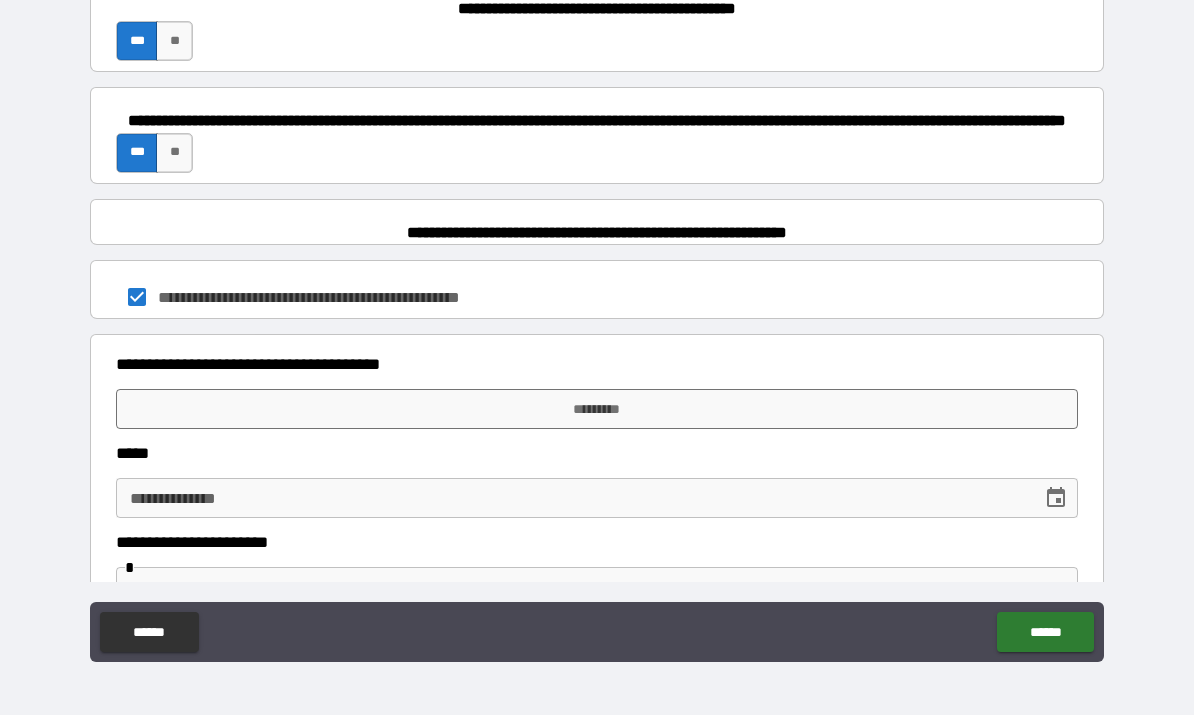 click on "*********" at bounding box center [597, 410] 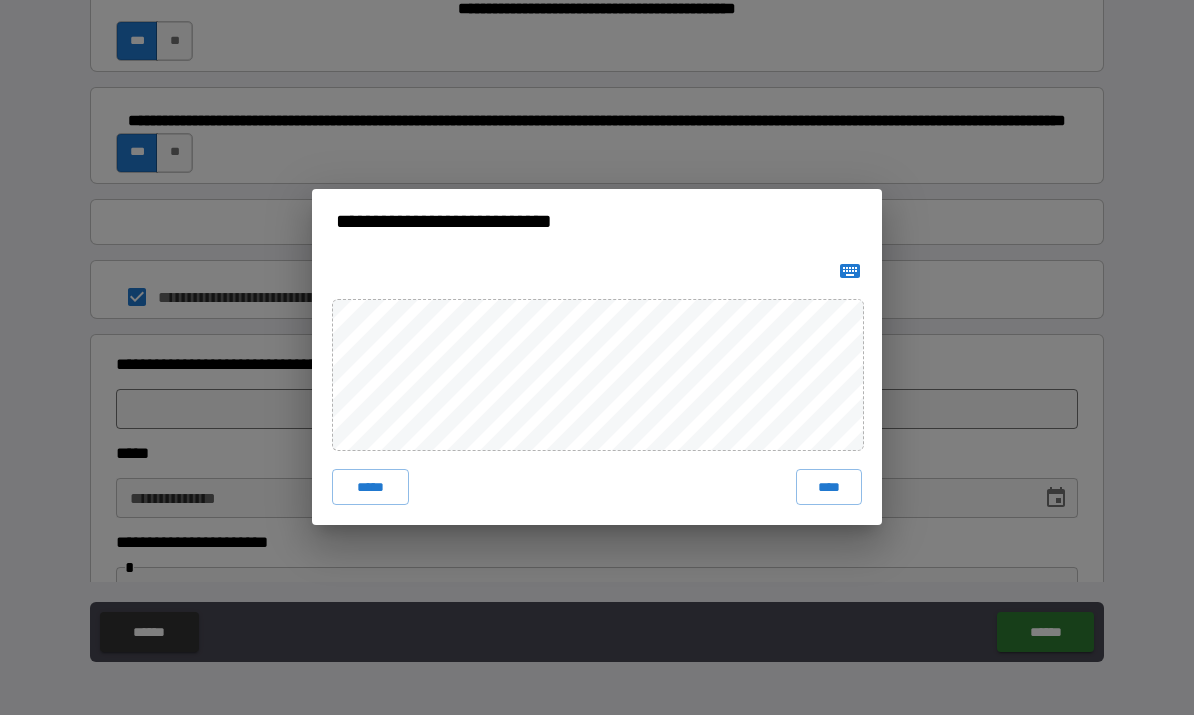 click at bounding box center (850, 272) 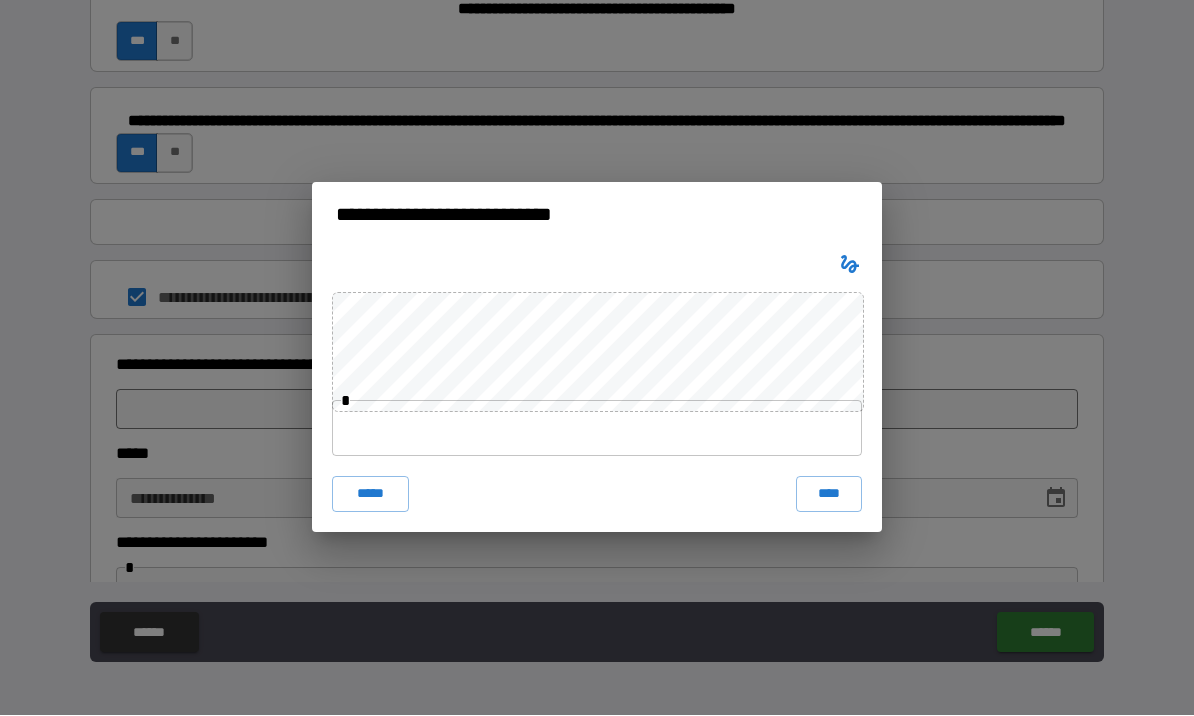 click at bounding box center (597, 429) 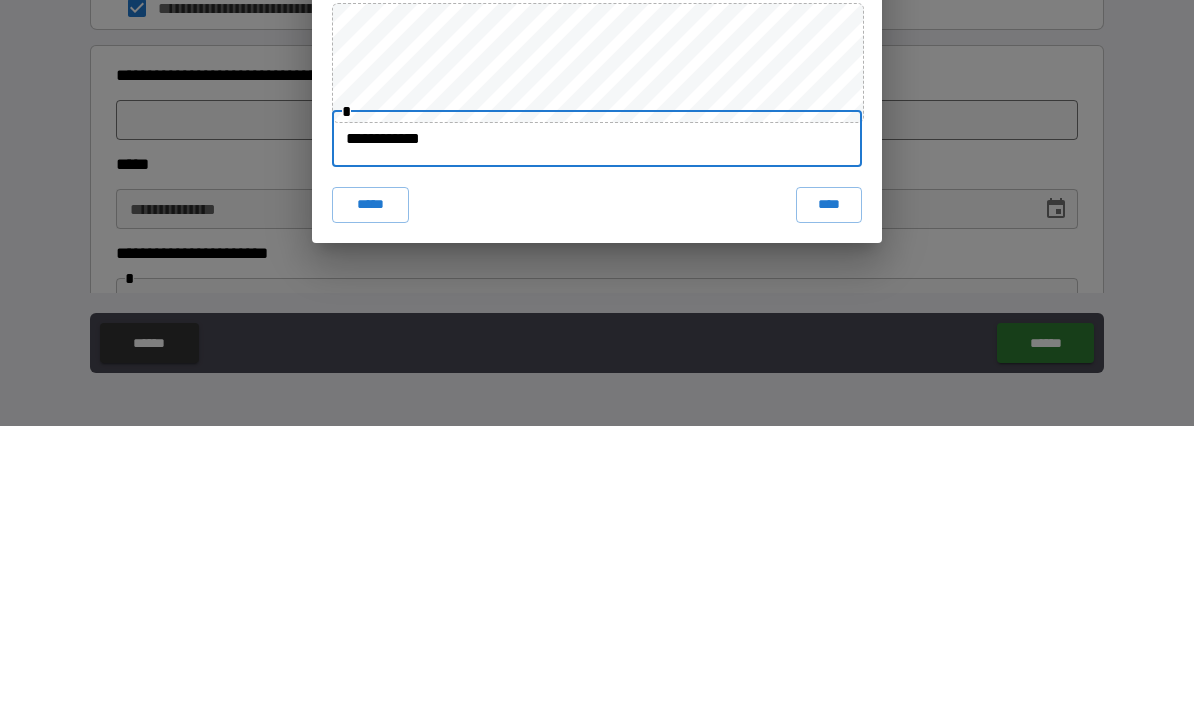 type on "**********" 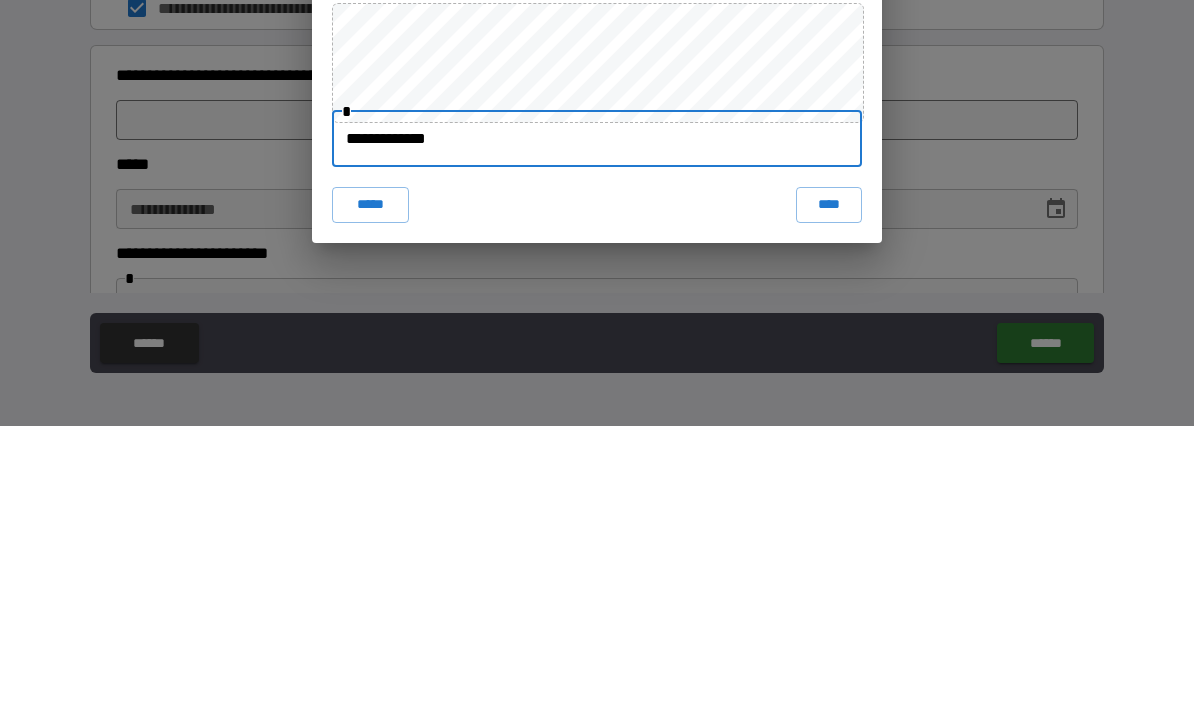 click on "****" at bounding box center (829, 495) 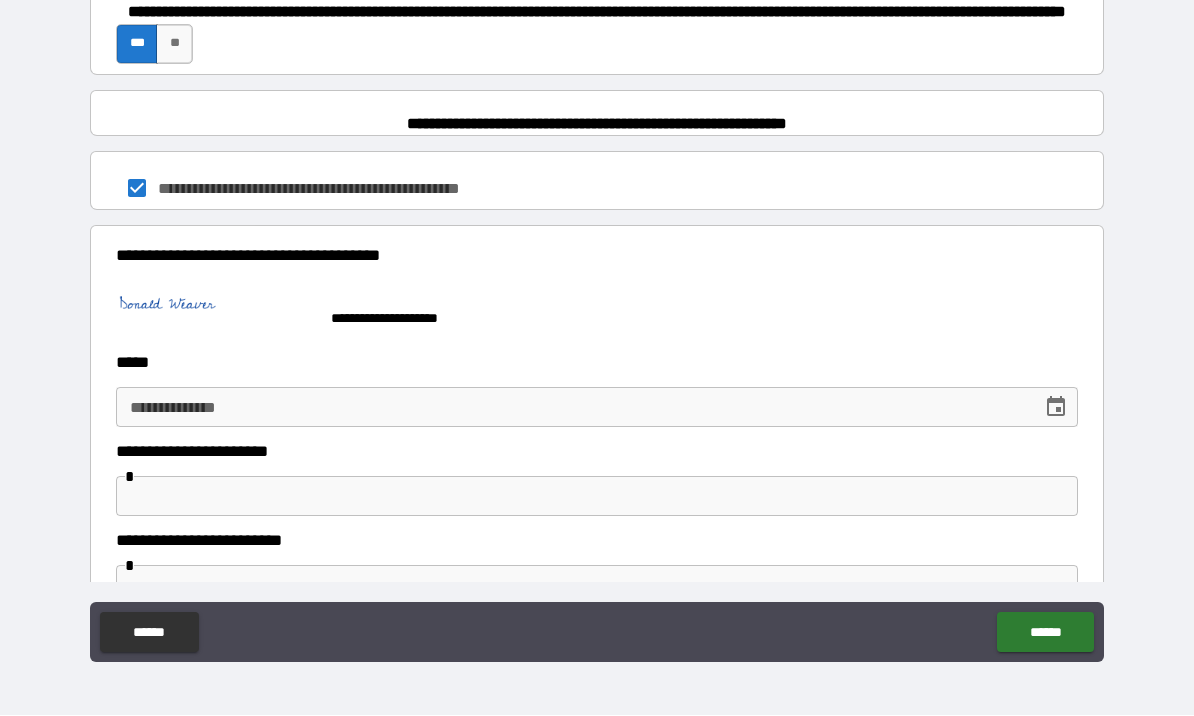 scroll, scrollTop: 1465, scrollLeft: 0, axis: vertical 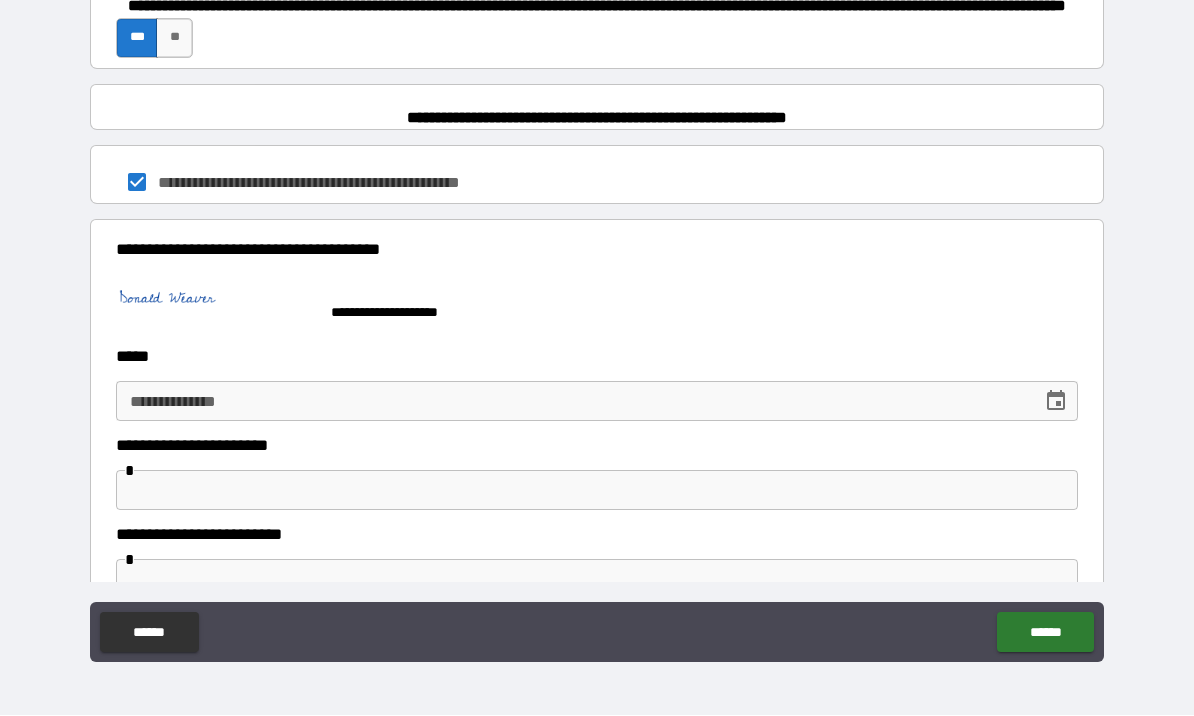 click on "**********" at bounding box center (572, 402) 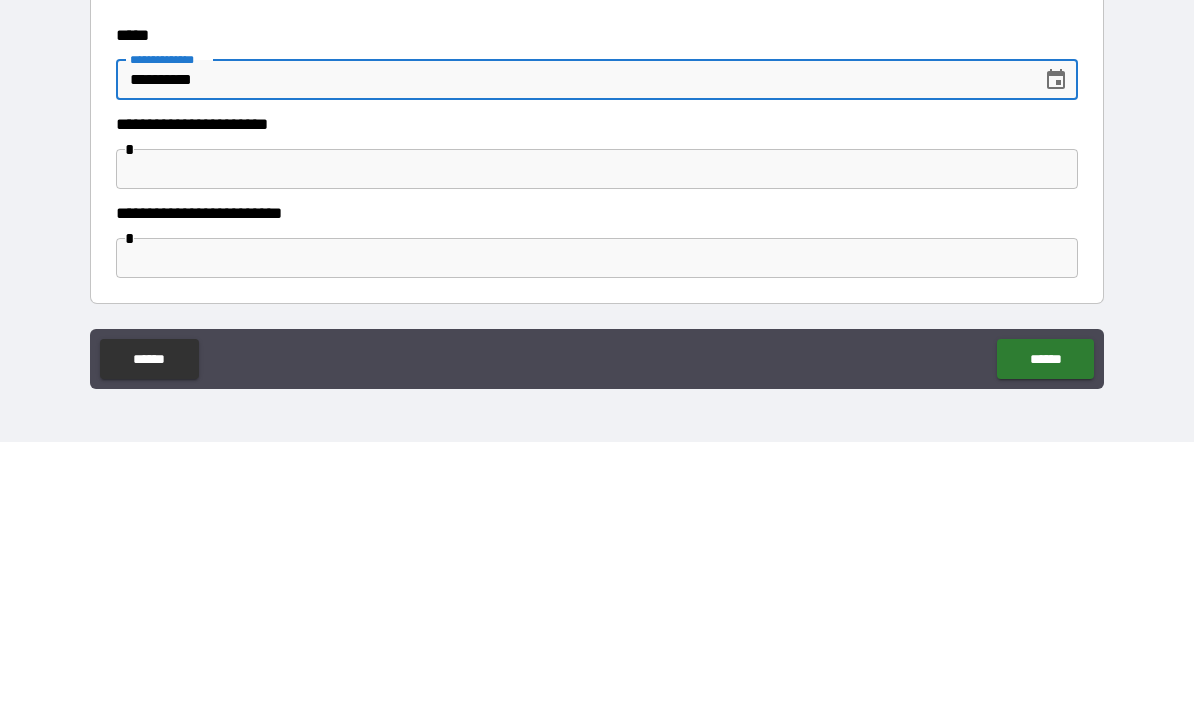 scroll, scrollTop: 1528, scrollLeft: 0, axis: vertical 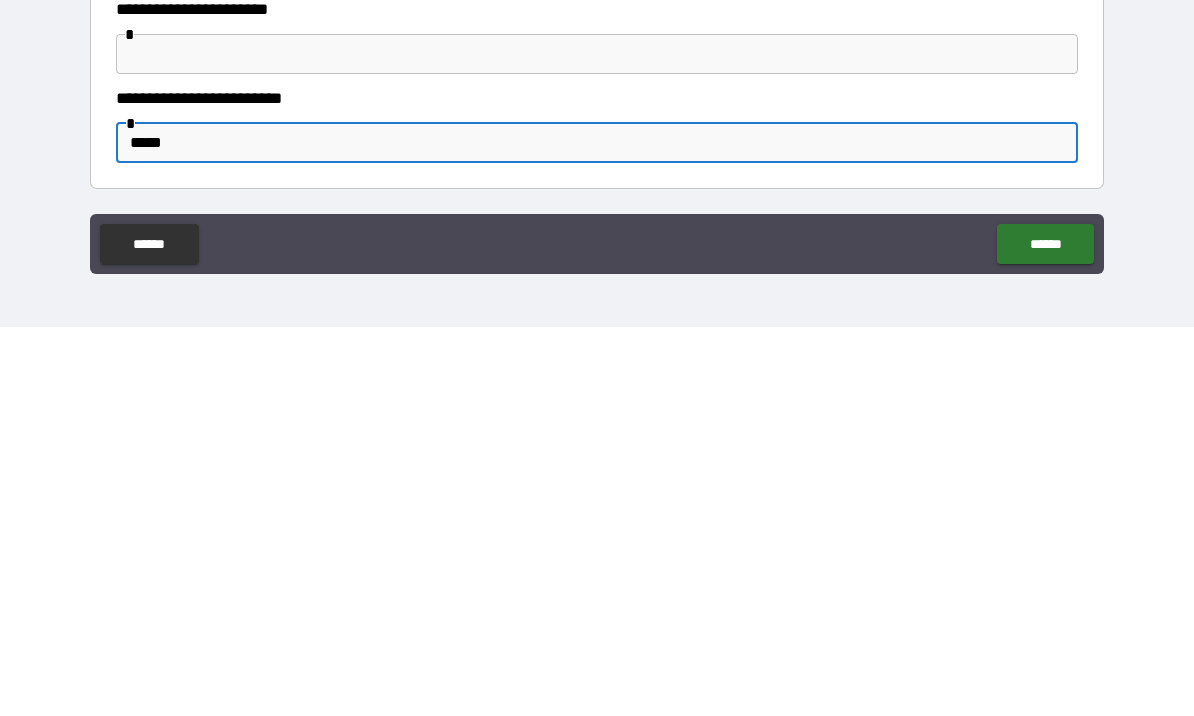 type on "****" 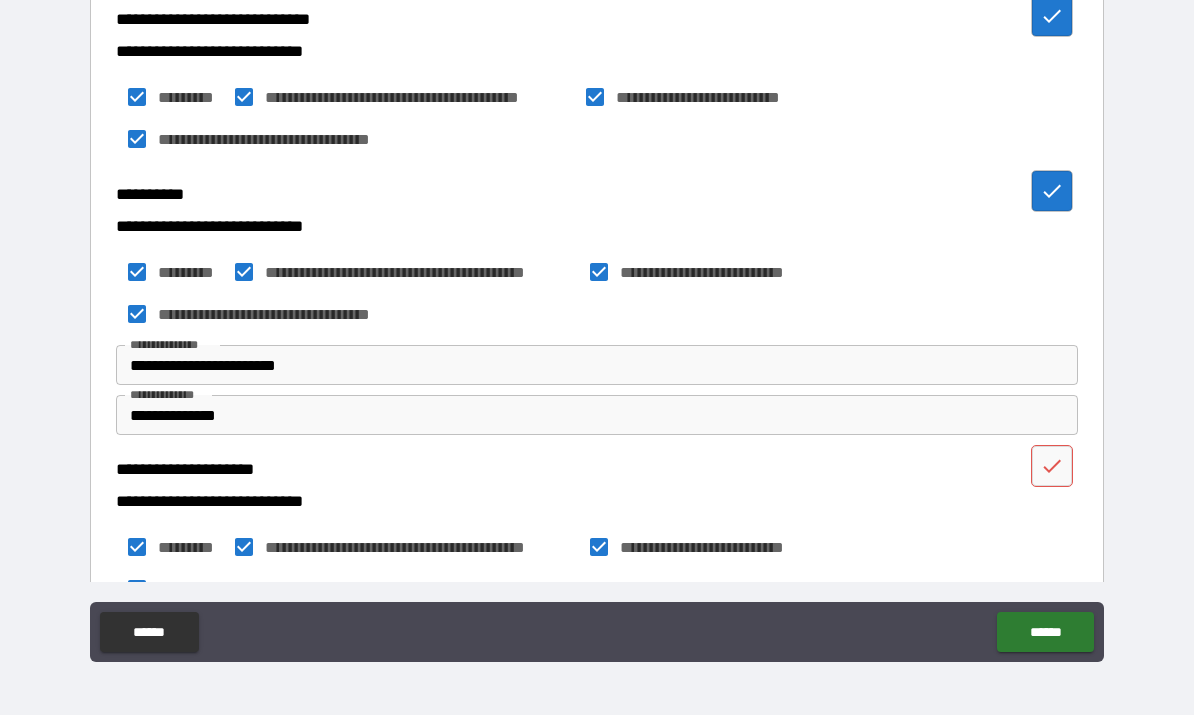 scroll, scrollTop: 487, scrollLeft: 0, axis: vertical 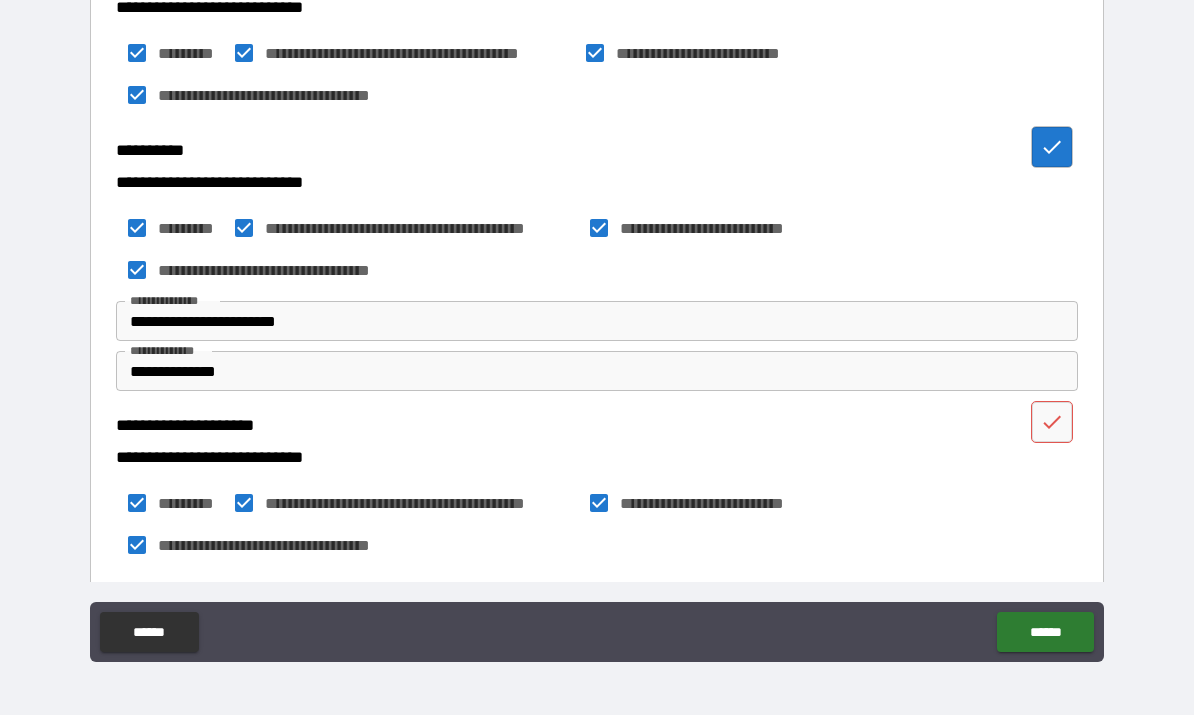 click on "**********" at bounding box center (597, 372) 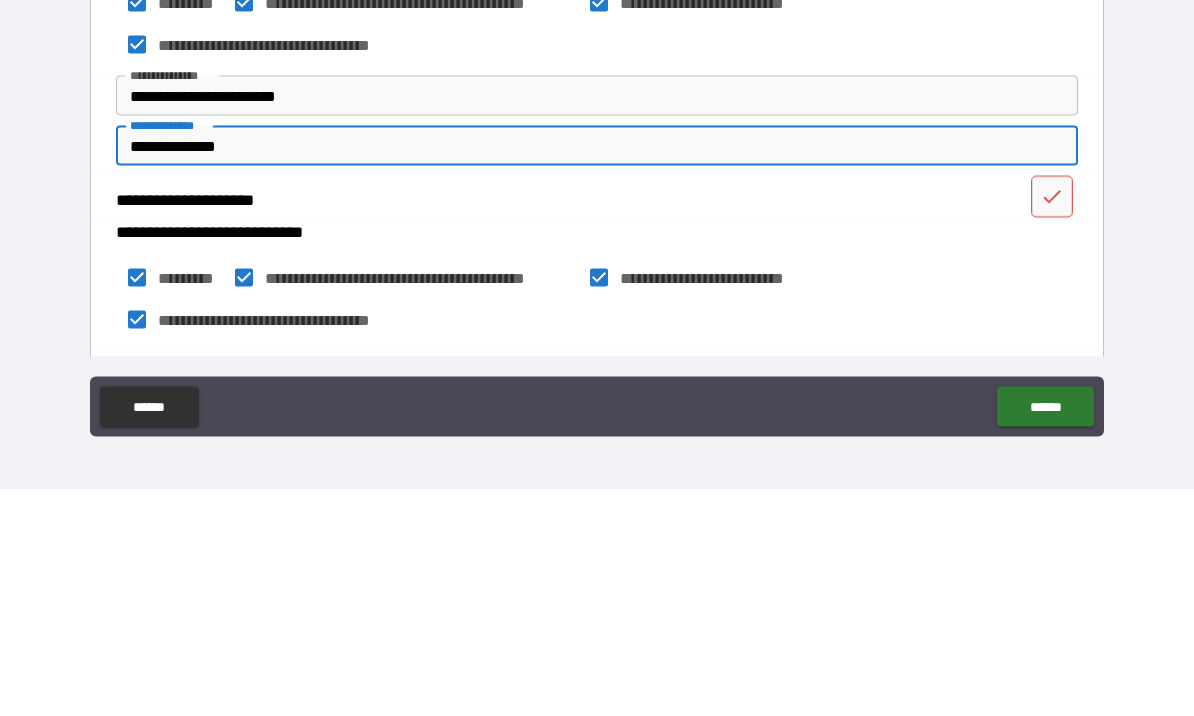 click 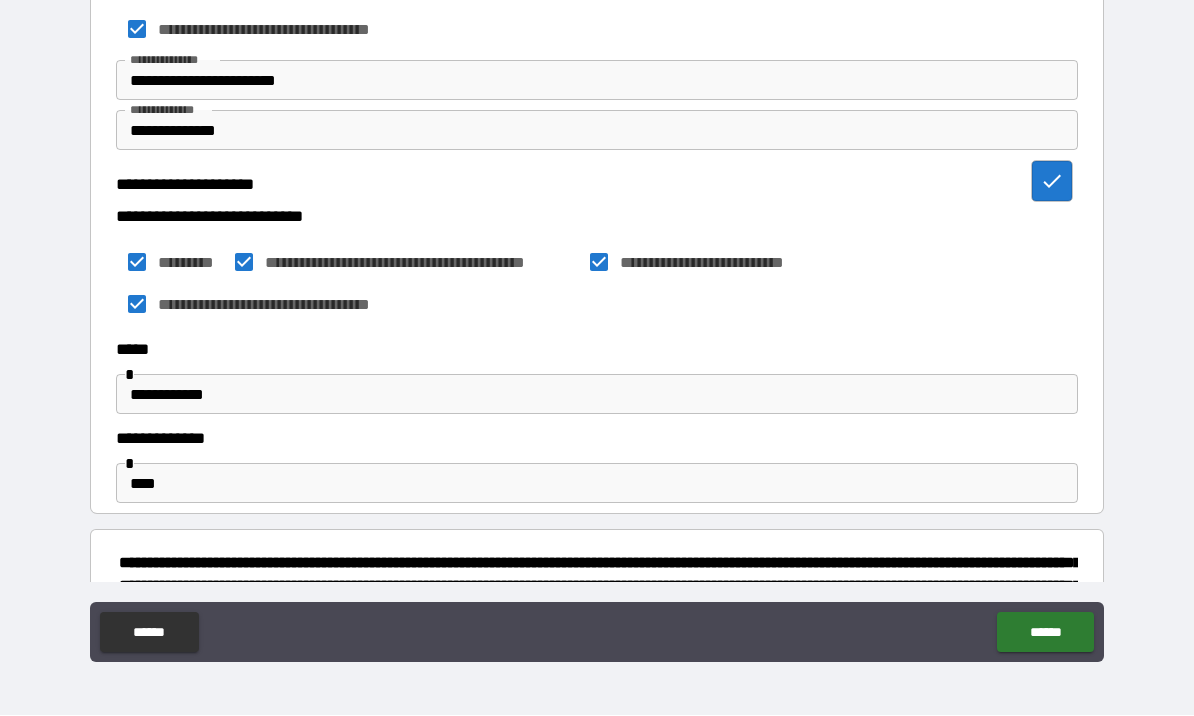 scroll, scrollTop: 0, scrollLeft: 0, axis: both 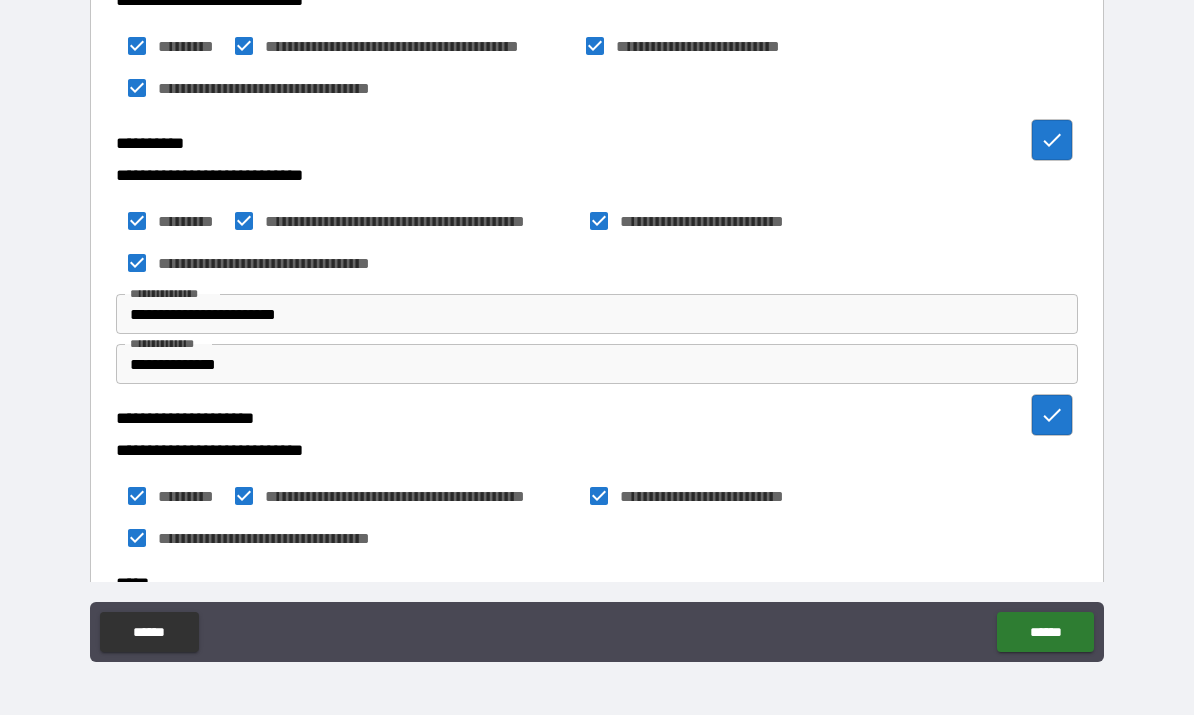 click on "******" at bounding box center (1045, 633) 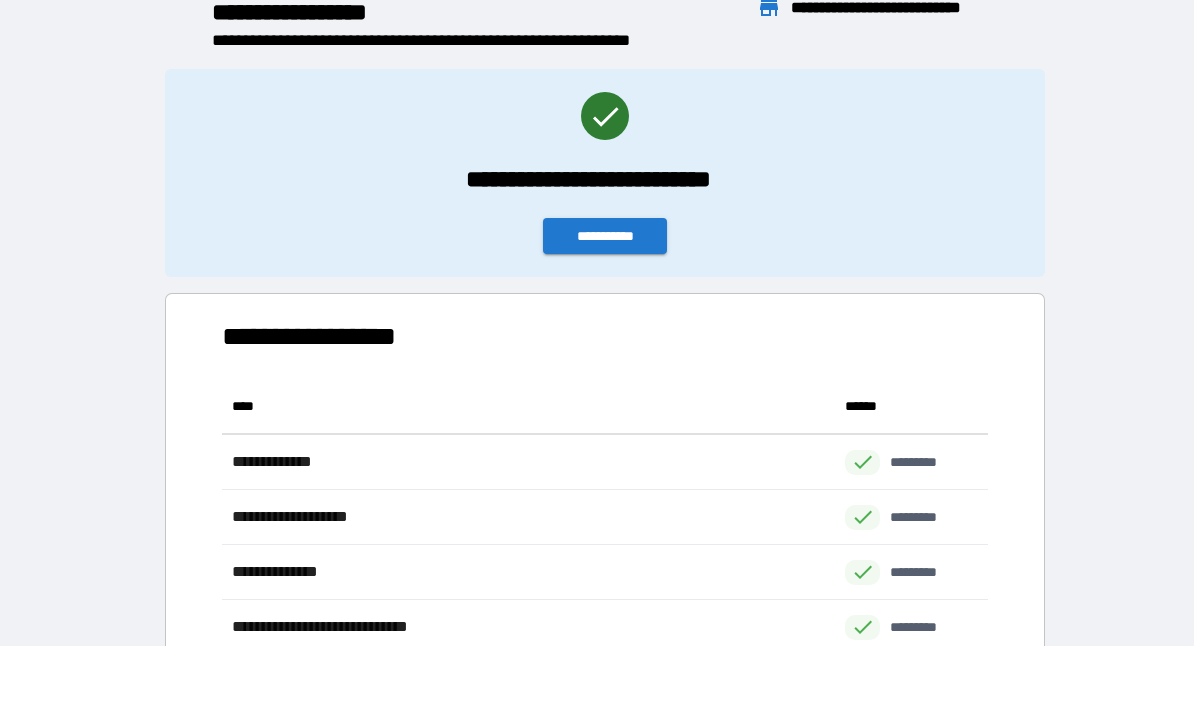 scroll, scrollTop: 386, scrollLeft: 765, axis: both 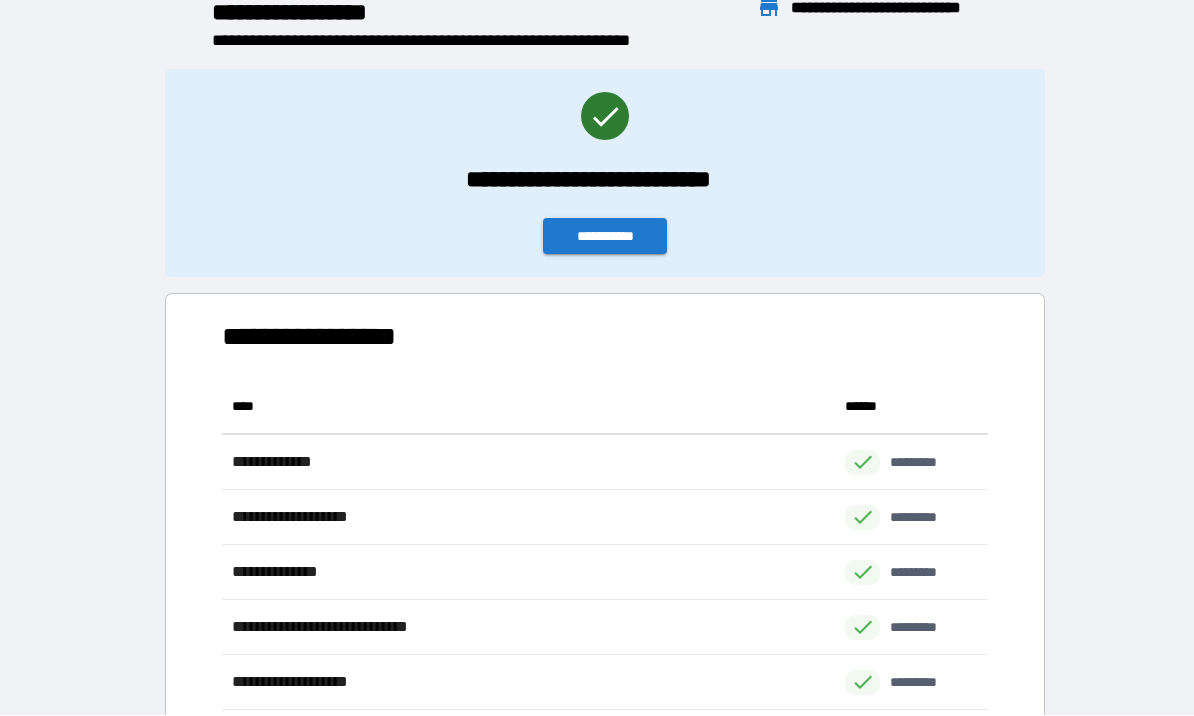 click on "**********" at bounding box center (605, 237) 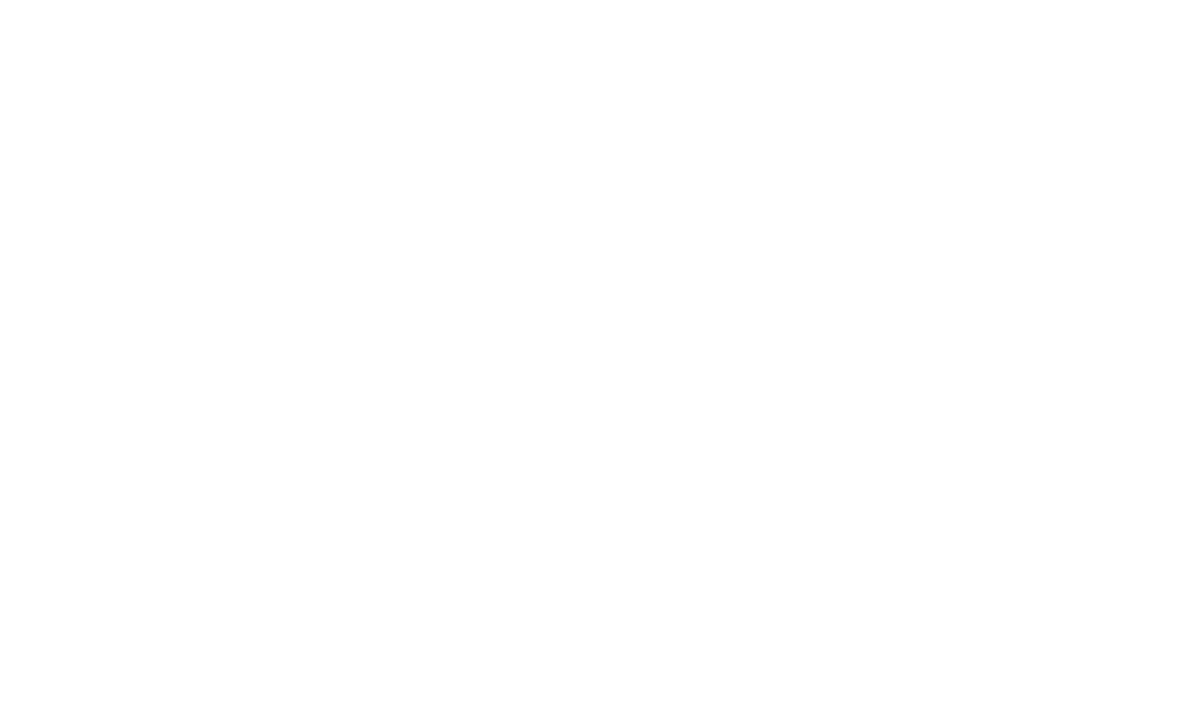 scroll, scrollTop: 70, scrollLeft: 0, axis: vertical 